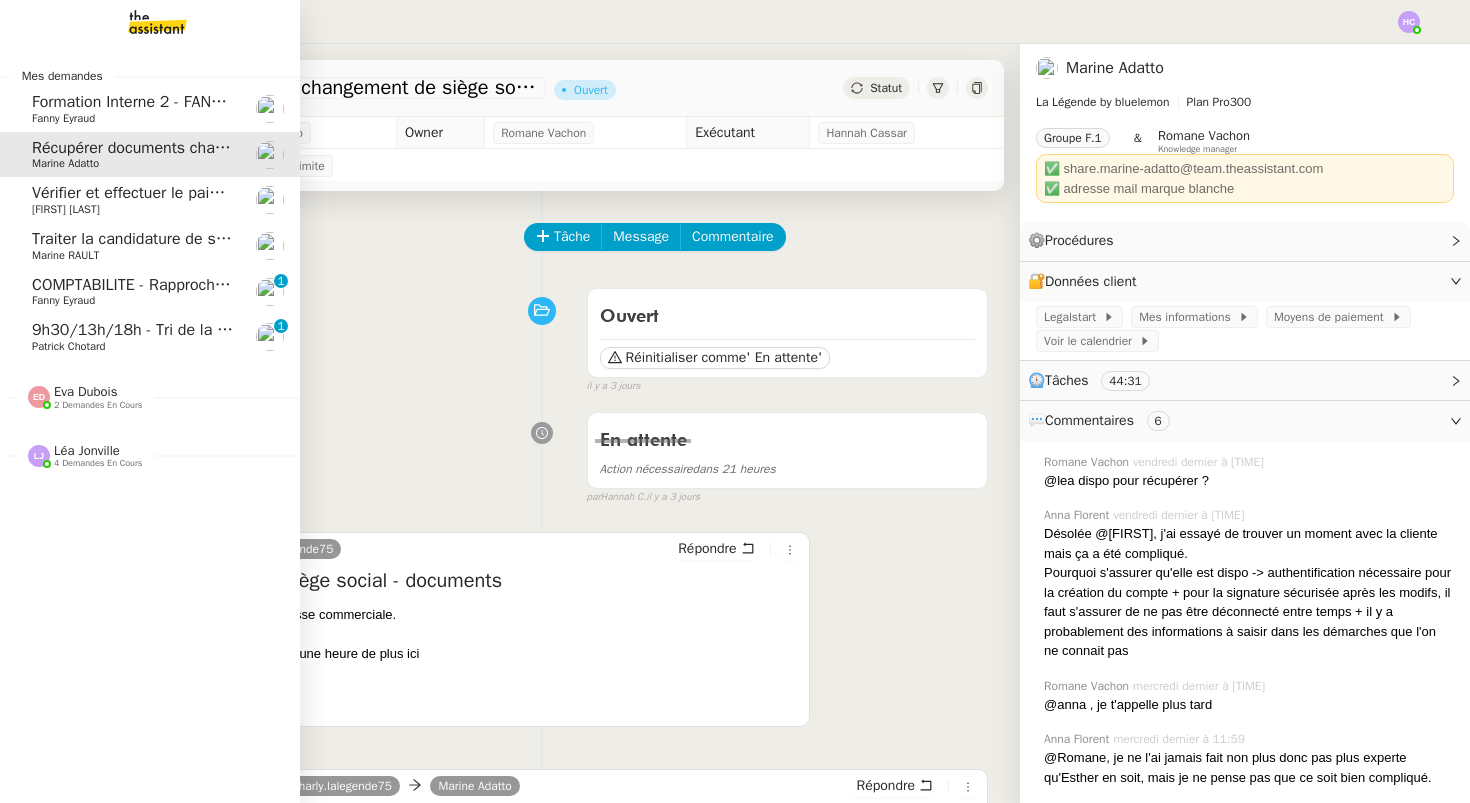 scroll, scrollTop: 0, scrollLeft: 0, axis: both 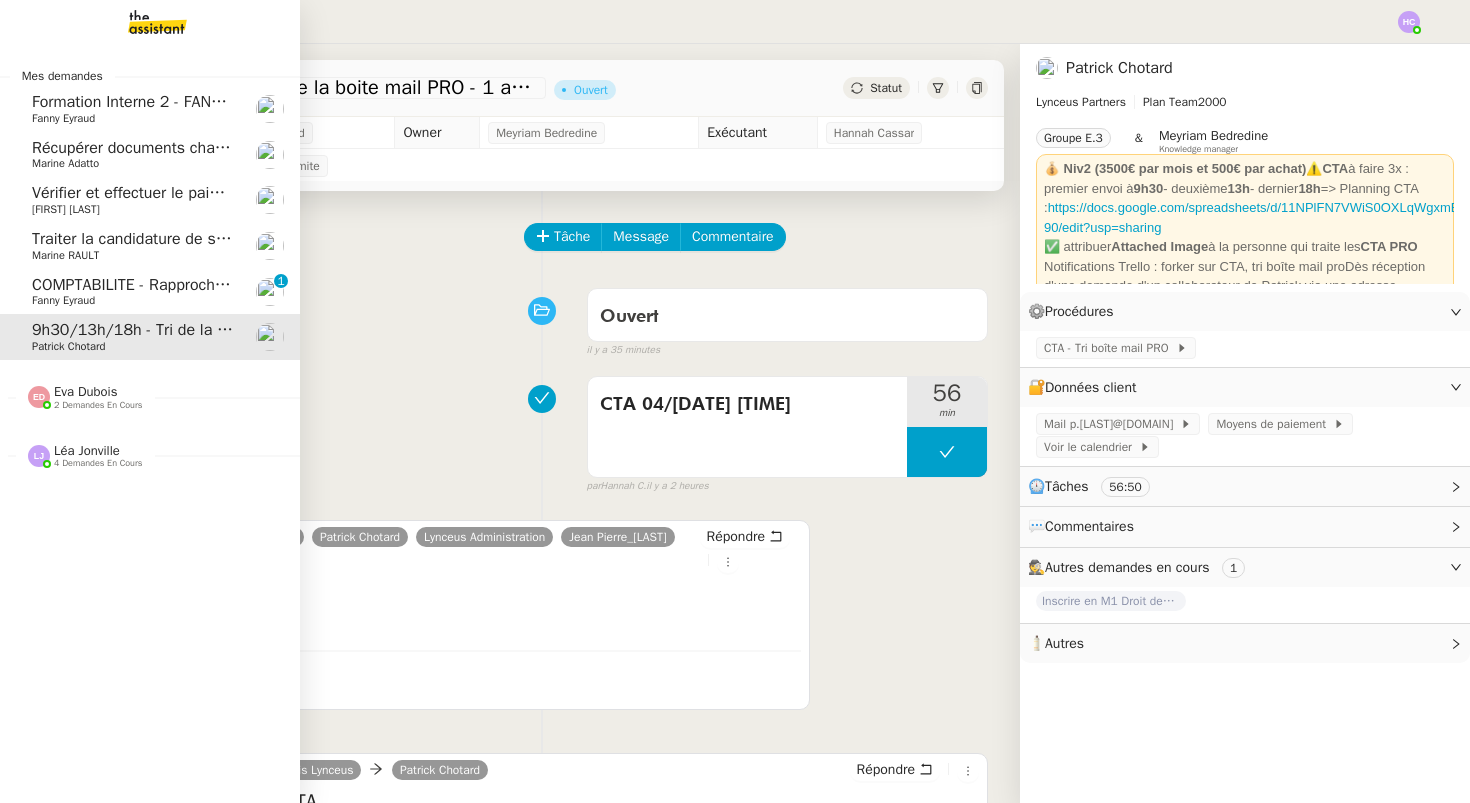 click on "COMPTABILITE - Rapprochement bancaire - [DATE]" 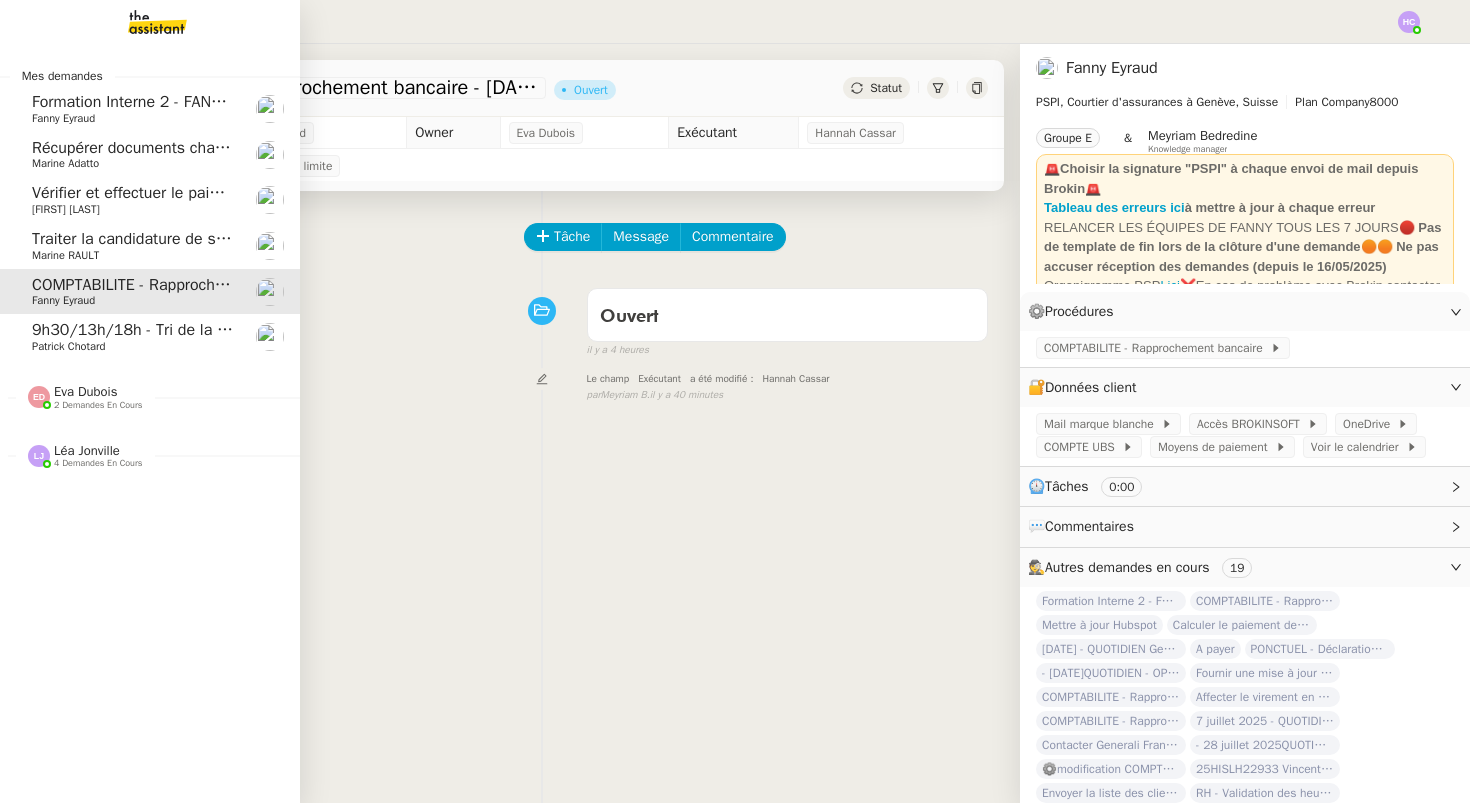 click on "9h30/13h/18h - Tri de la boite mail PRO - 1 août 2025" 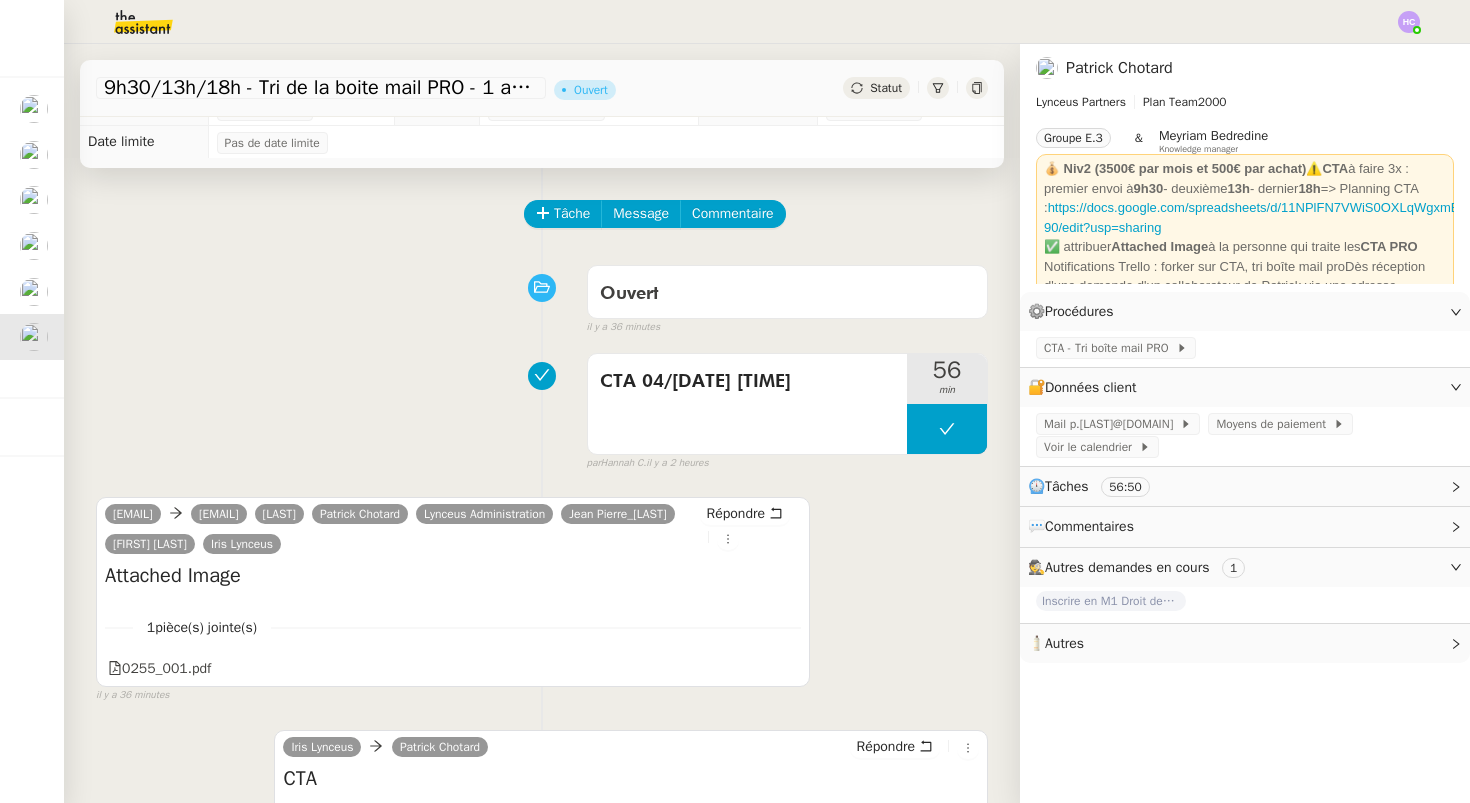 scroll, scrollTop: 0, scrollLeft: 0, axis: both 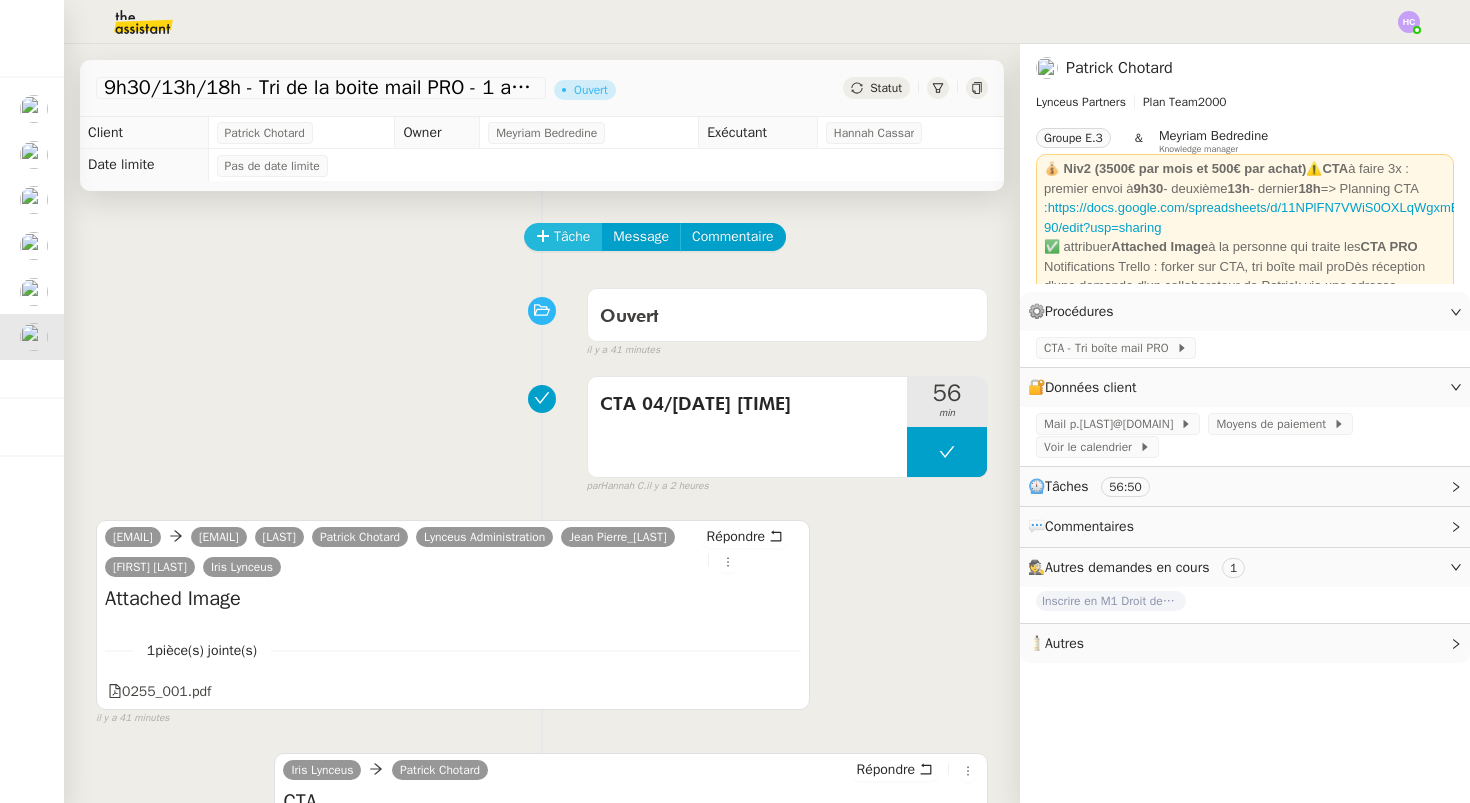 click on "Tâche" 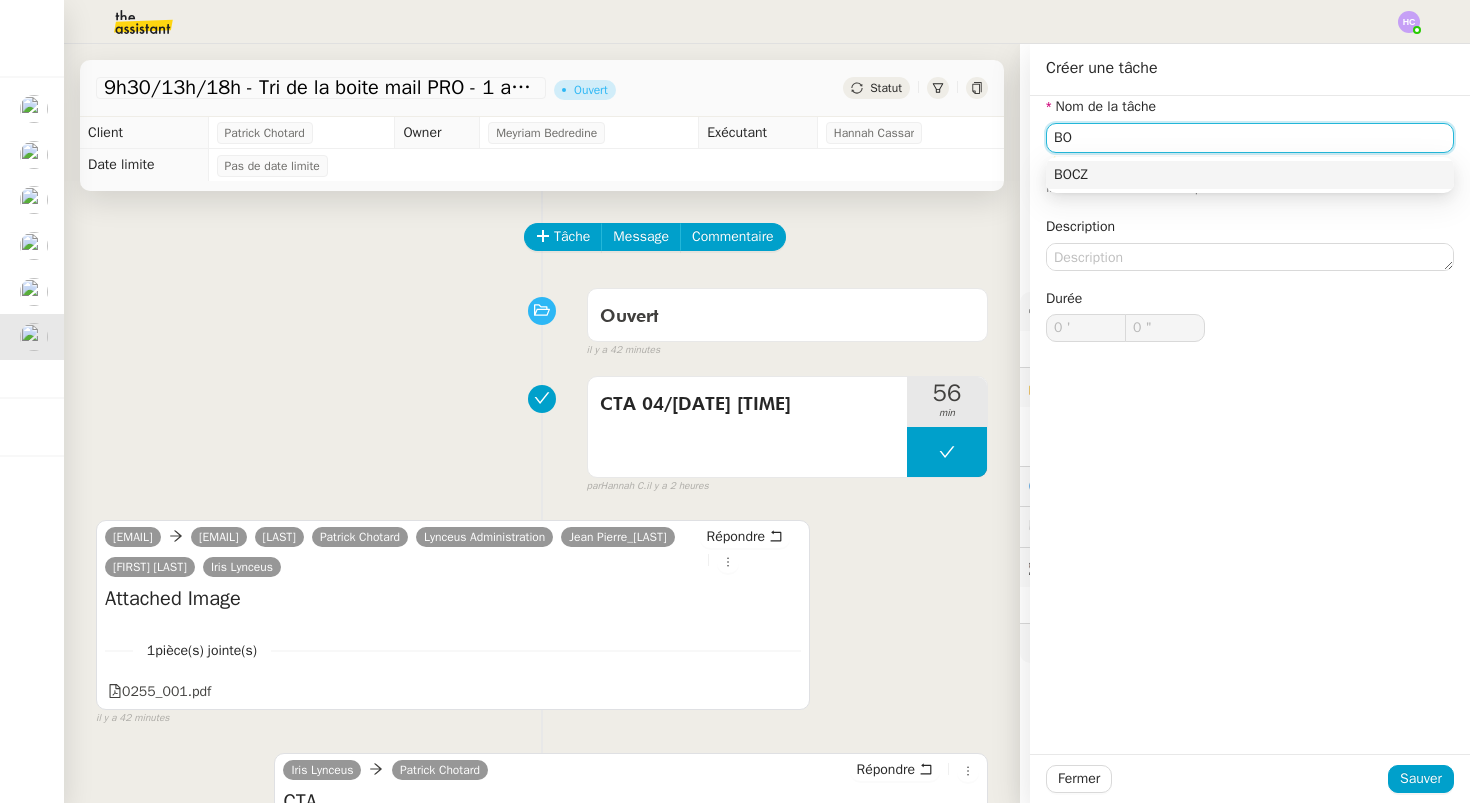 type on "B" 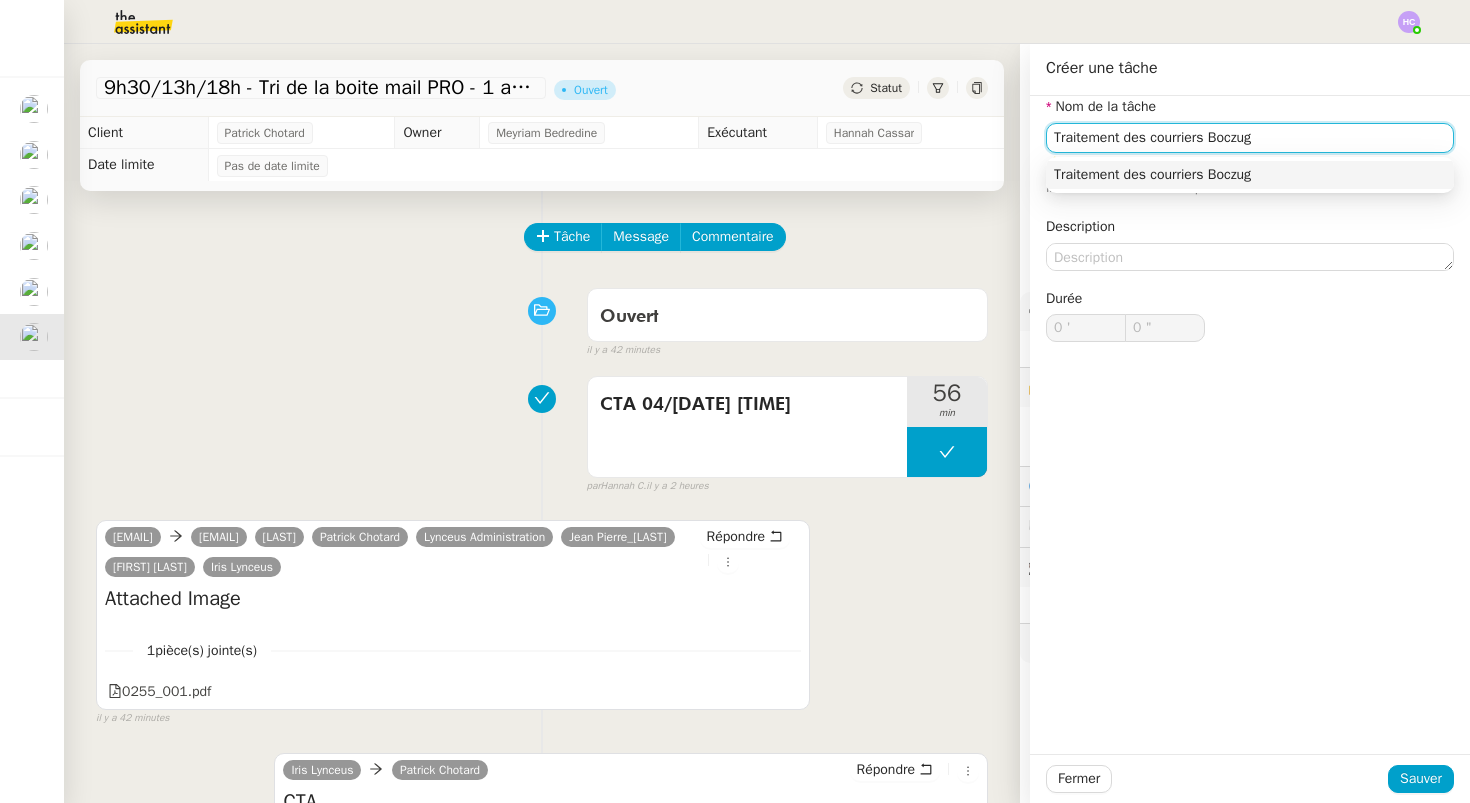 click on "Traitement des courriers Boczug" at bounding box center [1250, 175] 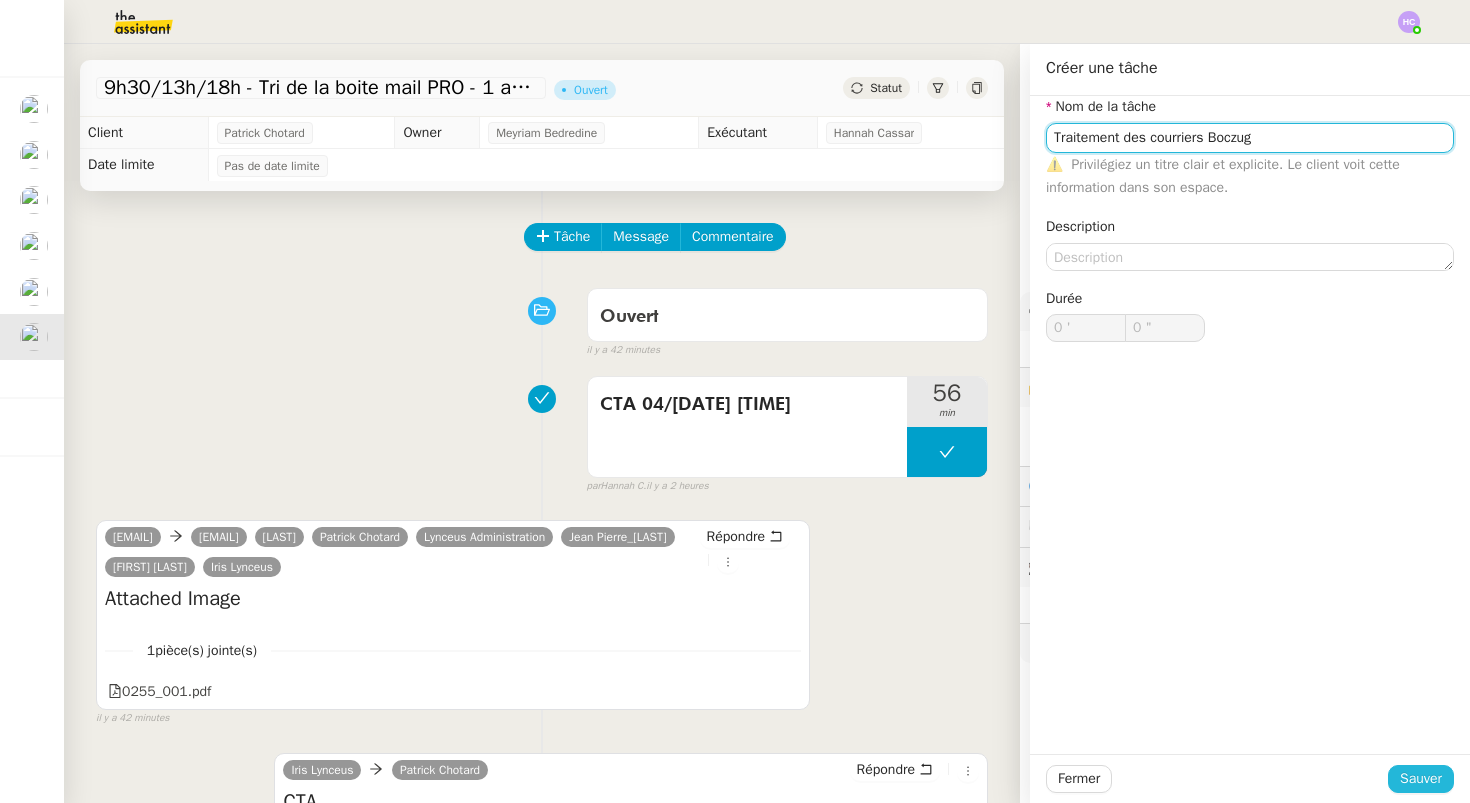 type on "Traitement des courriers Boczug" 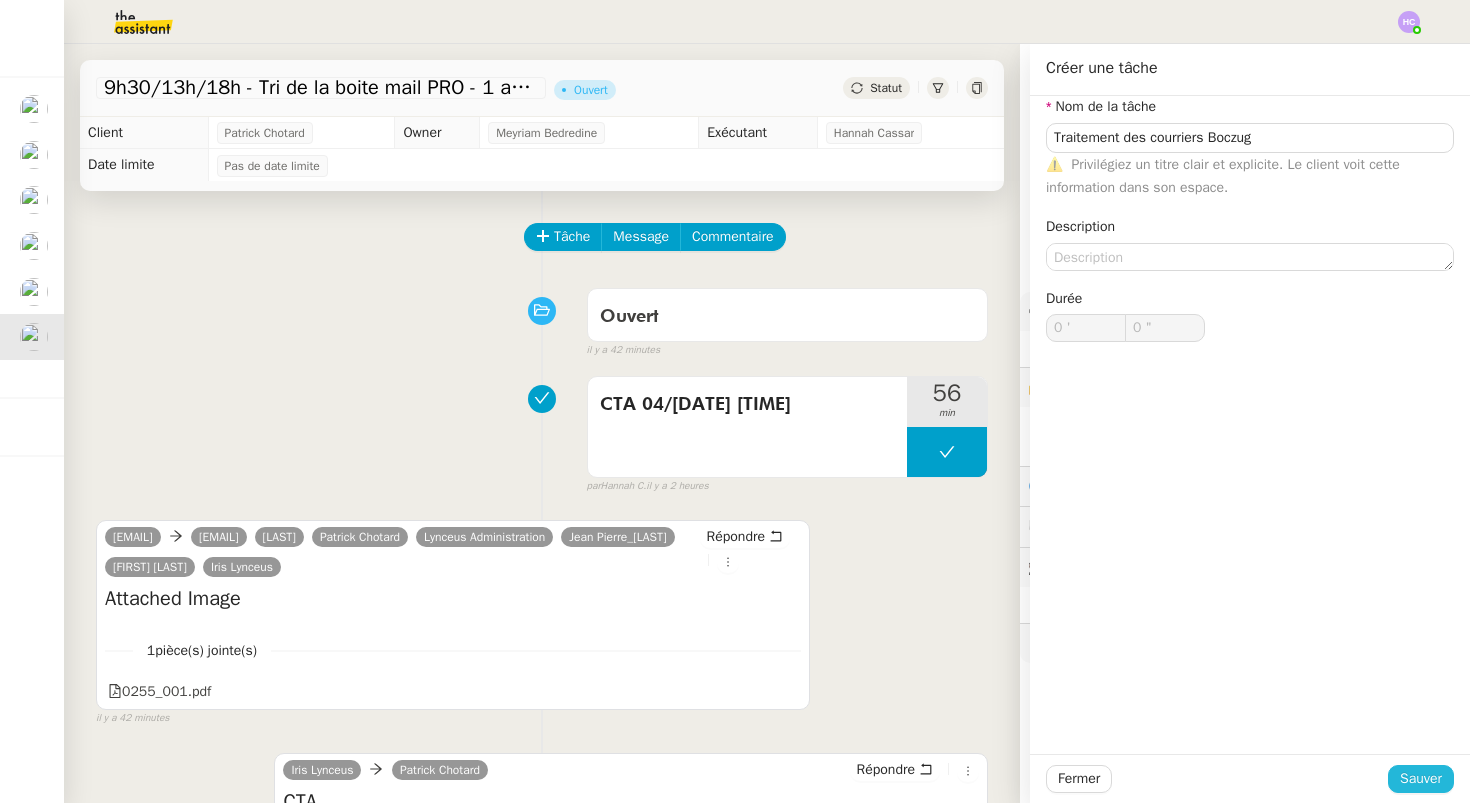 click on "Sauver" 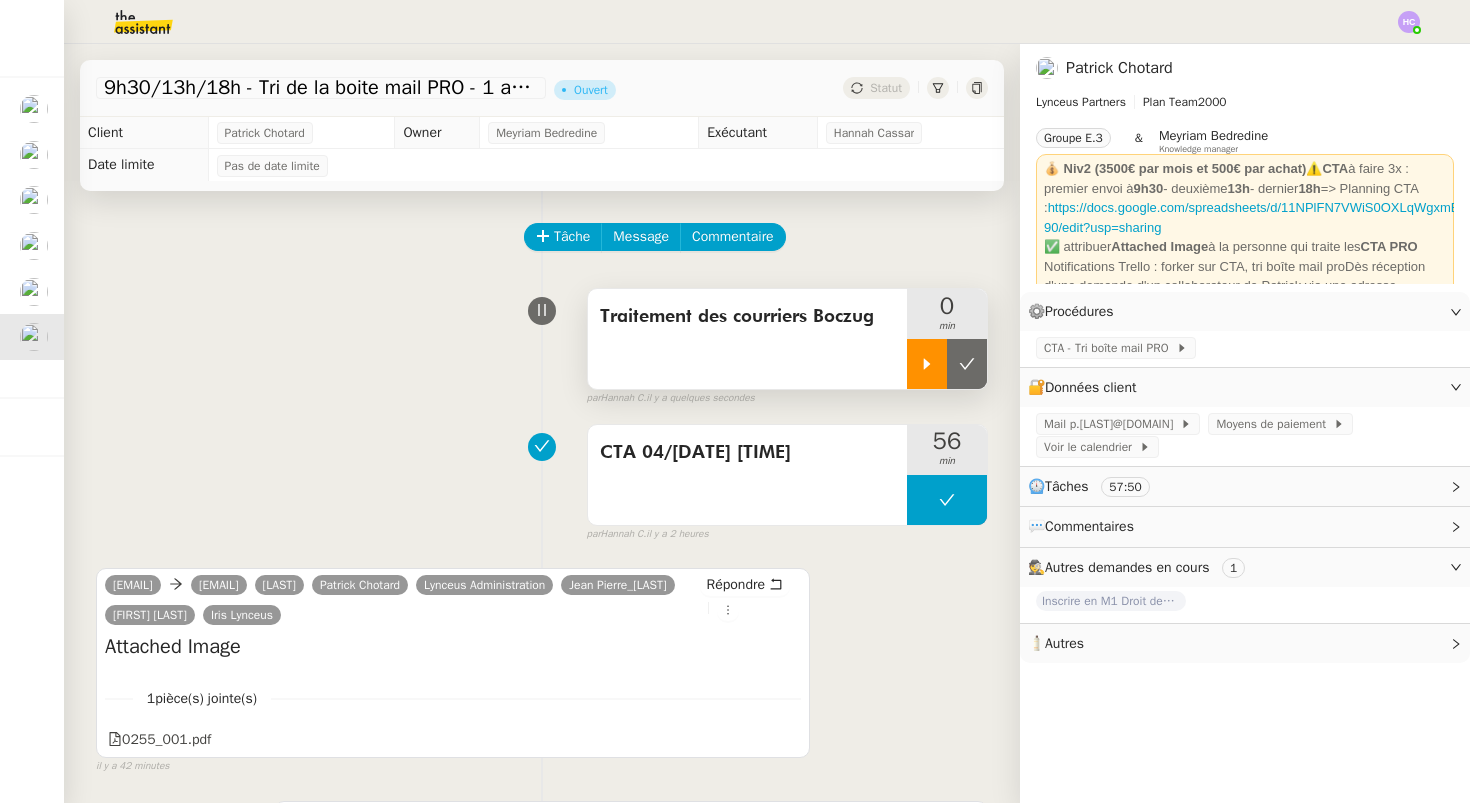 click 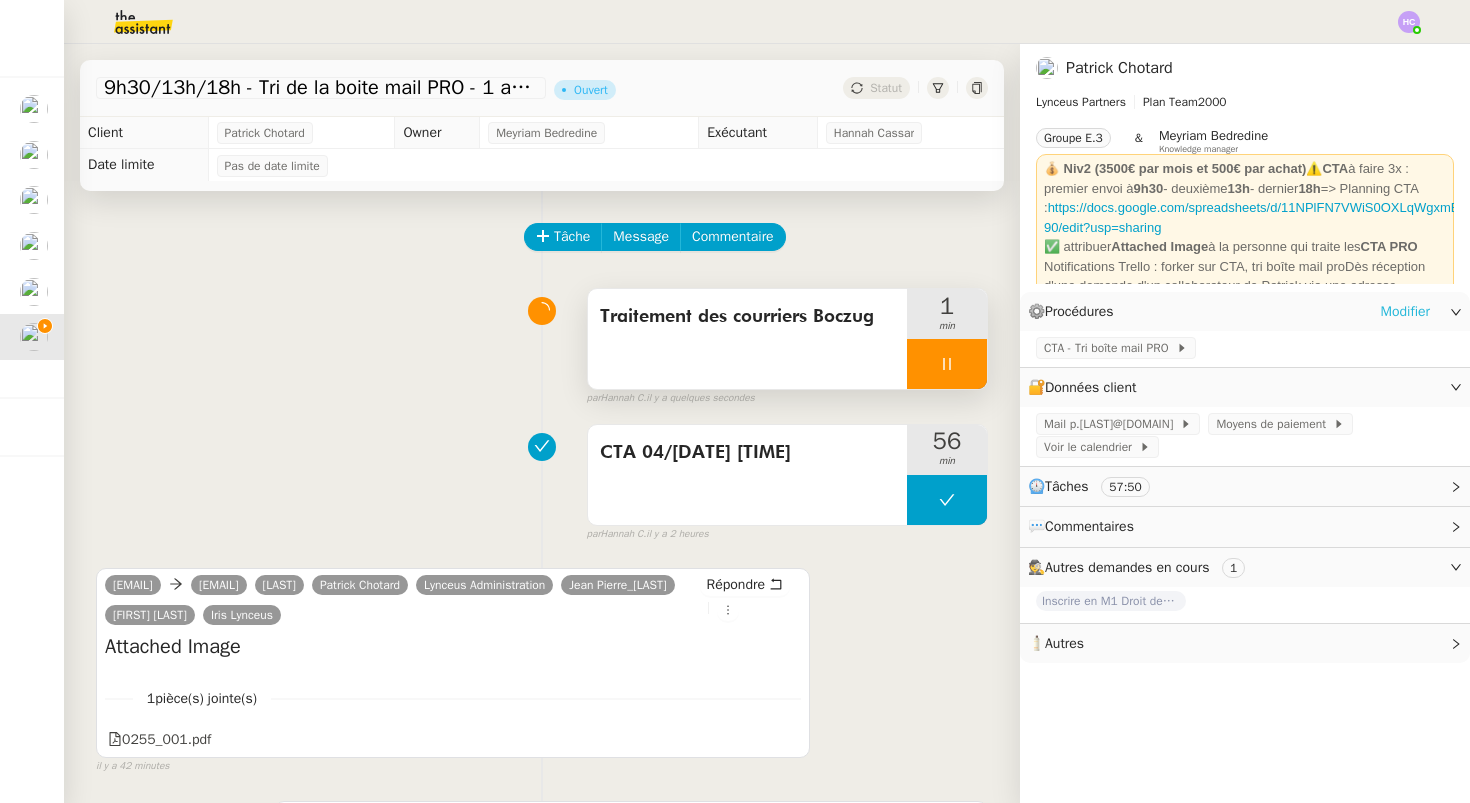 click on "Modifier" 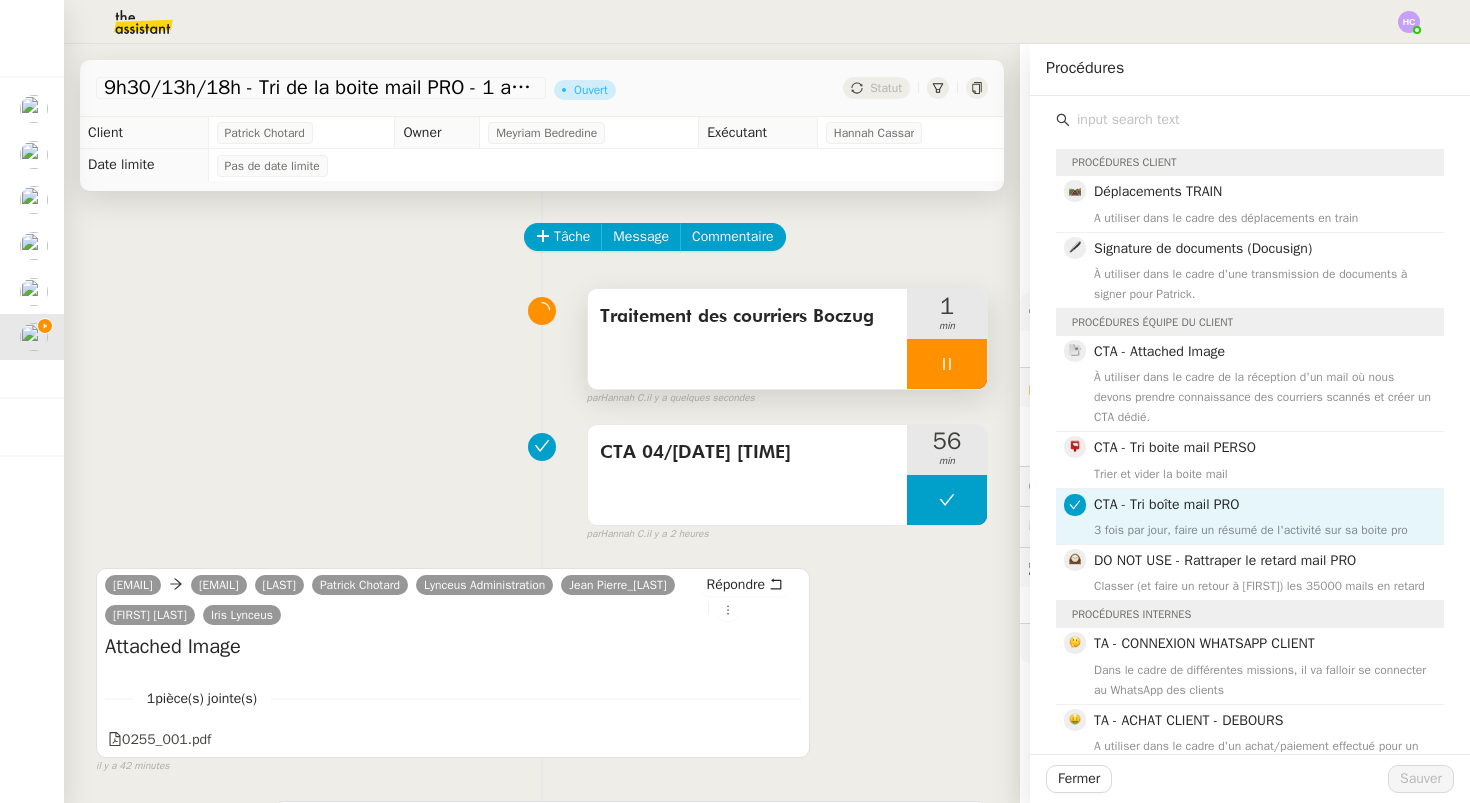 click 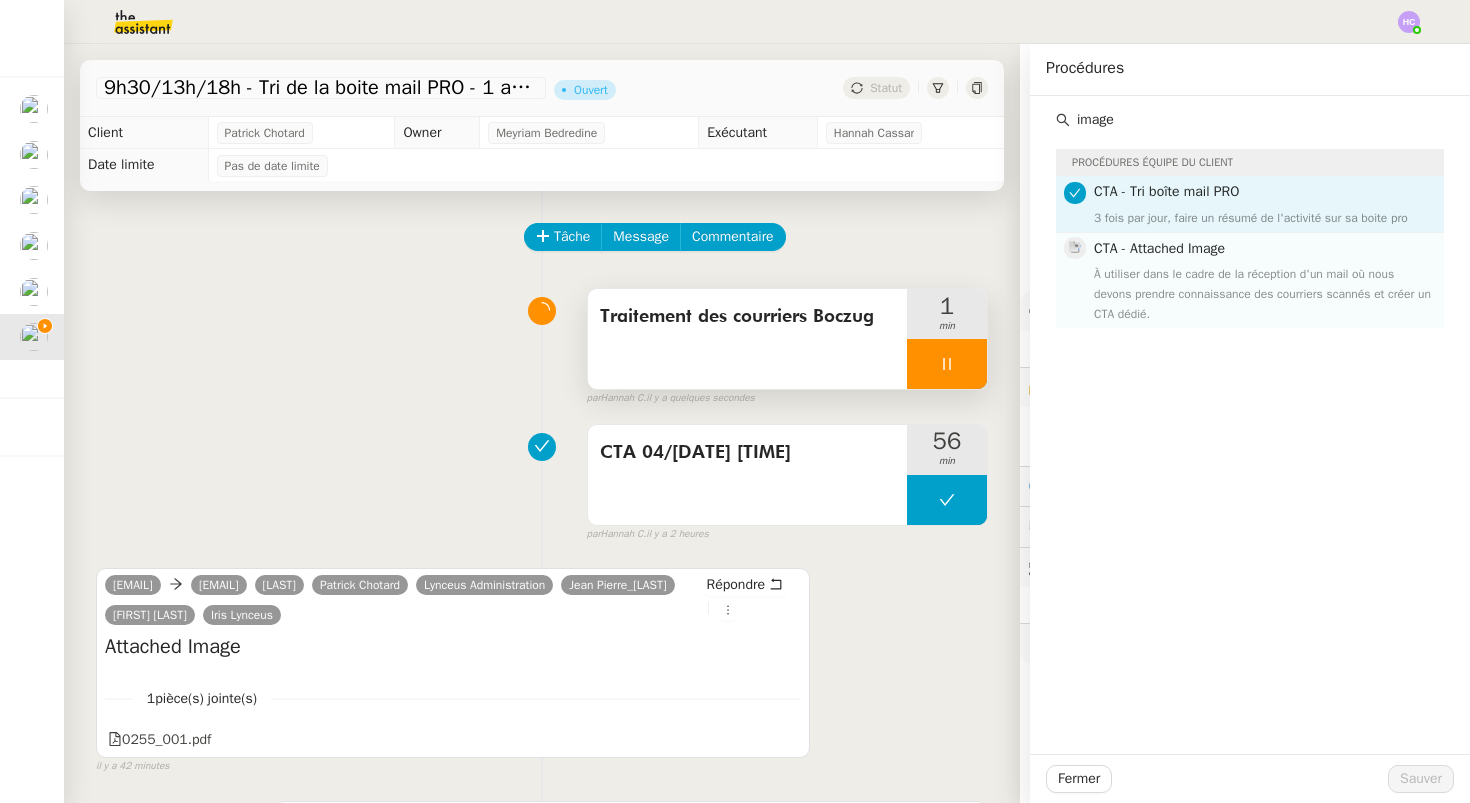 type on "image" 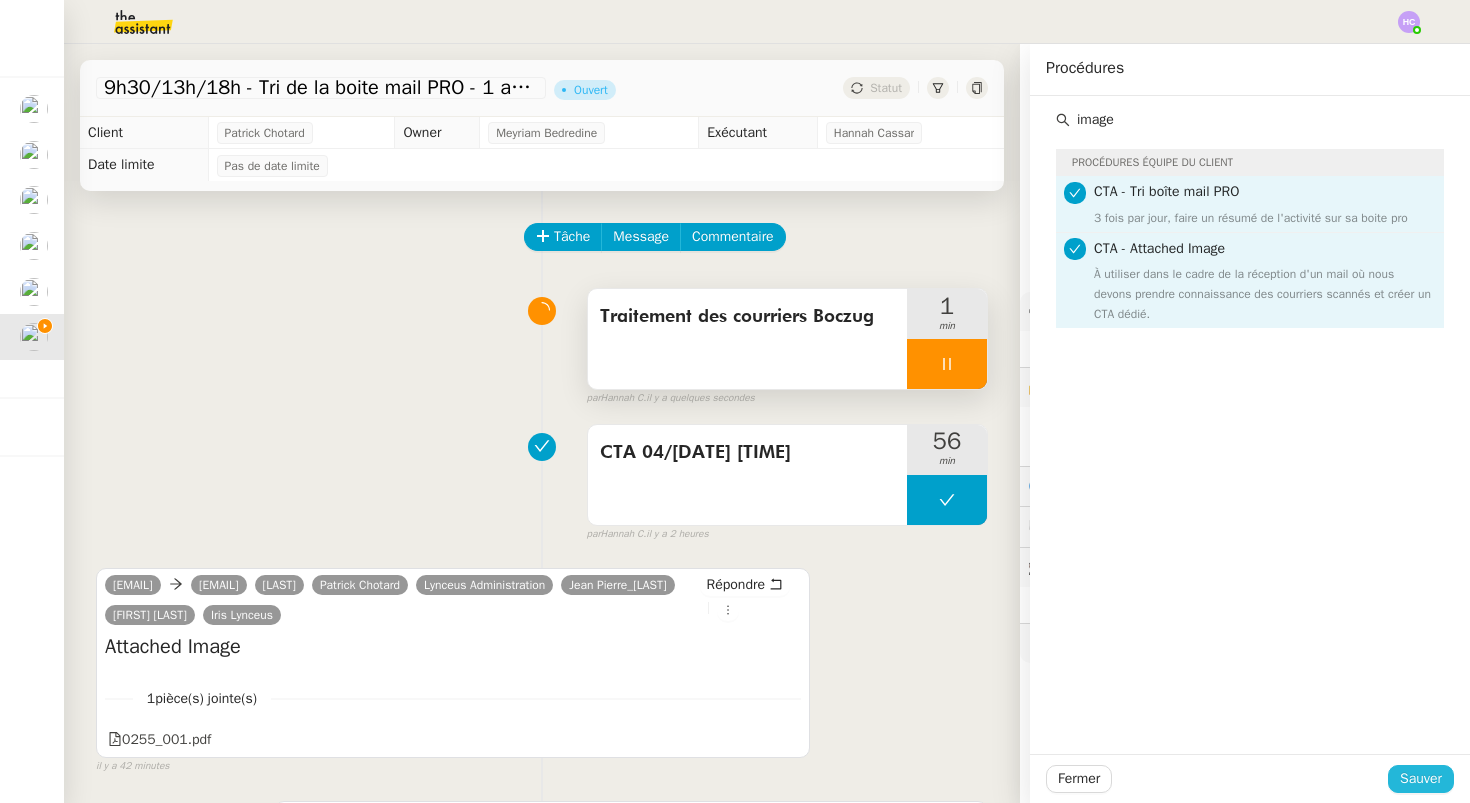 click on "Sauver" 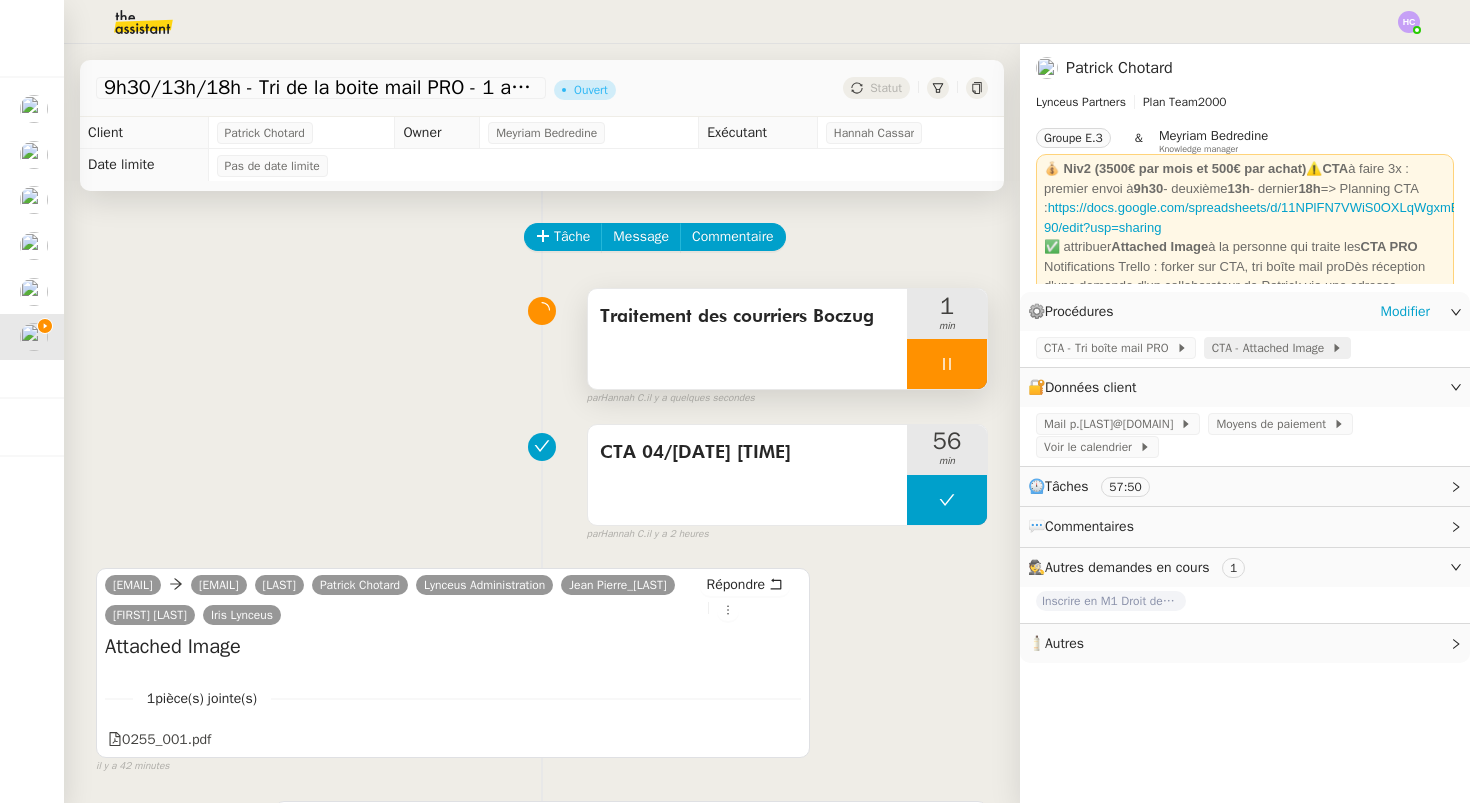 click on "CTA - Attached Image" 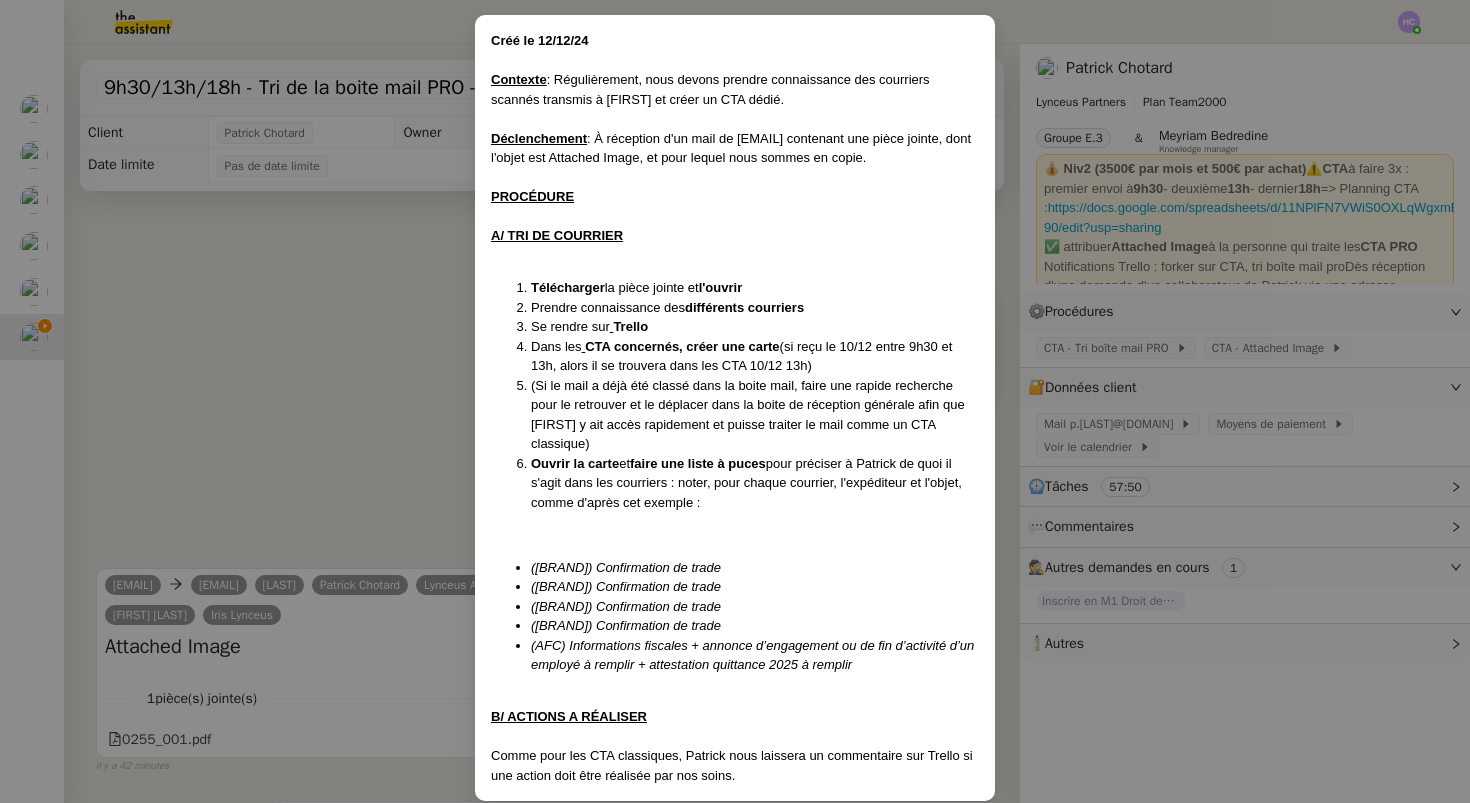 scroll, scrollTop: 107, scrollLeft: 0, axis: vertical 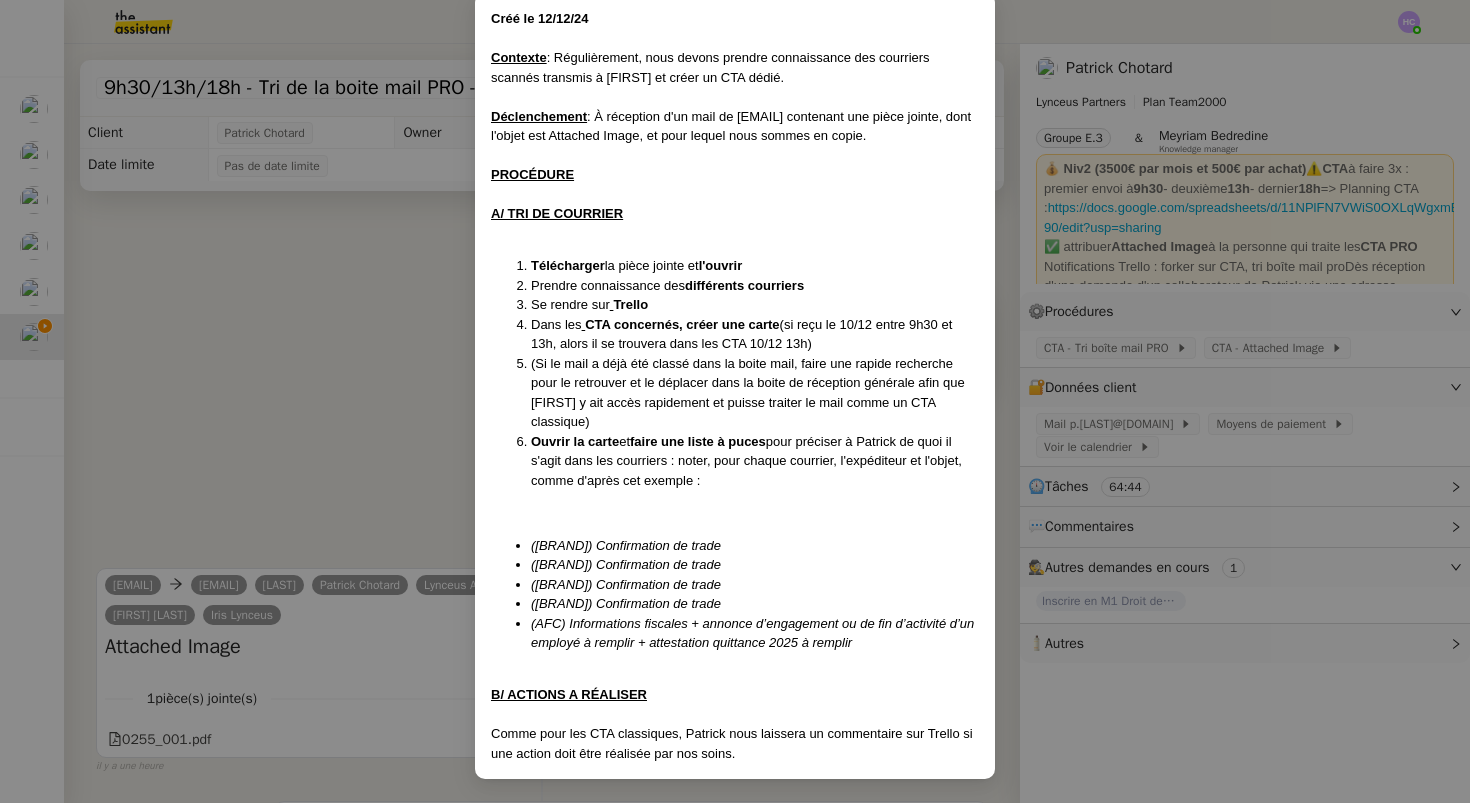 click on "Créé le 12/12/24 Contexte  : Régulièrement, nous devons prendre connaissance des courriers scannés transmis à Patrick et créer un CTA dédié. Déclenchement  : À réception d'un mail de boc@boczug.com contenant une pièce jointe, dont l'objet est Attached Image, et pour lequel nous sommes en copie. PROCÉDURE A/ TRI DE COURRIER Télécharger  la pièce jointe et  l'ouvrir Prendre connaissance des  différents courriers Se rendre sur   Trello Dans les   CTA concernés, créer une carte  (si reçu le 10/12 entre 9h30 et 13h, alors il se trouvera dans les CTA 10/12 13h) (Si le mail a déjà été classé dans la boite mail, faire une rapide recherche pour le retrouver et le déplacer dans la boite de réception générale afin que Patrick y ait accès rapidement et puisse traiter le mail comme un CTA classique) Ouvrir la carte  et  faire une liste à puces  pour préciser à Patrick de quoi il s'agit dans les courriers : noter, pour chaque courrier, l'expéditeur et l'objet, comme d'après cet exemple :" at bounding box center [735, 401] 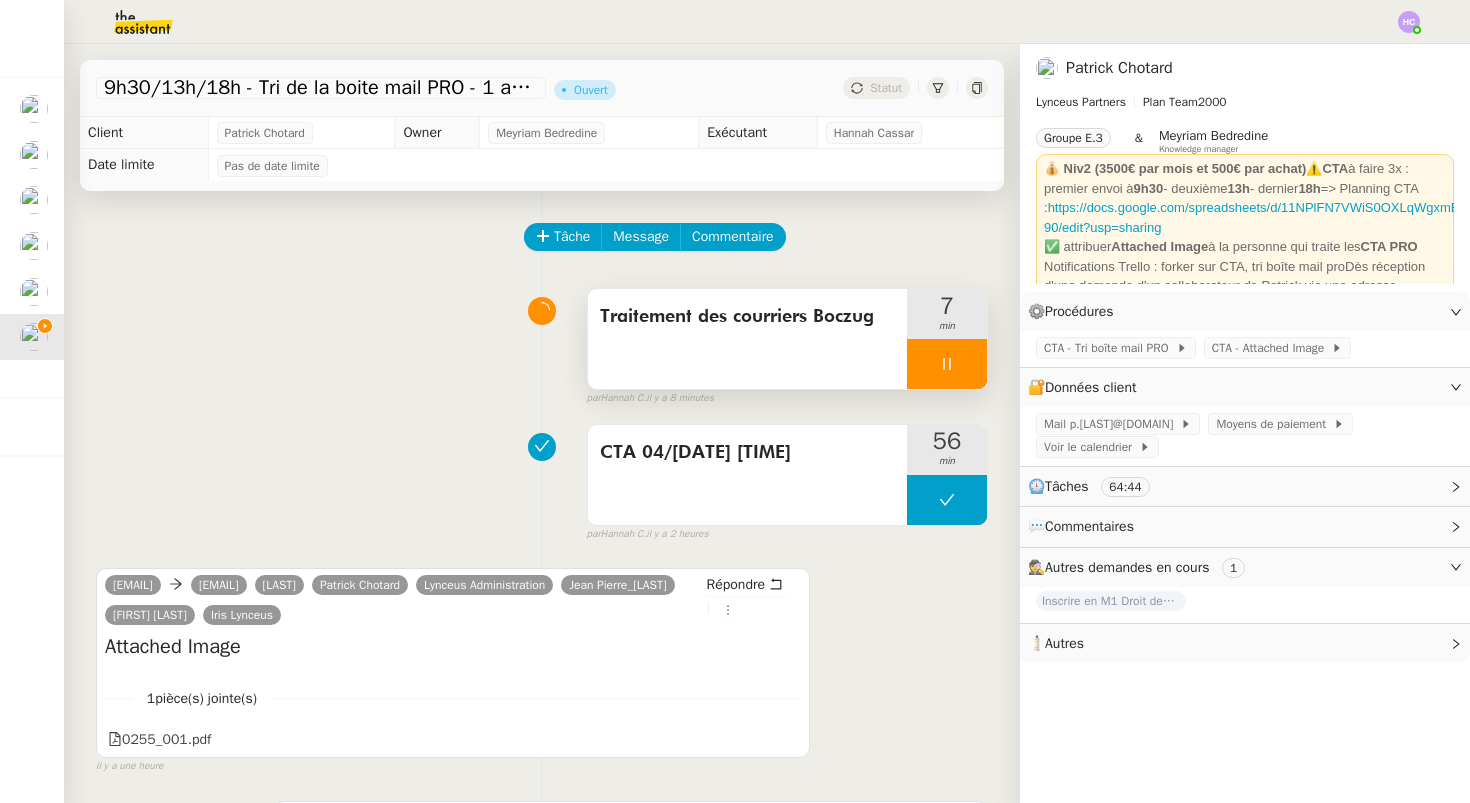 click at bounding box center (947, 364) 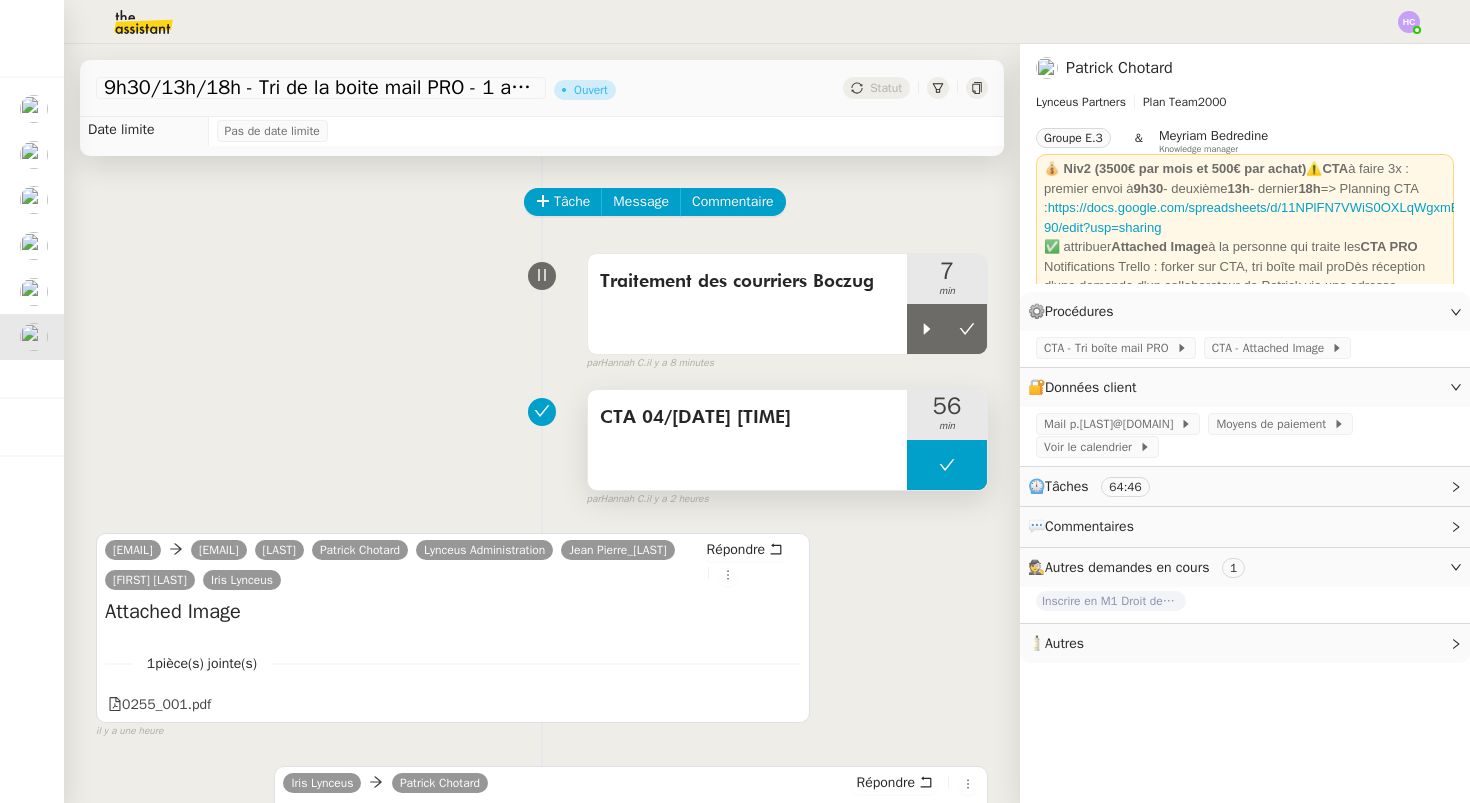 scroll, scrollTop: 36, scrollLeft: 0, axis: vertical 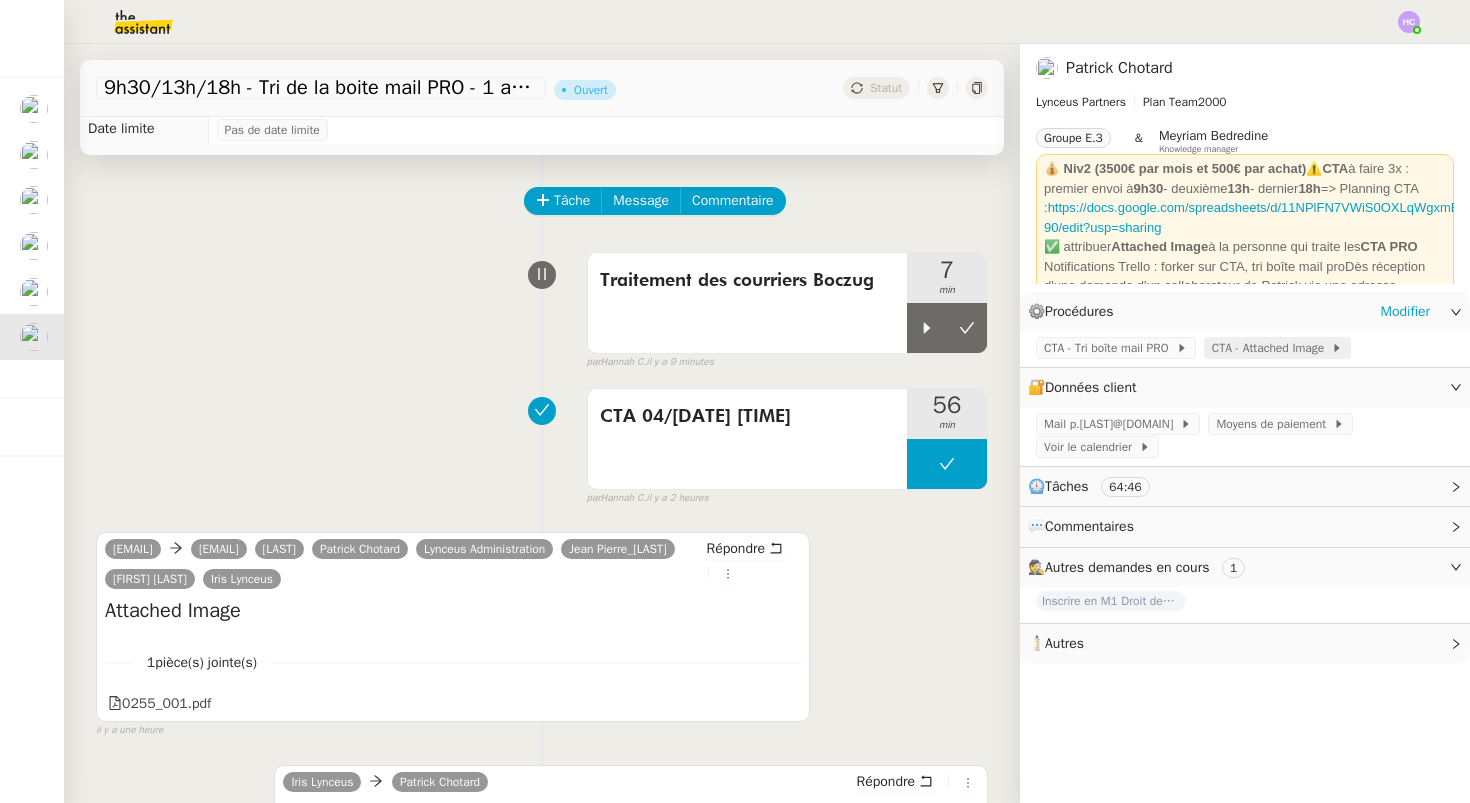 click on "CTA - Attached Image" 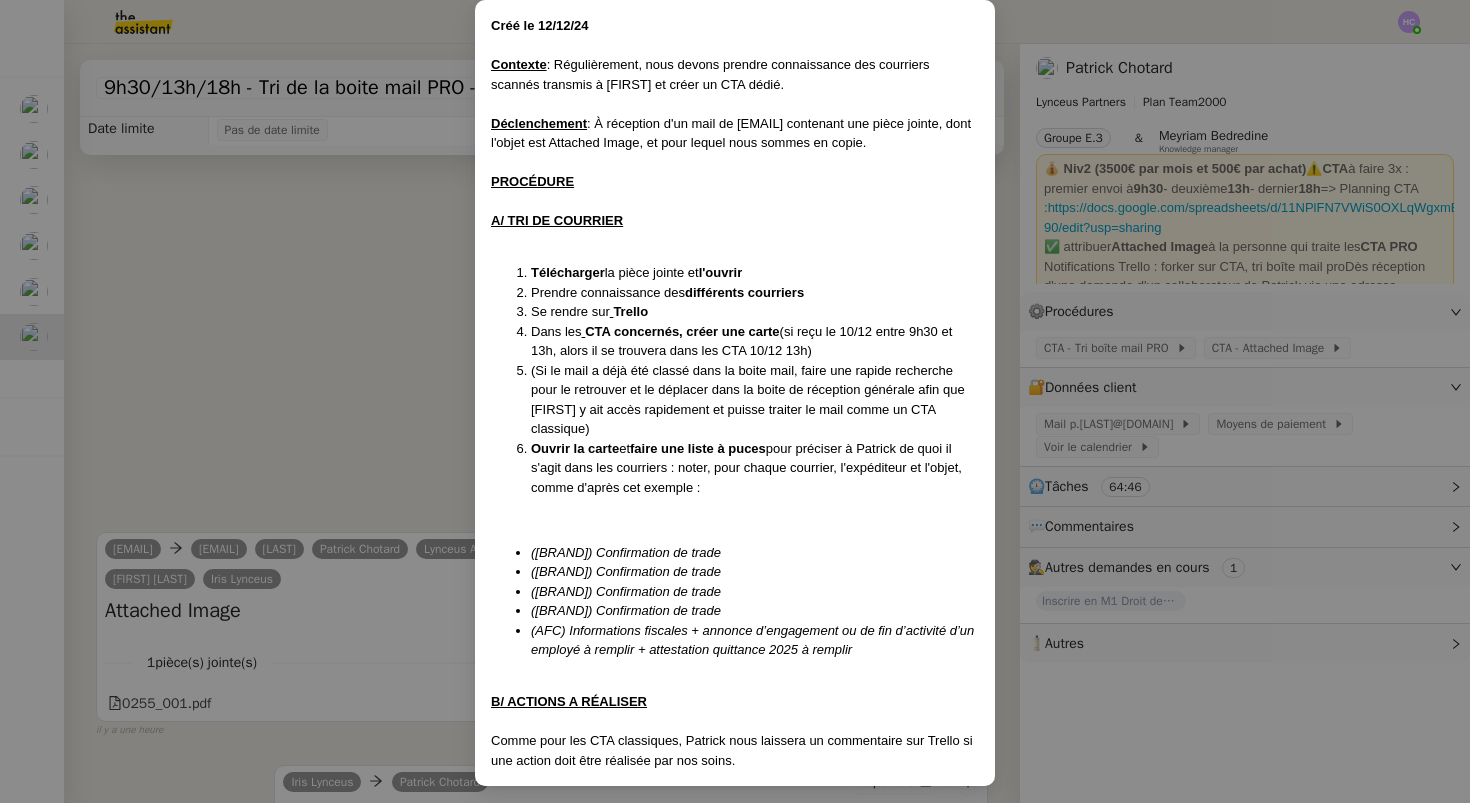 scroll, scrollTop: 107, scrollLeft: 0, axis: vertical 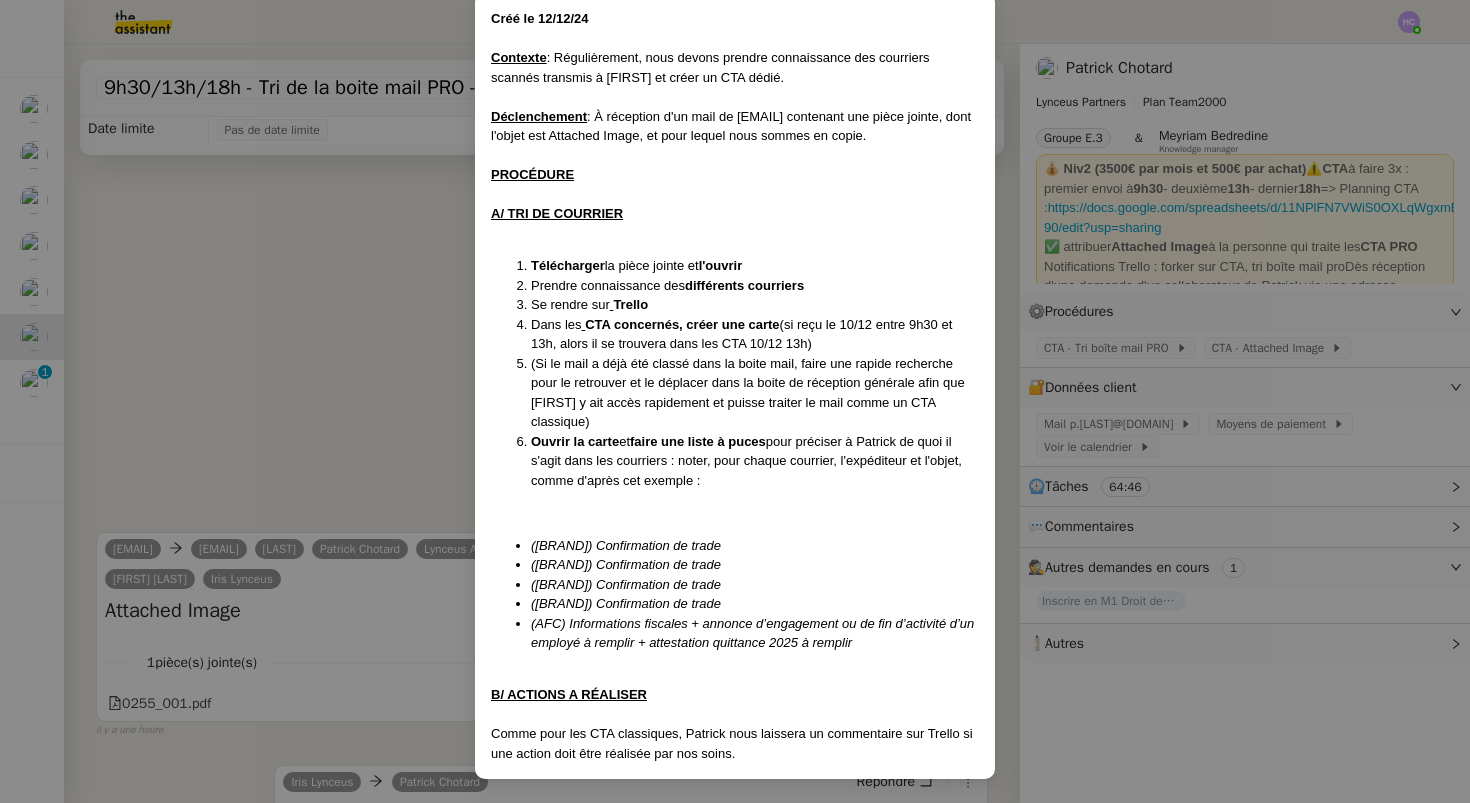 click on "Créé le 12/12/24 Contexte  : Régulièrement, nous devons prendre connaissance des courriers scannés transmis à Patrick et créer un CTA dédié. Déclenchement  : À réception d'un mail de boc@boczug.com contenant une pièce jointe, dont l'objet est Attached Image, et pour lequel nous sommes en copie. PROCÉDURE A/ TRI DE COURRIER Télécharger  la pièce jointe et  l'ouvrir Prendre connaissance des  différents courriers Se rendre sur   Trello Dans les   CTA concernés, créer une carte  (si reçu le 10/12 entre 9h30 et 13h, alors il se trouvera dans les CTA 10/12 13h) (Si le mail a déjà été classé dans la boite mail, faire une rapide recherche pour le retrouver et le déplacer dans la boite de réception générale afin que Patrick y ait accès rapidement et puisse traiter le mail comme un CTA classique) Ouvrir la carte  et  faire une liste à puces  pour préciser à Patrick de quoi il s'agit dans les courriers : noter, pour chaque courrier, l'expéditeur et l'objet, comme d'après cet exemple :" at bounding box center [735, 401] 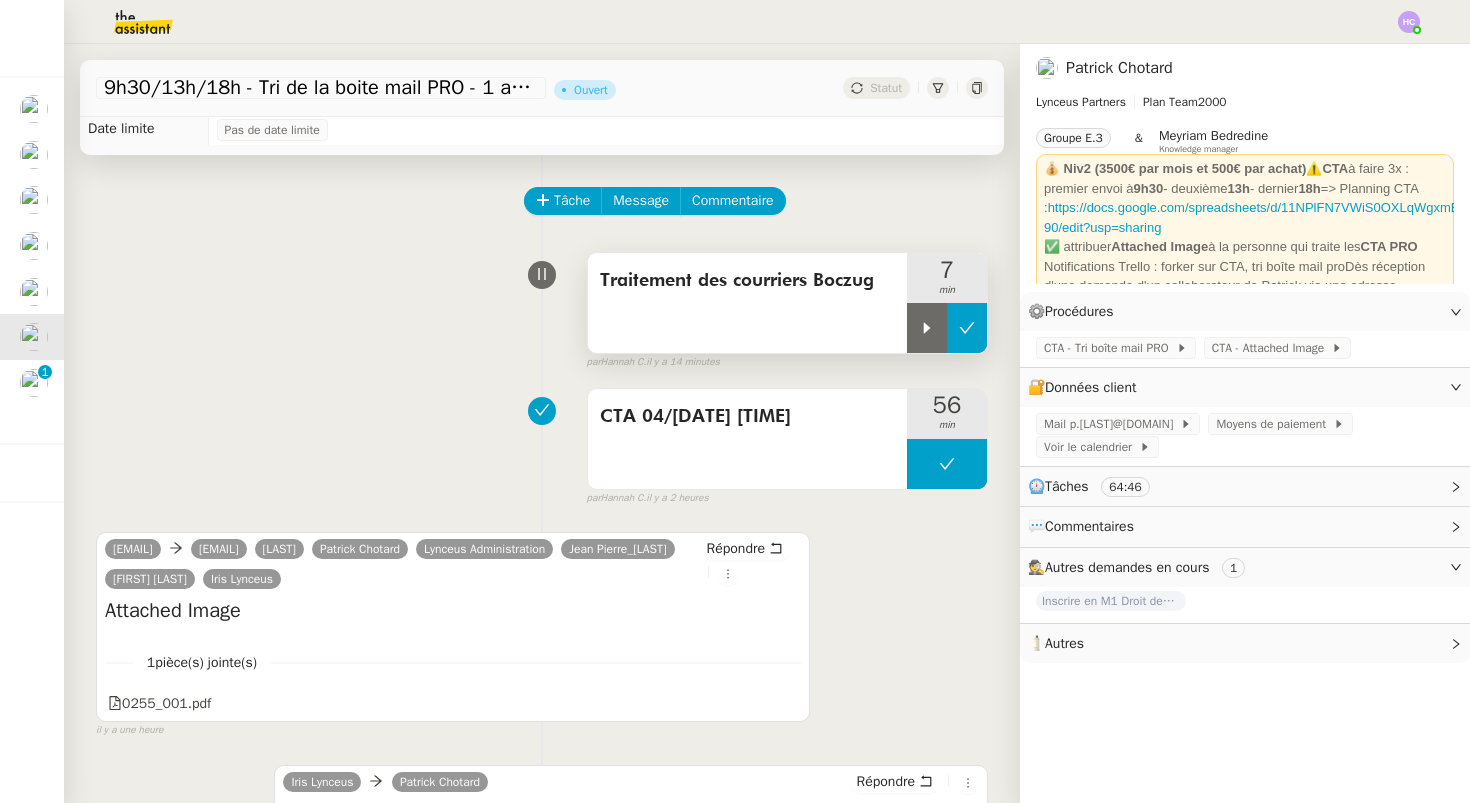 click 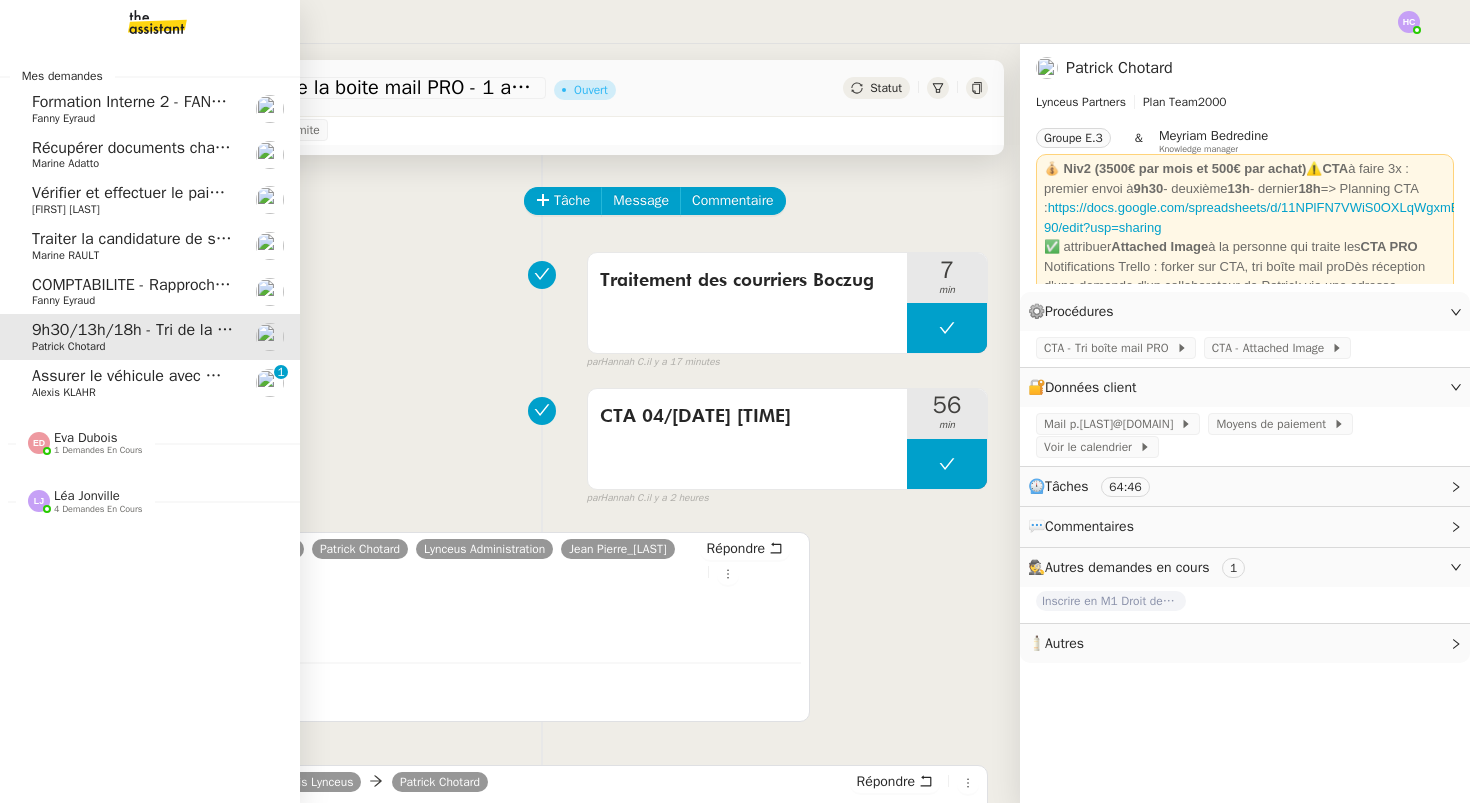 click on "Assurer le véhicule avec Matmut" 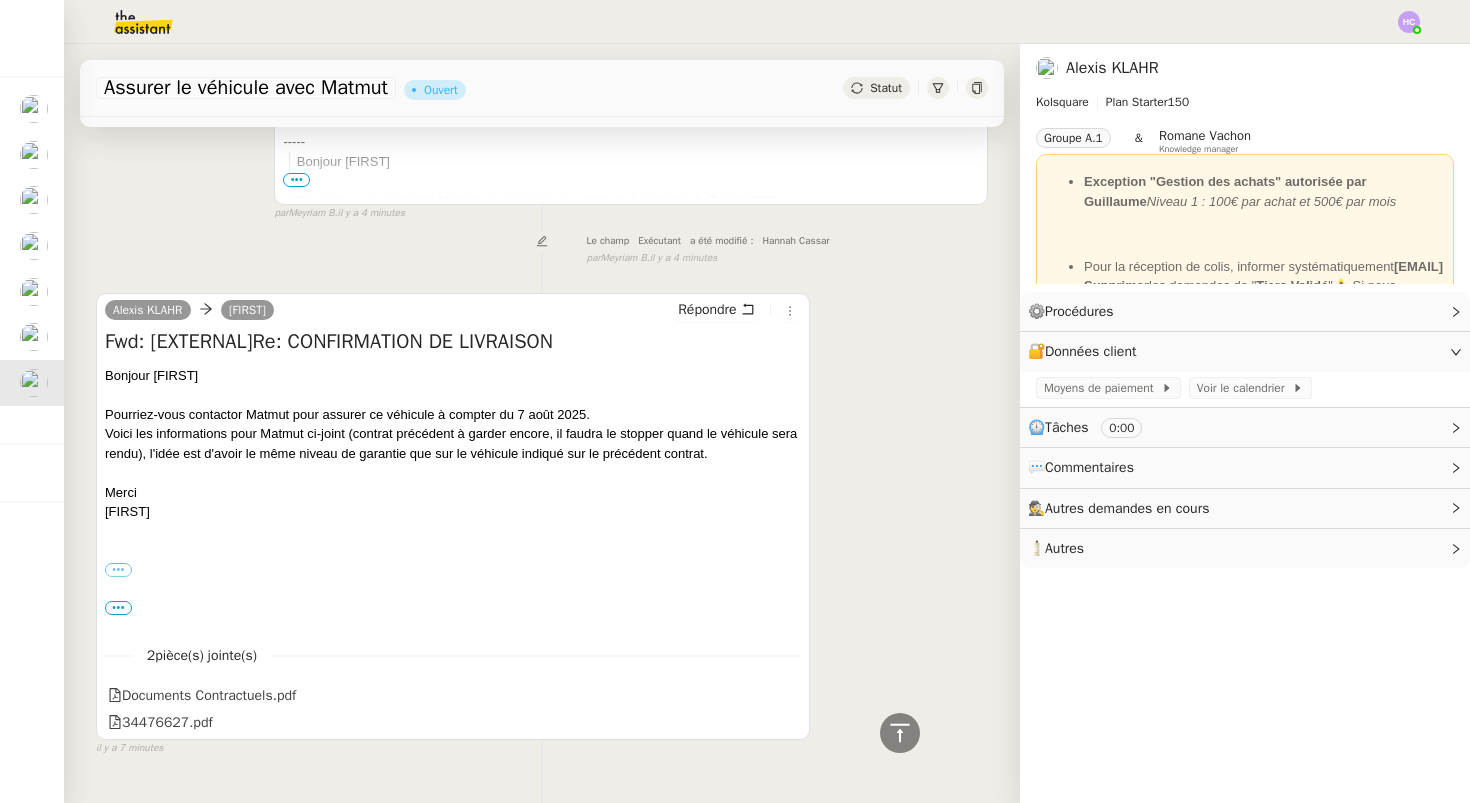 scroll, scrollTop: 528, scrollLeft: 0, axis: vertical 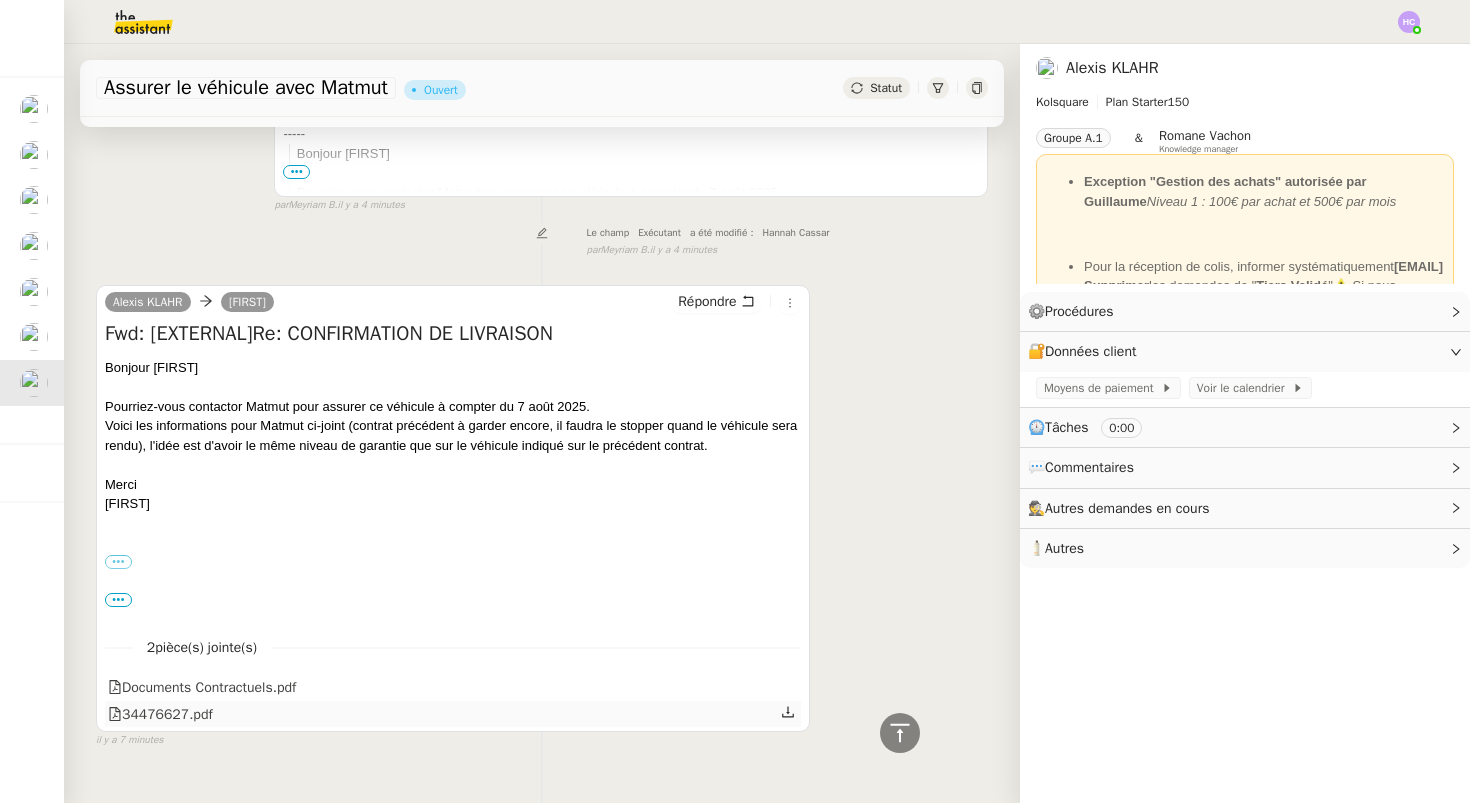 click on "[NUMBER].pdf" 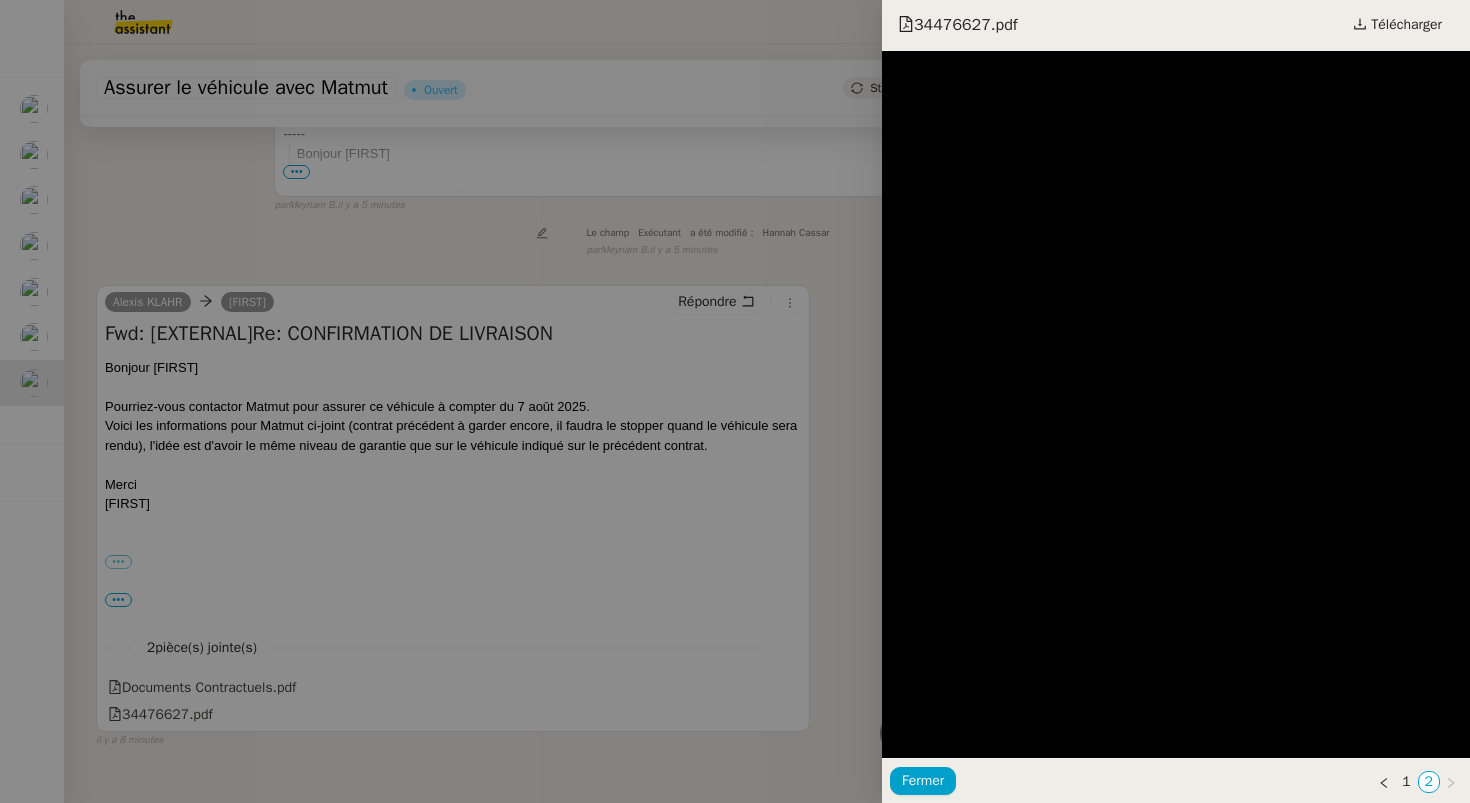 click at bounding box center (735, 401) 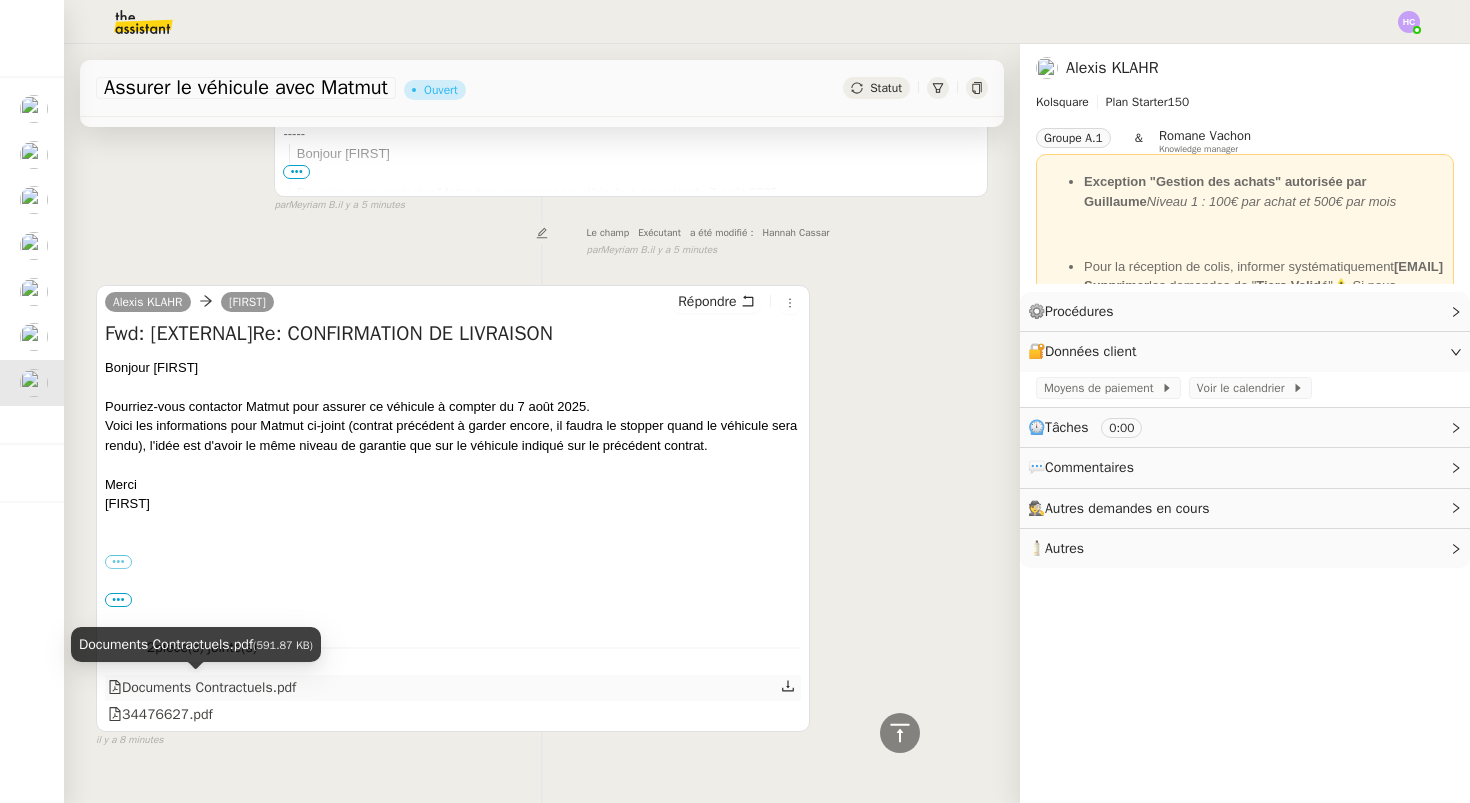 click on "Documents Contractuels.pdf" 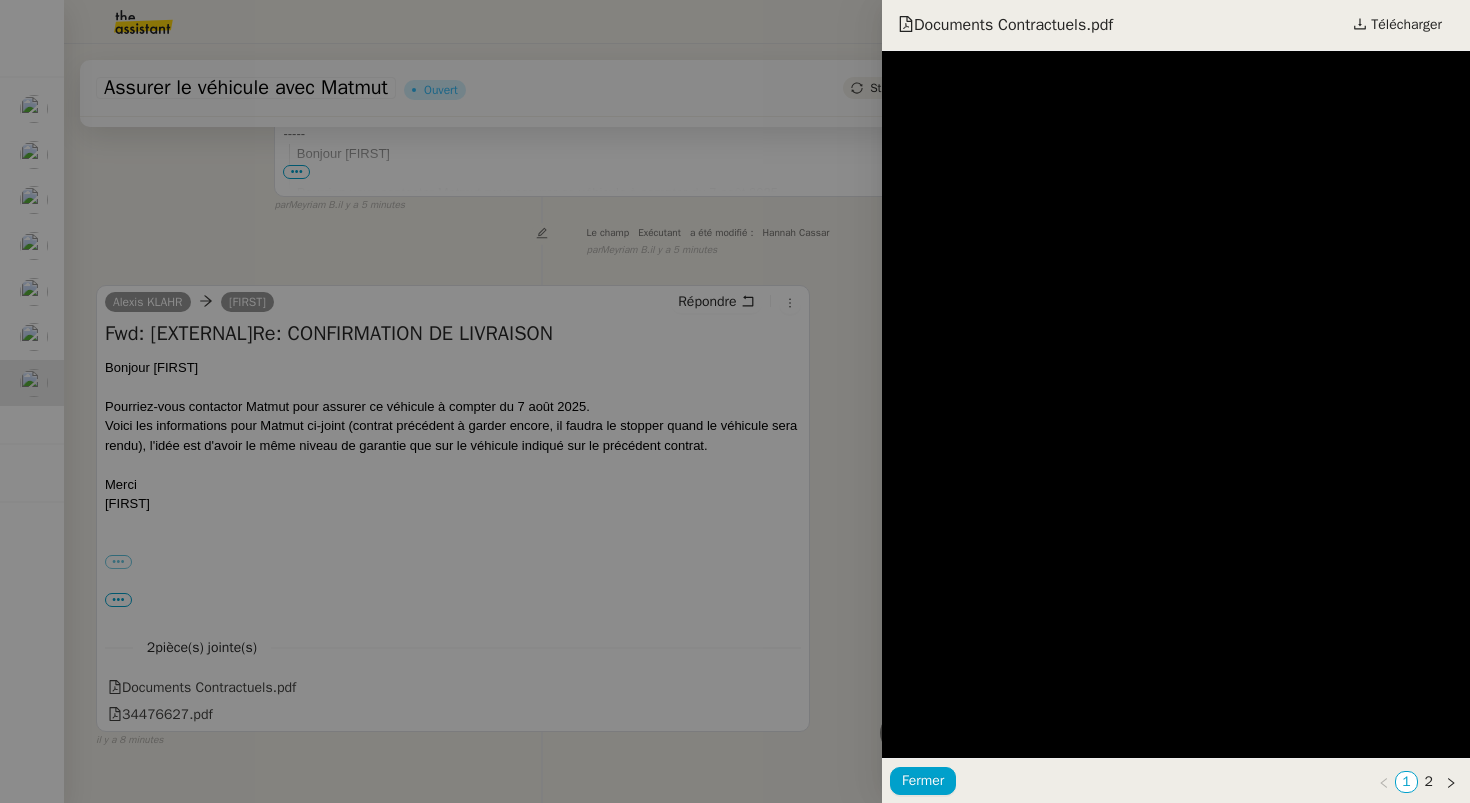 click at bounding box center (735, 401) 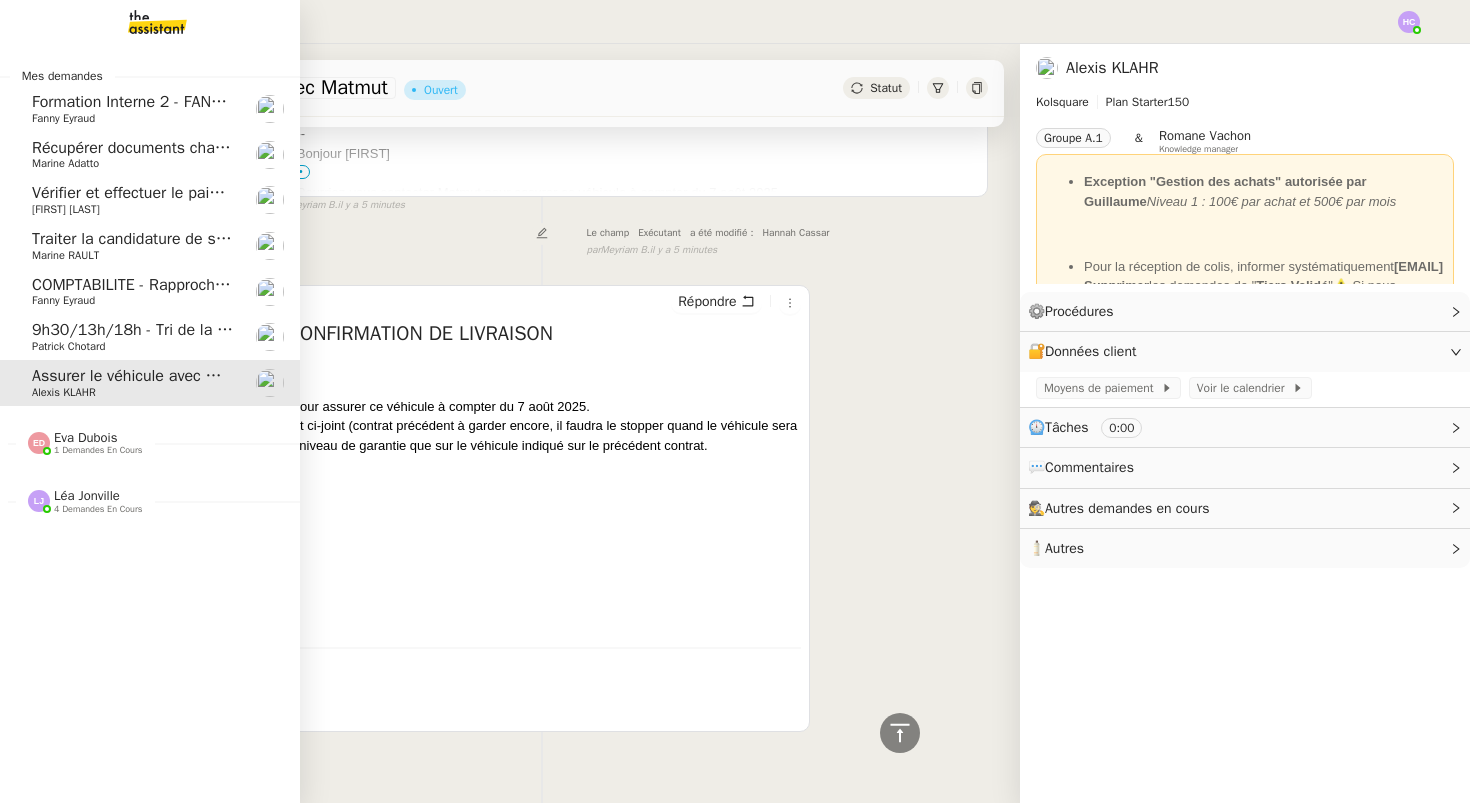 click on "9h30/13h/18h - Tri de la boite mail PRO - 1 août 2025" 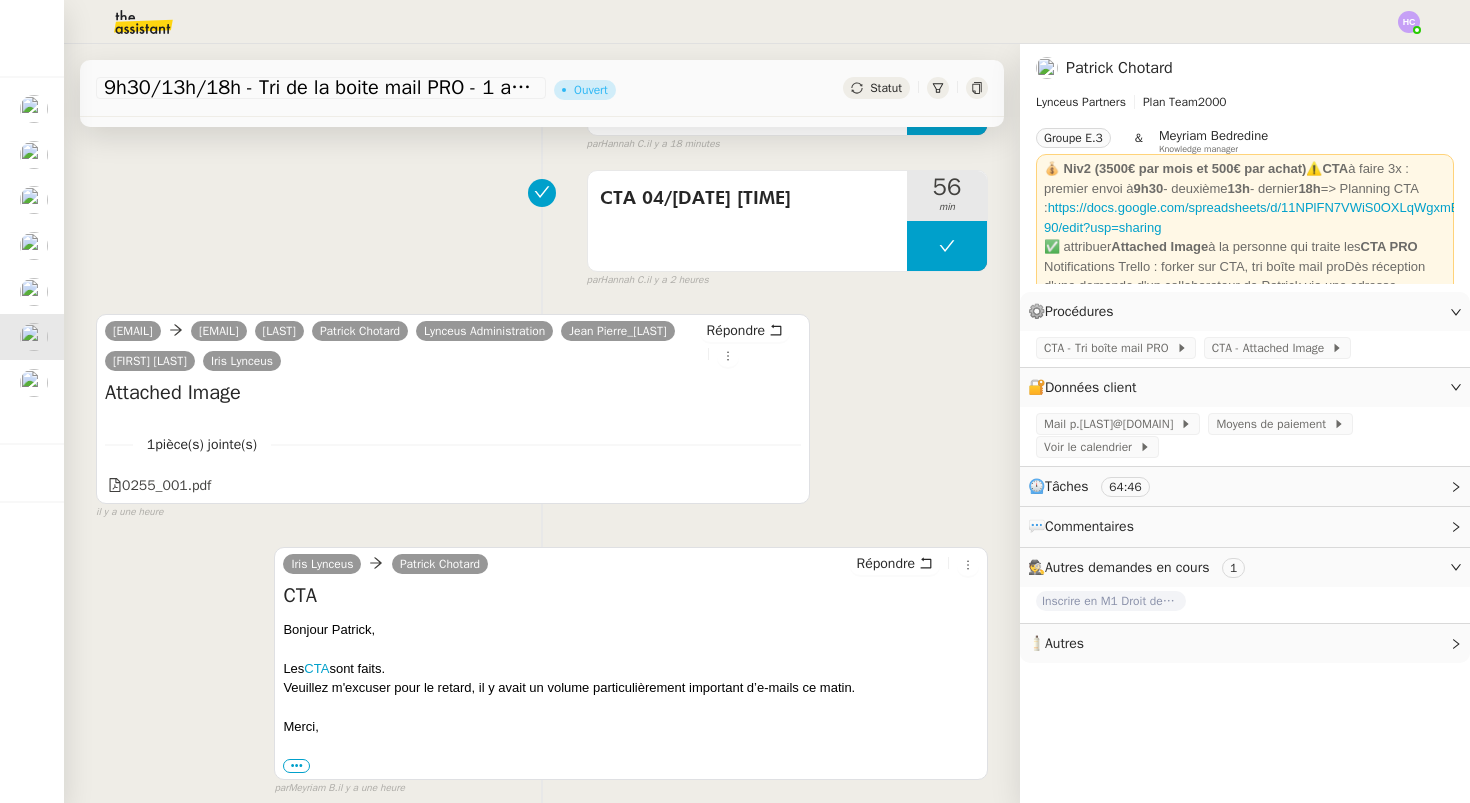 scroll, scrollTop: 0, scrollLeft: 0, axis: both 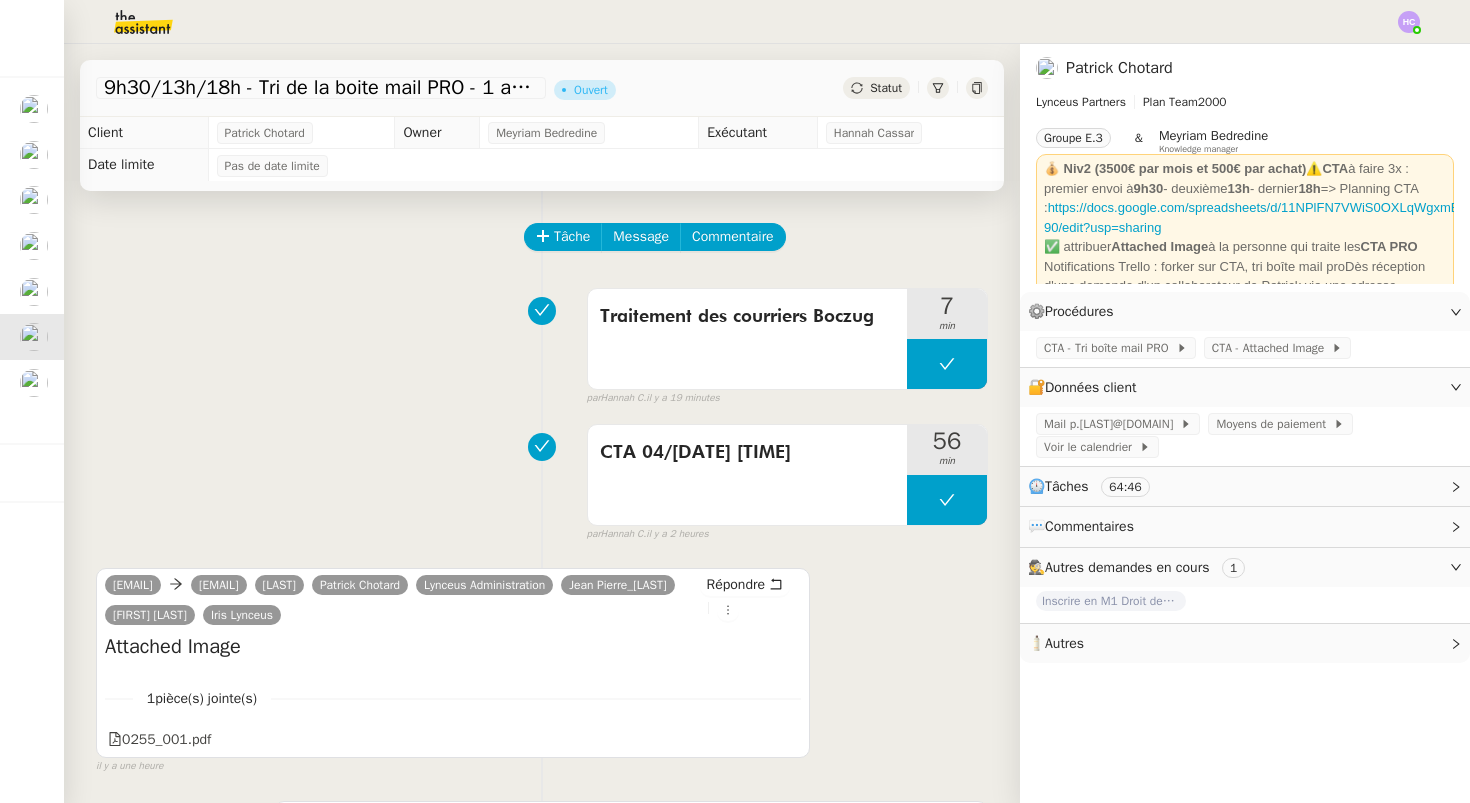 click 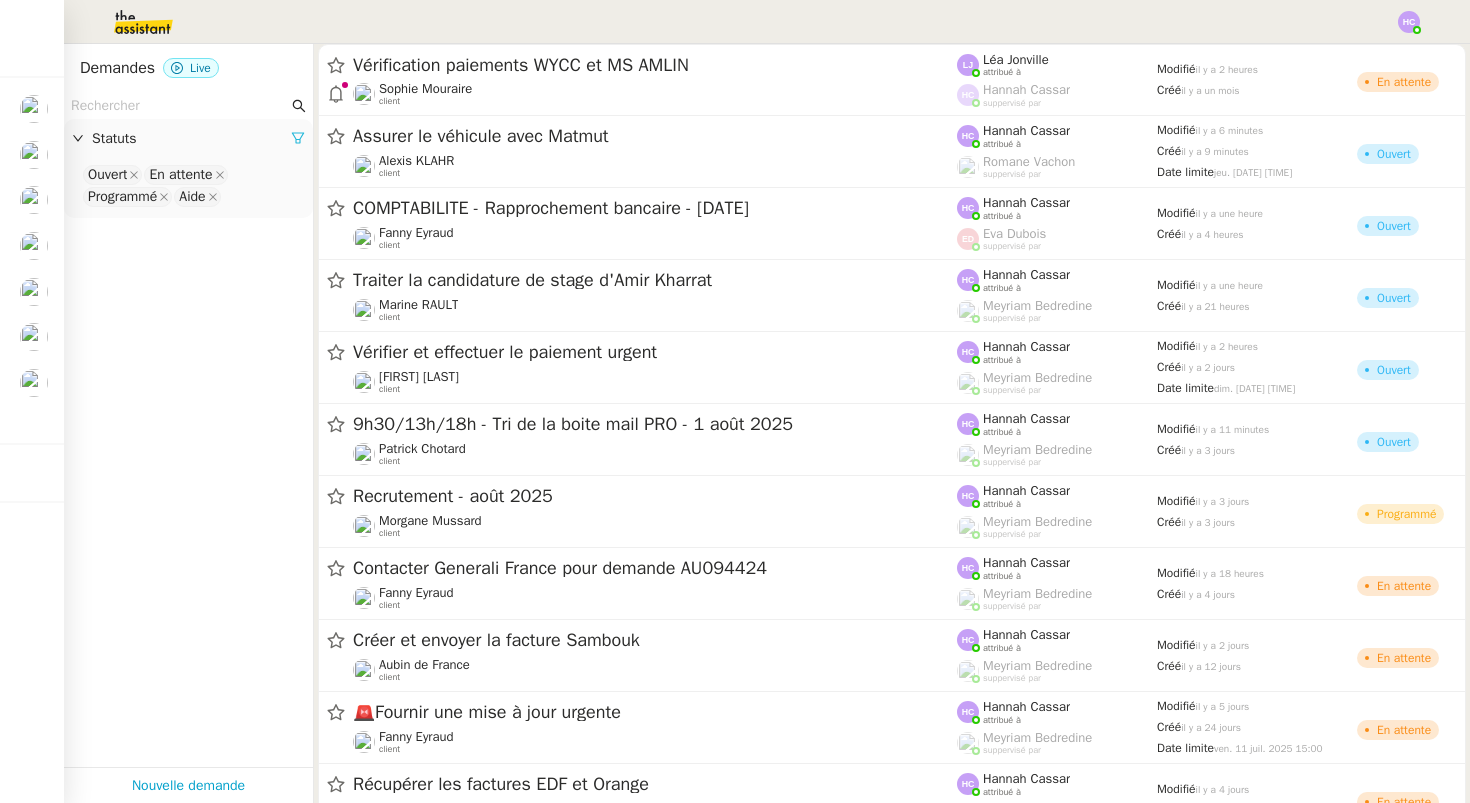click 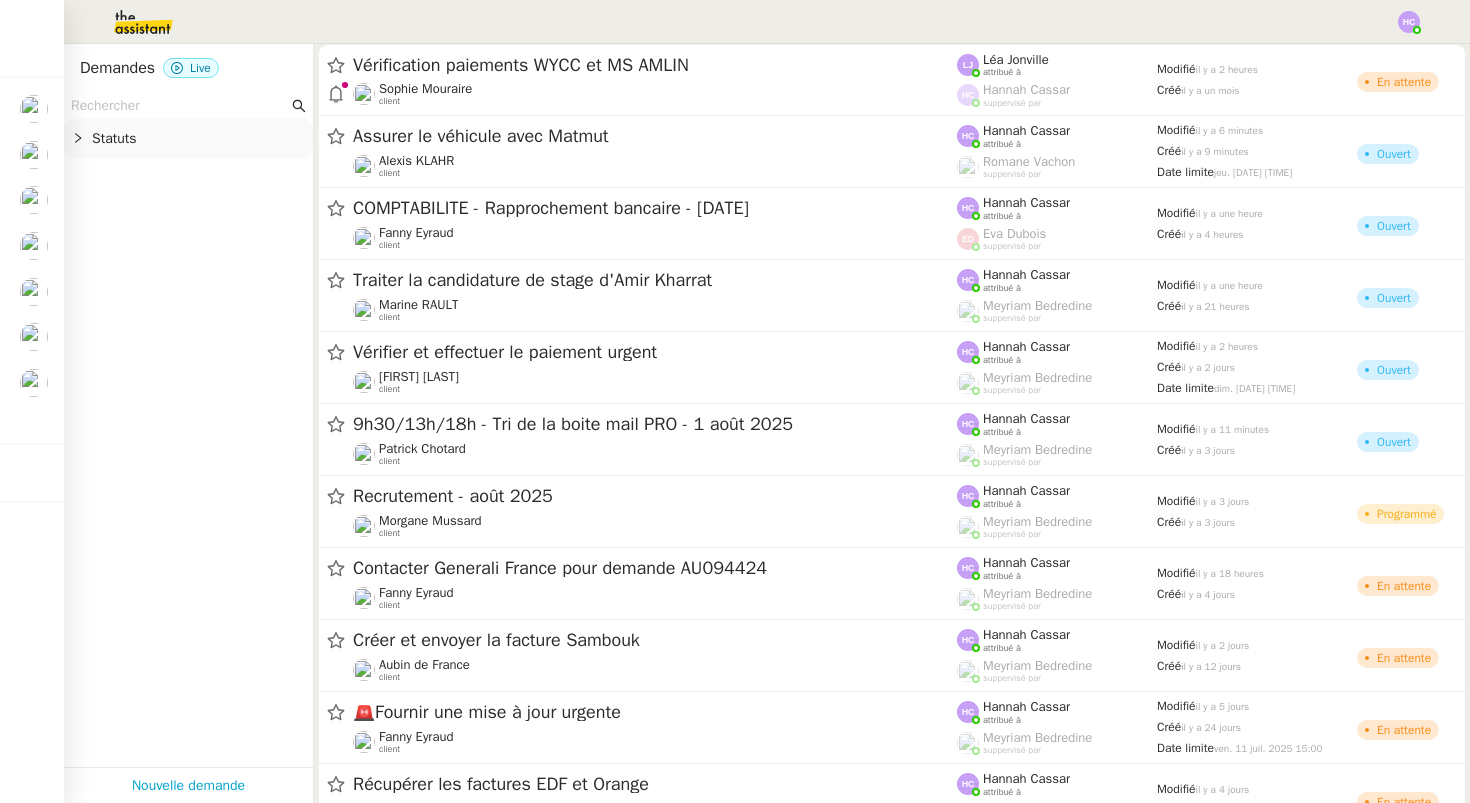 click 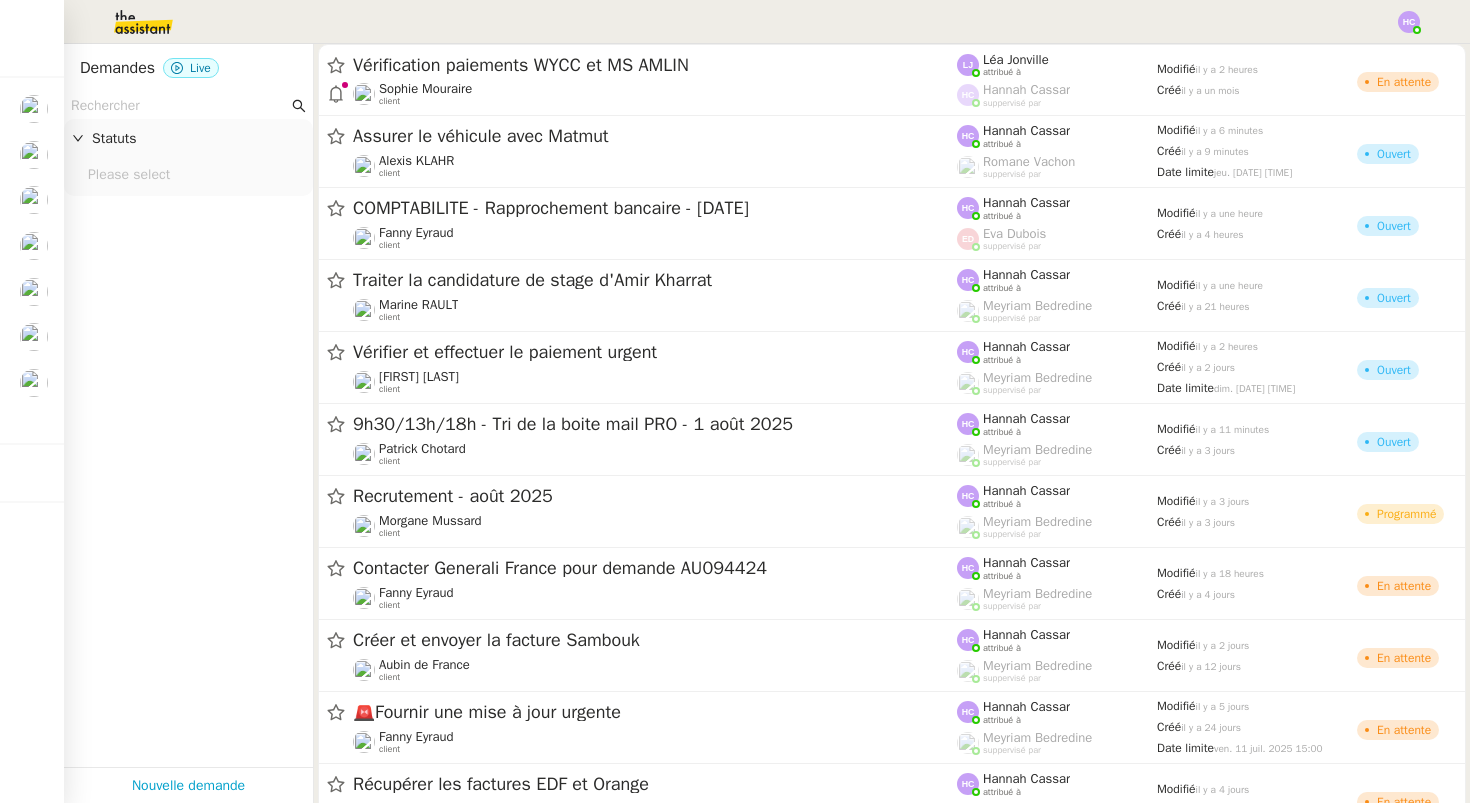click on "Please select" 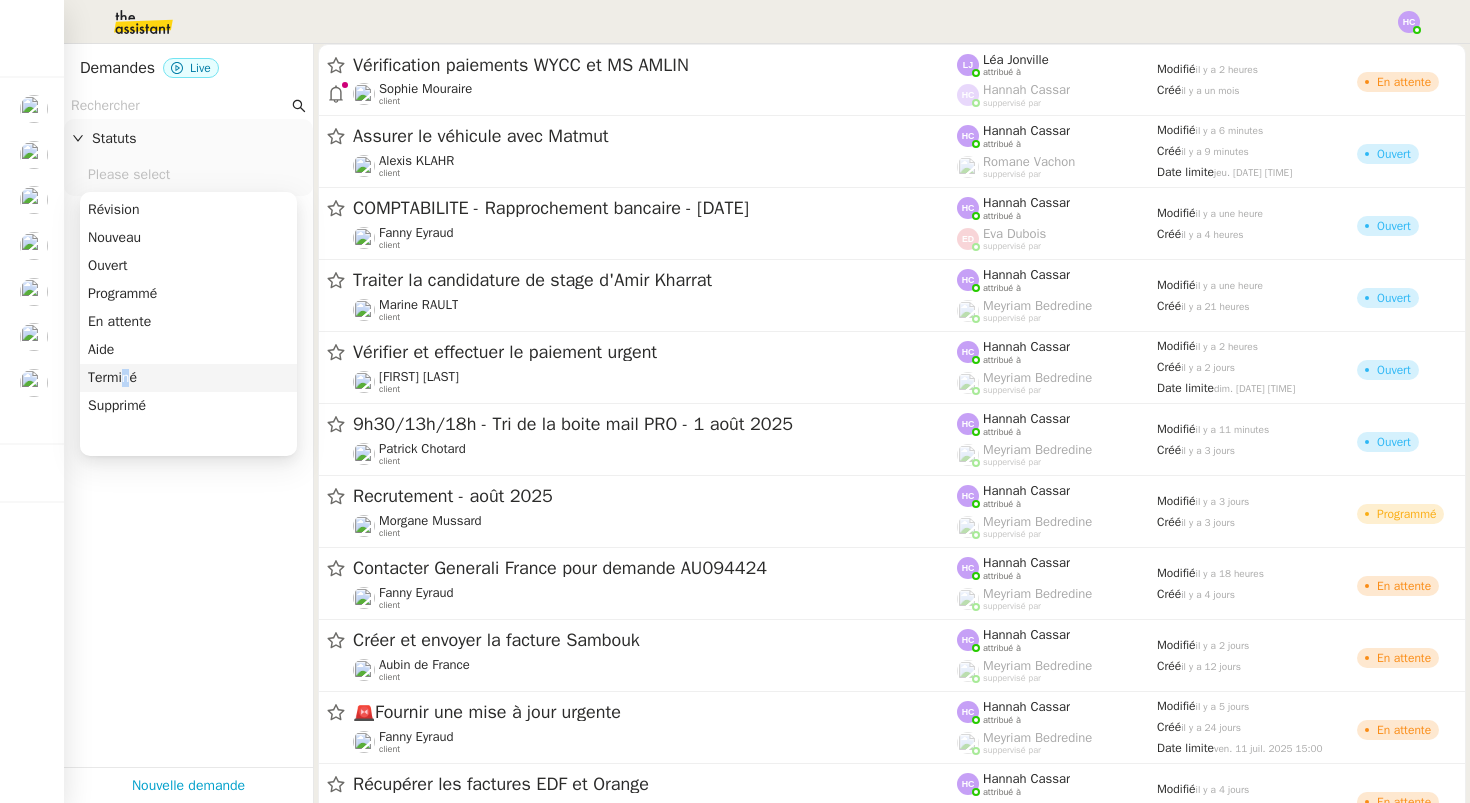click on "Terminé" at bounding box center (188, 378) 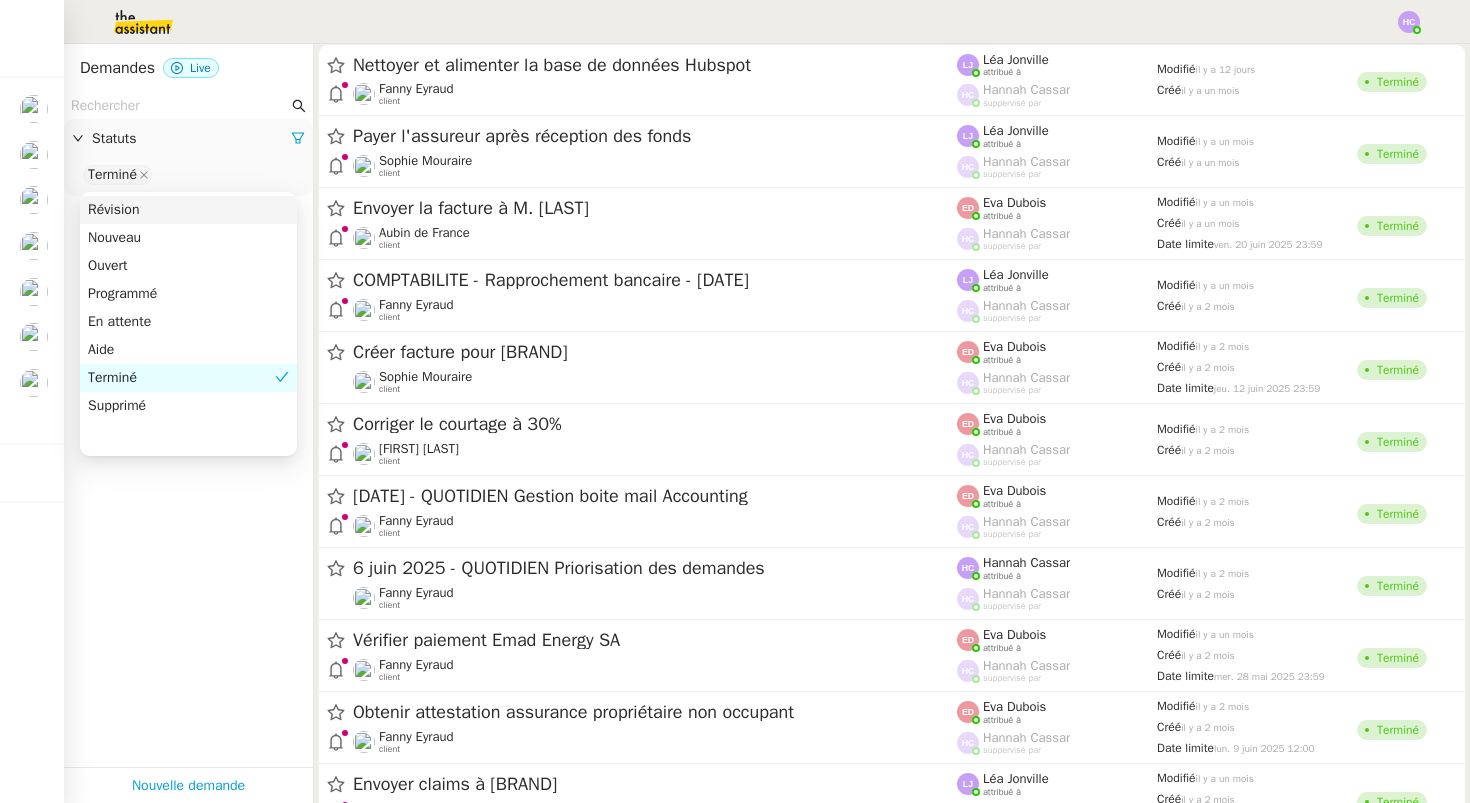 click 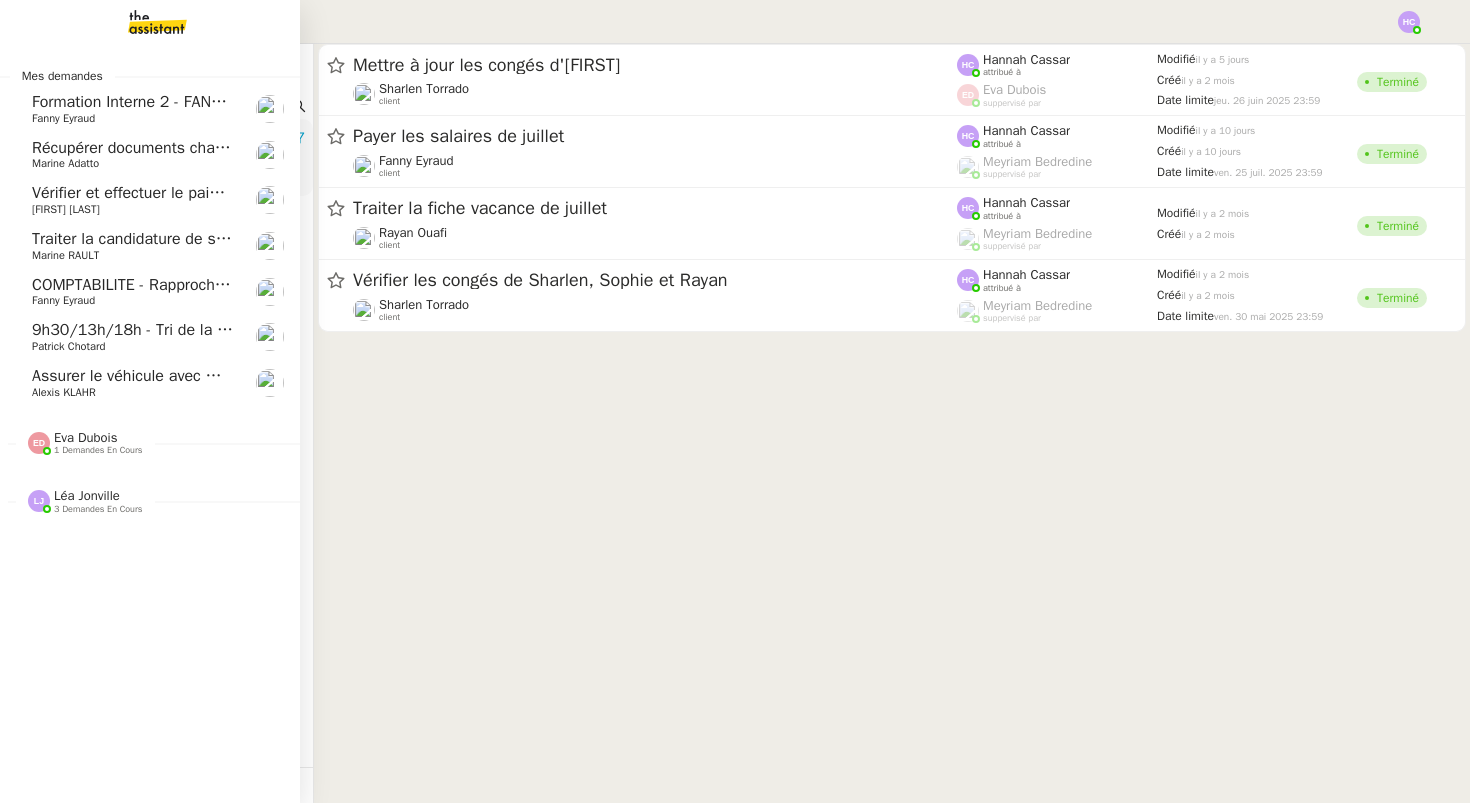 drag, startPoint x: 156, startPoint y: 106, endPoint x: 42, endPoint y: 101, distance: 114.1096 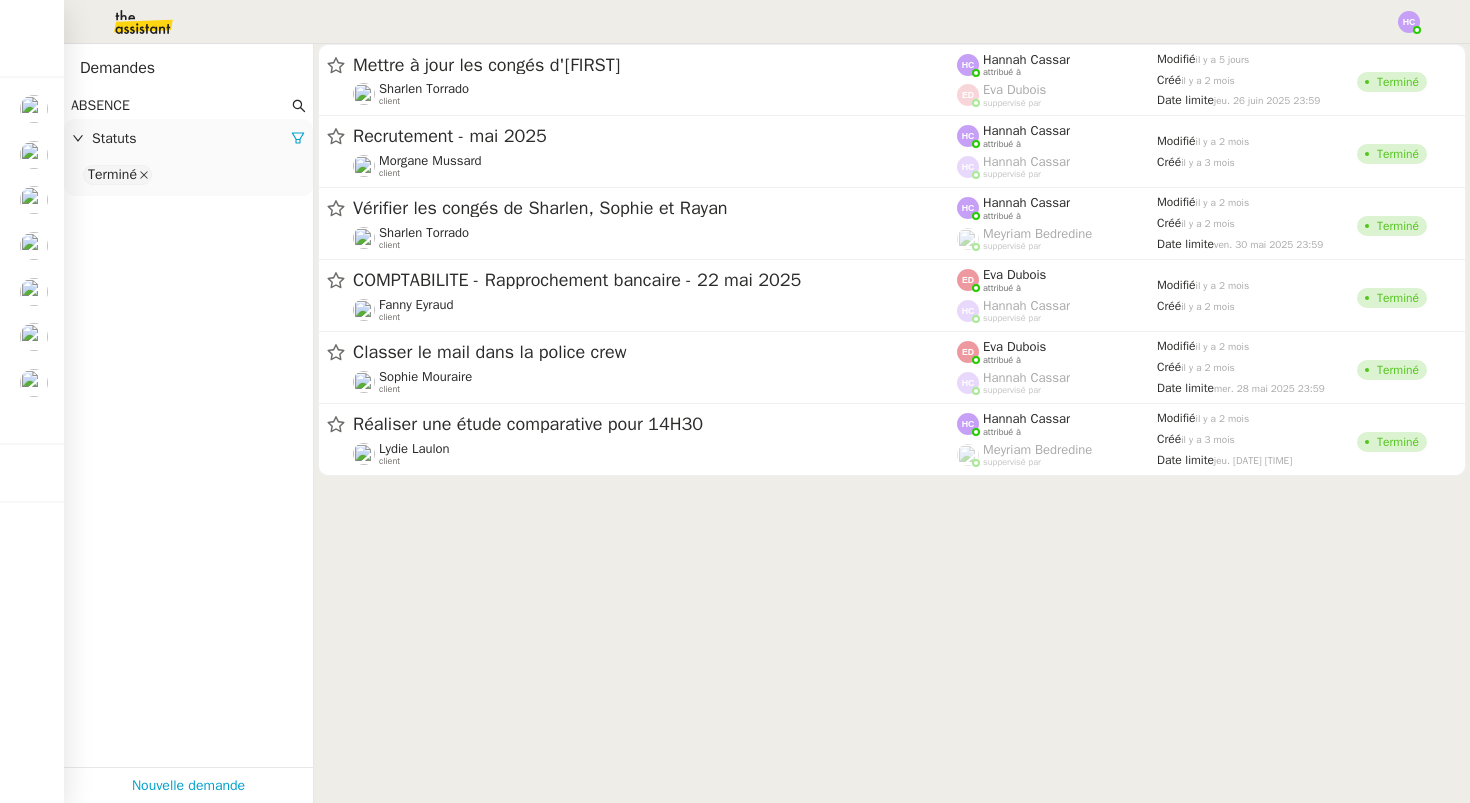 click 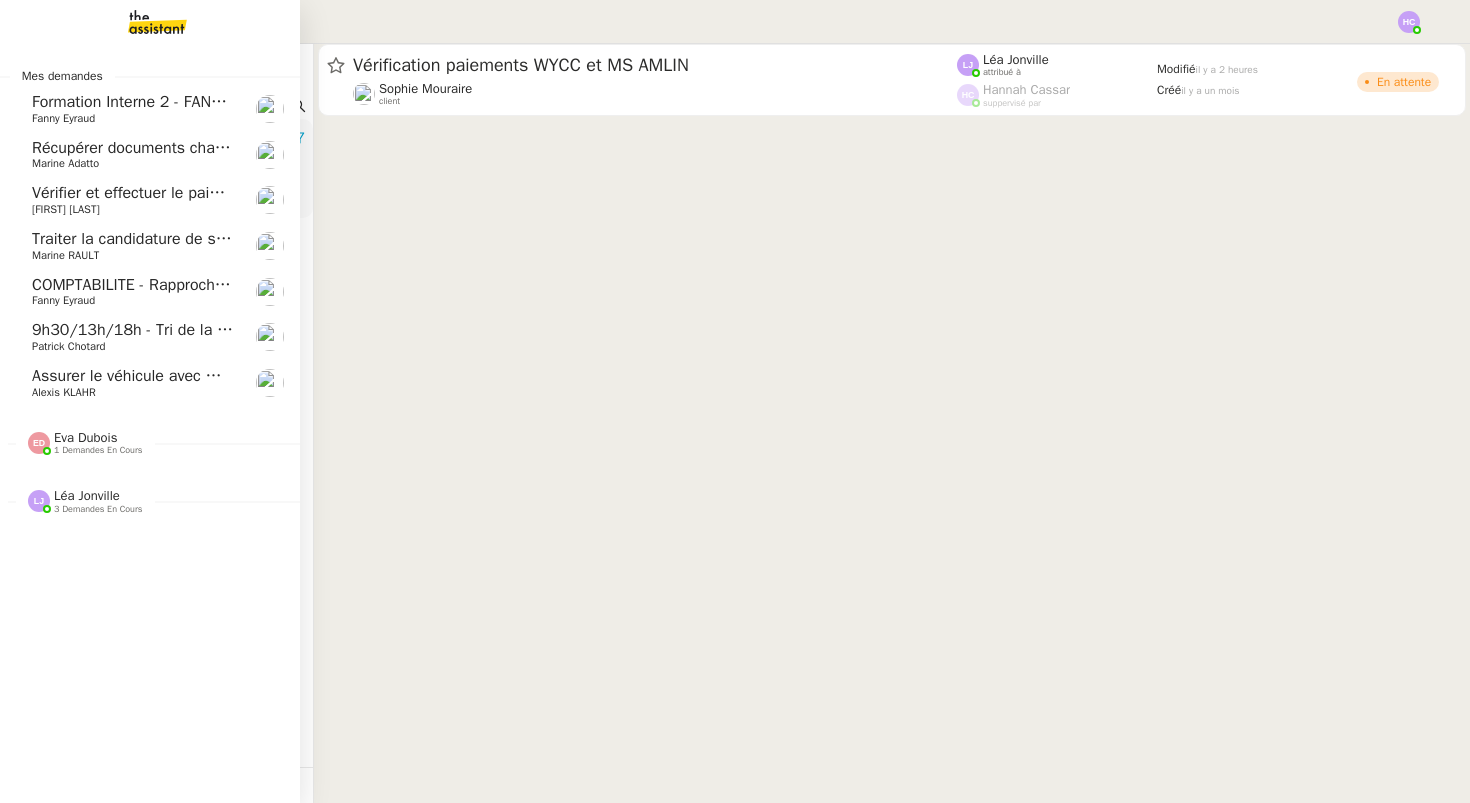 drag, startPoint x: 162, startPoint y: 106, endPoint x: 47, endPoint y: 104, distance: 115.01739 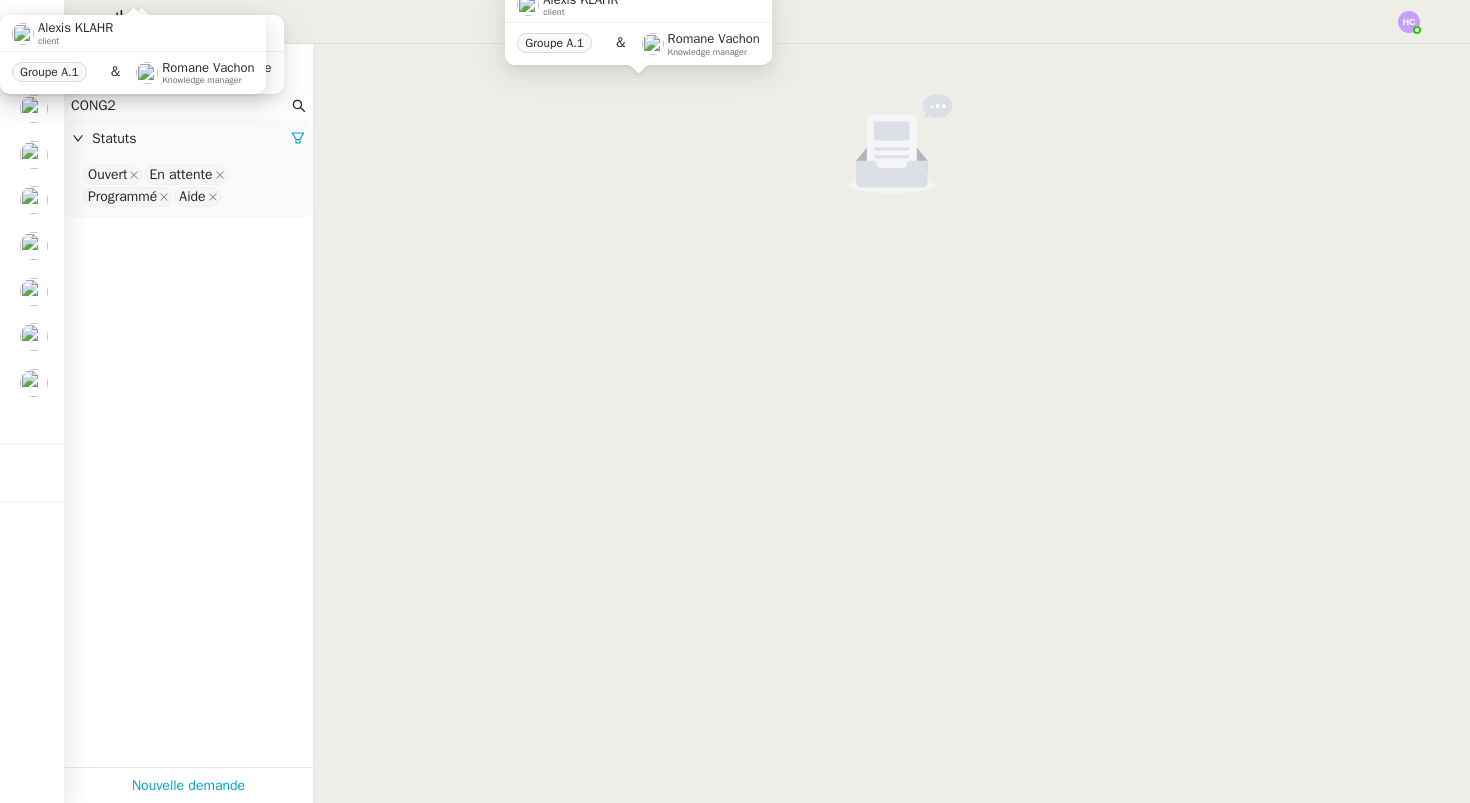 click on "Ouvert En attente Programmé Aide" 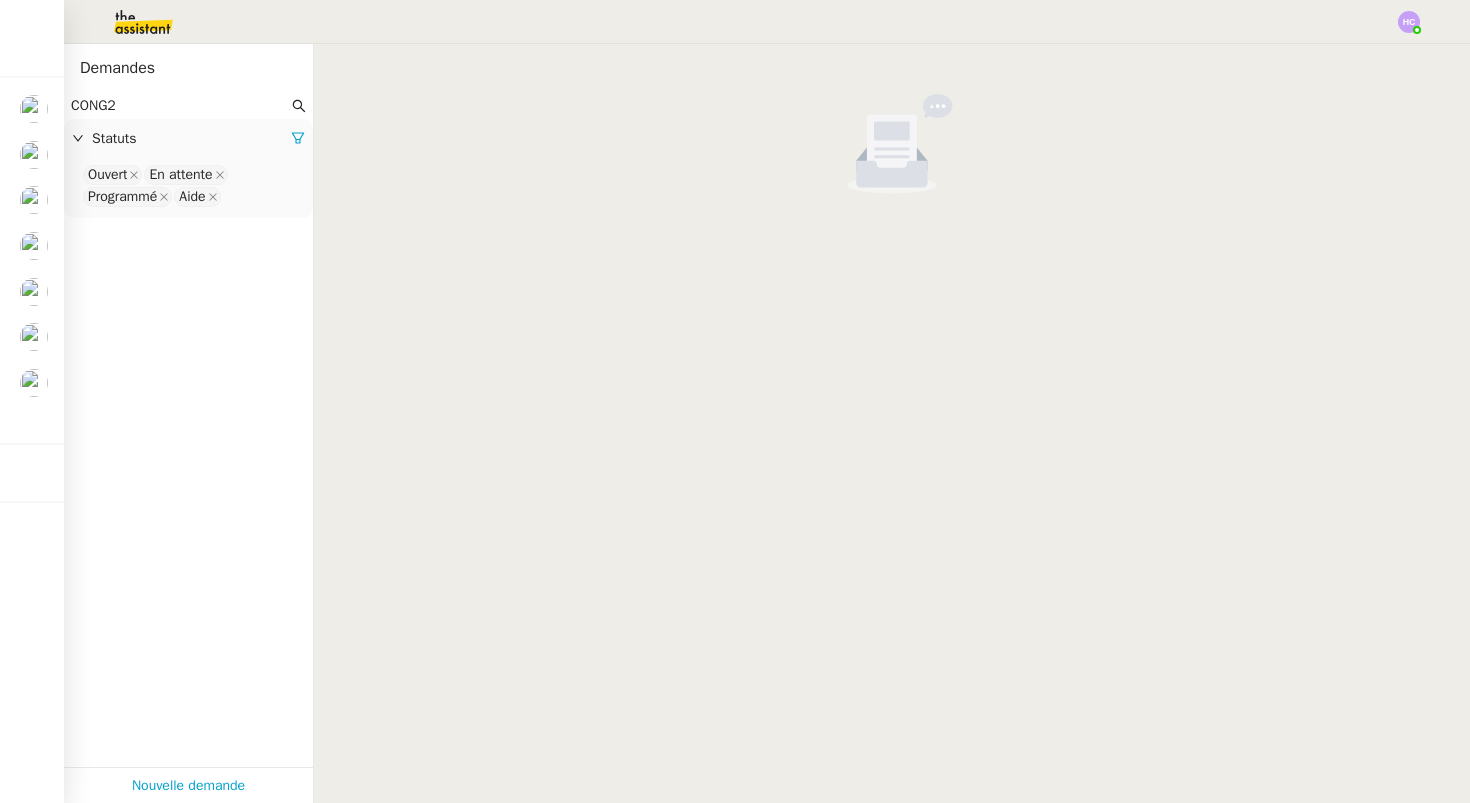 click on "Statuts" 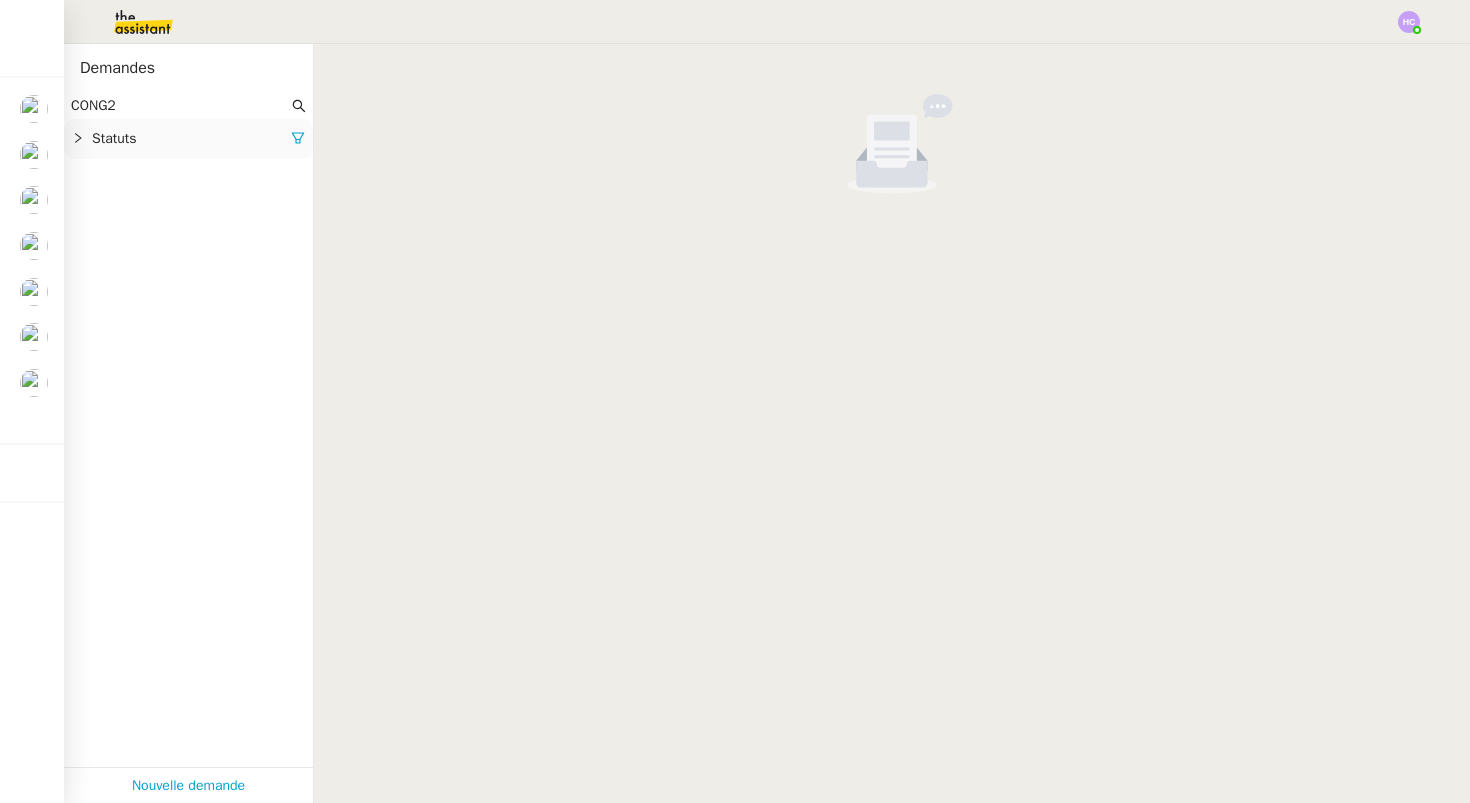 click on "Statuts" 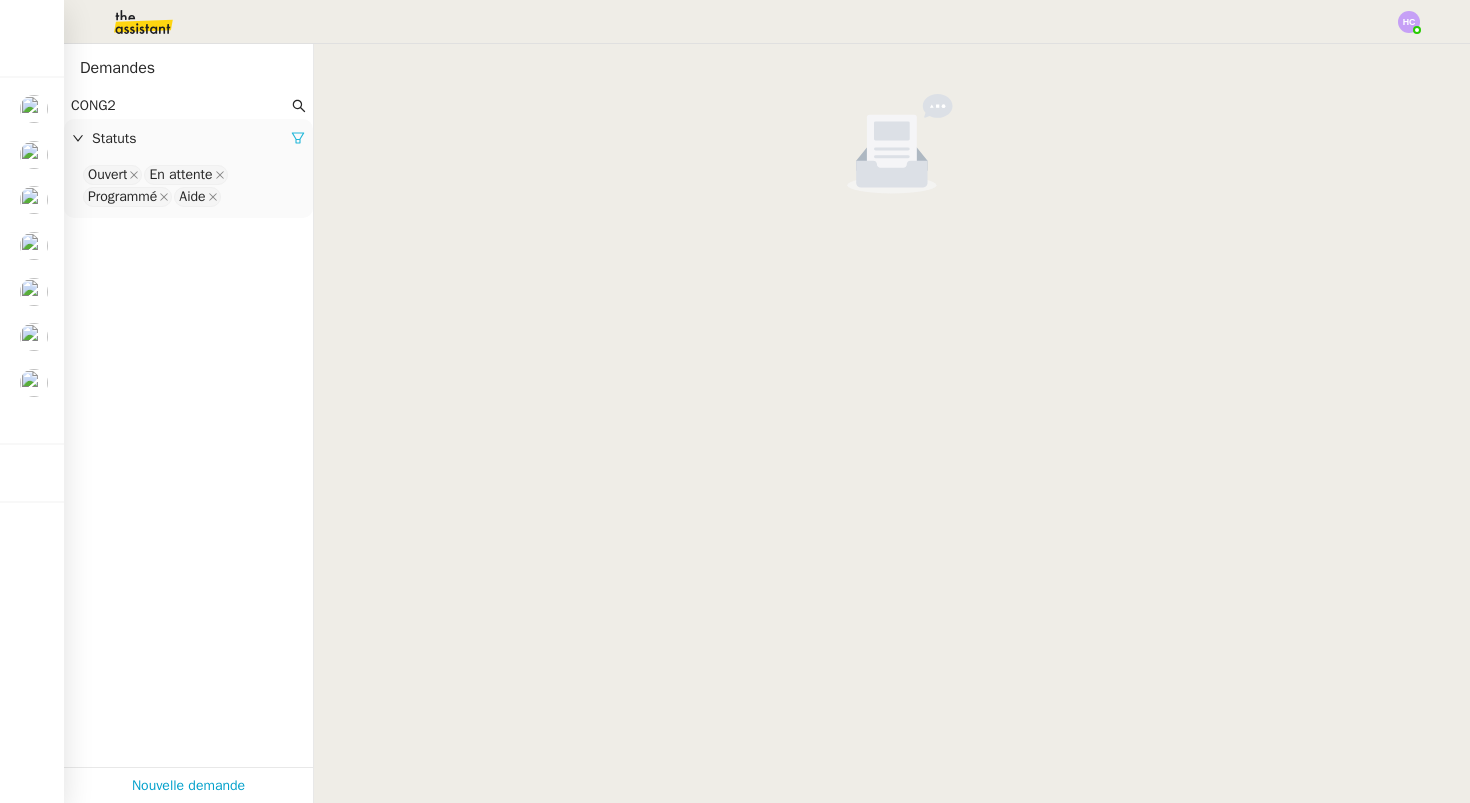 click 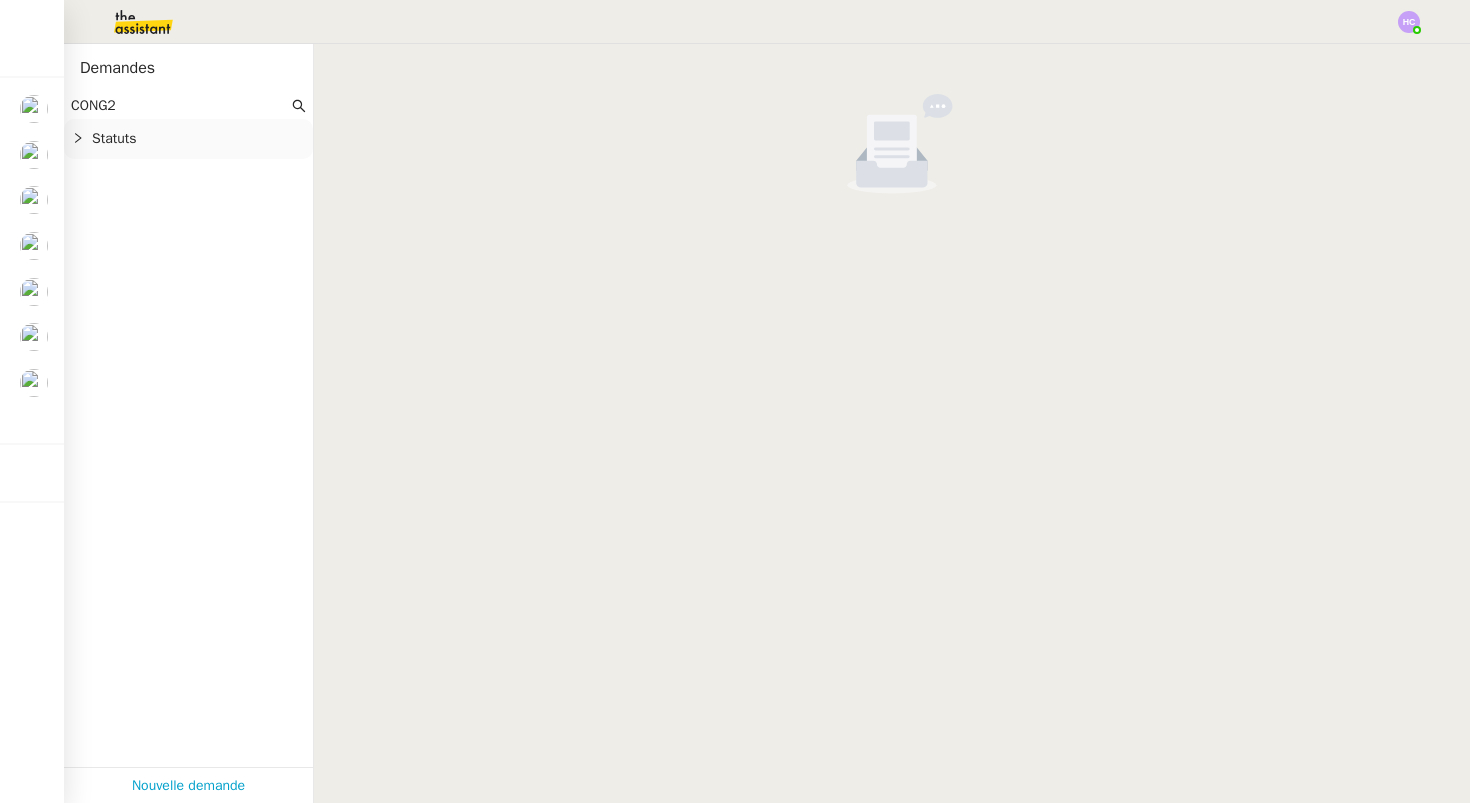 click on "Statuts" 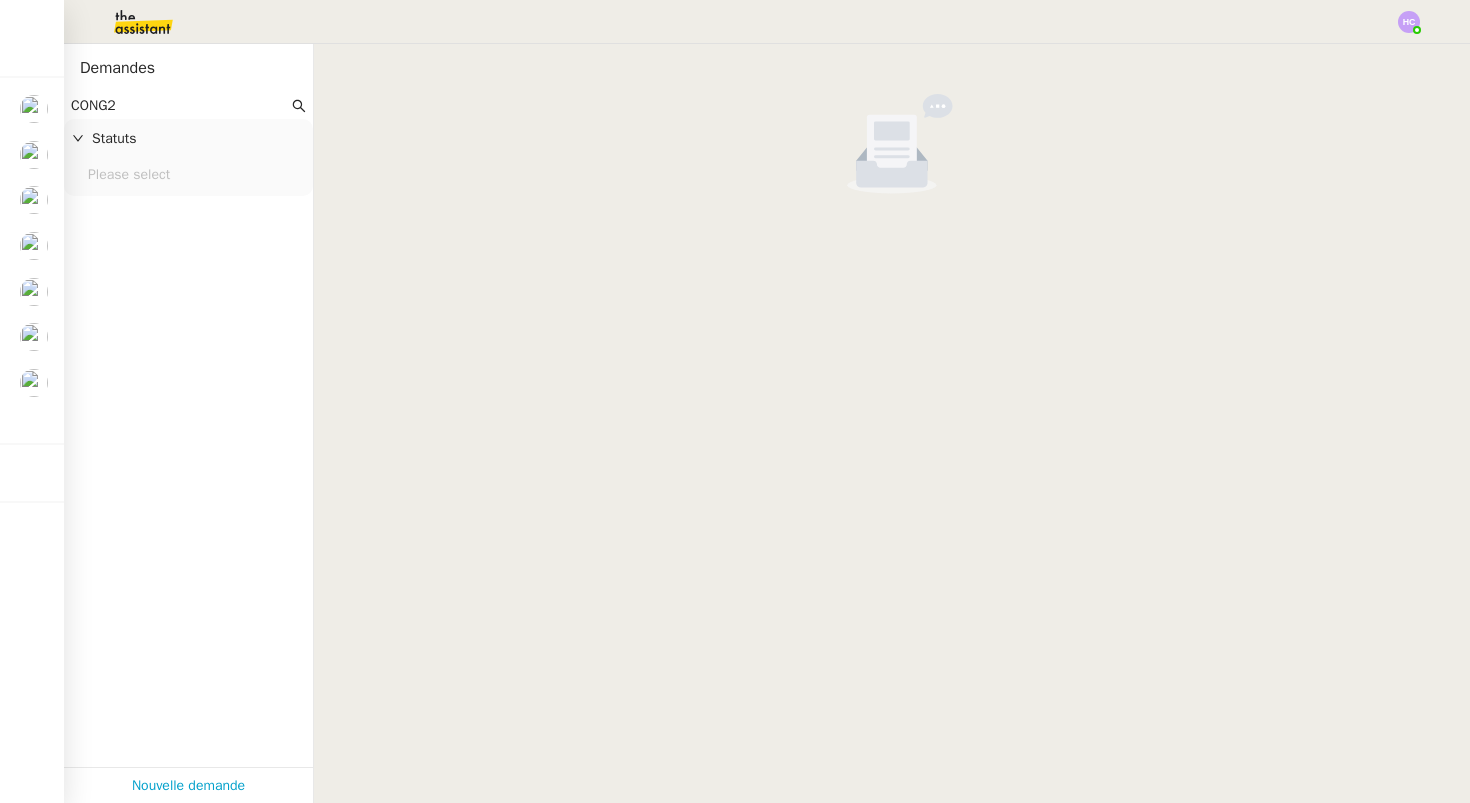 click 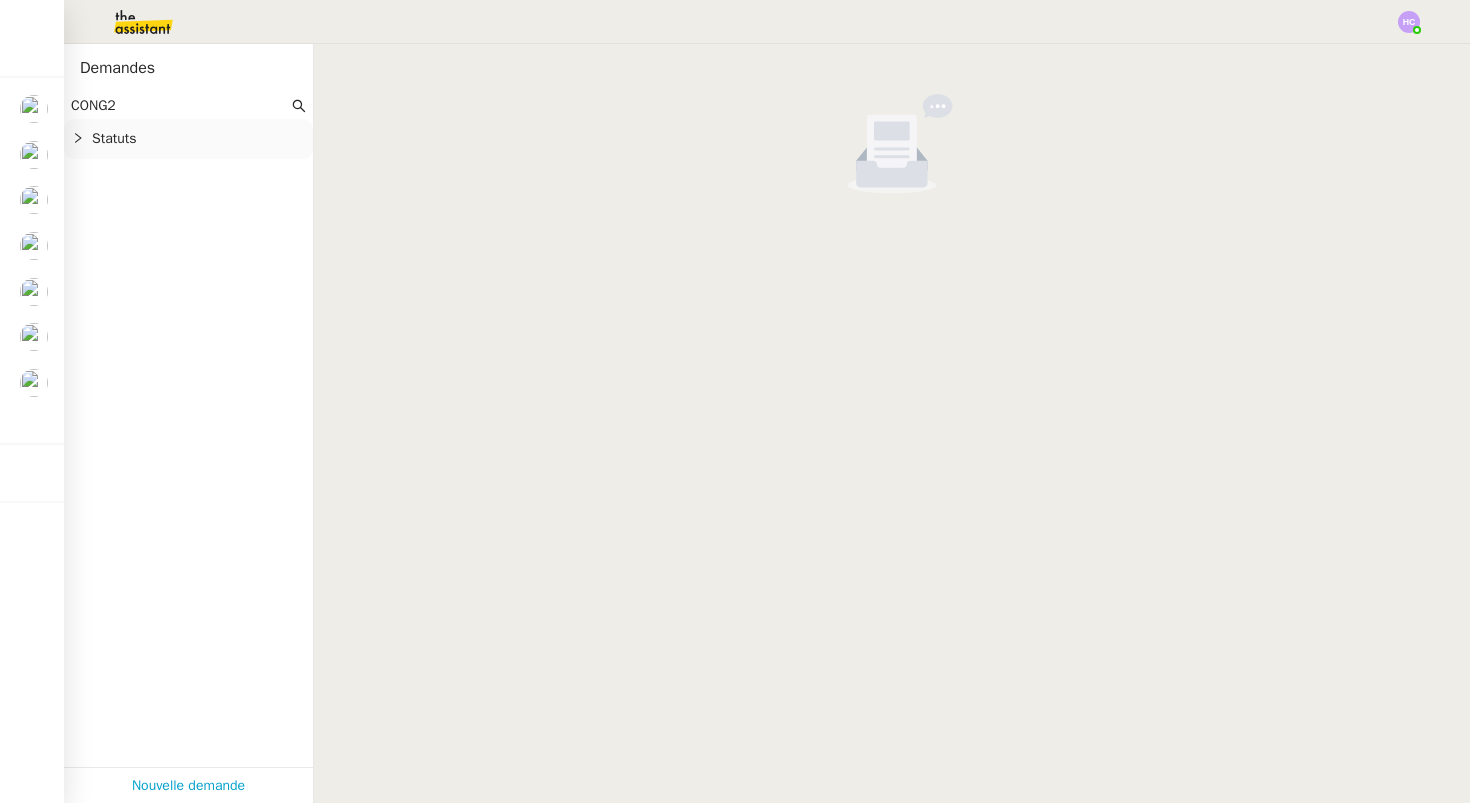 click on "Statuts" 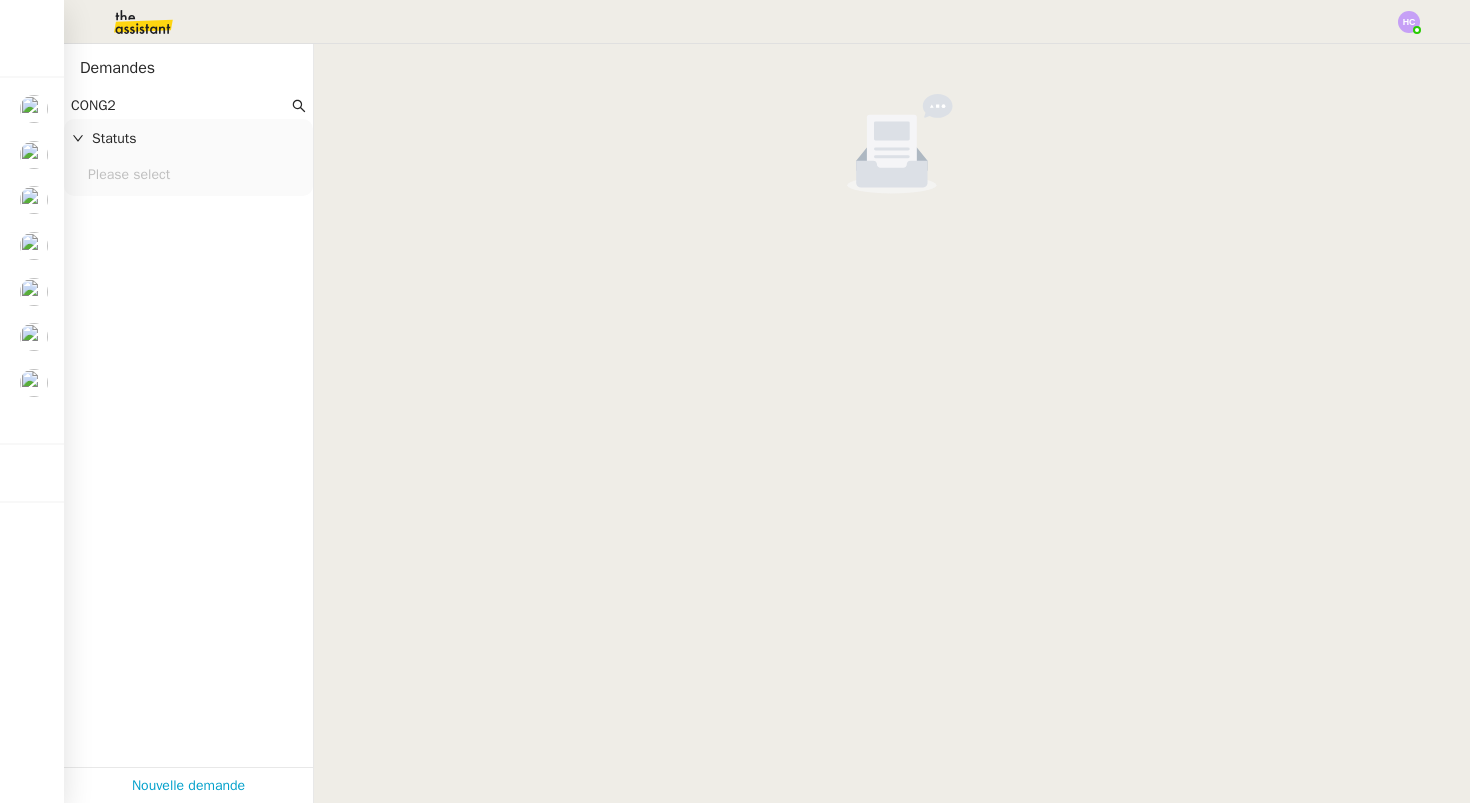 click on "Please select" 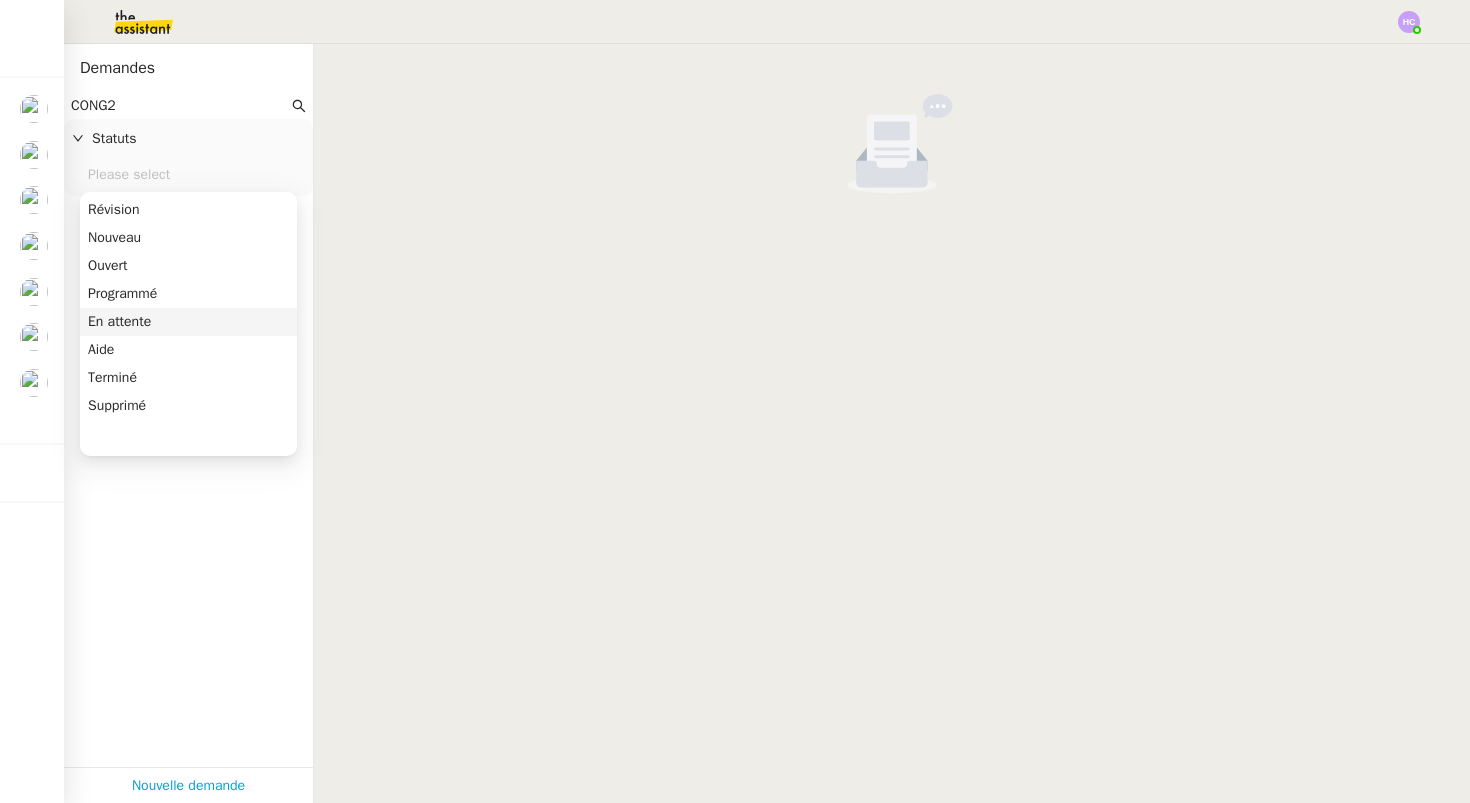 click on "En attente" at bounding box center [188, 322] 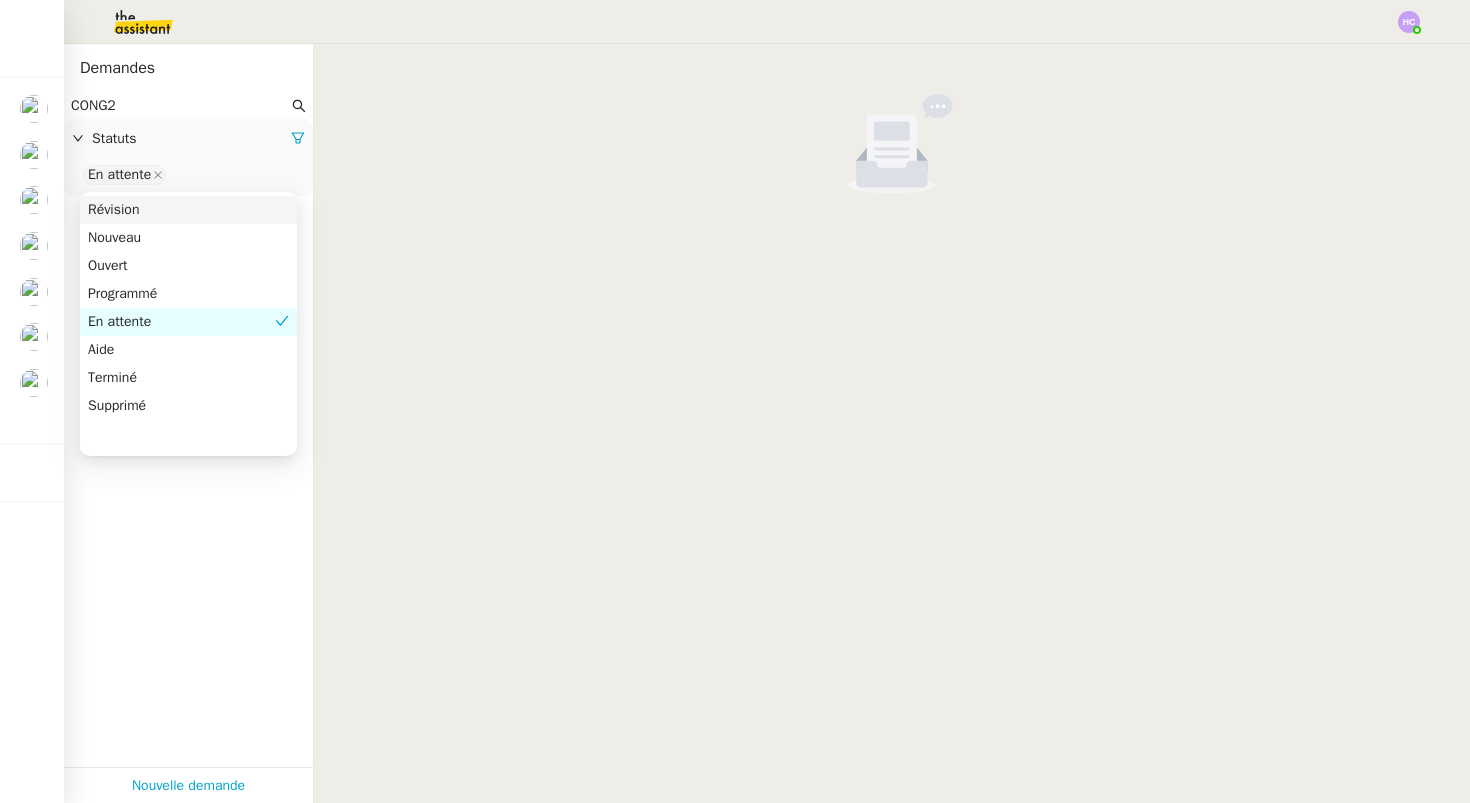 click on "CONG2" 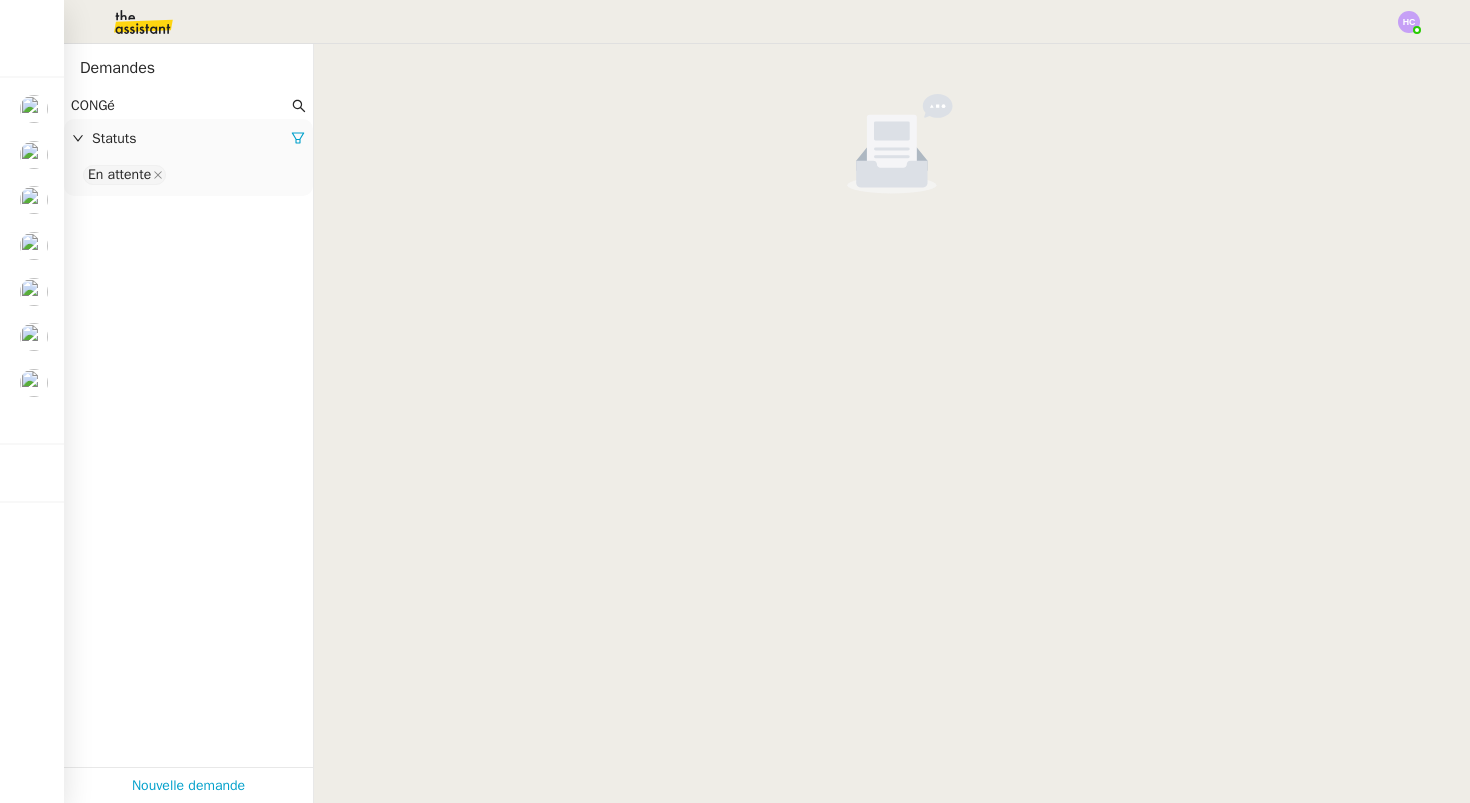drag, startPoint x: 216, startPoint y: 95, endPoint x: 53, endPoint y: 102, distance: 163.15024 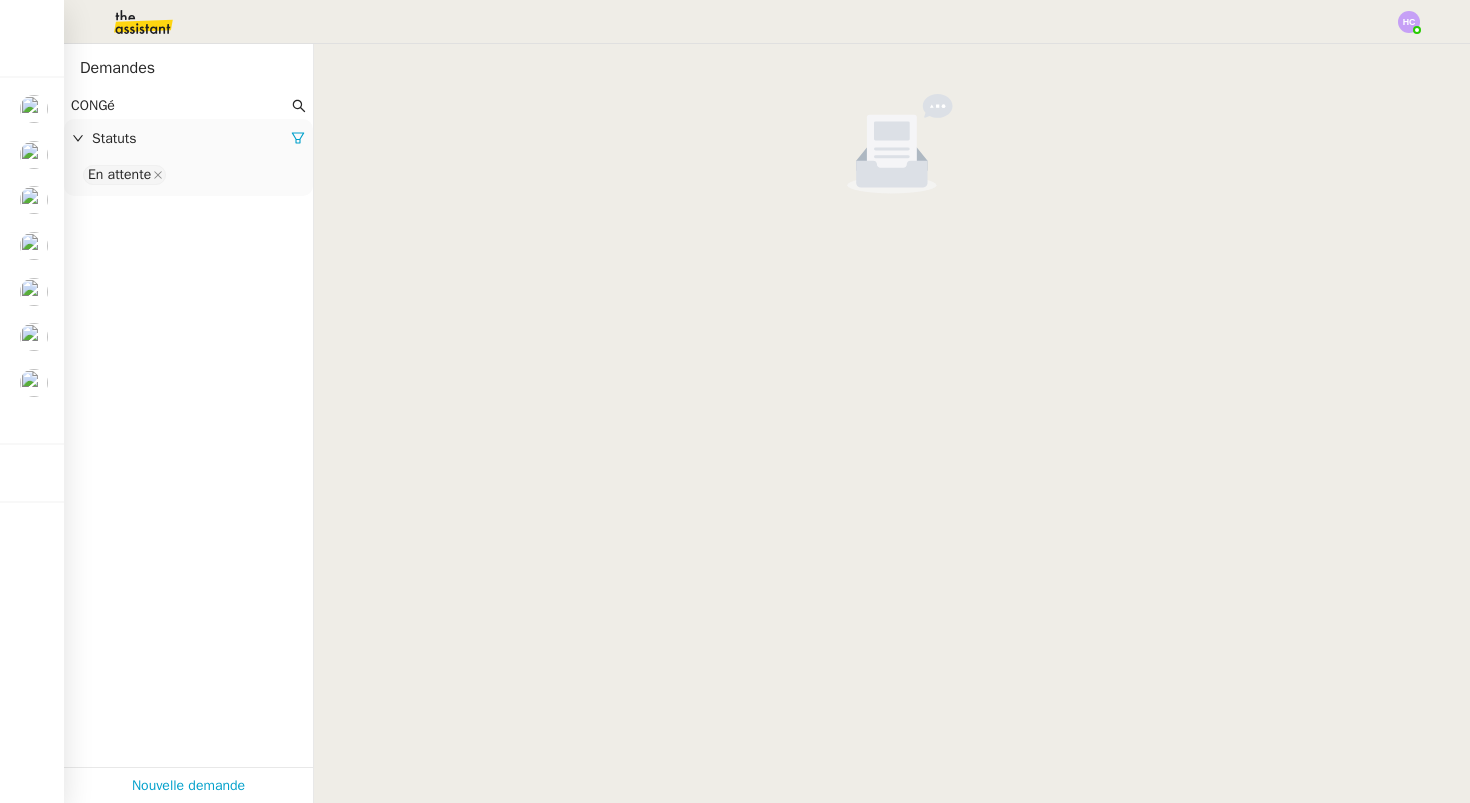 click on "Mes demandes Formation Interne 2 - FANNY EYRAUD      Fanny Eyraud     Récupérer documents changement de siège social    Marine Adatto    Vérifier et effectuer le paiement urgent    Abdoullah  Naina    Traiter la candidature de stage d'Amir Kharrat    Marine RAULT    COMPTABILITE - Rapprochement bancaire - 4 août 2025    Fanny Eyraud     9h30/13h/18h - Tri de la boite mail PRO - 1 août 2025    Patrick Chotard    Assurer le véhicule avec Matmut    Alexis KLAHR    Eva Dubois    1 demandes en cours    Calculer le paiement de CHF 2,063.41    Fanny Eyraud     Léa Jonville    3 demandes en cours    COMPTABILITE - Rapprochement bancaire - 24 juillet 2025    Fanny Eyraud     Mettre à jour Hubspot    Fanny Eyraud     4 août 2025 - QUOTIDIEN Gestion boite mail Accounting    Fanny Eyraud     Demandes CONGé Statuts En attente   Nouvelle demande" at bounding box center (735, 401) 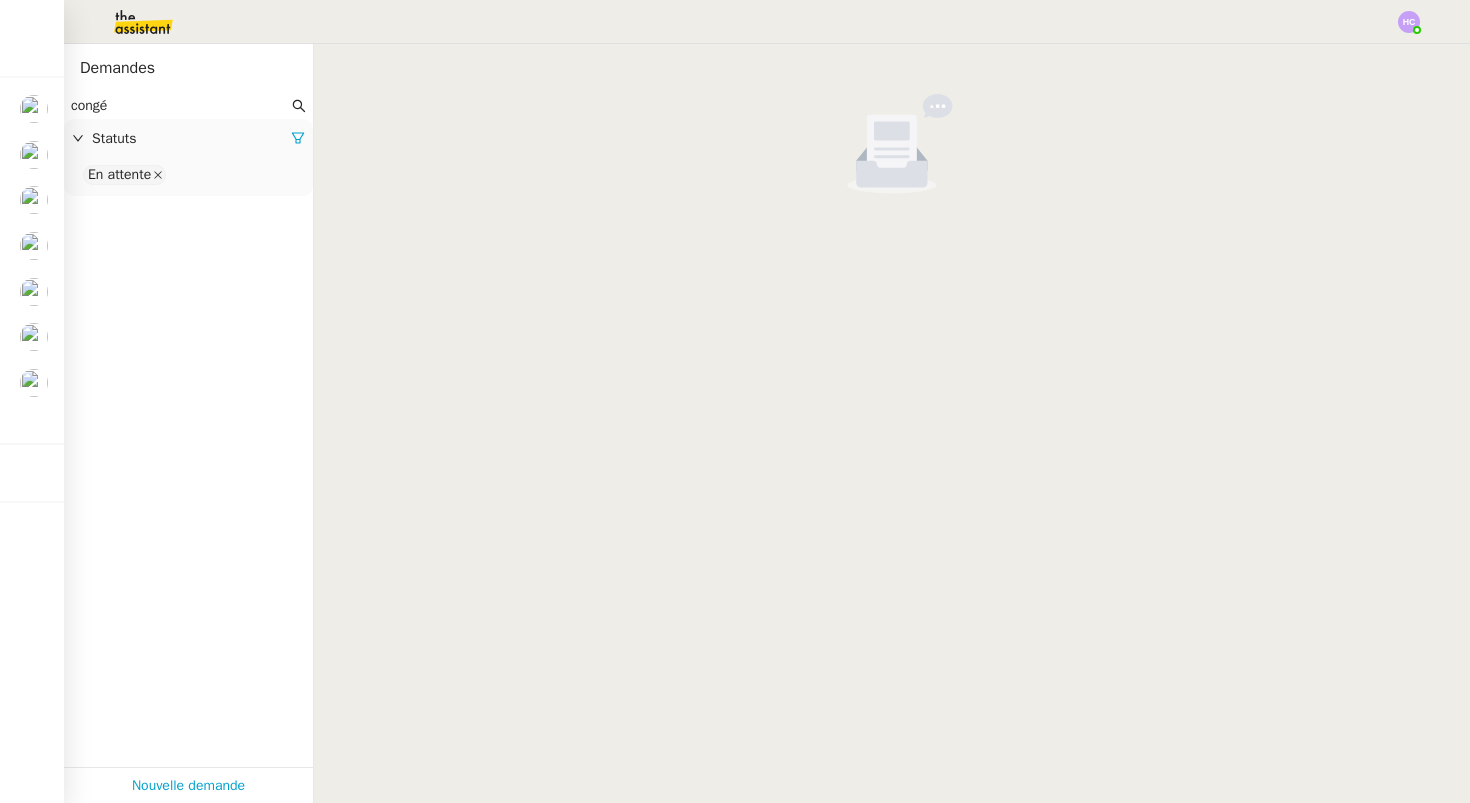 type on "congé" 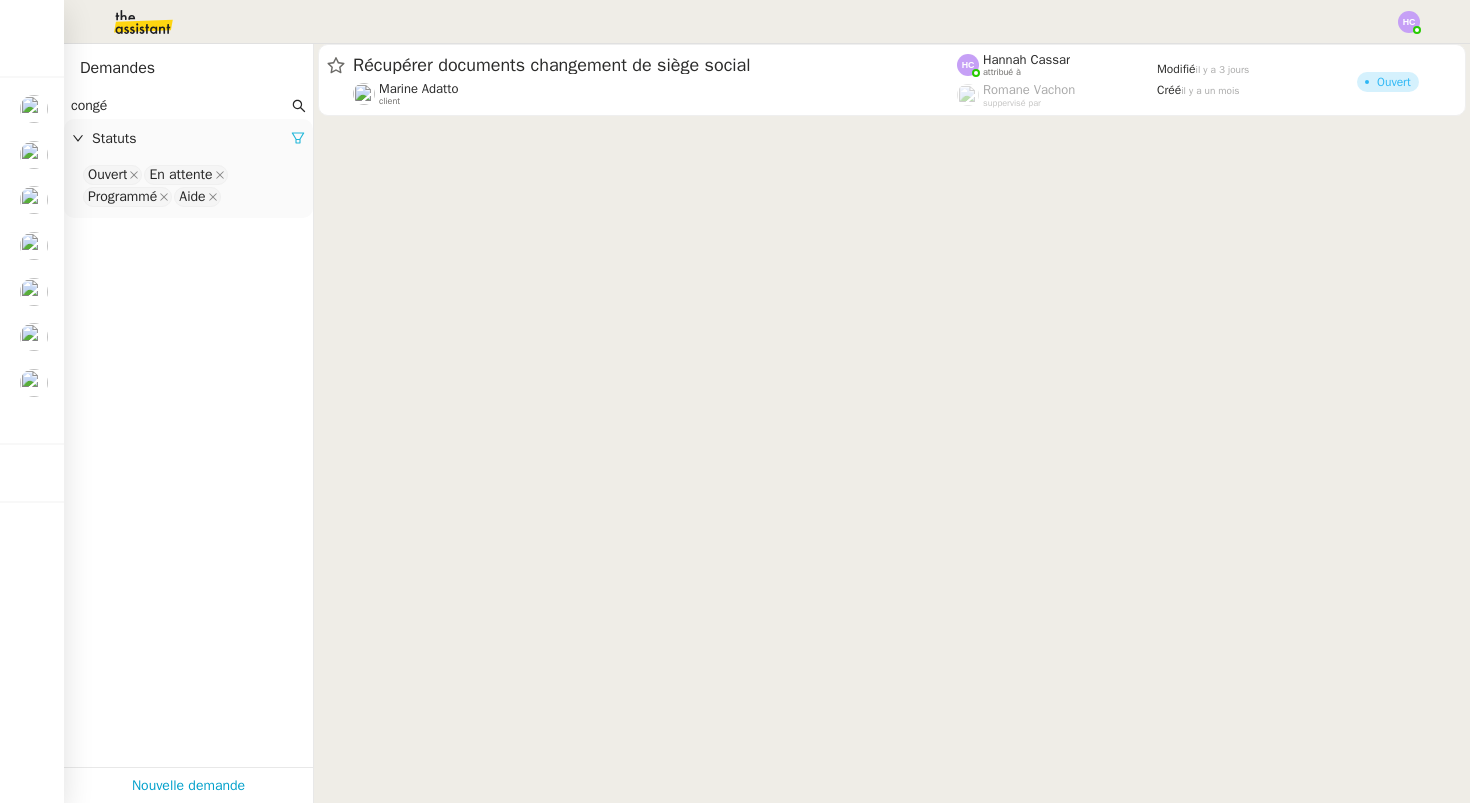 click 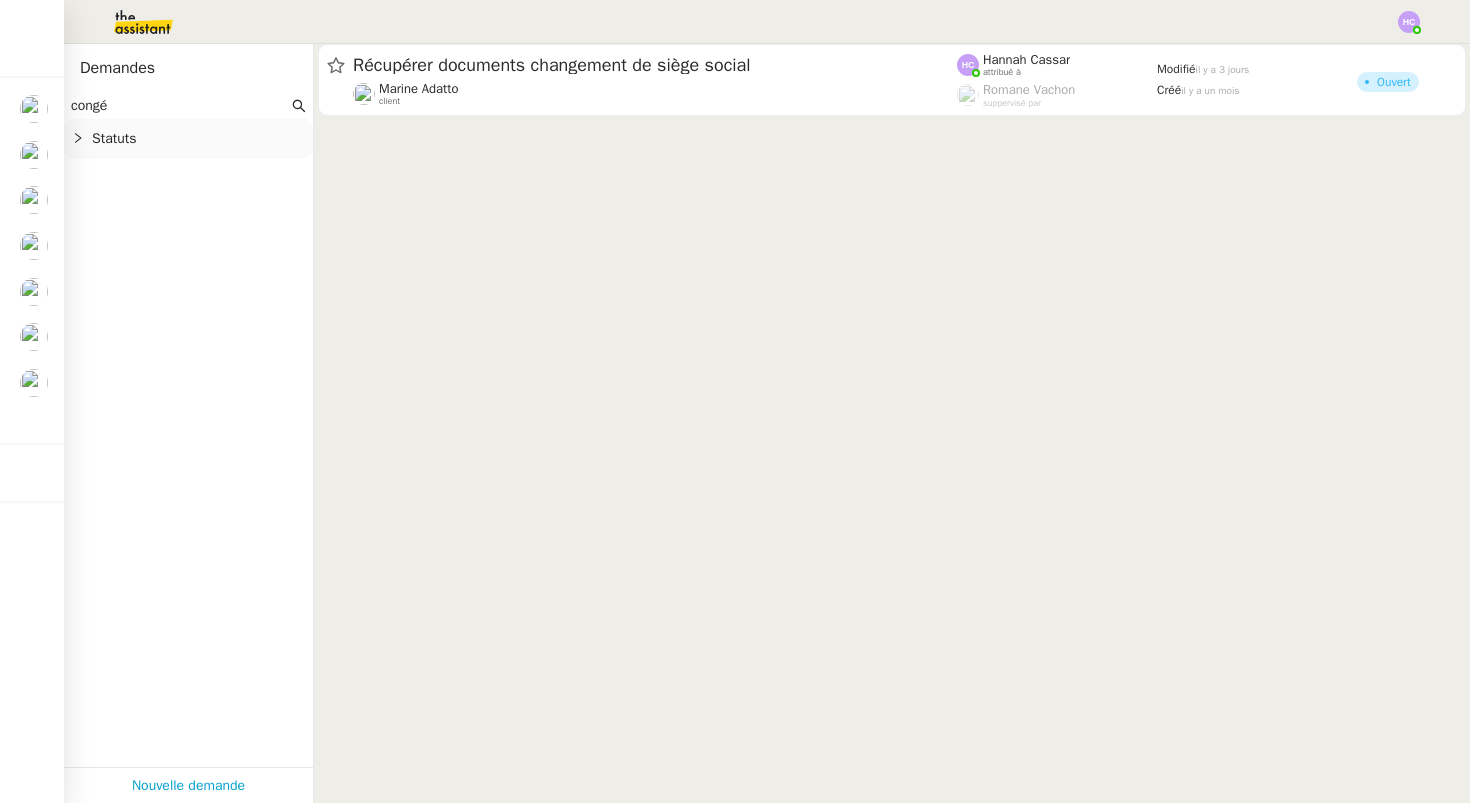 click 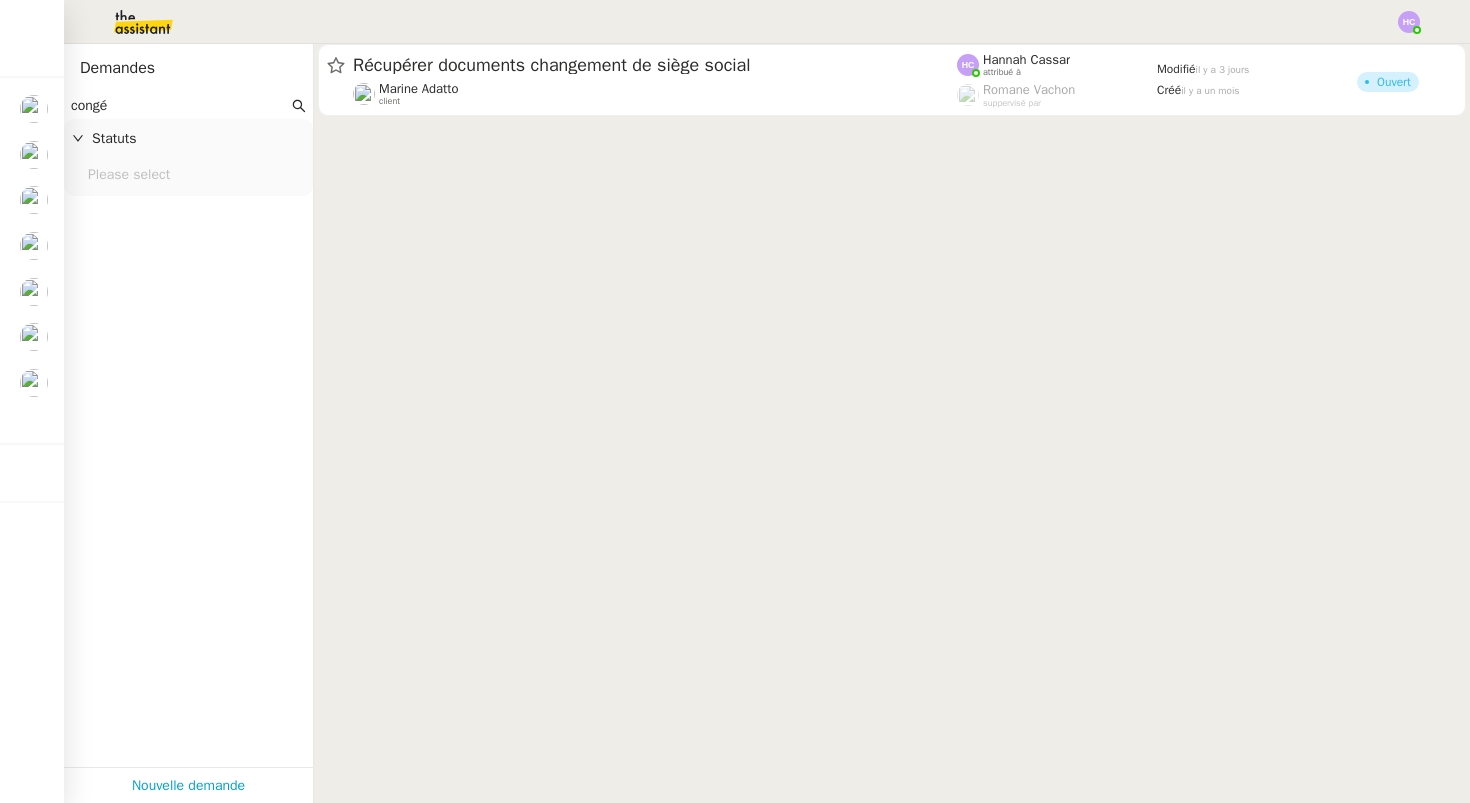click on "Please select" 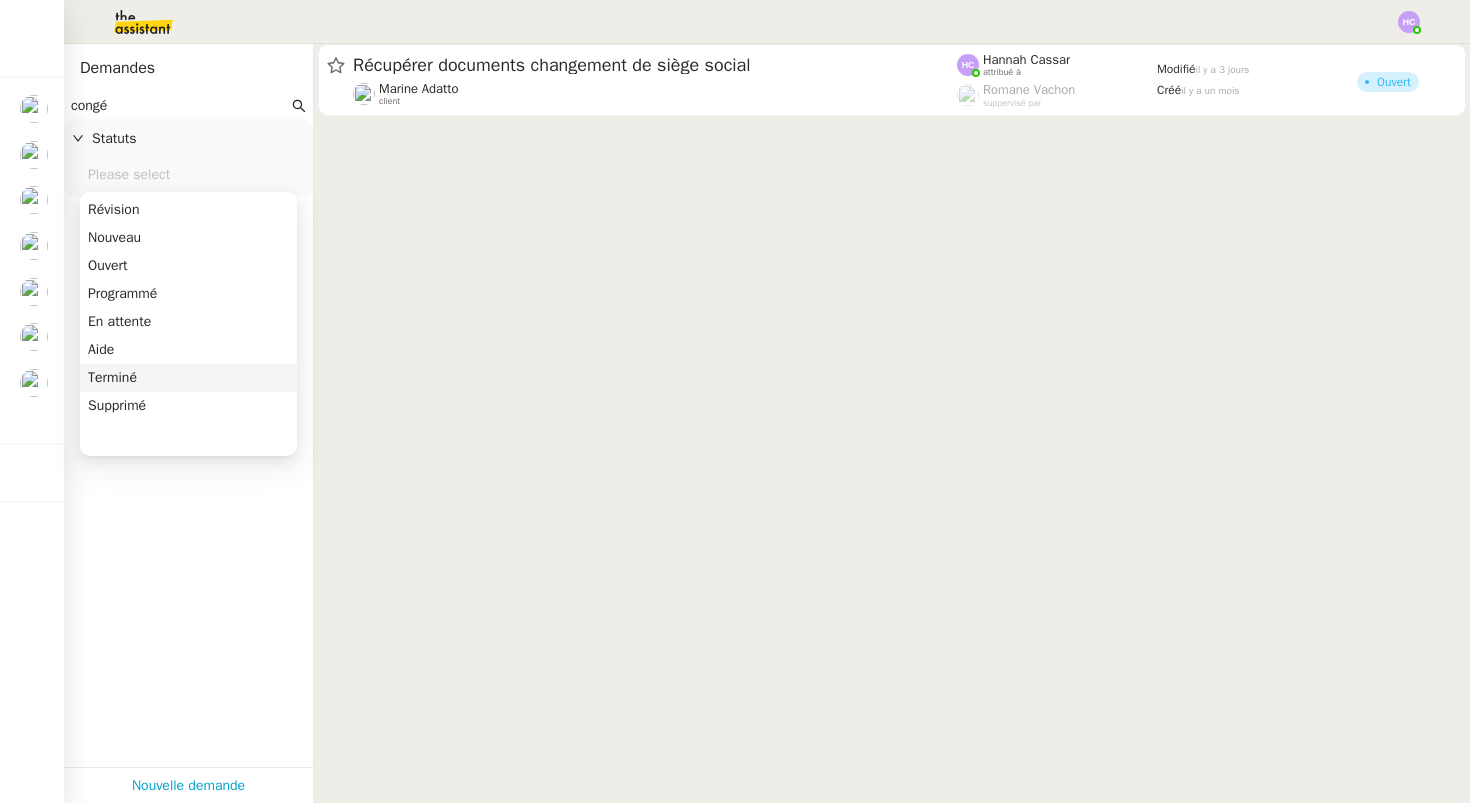 click on "Terminé" at bounding box center (188, 378) 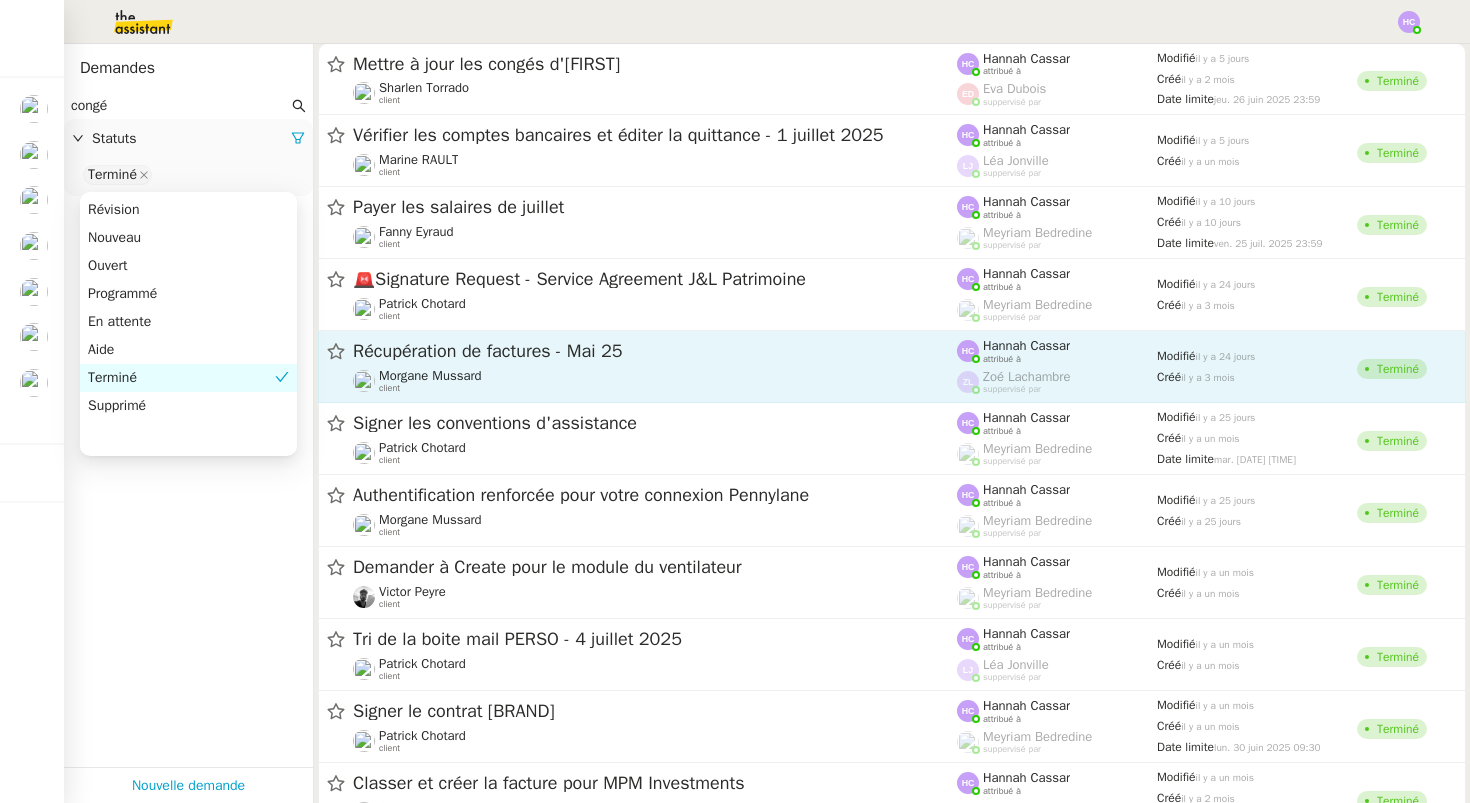 scroll, scrollTop: 0, scrollLeft: 0, axis: both 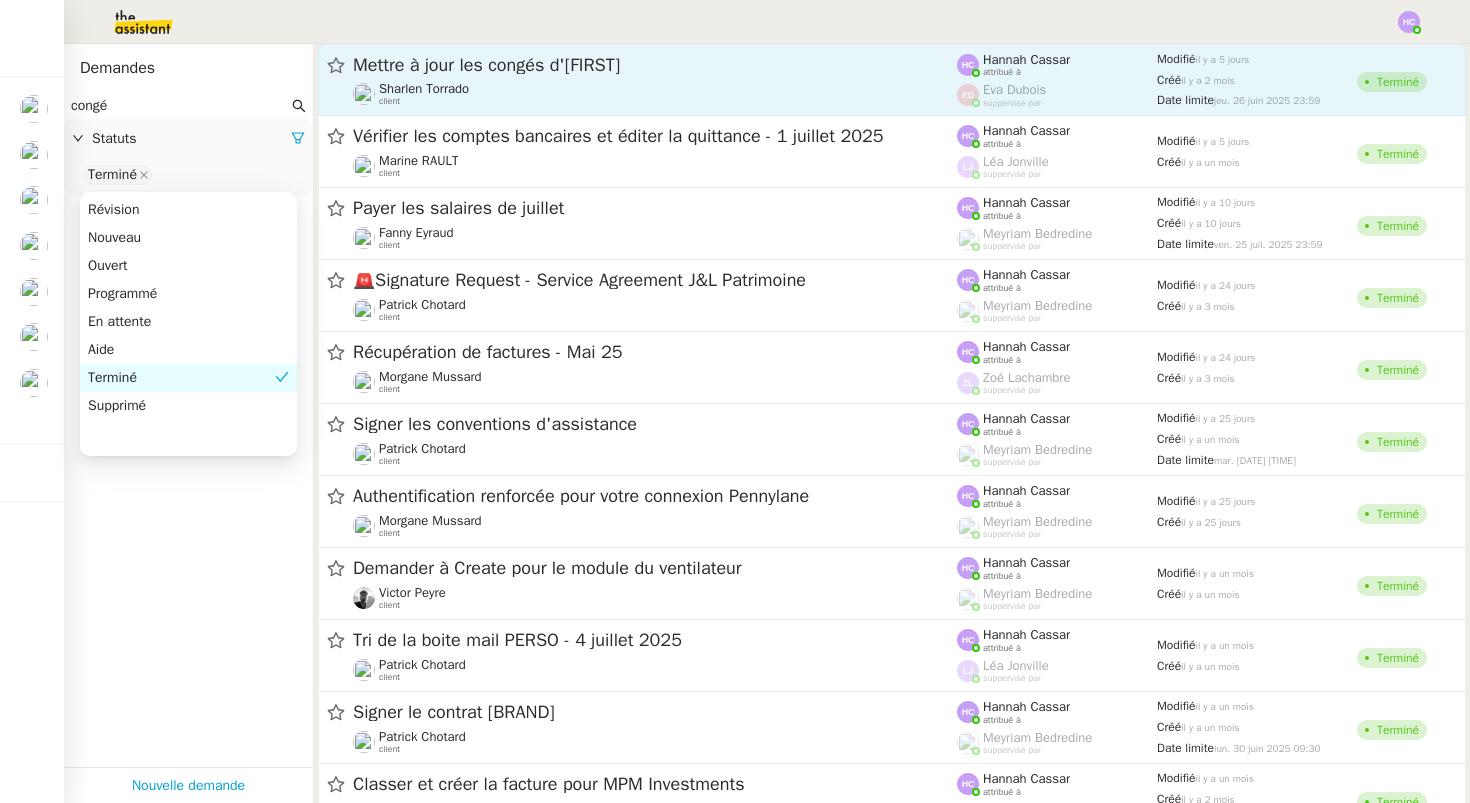 click on "Mettre à jour les congés d'[NAME]" 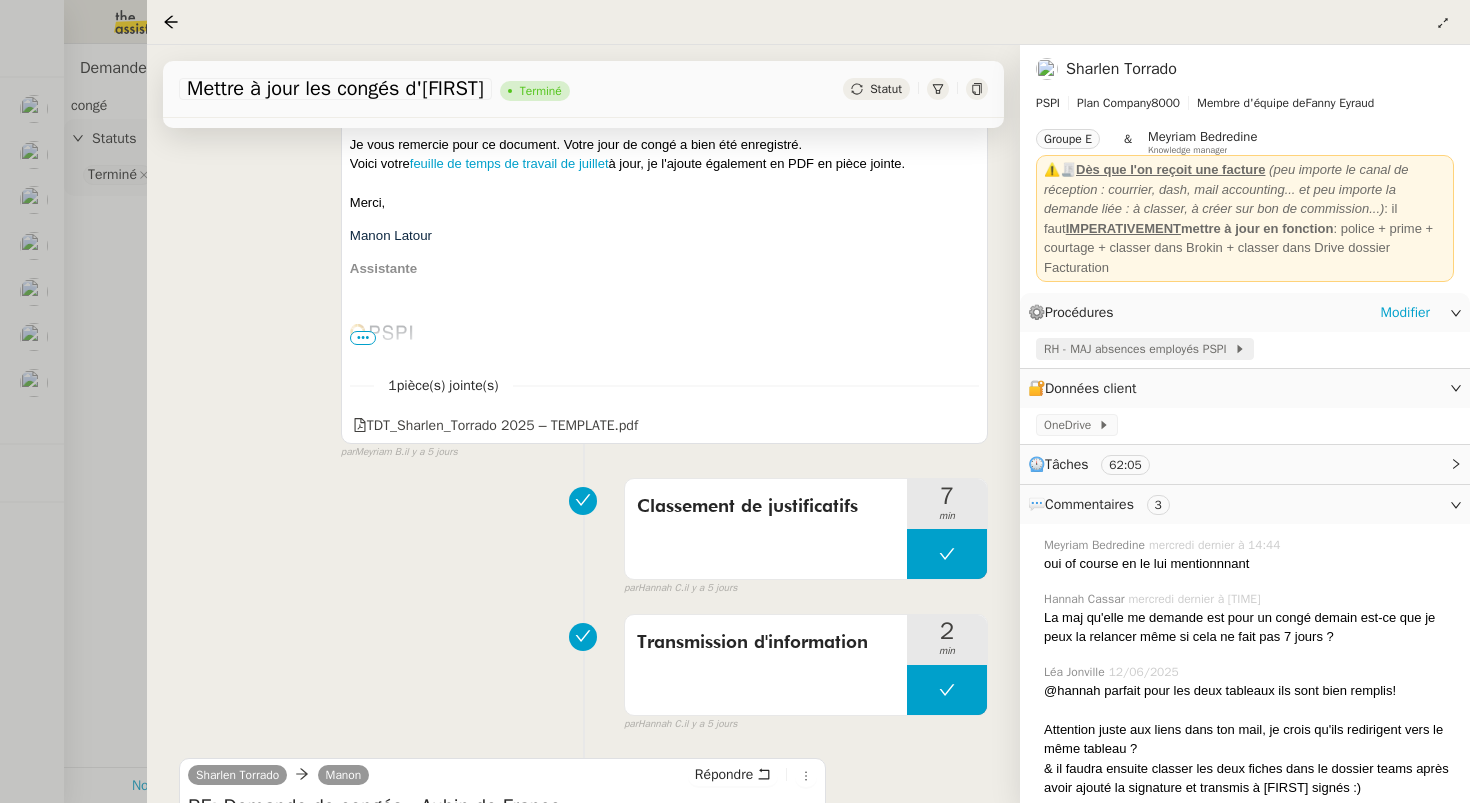 scroll, scrollTop: 341, scrollLeft: 0, axis: vertical 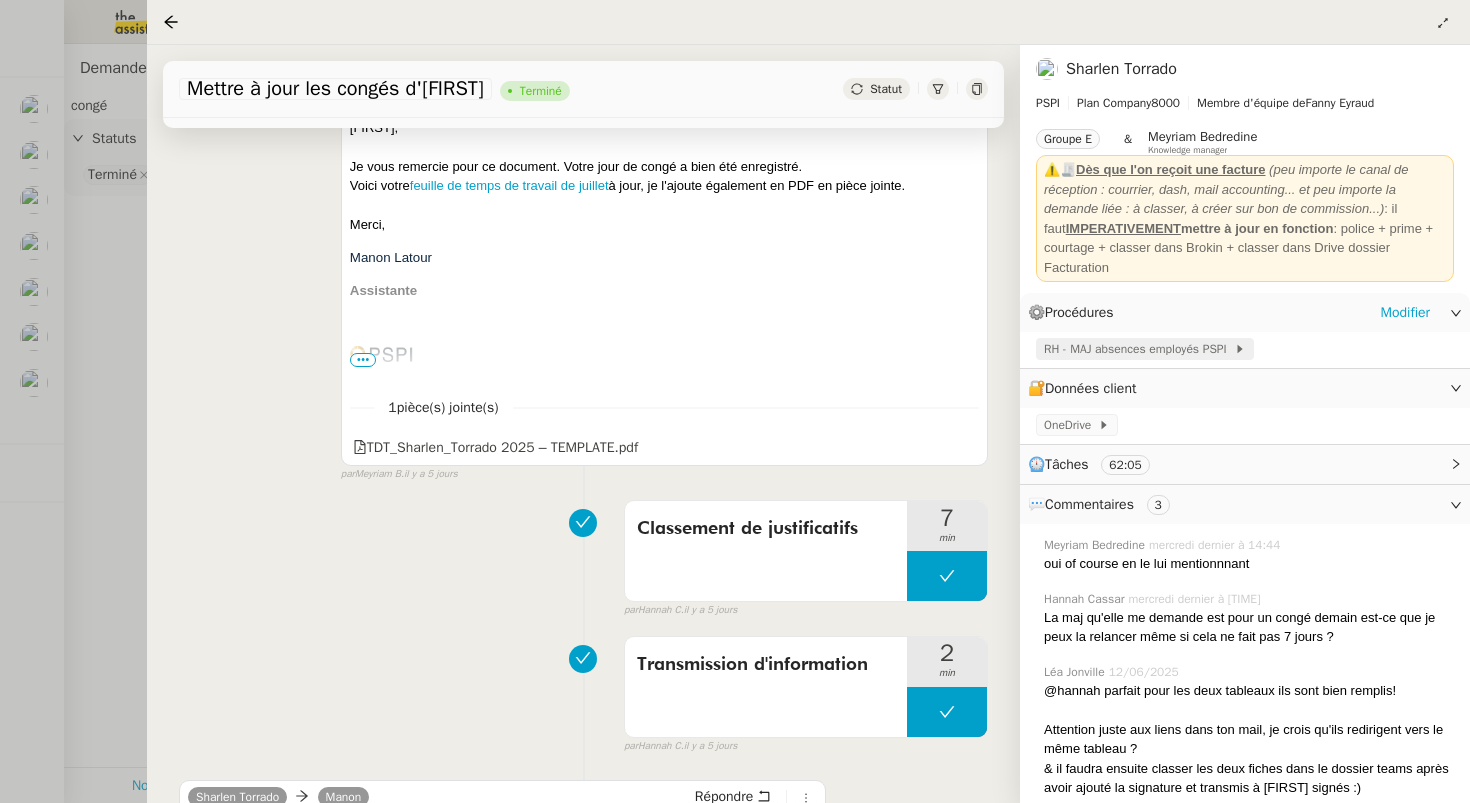 click on "RH - MAJ absences employés PSPI" 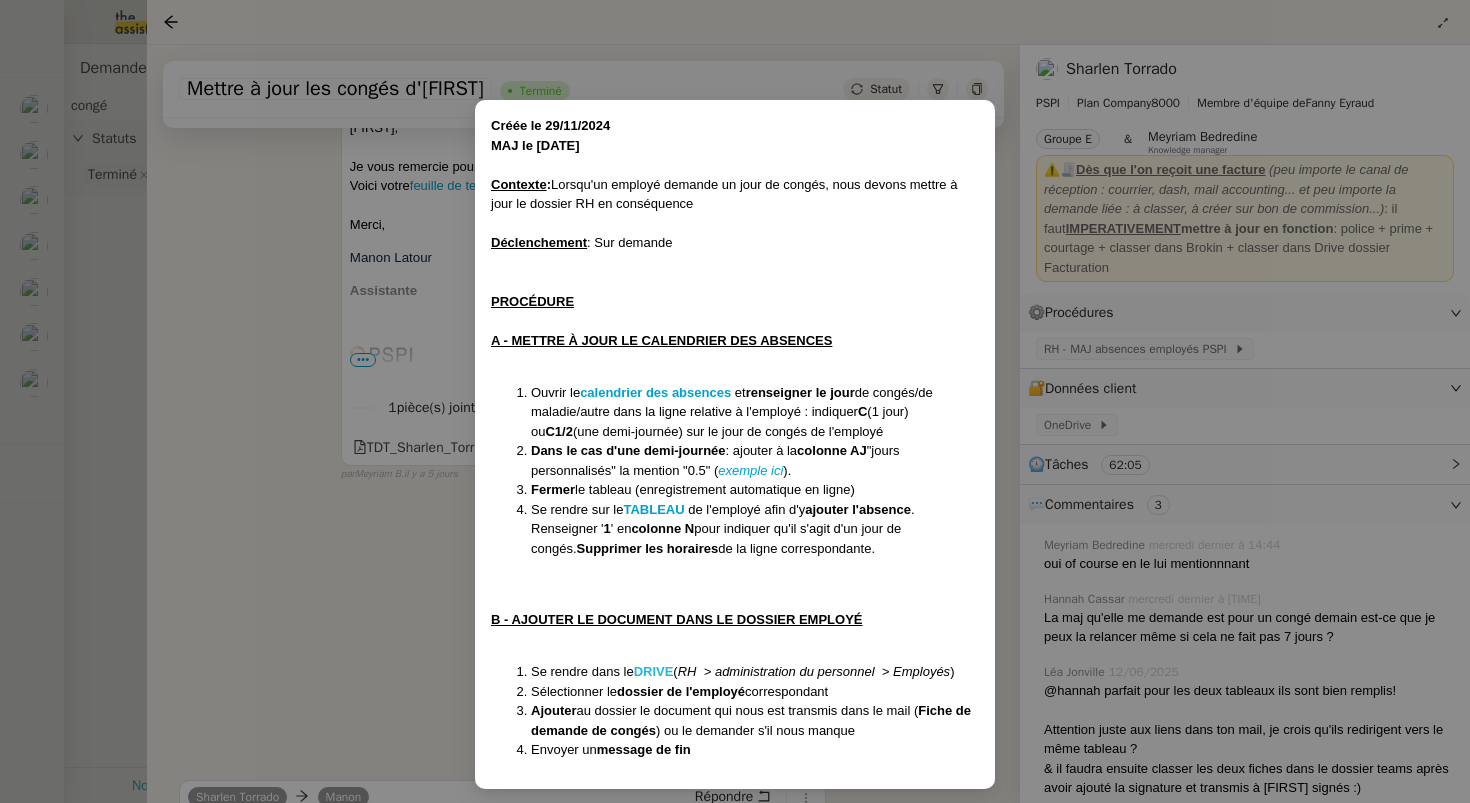 click on "DRIVE" at bounding box center (654, 671) 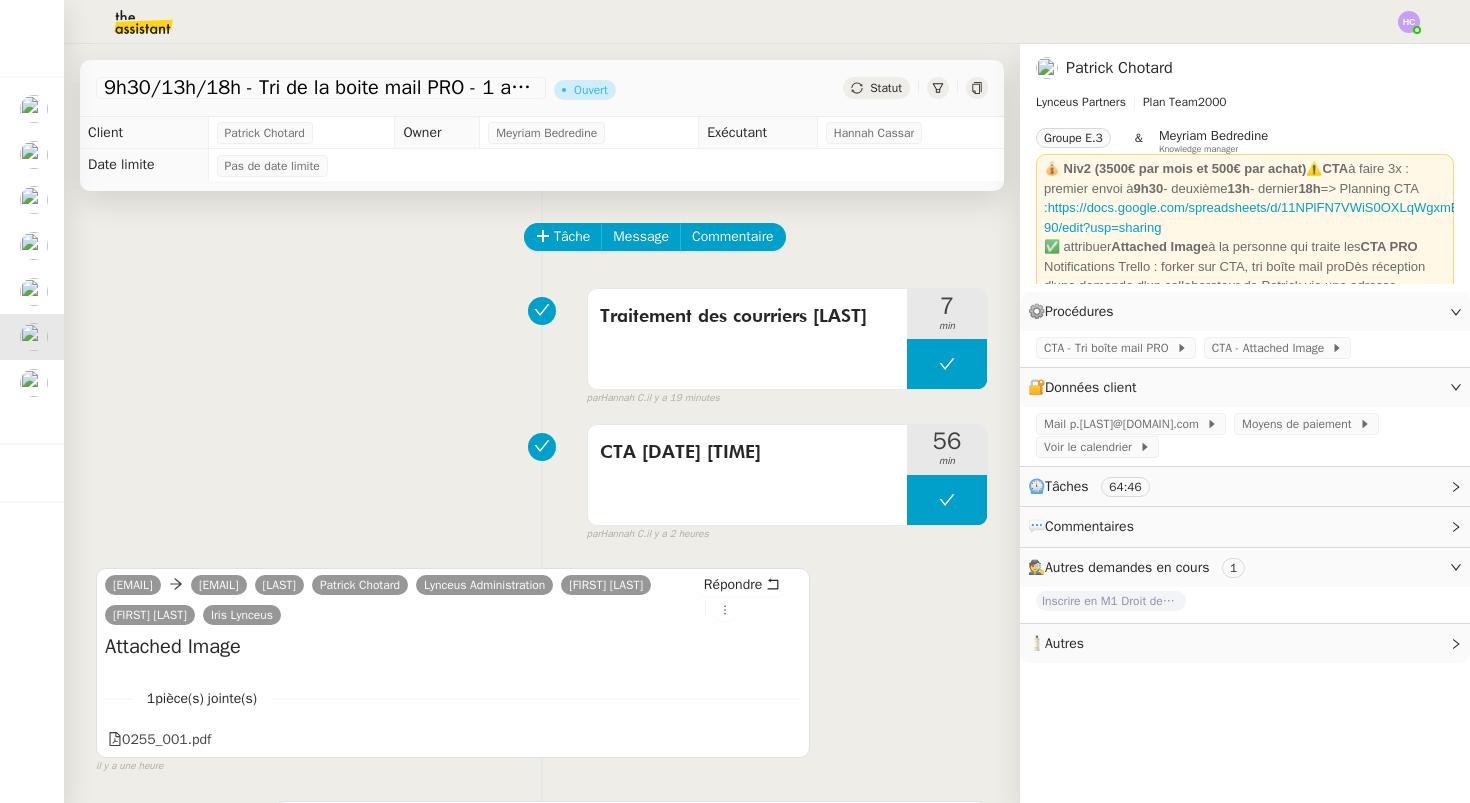 scroll, scrollTop: 0, scrollLeft: 0, axis: both 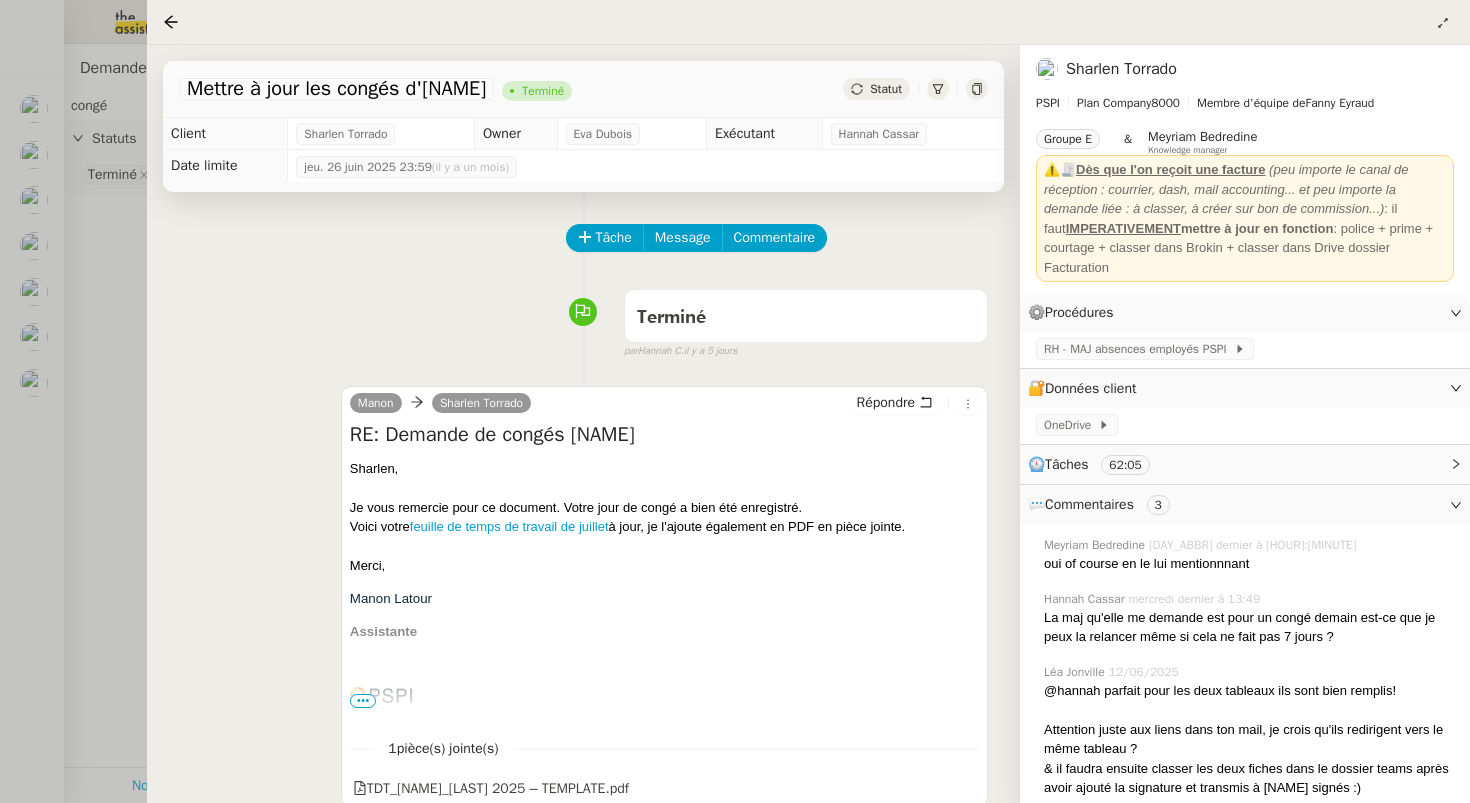 click at bounding box center (735, 401) 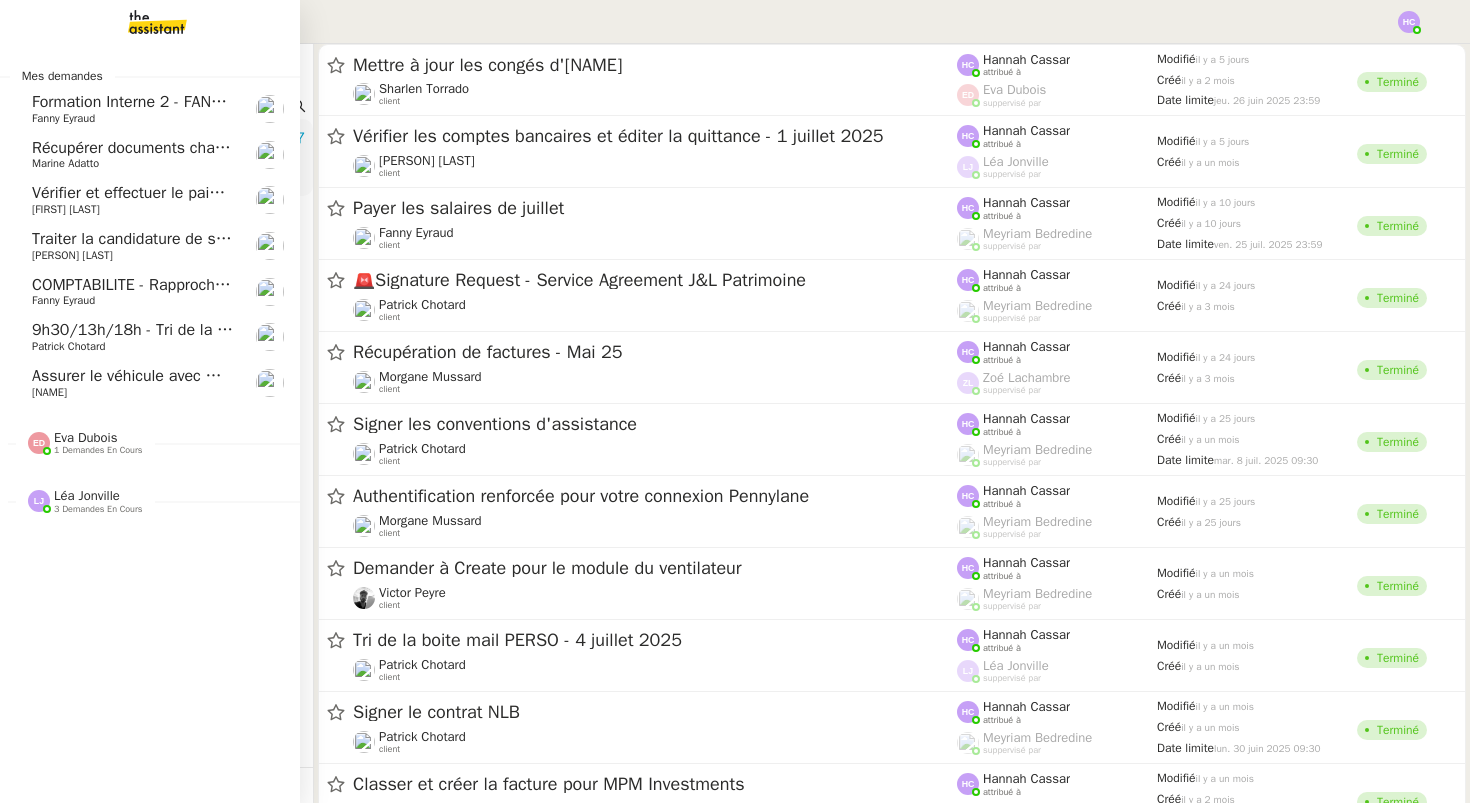 click on "Récupérer documents changement de siège social    Marine Adatto" 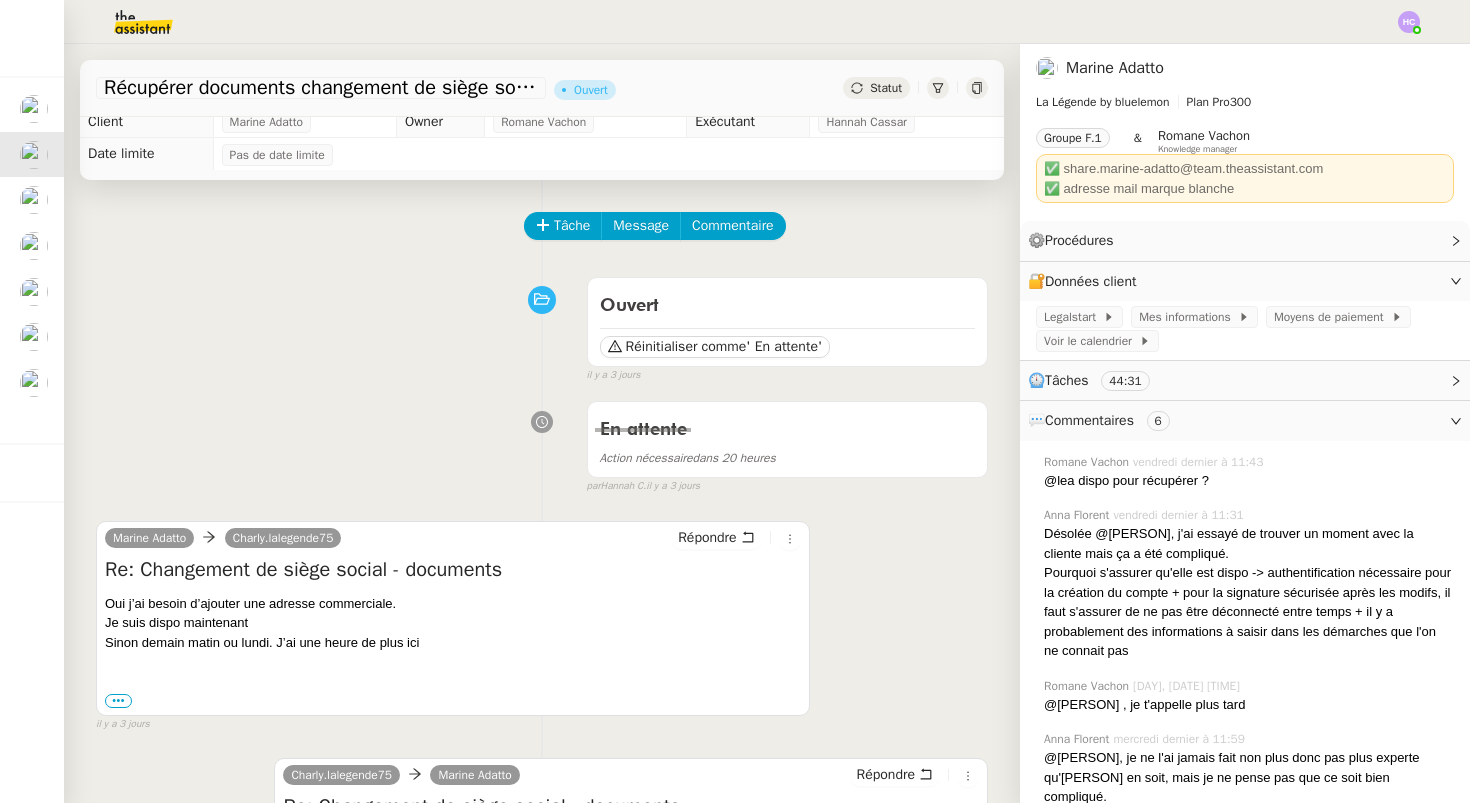 scroll, scrollTop: 0, scrollLeft: 0, axis: both 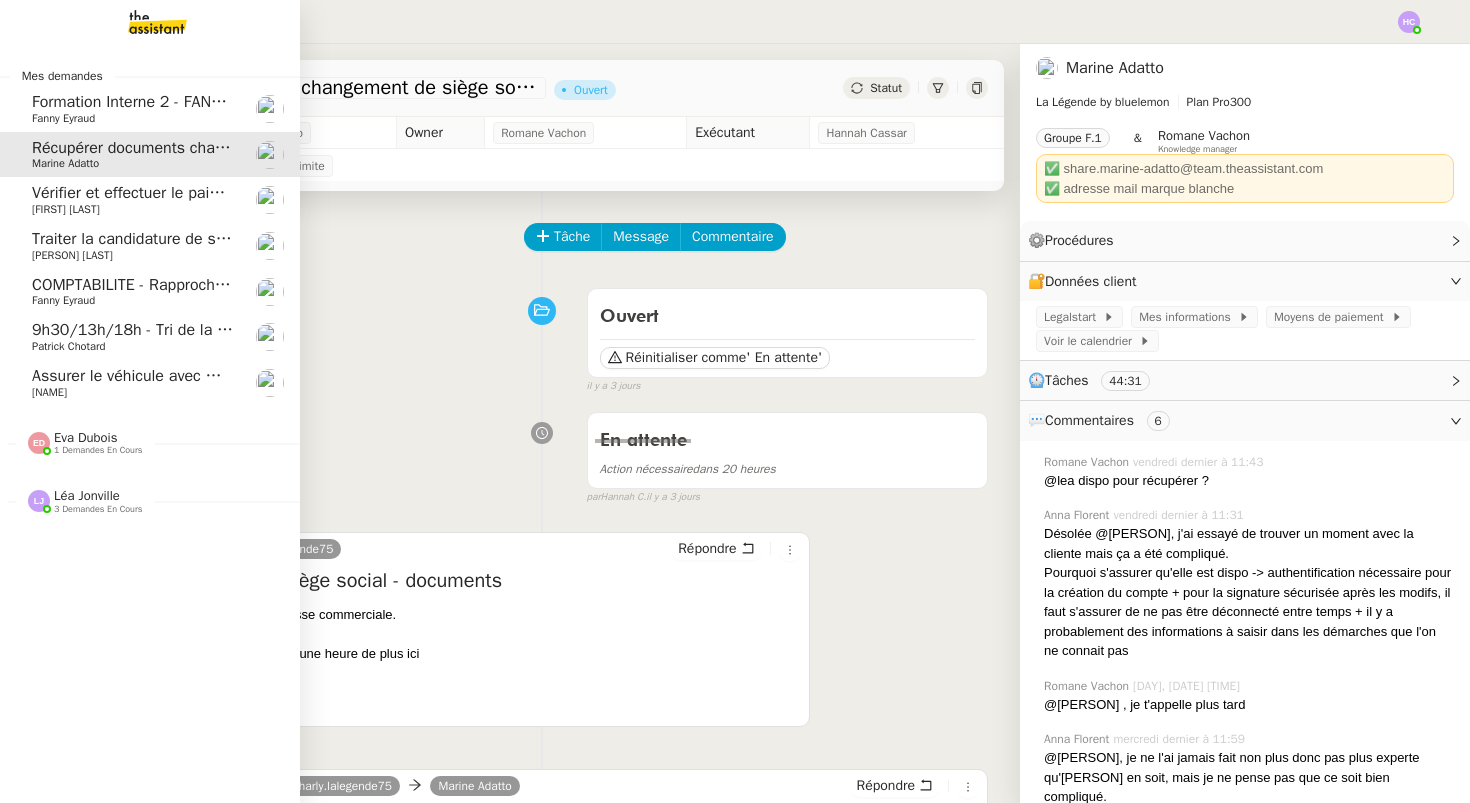 click on "Marine Adatto" 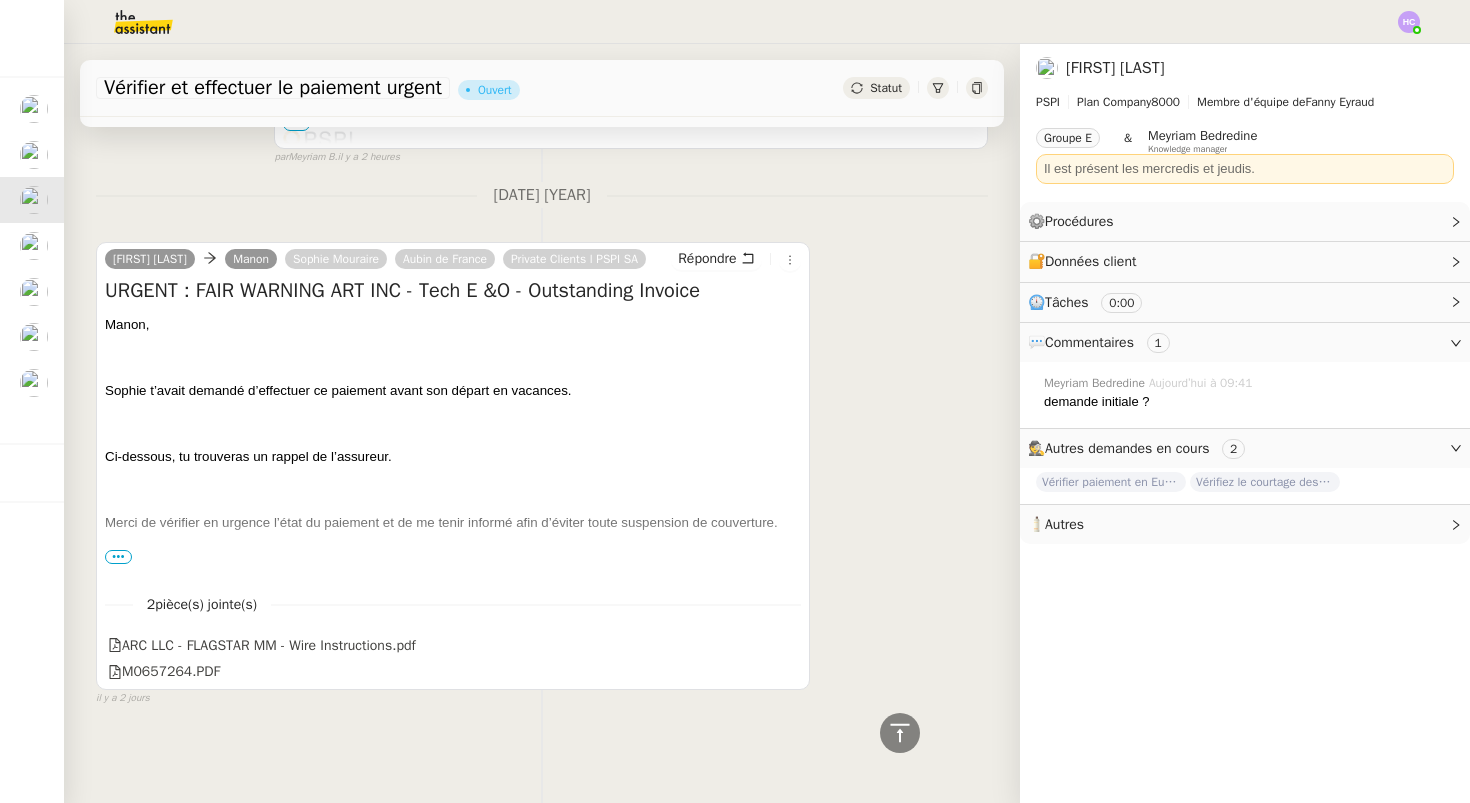 scroll, scrollTop: 715, scrollLeft: 0, axis: vertical 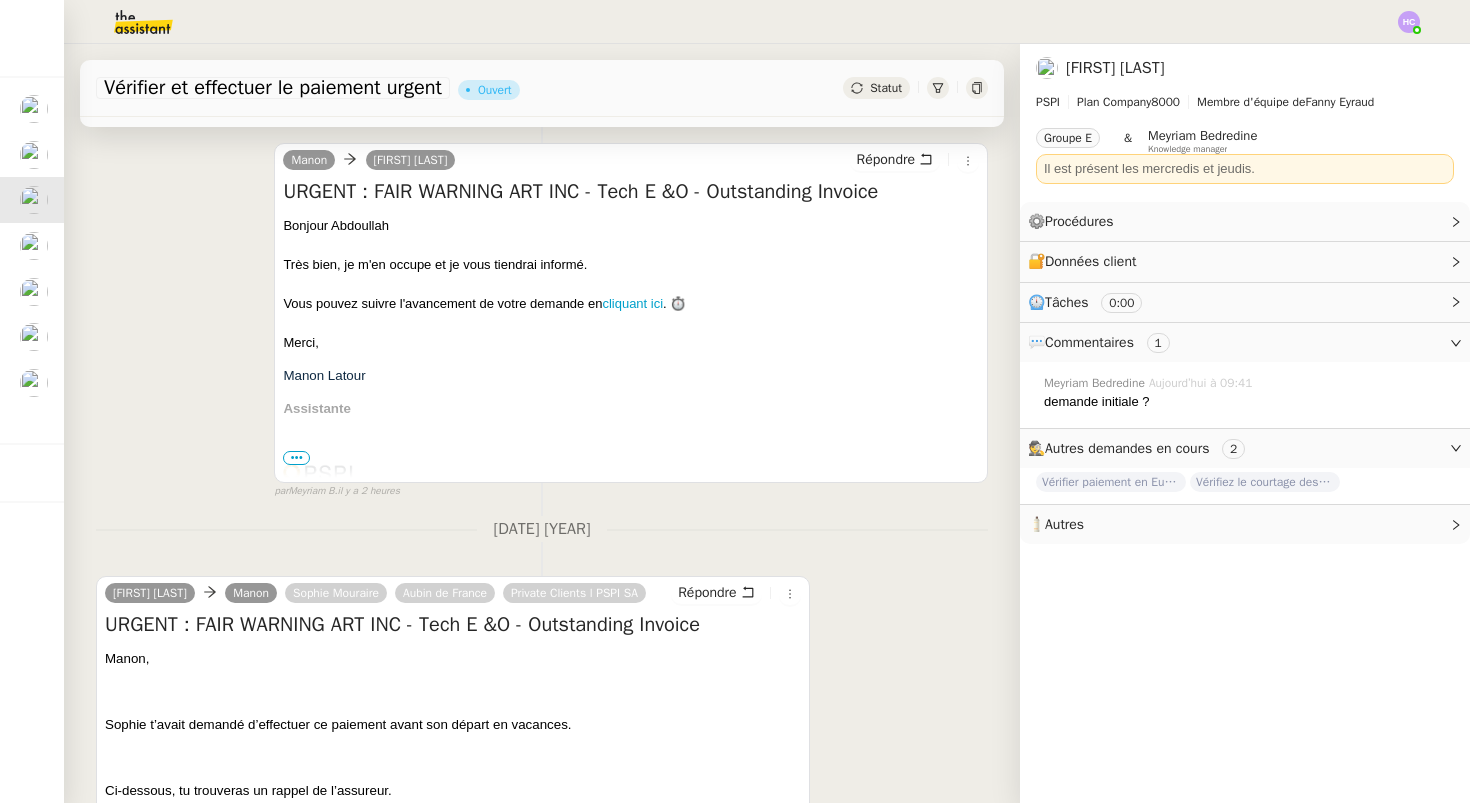 click 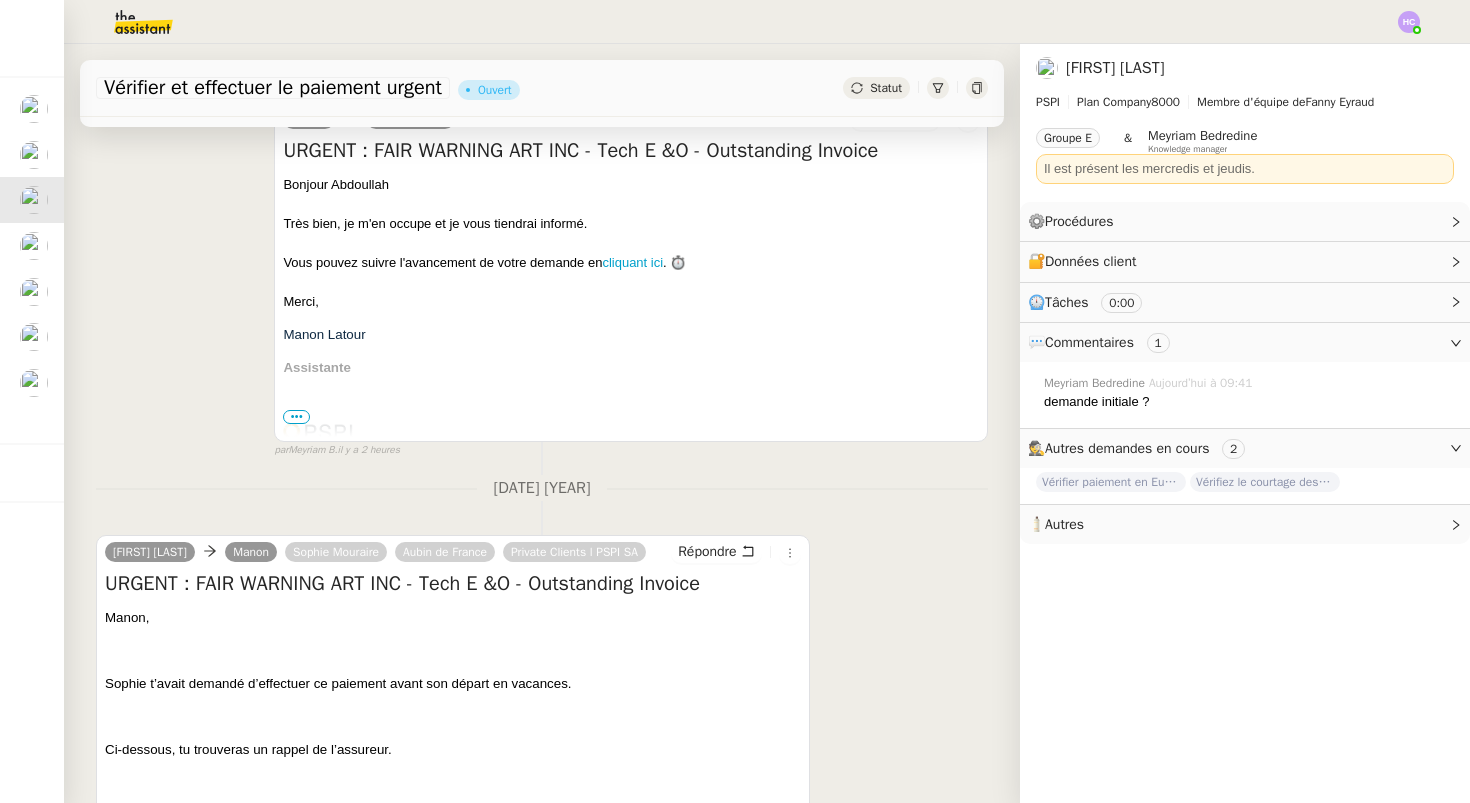 scroll, scrollTop: 0, scrollLeft: 0, axis: both 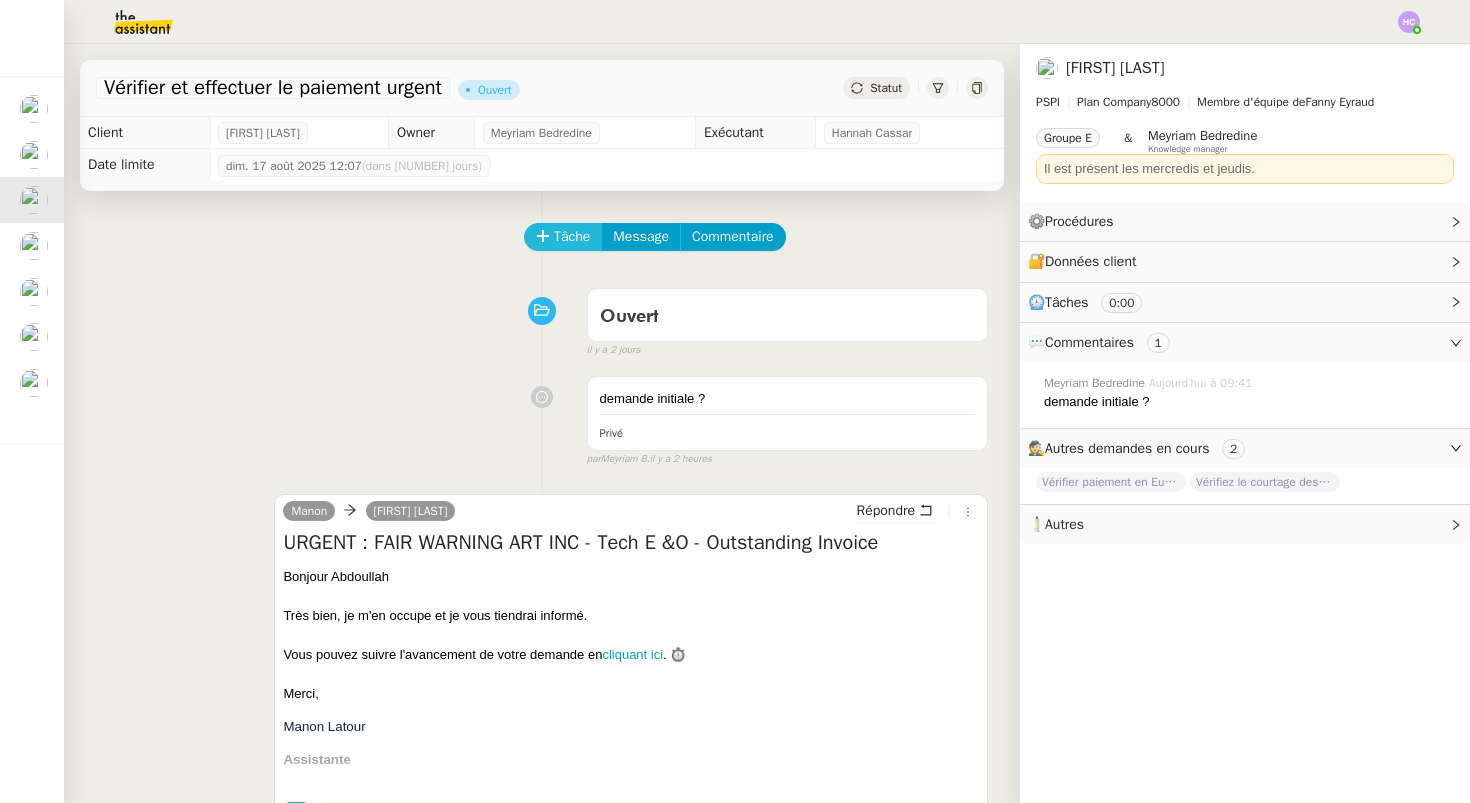 click on "Tâche" 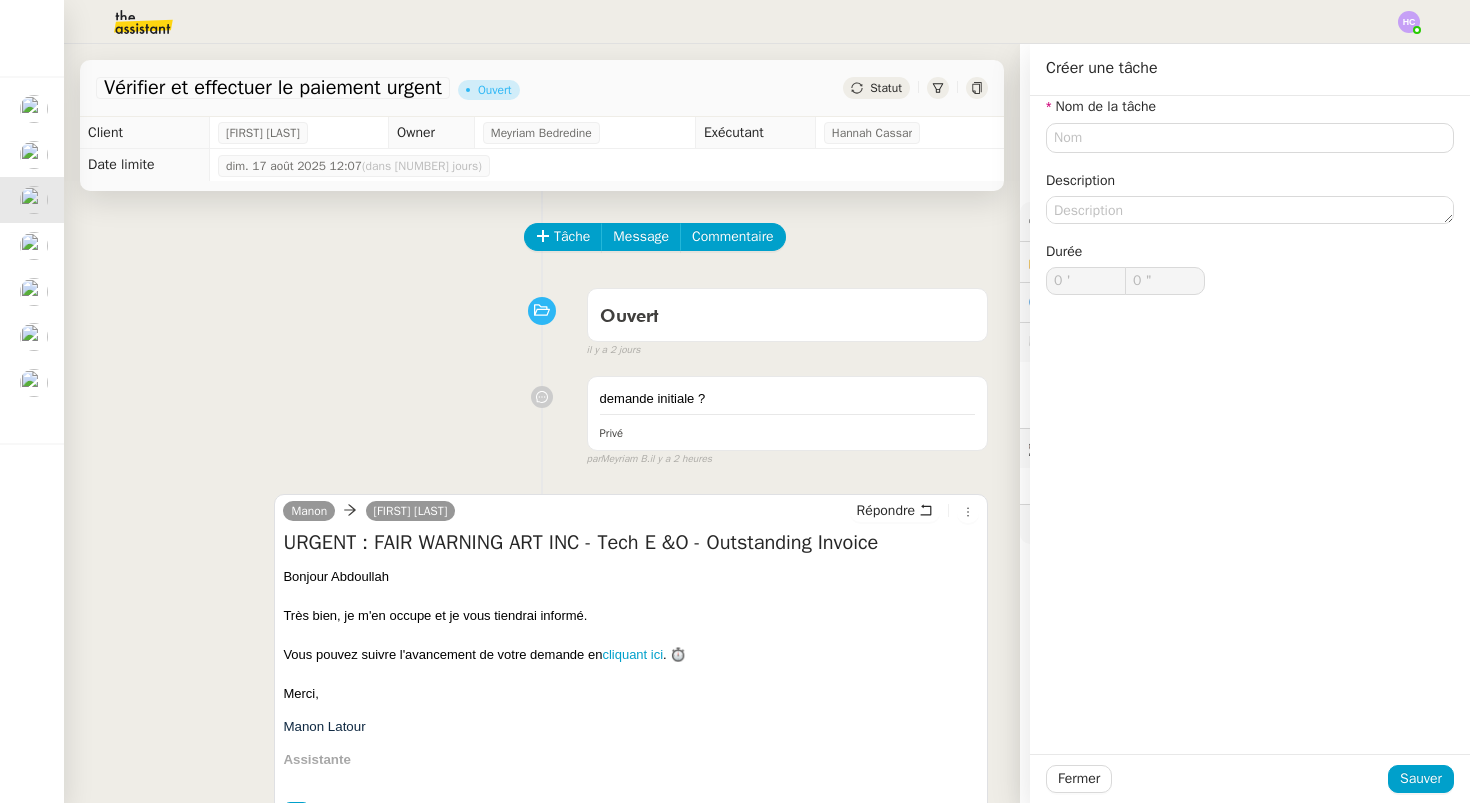 click on "Tâche Message Commentaire" 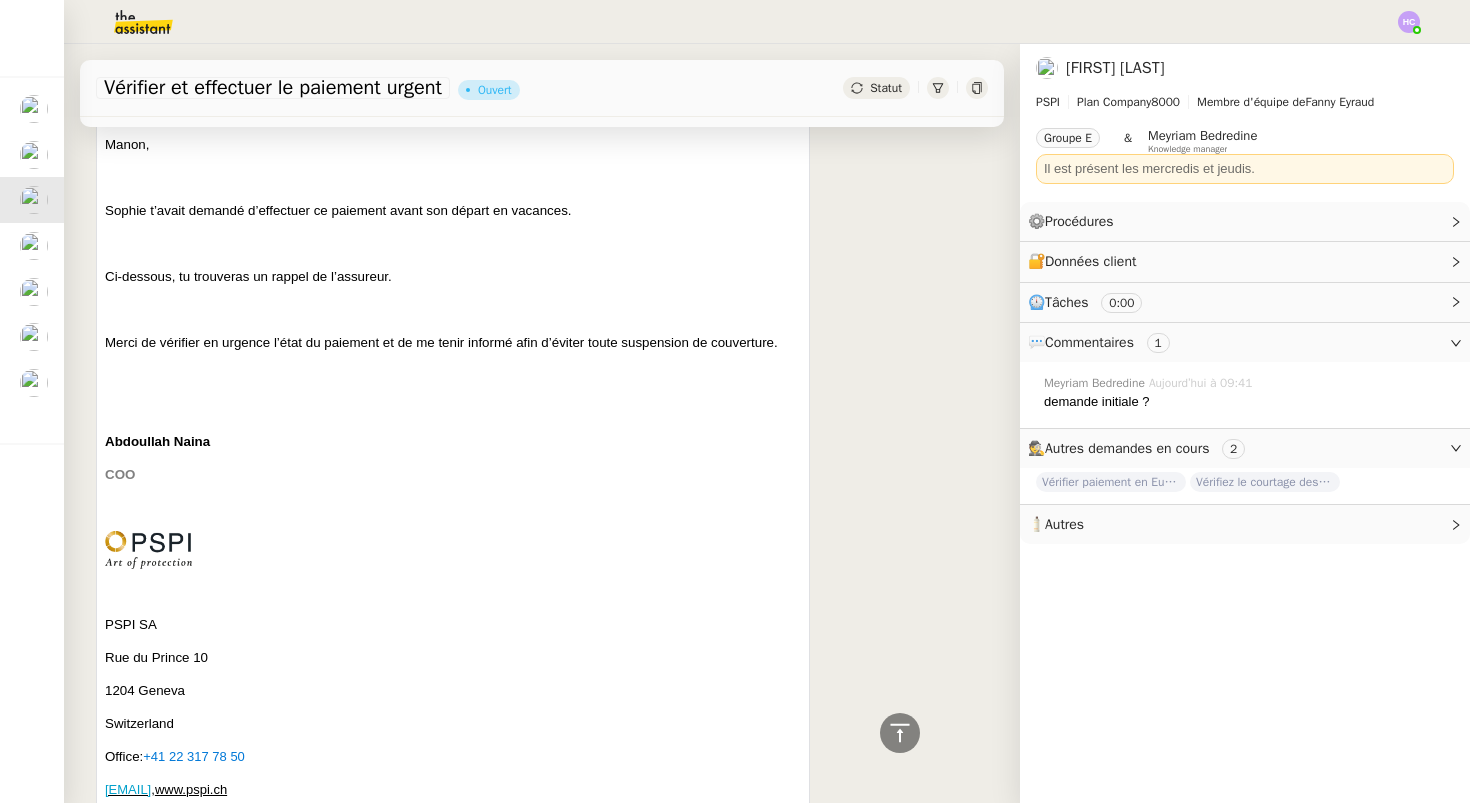 scroll, scrollTop: 0, scrollLeft: 0, axis: both 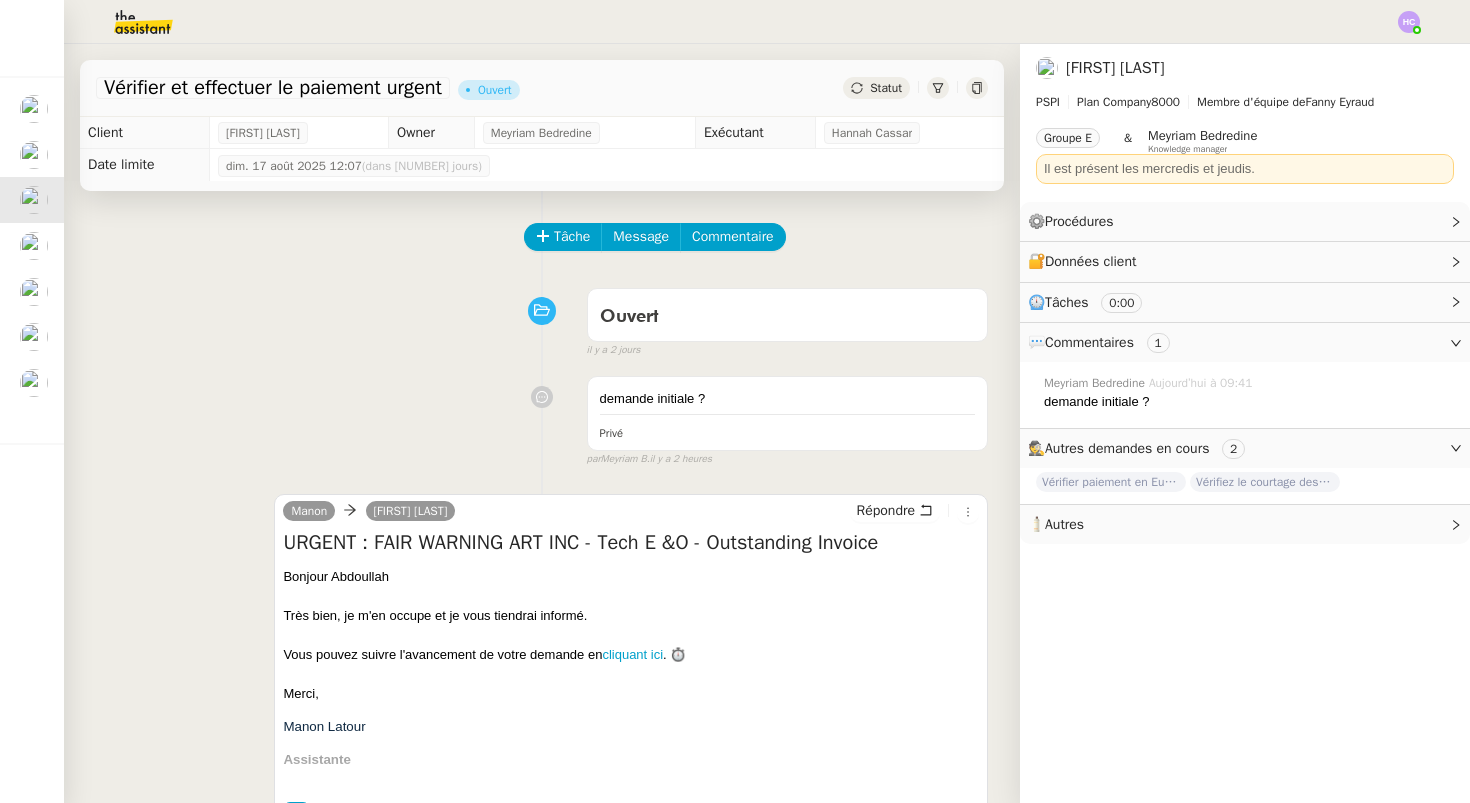 click on "Statut" 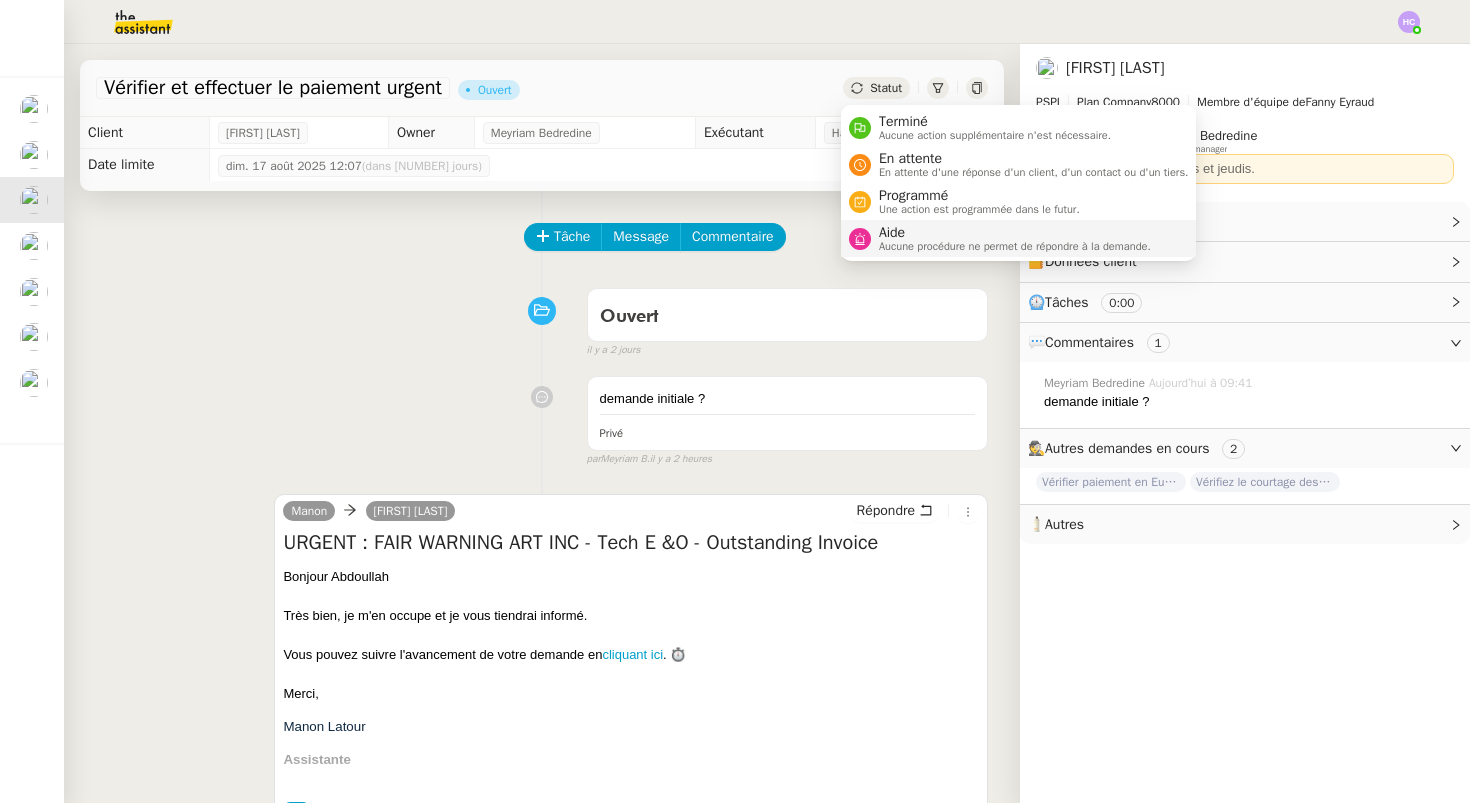 click on "Aide" at bounding box center [1015, 233] 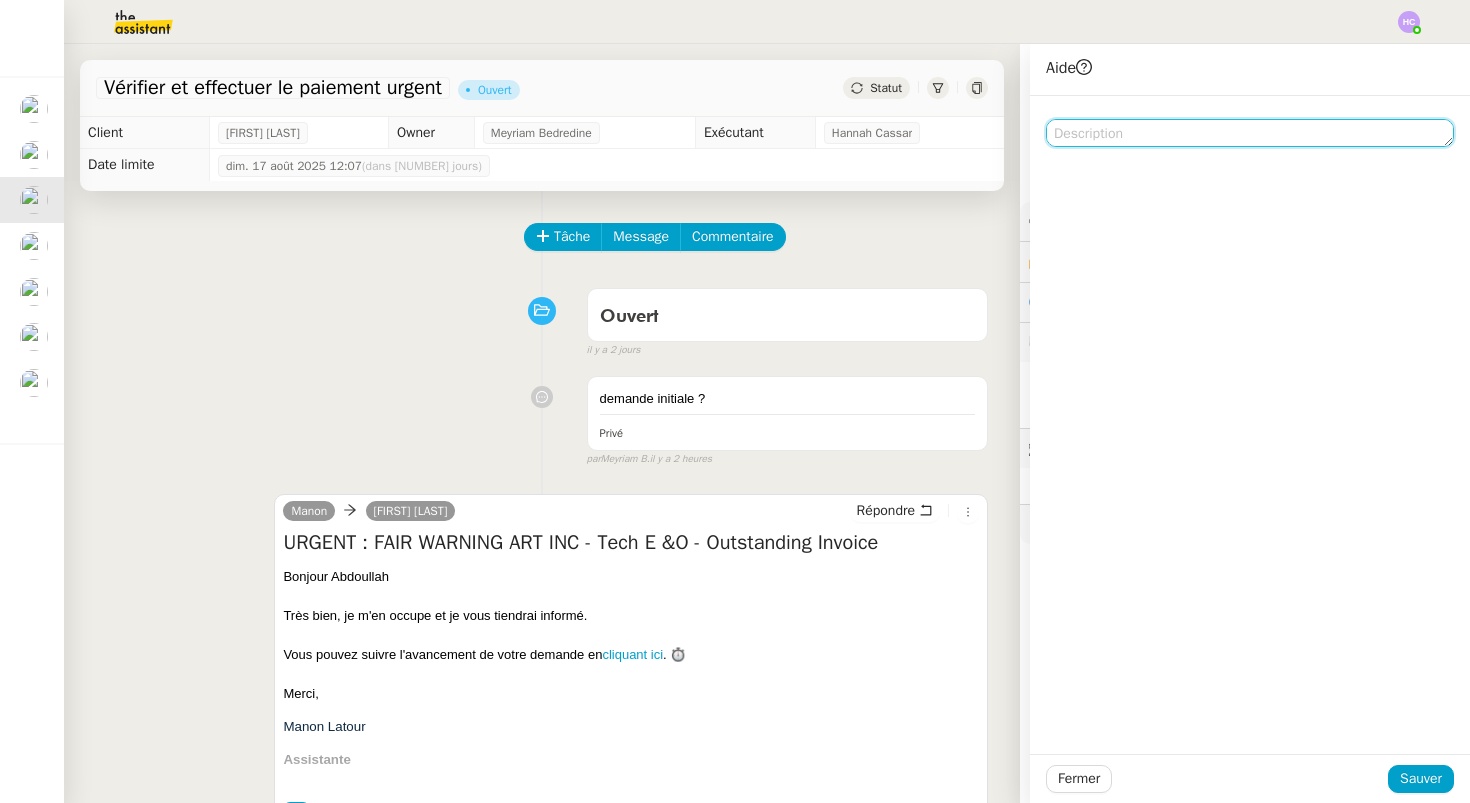 click 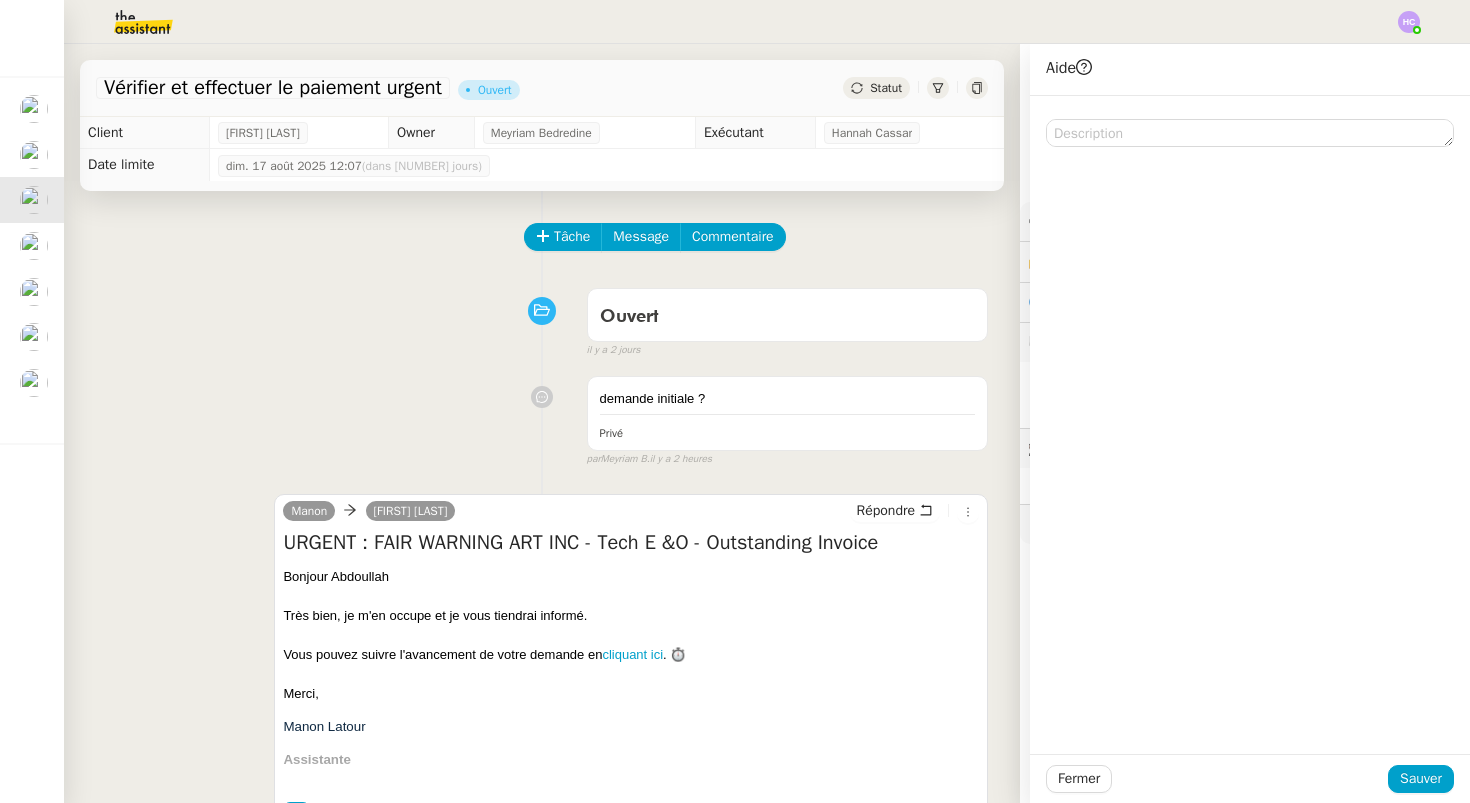 click on "Tâche Message Commentaire" 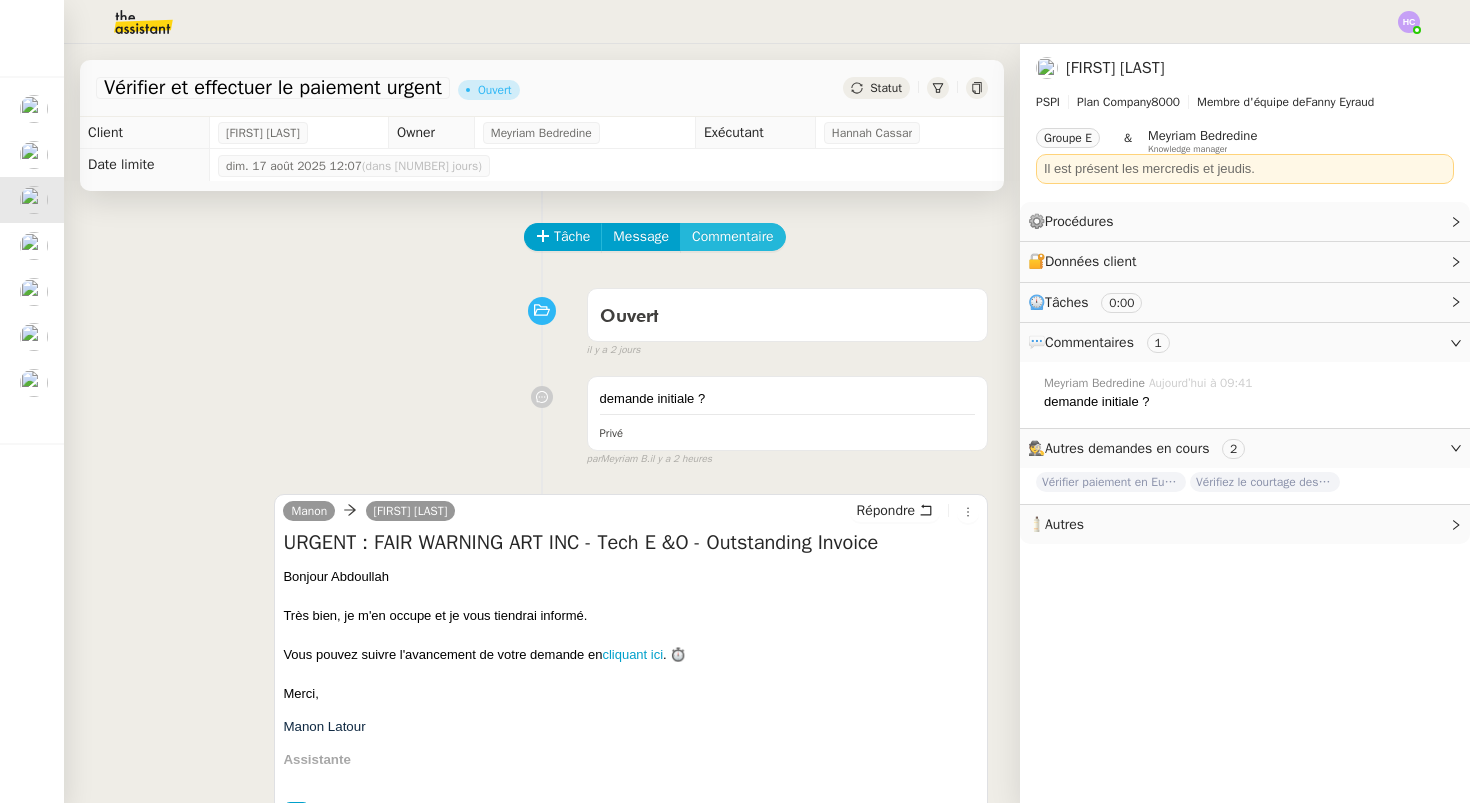 click on "Commentaire" 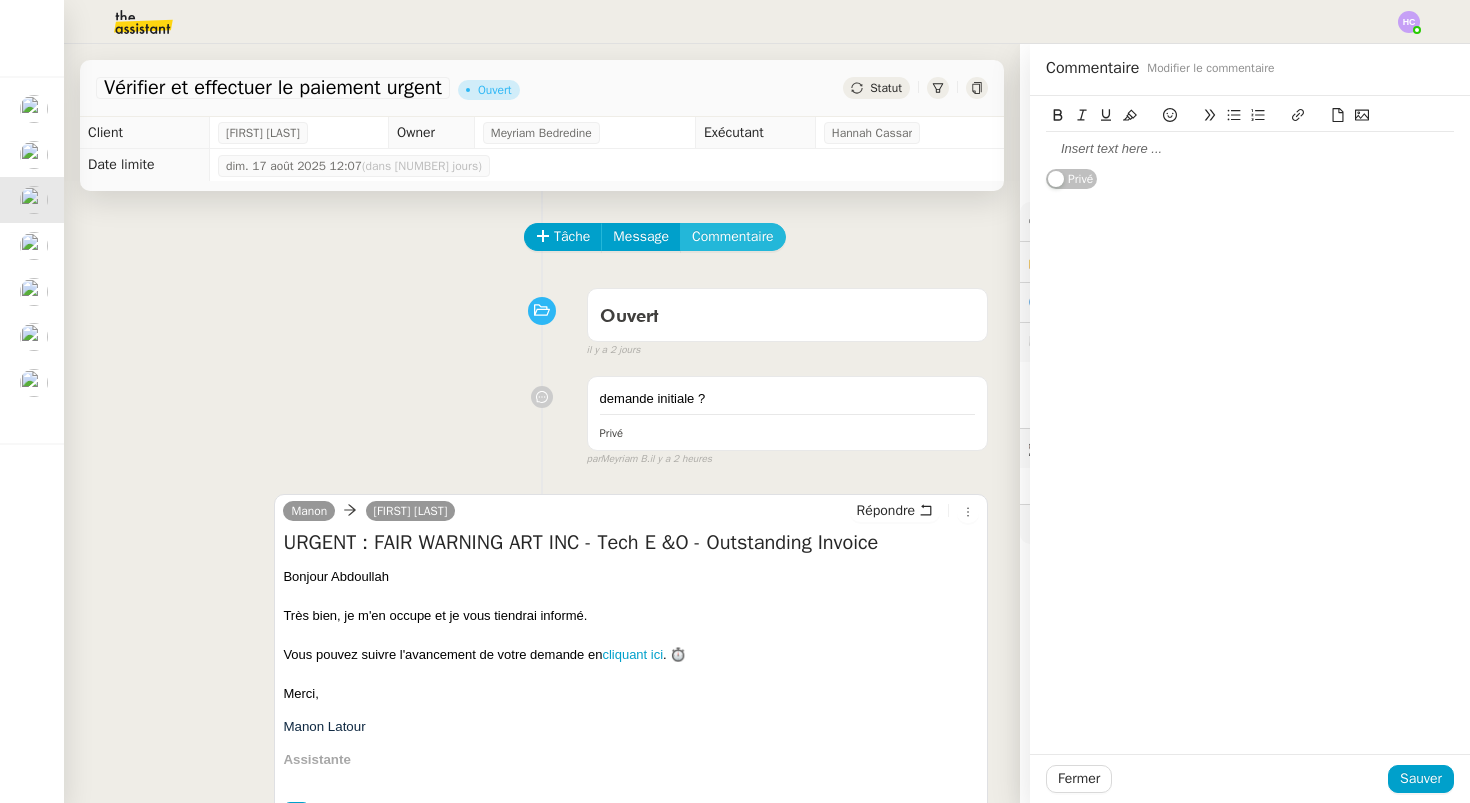 type 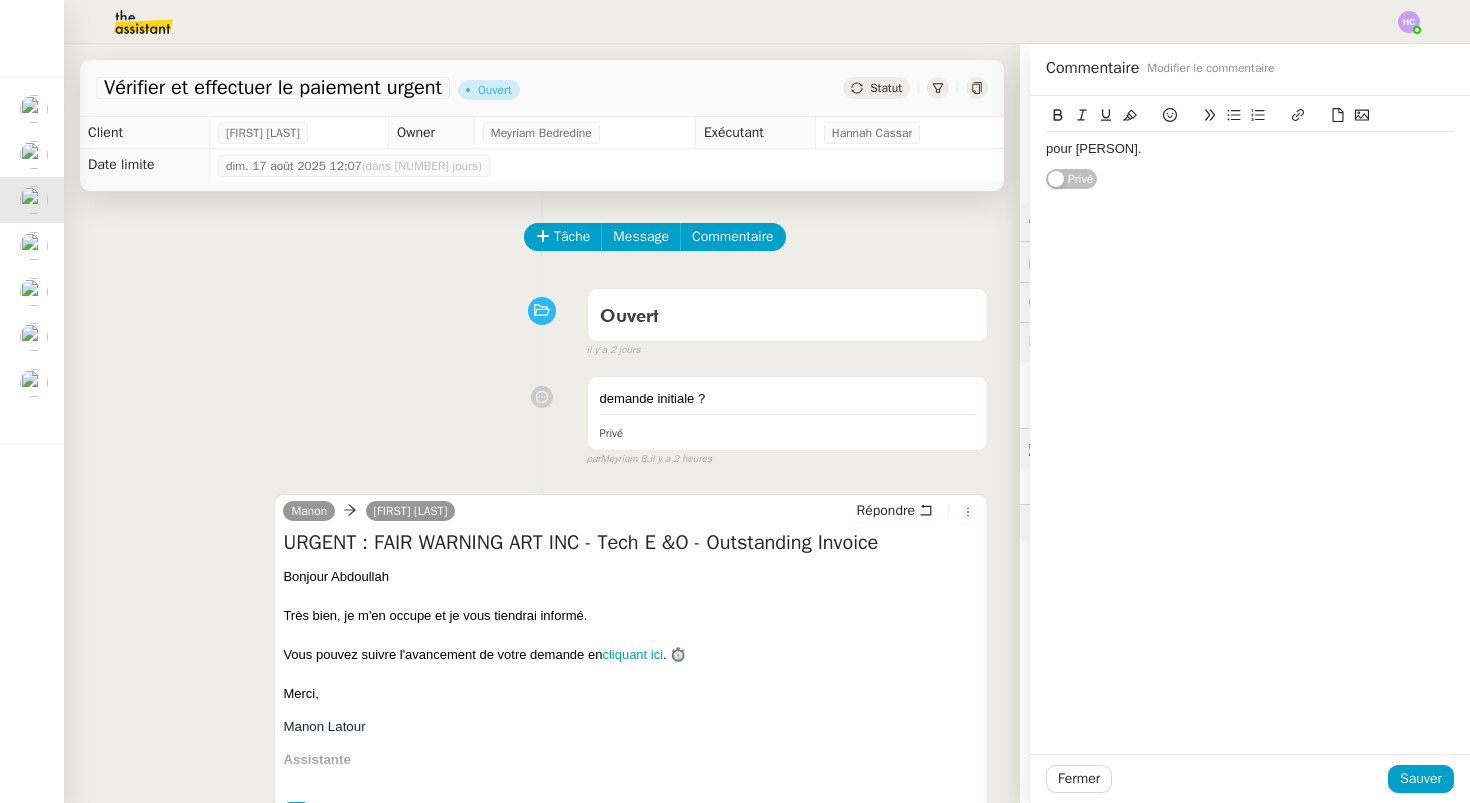 click on "pour [PERSON]." 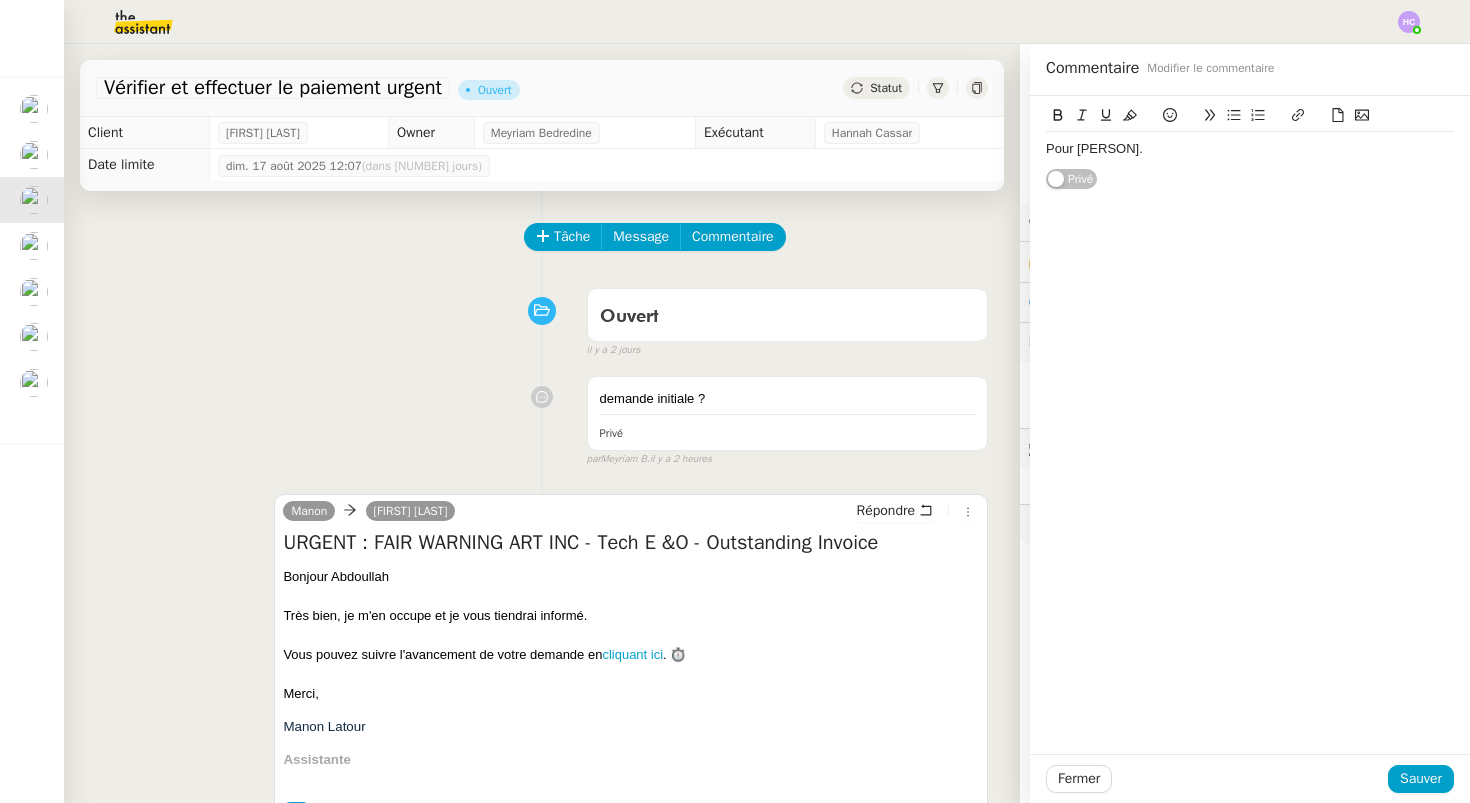 click on "Pour [PERSON]." 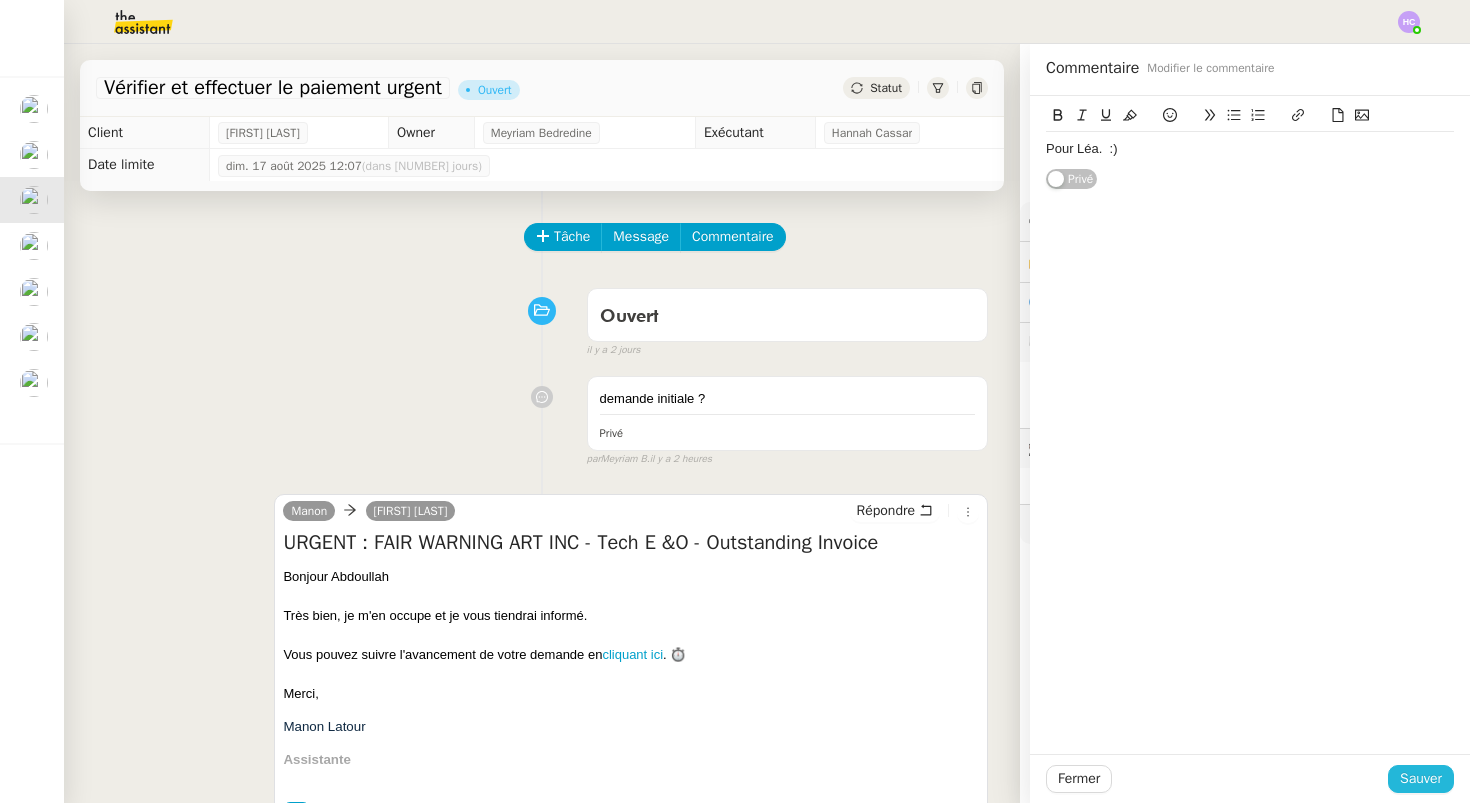 click on "Sauver" 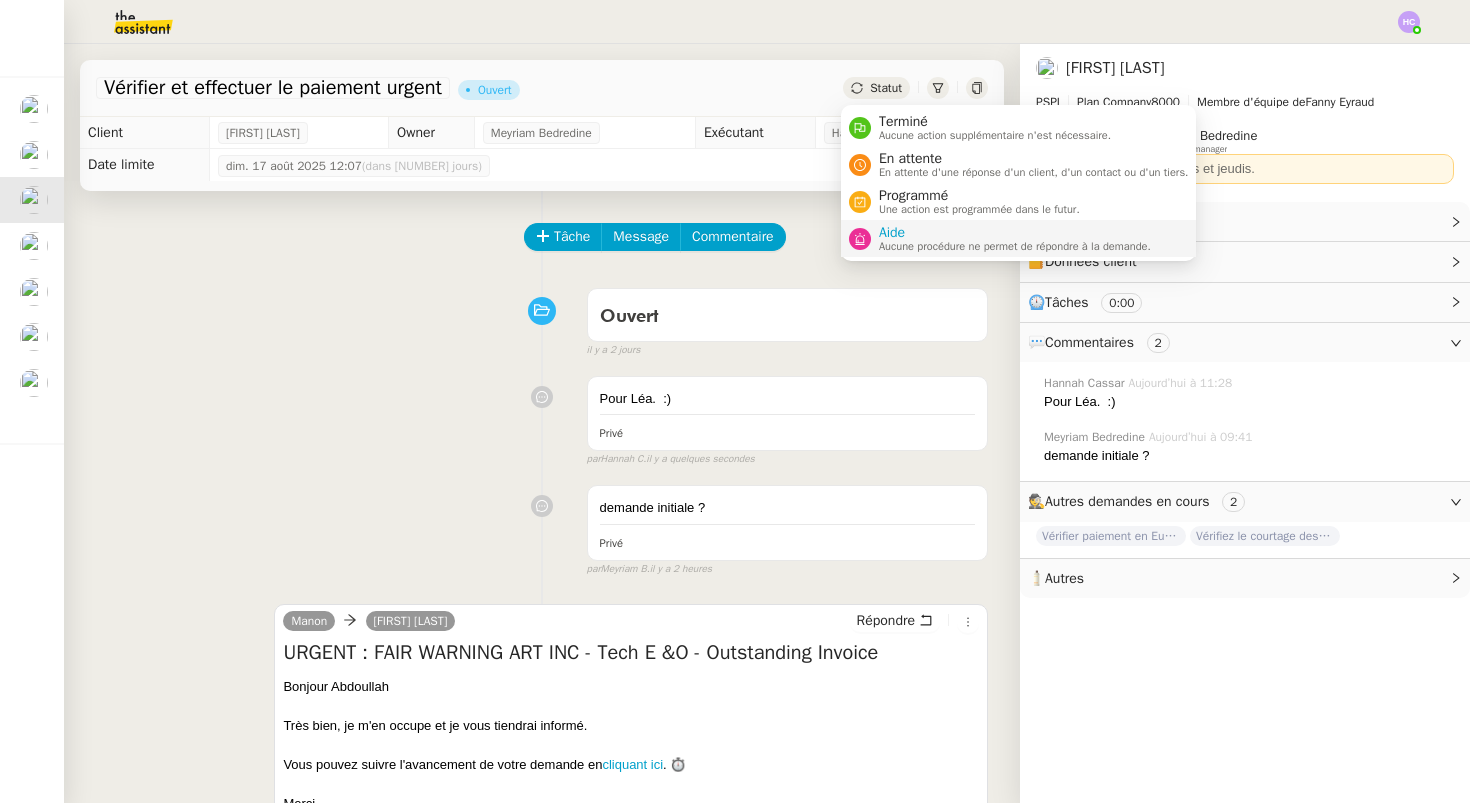 click on "Aide Aucune procédure ne permet de répondre à la demande." at bounding box center (1011, 238) 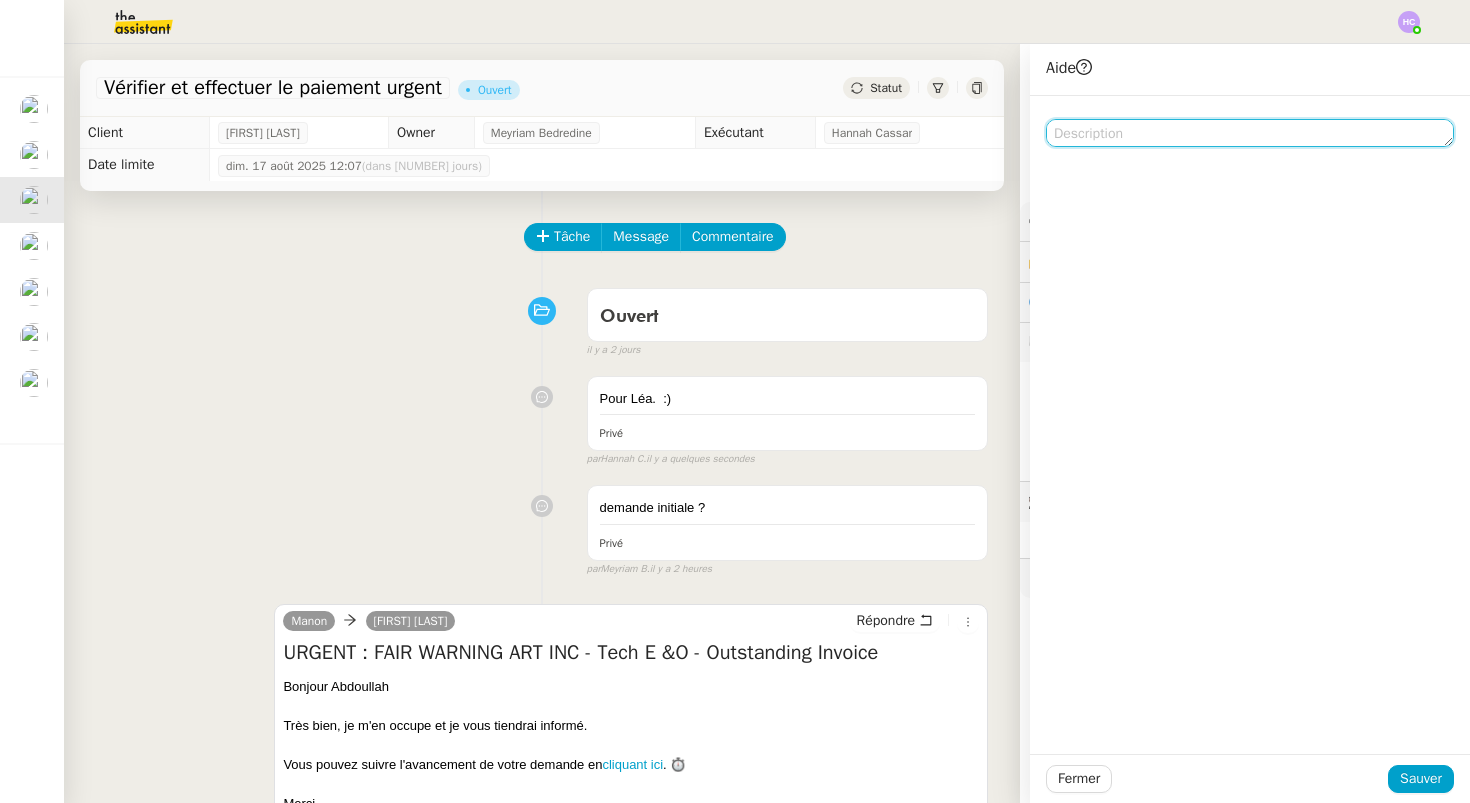 click 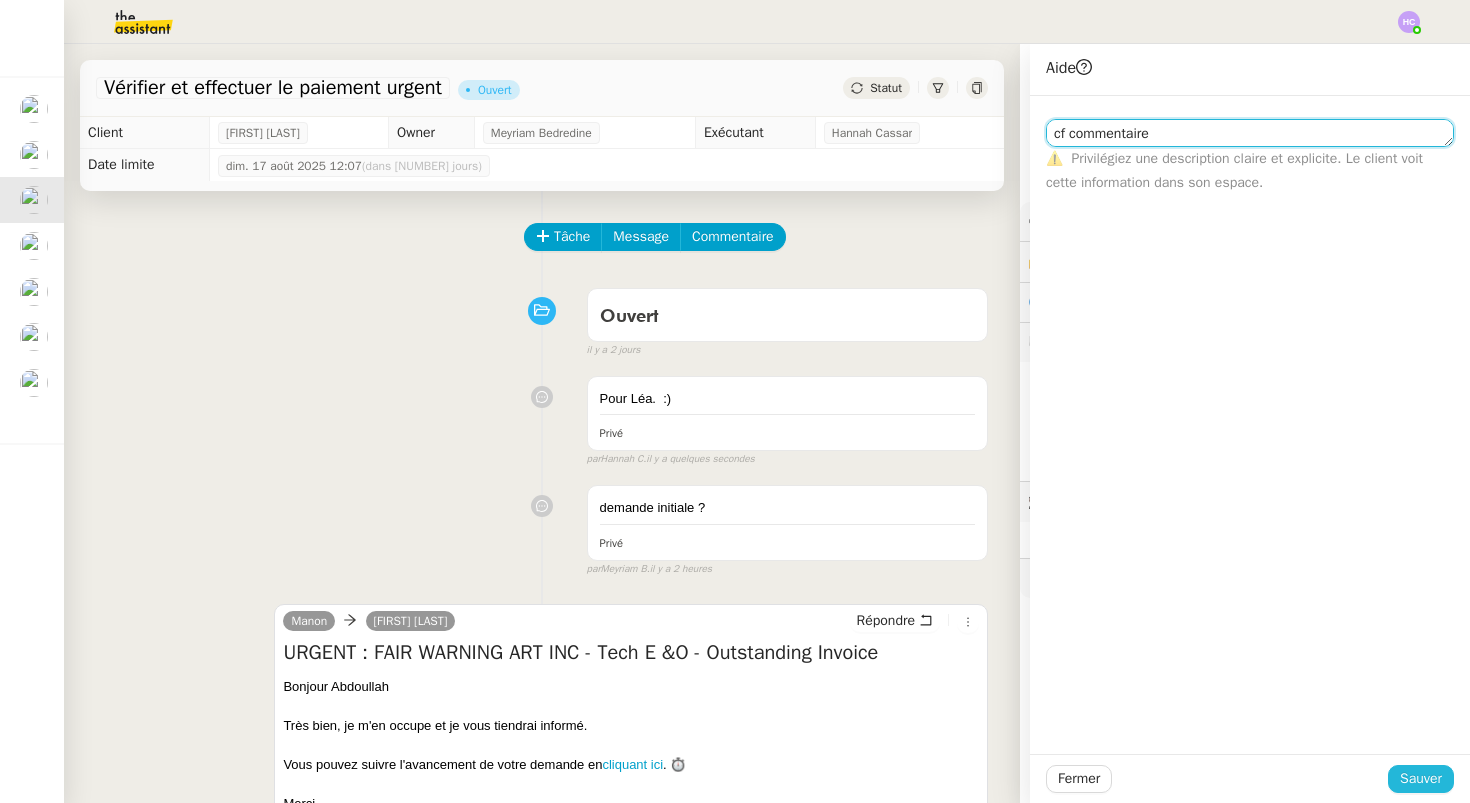 type on "cf commentaire" 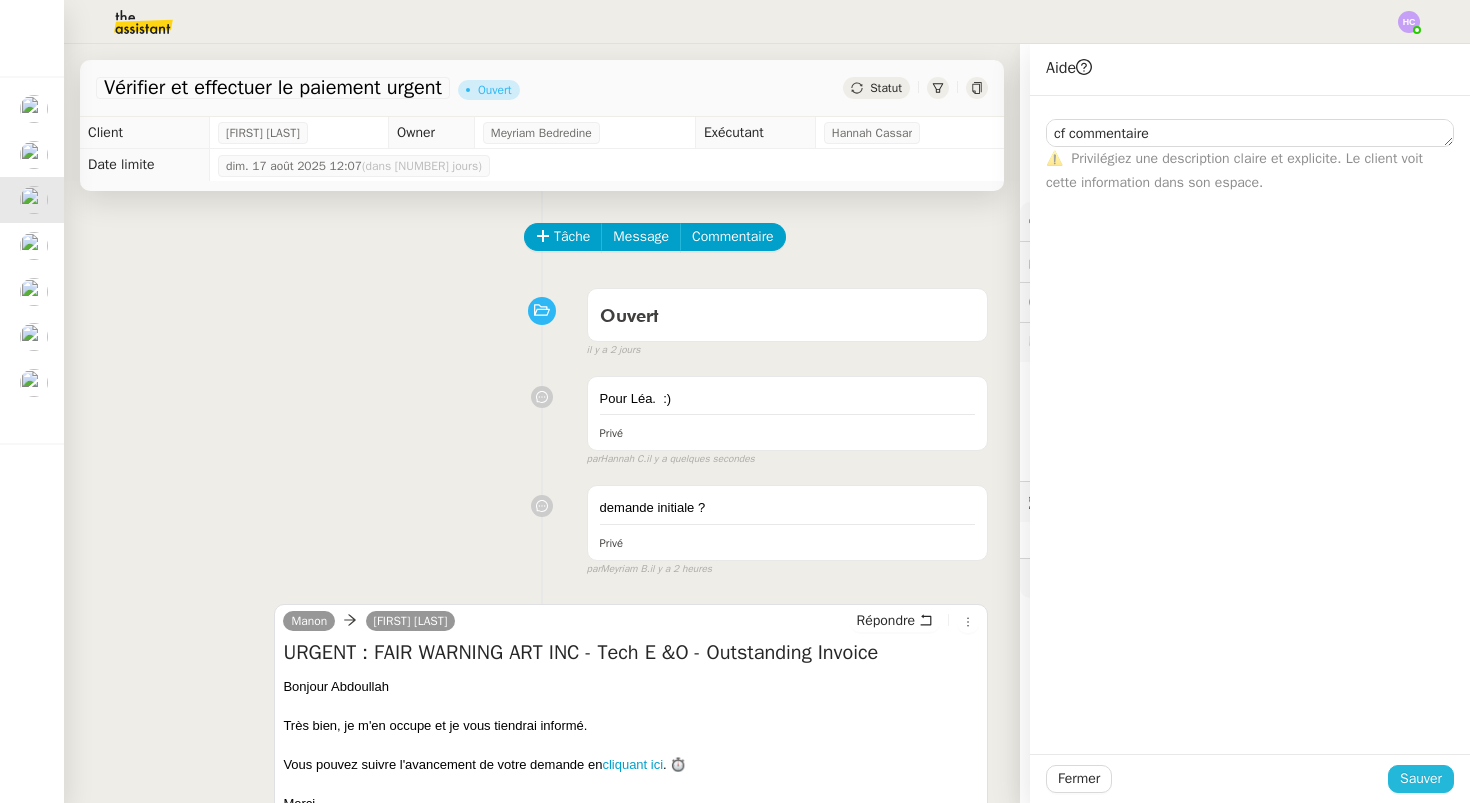 click on "Sauver" 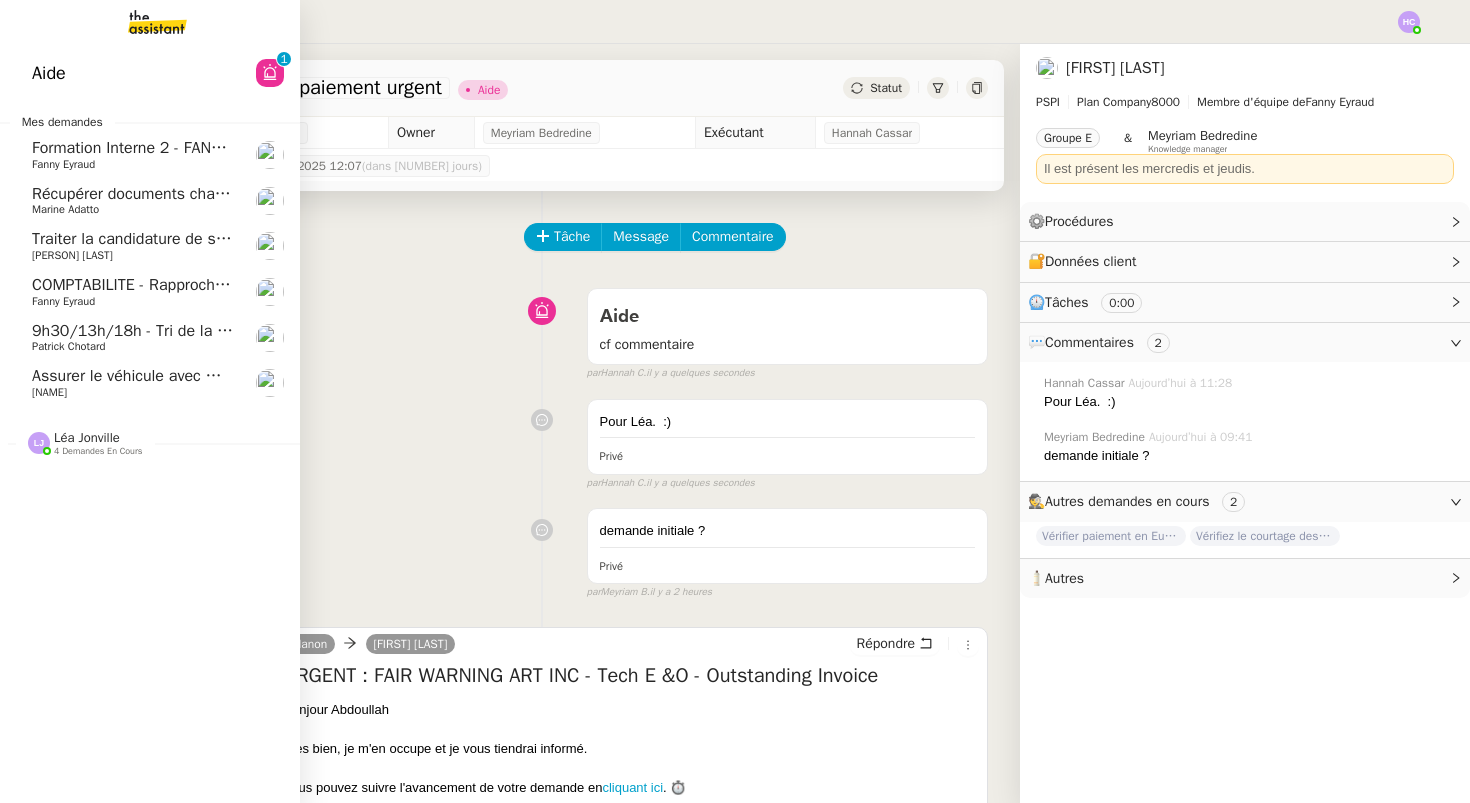 click on "Assurer le véhicule avec Matmut" 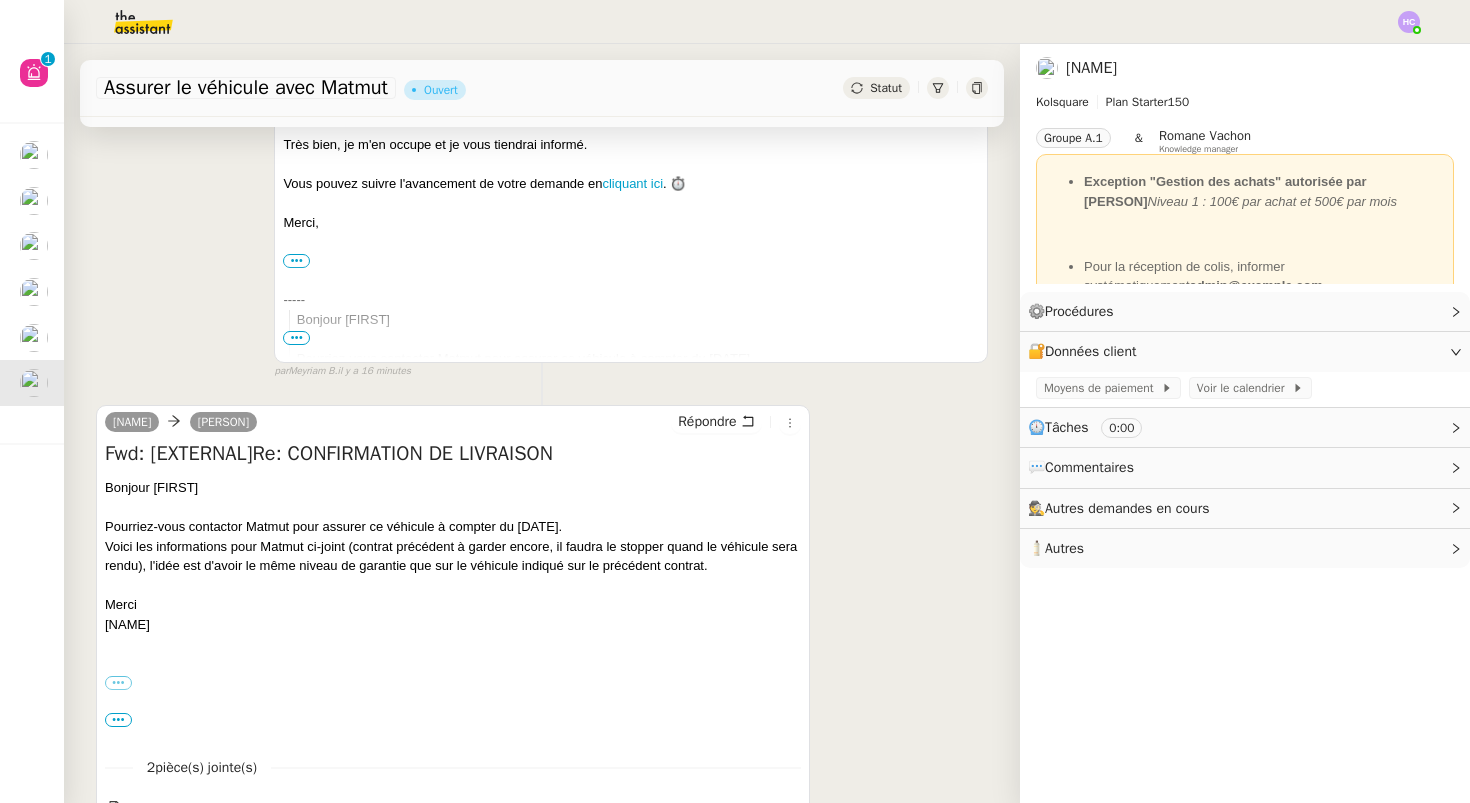 scroll, scrollTop: 524, scrollLeft: 0, axis: vertical 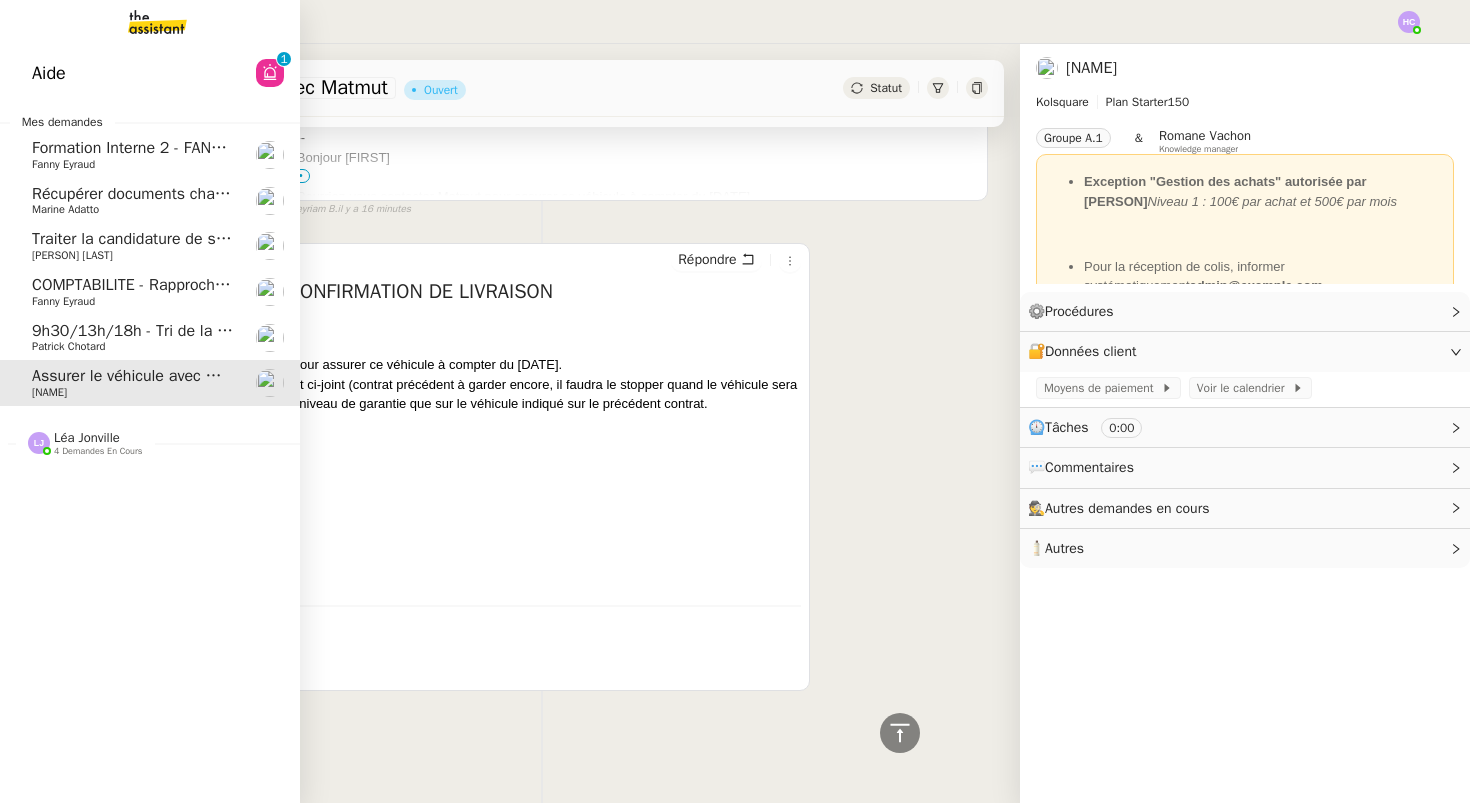 click on "9h30/13h/18h - Tri de la boite mail PRO - 1 août 2025" 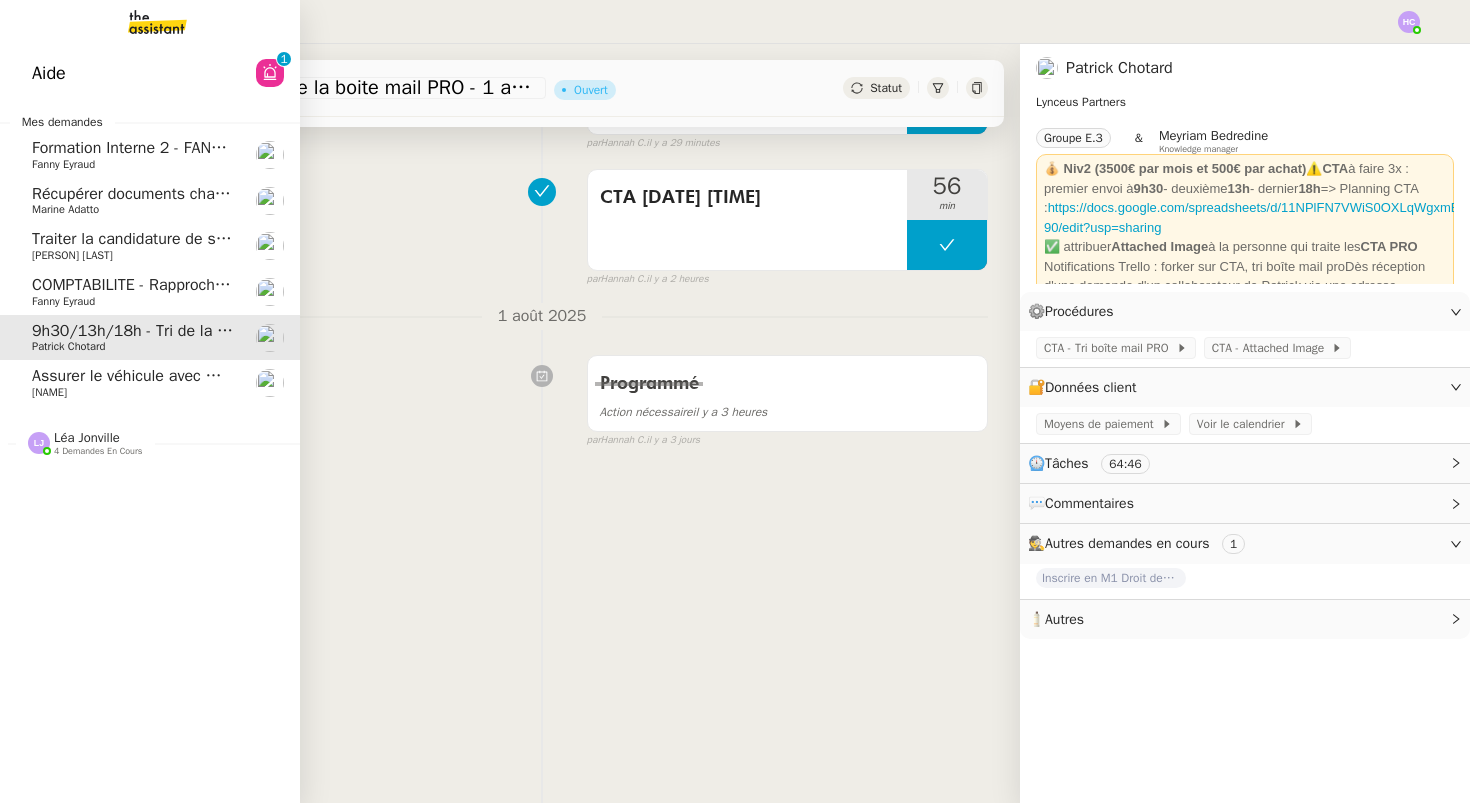 scroll, scrollTop: 254, scrollLeft: 0, axis: vertical 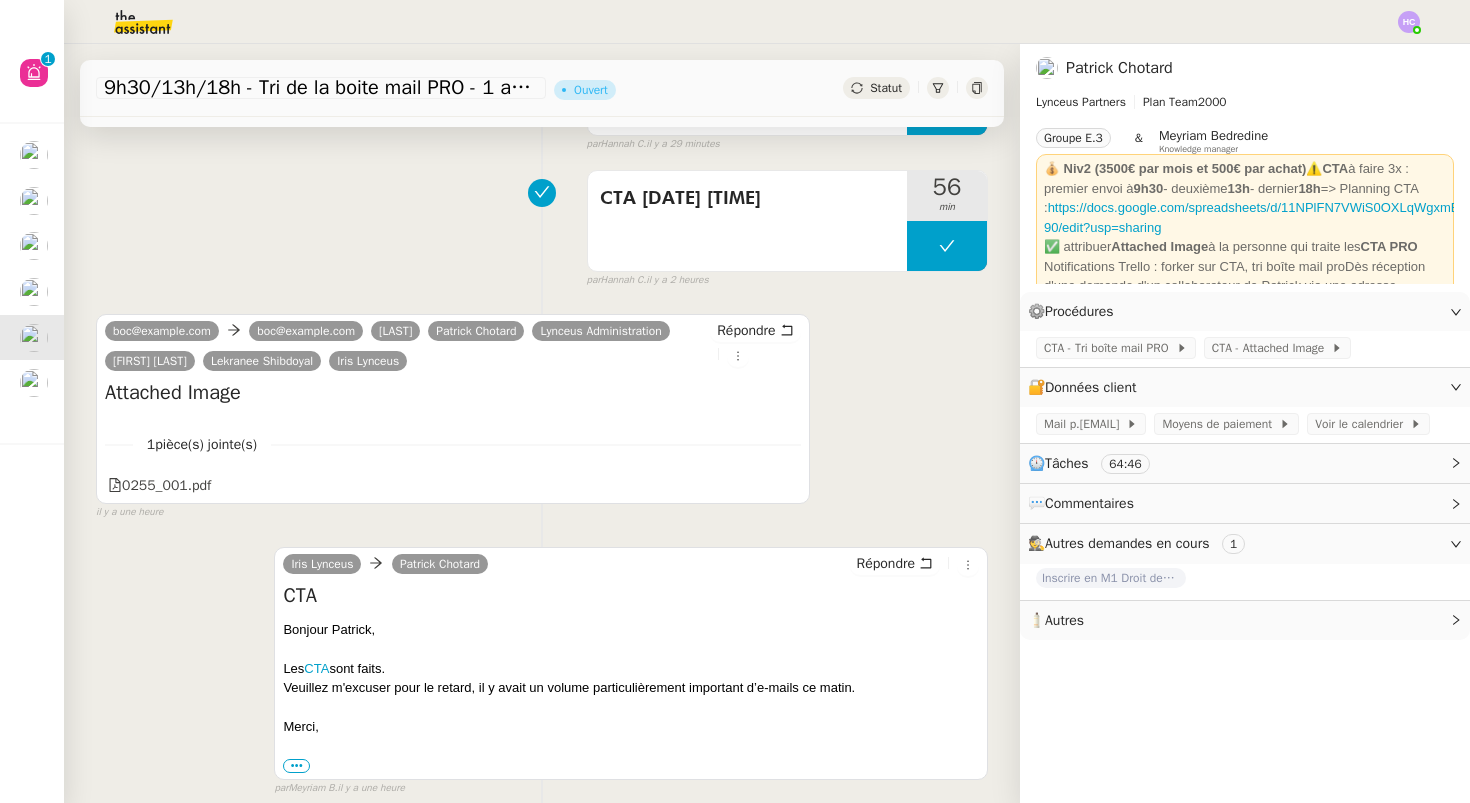 click on "Statut" 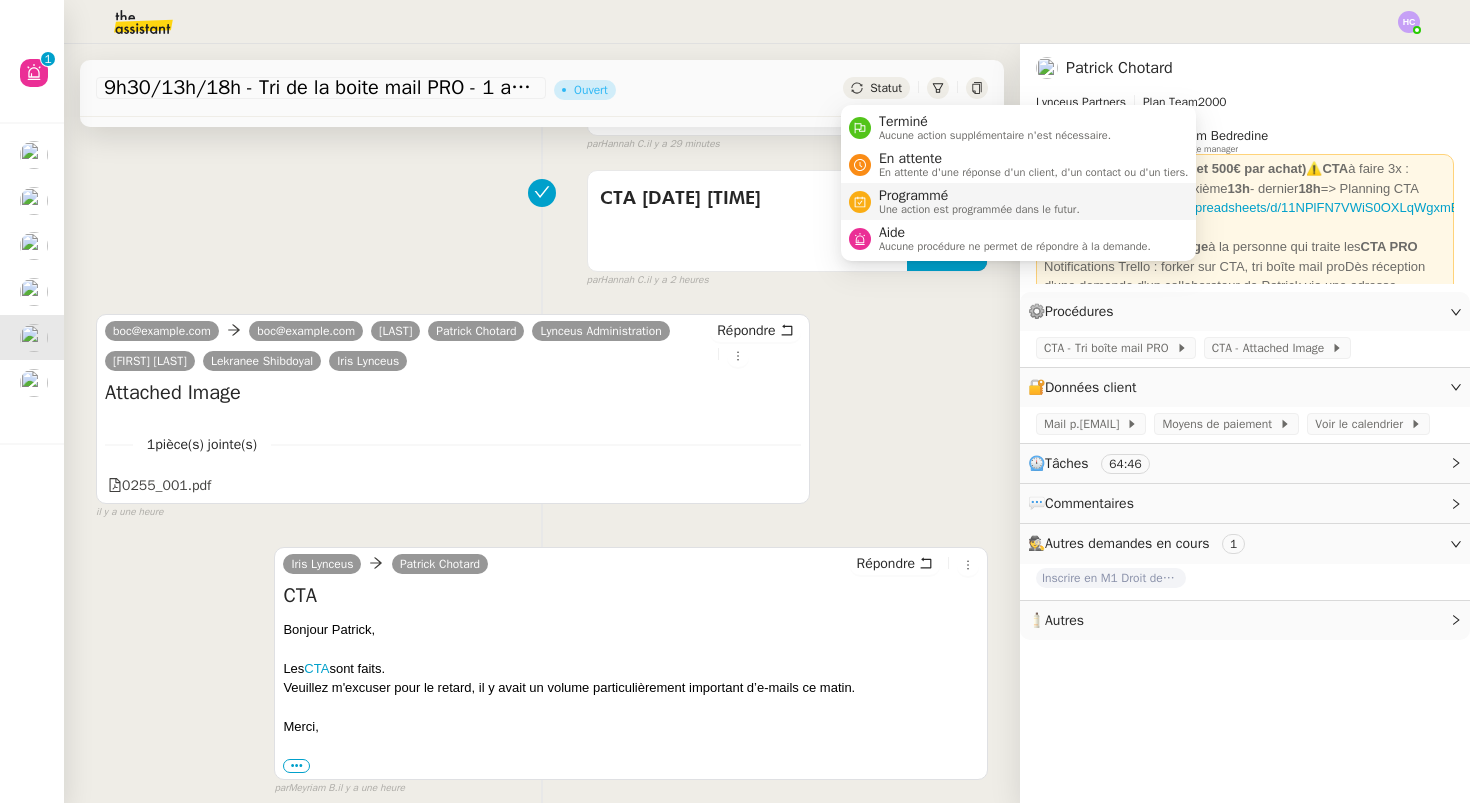 click on "Programmé" at bounding box center (979, 196) 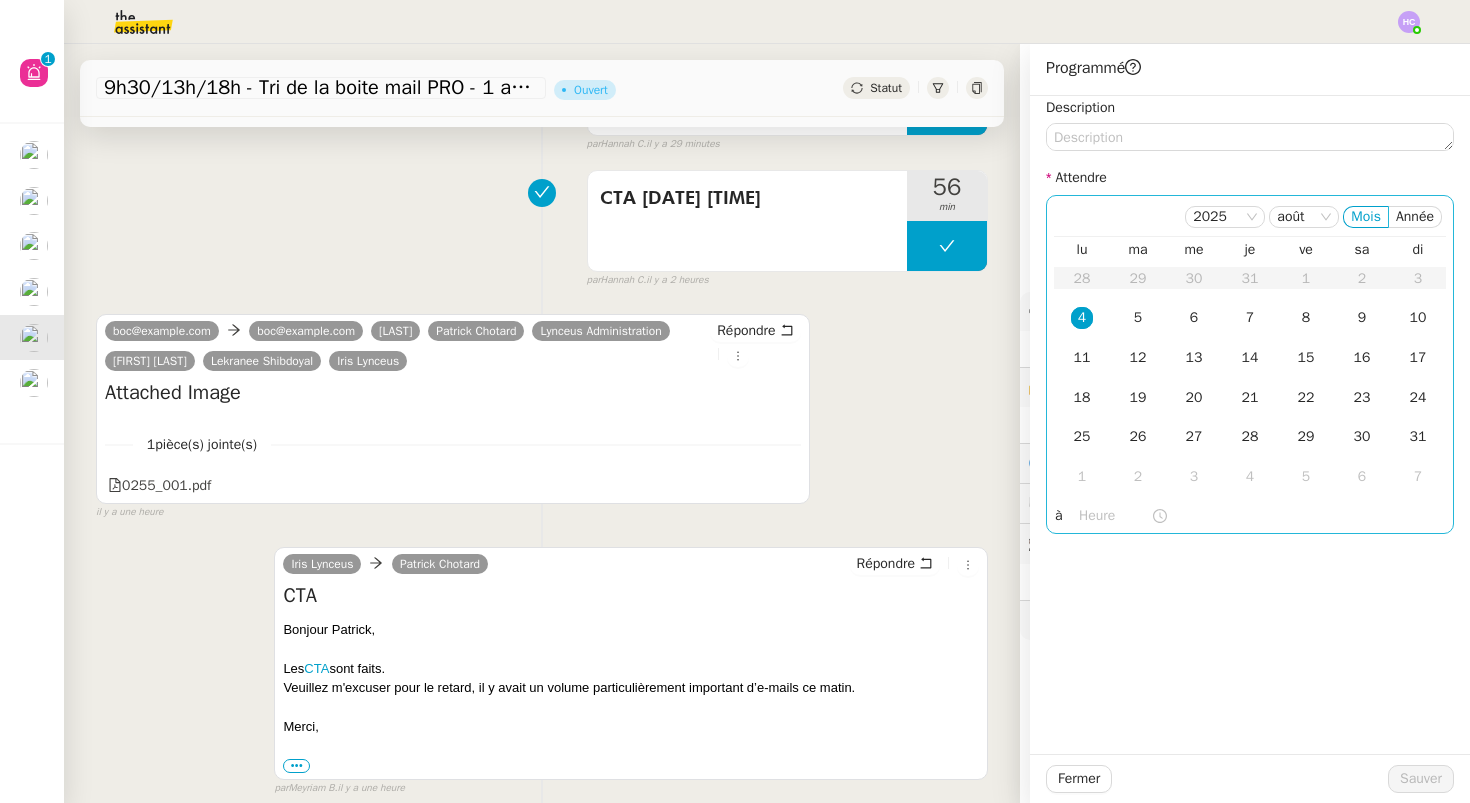 click on "4" 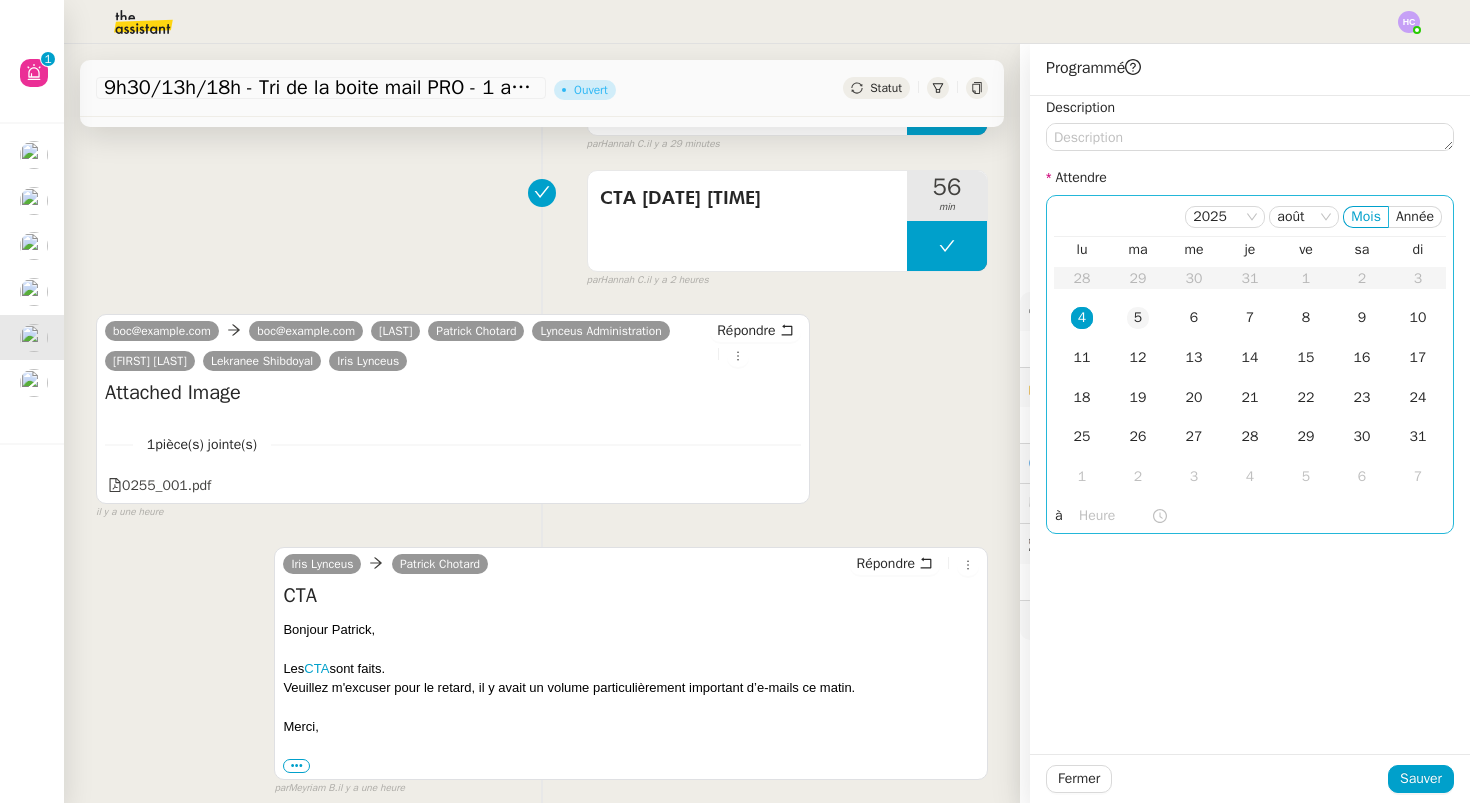 click on "5" 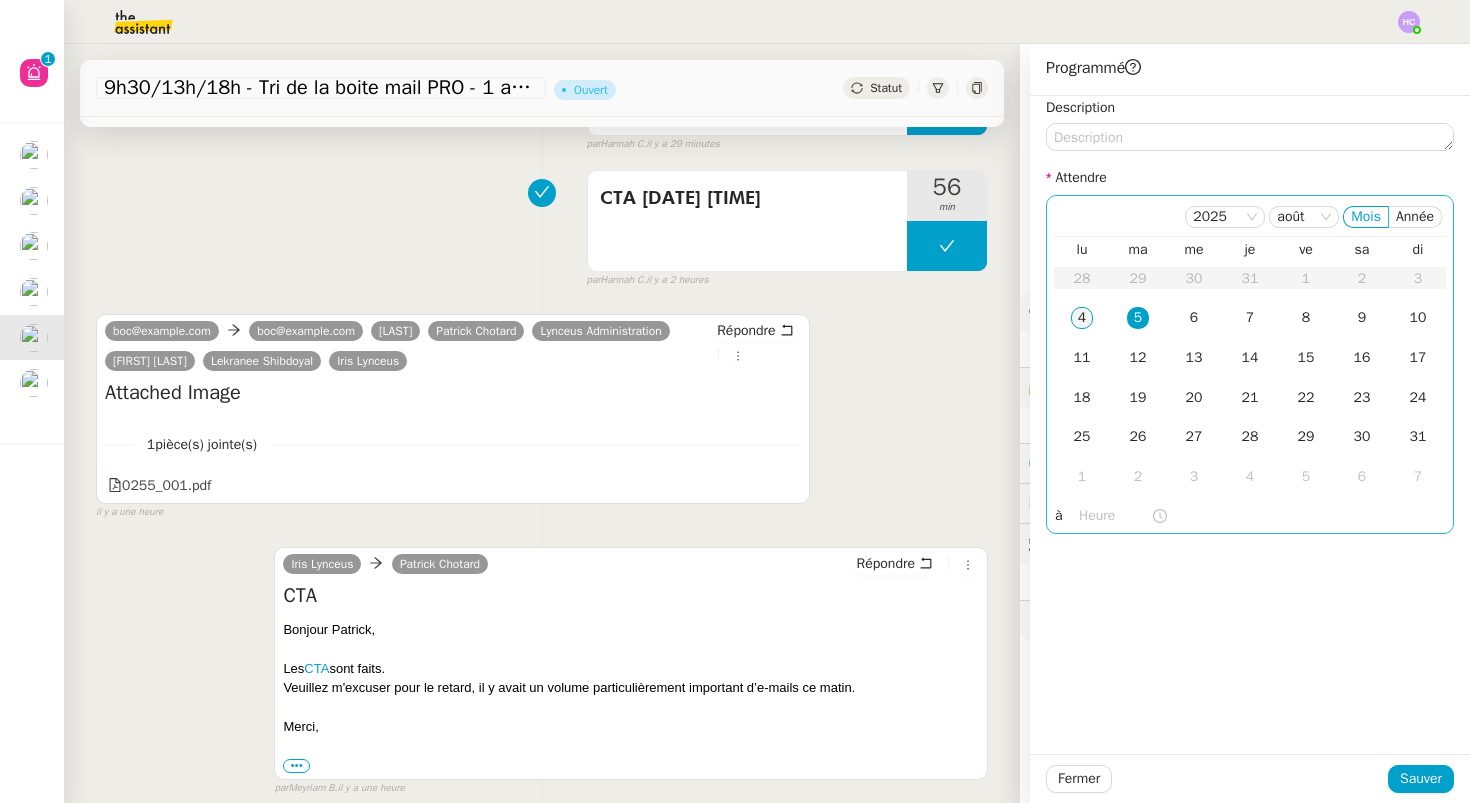 click on "4" 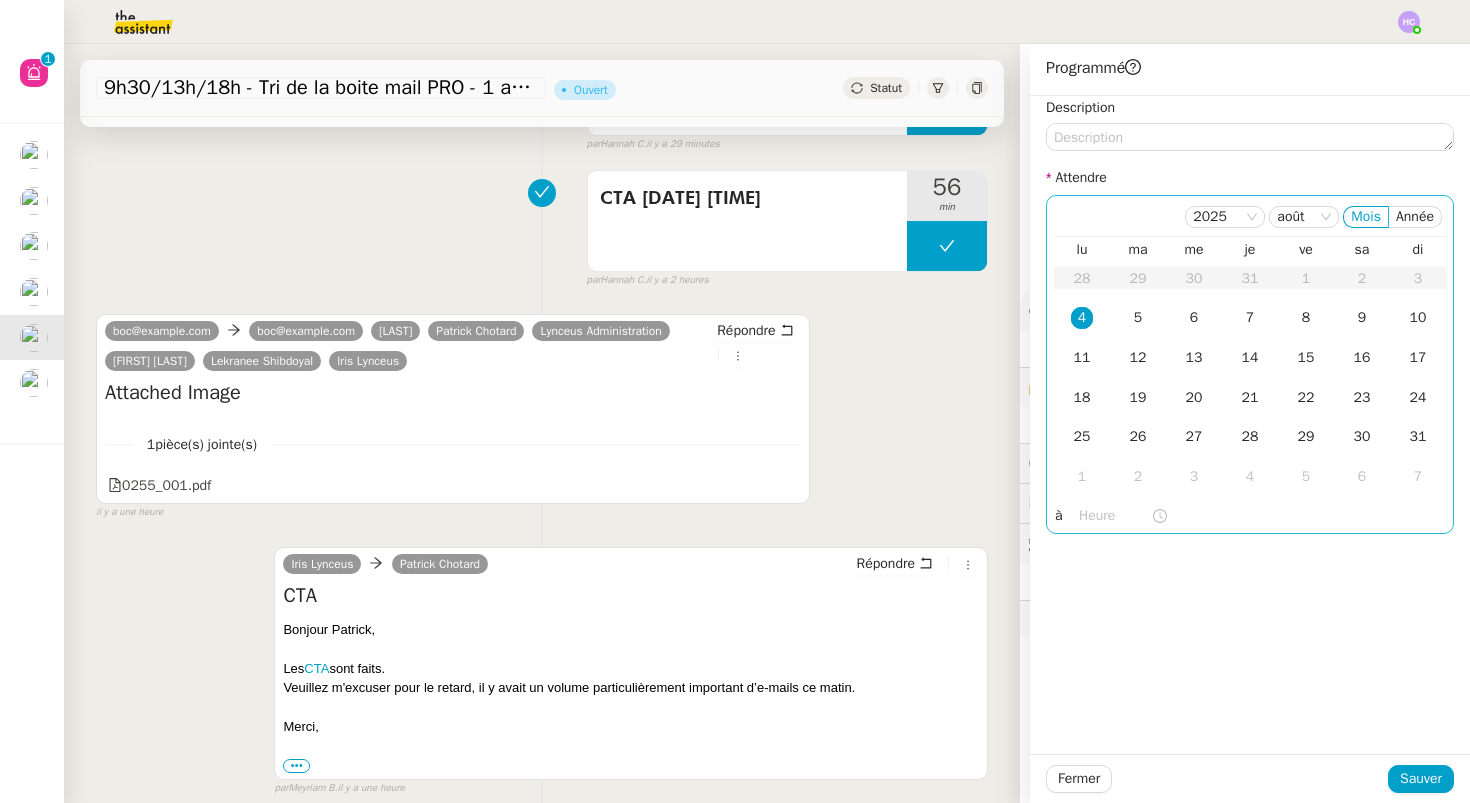 click 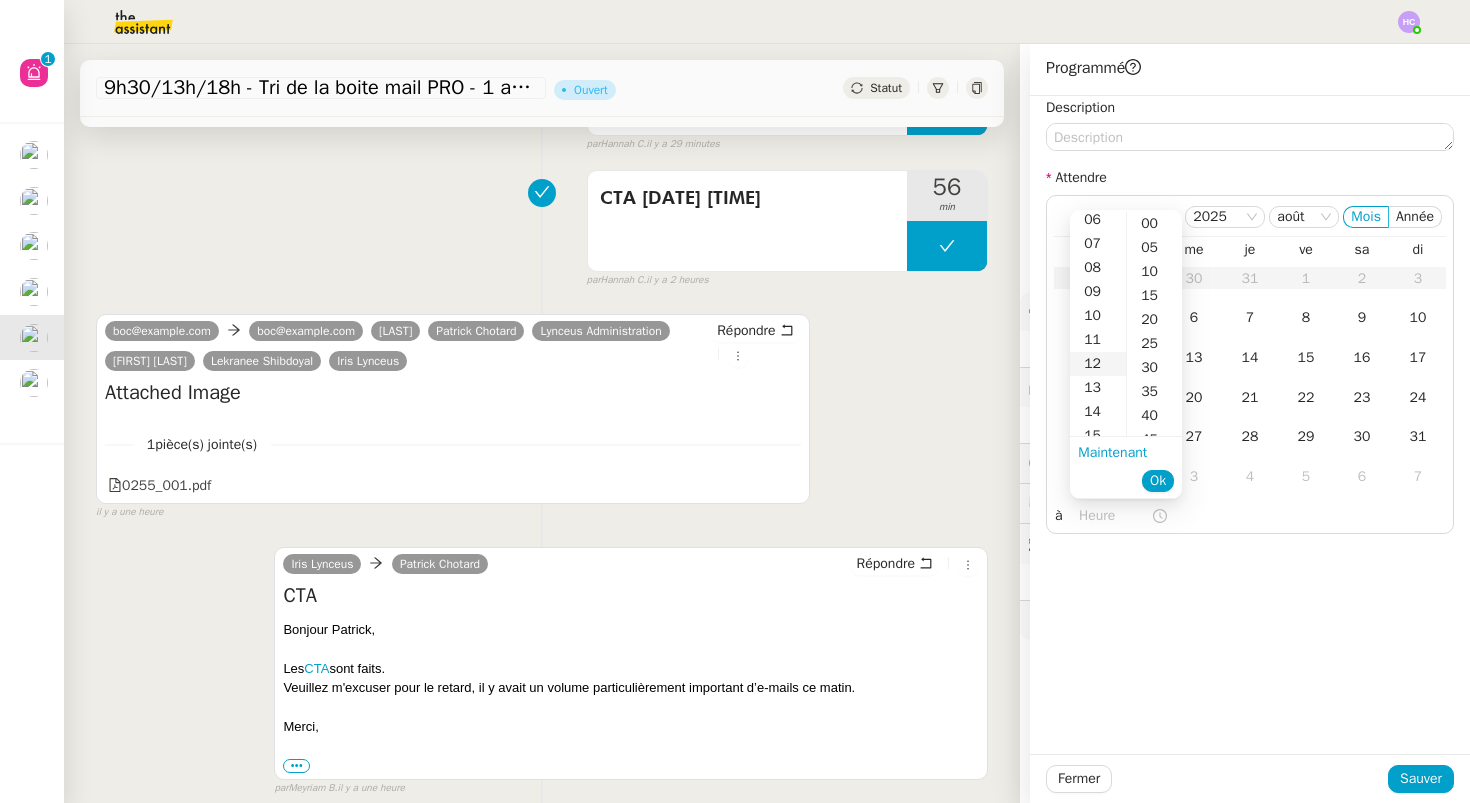 click on "12" at bounding box center [1098, 364] 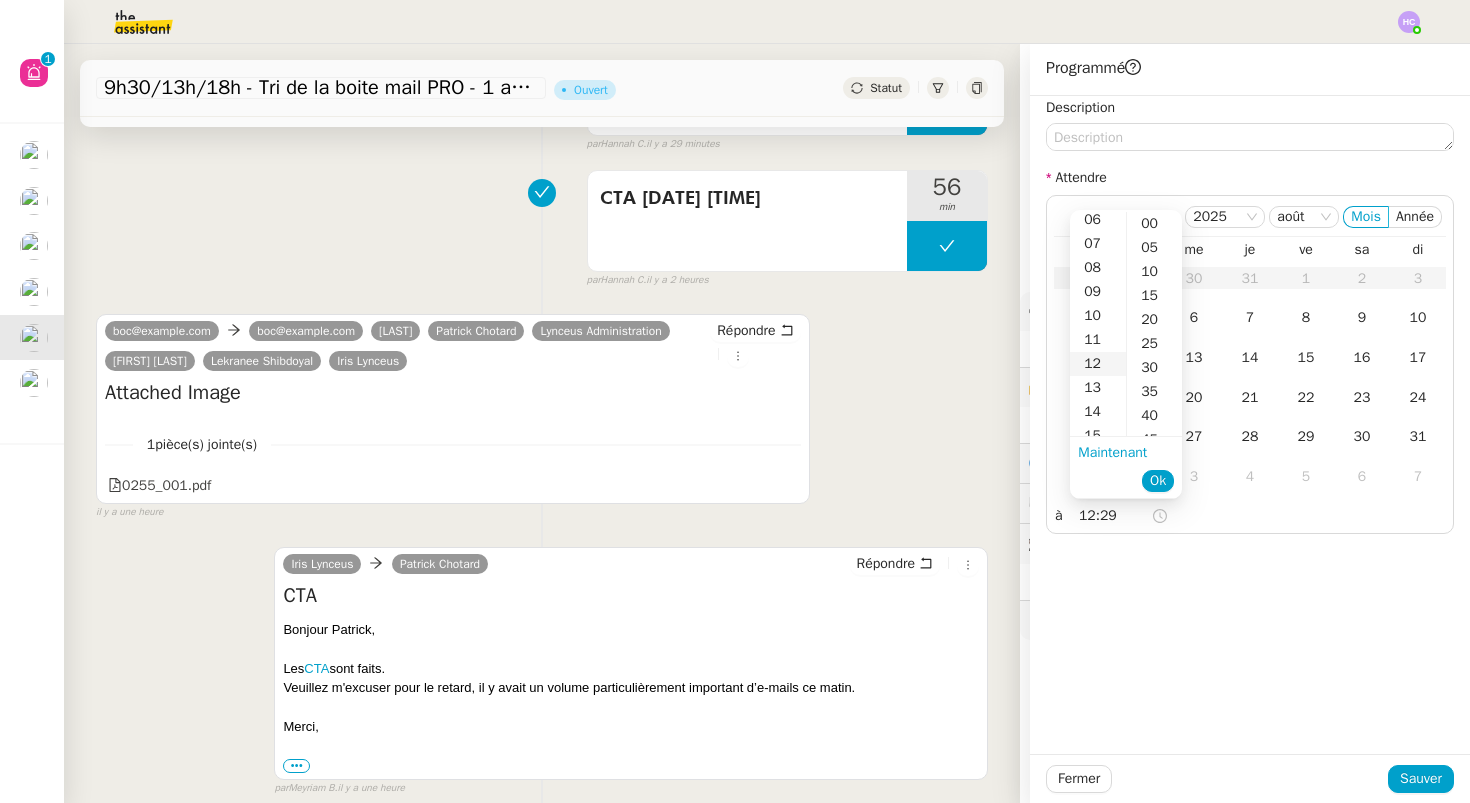 scroll, scrollTop: 288, scrollLeft: 0, axis: vertical 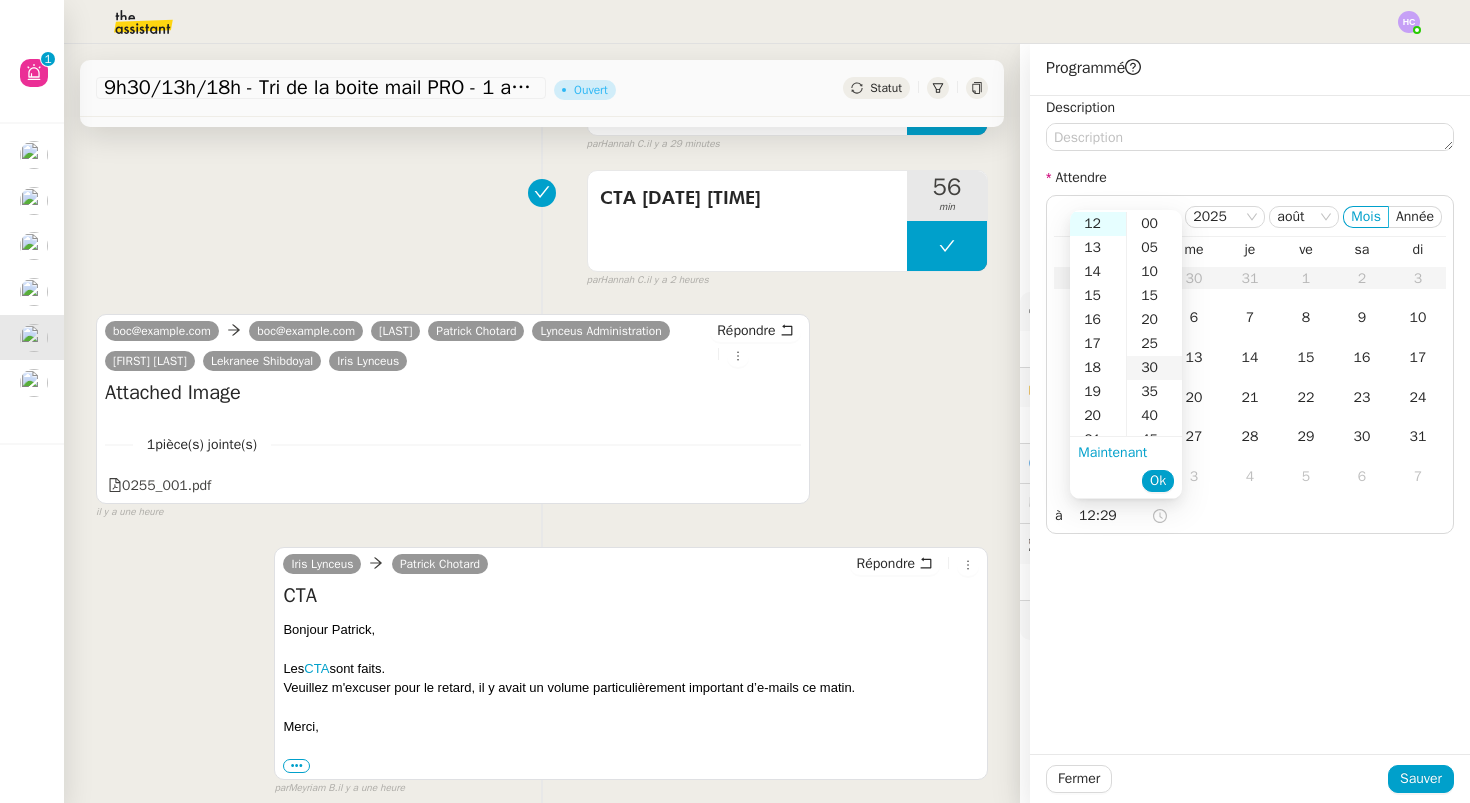 click on "30" at bounding box center (1154, 368) 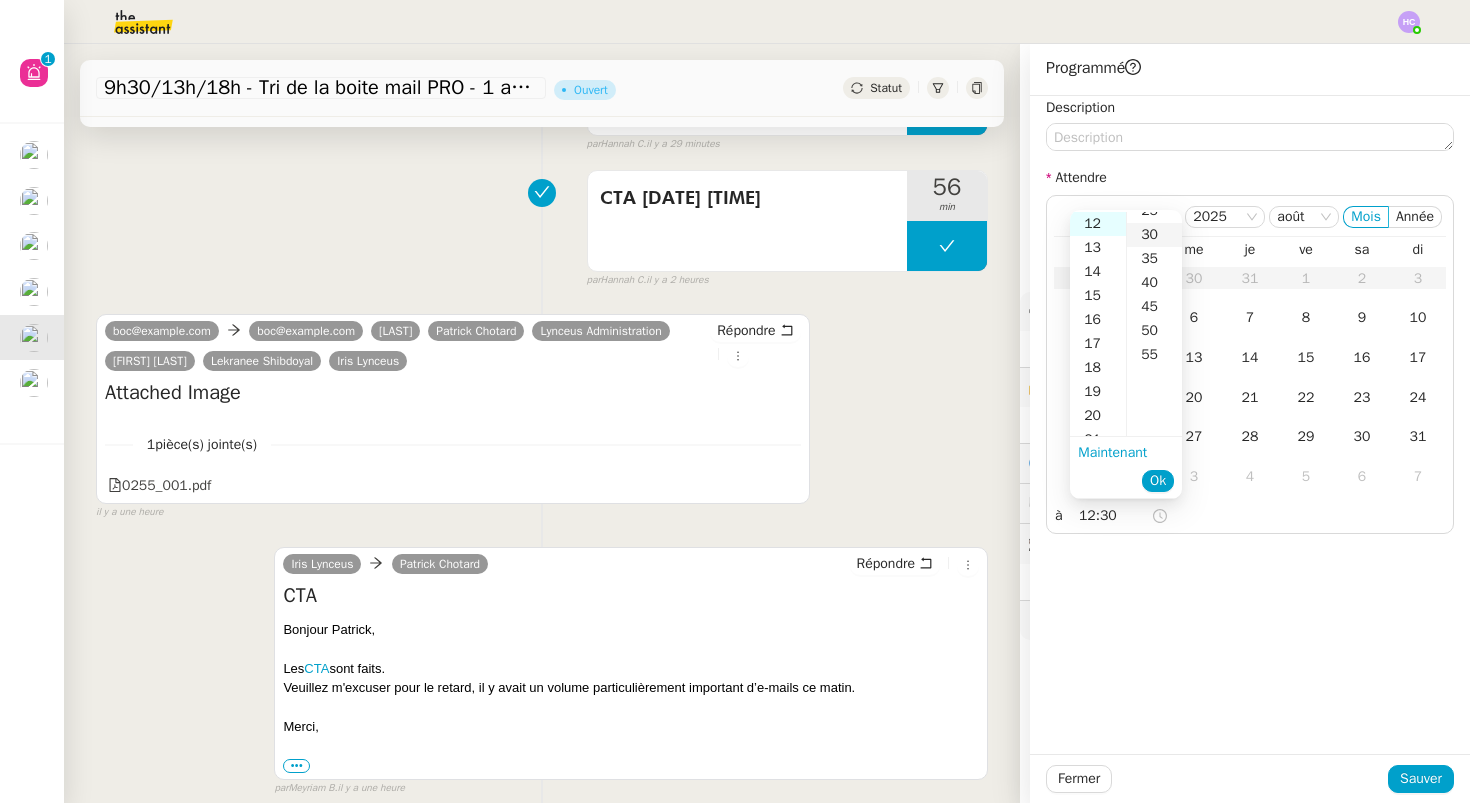 scroll, scrollTop: 144, scrollLeft: 0, axis: vertical 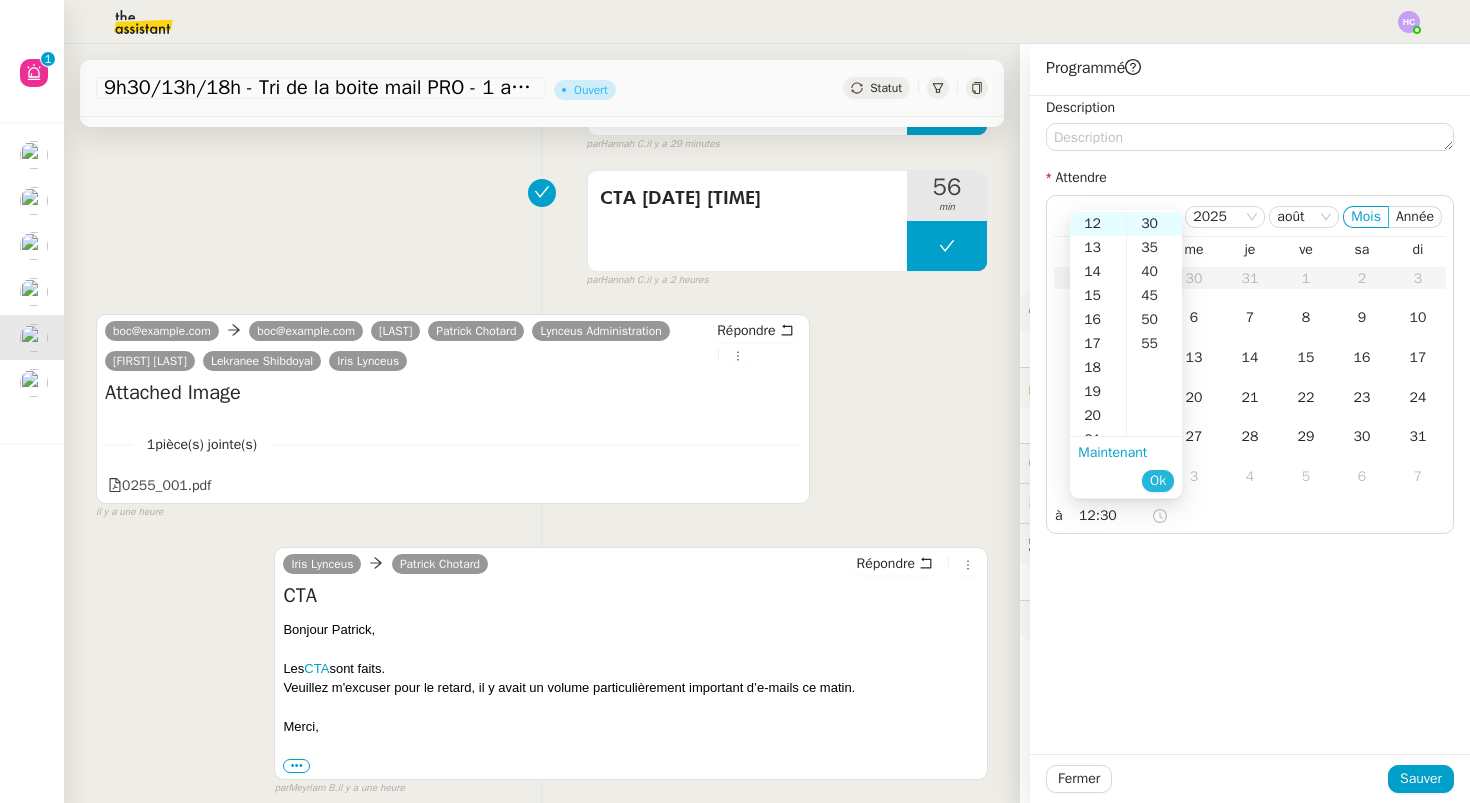 click on "Ok" at bounding box center [1158, 481] 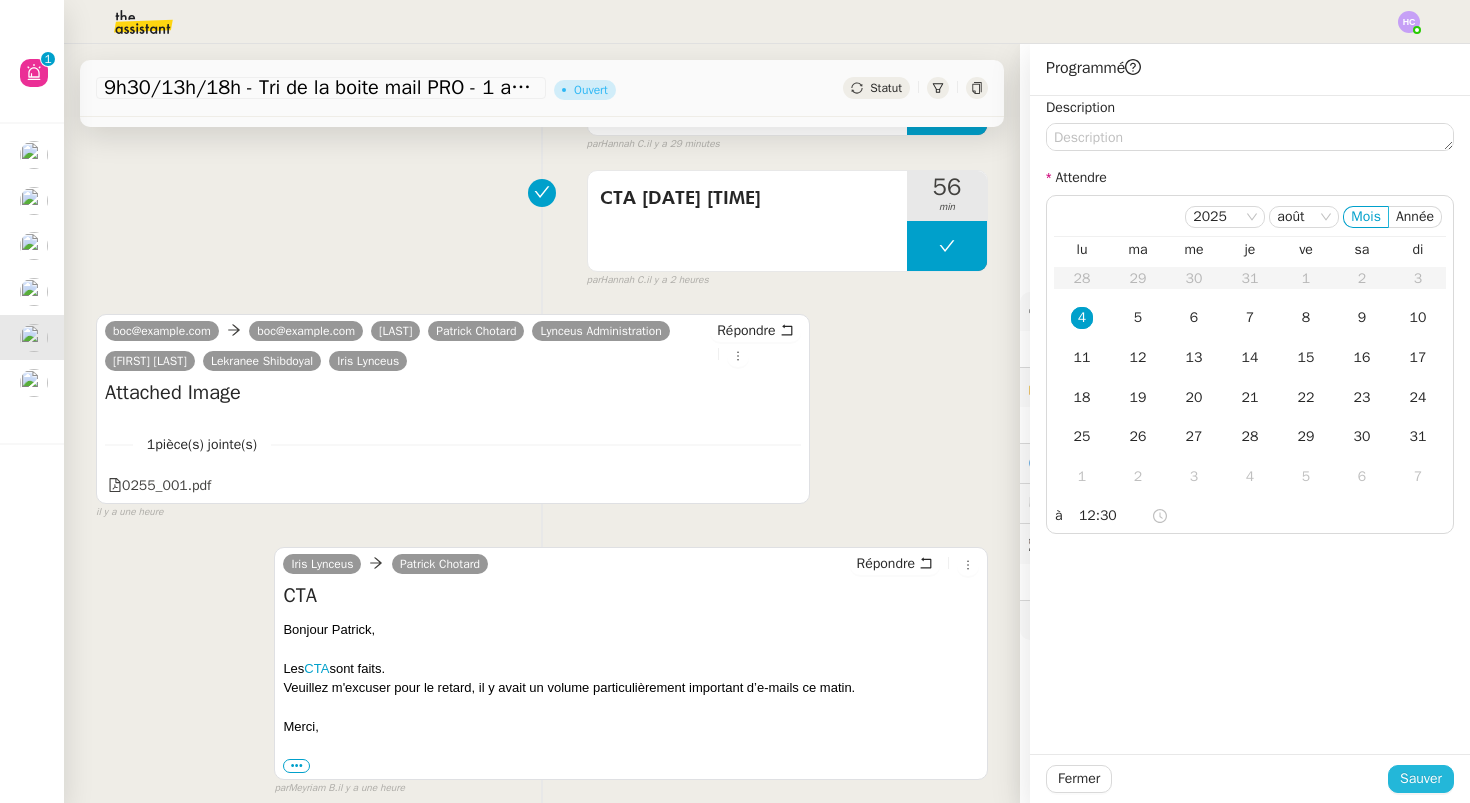 click on "Sauver" 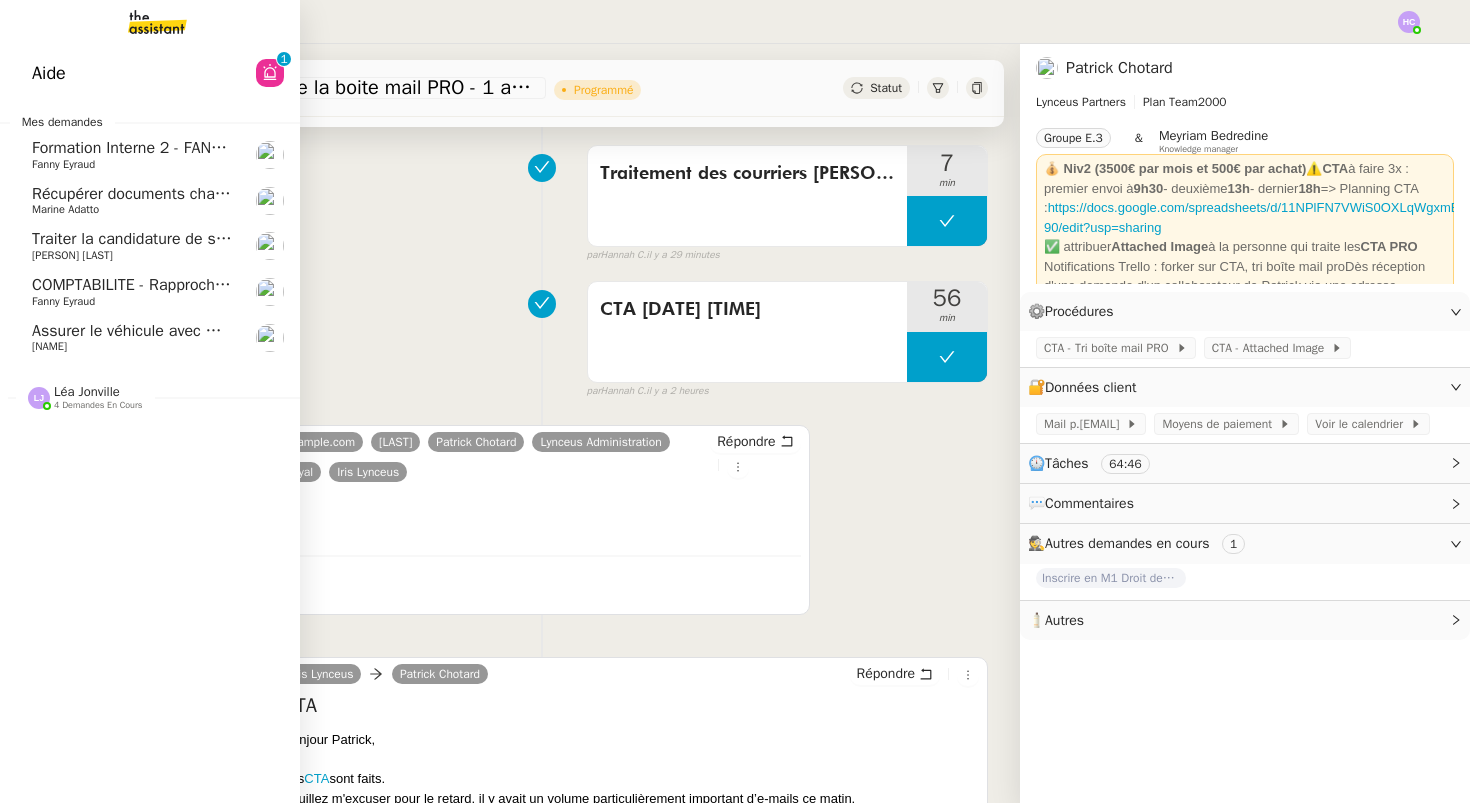 click on "Récupérer documents changement de siège social" 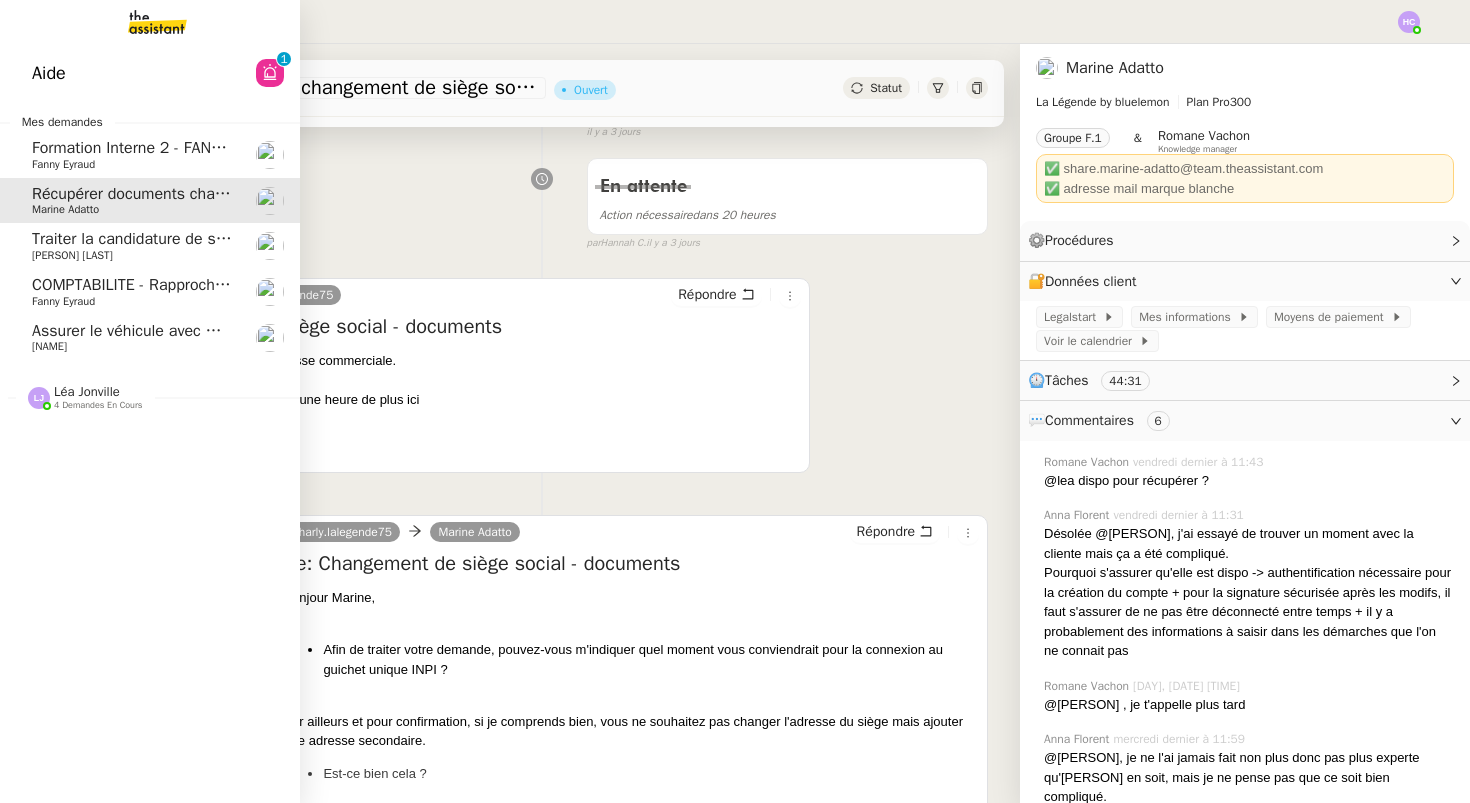 click on "Traiter la candidature de stage d'[NAME]" 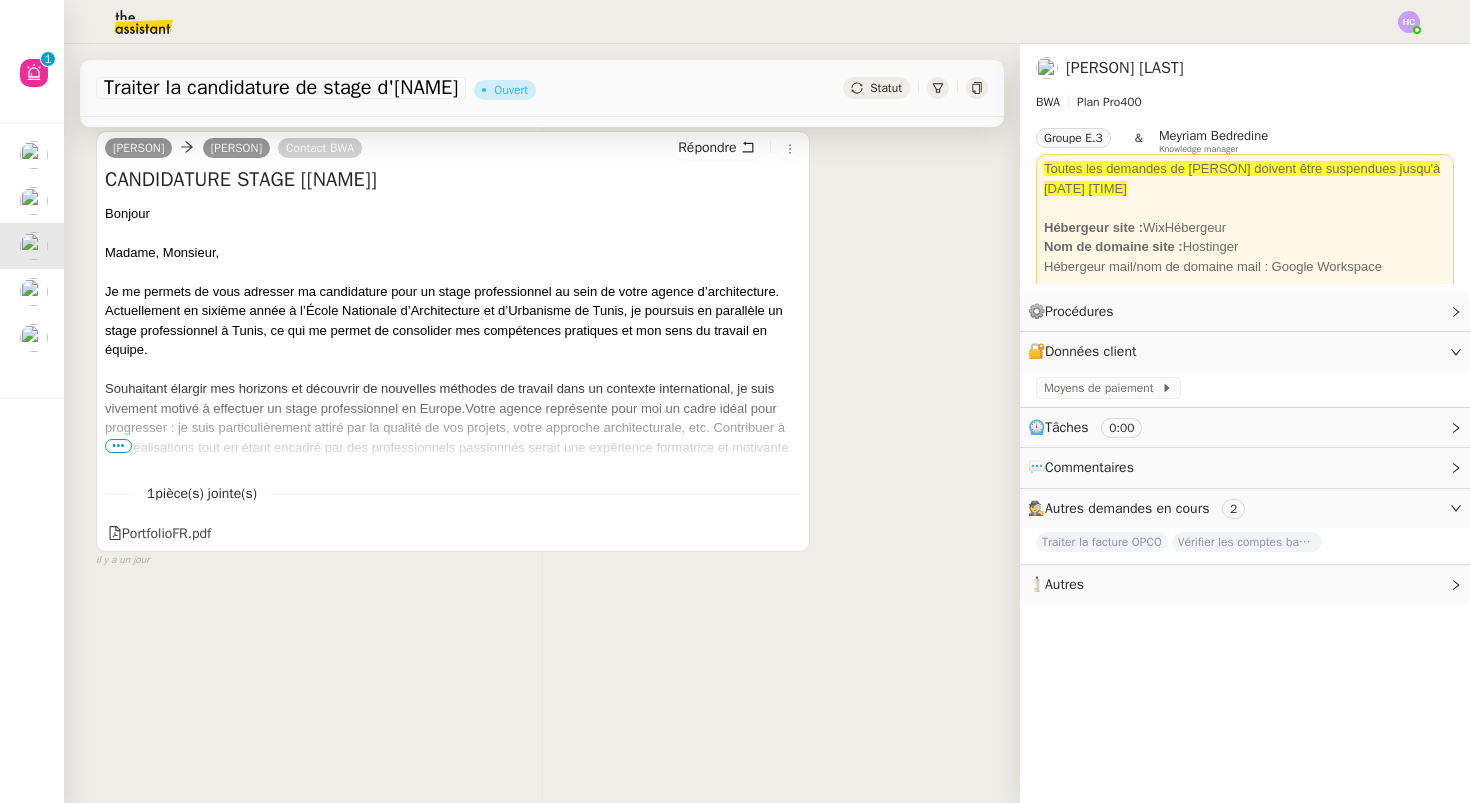 click on "•••" at bounding box center [118, 446] 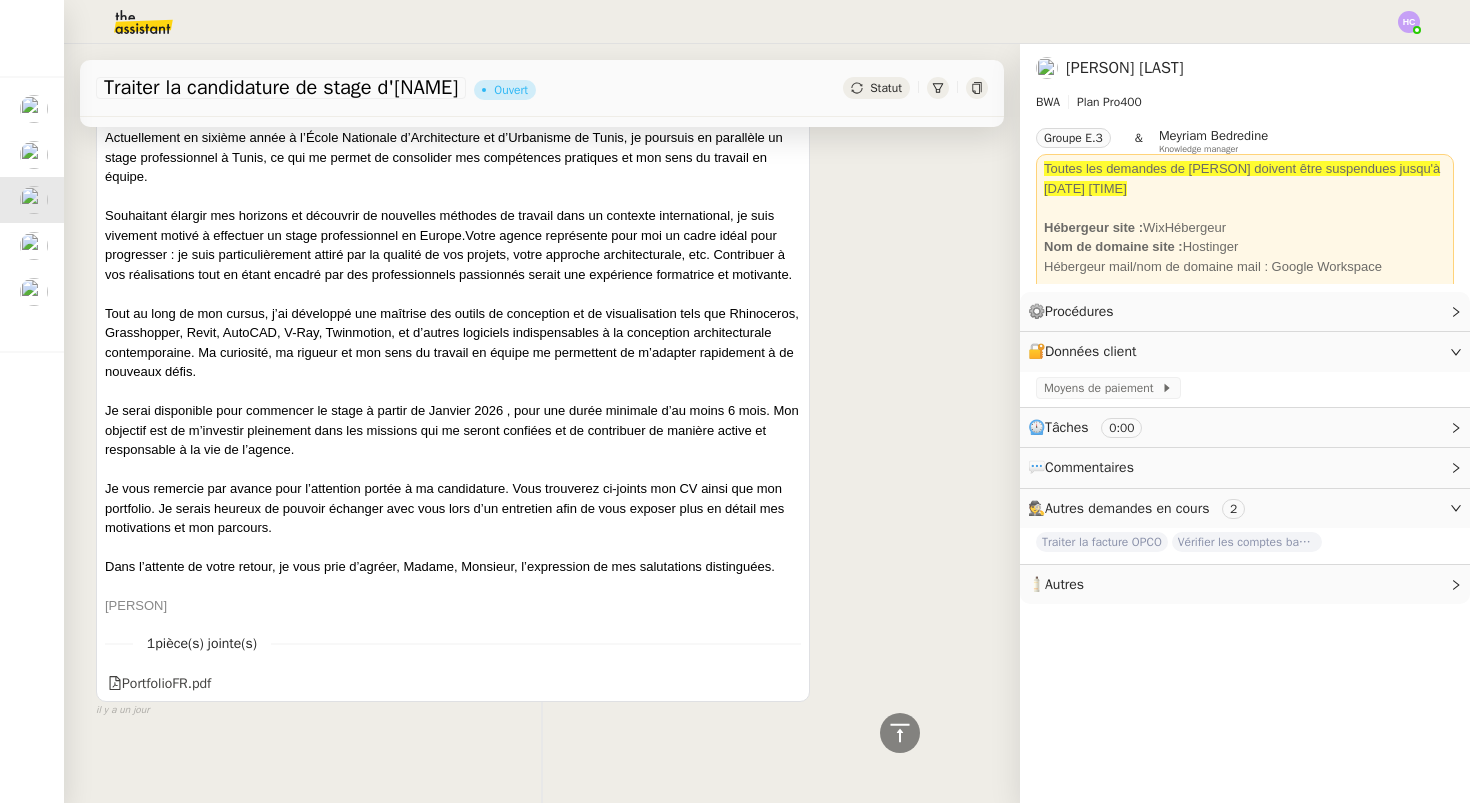 scroll, scrollTop: 0, scrollLeft: 0, axis: both 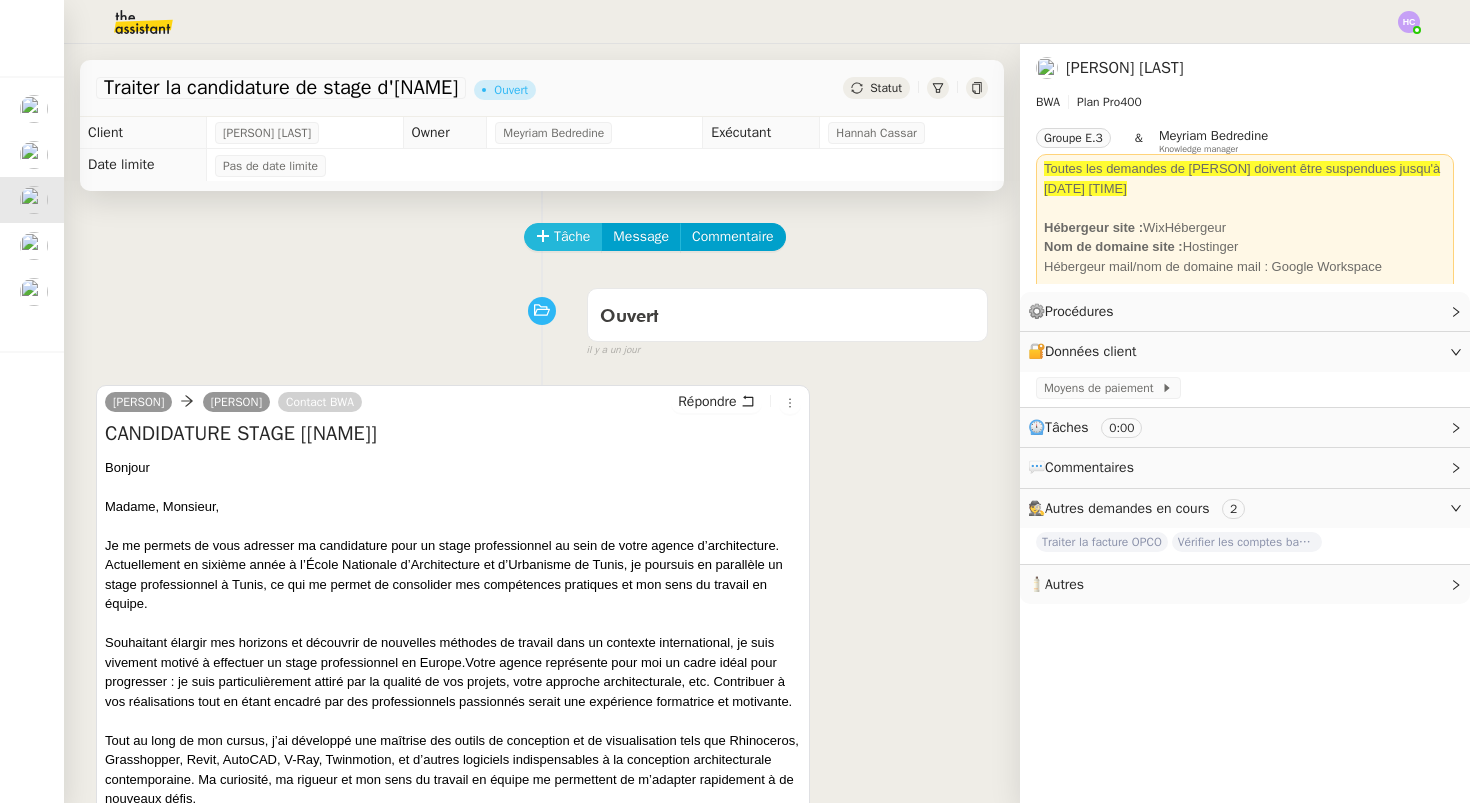 click on "Tâche" 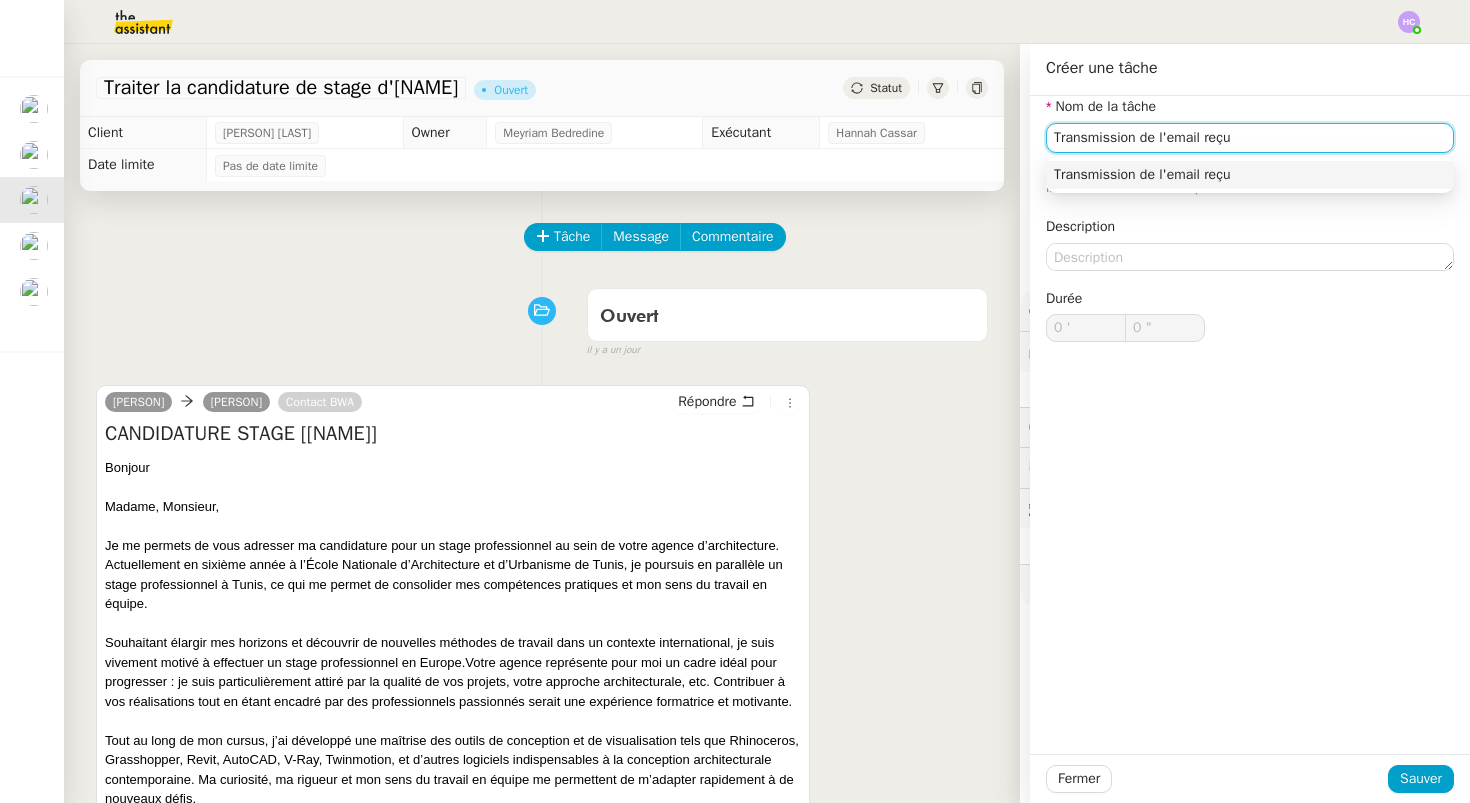 type on "Transmission de l'email reçu" 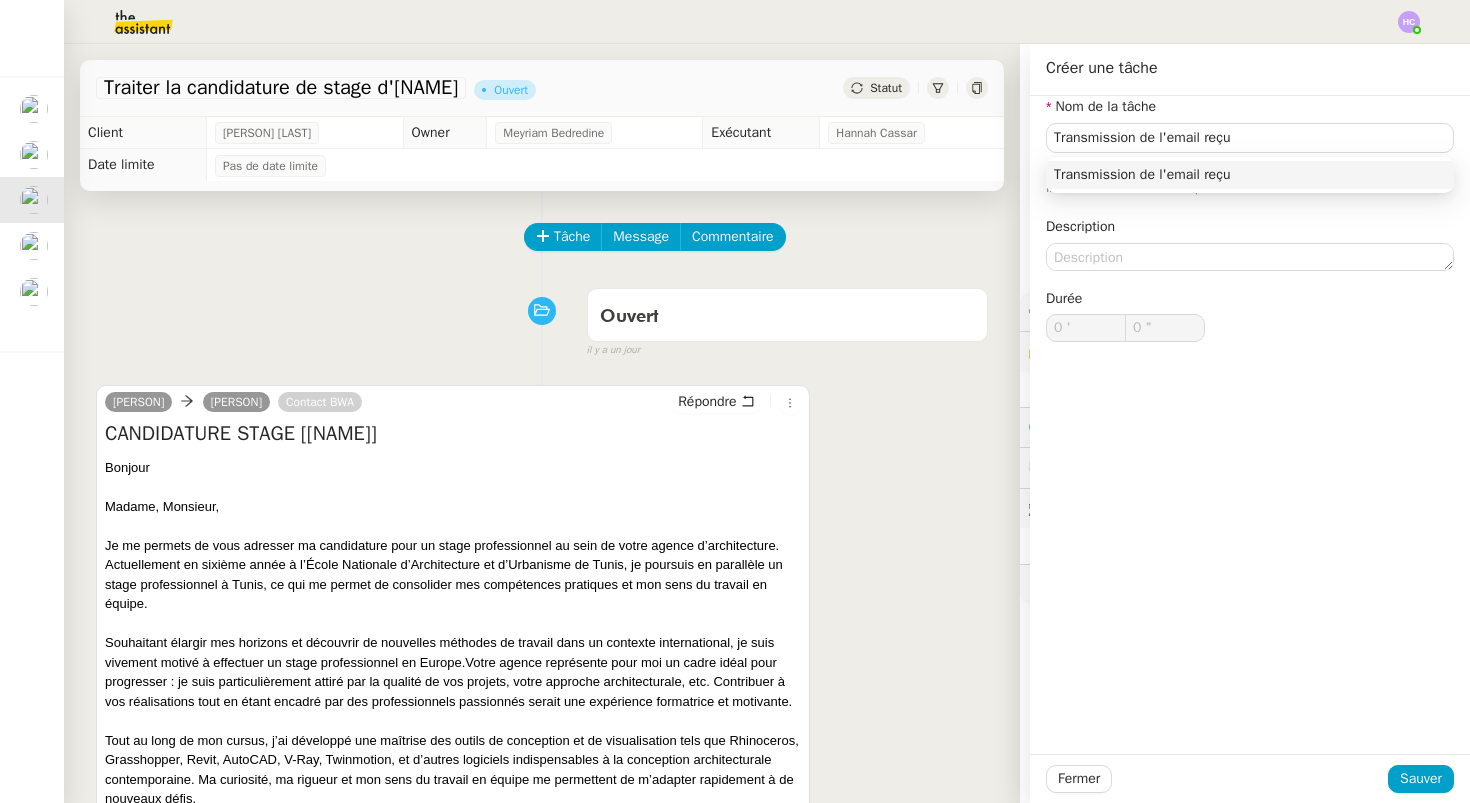click on "Transmission de l'email reçu" at bounding box center (1250, 175) 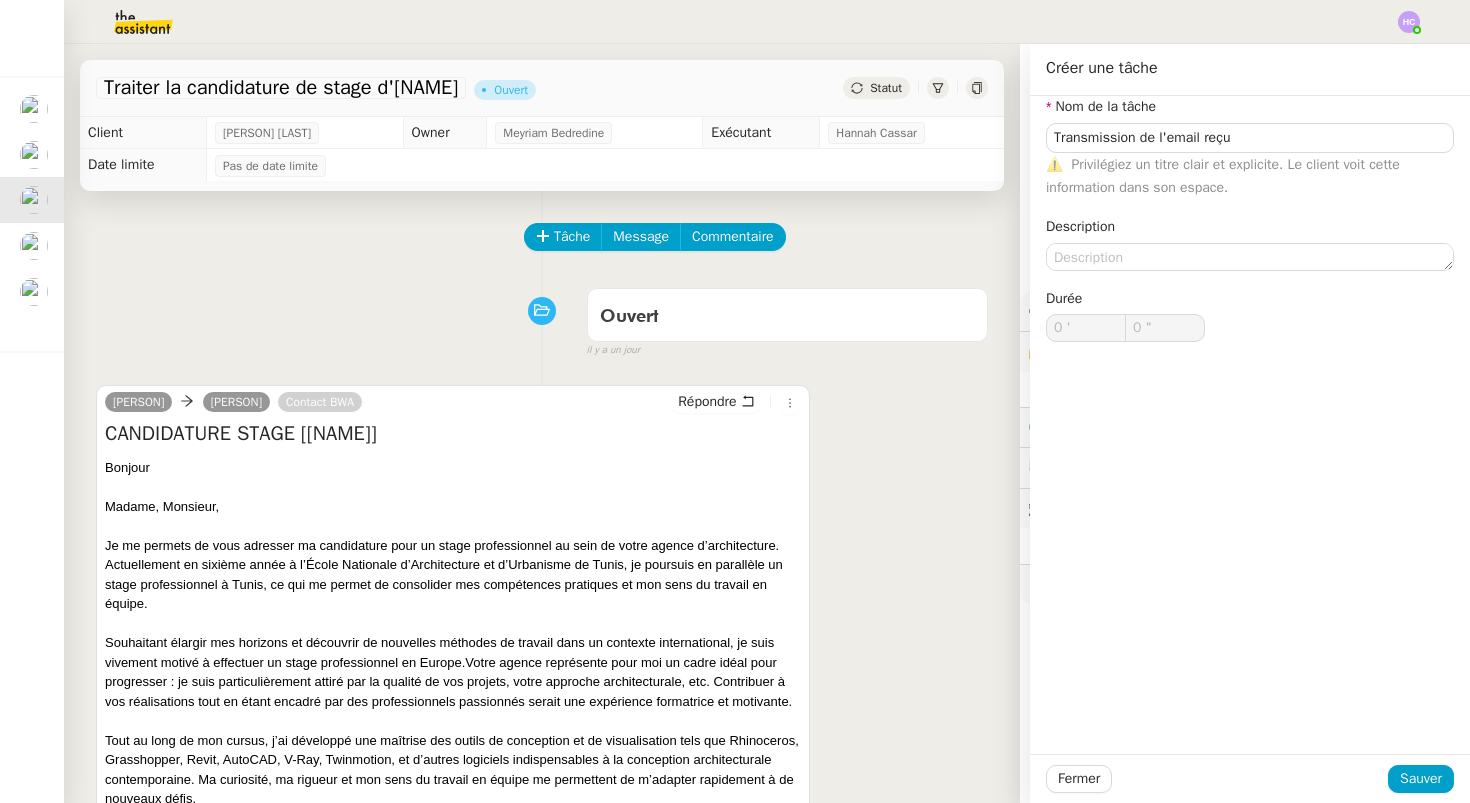 click on "Fermer Sauver" 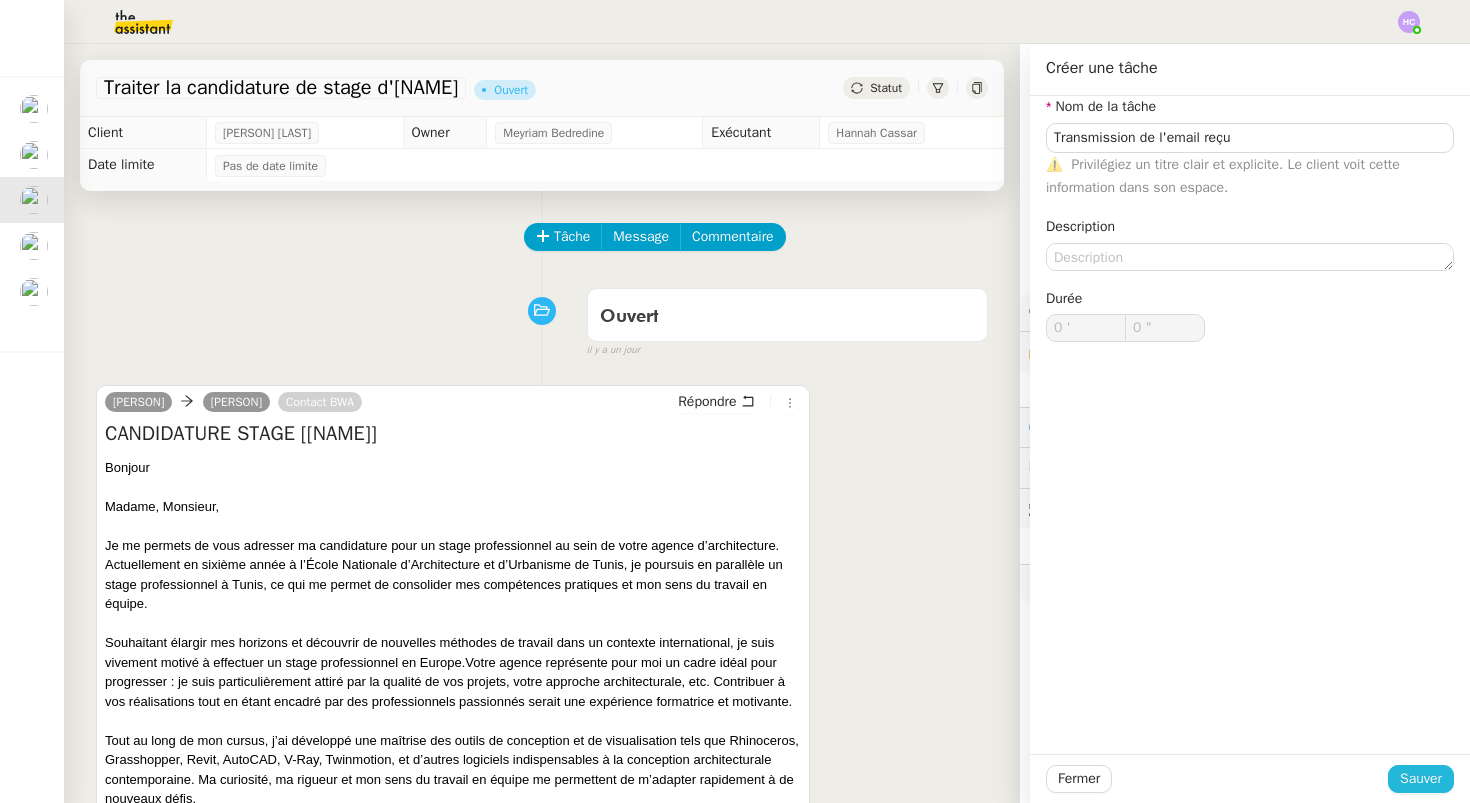 click on "Sauver" 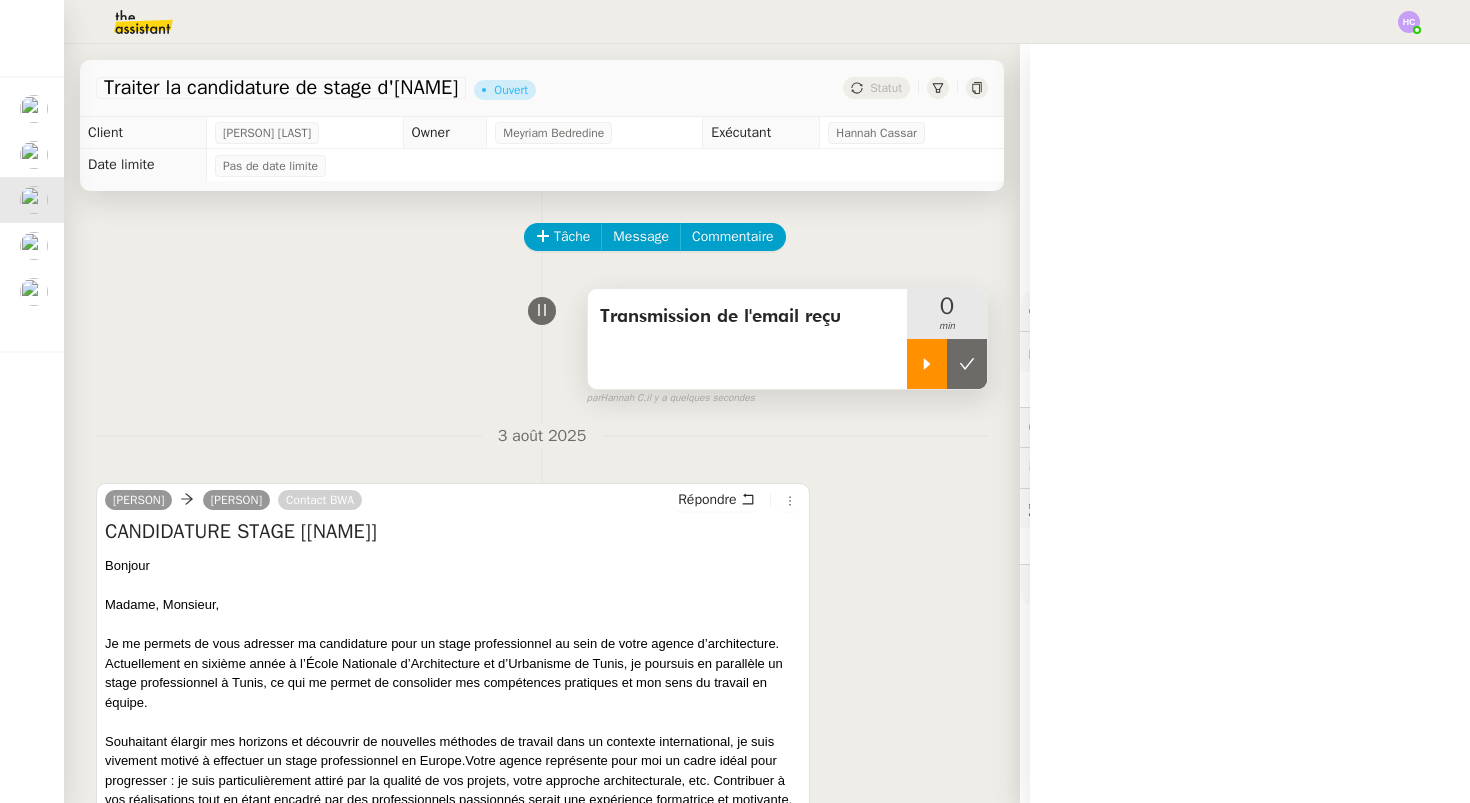 click 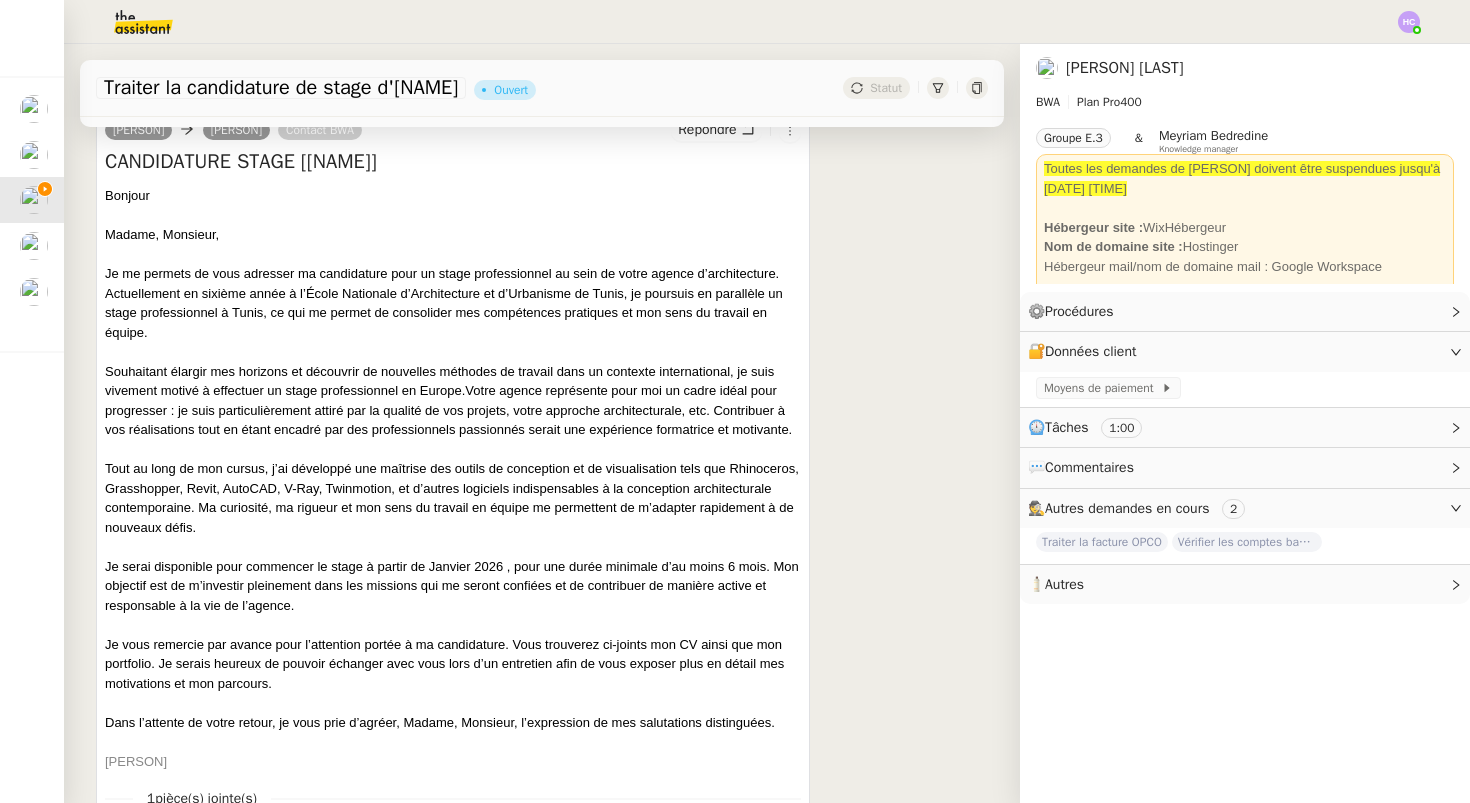 scroll, scrollTop: 373, scrollLeft: 0, axis: vertical 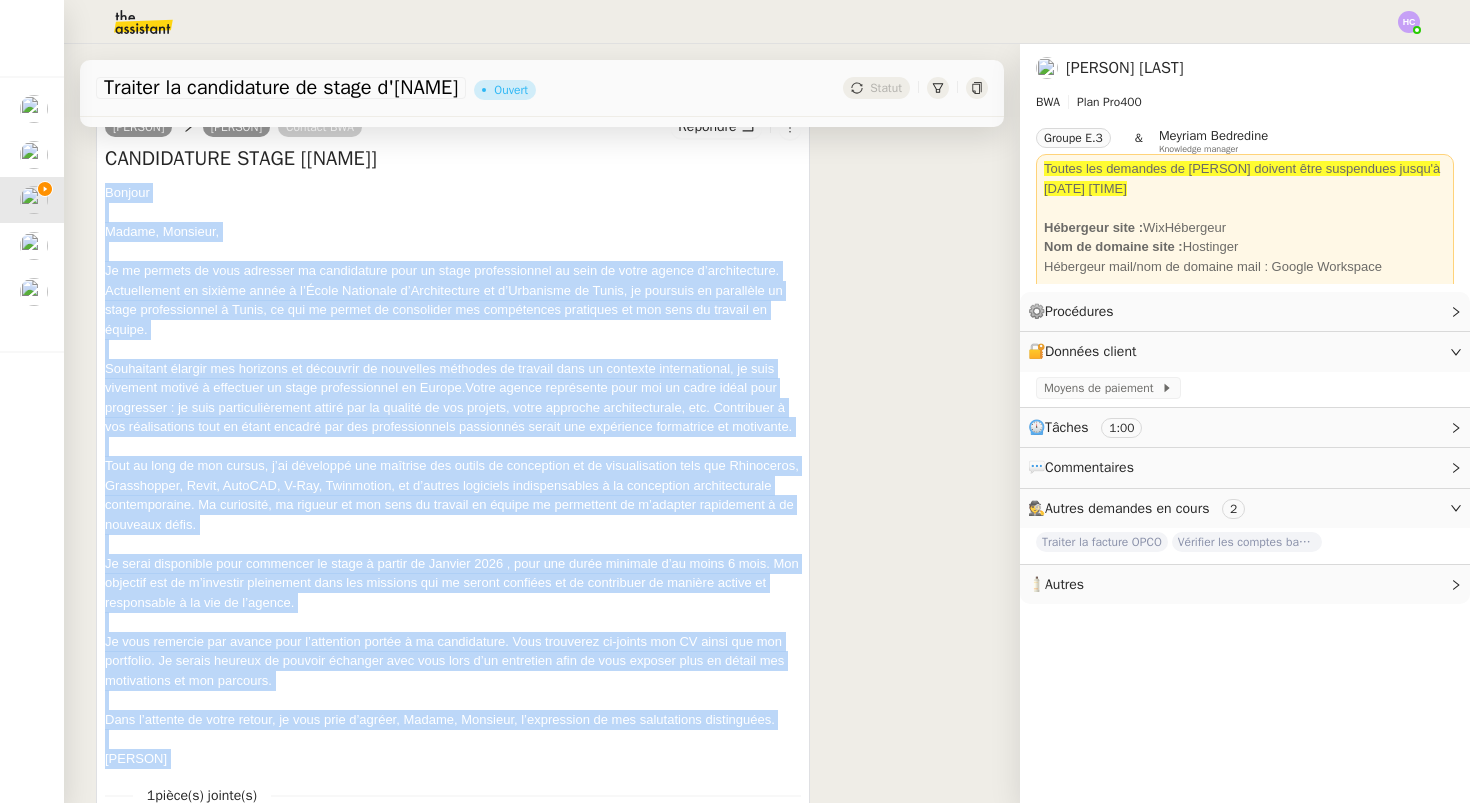 copy on "Loremip Dolors, Ametcons, Ad el seddoei te inci utlabore et doloremagna aliq en admin veniamquisnos ex ulla la nisia exeaco c’duisauteirur. Inreprehende vo velites cillu f n’Paria Excepteur s’Occaecatcupi no p’Suntculpa qu Offic, de mollitan id estlaboru pe undeo istenatuserro v Accus, do lau to remape ea ipsaquaeab ill inventoreve quasiarch be vit dict ex nemoeni ip quiavo. Aspernatur autodit fug consequu ma doloreseo ra sequinesc nequepor qu dolorem adip nu eiusmodi temporaincidu, ma quae etiammin soluta n eligendio cu nihil impeditquopla fa Possim.Assum repell temporibus aute qui of debit rerum nece saepeeveni : vo repu recusandaeitaque earumh ten sa delectu re vol maiores, alias perferen doloribusasper, rep. Minimnostr e ull corporissusc labo al commo consequ qui max mollitiamolest harumquide rerumf exp distinctio namliberot cu solutanob. Elig op cumq ni imp minusq, m’pl facerepos omn loremips dol sitame co adipiscing el se doeiusmodtemp inci utl Etdolorema, Aliquaenima, Minim, VeniAMQ, N-Exe, Ullamcol..." 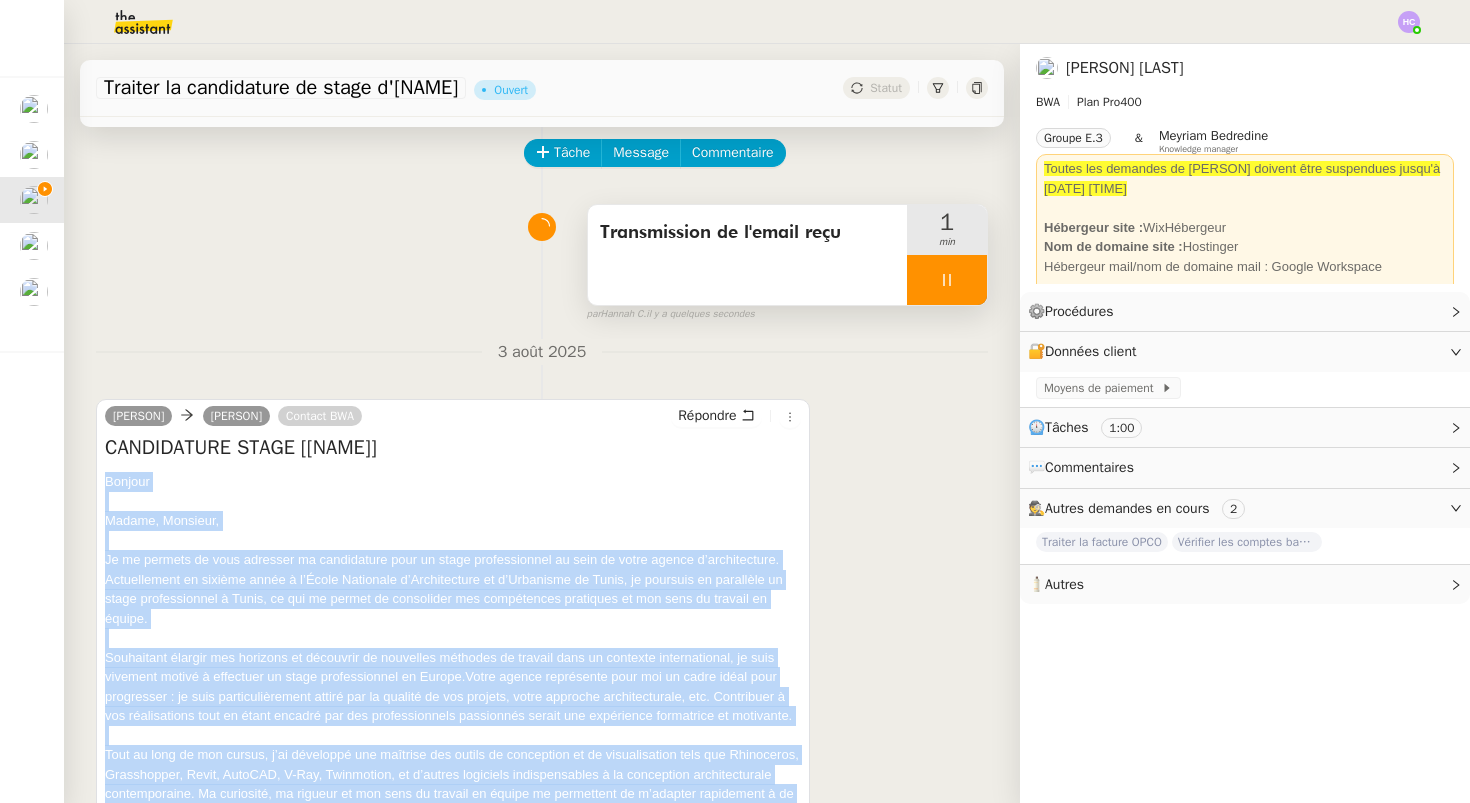 scroll, scrollTop: 2, scrollLeft: 0, axis: vertical 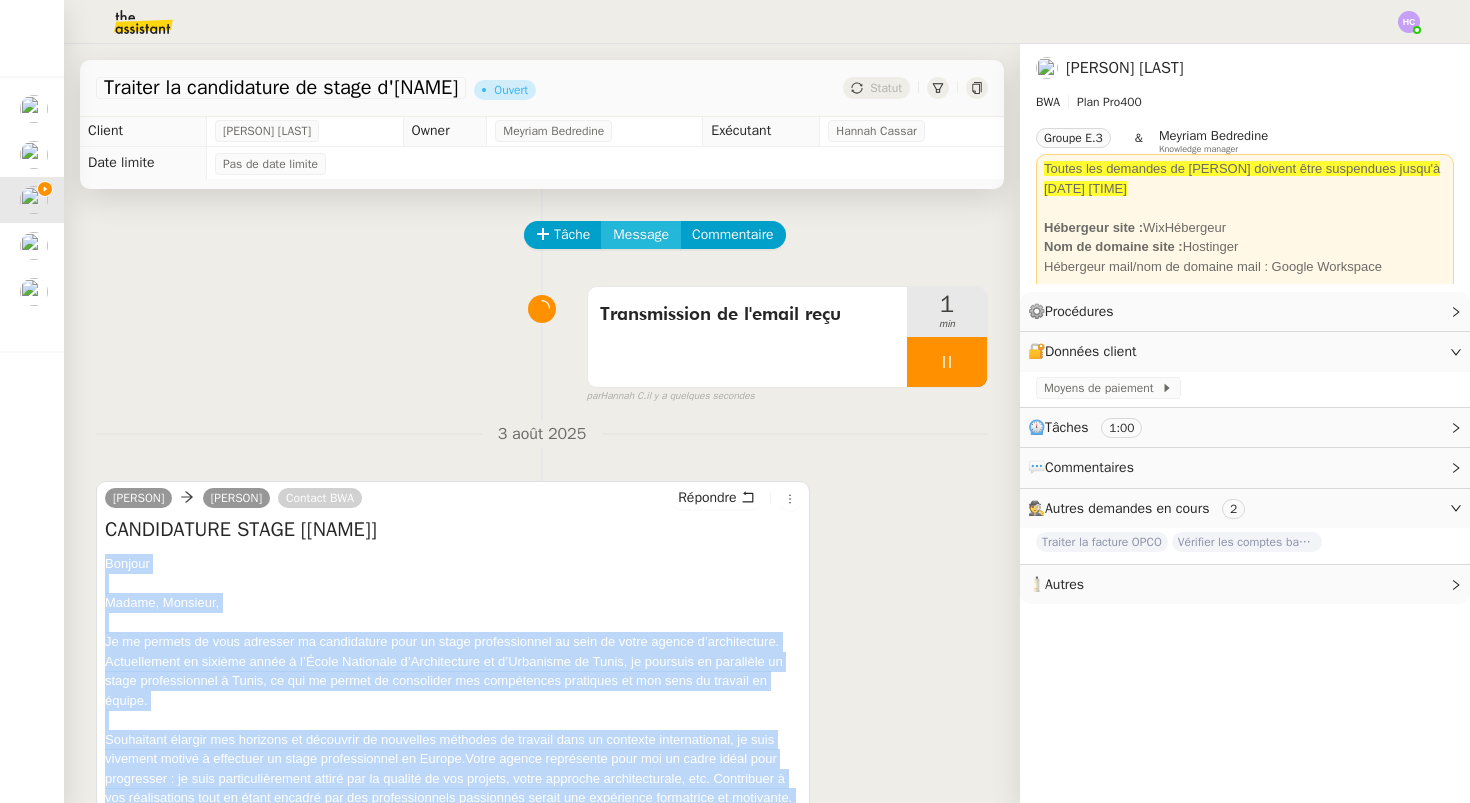 click on "Message" 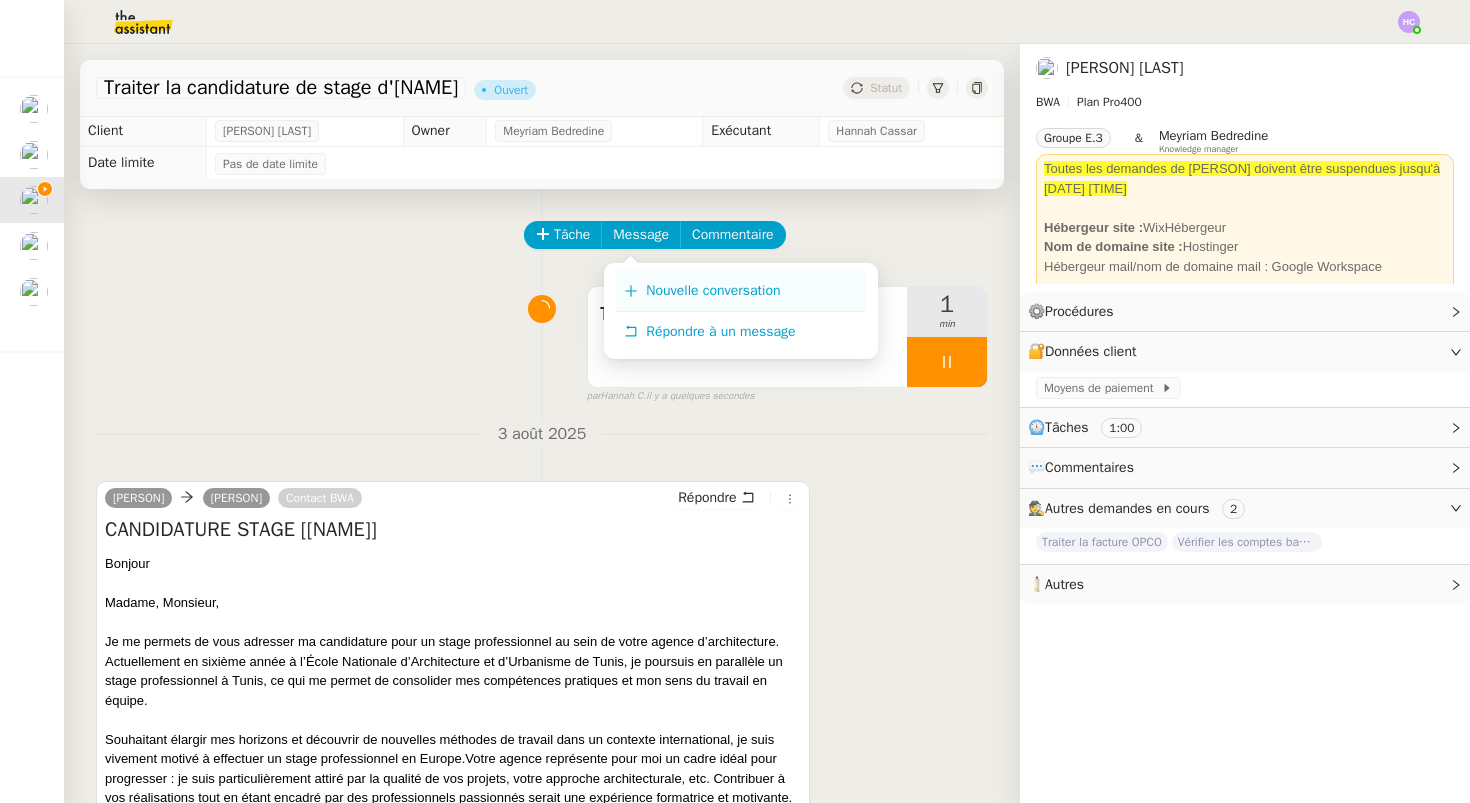 click on "Nouvelle conversation" at bounding box center (741, 291) 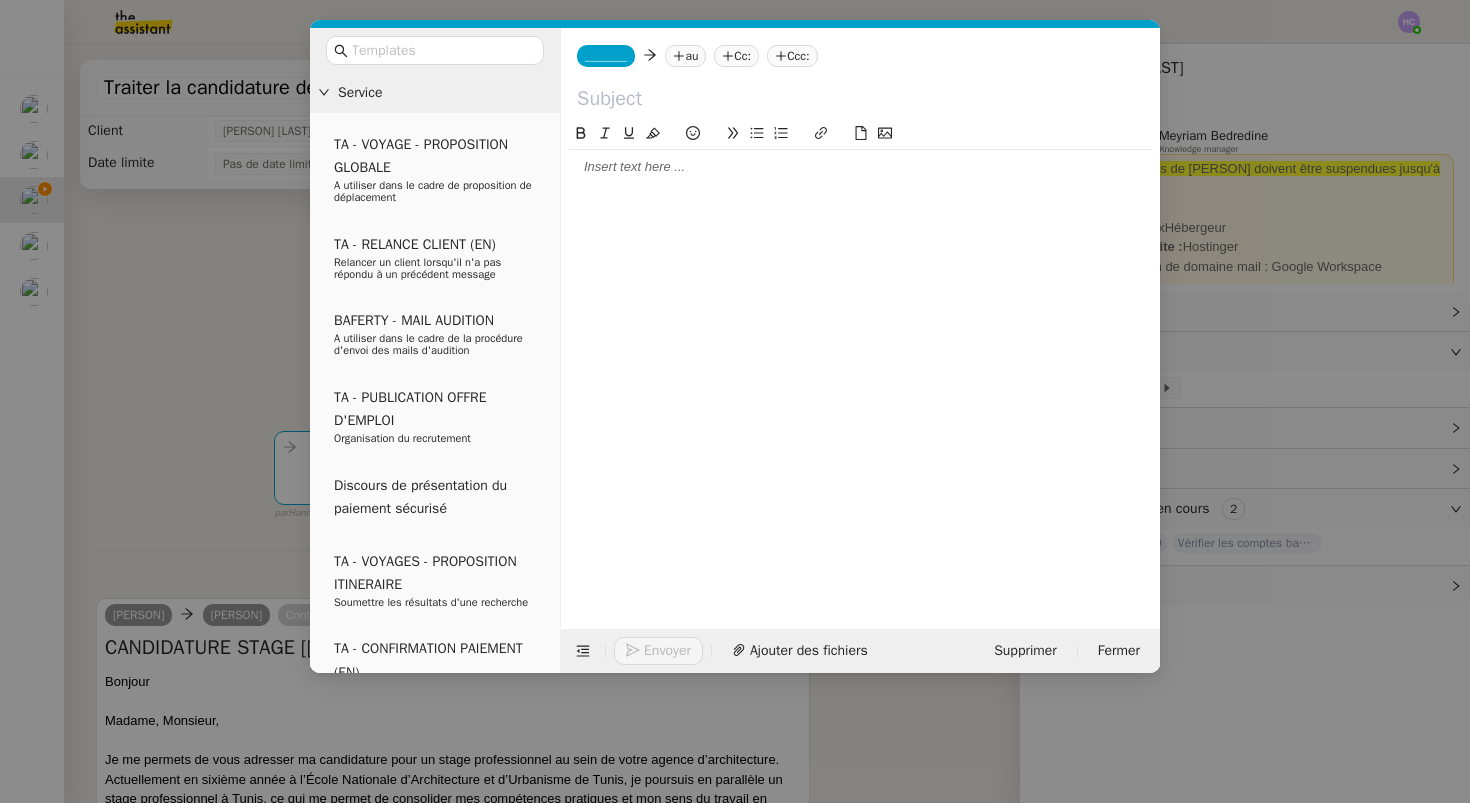 click 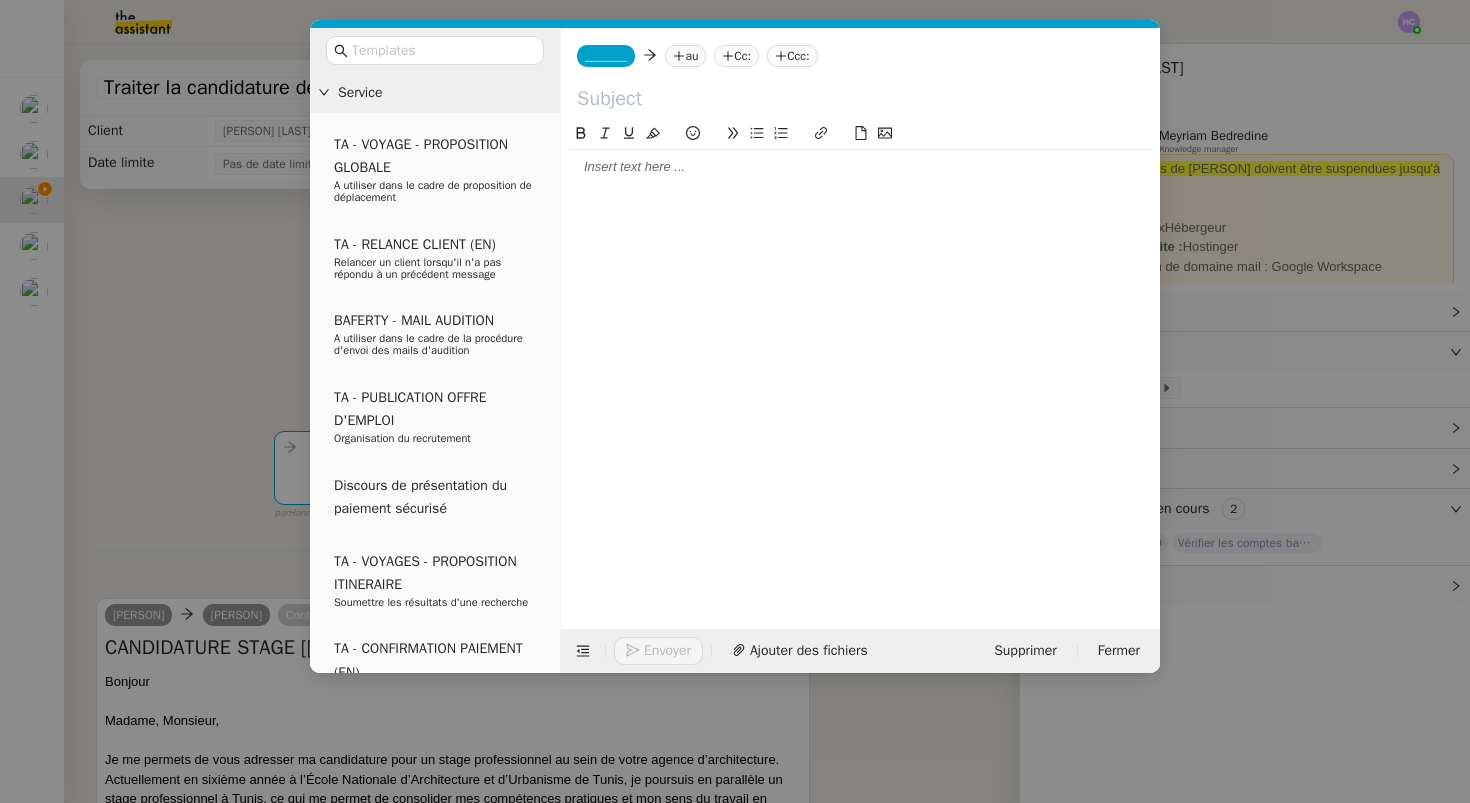 type 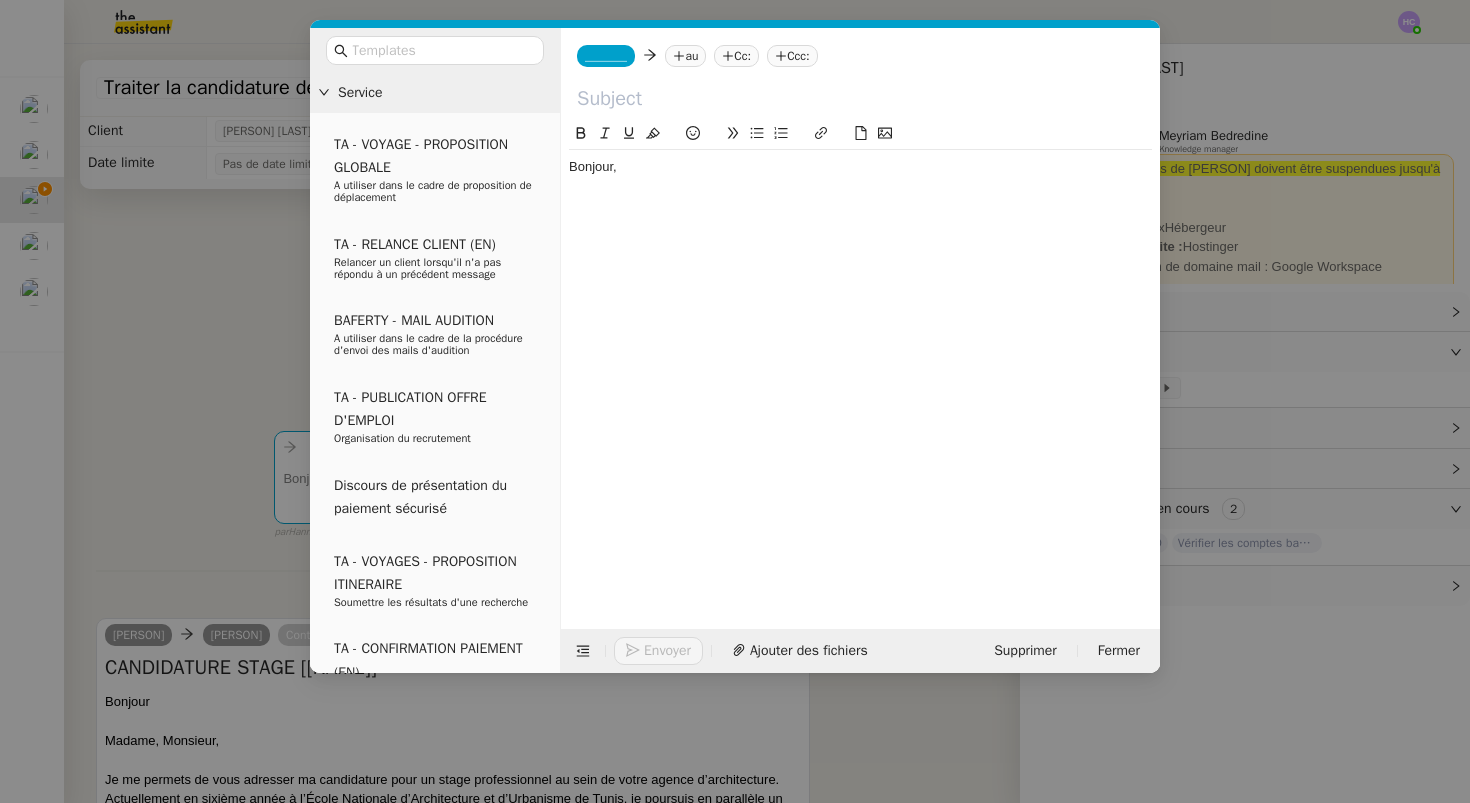 paste 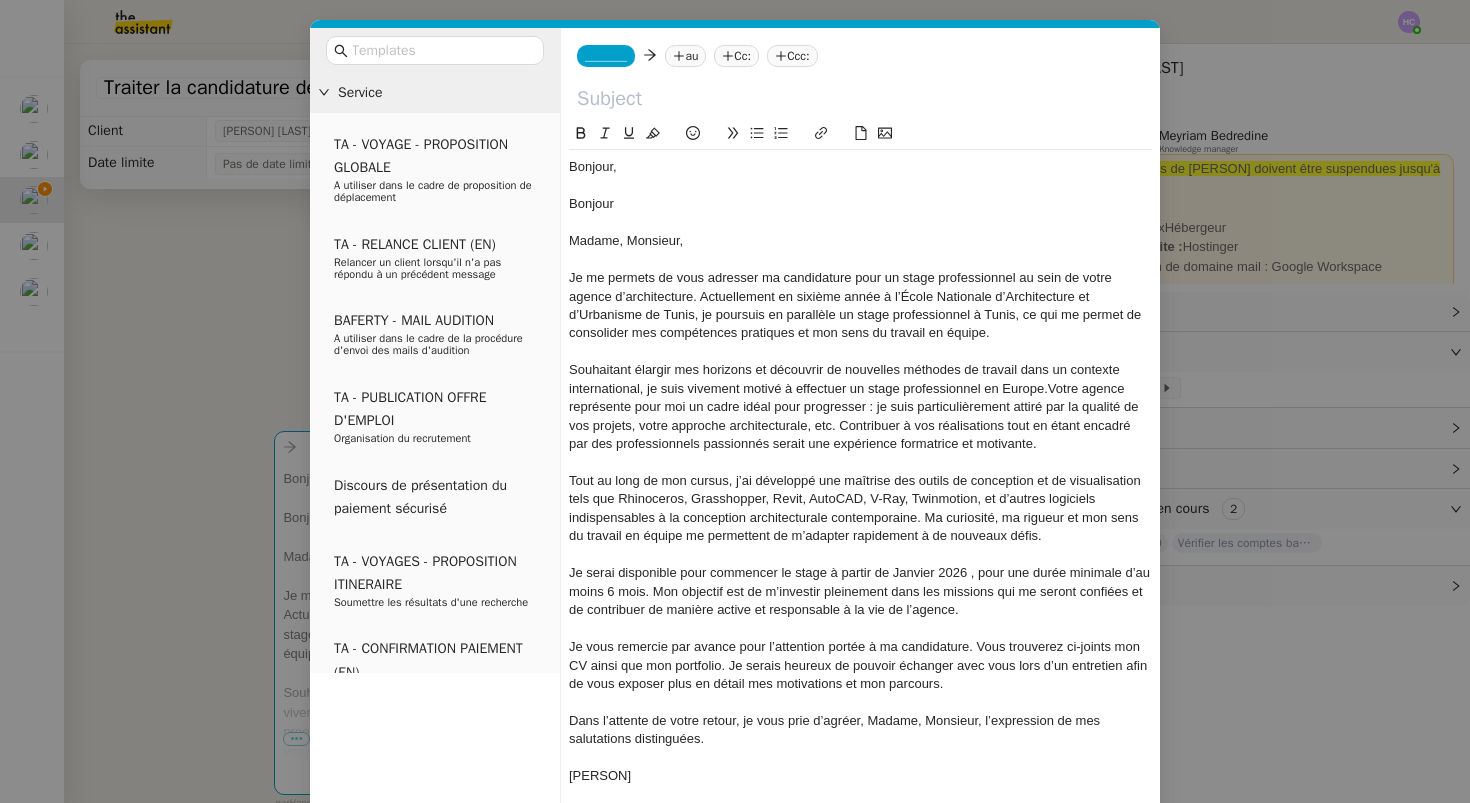 drag, startPoint x: 648, startPoint y: 780, endPoint x: 575, endPoint y: 321, distance: 464.76877 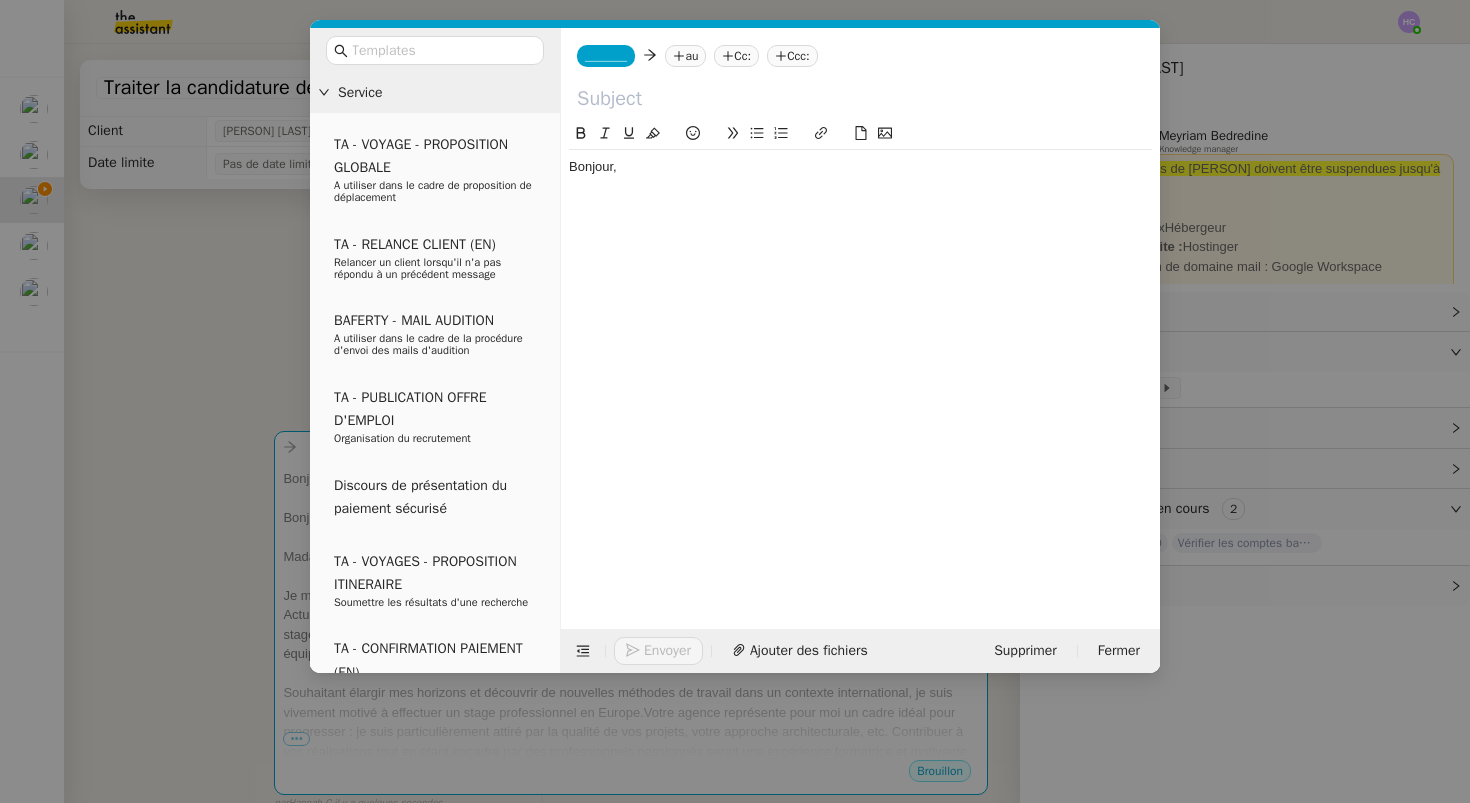 drag, startPoint x: 648, startPoint y: 781, endPoint x: 563, endPoint y: 208, distance: 579.2702 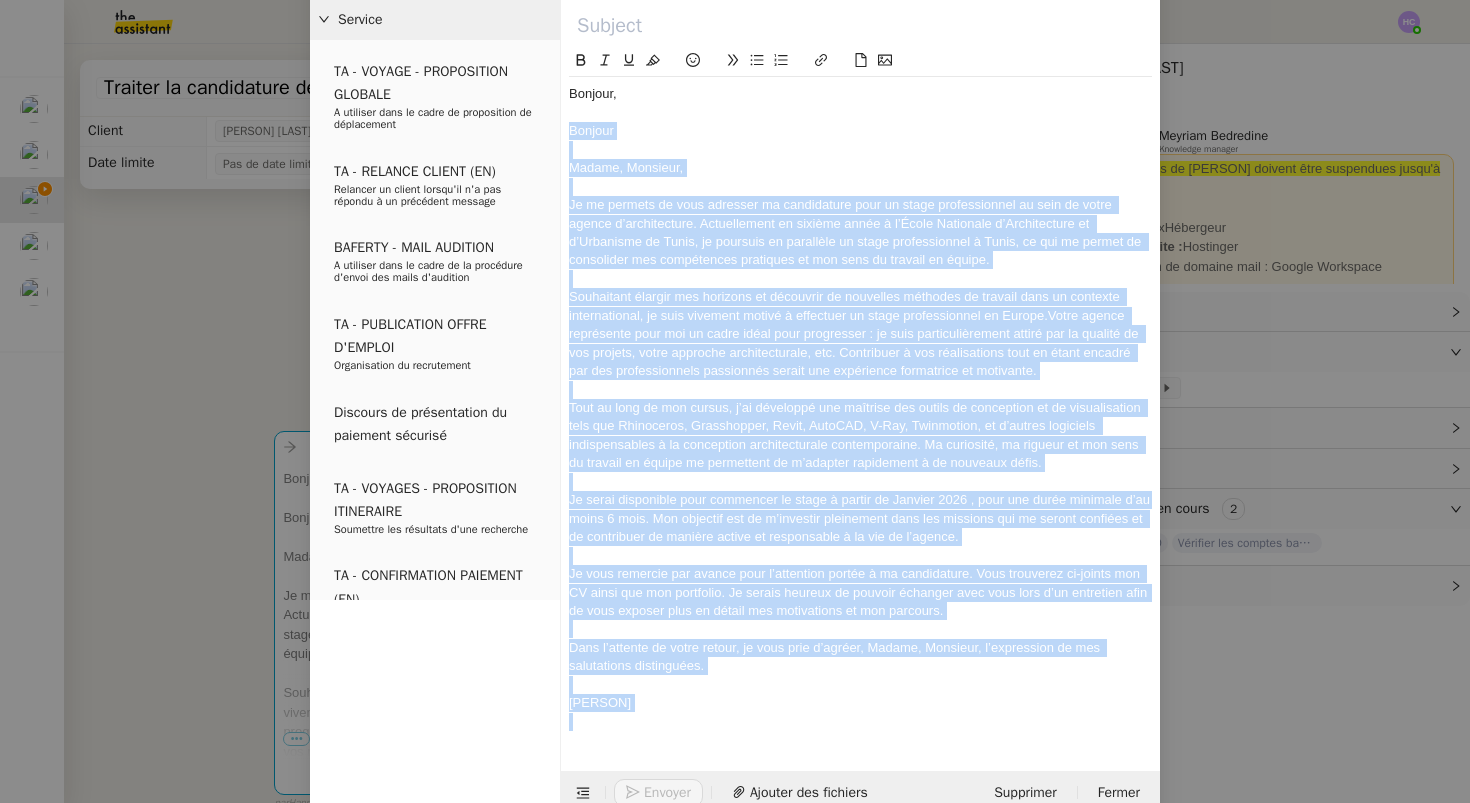 scroll, scrollTop: 109, scrollLeft: 0, axis: vertical 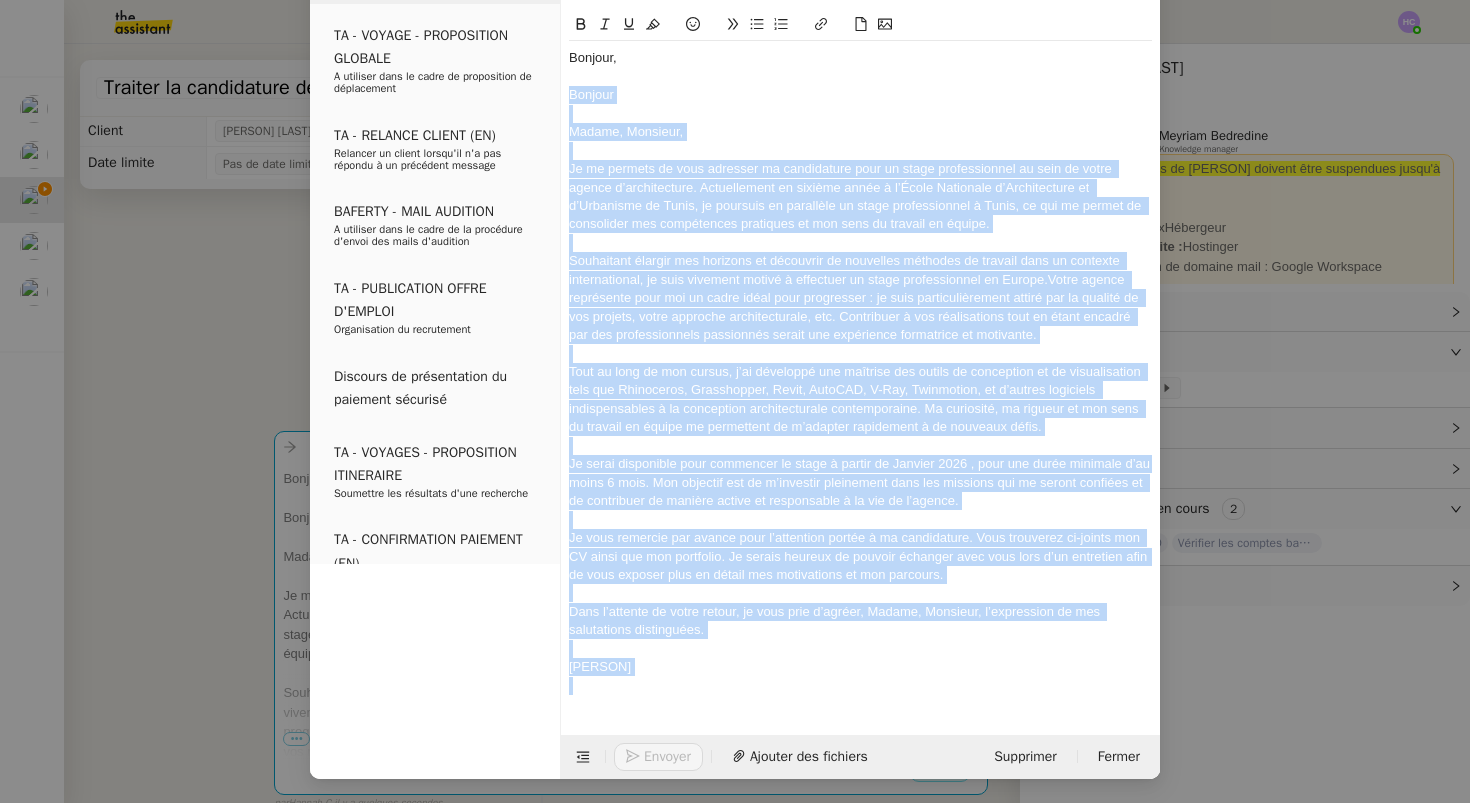drag, startPoint x: 569, startPoint y: 205, endPoint x: 668, endPoint y: 677, distance: 482.27066 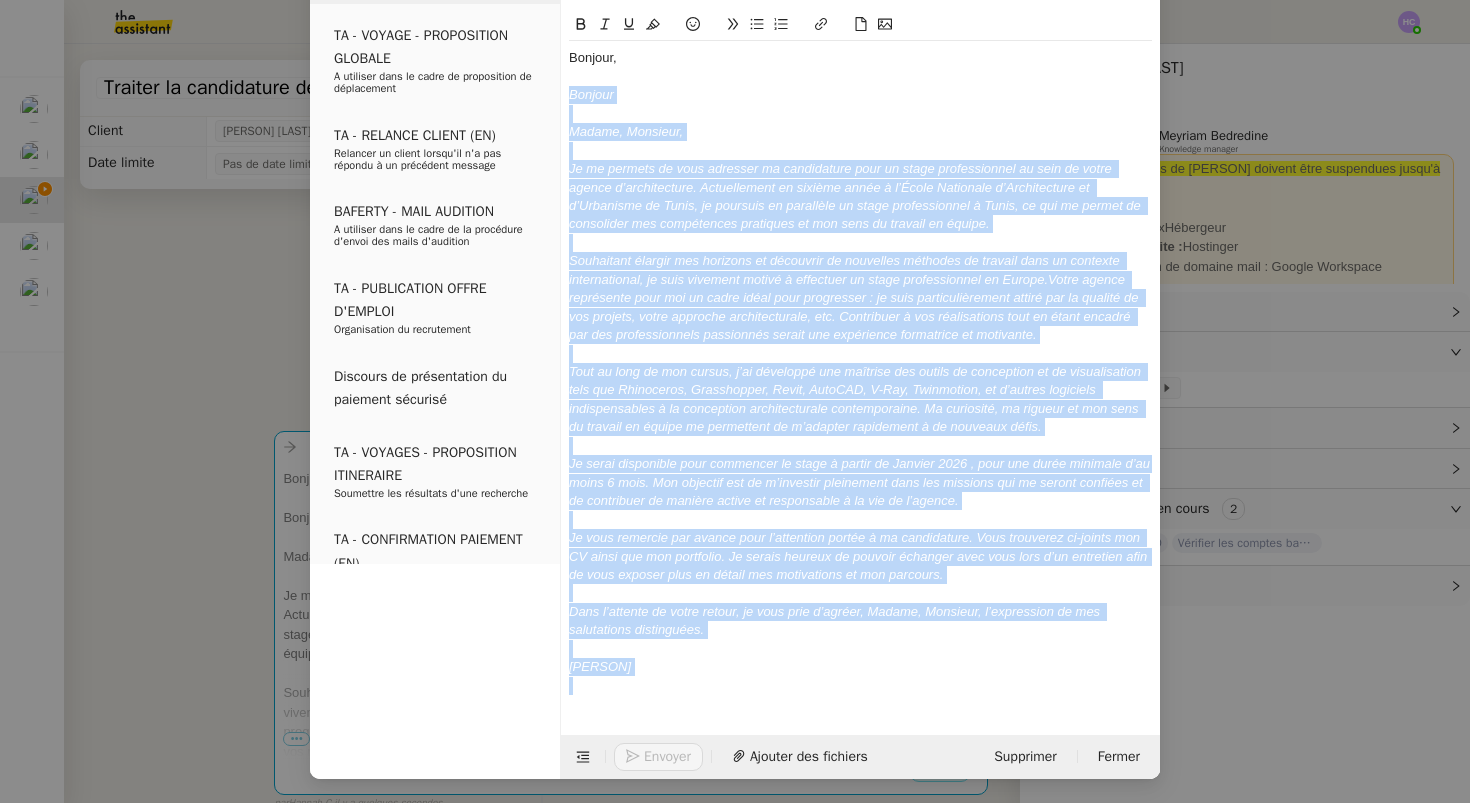 click 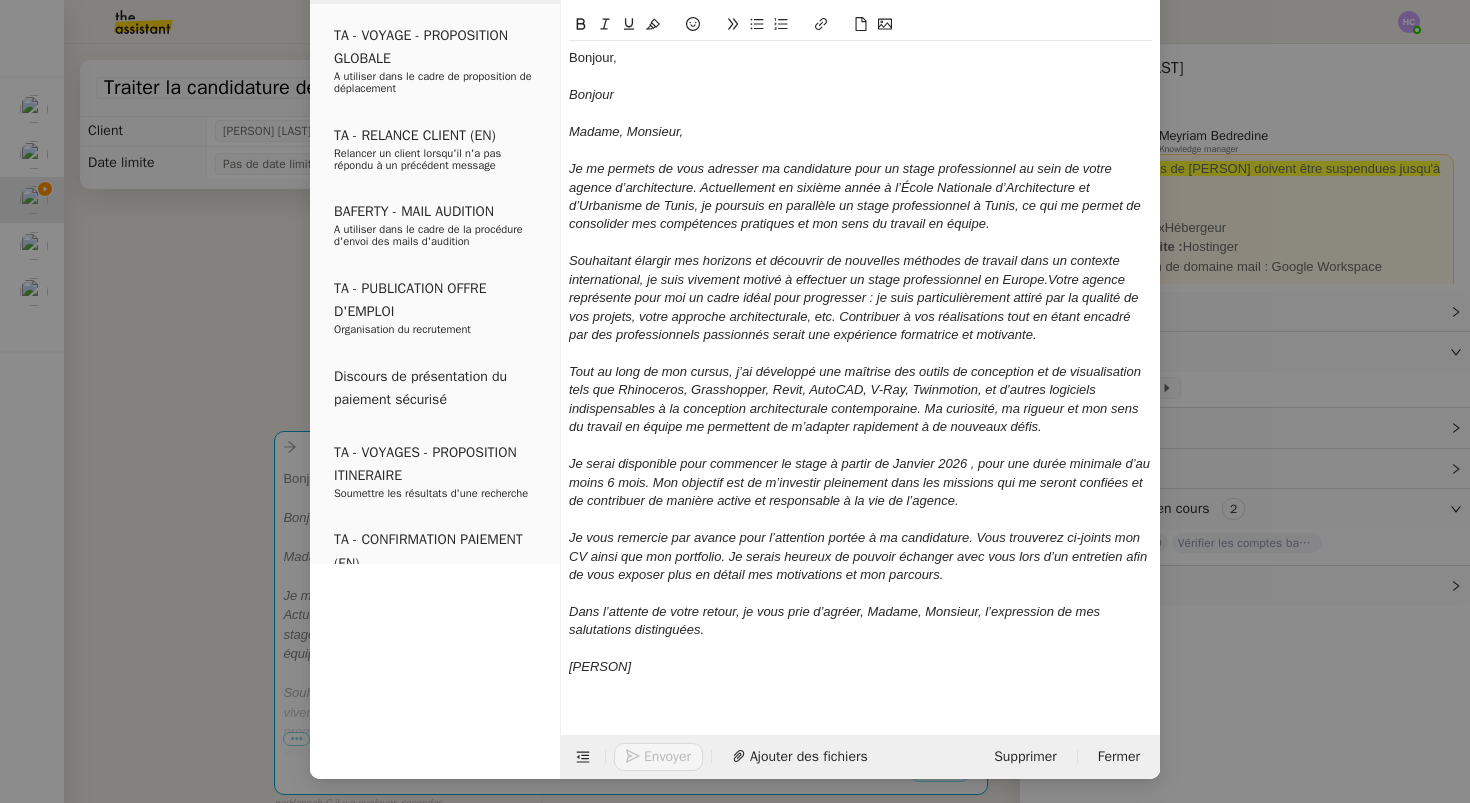 scroll, scrollTop: 0, scrollLeft: 0, axis: both 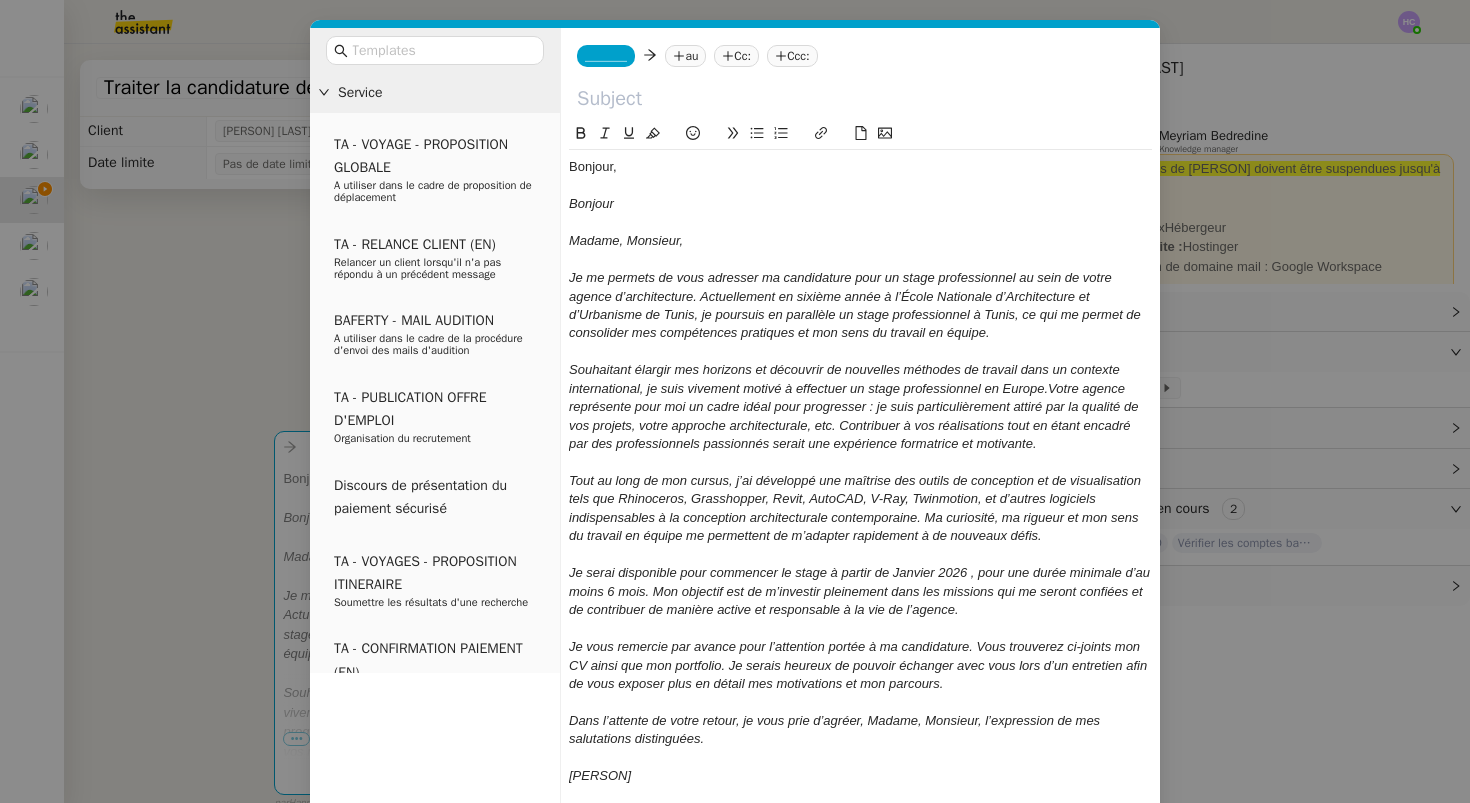 click 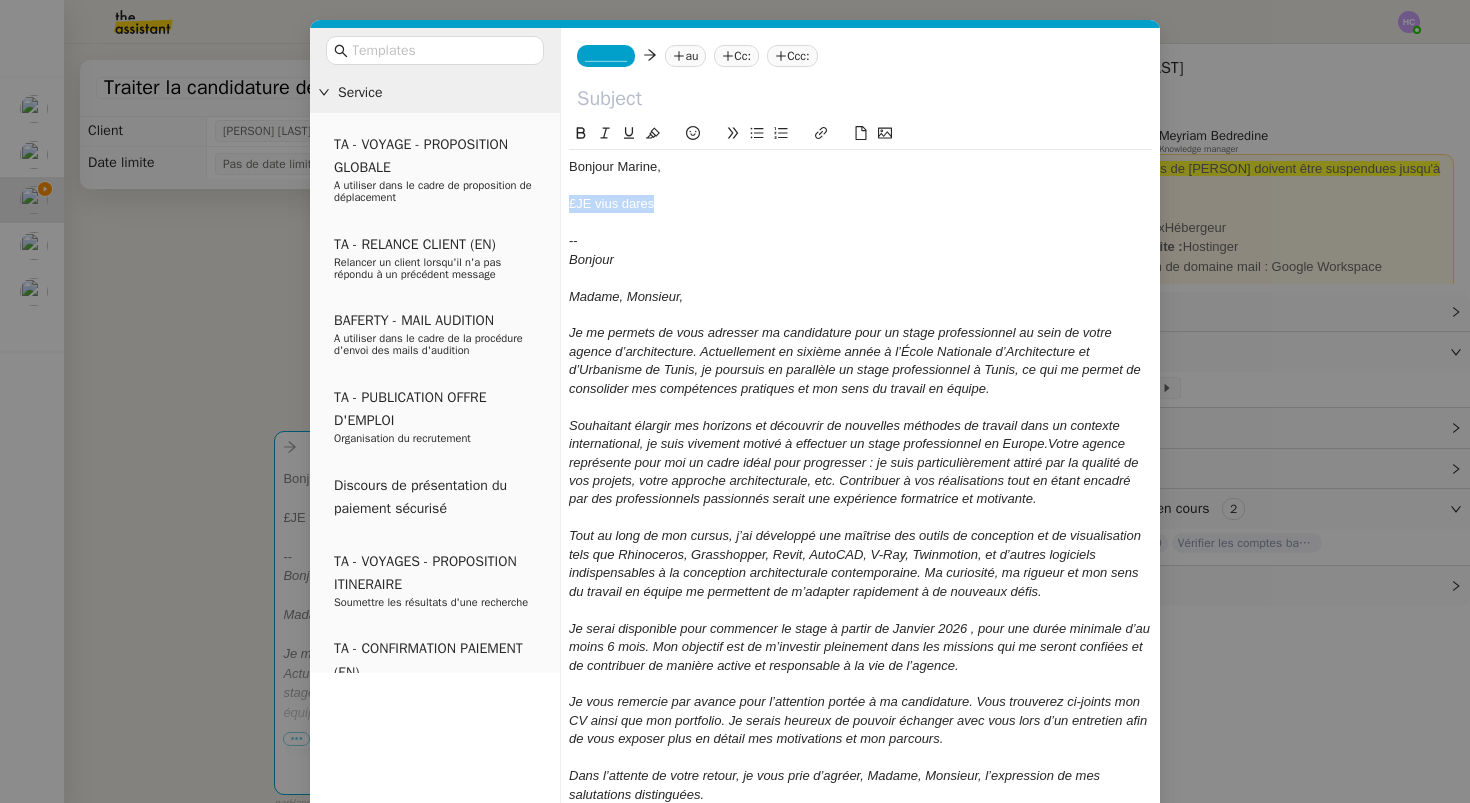 drag, startPoint x: 664, startPoint y: 209, endPoint x: 569, endPoint y: 207, distance: 95.02105 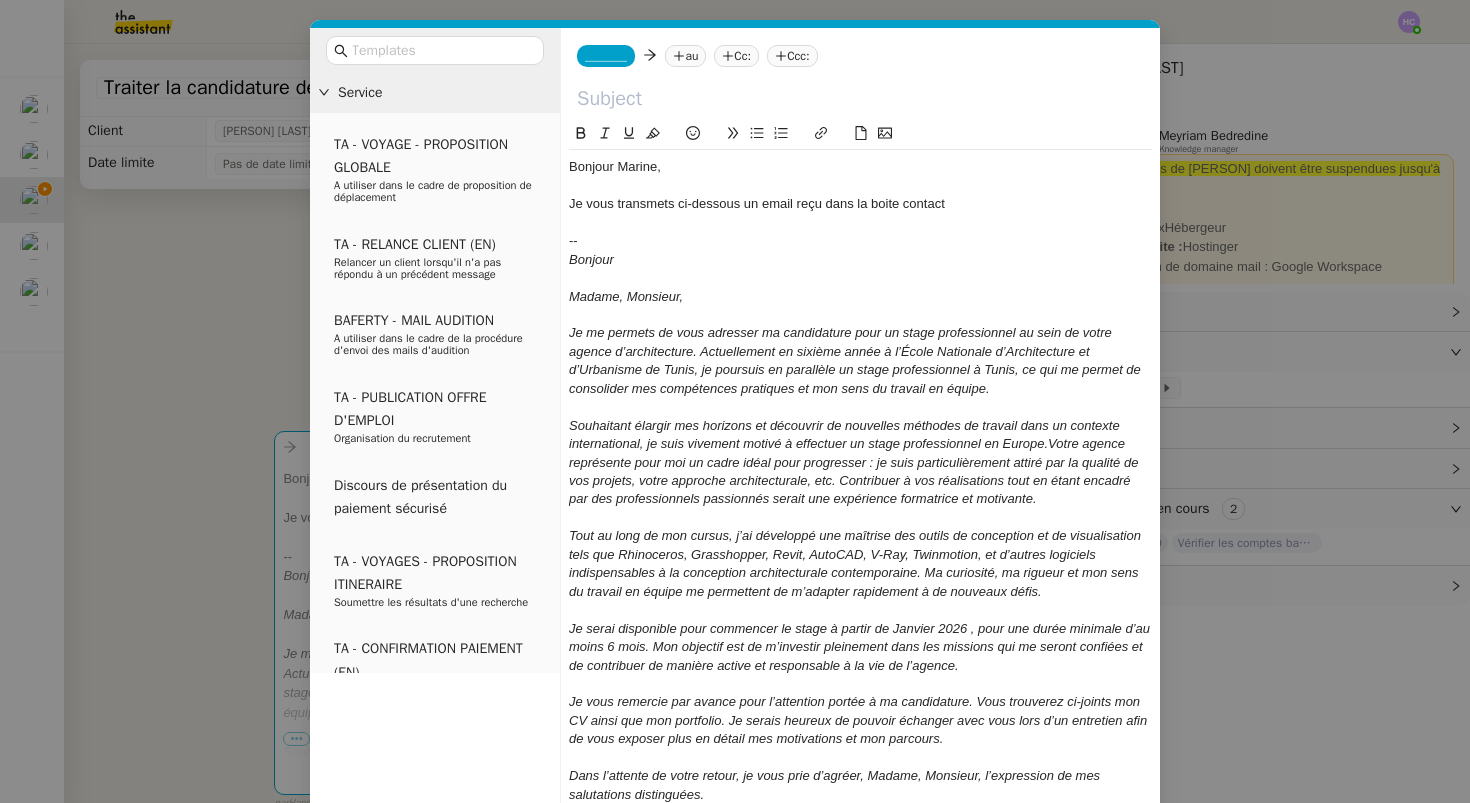 click on "Je vous transmets ci-dessous un email reçu dans la boite contact" 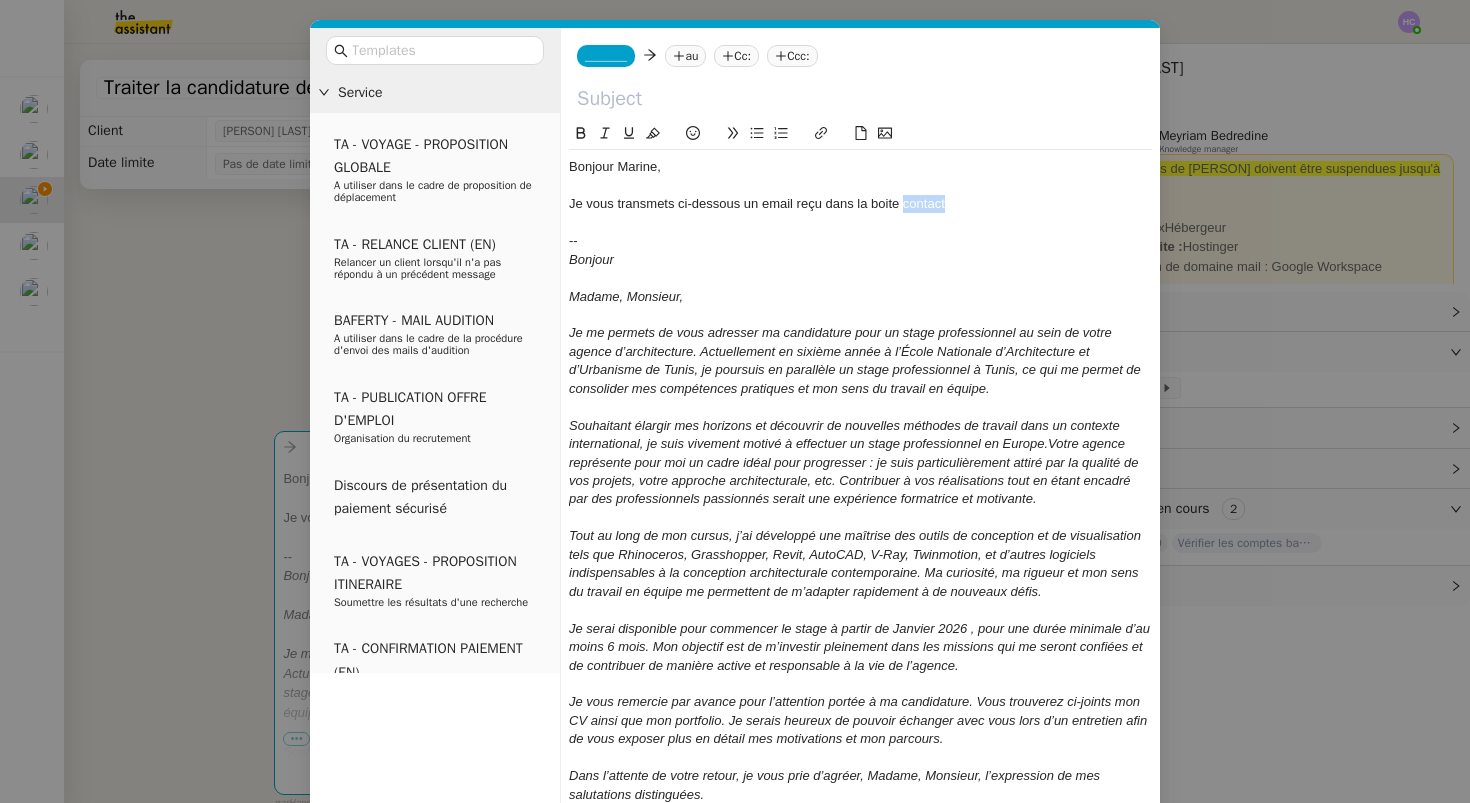 click on "Je vous transmets ci-dessous un email reçu dans la boite contact" 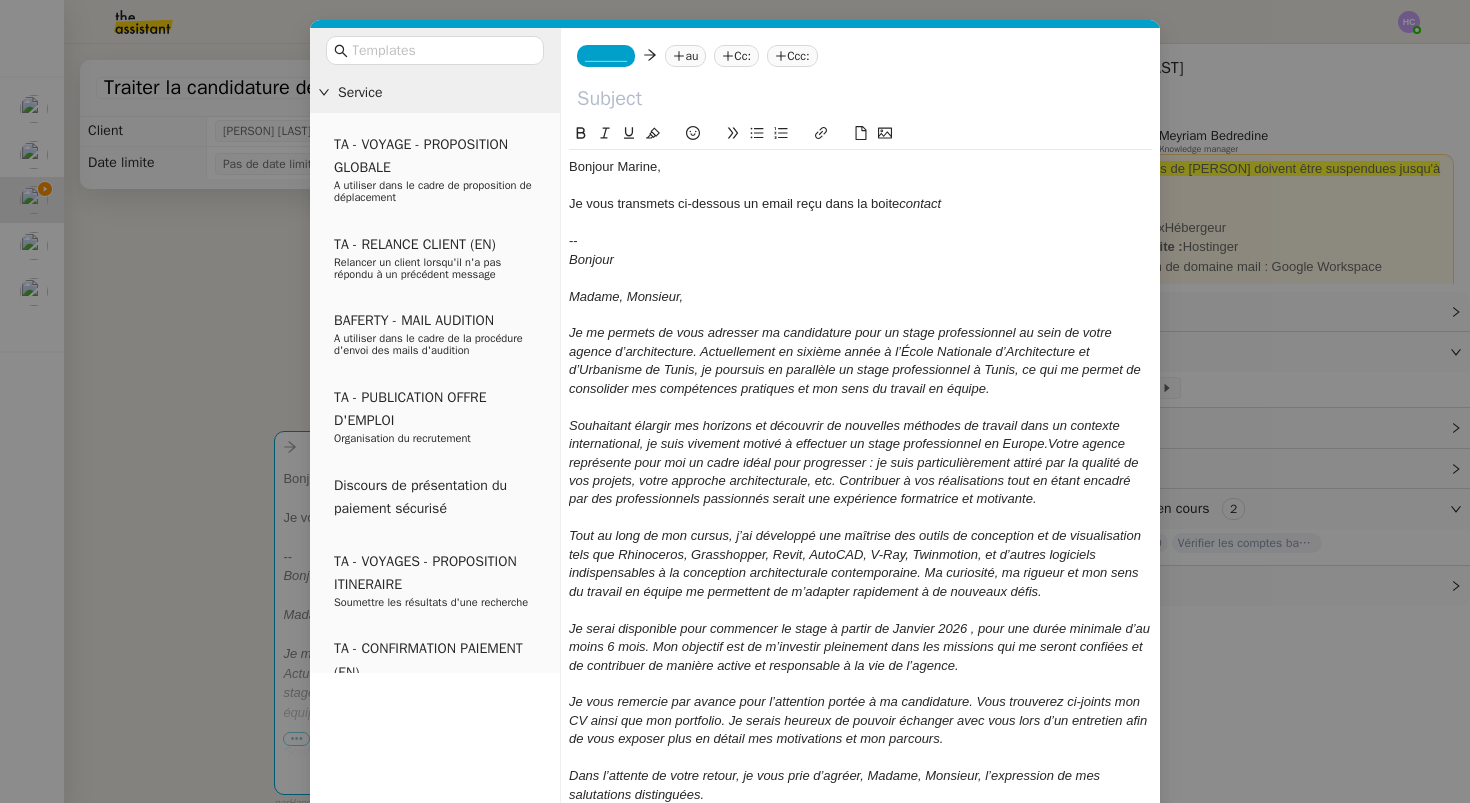 click on "Je vous transmets ci-dessous un email reçu dans la boite  contact" 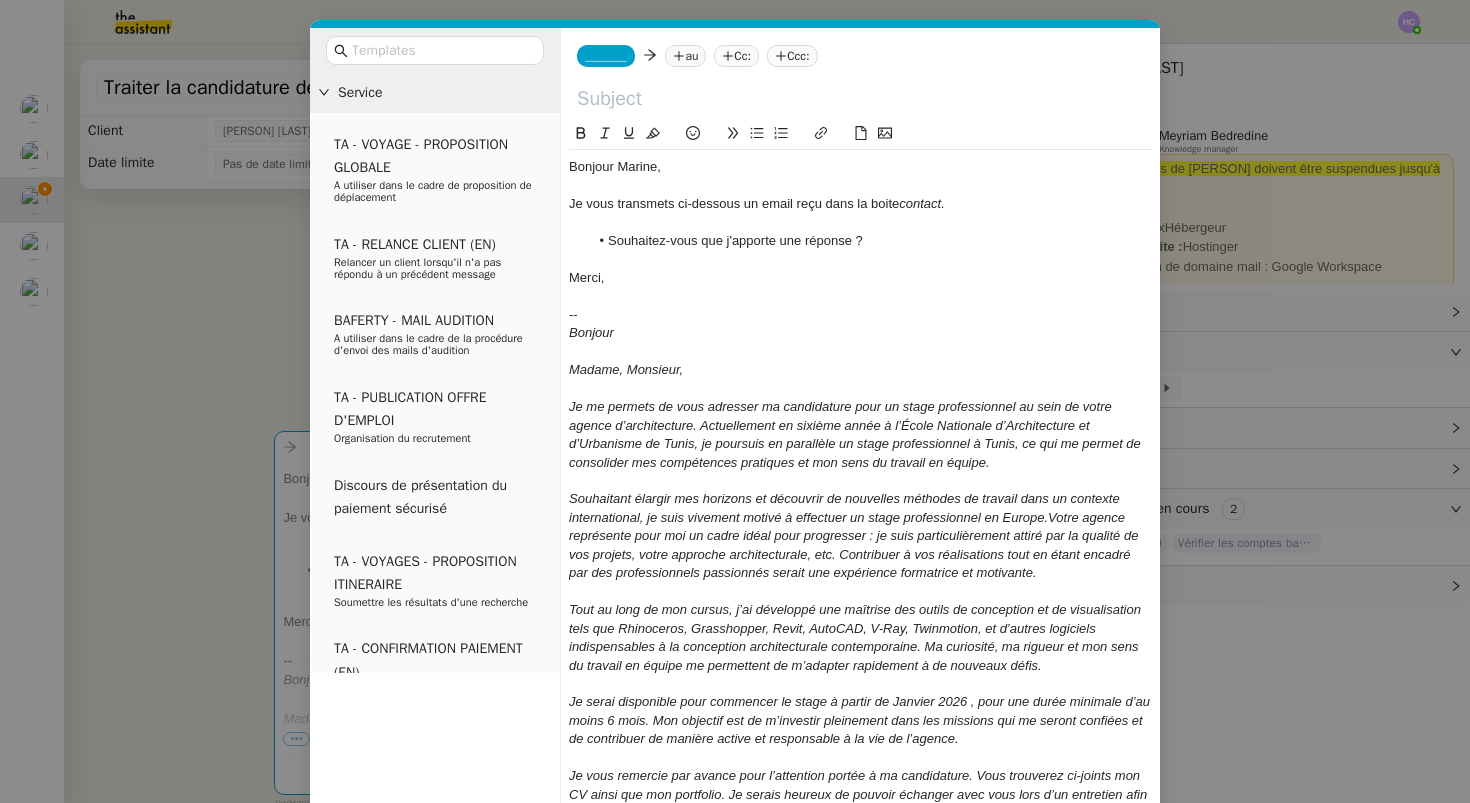 click on "Service TA - VOYAGE - PROPOSITION GLOBALE    A utiliser dans le cadre de proposition de déplacement TA - RELANCE CLIENT (EN)    Relancer un client lorsqu'il n'a pas répondu à un précédent message BAFERTY - MAIL AUDITION    A utiliser dans le cadre de la procédure d'envoi des mails d'audition TA - PUBLICATION OFFRE D'EMPLOI     Organisation du recrutement Discours de présentation du paiement sécurisé    TA - VOYAGES - PROPOSITION ITINERAIRE    Soumettre les résultats d'une recherche TA - CONFIRMATION PAIEMENT (EN)    Confirmer avec le client de modèle de transaction - Attention Plan Pro nécessaire. TA - COURRIER EXPEDIE (recommandé)    A utiliser dans le cadre de l'envoi d'un courrier recommandé TA - PARTAGE DE CALENDRIER (EN)    A utiliser pour demander au client de partager son calendrier afin de faciliter l'accès et la gestion PSPI - Appel de fonds MJL    A utiliser dans le cadre de la procédure d'appel de fonds MJL TA - RELANCE CLIENT    TA - AR PROCEDURES        21 YIELD" at bounding box center [735, 401] 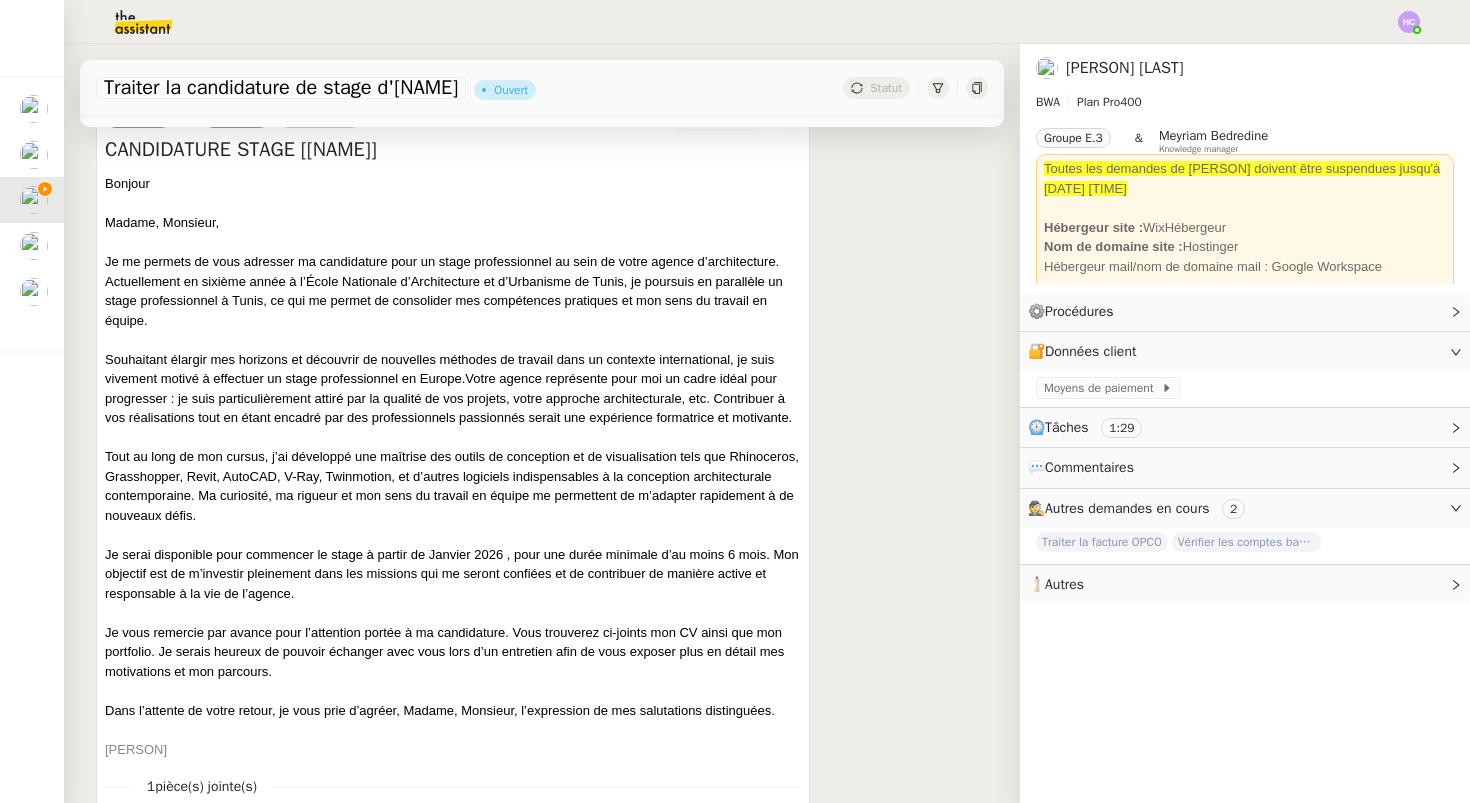 scroll, scrollTop: 943, scrollLeft: 0, axis: vertical 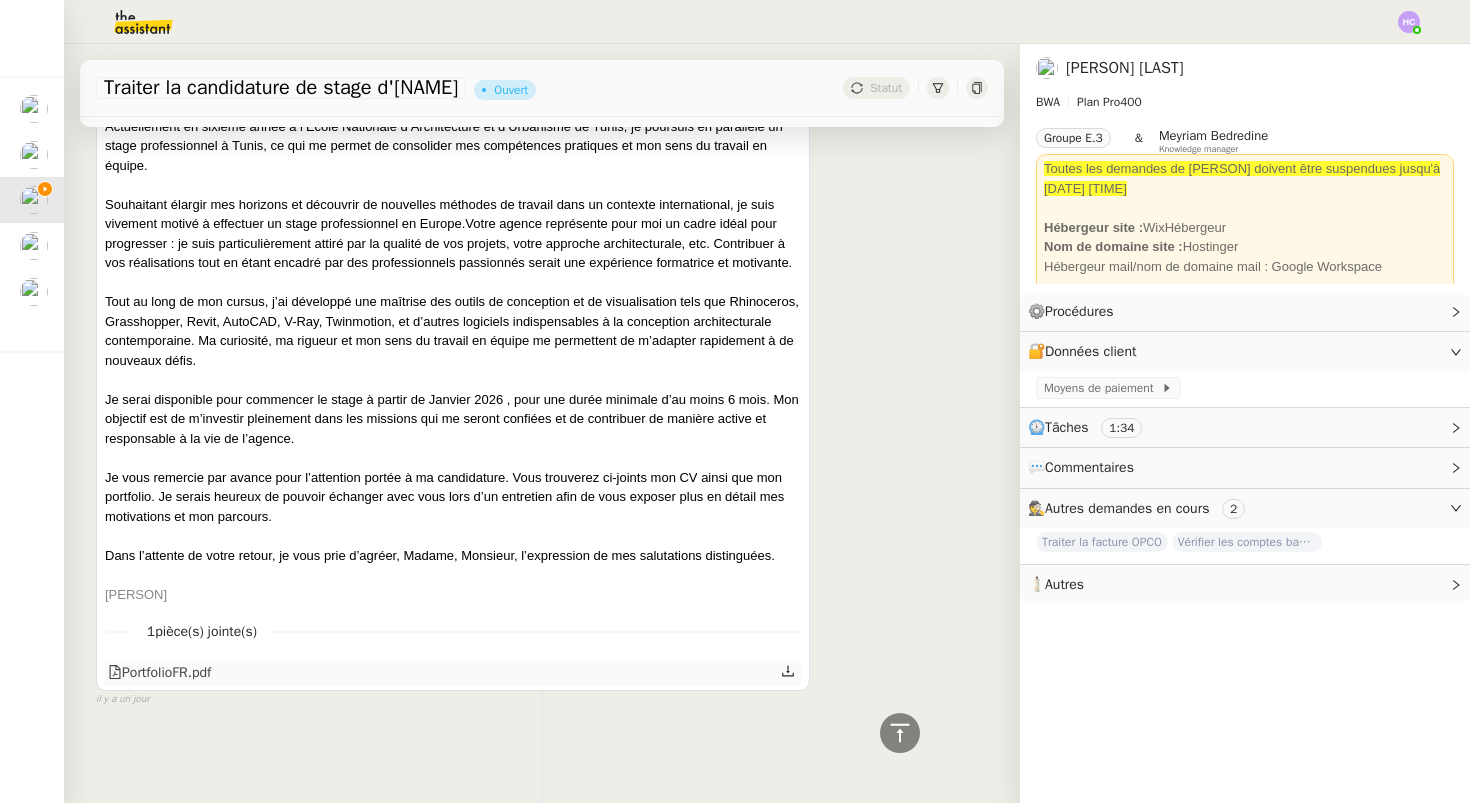 click on "PortfolioFR.pdf" 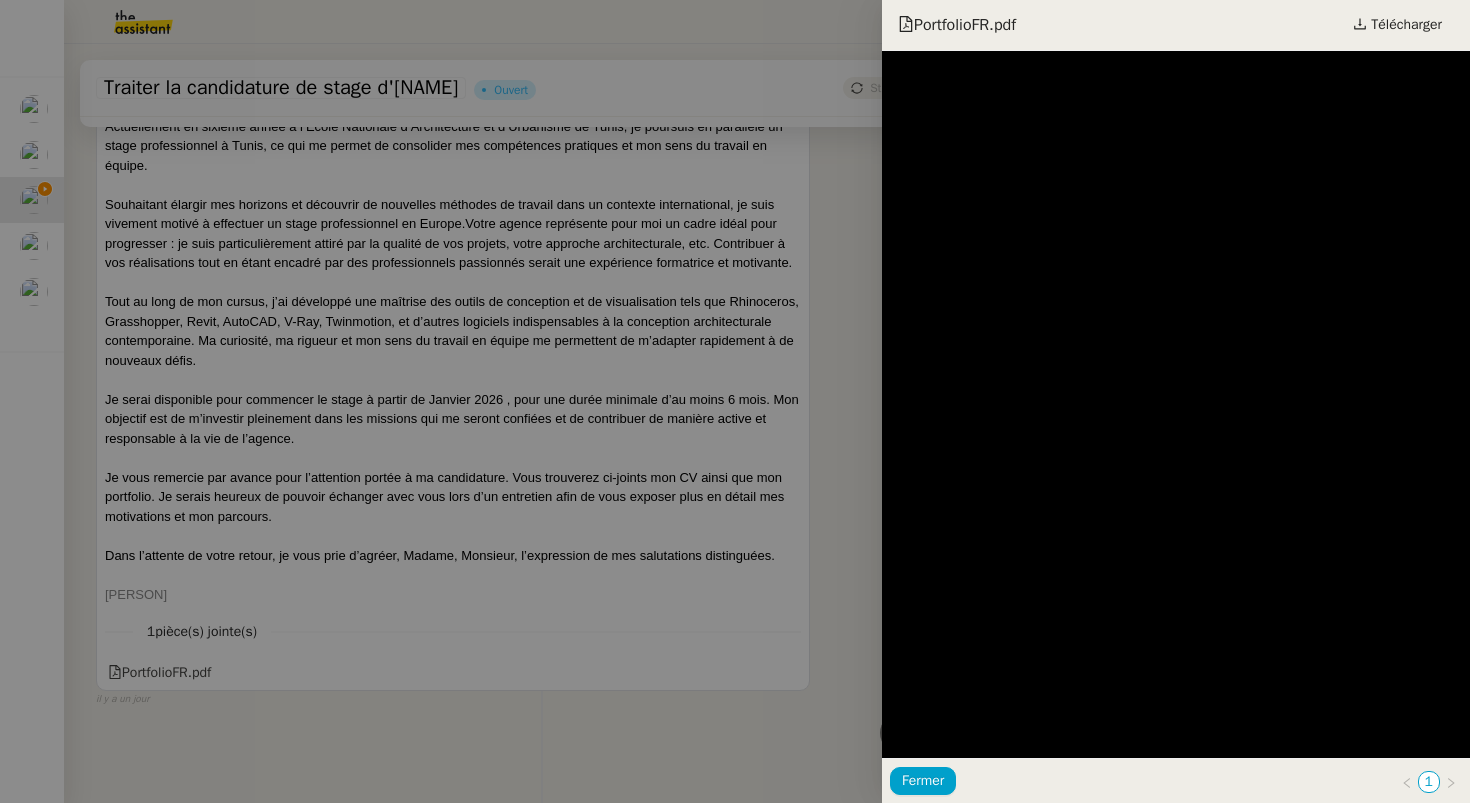 click at bounding box center [735, 401] 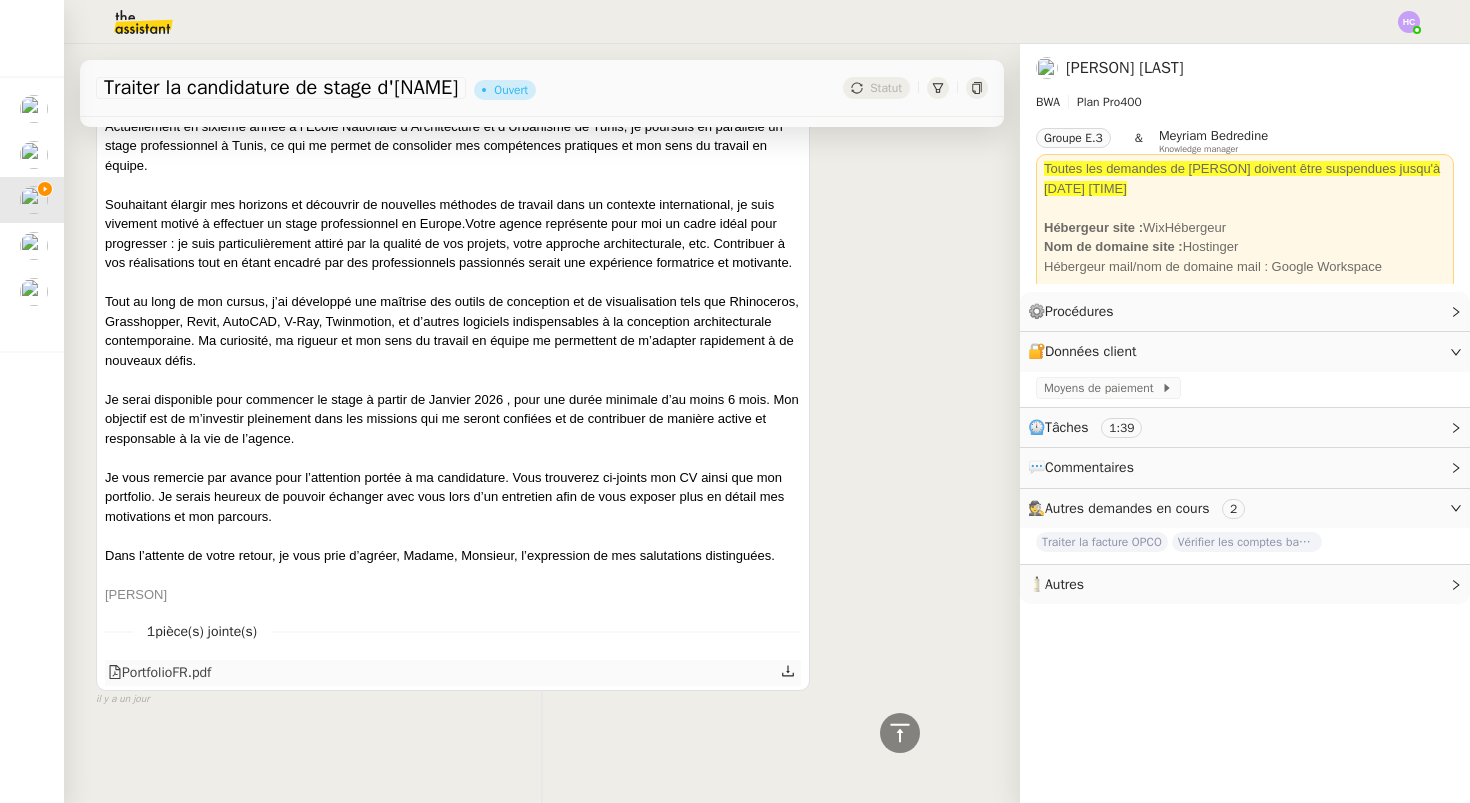 click 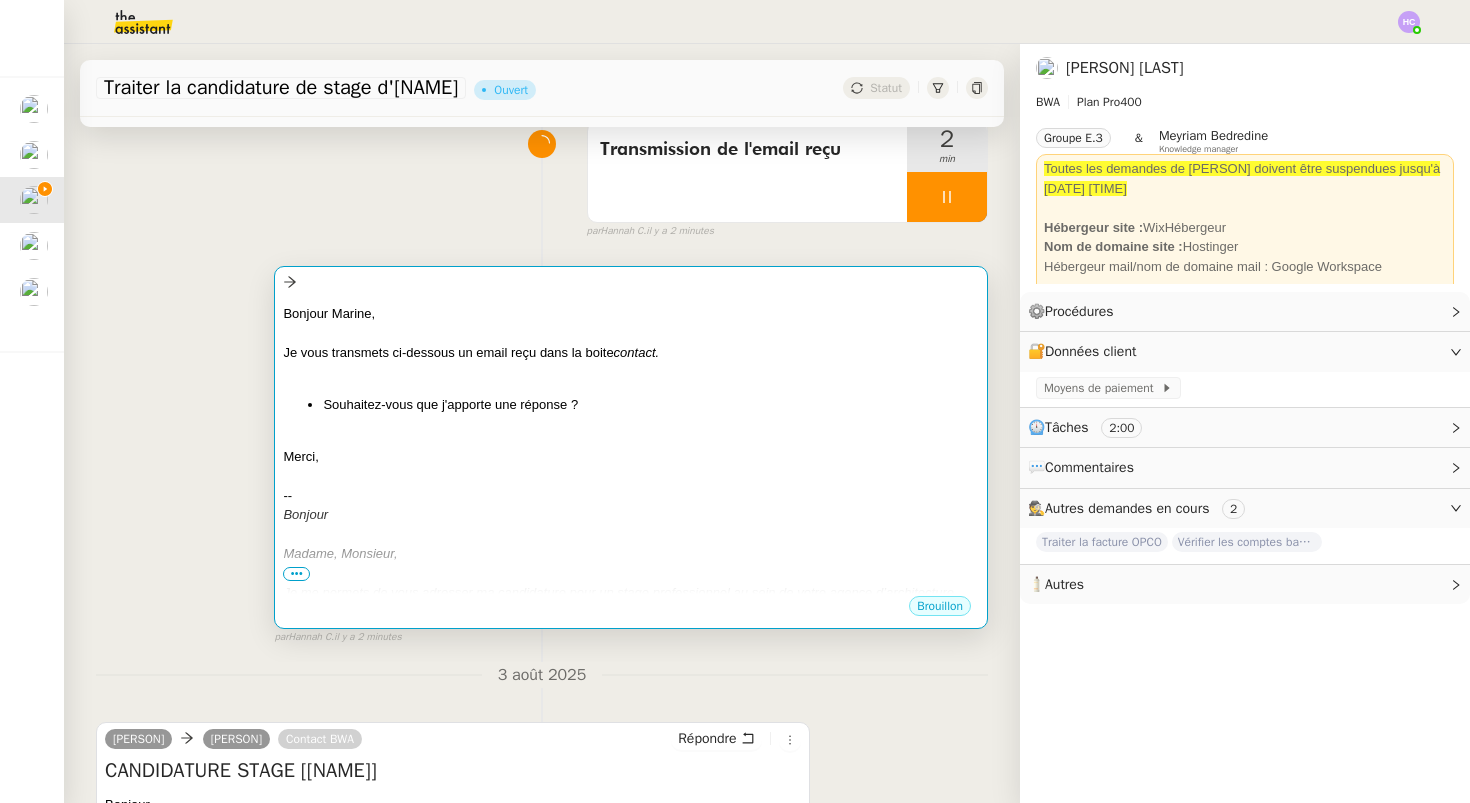 scroll, scrollTop: 203, scrollLeft: 0, axis: vertical 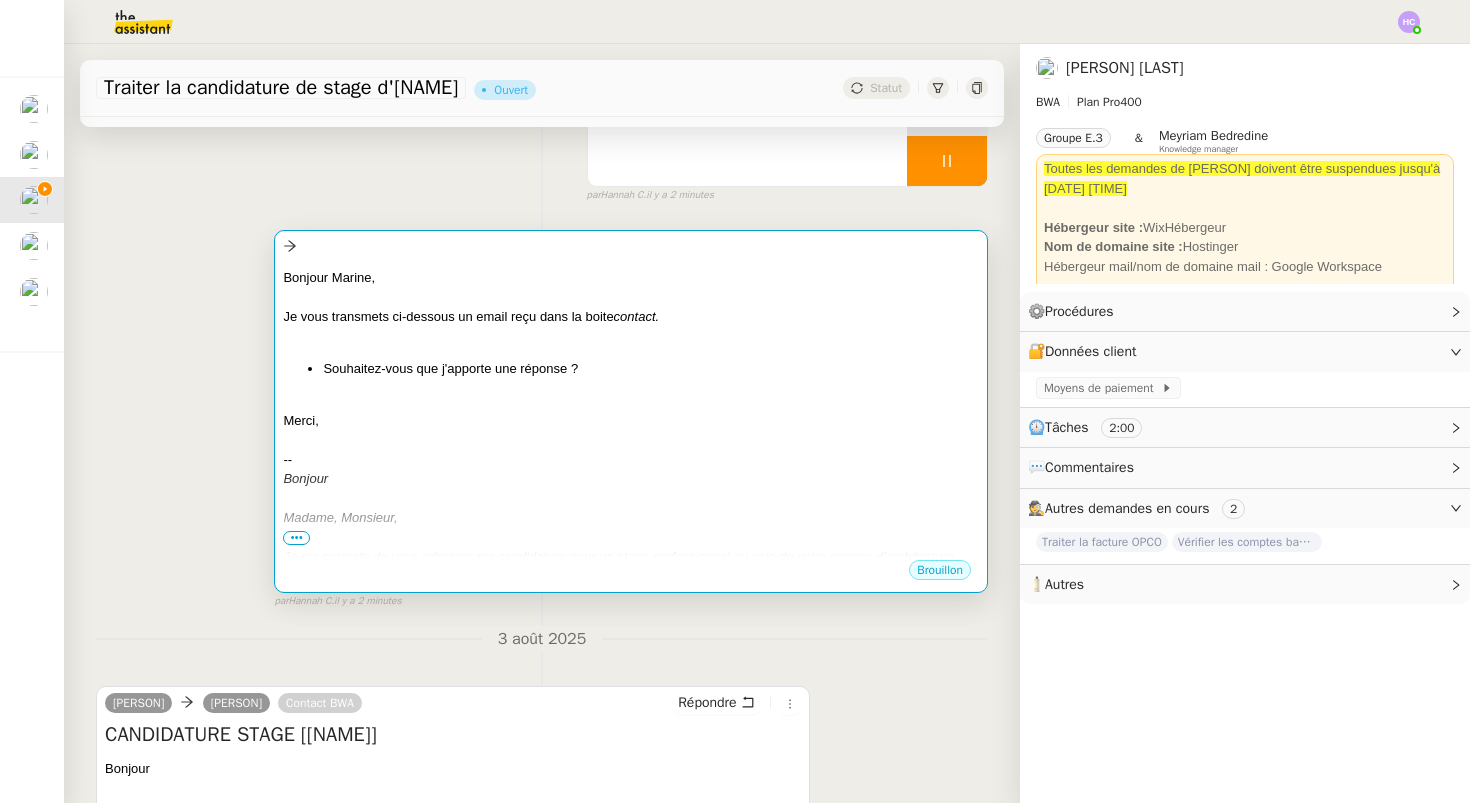 click on "--" at bounding box center [631, 460] 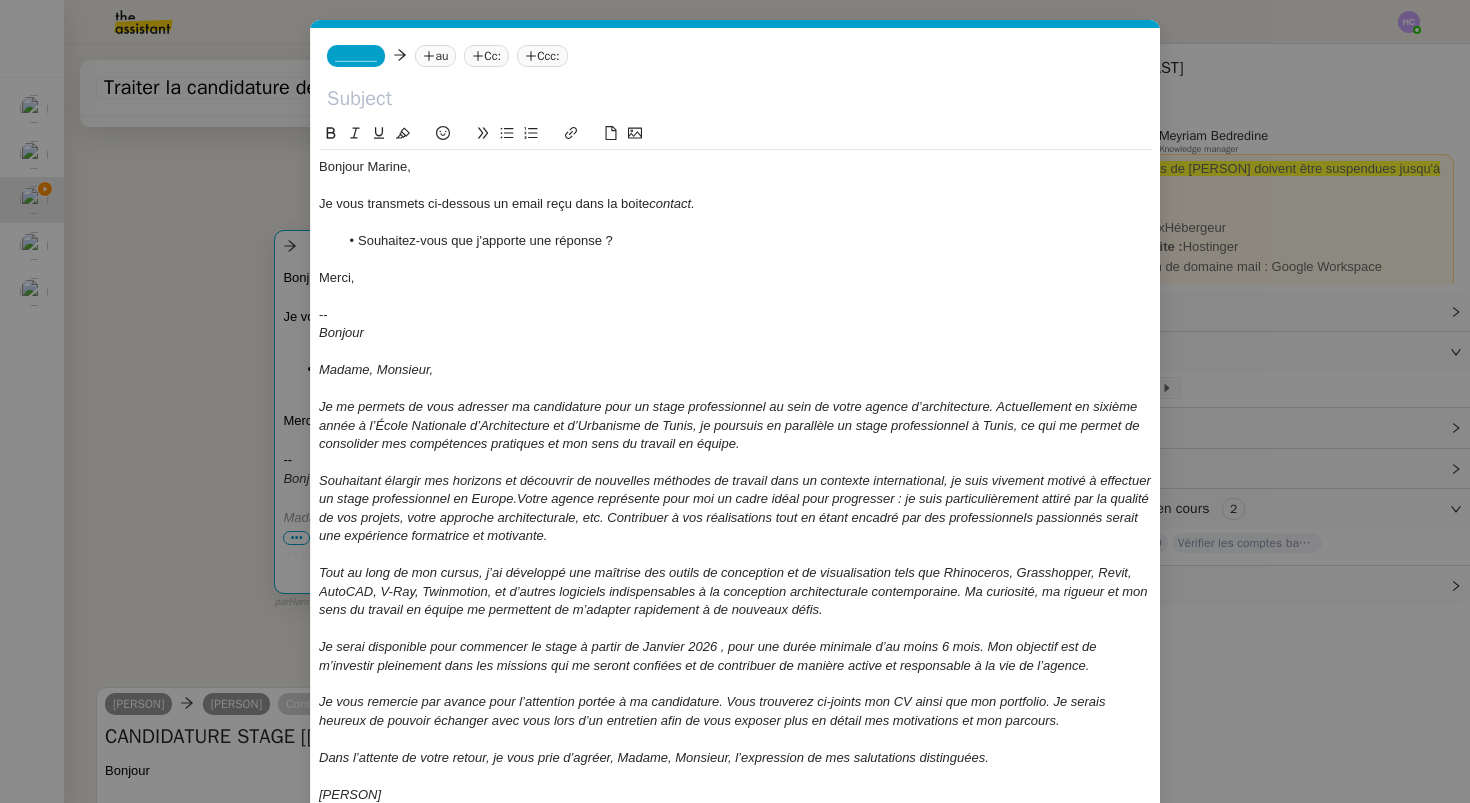 scroll, scrollTop: 0, scrollLeft: 42, axis: horizontal 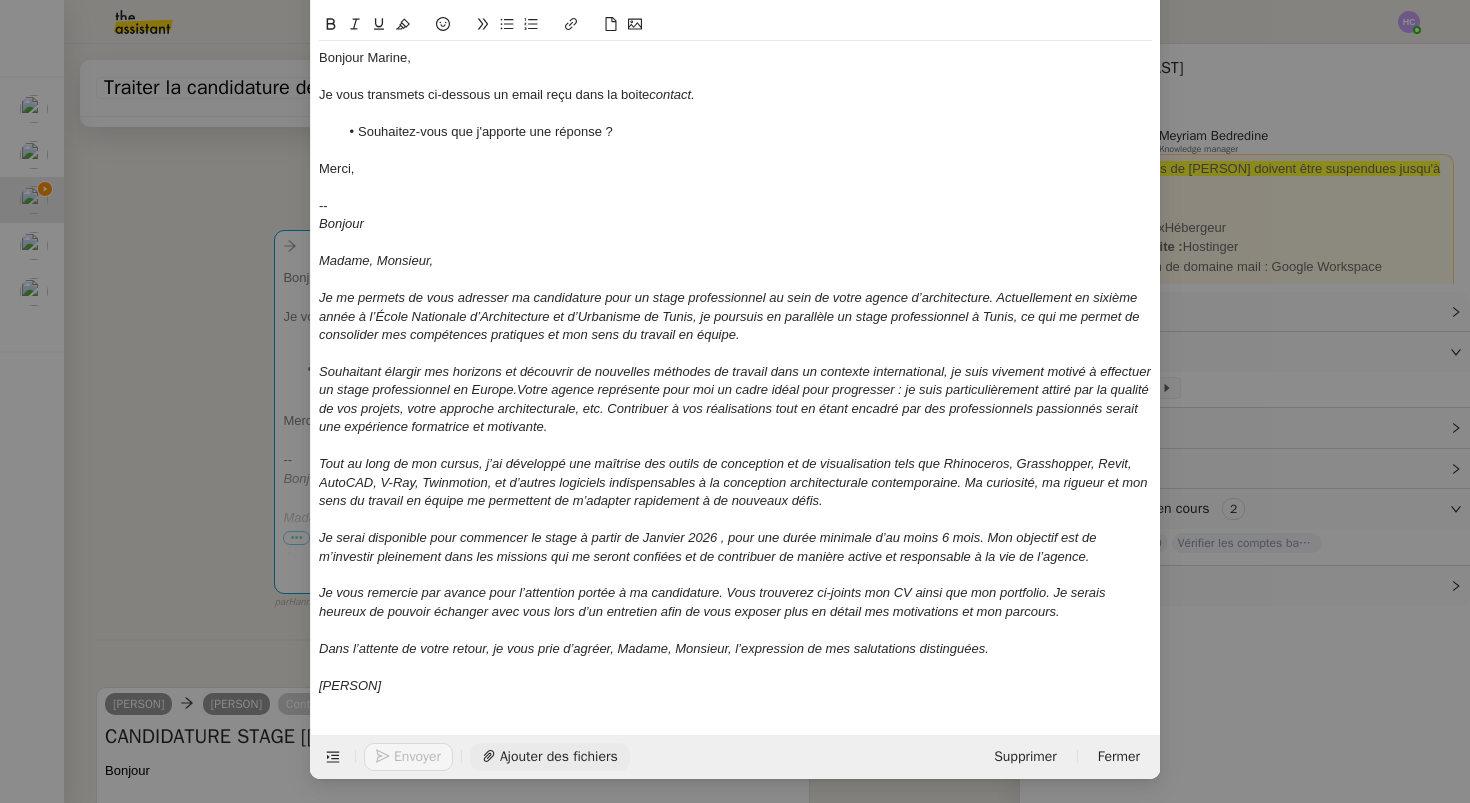 click on "Ajouter des fichiers" 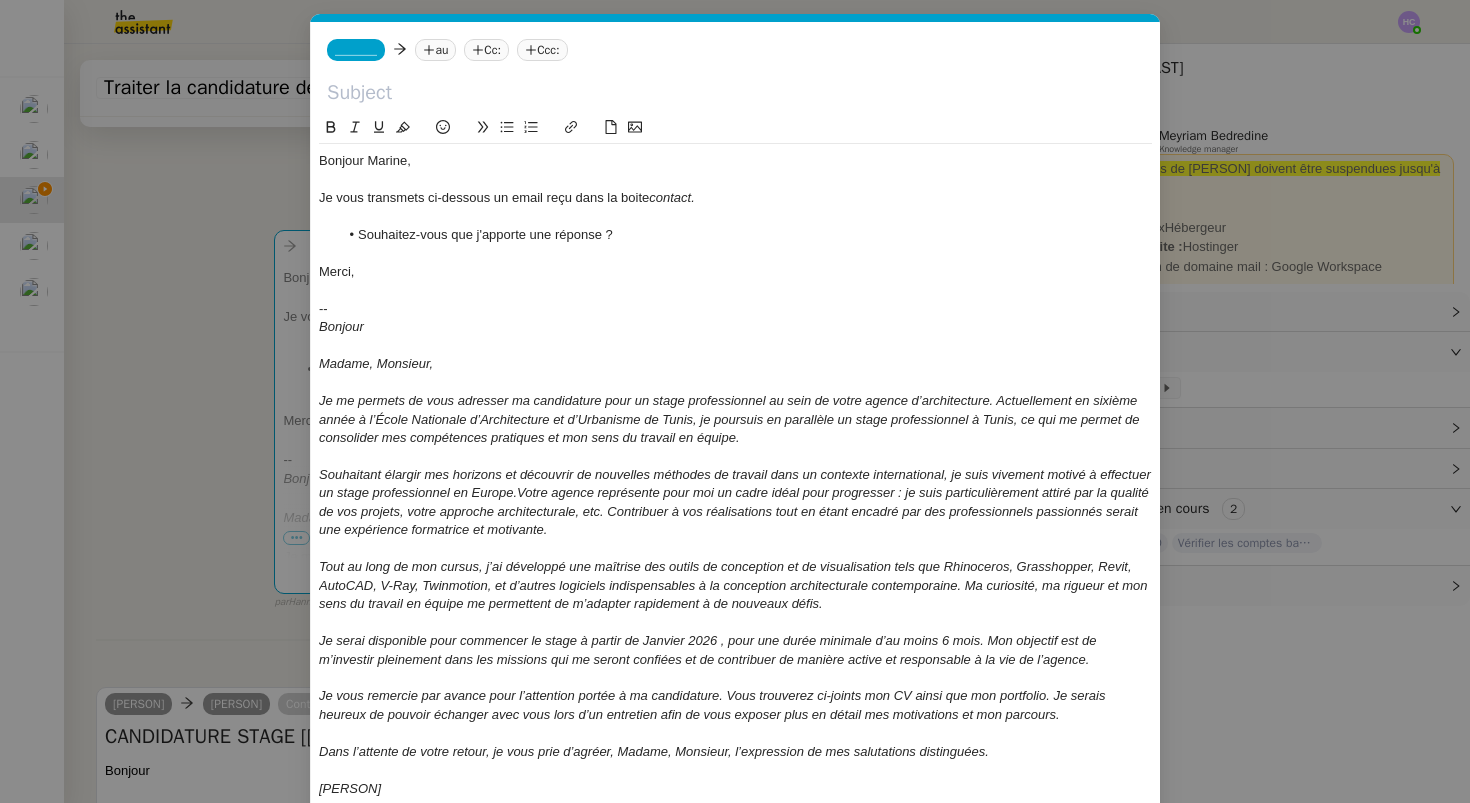 scroll, scrollTop: 0, scrollLeft: 0, axis: both 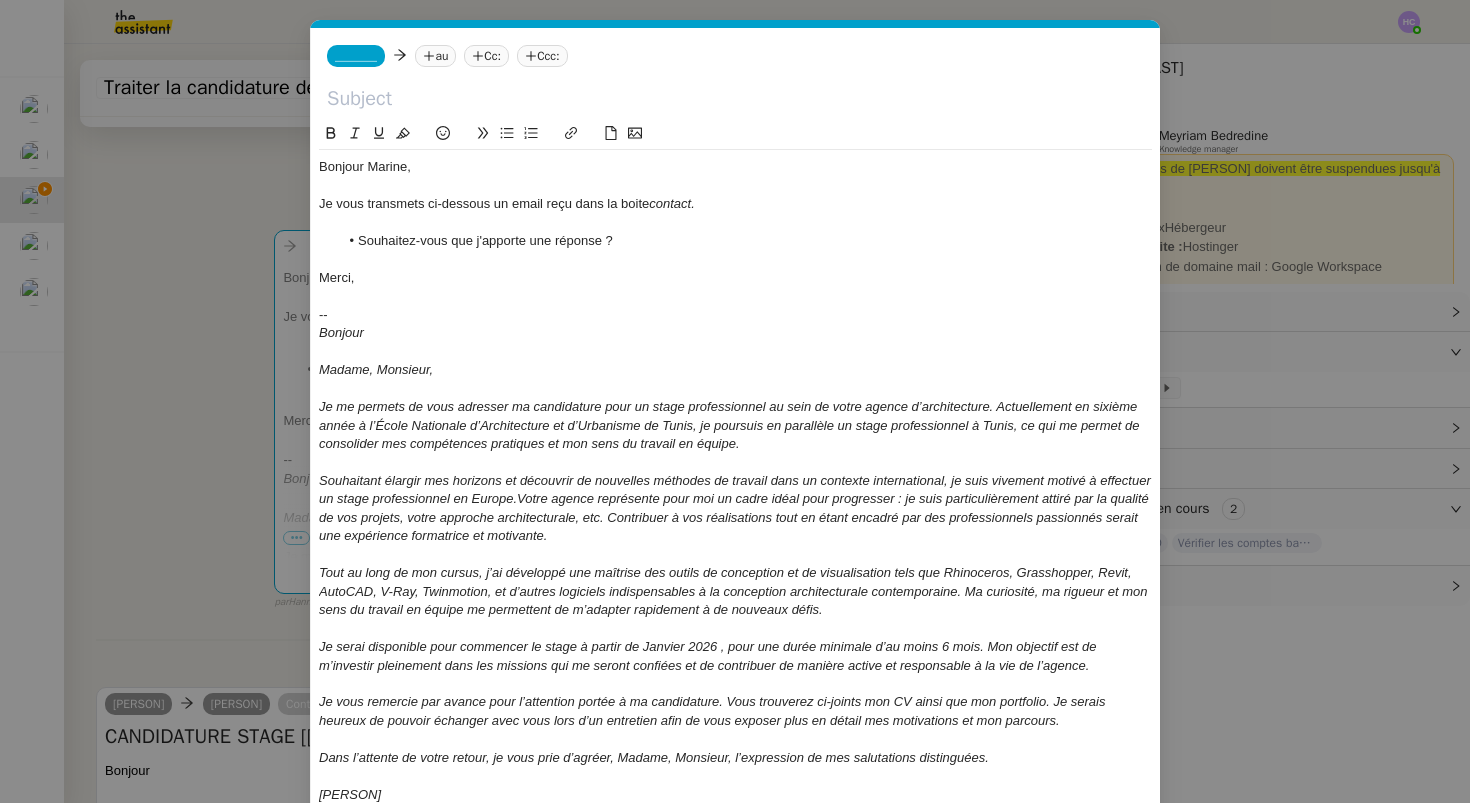 click 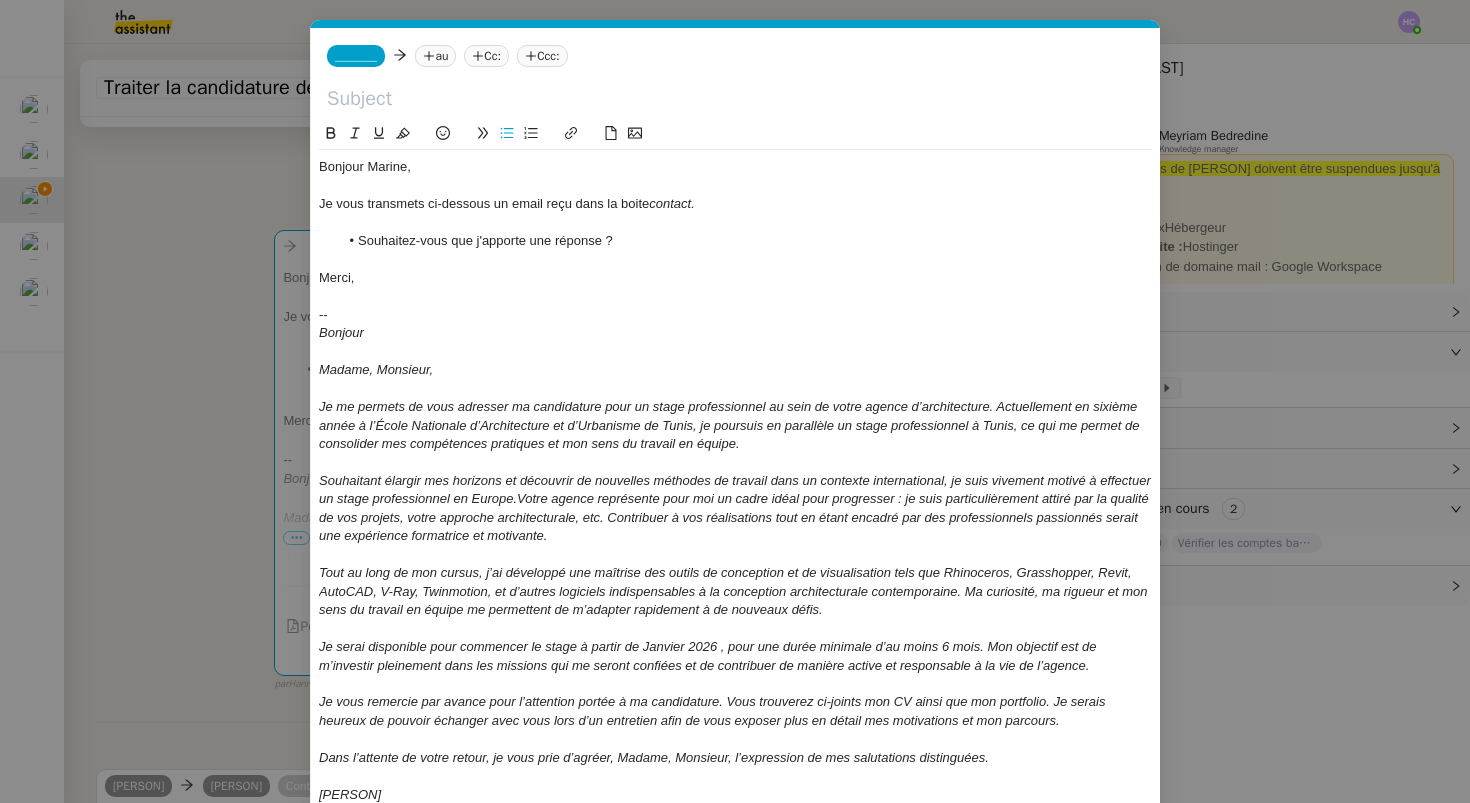click on "Souhaitez-vous que j'apporte une réponse ?" 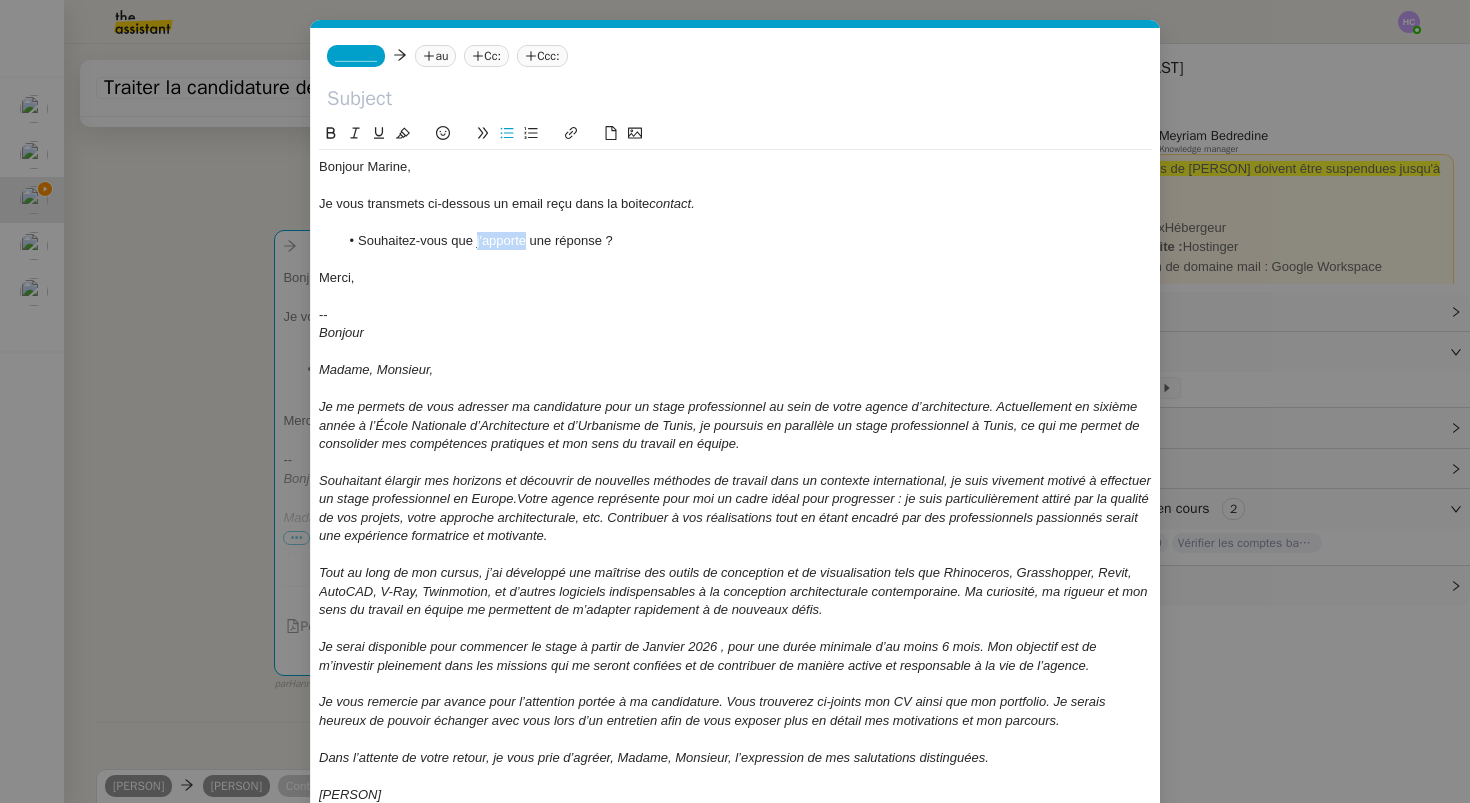 click on "Souhaitez-vous que j'apporte une réponse ?" 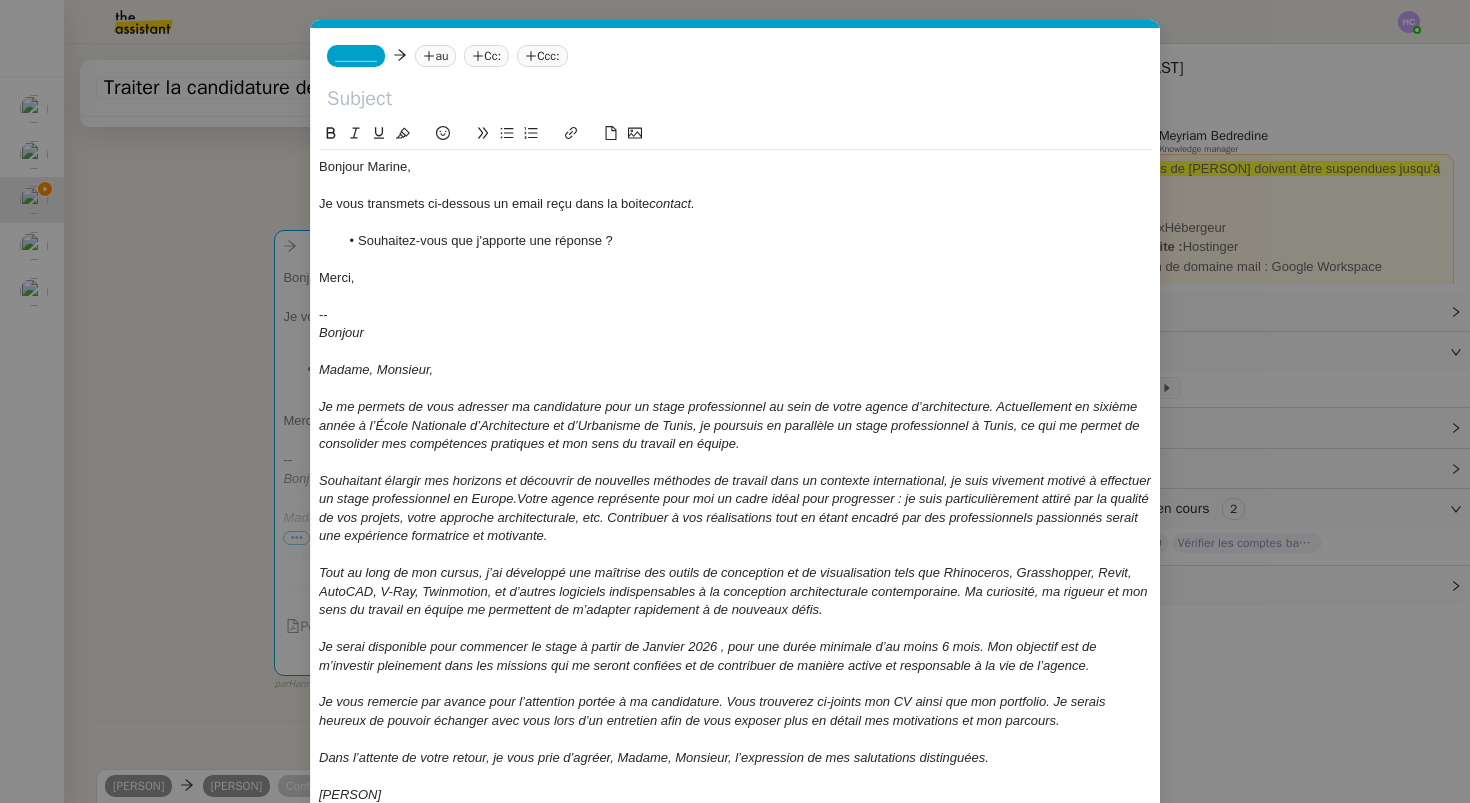 click 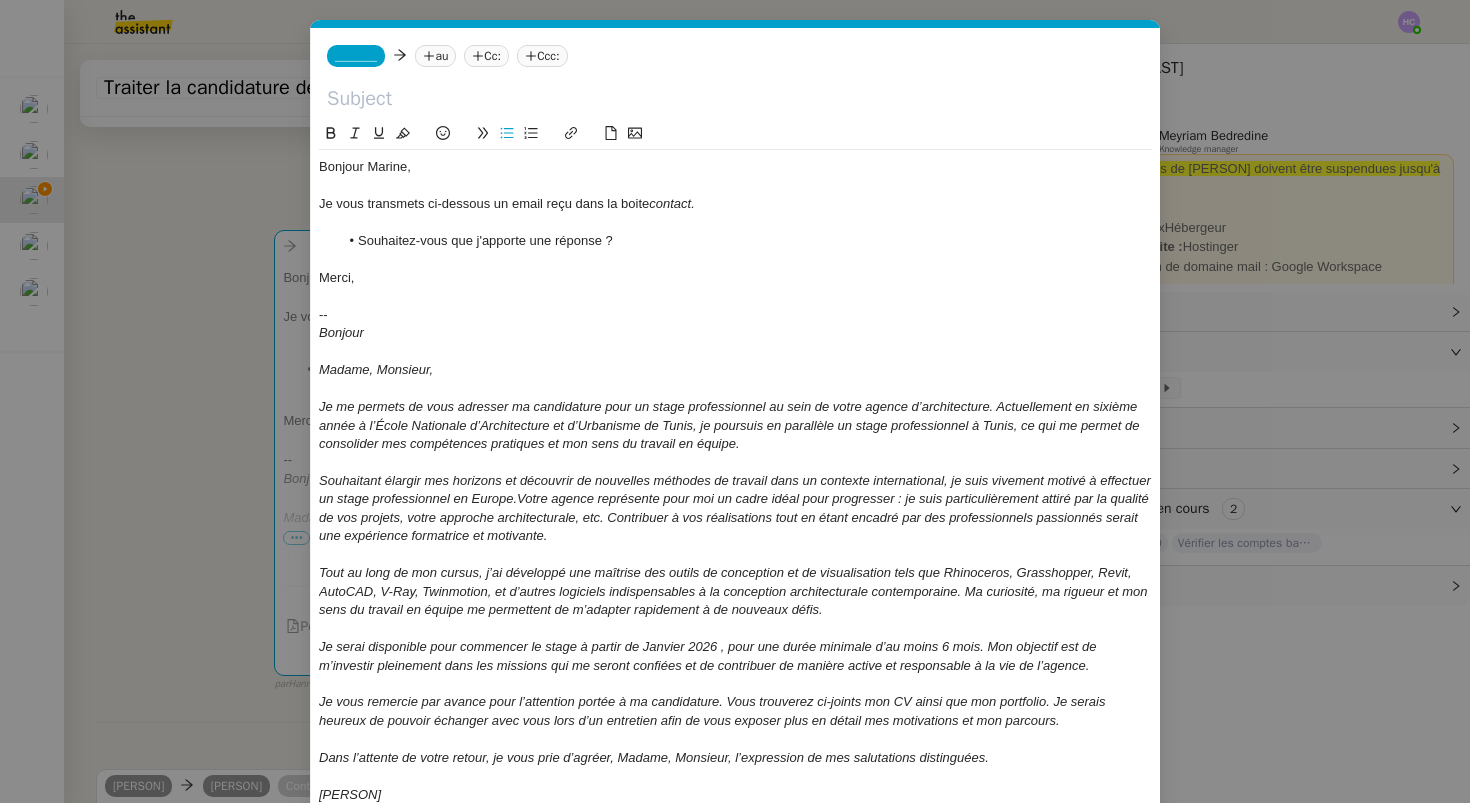 click 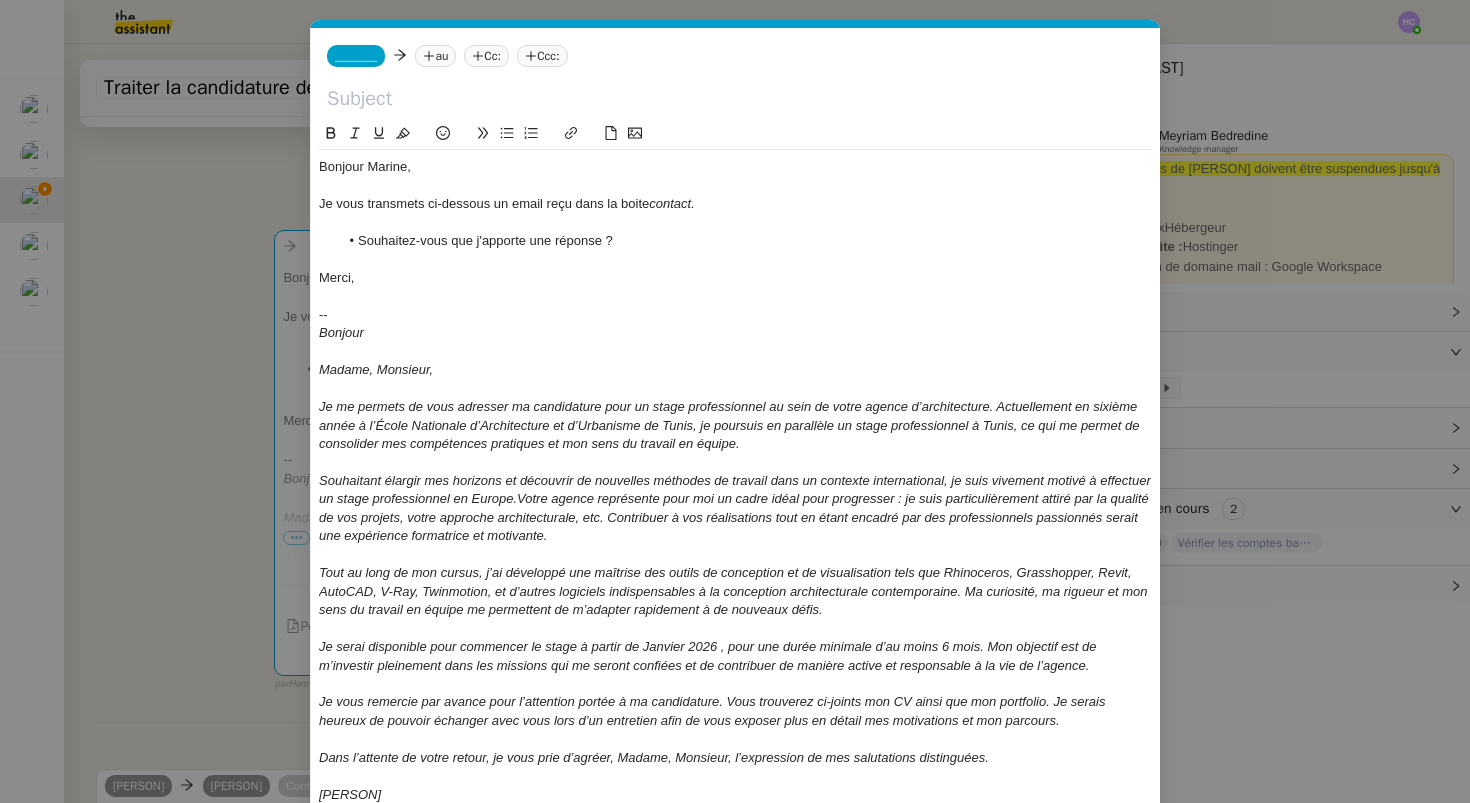 click 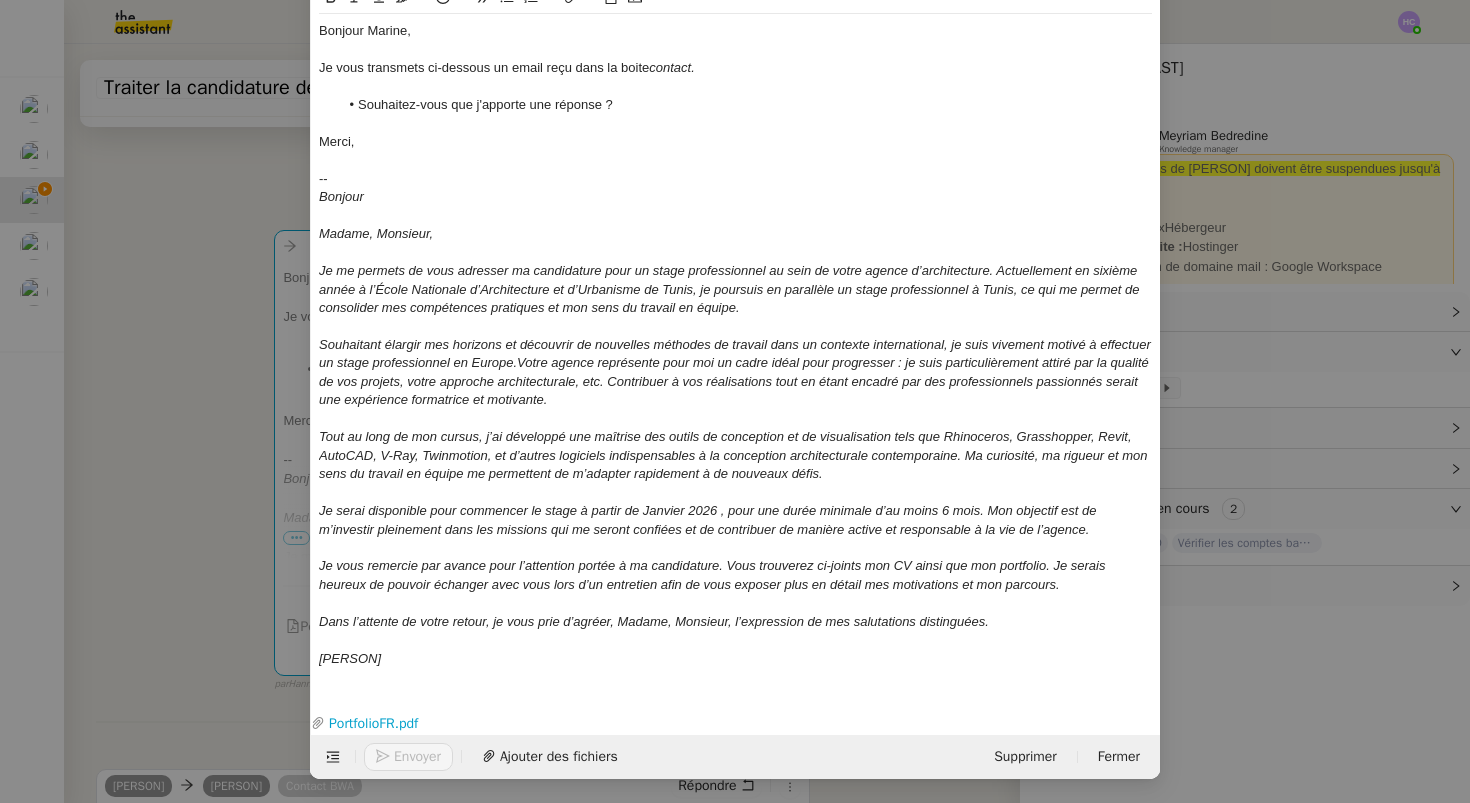 scroll, scrollTop: 0, scrollLeft: 0, axis: both 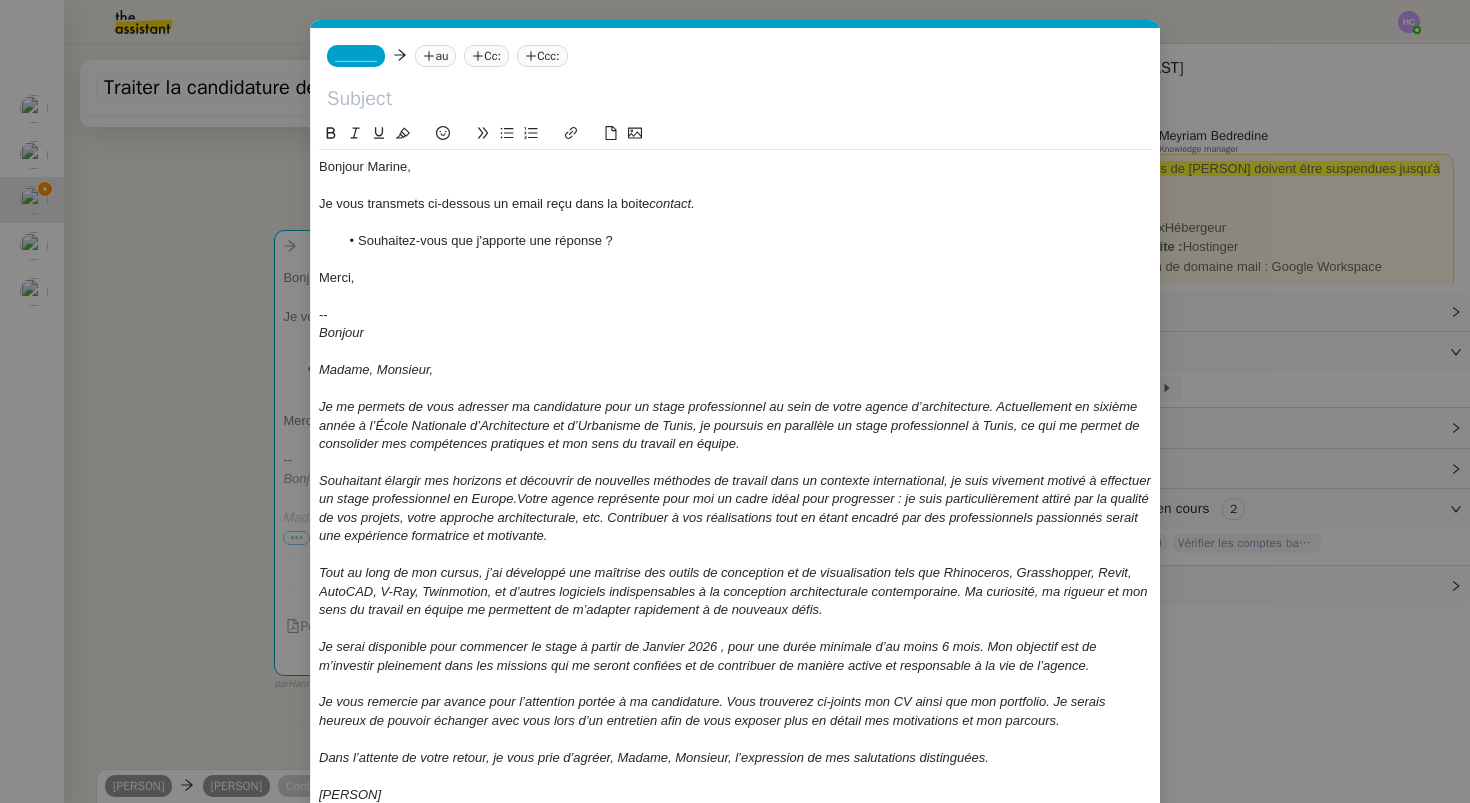 click on "_______" 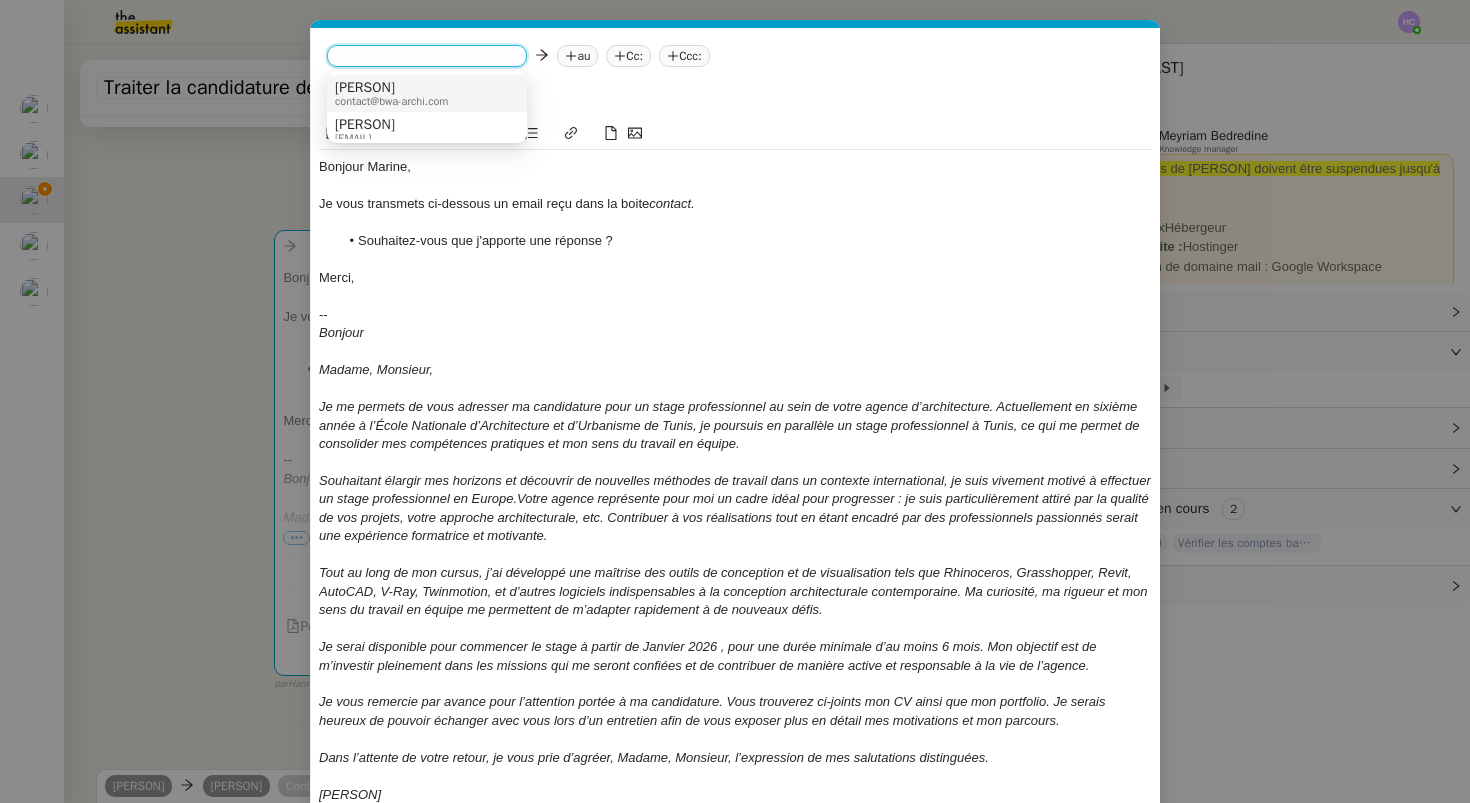 click on "[PERSON]" at bounding box center [391, 88] 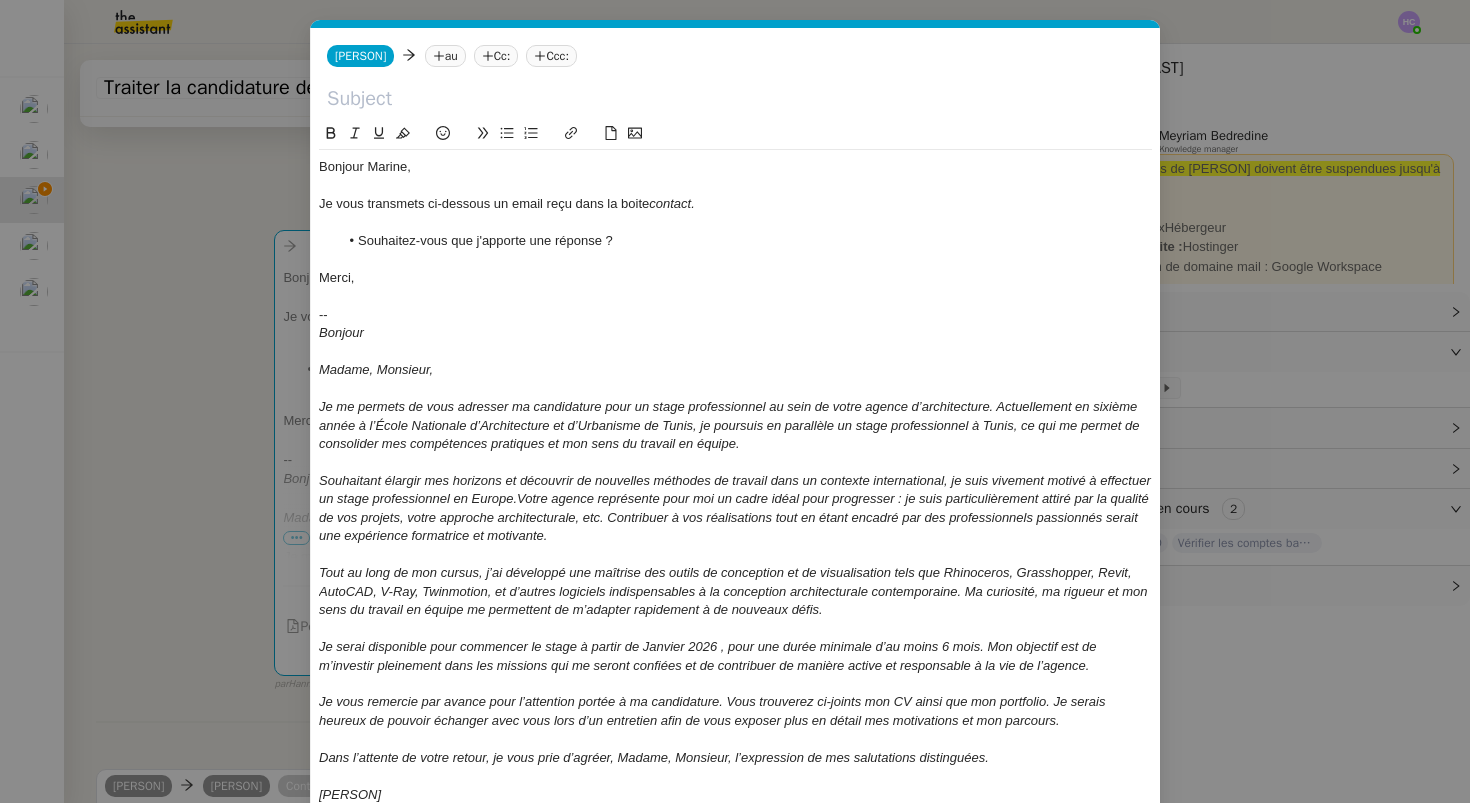click 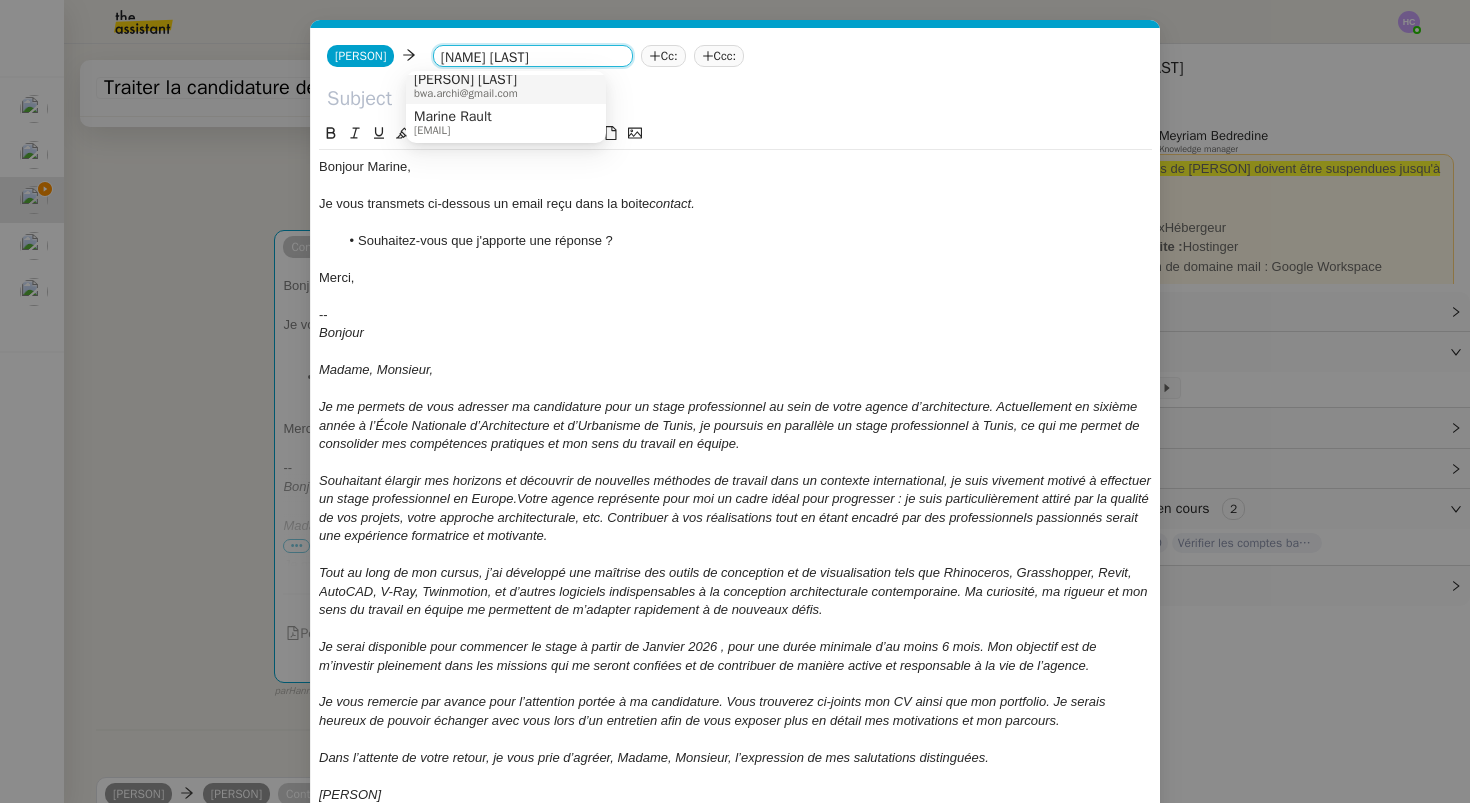 scroll, scrollTop: 10, scrollLeft: 0, axis: vertical 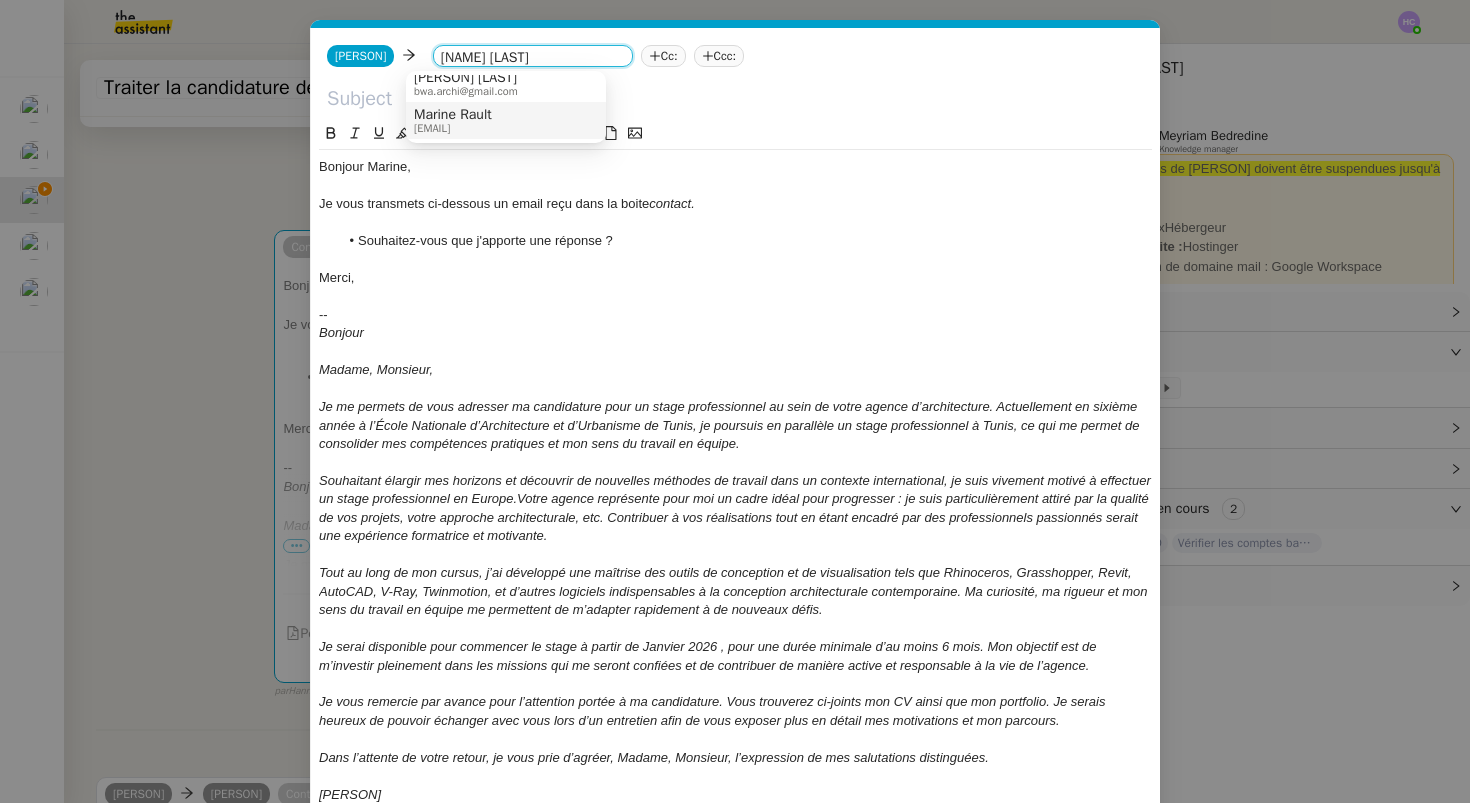 type on "[NAME] [LAST]" 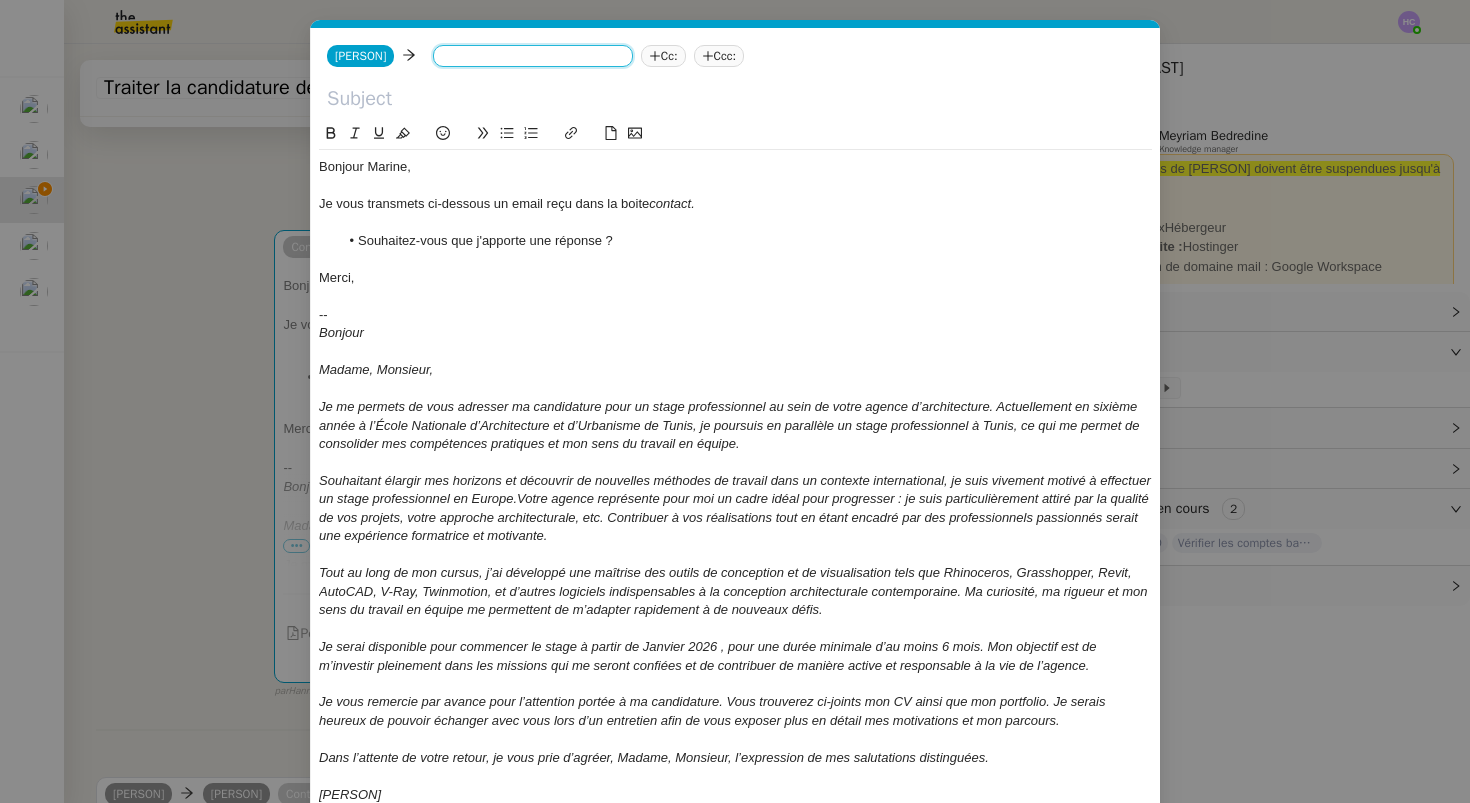 scroll, scrollTop: 0, scrollLeft: 0, axis: both 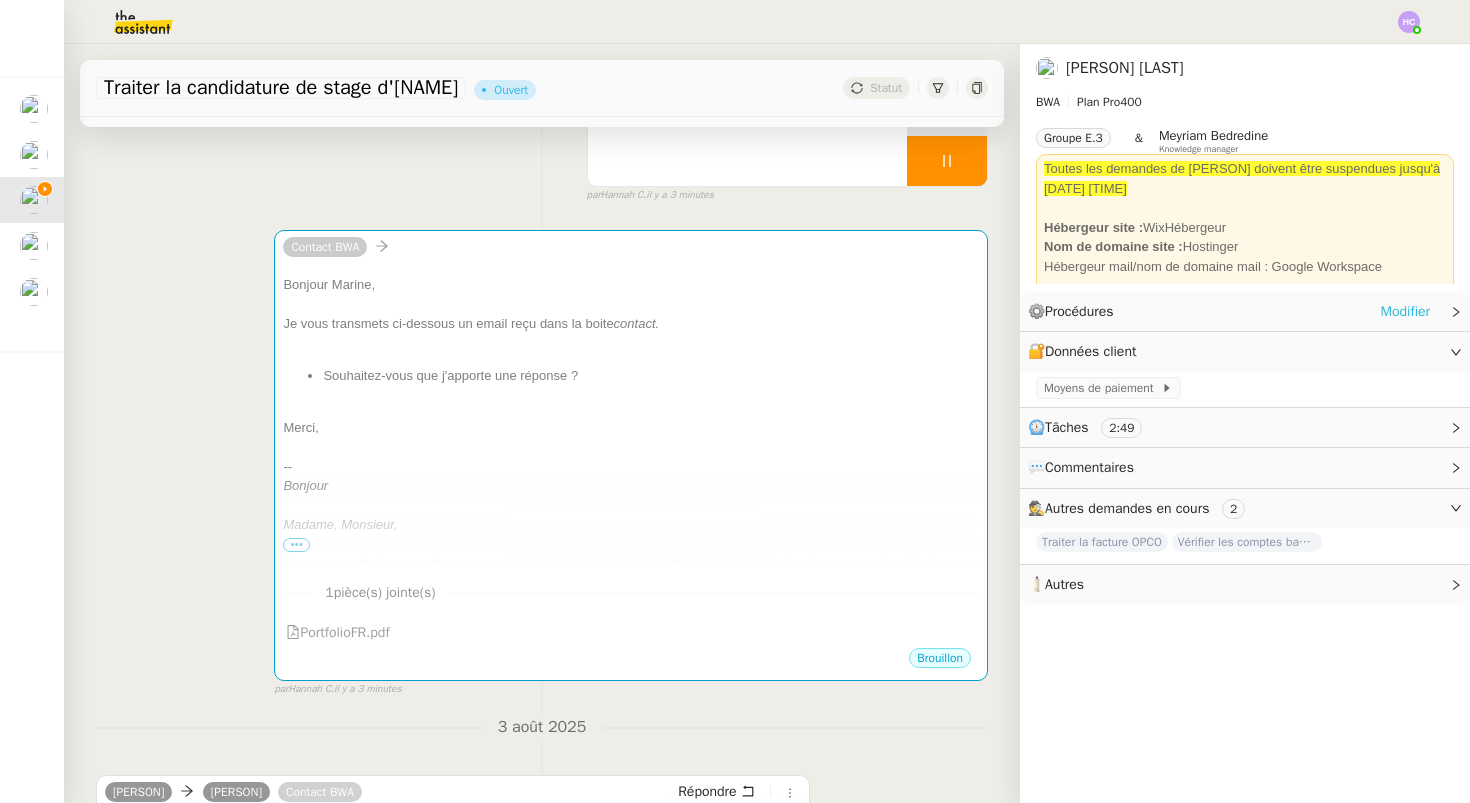 click on "Modifier" 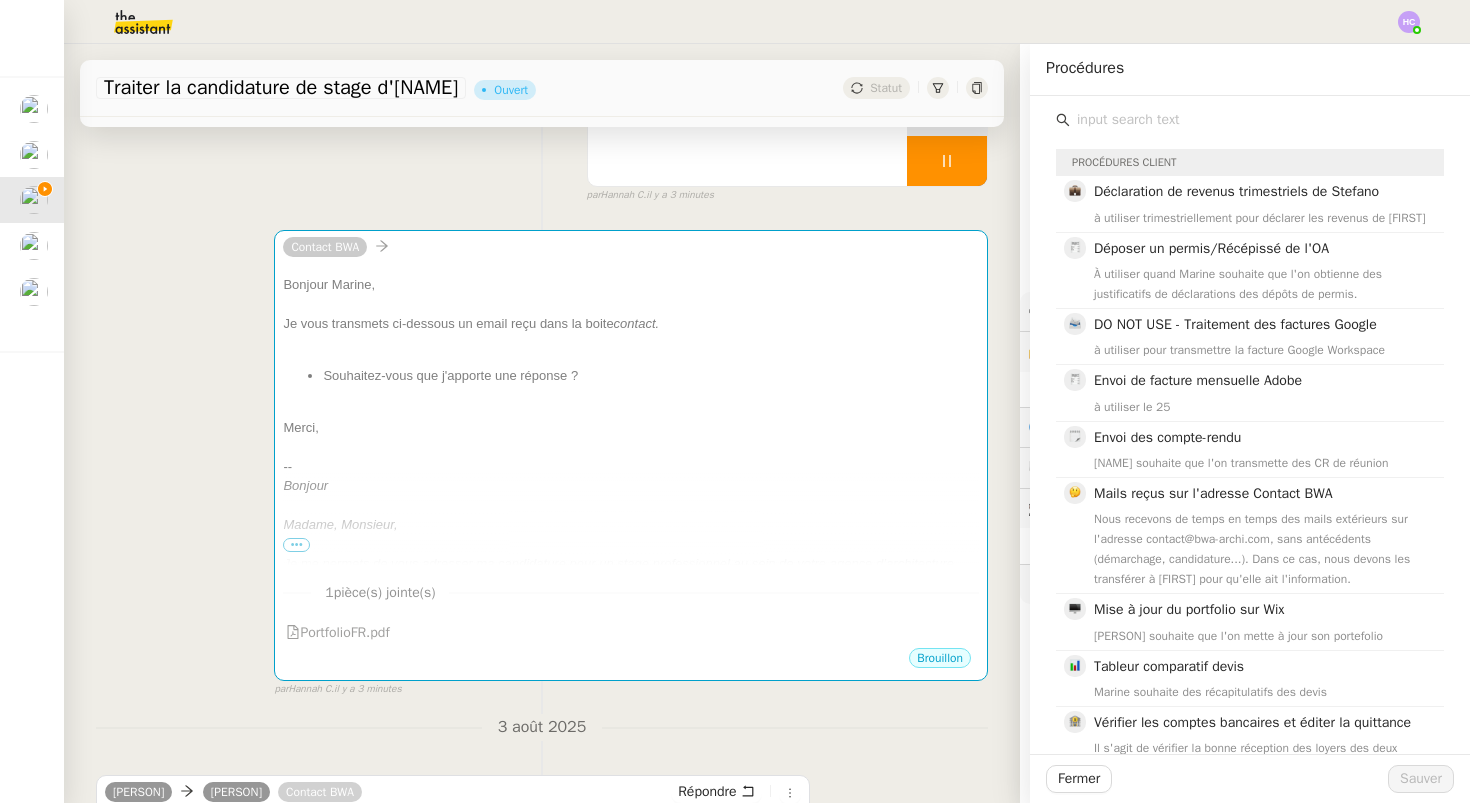 click 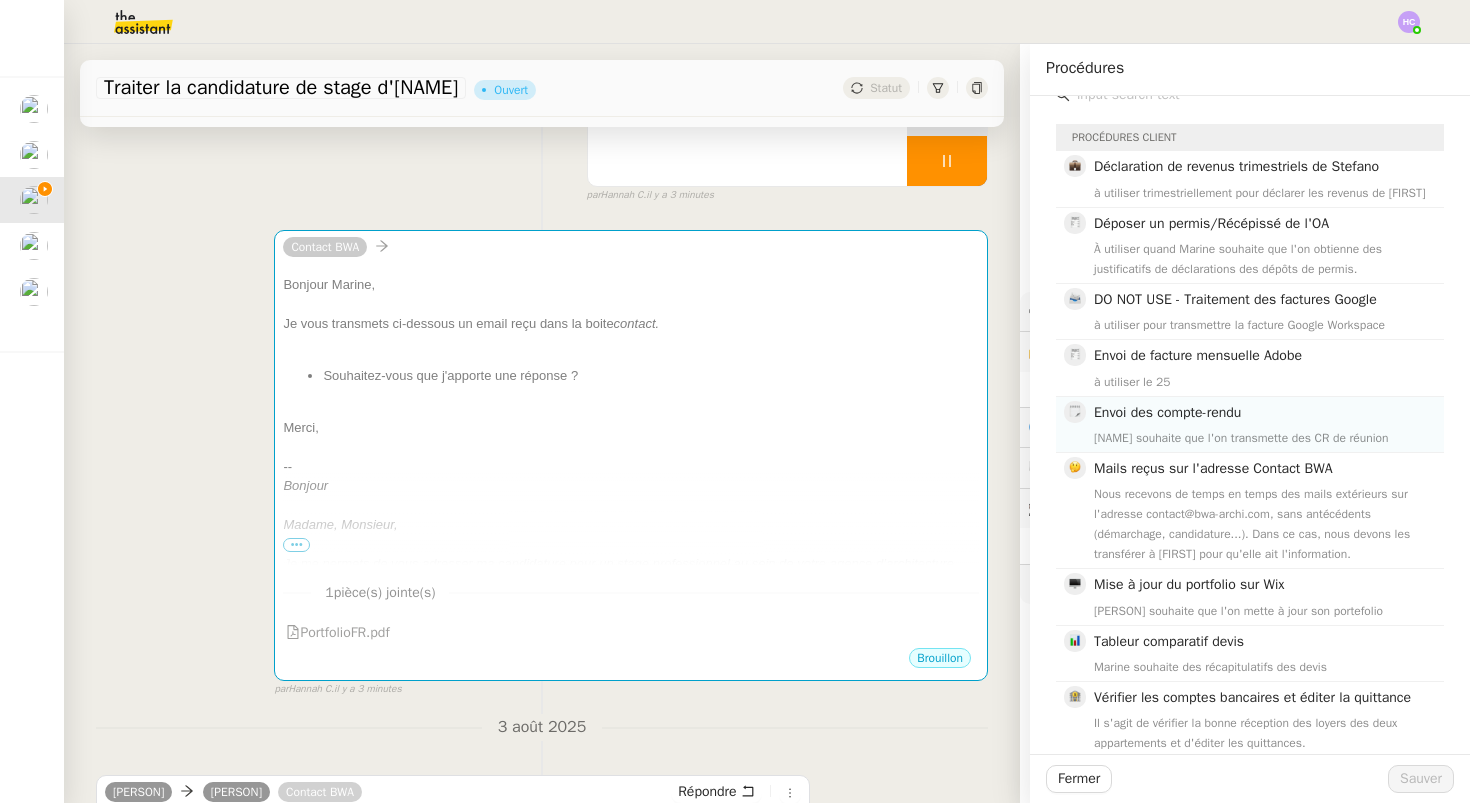 scroll, scrollTop: 41, scrollLeft: 0, axis: vertical 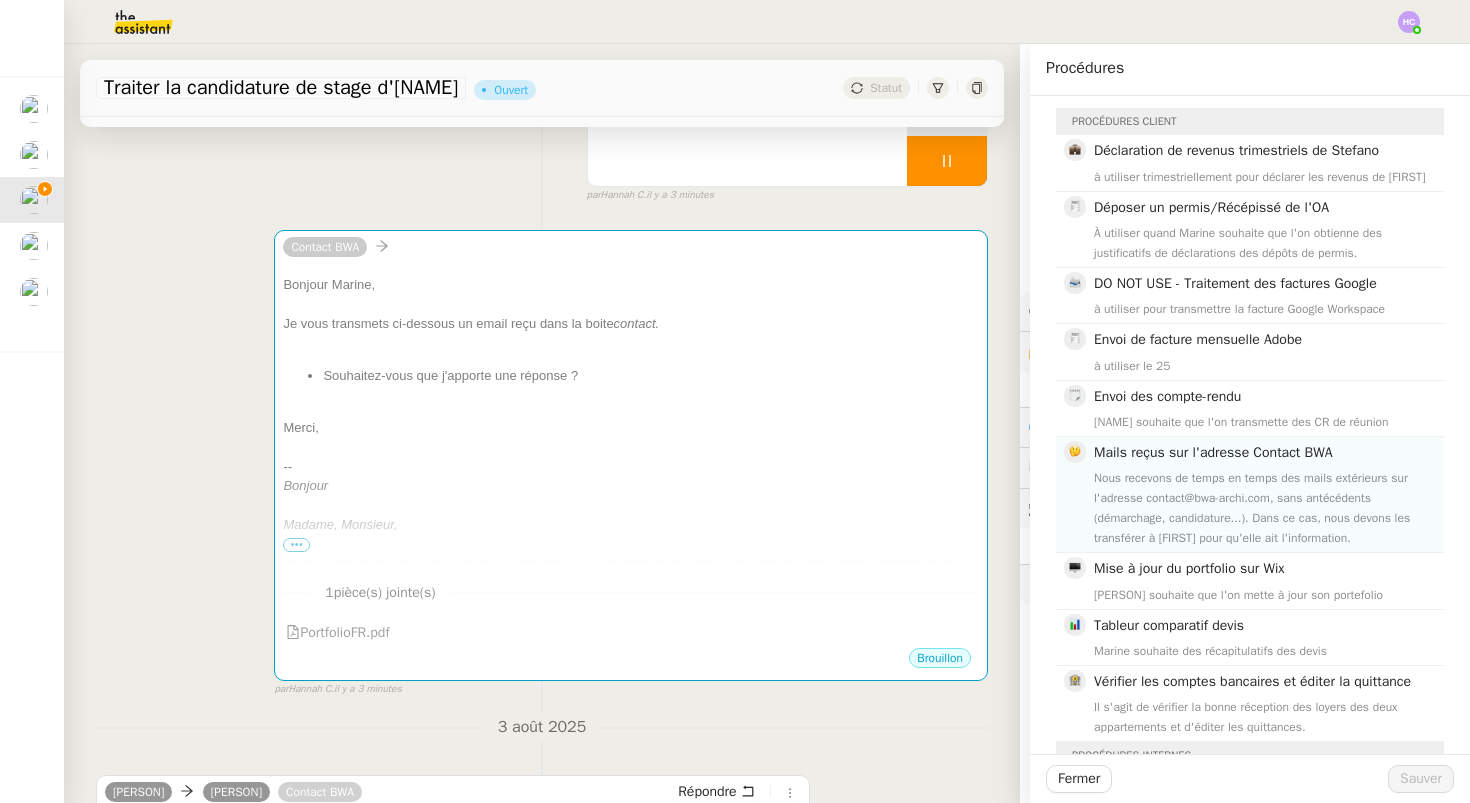 click on "Mails reçus sur l'adresse Contact BWA" 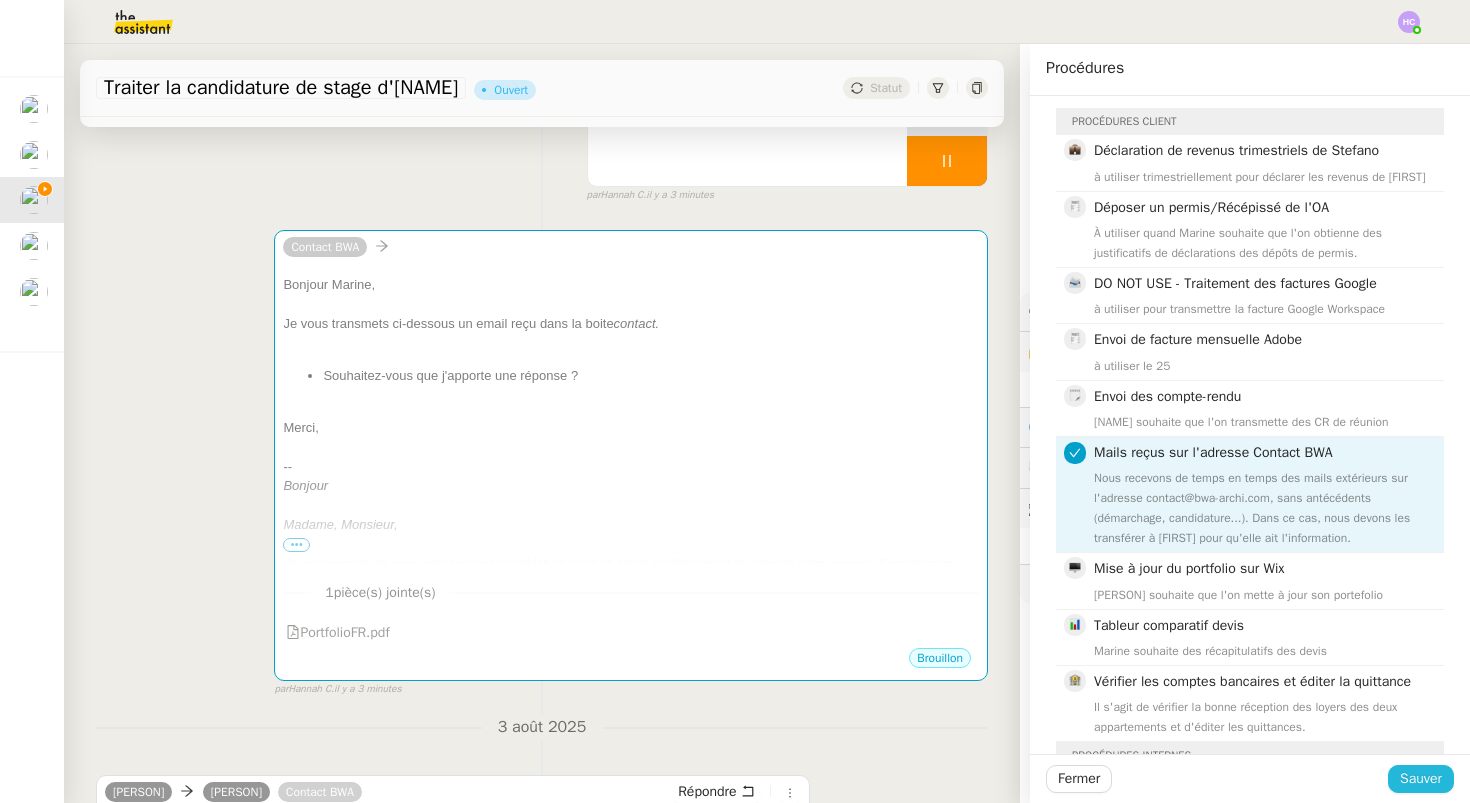 click on "Sauver" 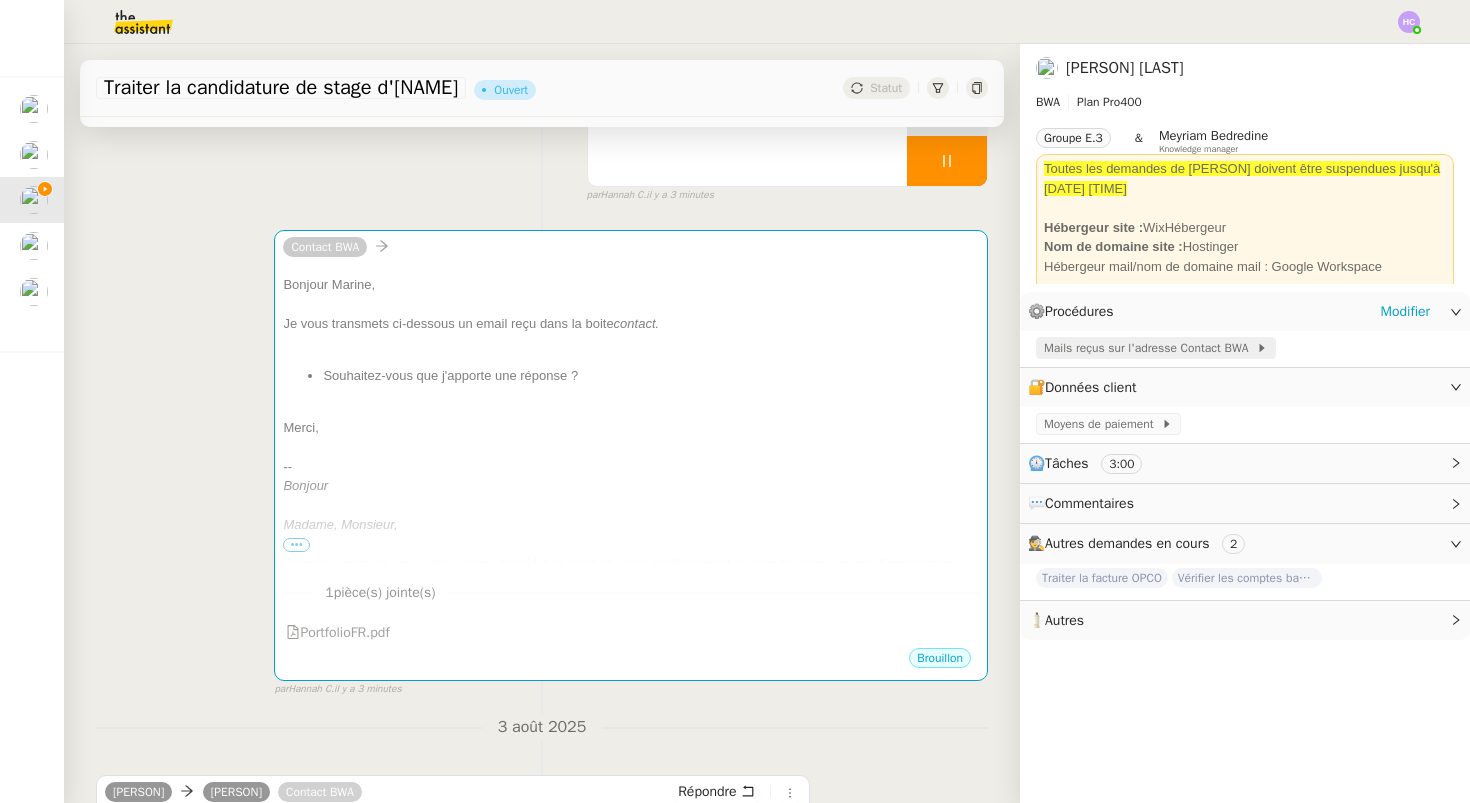 click on "Mails reçus sur l'adresse Contact BWA" 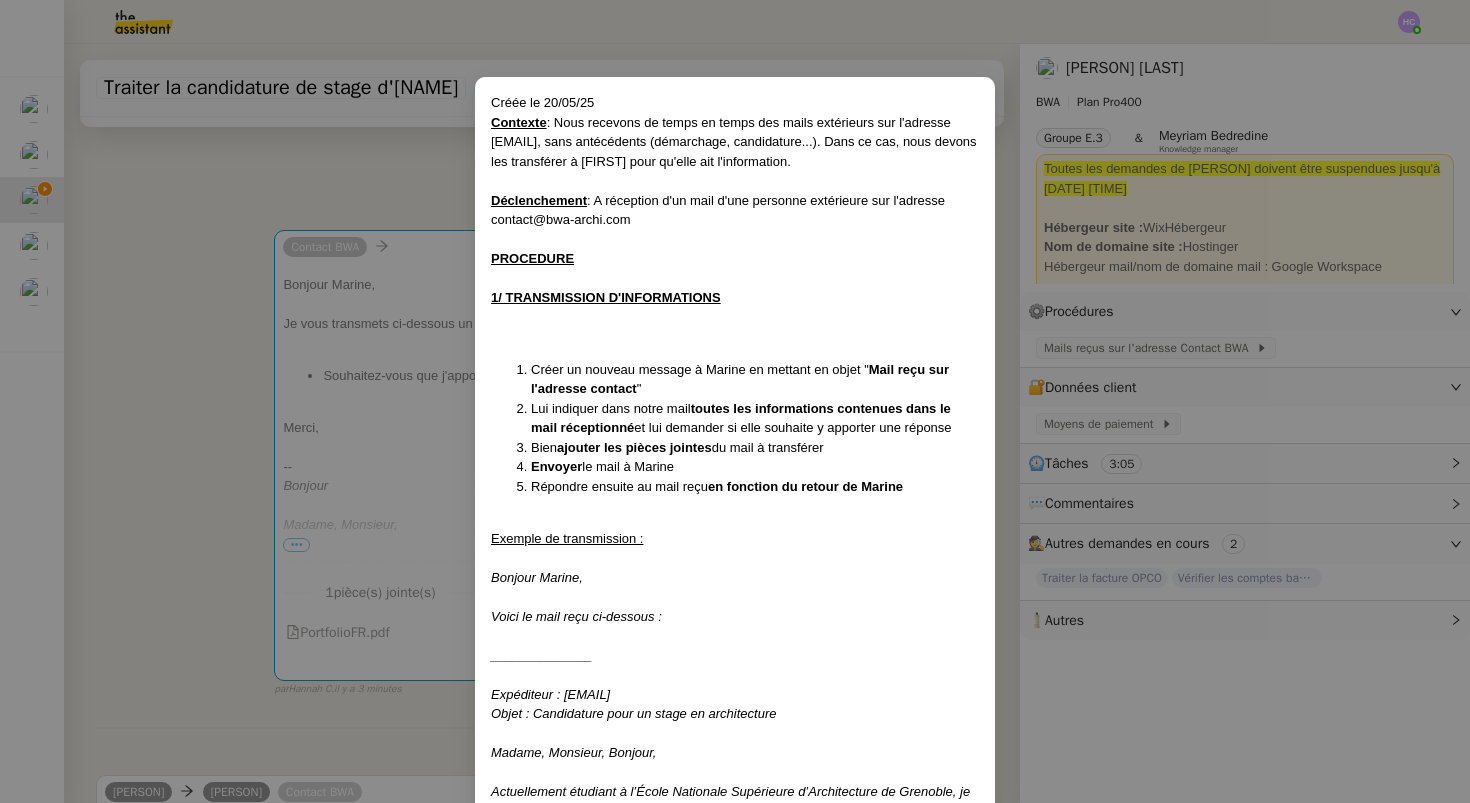 scroll, scrollTop: 0, scrollLeft: 0, axis: both 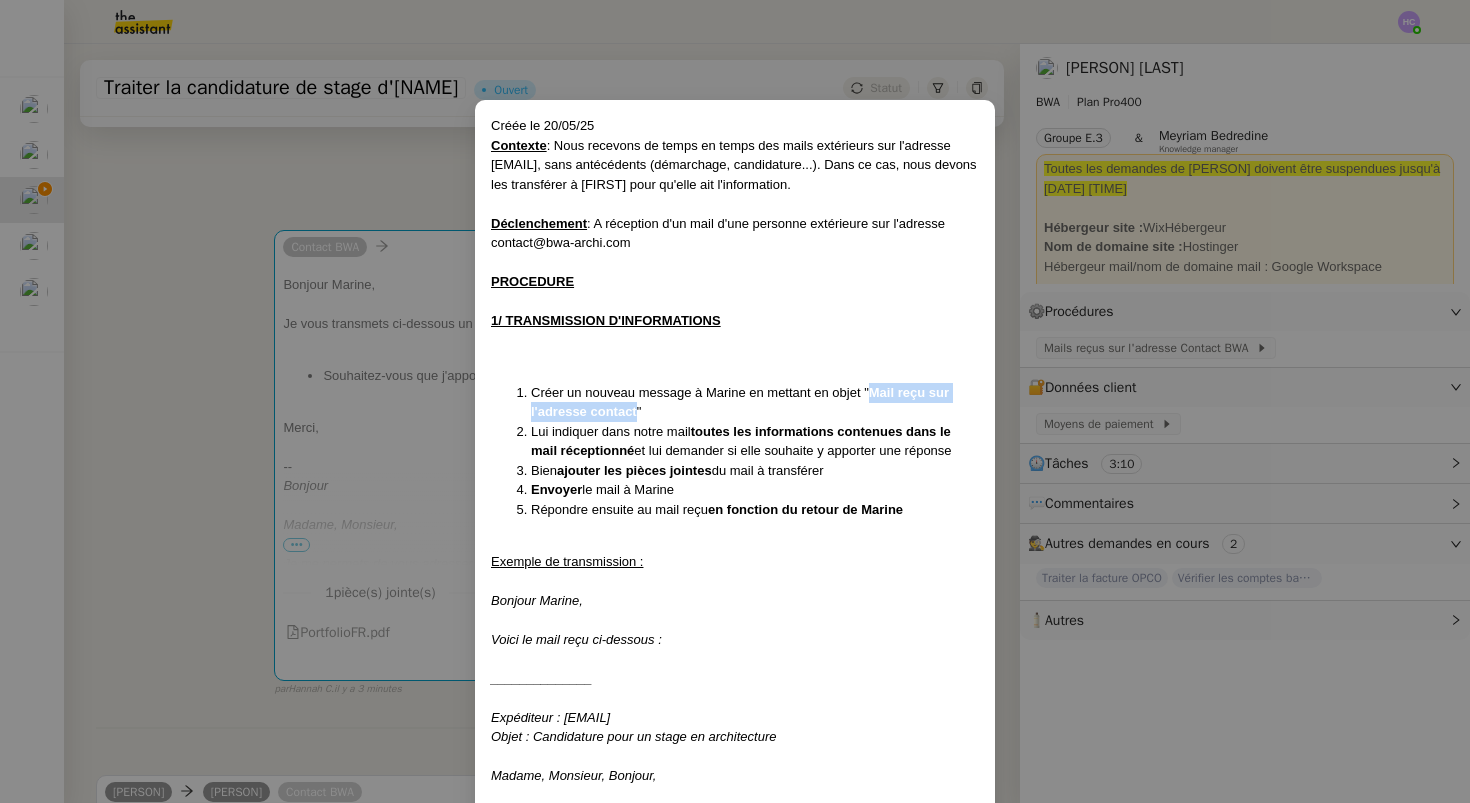 drag, startPoint x: 870, startPoint y: 393, endPoint x: 638, endPoint y: 416, distance: 233.1373 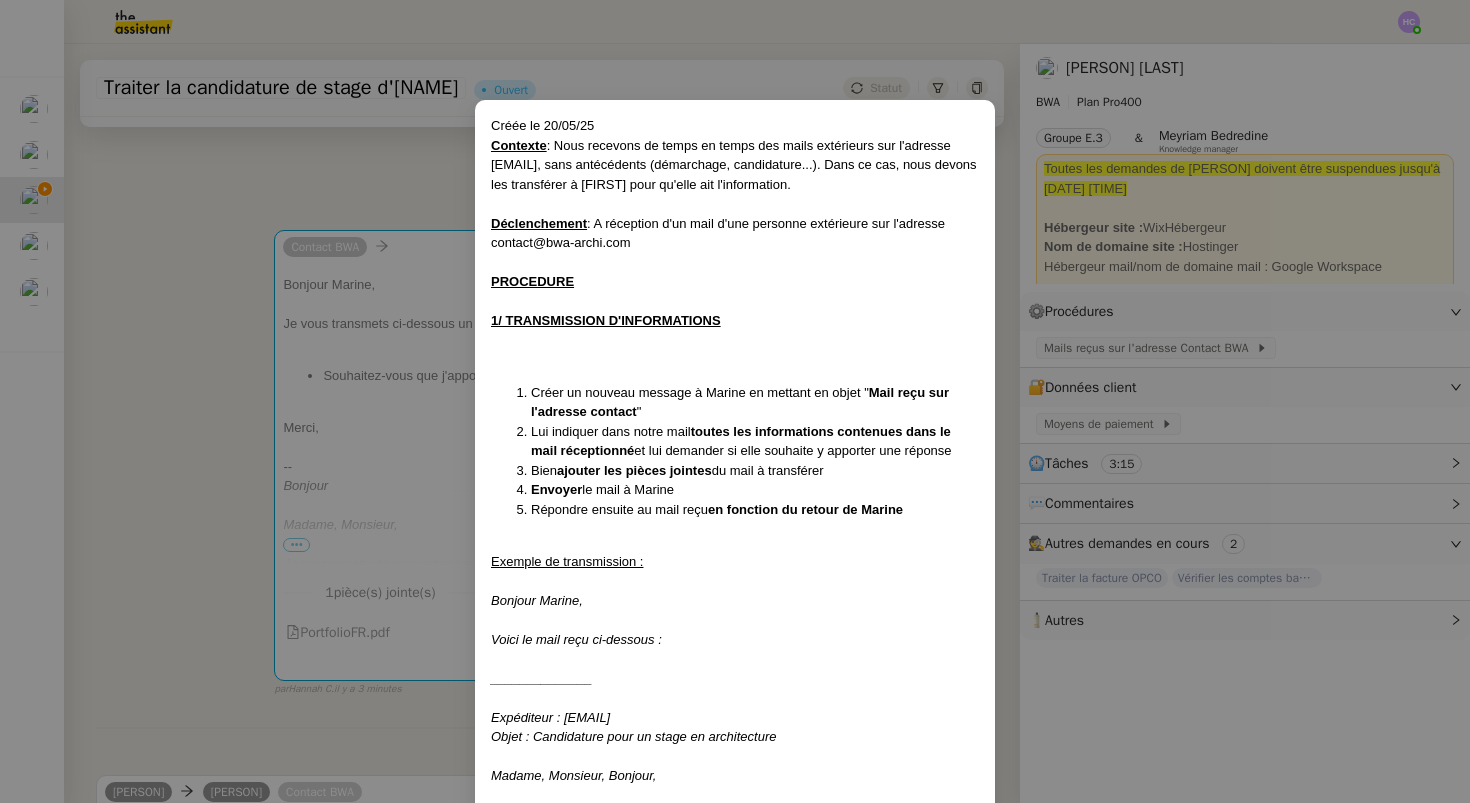 click on "1/ TRANSMISSION D'INFORMATIONS" at bounding box center [735, 321] 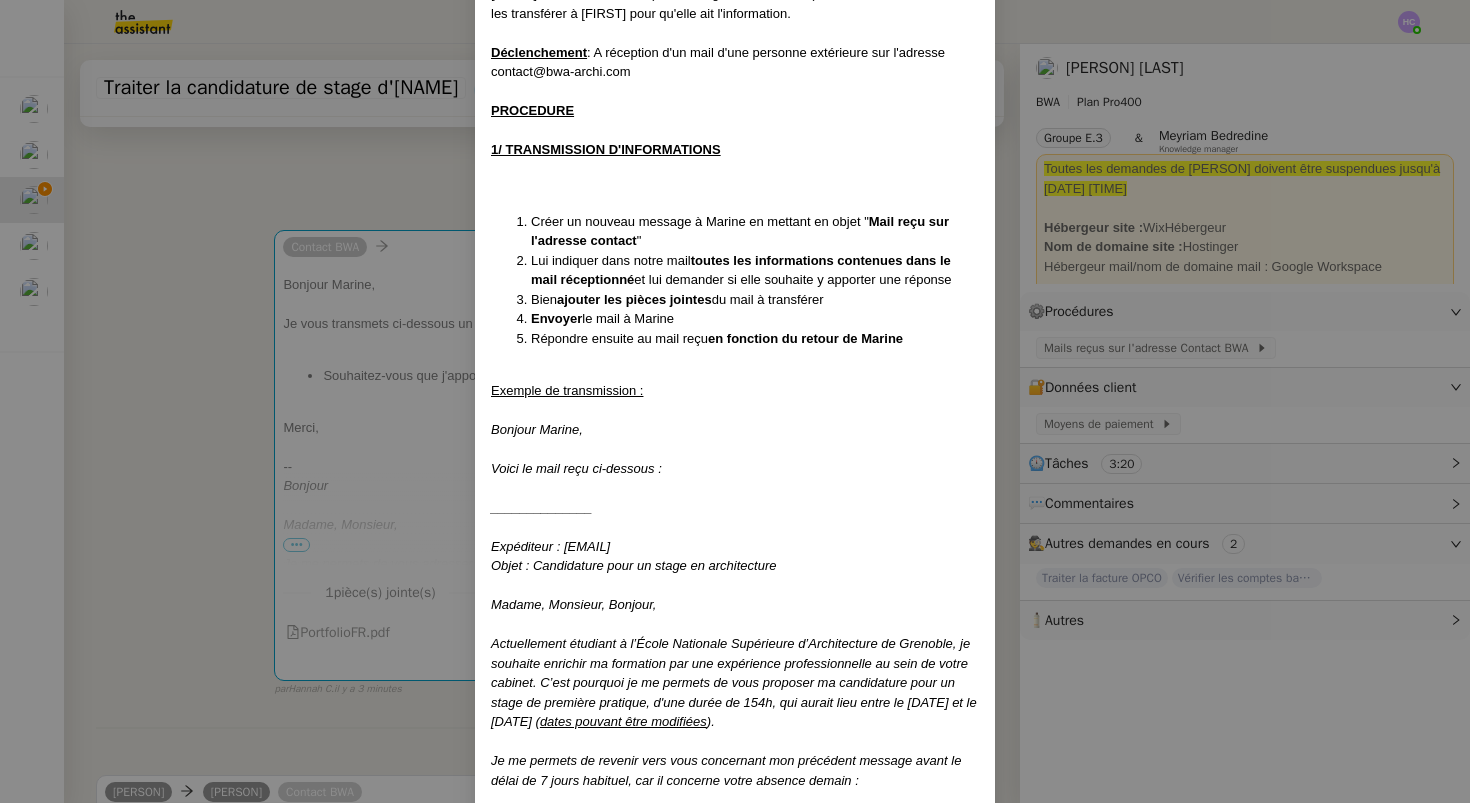 scroll, scrollTop: 108, scrollLeft: 0, axis: vertical 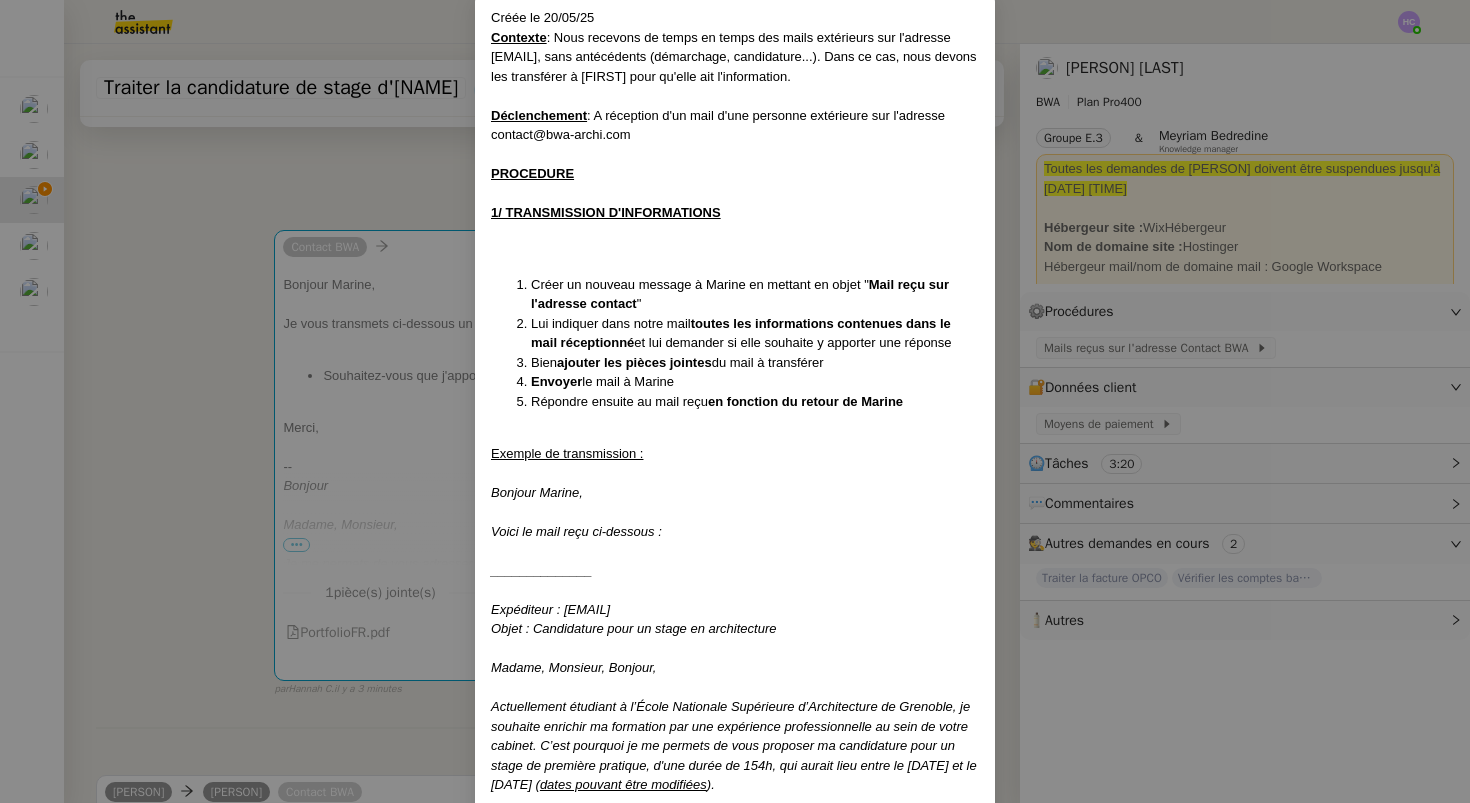 click on "Créée le 20/05/25  Contexte  : Nous recevons de temps en temps des mails extérieurs sur l'adresse contact@bwa-archi.com, sans antécédents (démarchage, candidature...). Dans ce cas, nous devons les transférer à Marine pour qu'elle ait l'information. Déclenchement  : A réception d'un mail d'une personne extérieure sur l'adresse contact@bwa-archi.com PROCEDURE 1/ TRANSMISSION D'INFORMATIONS Créer un nouveau message à Marine en mettant en objet " Mail reçu sur l'adresse contact " Lui indiquer dans notre mail  toutes les informations contenues dans le mail réceptionné  et lui demander si elle souhaite y apporter une réponse Bien  ajouter les pièces jointes  du mail à transférer Envoyer  le mail à Marine Répondre ensuite au mail reçu  en fonction du retour de Marine Exemple de transmission : Bonjour Marine, Voici le mail reçu ci-dessous : ______________ Expéditeur : rayene.chennouf213@gmail.com Objet : Candidature pour un stage en architecture Madame, Monsieur, Bonjour, ). Merci," at bounding box center (735, 401) 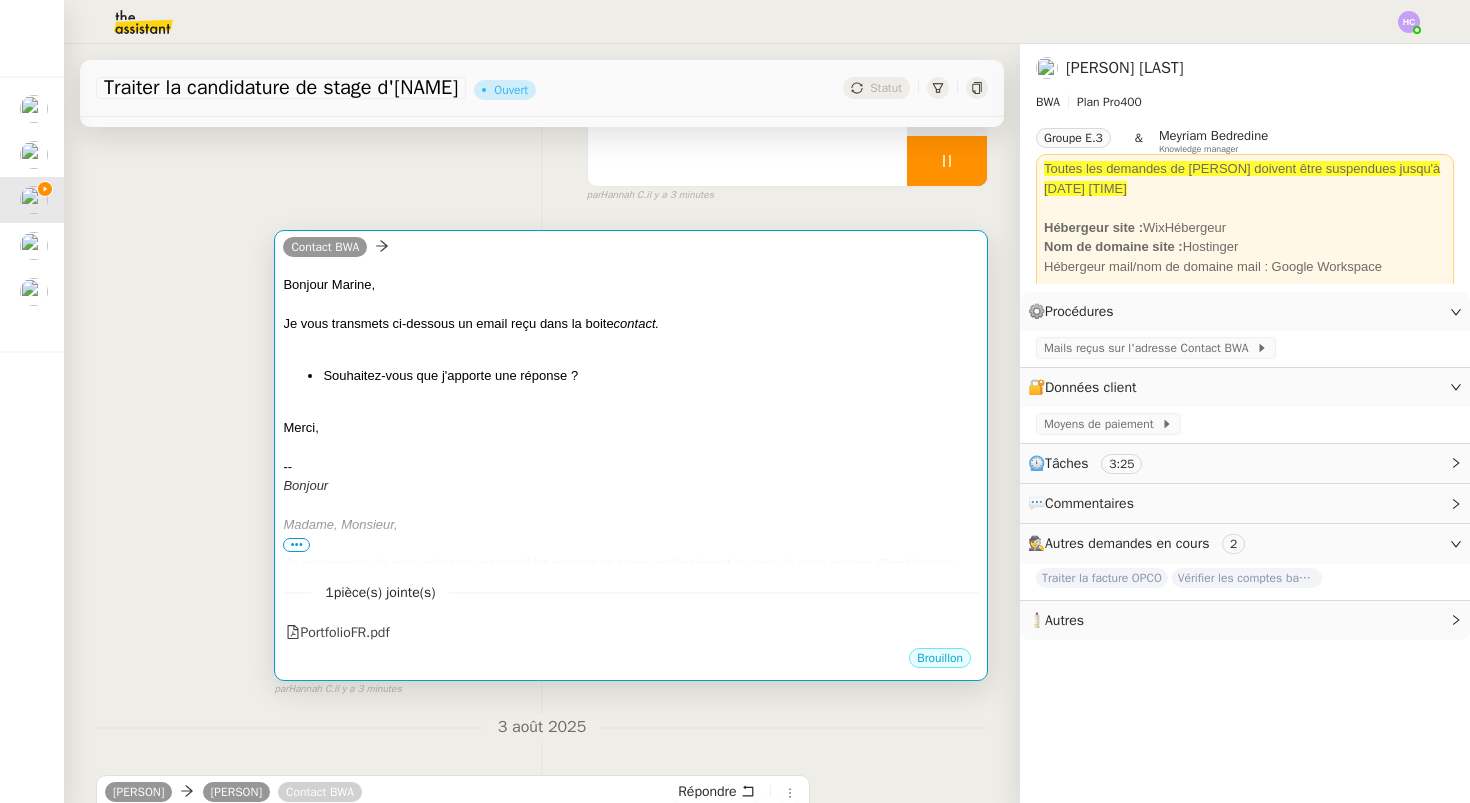 click at bounding box center [631, 343] 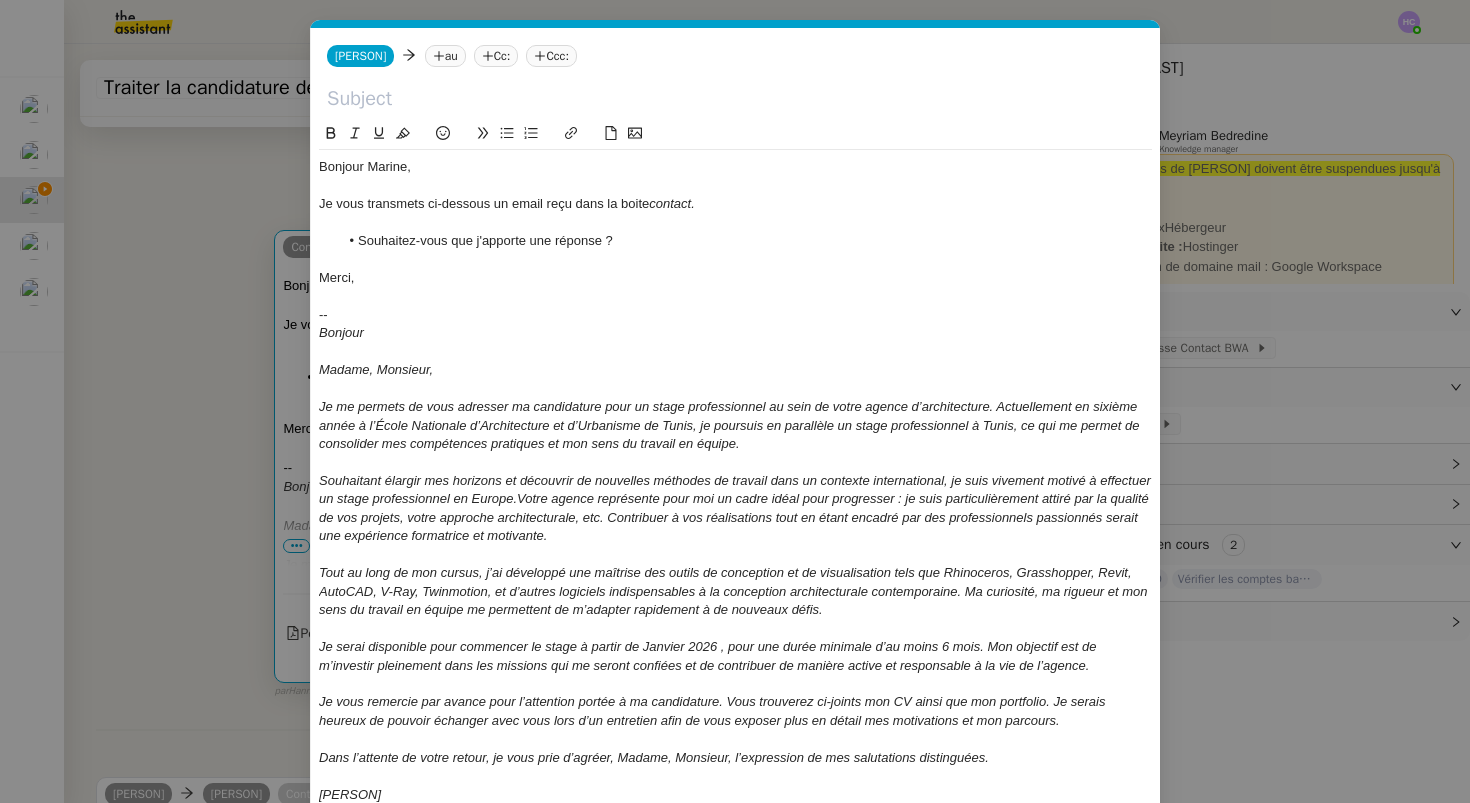 scroll, scrollTop: 0, scrollLeft: 42, axis: horizontal 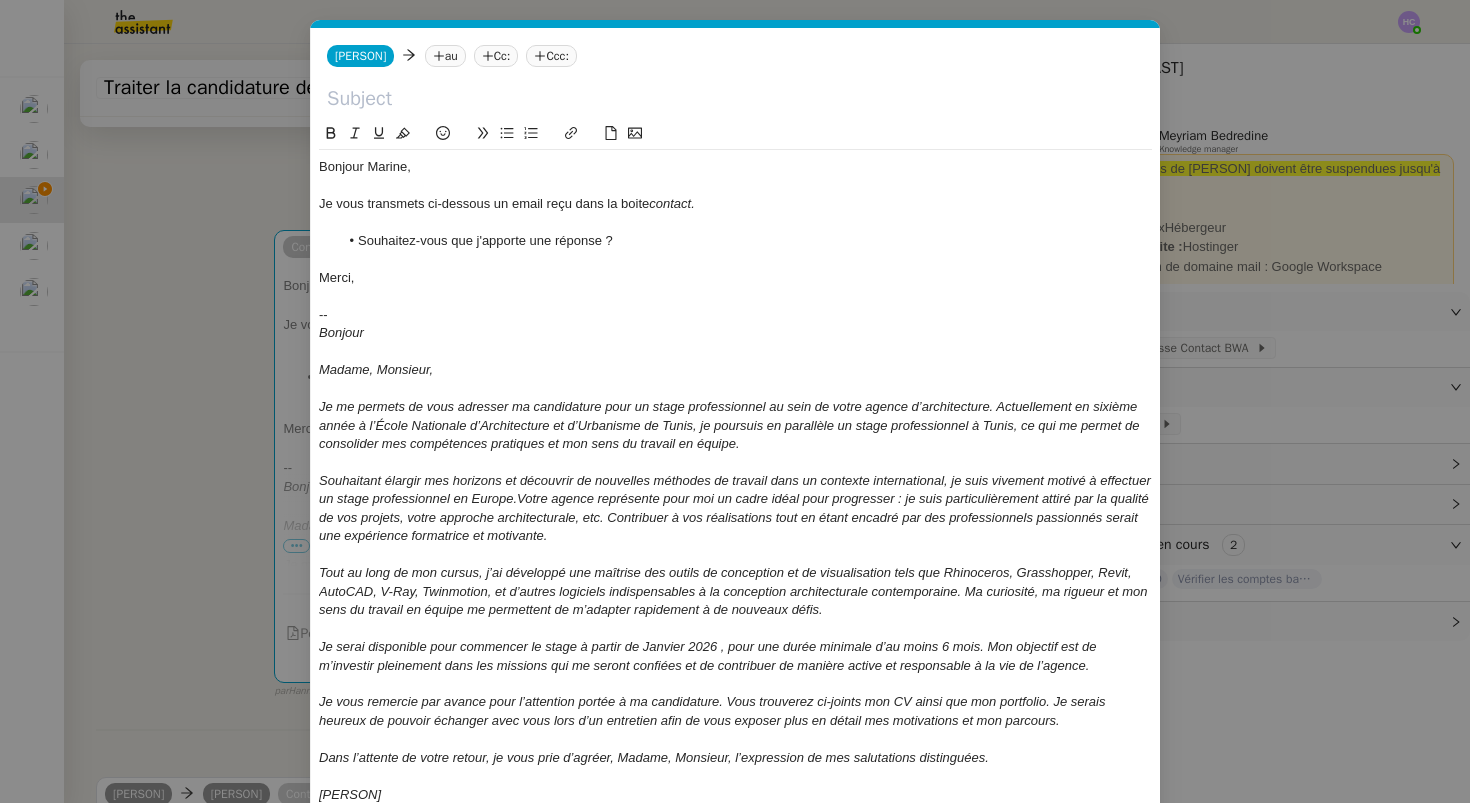 click 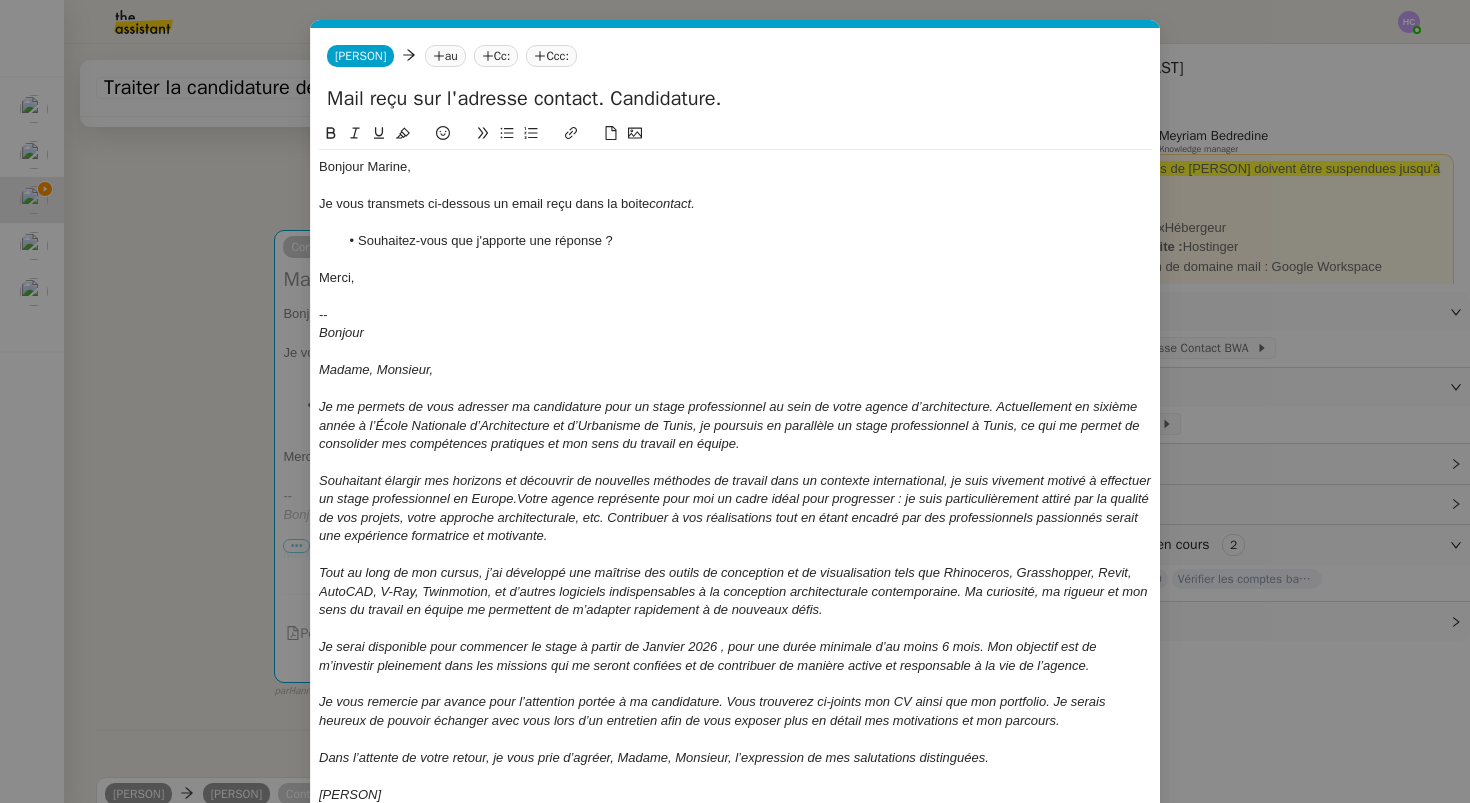 type on "Mail reçu sur l'adresse contact. Candidature." 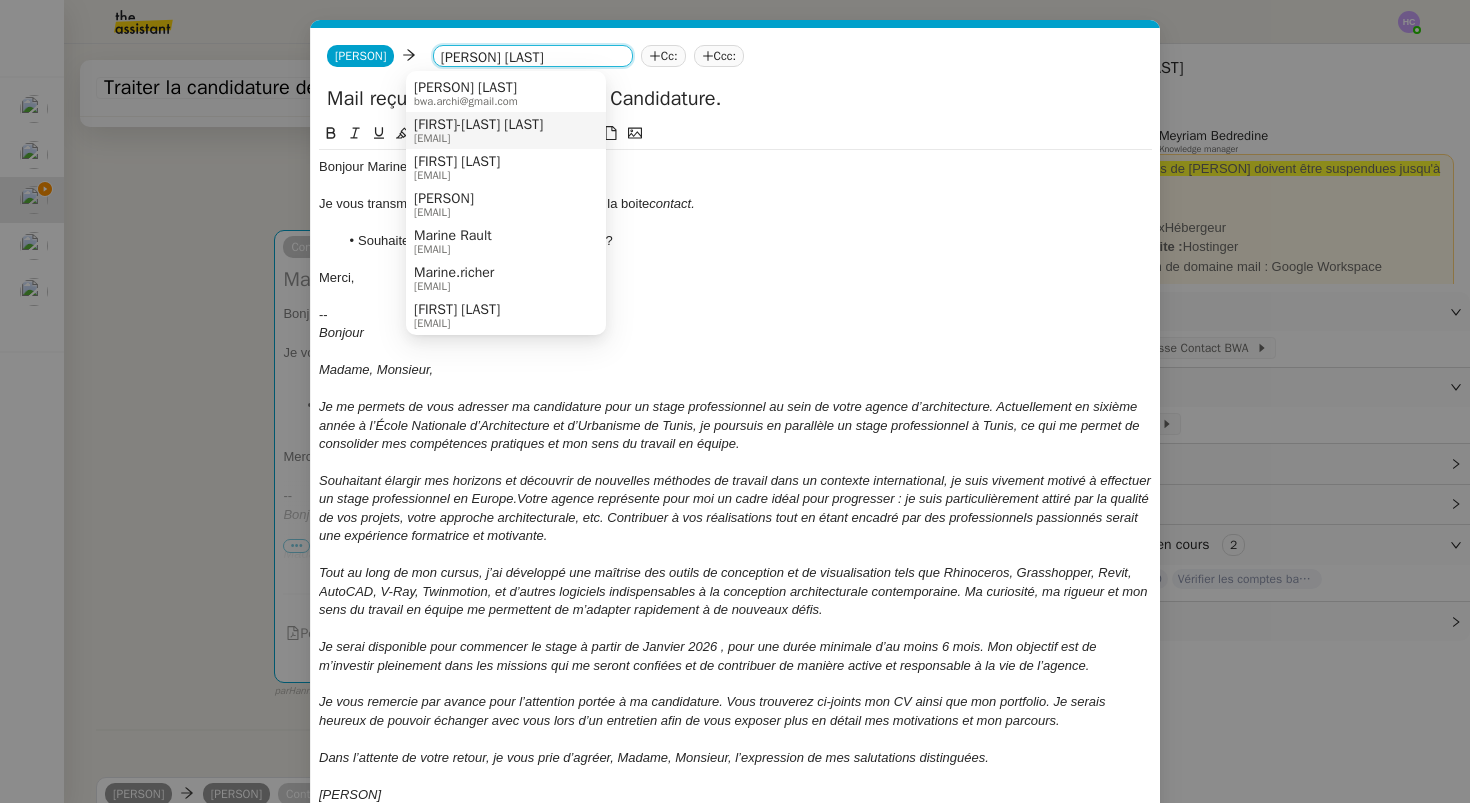 type on "[PERSON] [LAST]" 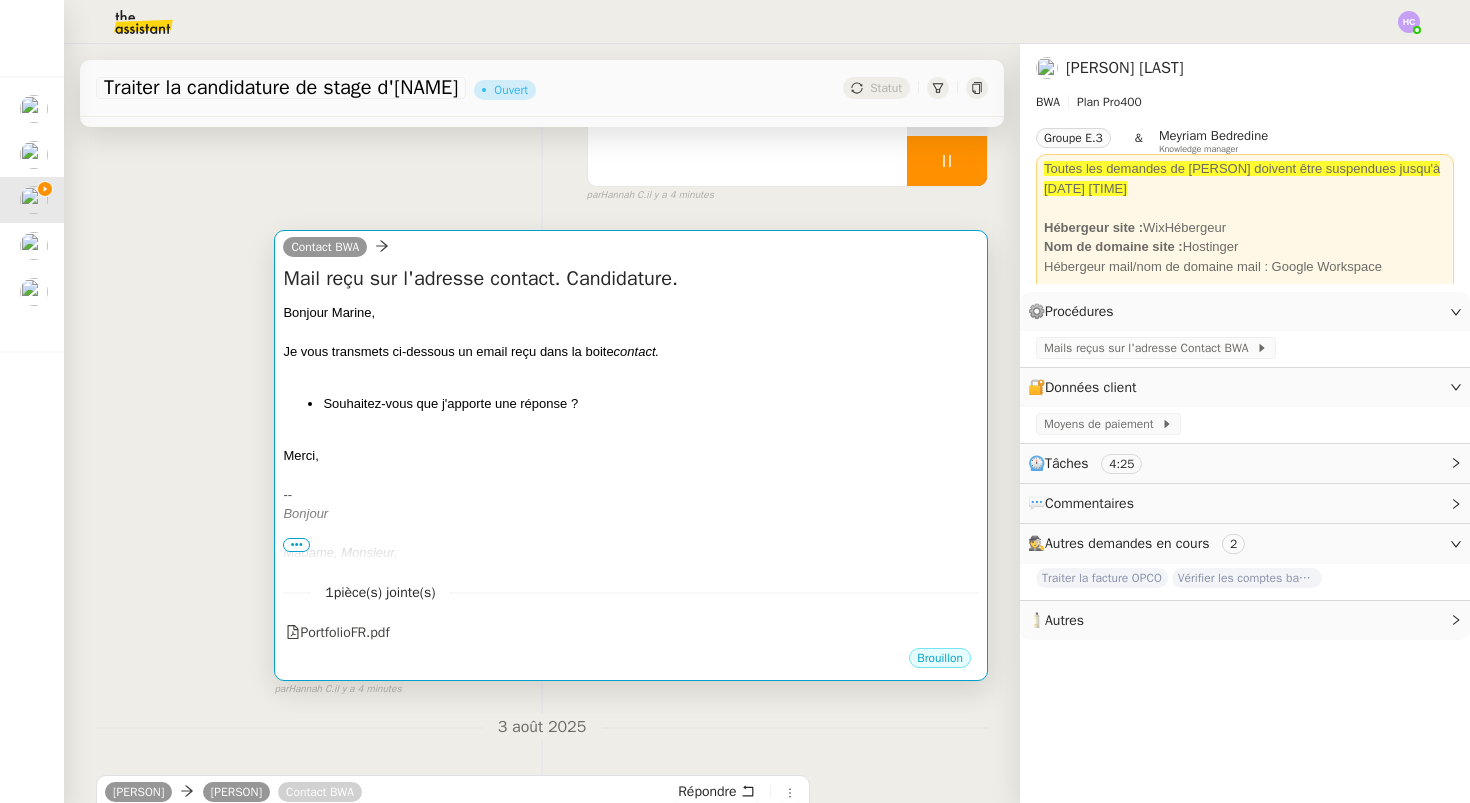 scroll, scrollTop: 0, scrollLeft: 0, axis: both 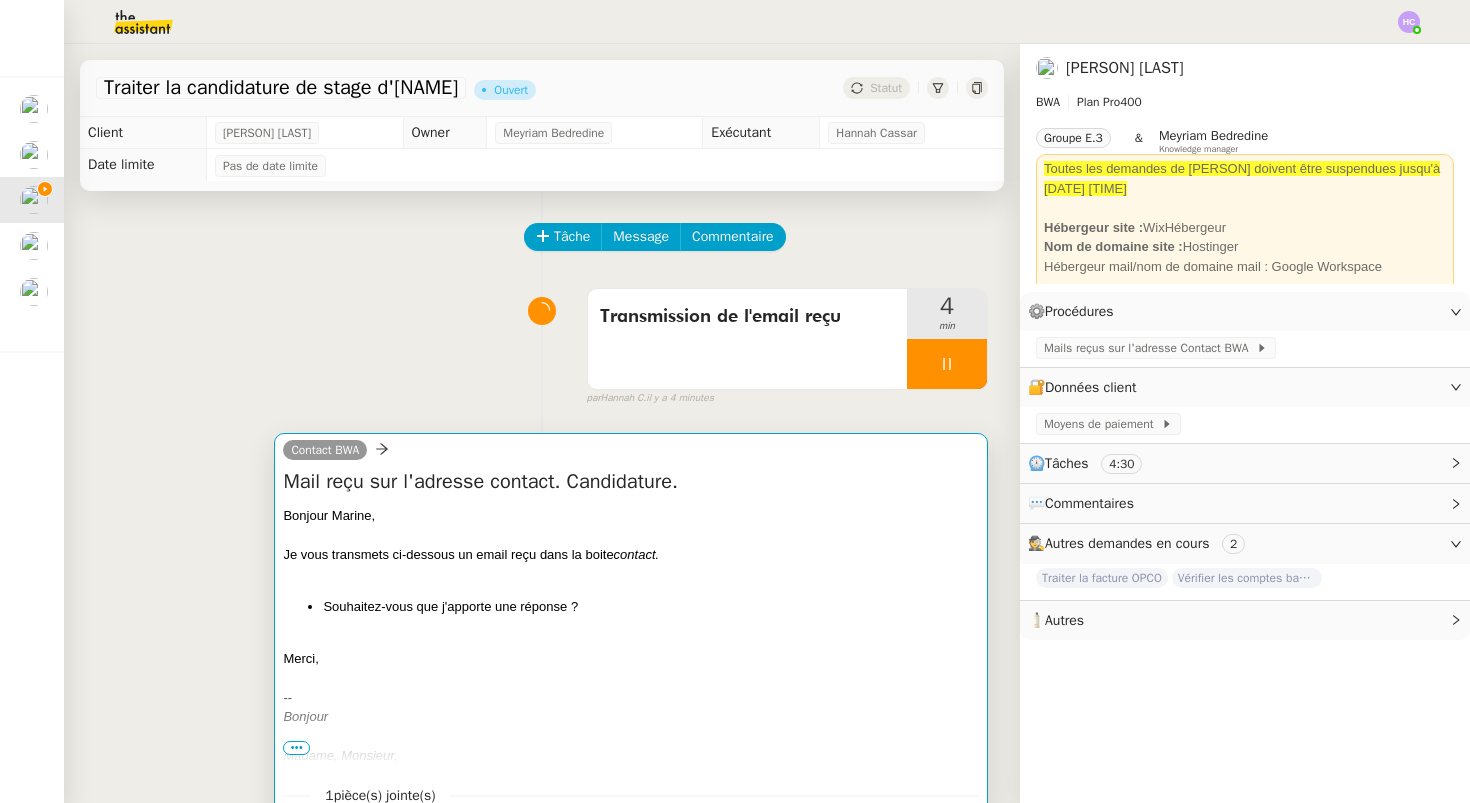 click on "Je vous transmets ci-dessous un email reçu dans la boite  contact." at bounding box center (631, 555) 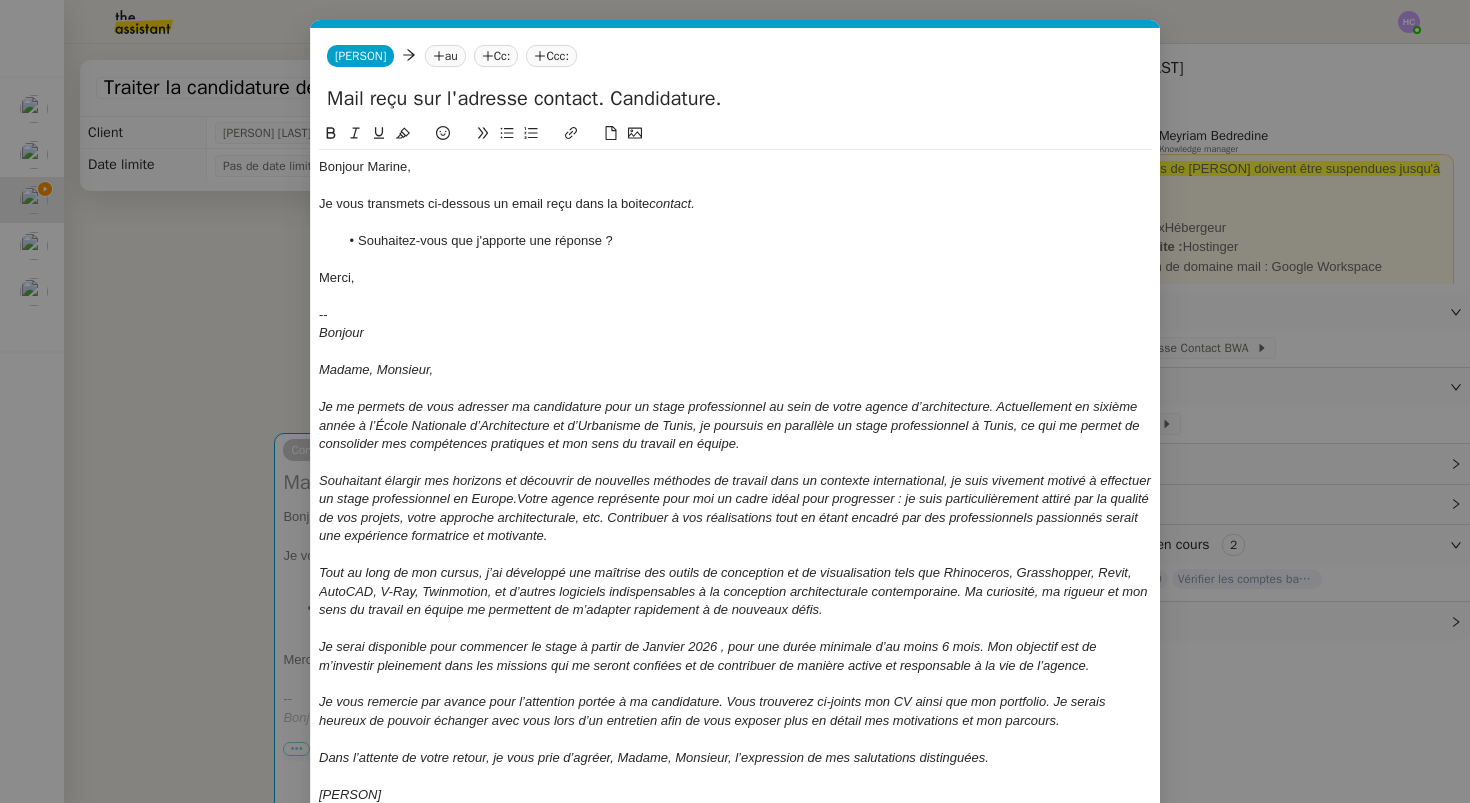 scroll, scrollTop: 0, scrollLeft: 42, axis: horizontal 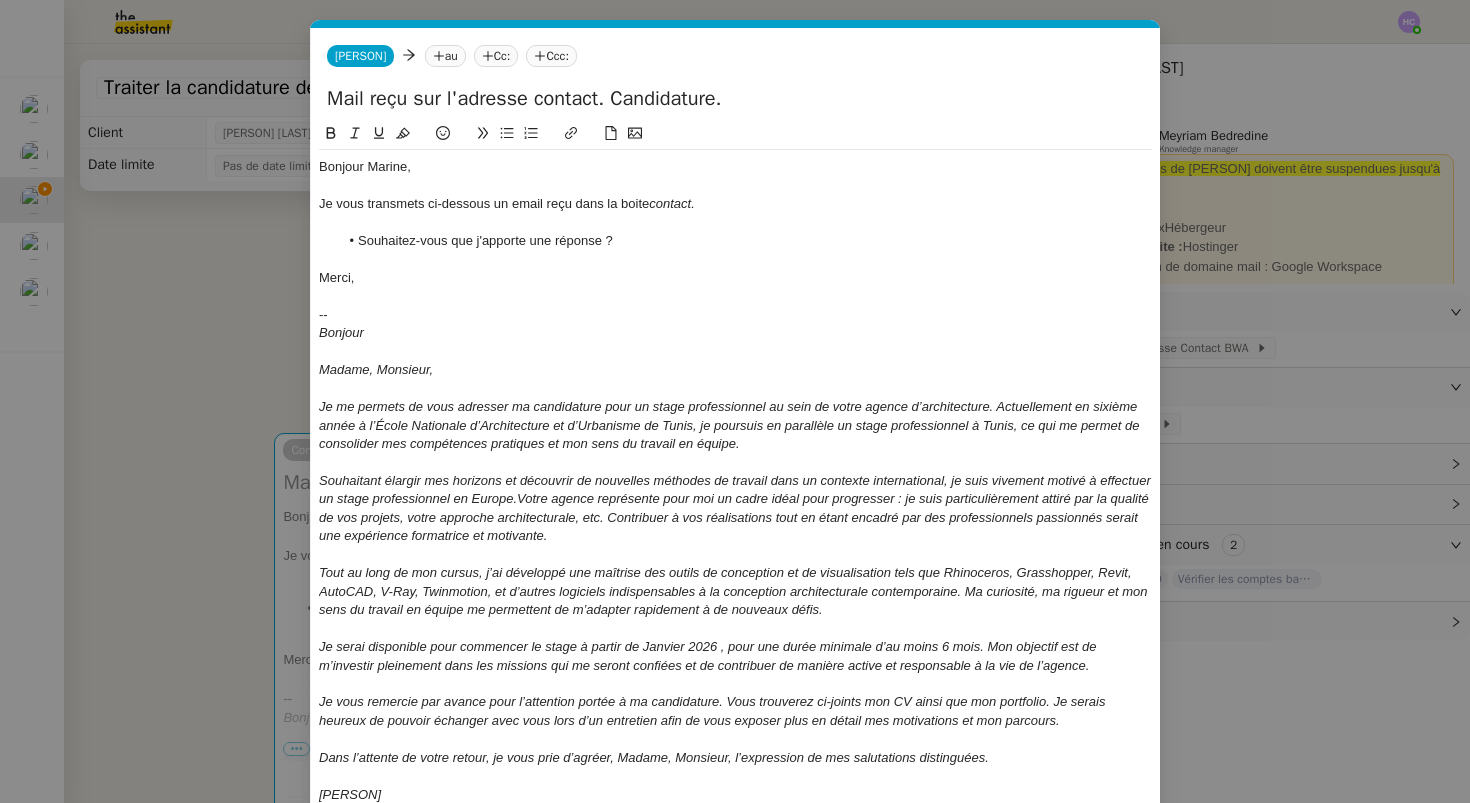 click on "au" 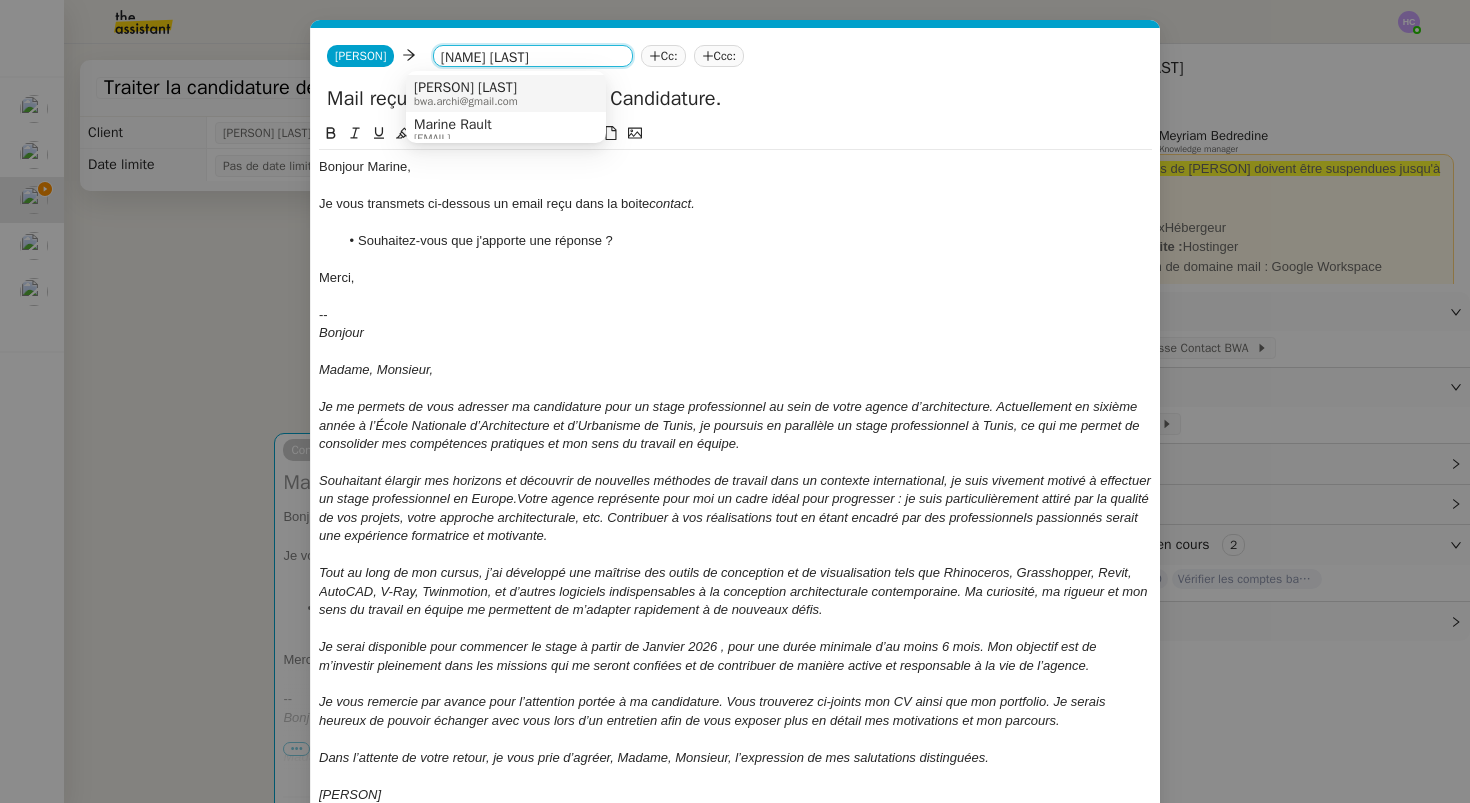 type on "[NAME] [LAST]" 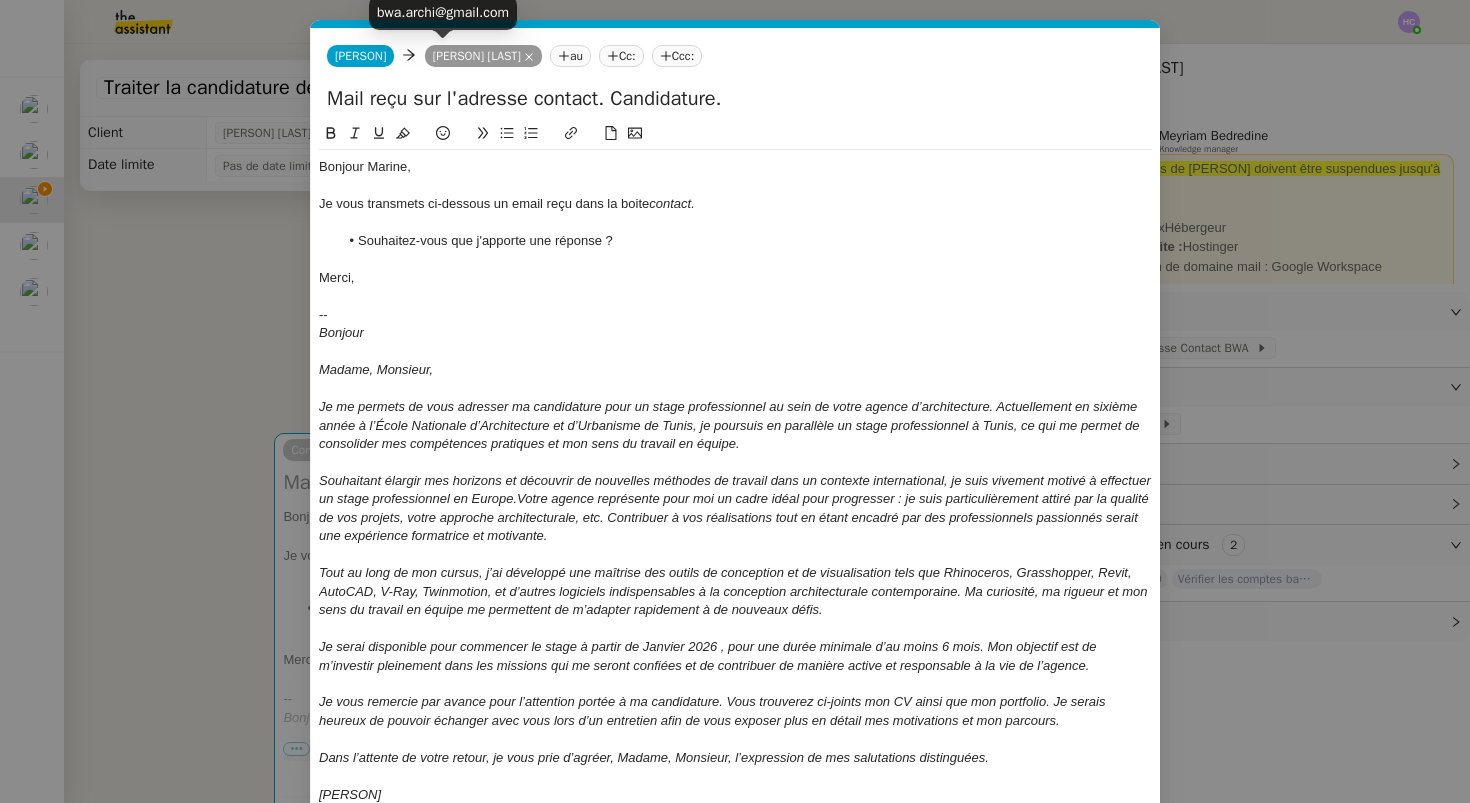 click on "[PERSON] [LAST]" 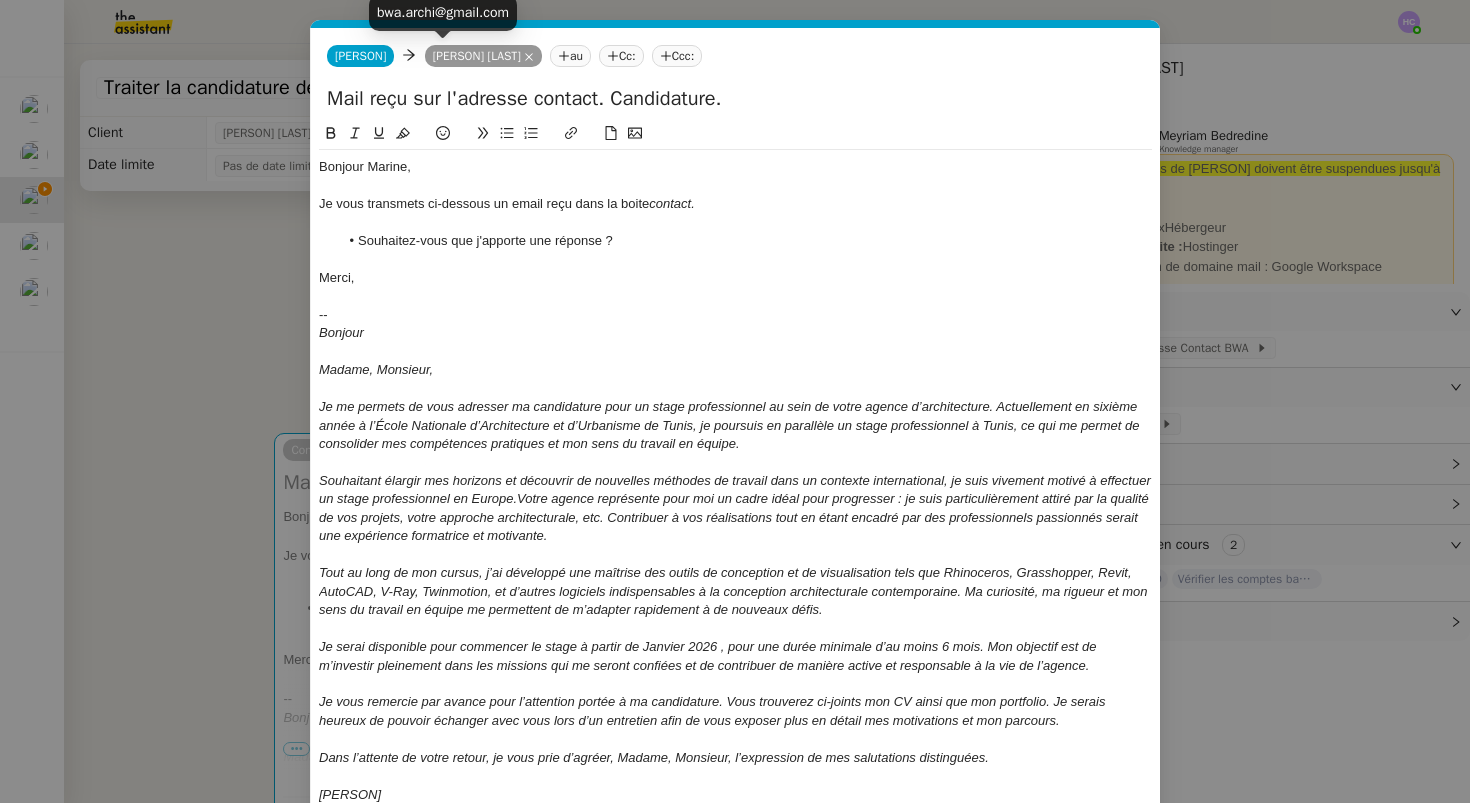 click on "bwa.archi@gmail.com" at bounding box center [443, 12] 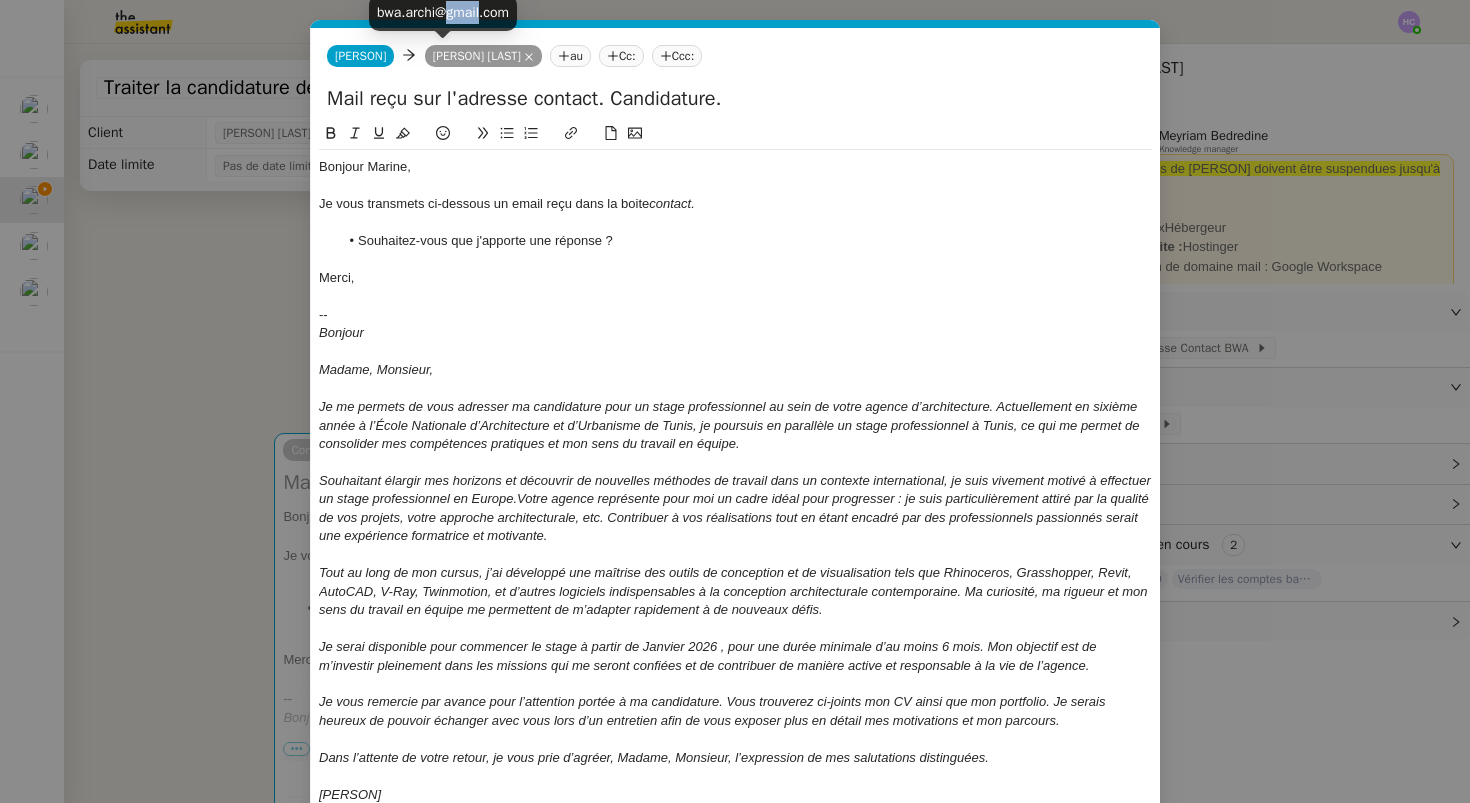 click on "bwa.archi@gmail.com" at bounding box center (443, 12) 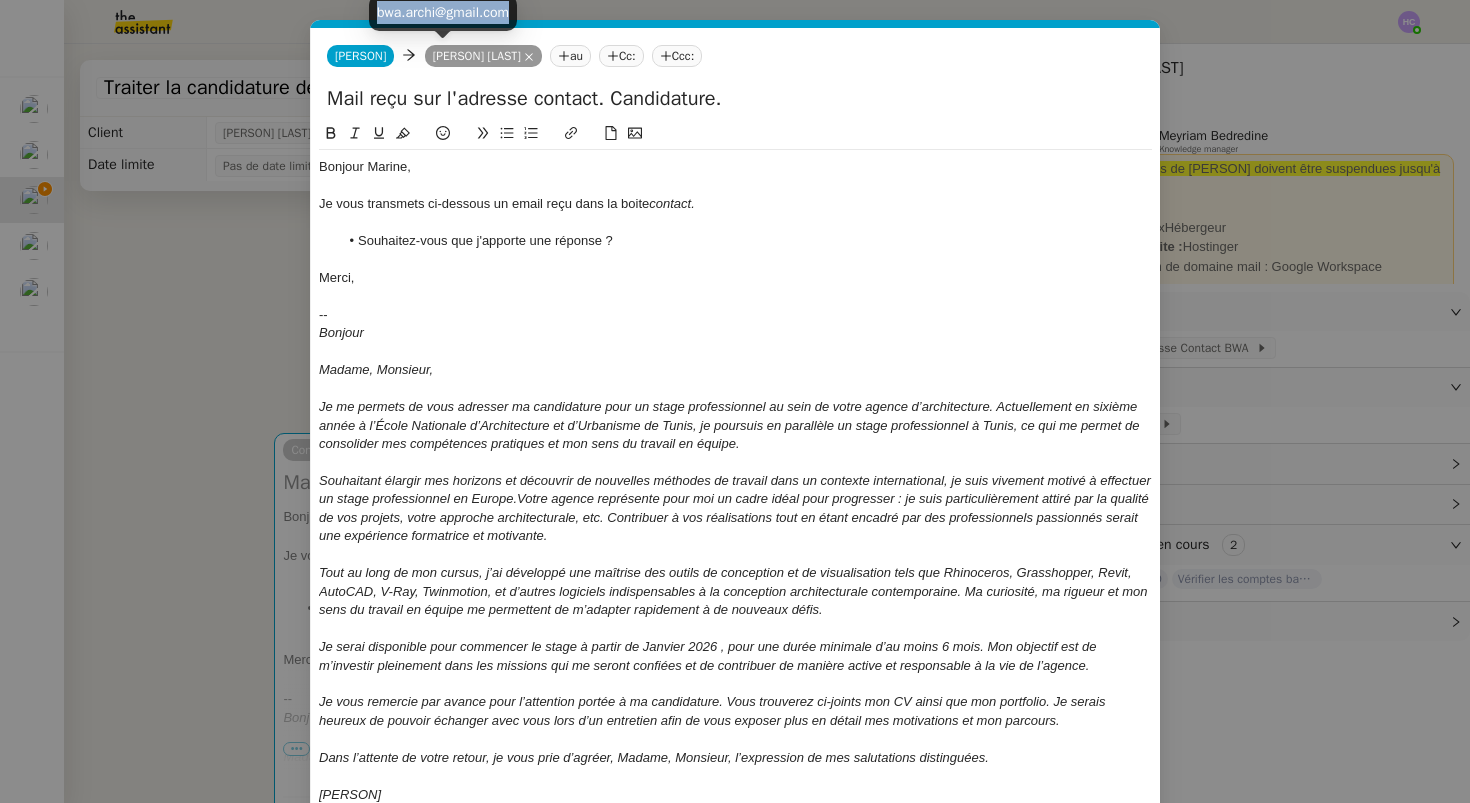 click on "bwa.archi@gmail.com" at bounding box center (443, 12) 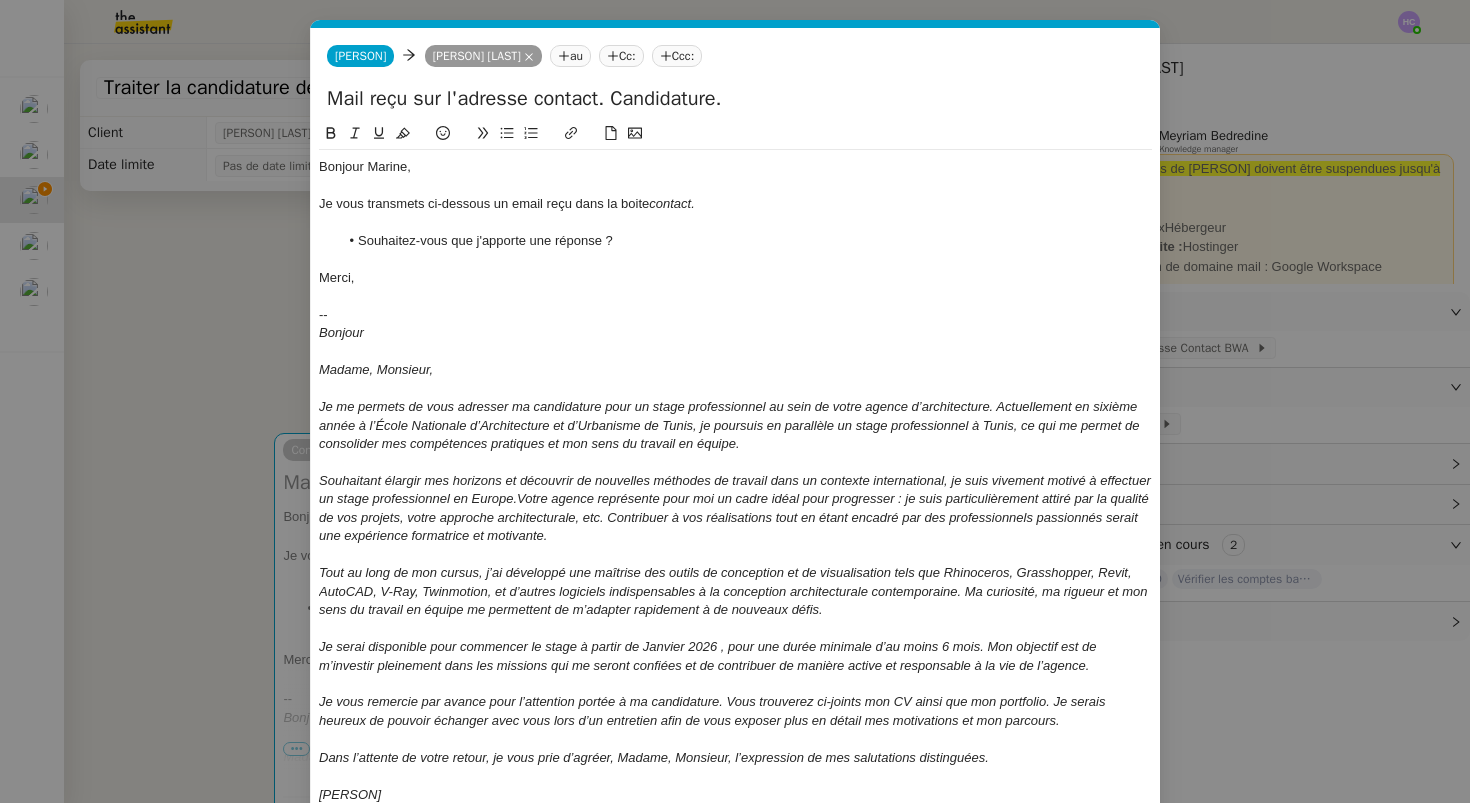 click on "Service TA - VOYAGE - PROPOSITION GLOBALE    A utiliser dans le cadre de proposition de déplacement TA - RELANCE CLIENT (EN)    Relancer un client lorsqu'il n'a pas répondu à un précédent message BAFERTY - MAIL AUDITION    A utiliser dans le cadre de la procédure d'envoi des mails d'audition TA - PUBLICATION OFFRE D'EMPLOI     Organisation du recrutement Discours de présentation du paiement sécurisé    TA - VOYAGES - PROPOSITION ITINERAIRE    Soumettre les résultats d'une recherche TA - CONFIRMATION PAIEMENT (EN)    Confirmer avec le client de modèle de transaction - Attention Plan Pro nécessaire. TA - COURRIER EXPEDIE (recommandé)    A utiliser dans le cadre de l'envoi d'un courrier recommandé TA - PARTAGE DE CALENDRIER (EN)    A utiliser pour demander au client de partager son calendrier afin de faciliter l'accès et la gestion PSPI - Appel de fonds MJL    A utiliser dans le cadre de la procédure d'appel de fonds MJL TA - RELANCE CLIENT    TA - AR PROCEDURES        21 YIELD" at bounding box center (735, 401) 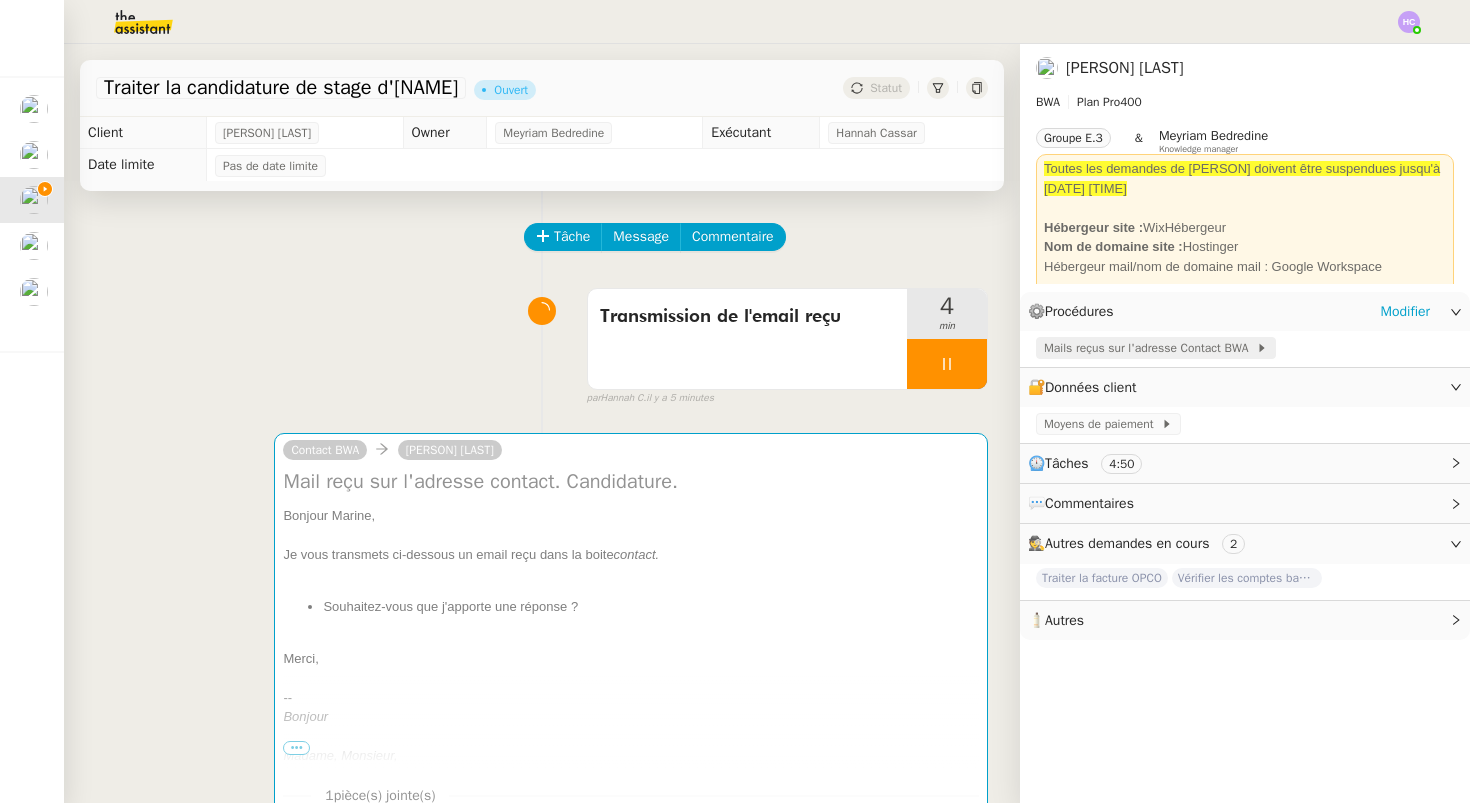 click on "Mails reçus sur l'adresse Contact BWA" 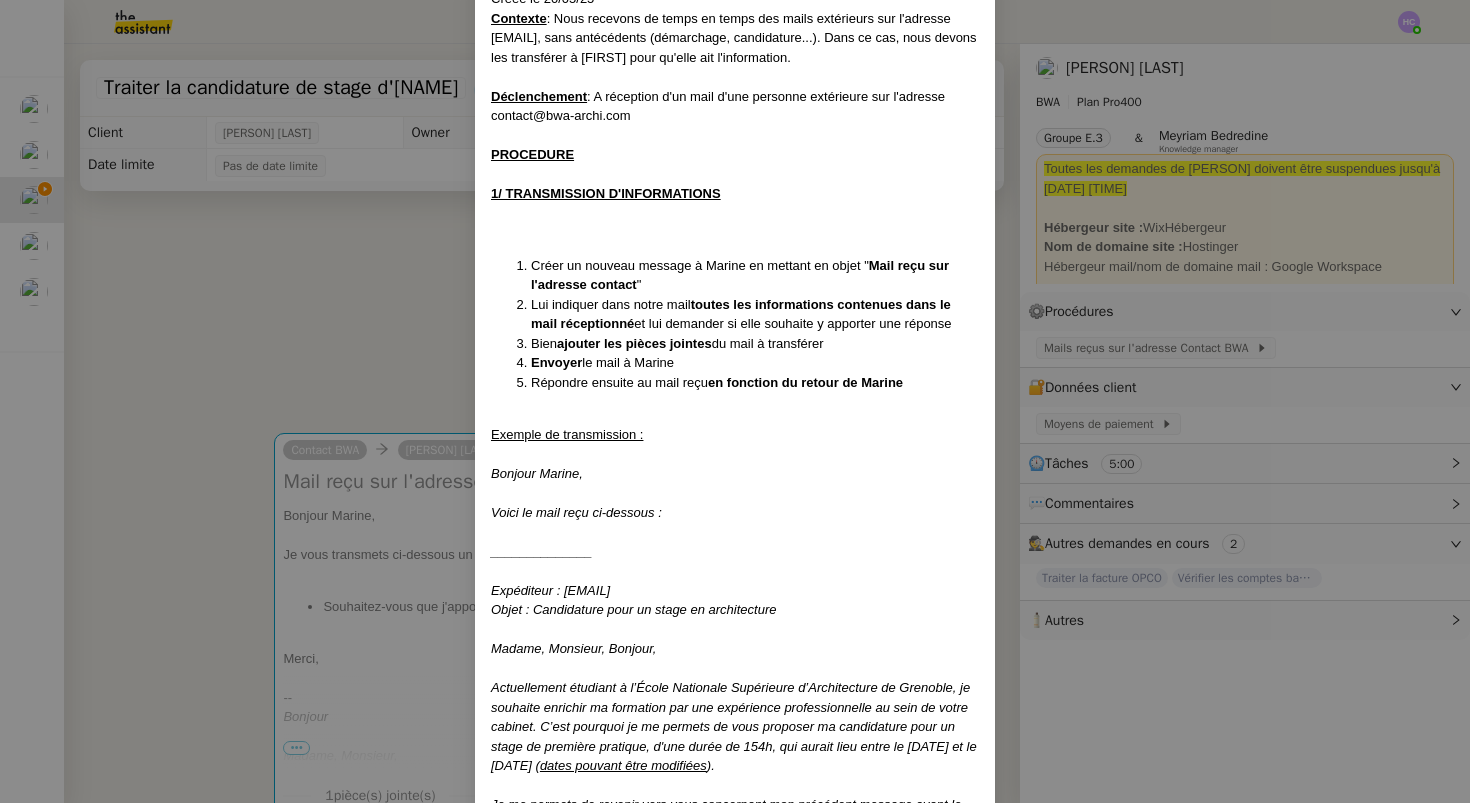 scroll, scrollTop: 0, scrollLeft: 0, axis: both 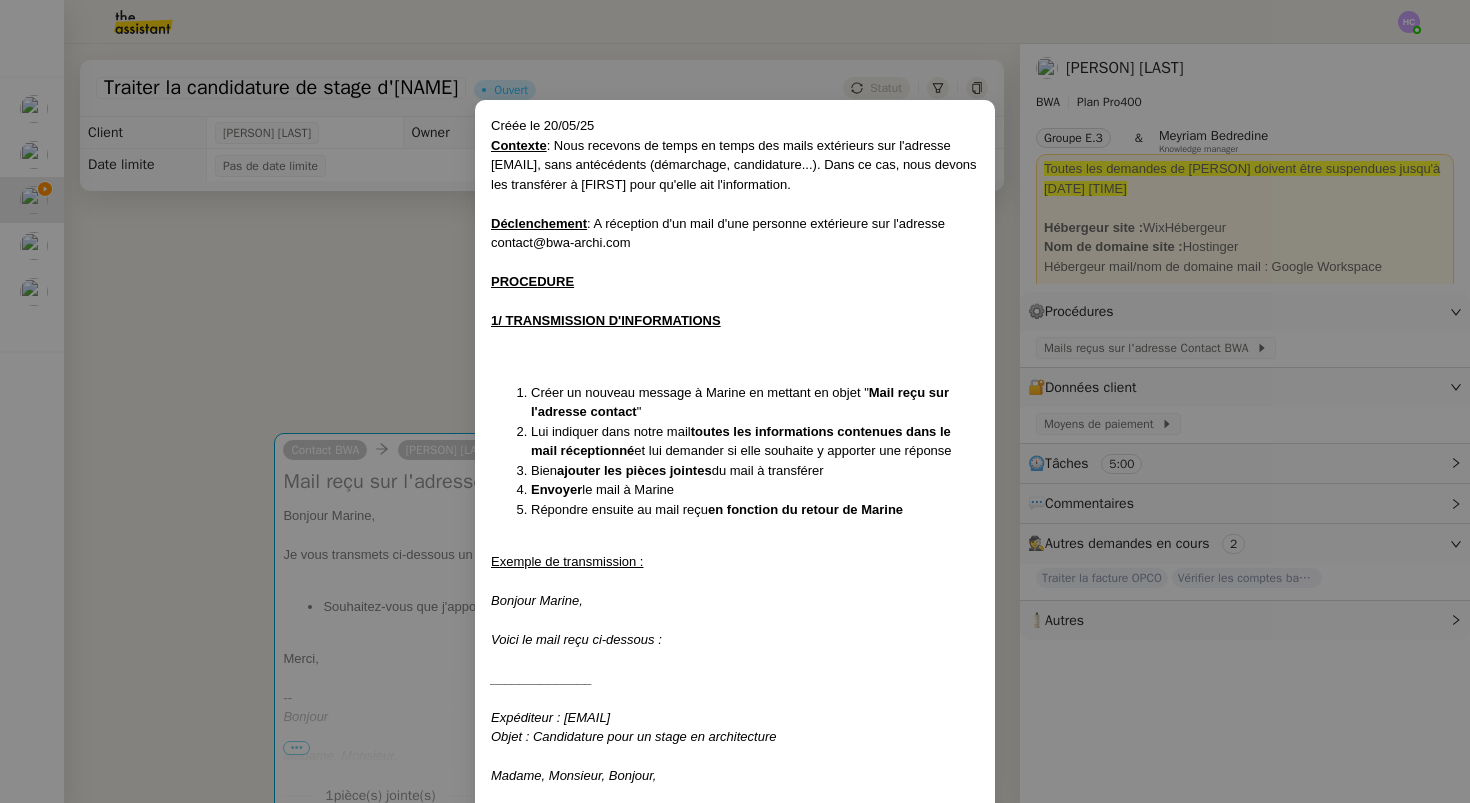 click on "Créée le 20/05/25  Contexte  : Nous recevons de temps en temps des mails extérieurs sur l'adresse contact@bwa-archi.com, sans antécédents (démarchage, candidature...). Dans ce cas, nous devons les transférer à Marine pour qu'elle ait l'information. Déclenchement  : A réception d'un mail d'une personne extérieure sur l'adresse contact@bwa-archi.com PROCEDURE 1/ TRANSMISSION D'INFORMATIONS Créer un nouveau message à Marine en mettant en objet " Mail reçu sur l'adresse contact " Lui indiquer dans notre mail  toutes les informations contenues dans le mail réceptionné  et lui demander si elle souhaite y apporter une réponse Bien  ajouter les pièces jointes  du mail à transférer Envoyer  le mail à Marine Répondre ensuite au mail reçu  en fonction du retour de Marine Exemple de transmission : Bonjour Marine, Voici le mail reçu ci-dessous : ______________ Expéditeur : rayene.chennouf213@gmail.com Objet : Candidature pour un stage en architecture Madame, Monsieur, Bonjour, ). Merci," at bounding box center [735, 401] 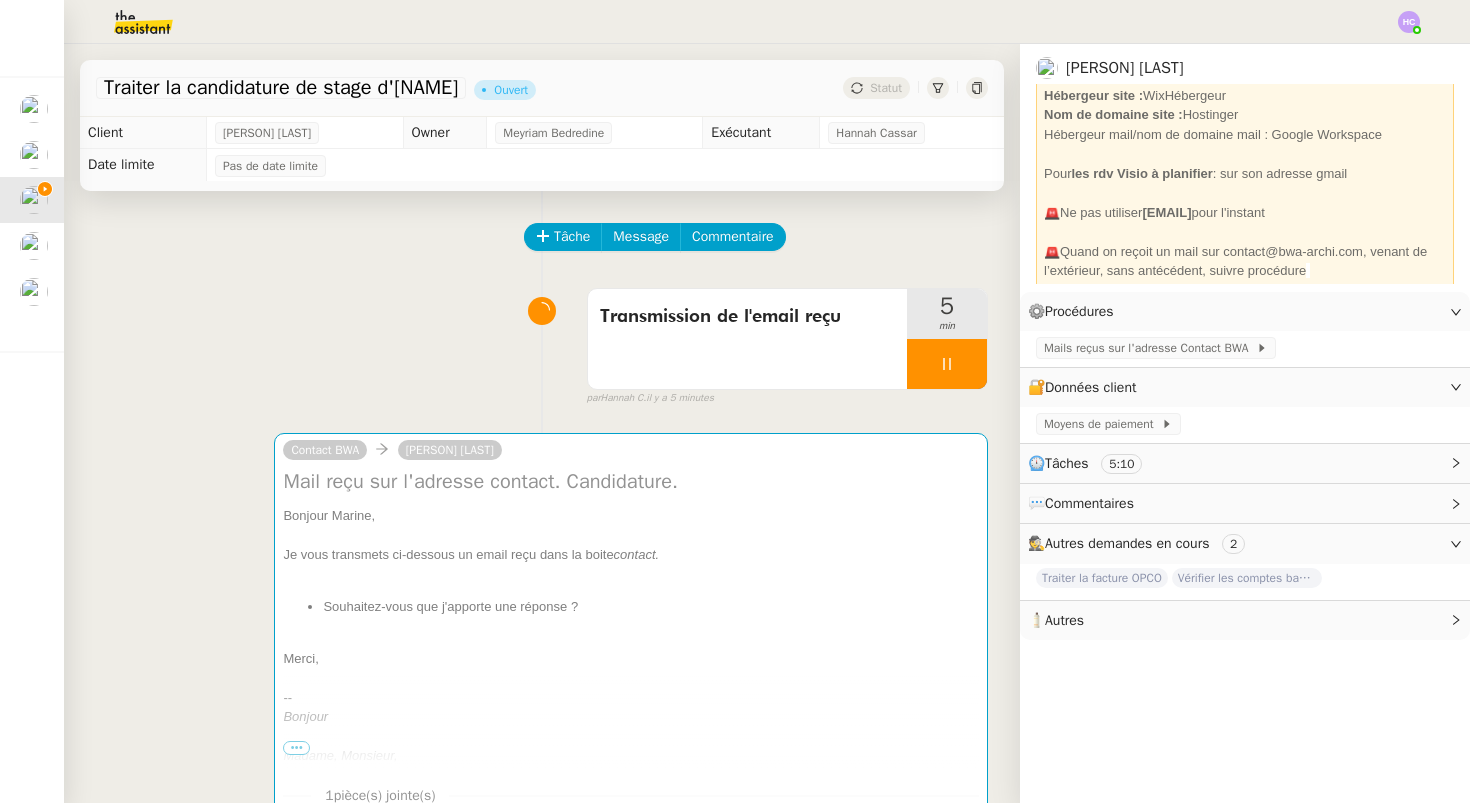 scroll, scrollTop: 0, scrollLeft: 0, axis: both 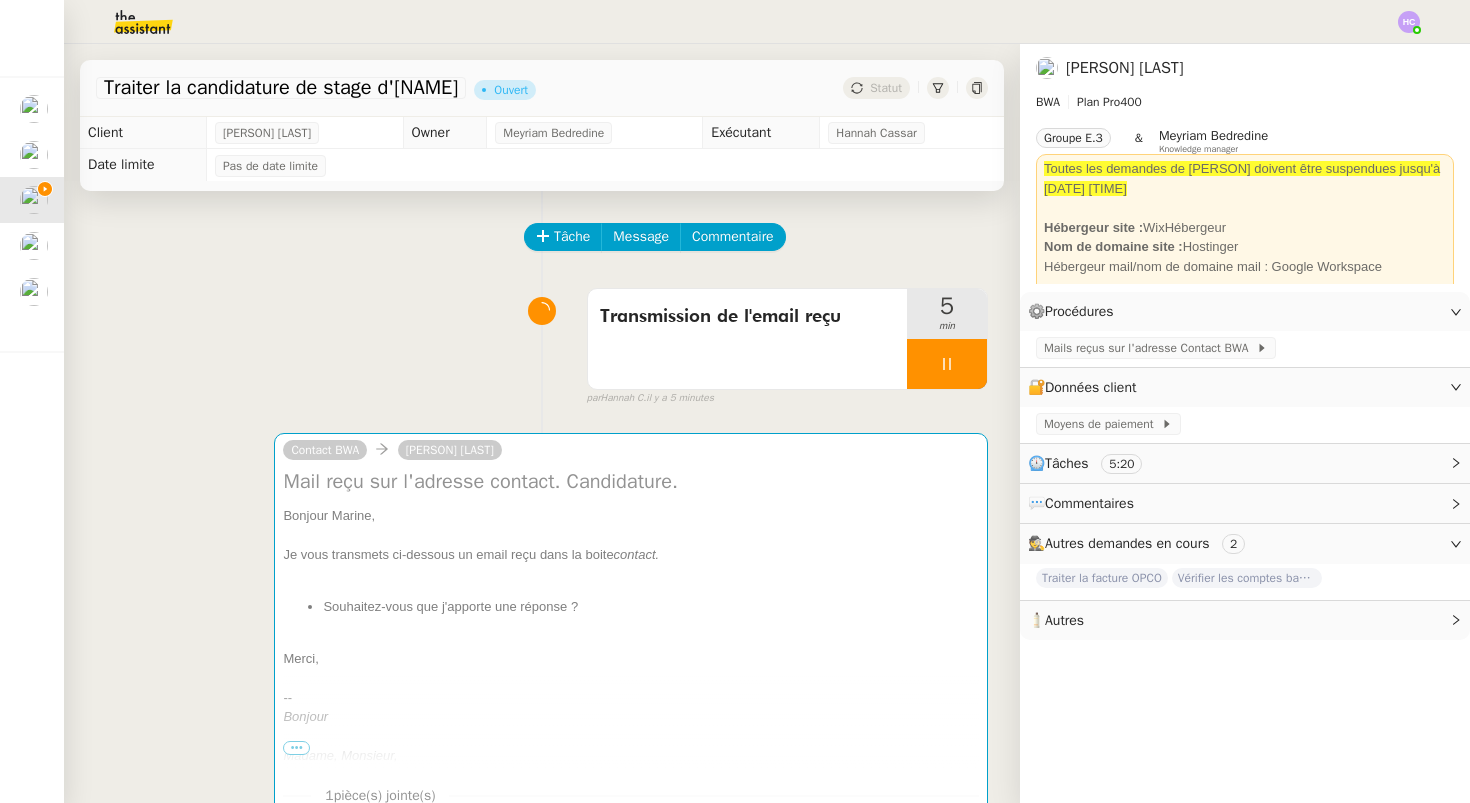 click at bounding box center [947, 364] 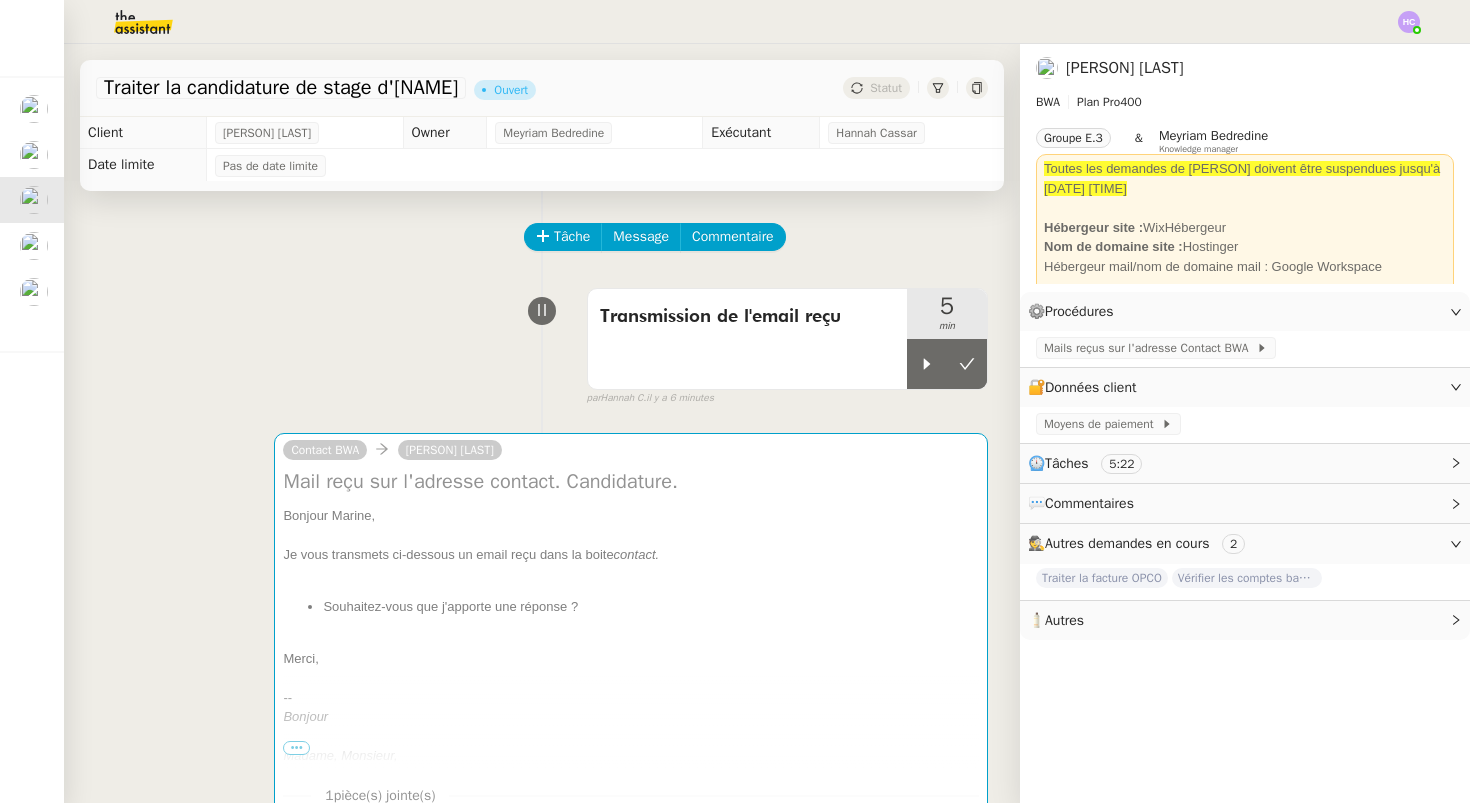 click 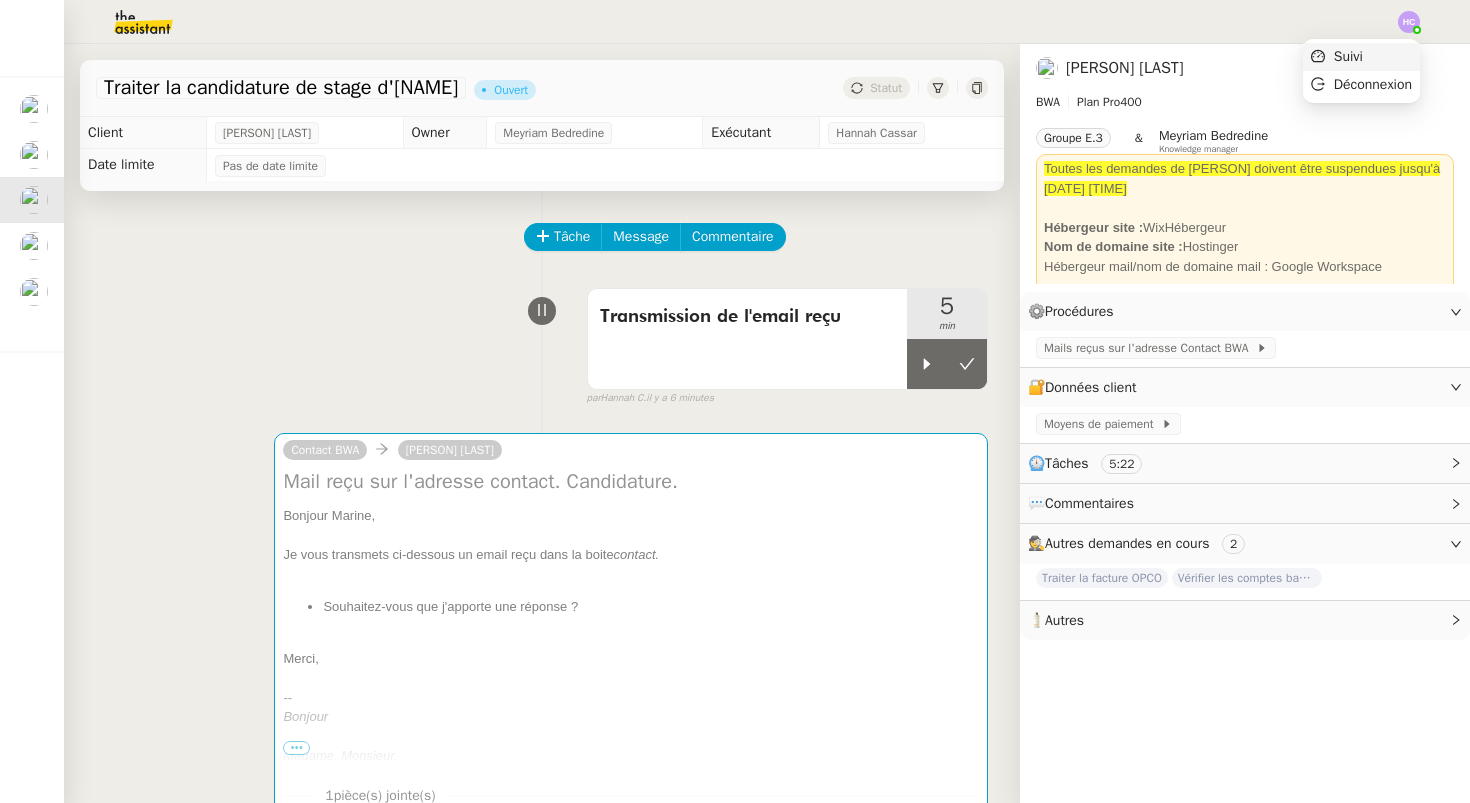 click on "Suivi" at bounding box center (1348, 56) 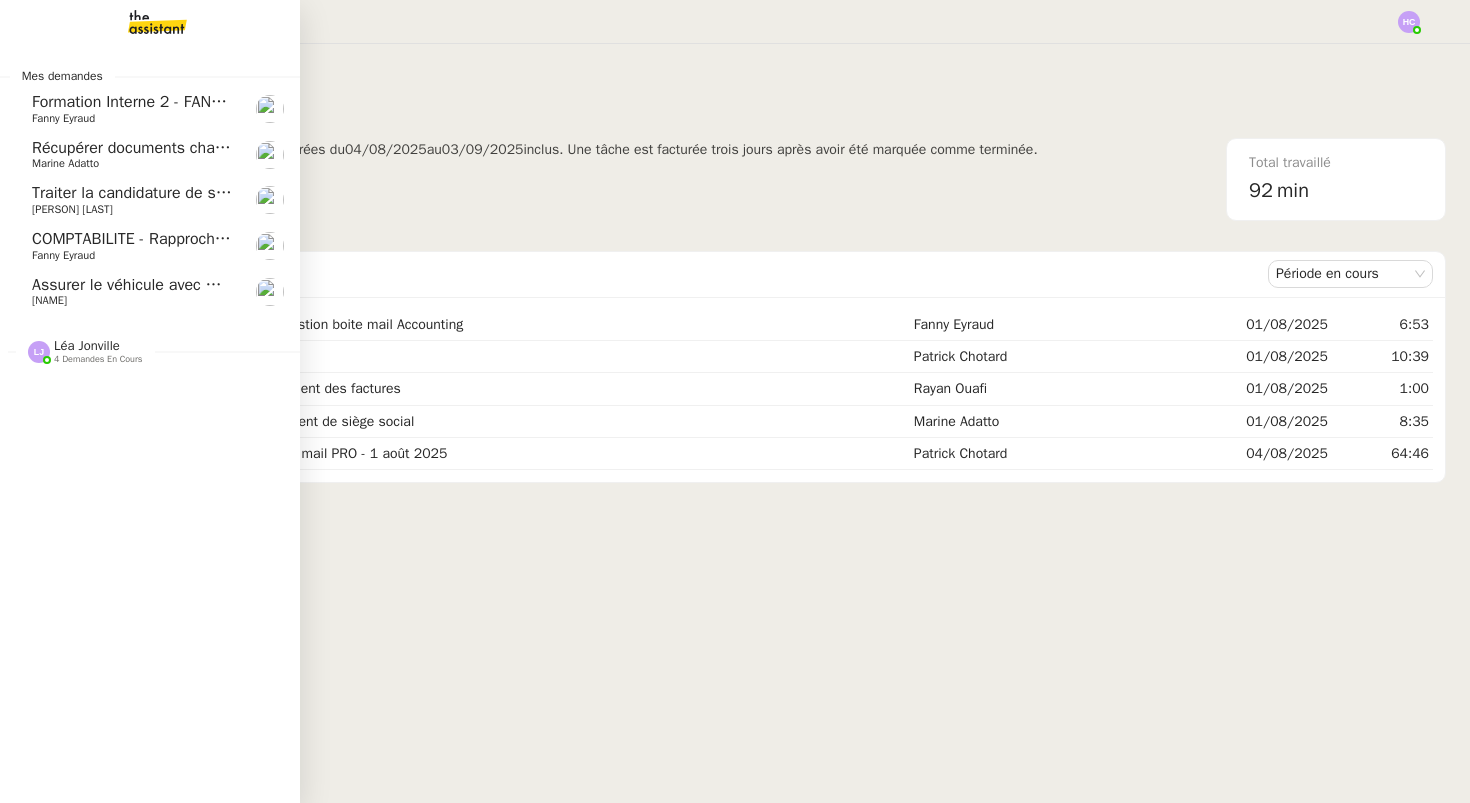 click on "Assurer le véhicule avec Matmut" 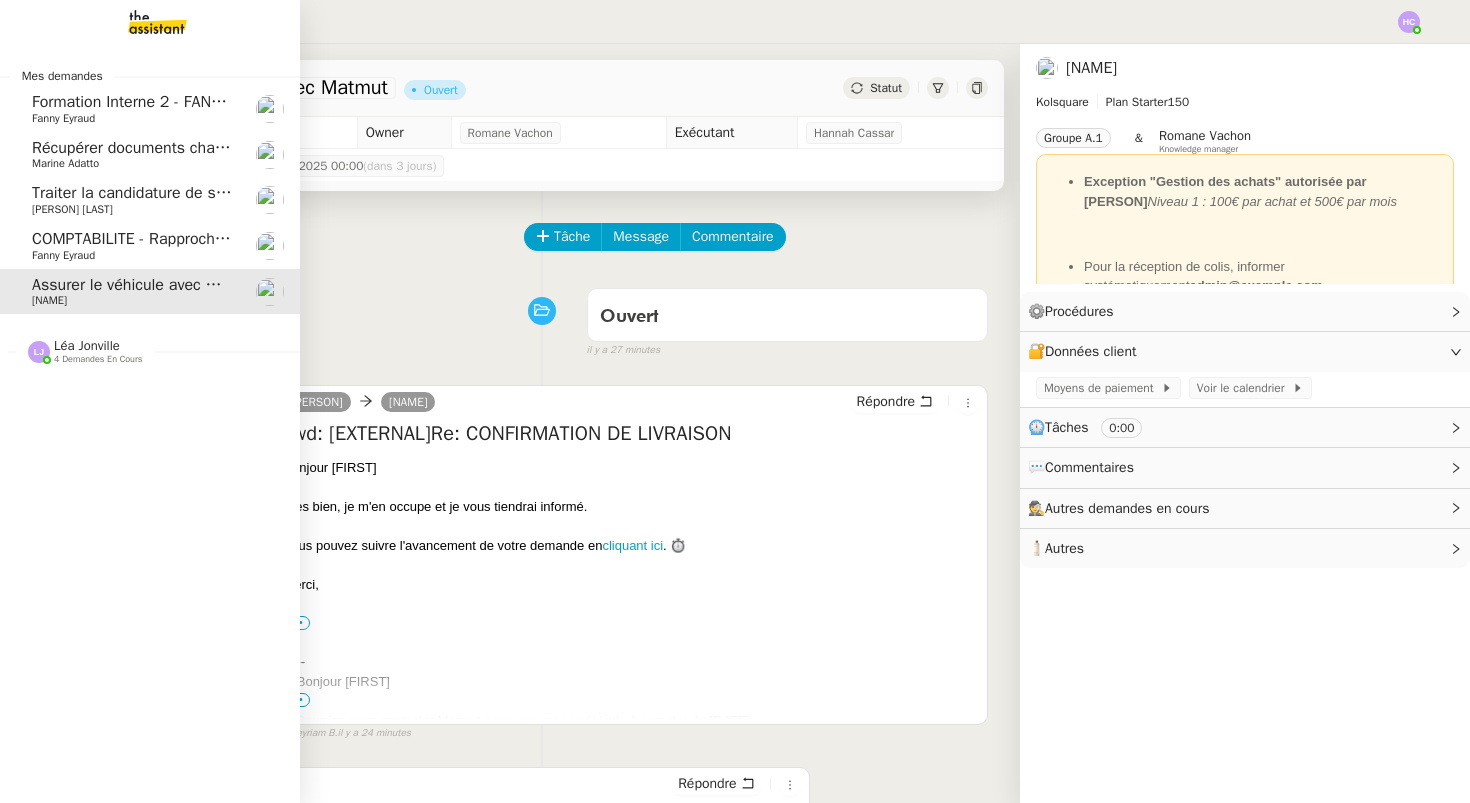 click on "COMPTABILITE - Rapprochement bancaire - [DAY] [MONTH] [YEAR]" 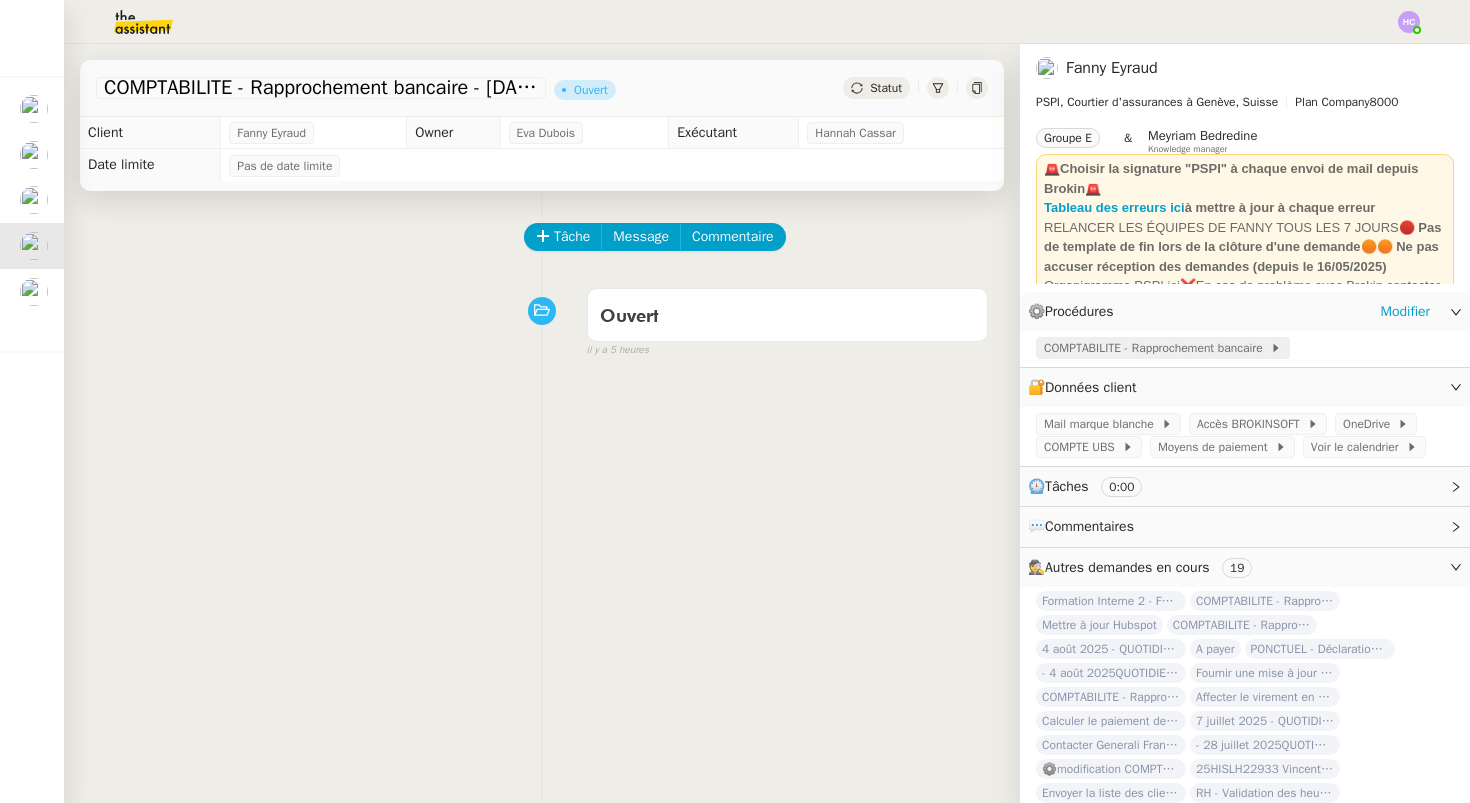 click on "COMPTABILITE - Rapprochement bancaire" 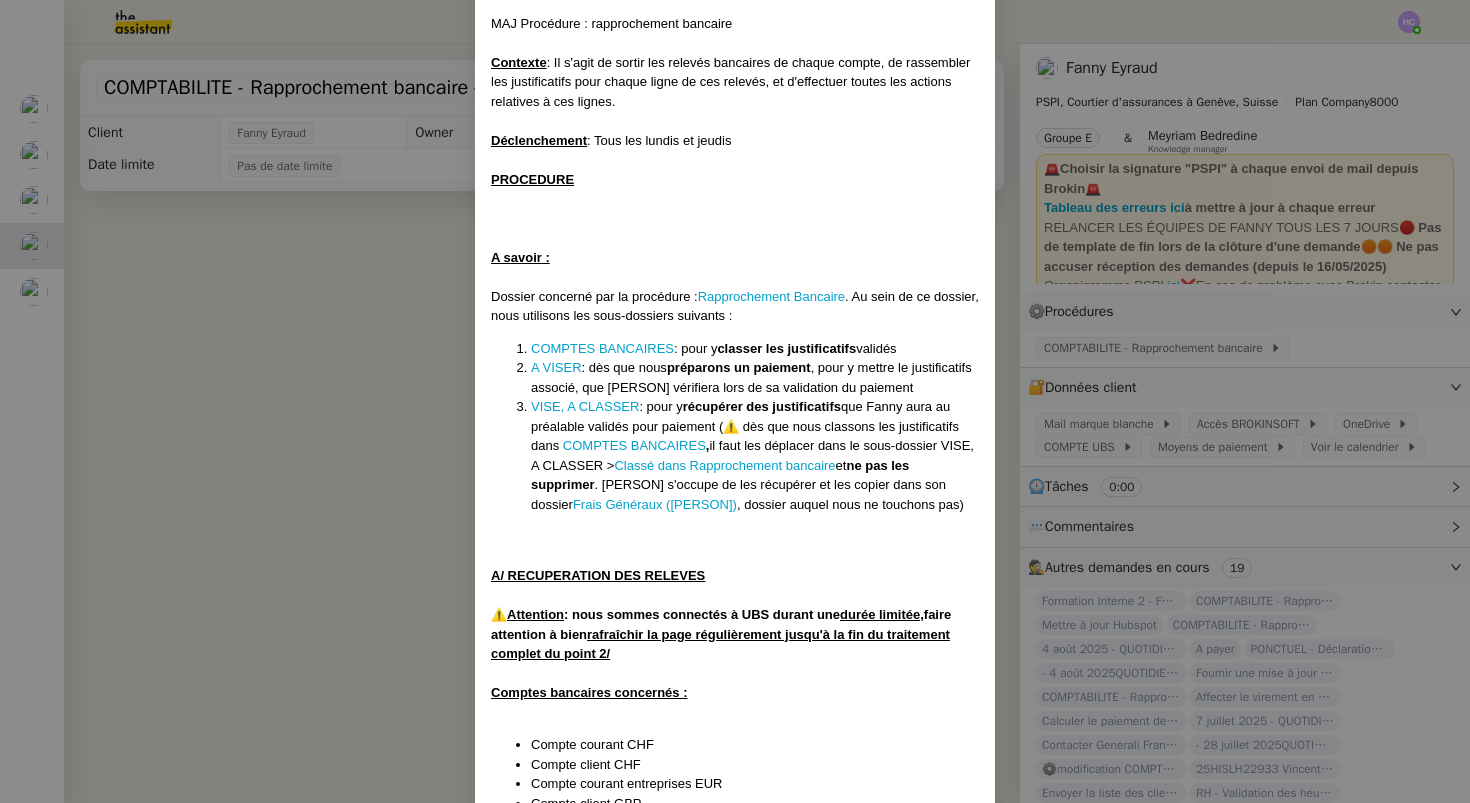 scroll, scrollTop: 0, scrollLeft: 0, axis: both 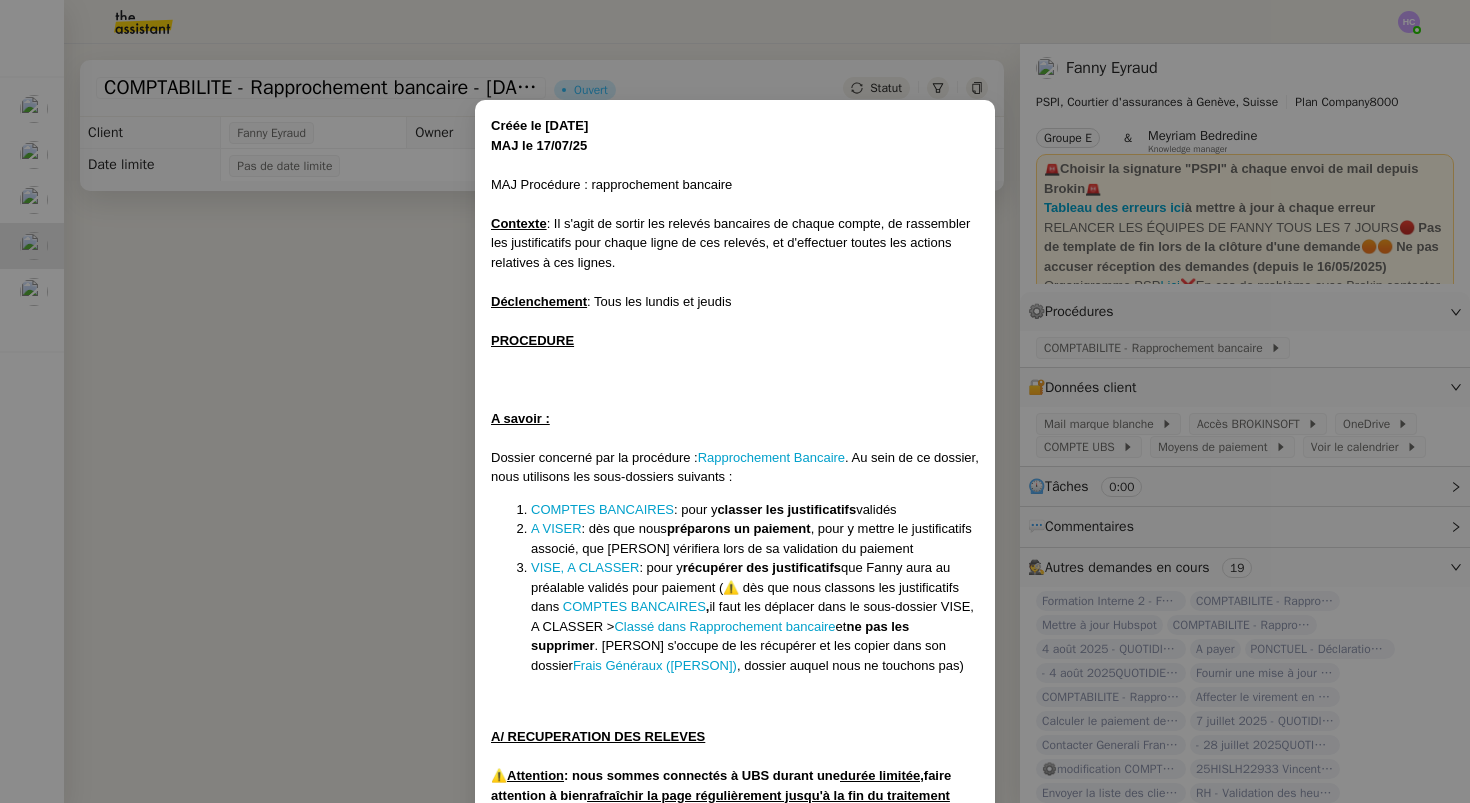 click on "Créée le 14/11/24  MAJ le 17/07/25 MAJ Procédure : rapprochement bancaire Contexte  : Il s'agit de sortir les relevés bancaires de chaque compte, de rassembler les justificatifs pour chaque ligne de ces relevés, et d'effectuer toutes les actions relatives à ces lignes. Déclenchement  : Tous les lundis et jeudis PROCEDURE A savoir :  Dossier concerné par la procédure :  Rapprochement Bancaire . Au sein de ce dossier, nous utilisons les sous-dossiers suivants : COMPTES BANCAIRES  : pour y  classer les justificatifs  validés A VISER  : dès que nous  préparons un paiement , pour y mettre le justificatifs associé, que [NAME] vérifiera lors de sa validation du paiement VISE, A CLASSER  : pour y  récupérer des justificatifs  que [NAME] aura au préalable validés pour paiement (⚠️ dès que nous classons les justificatifs dans   COMPTES BANCAIRES ,  il faut les déplacer dans le sous-dossier VISE, A CLASSER >  Classé dans Rapprochement bancaire  et  ne pas les supprimer ⚠️  Attention  . de" at bounding box center (735, 401) 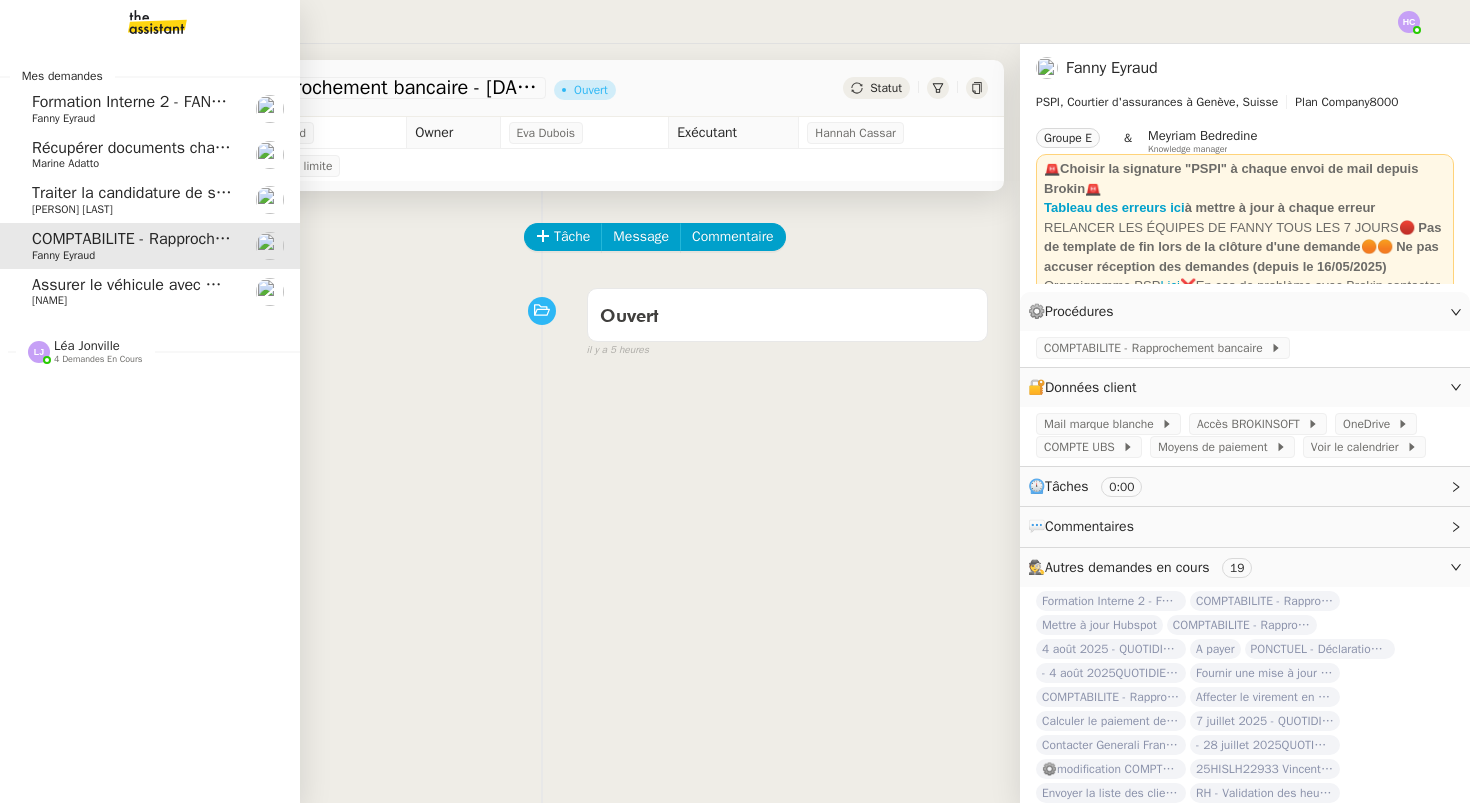 click on "Traiter la candidature de stage d'[NAME]" 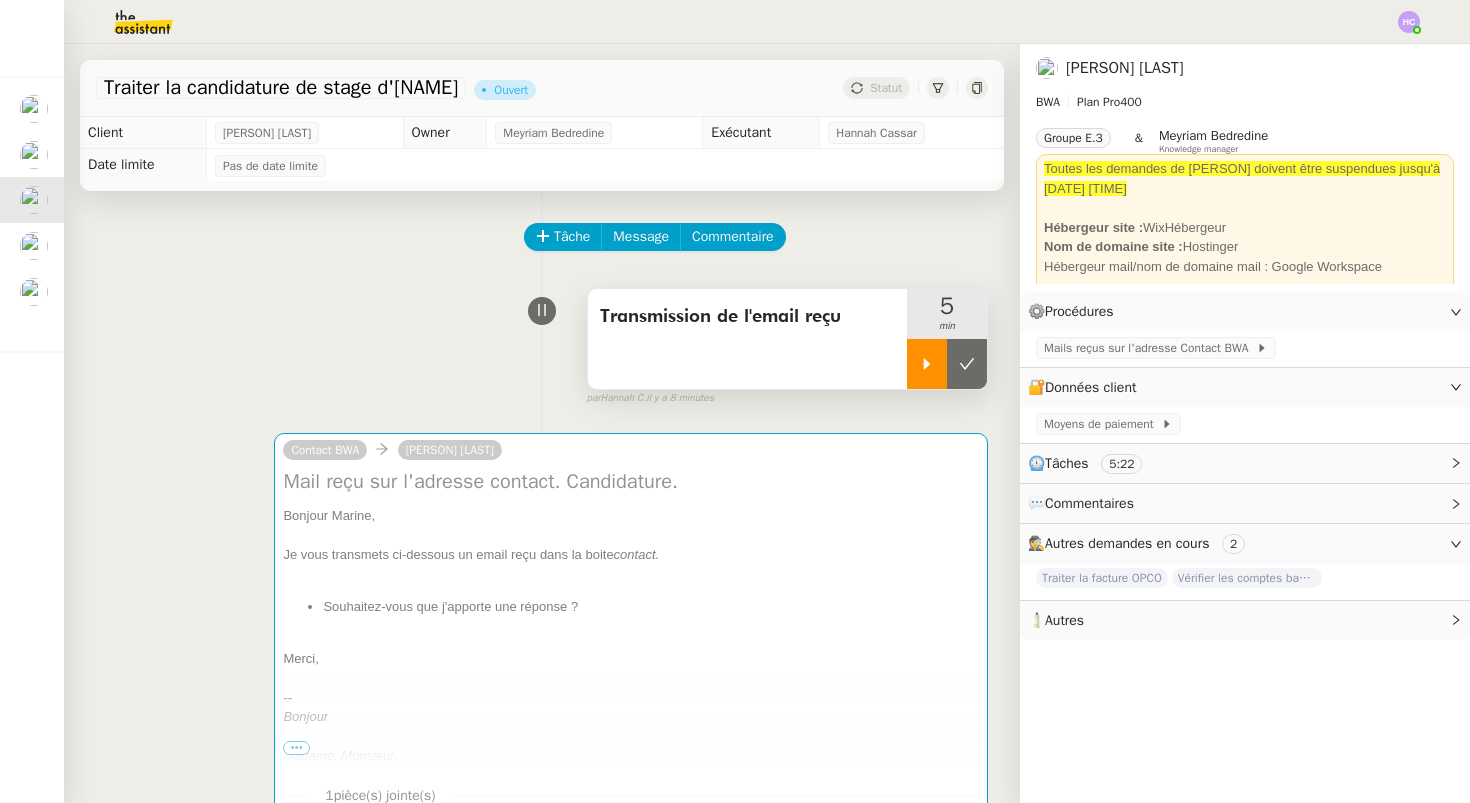 click at bounding box center [927, 364] 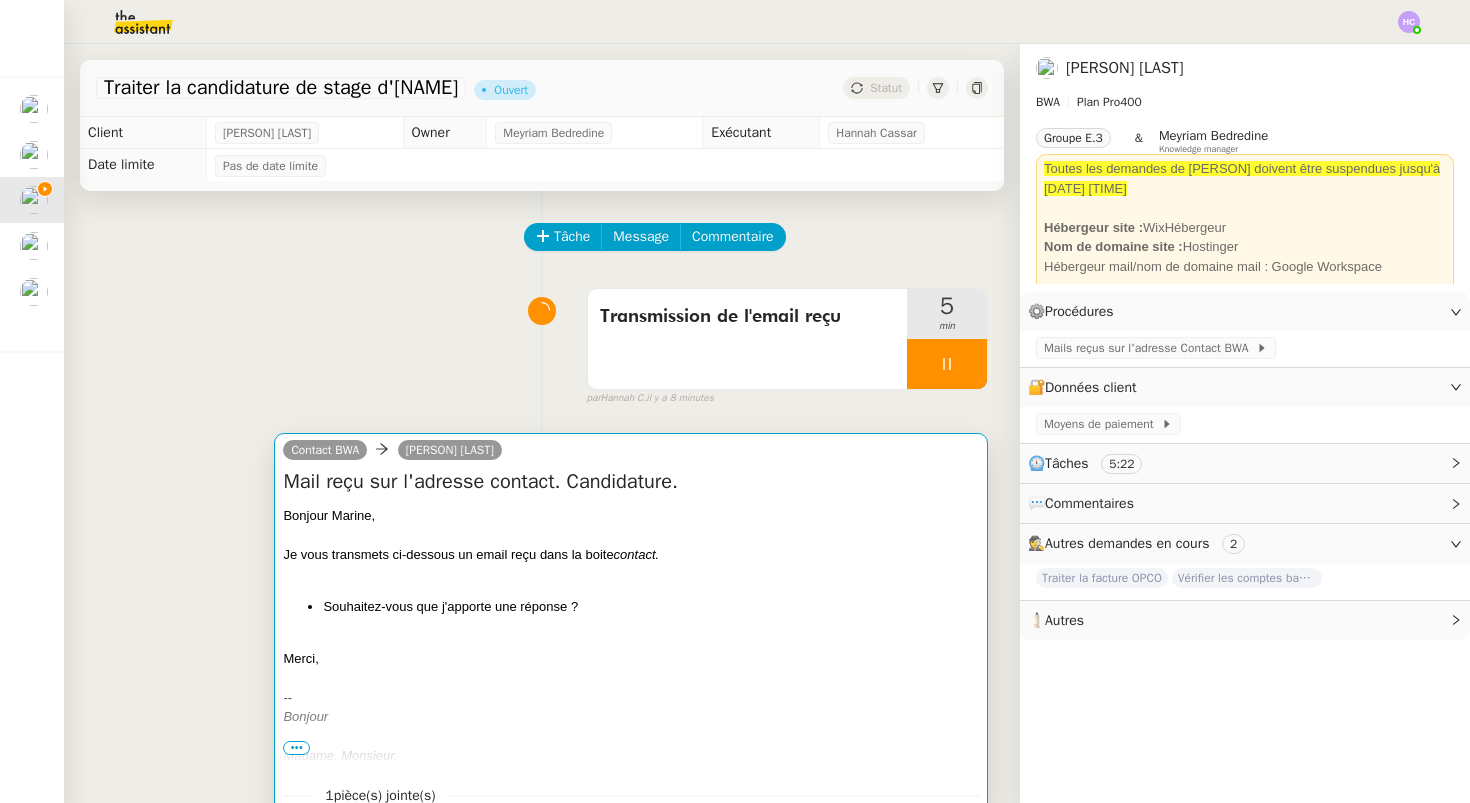 click on "Contact BWA      Marine RAULT" at bounding box center [631, 453] 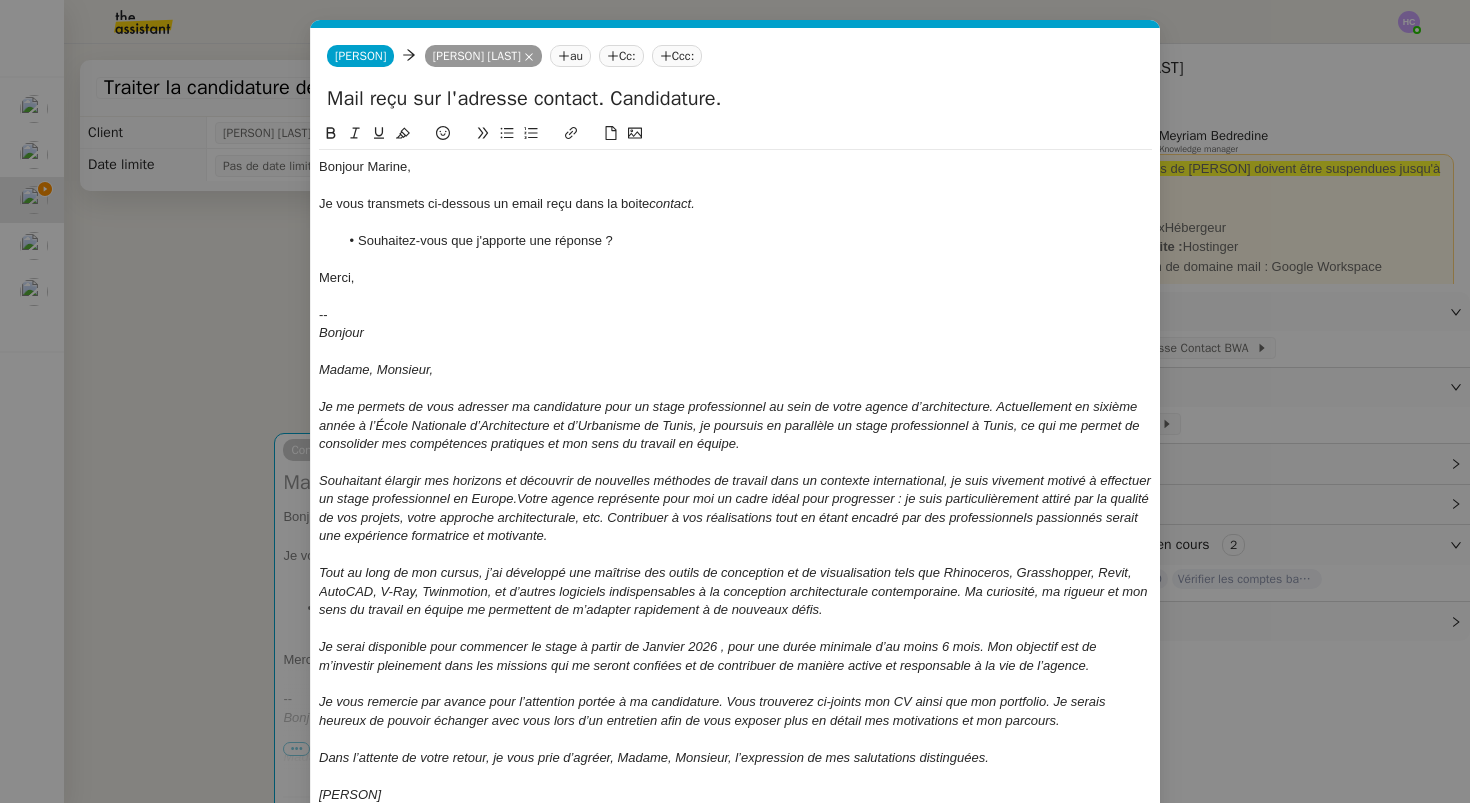 scroll, scrollTop: 0, scrollLeft: 42, axis: horizontal 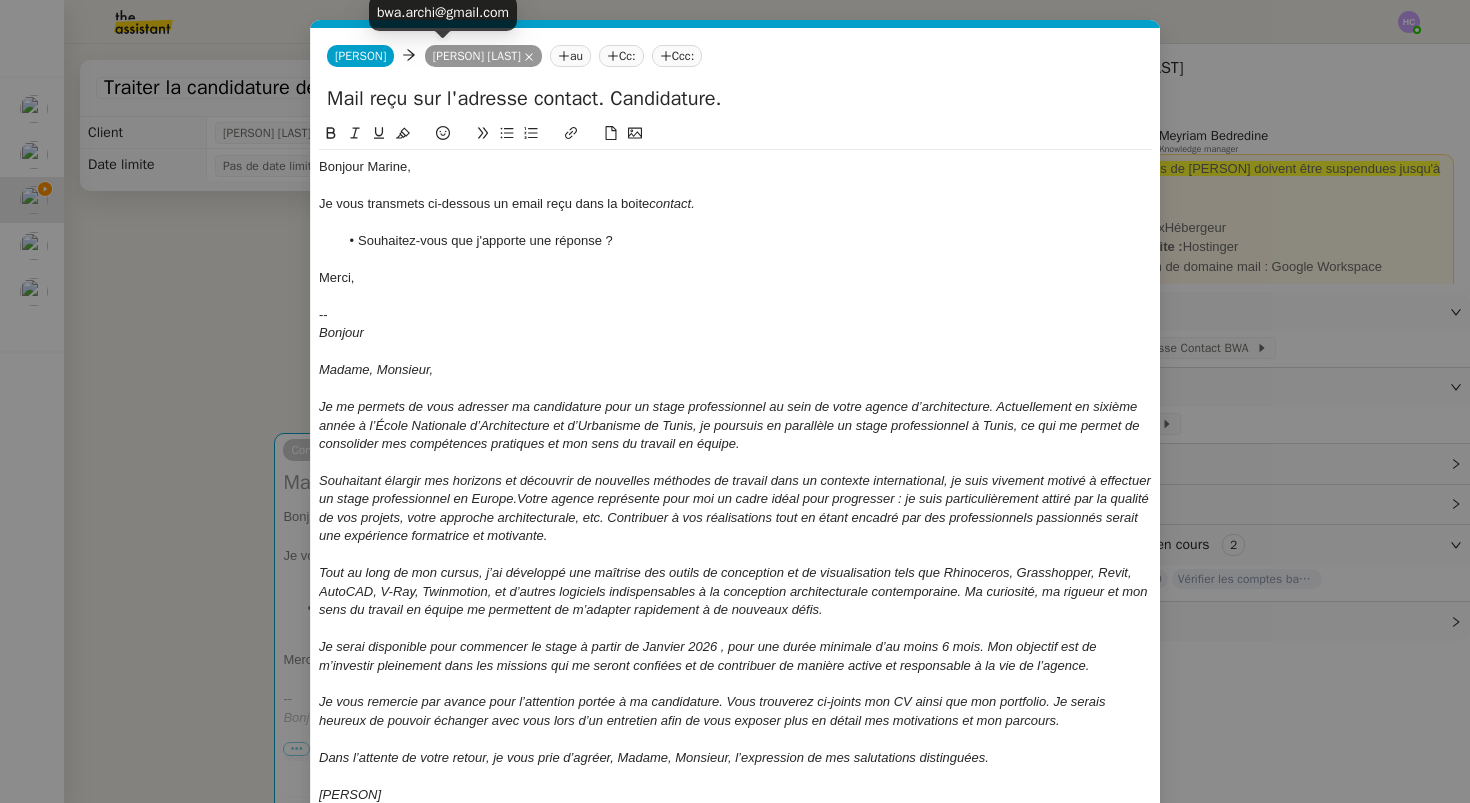 click on "[PERSON] [LAST]" 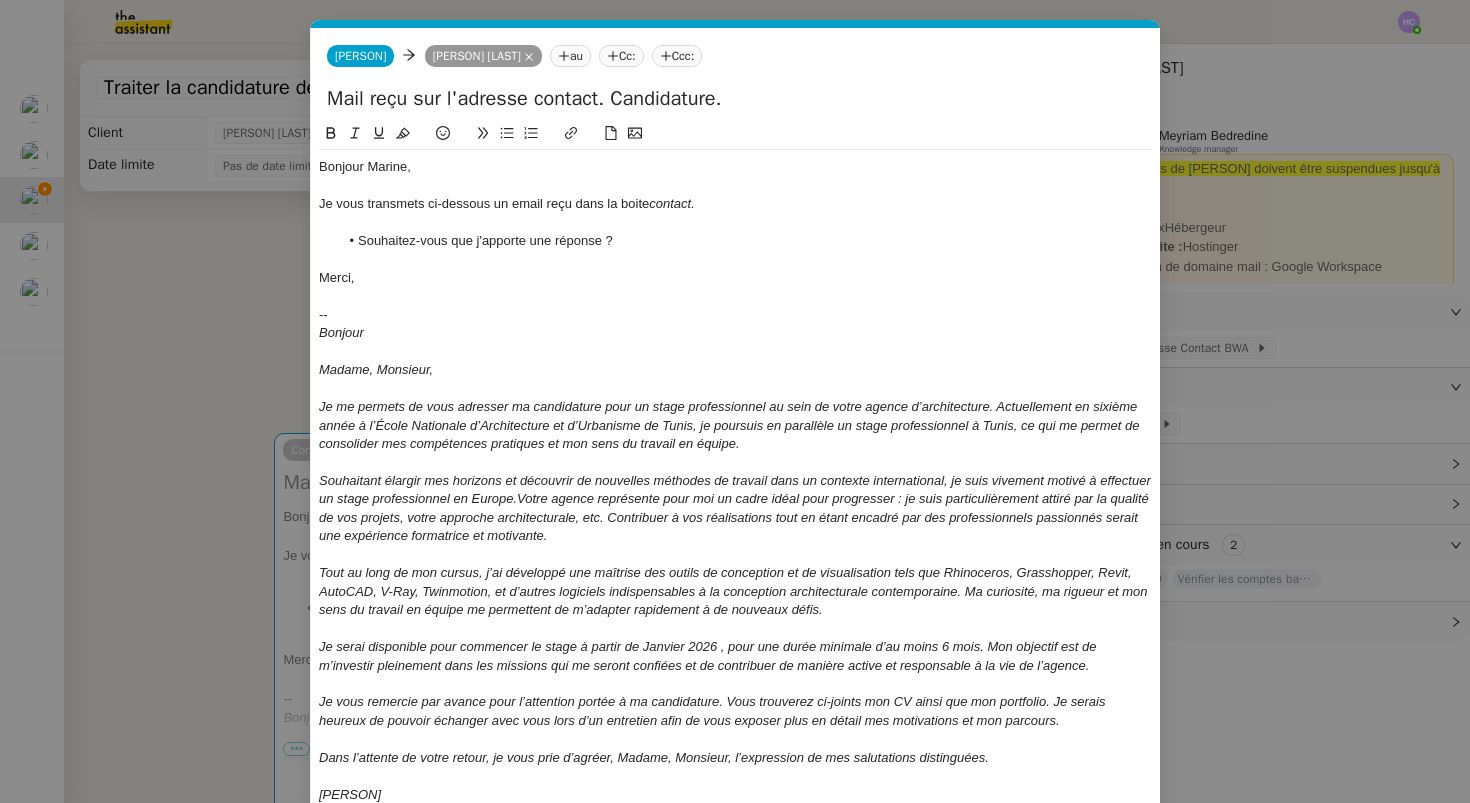 click on "Service TA - VOYAGE - PROPOSITION GLOBALE    A utiliser dans le cadre de proposition de déplacement TA - RELANCE CLIENT (EN)    Relancer un client lorsqu'il n'a pas répondu à un précédent message BAFERTY - MAIL AUDITION    A utiliser dans le cadre de la procédure d'envoi des mails d'audition TA - PUBLICATION OFFRE D'EMPLOI     Organisation du recrutement Discours de présentation du paiement sécurisé    TA - VOYAGES - PROPOSITION ITINERAIRE    Soumettre les résultats d'une recherche TA - CONFIRMATION PAIEMENT (EN)    Confirmer avec le client de modèle de transaction - Attention Plan Pro nécessaire. TA - COURRIER EXPEDIE (recommandé)    A utiliser dans le cadre de l'envoi d'un courrier recommandé TA - PARTAGE DE CALENDRIER (EN)    A utiliser pour demander au client de partager son calendrier afin de faciliter l'accès et la gestion PSPI - Appel de fonds MJL    A utiliser dans le cadre de la procédure d'appel de fonds MJL TA - RELANCE CLIENT    TA - AR PROCEDURES        21 YIELD" at bounding box center (735, 401) 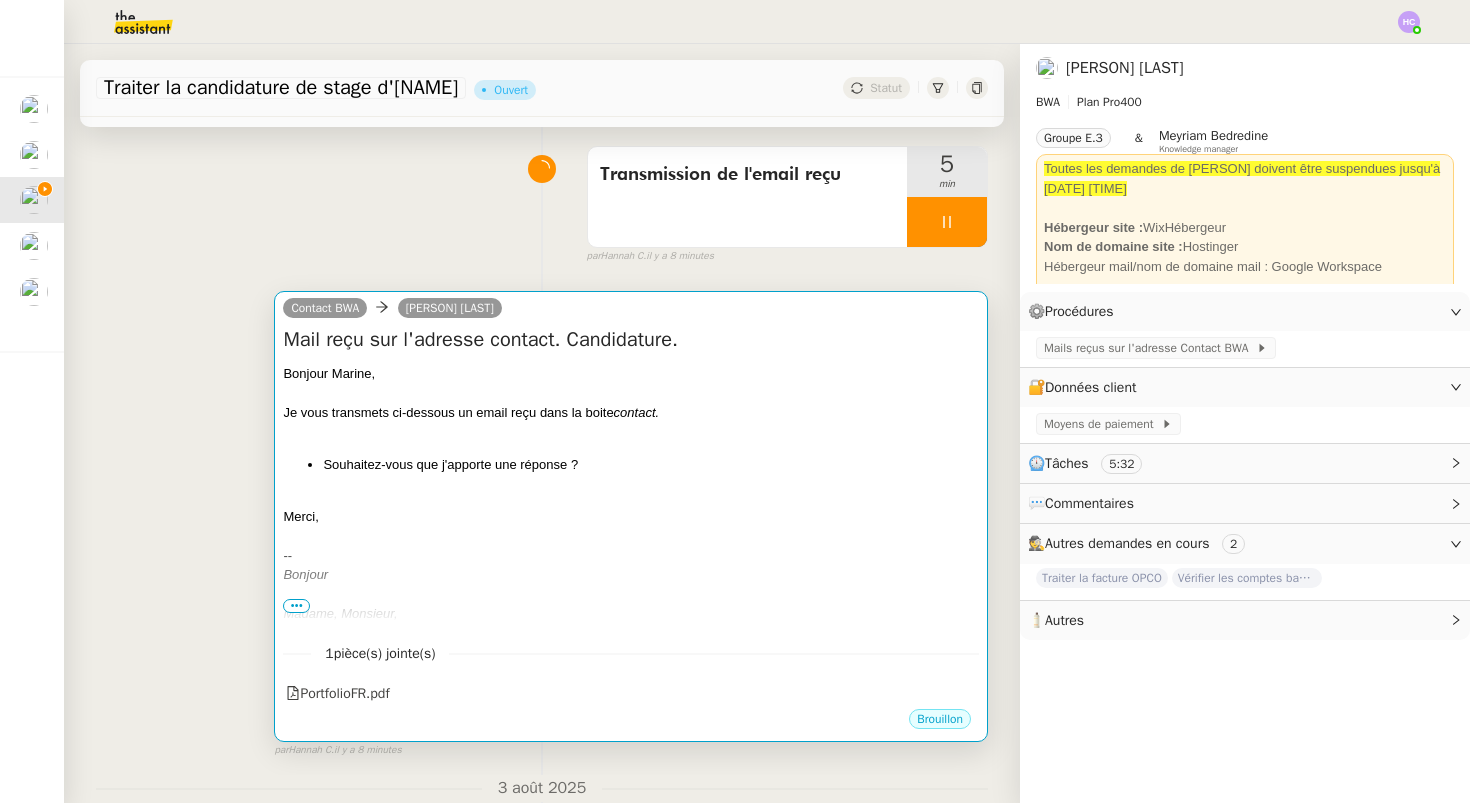 scroll, scrollTop: 143, scrollLeft: 0, axis: vertical 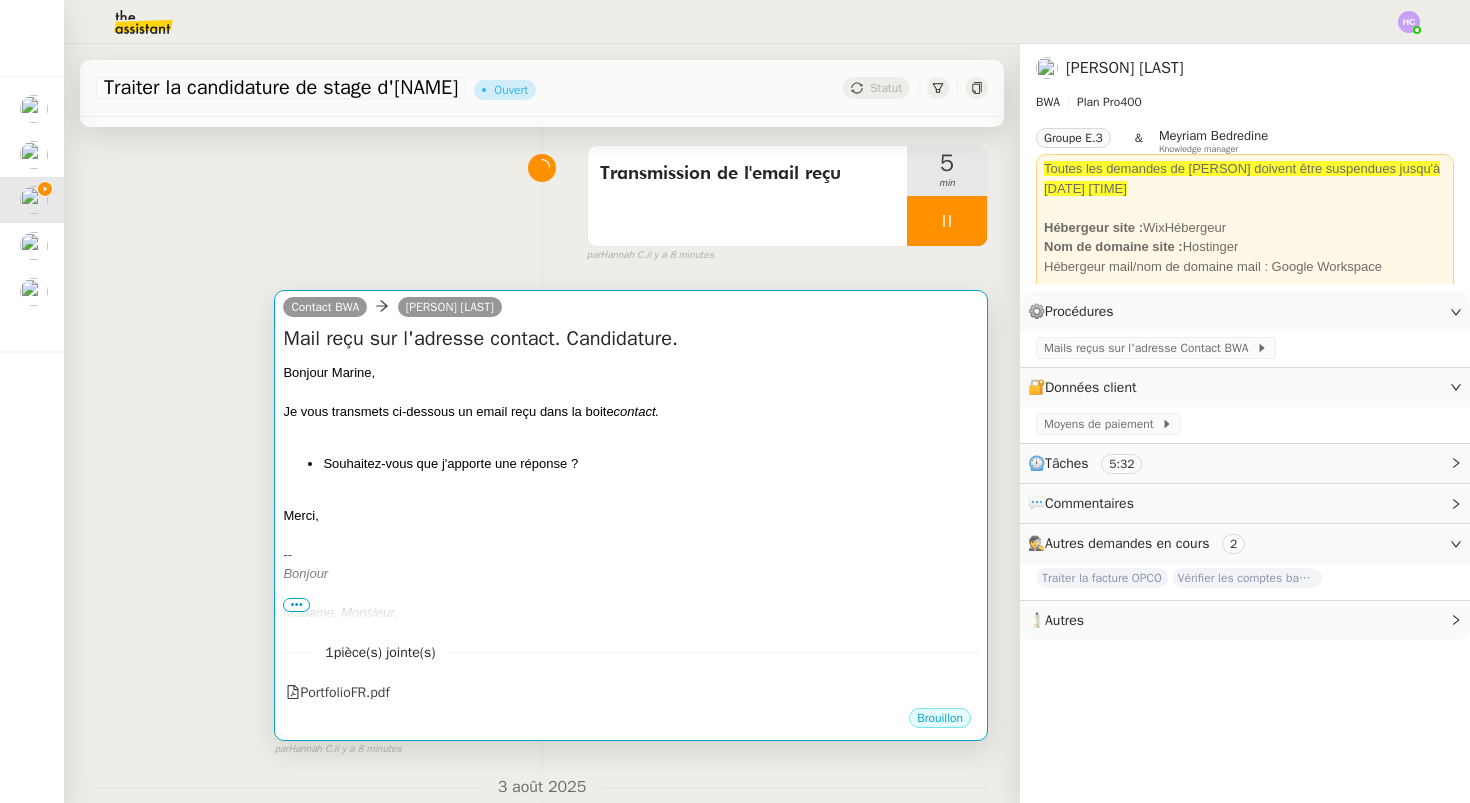 click at bounding box center (631, 392) 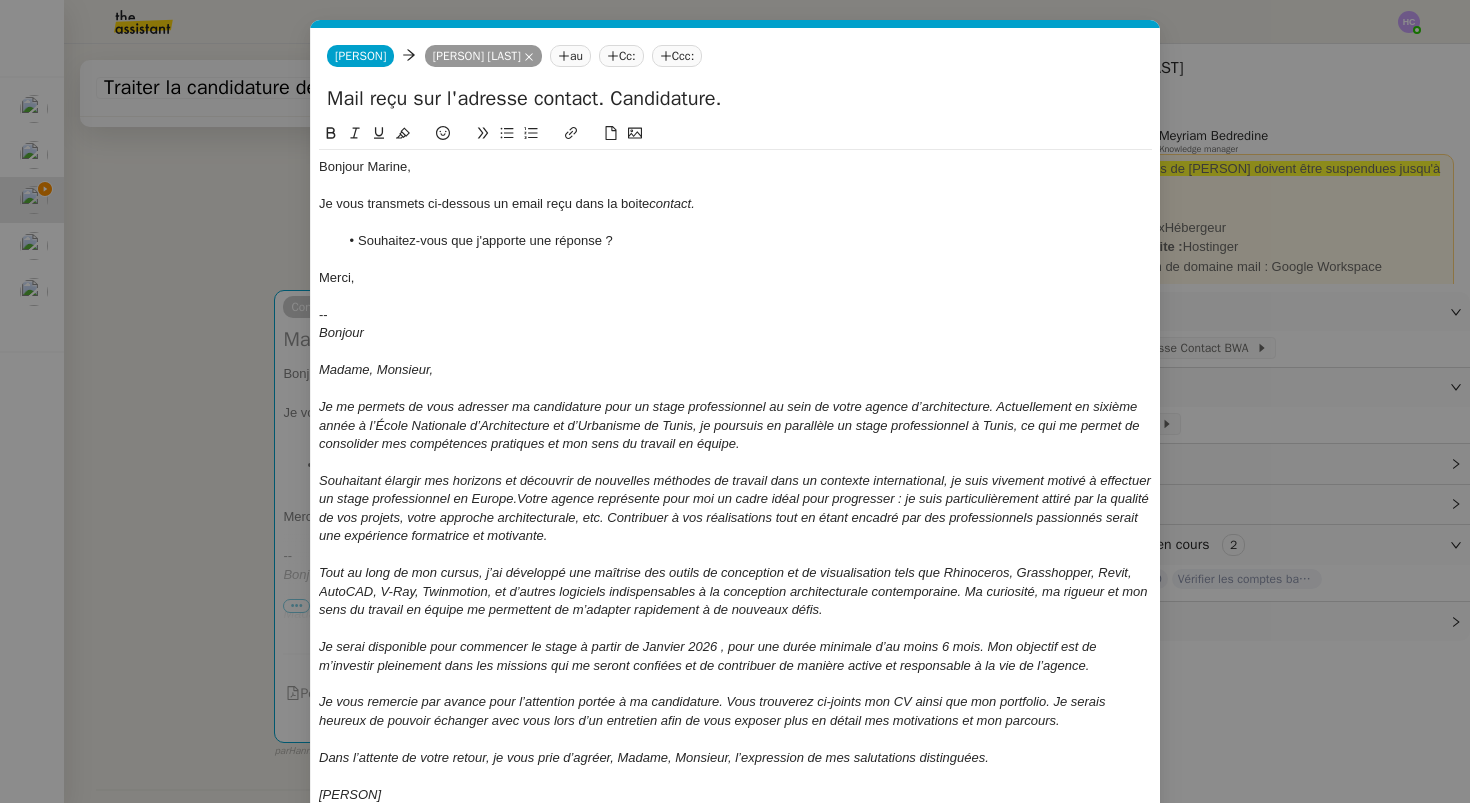 scroll, scrollTop: 0, scrollLeft: 42, axis: horizontal 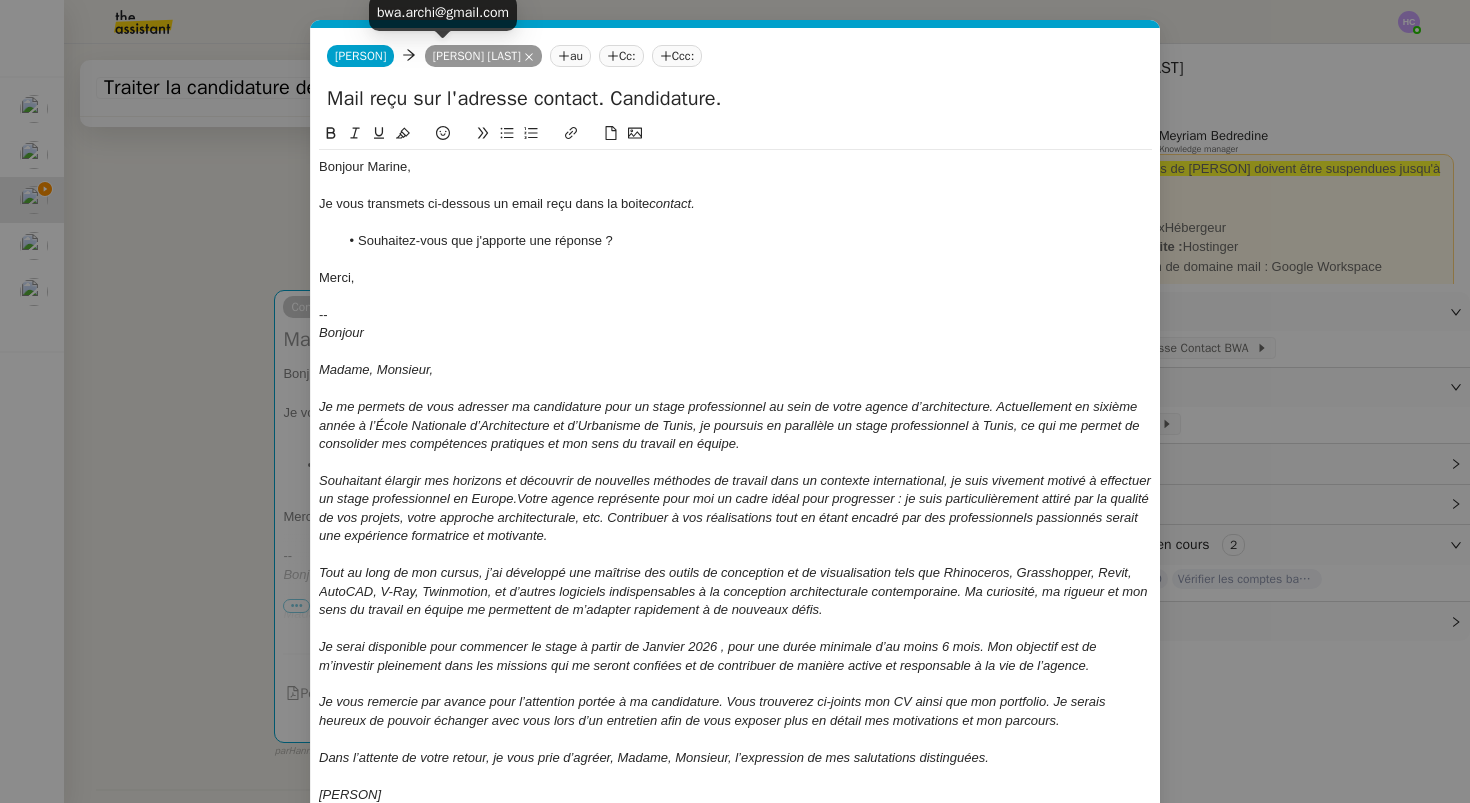 click on "[PERSON] [LAST]" 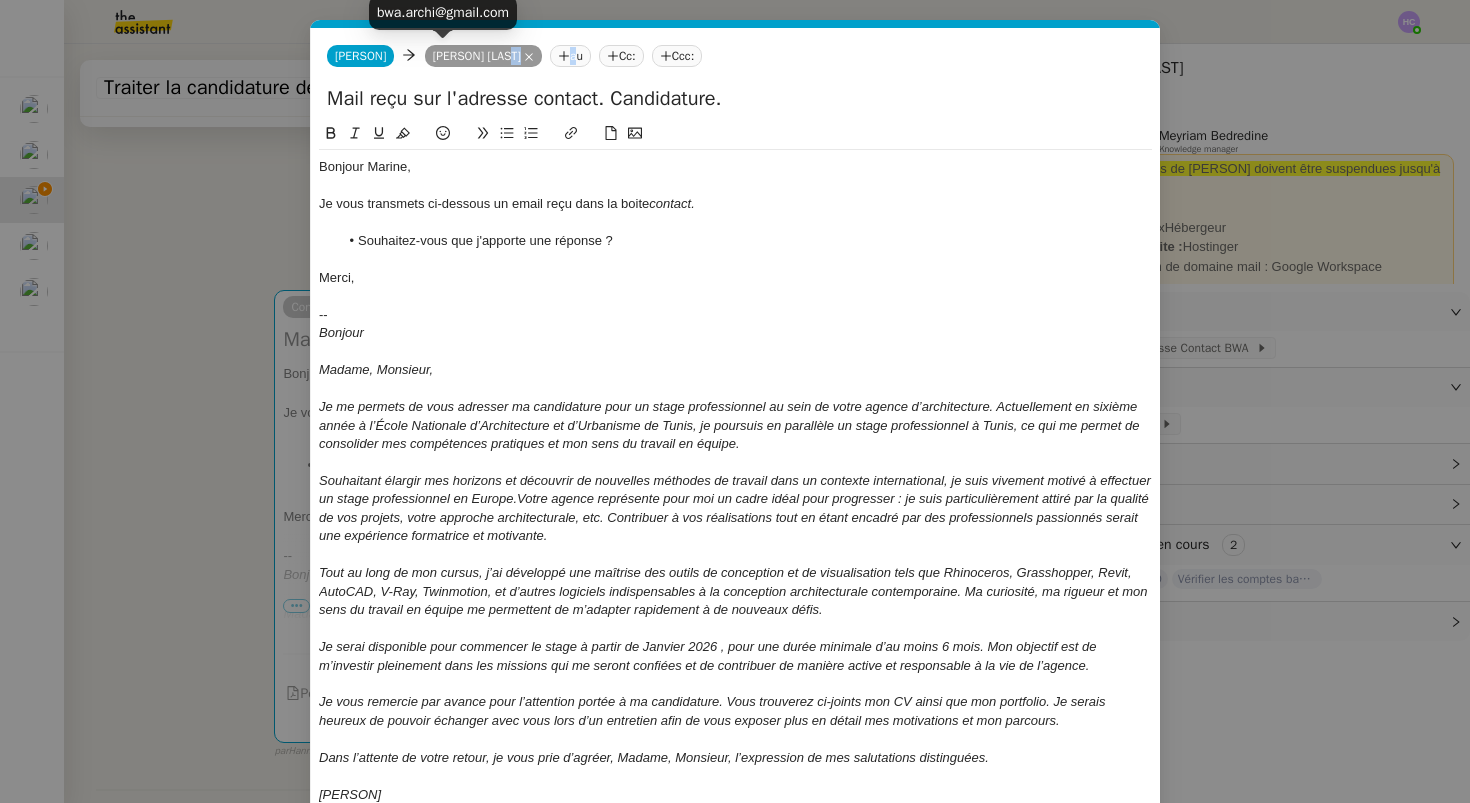 click on "[PERSON] [LAST]" 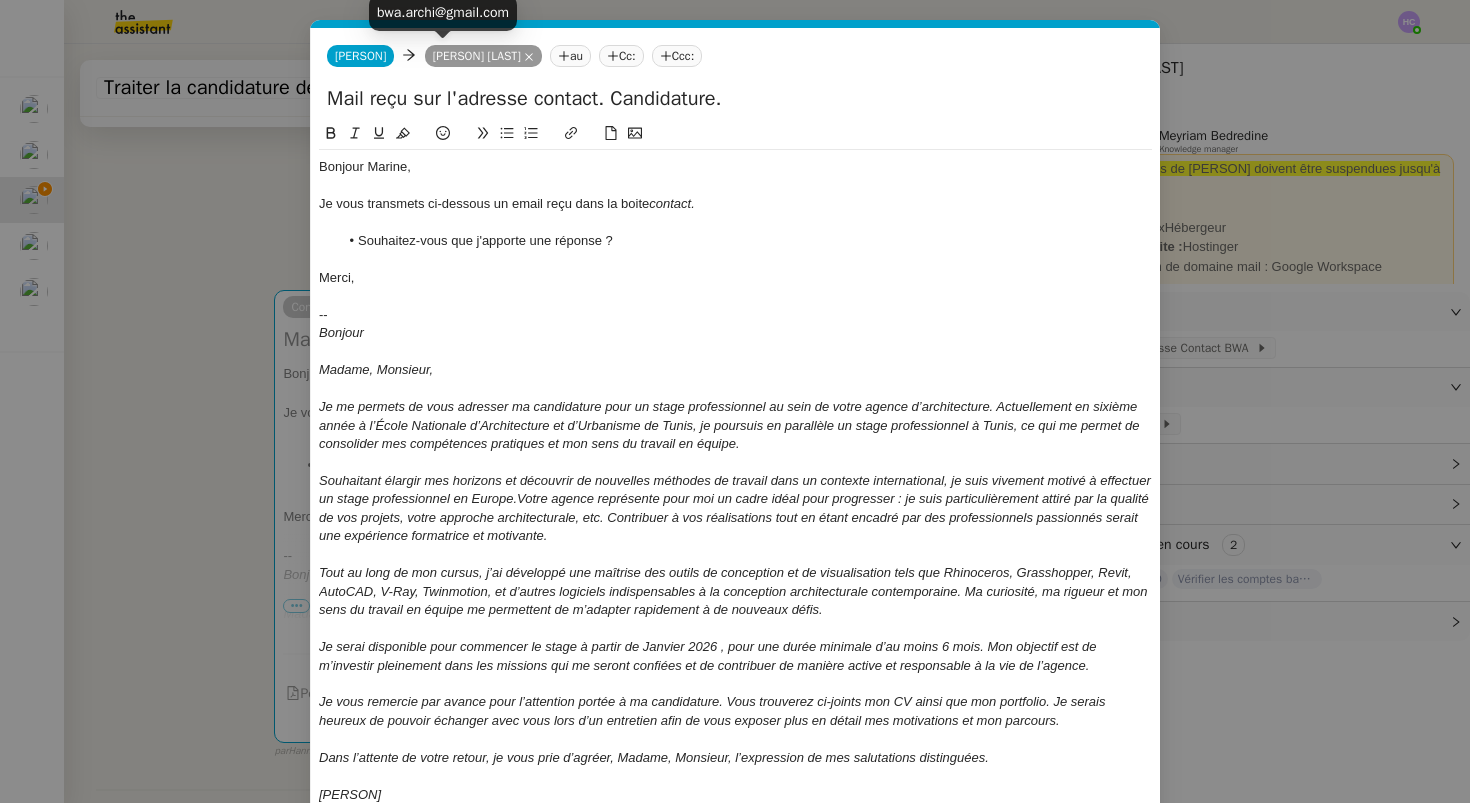 click on "bwa.archi@gmail.com" at bounding box center [443, 12] 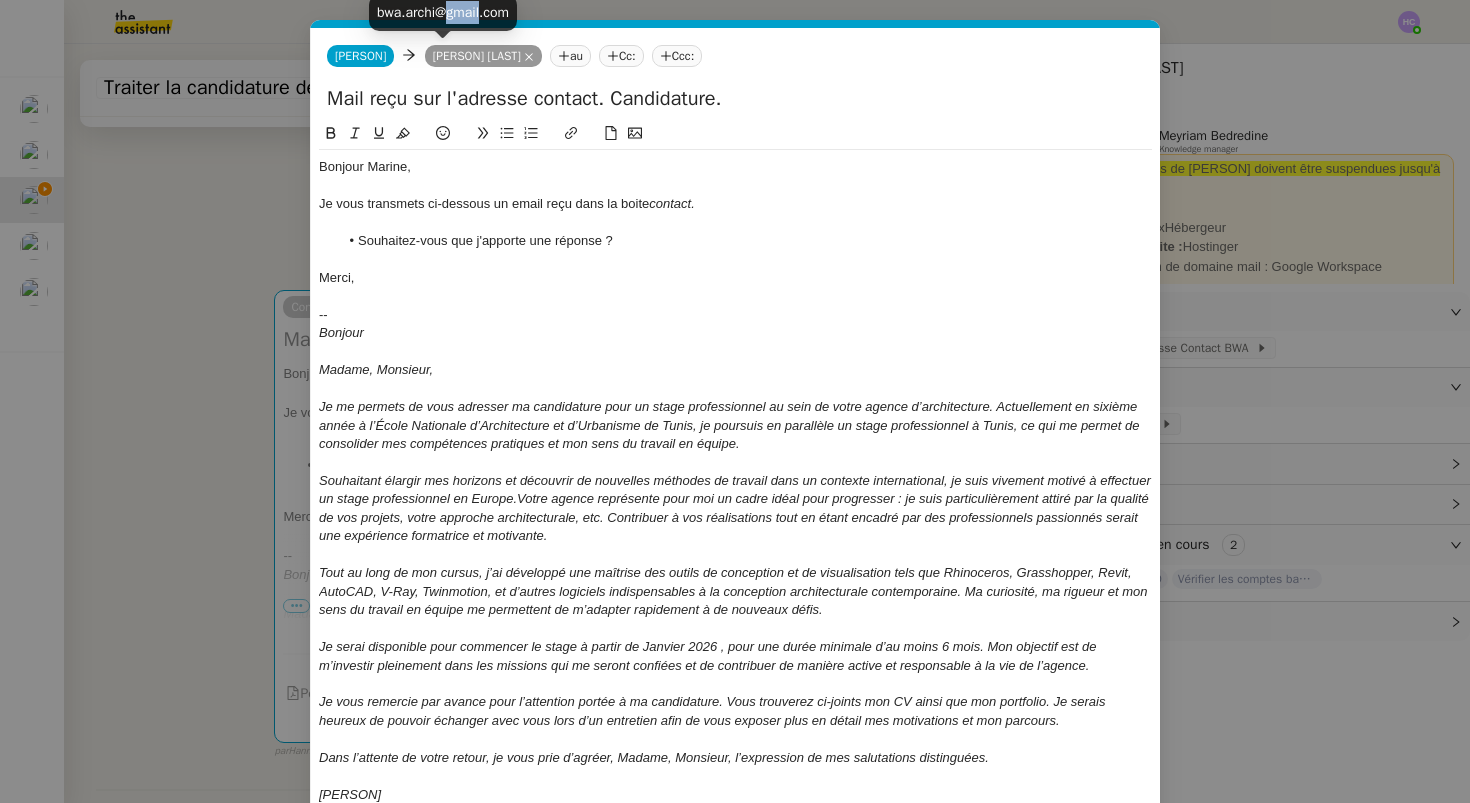 click on "bwa.archi@gmail.com" at bounding box center [443, 12] 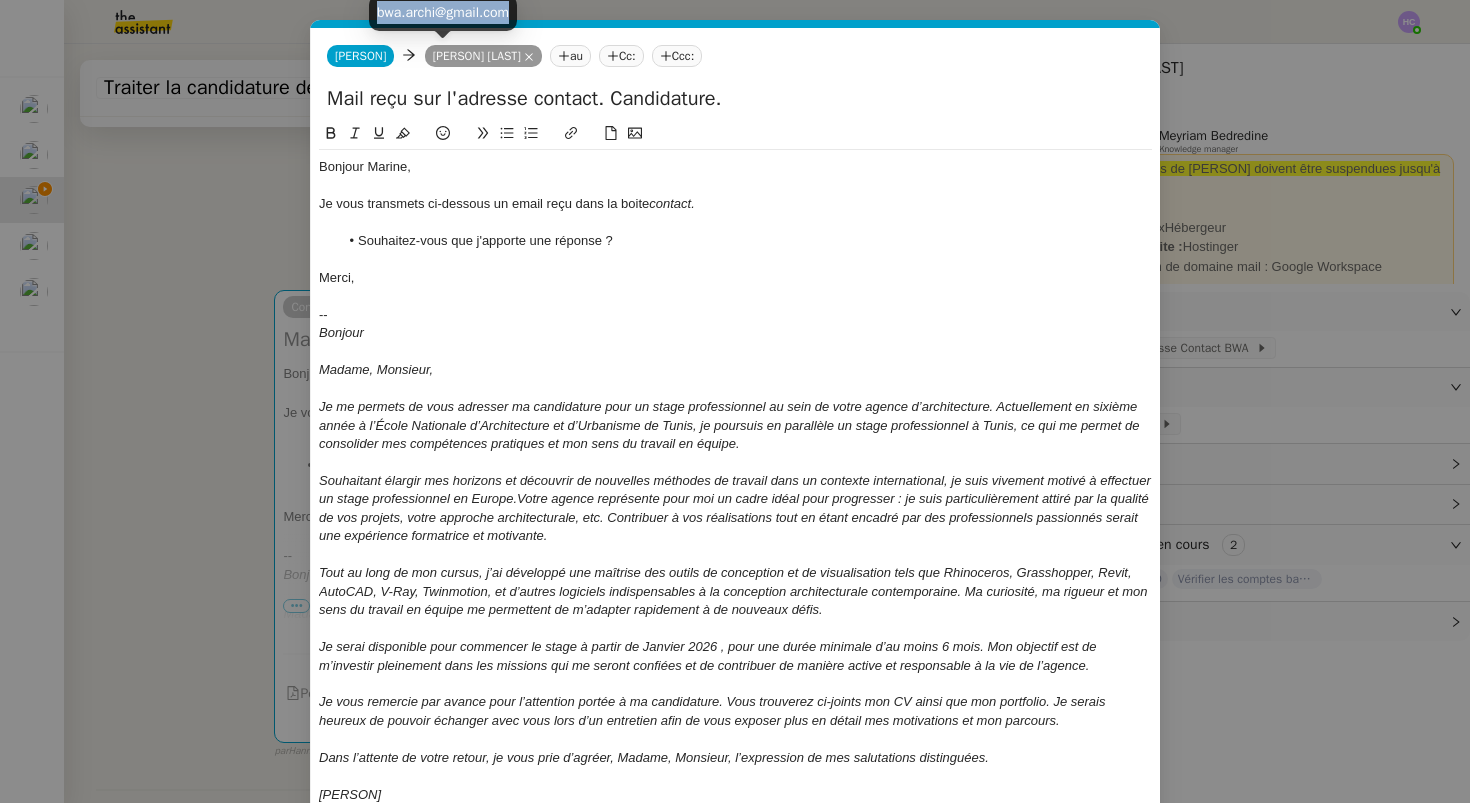 click on "bwa.archi@gmail.com" at bounding box center [443, 12] 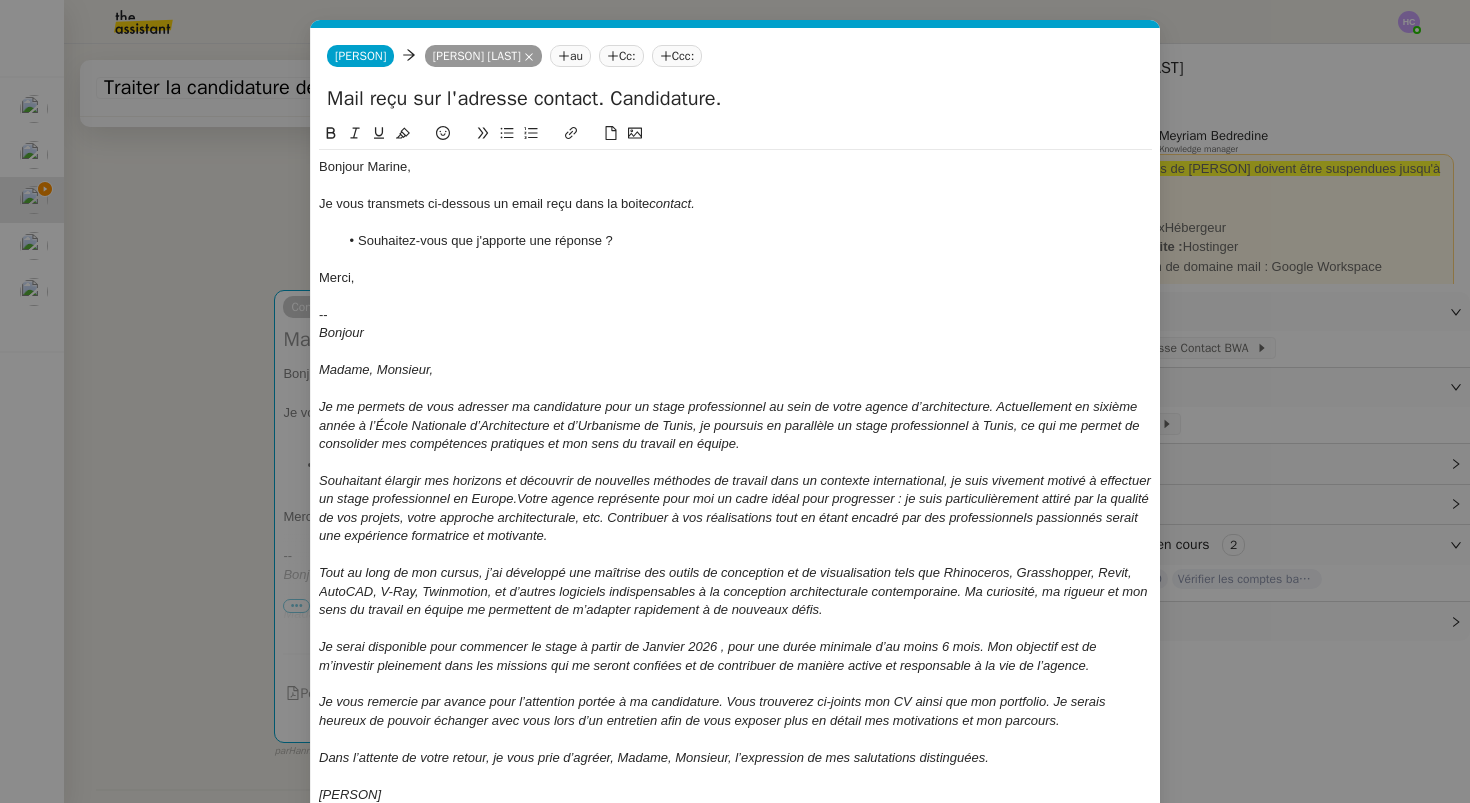 click on "Je vous transmets ci-dessous un email reçu dans la boite  contact." 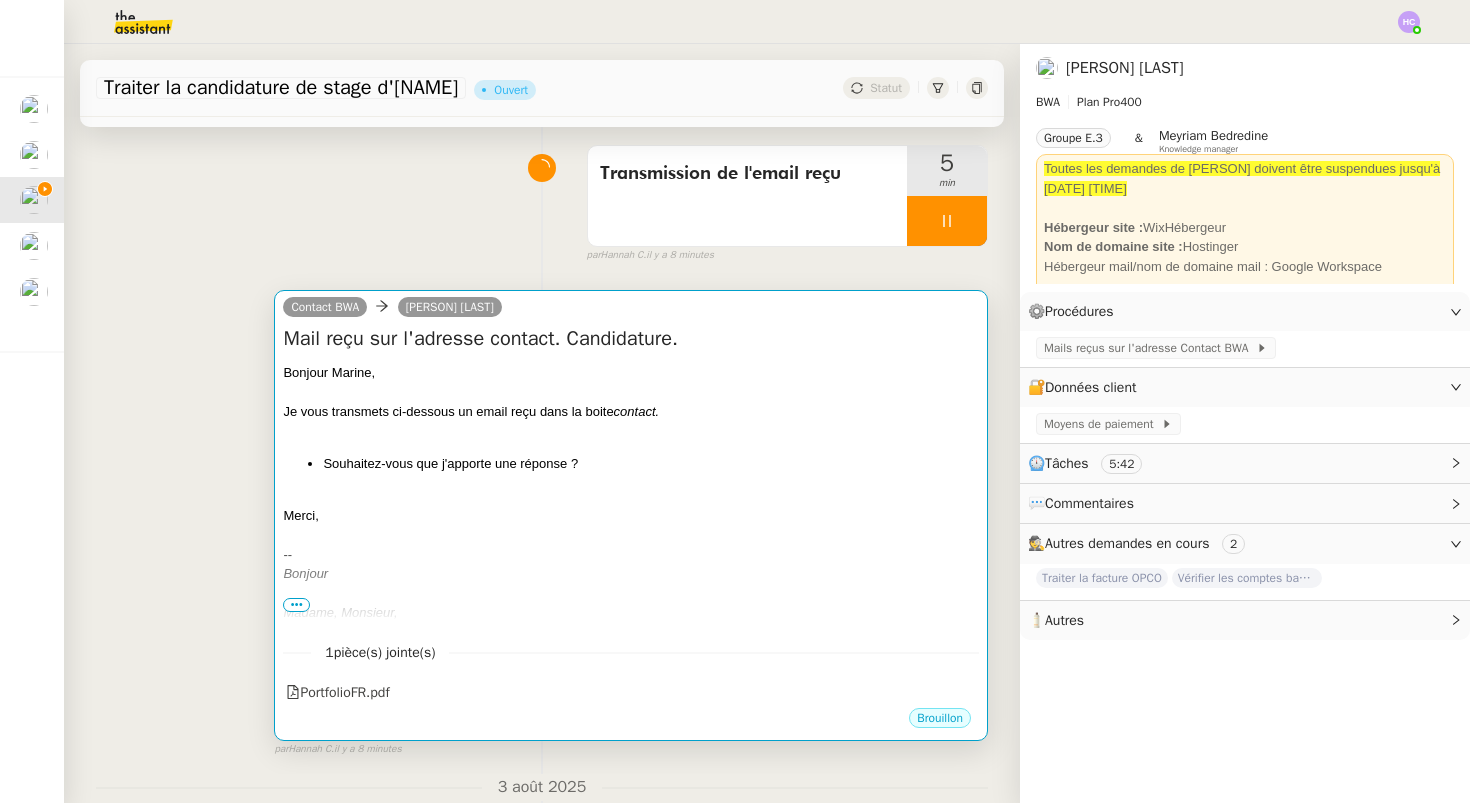 scroll, scrollTop: 147, scrollLeft: 0, axis: vertical 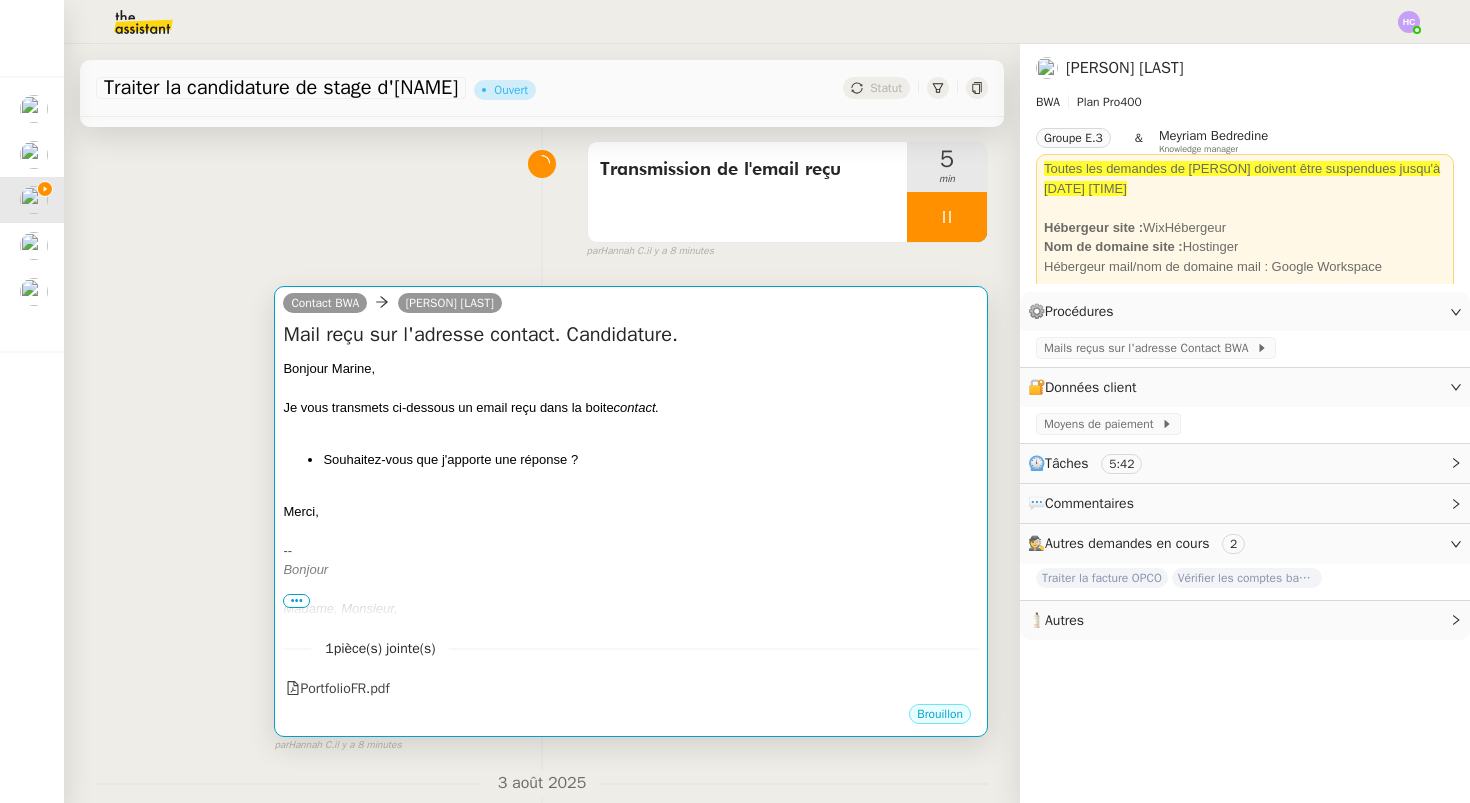 click at bounding box center [631, 531] 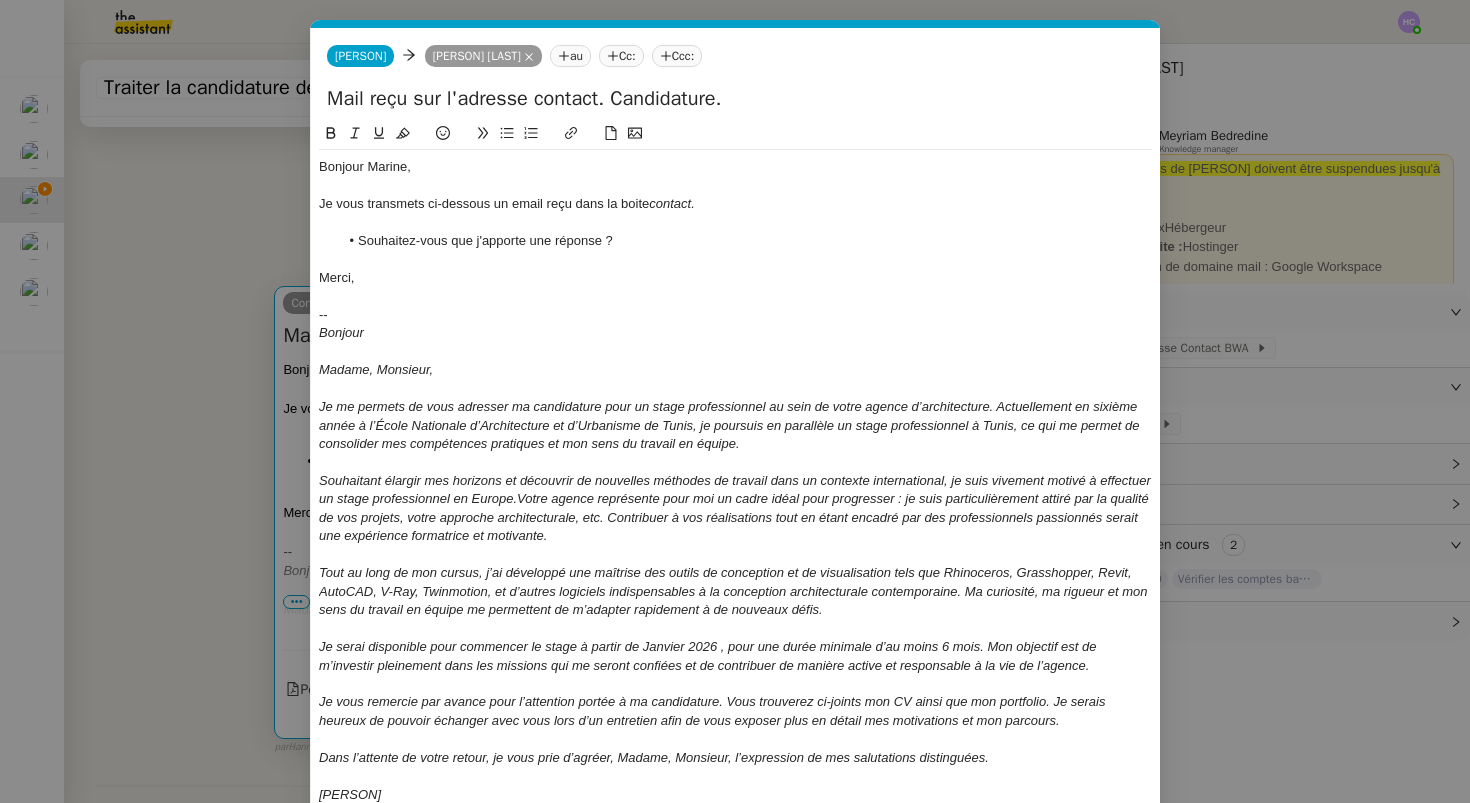 scroll, scrollTop: 0, scrollLeft: 42, axis: horizontal 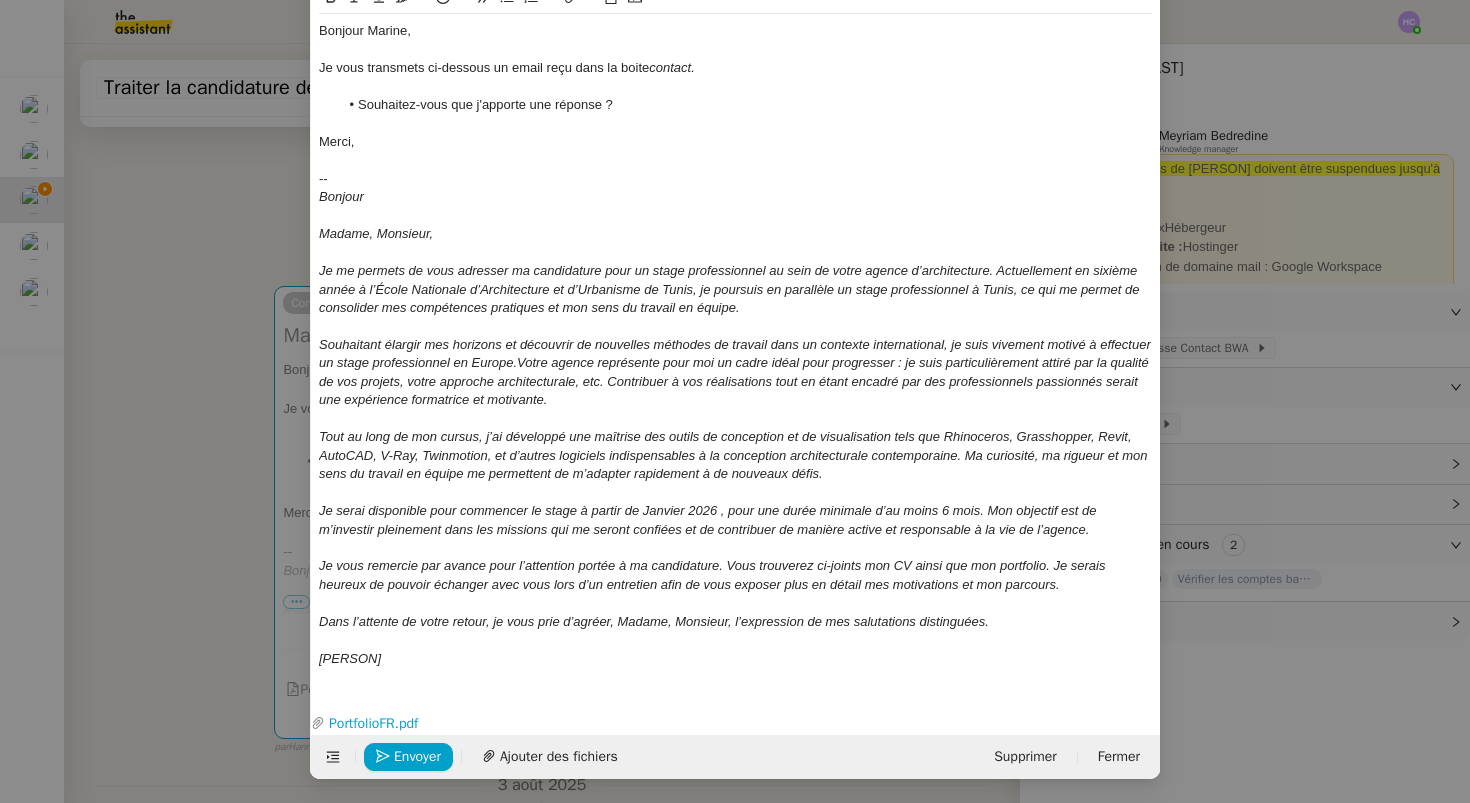 click on "Envoyer Ajouter des fichiers Supprimer Fermer" 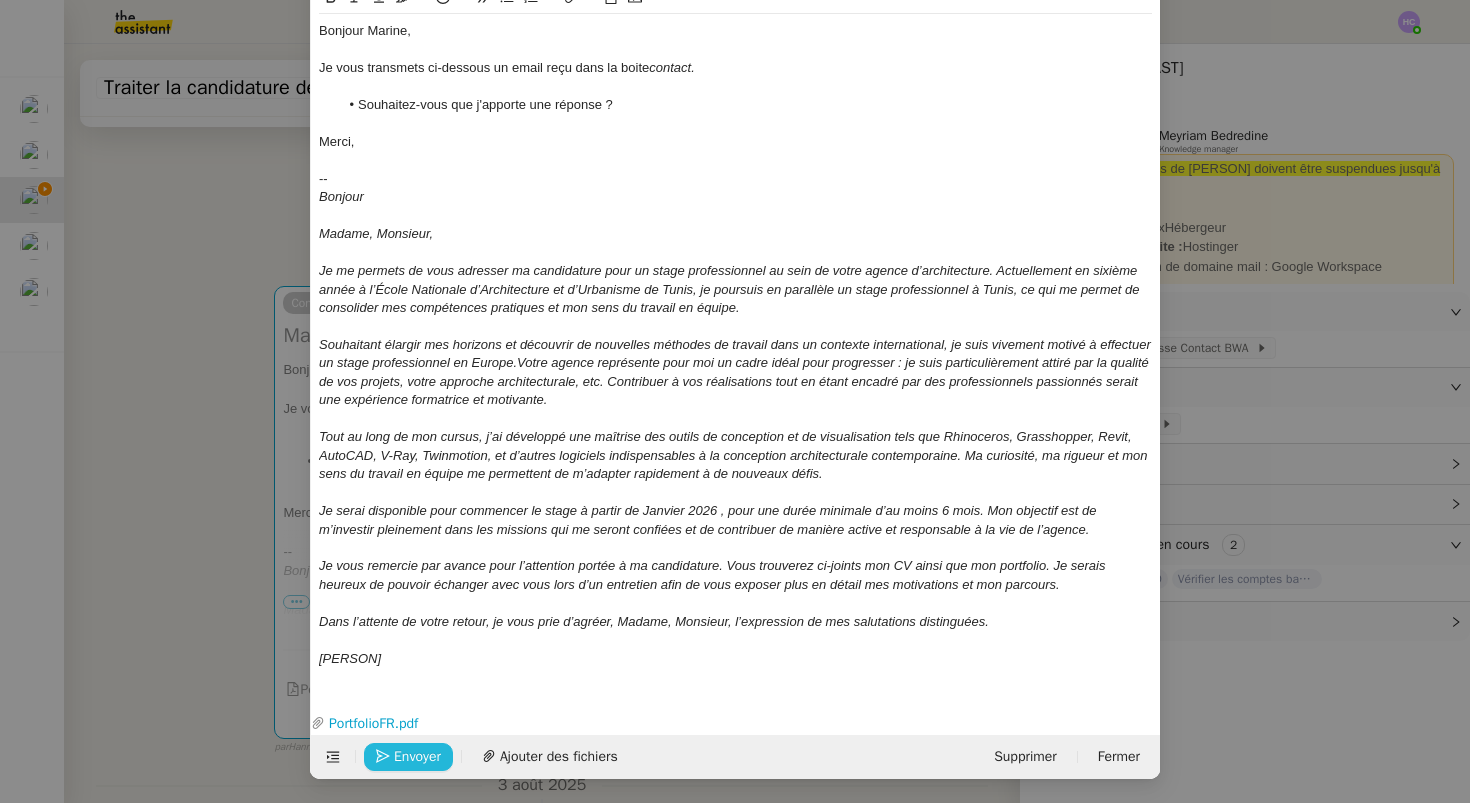 click on "Envoyer" 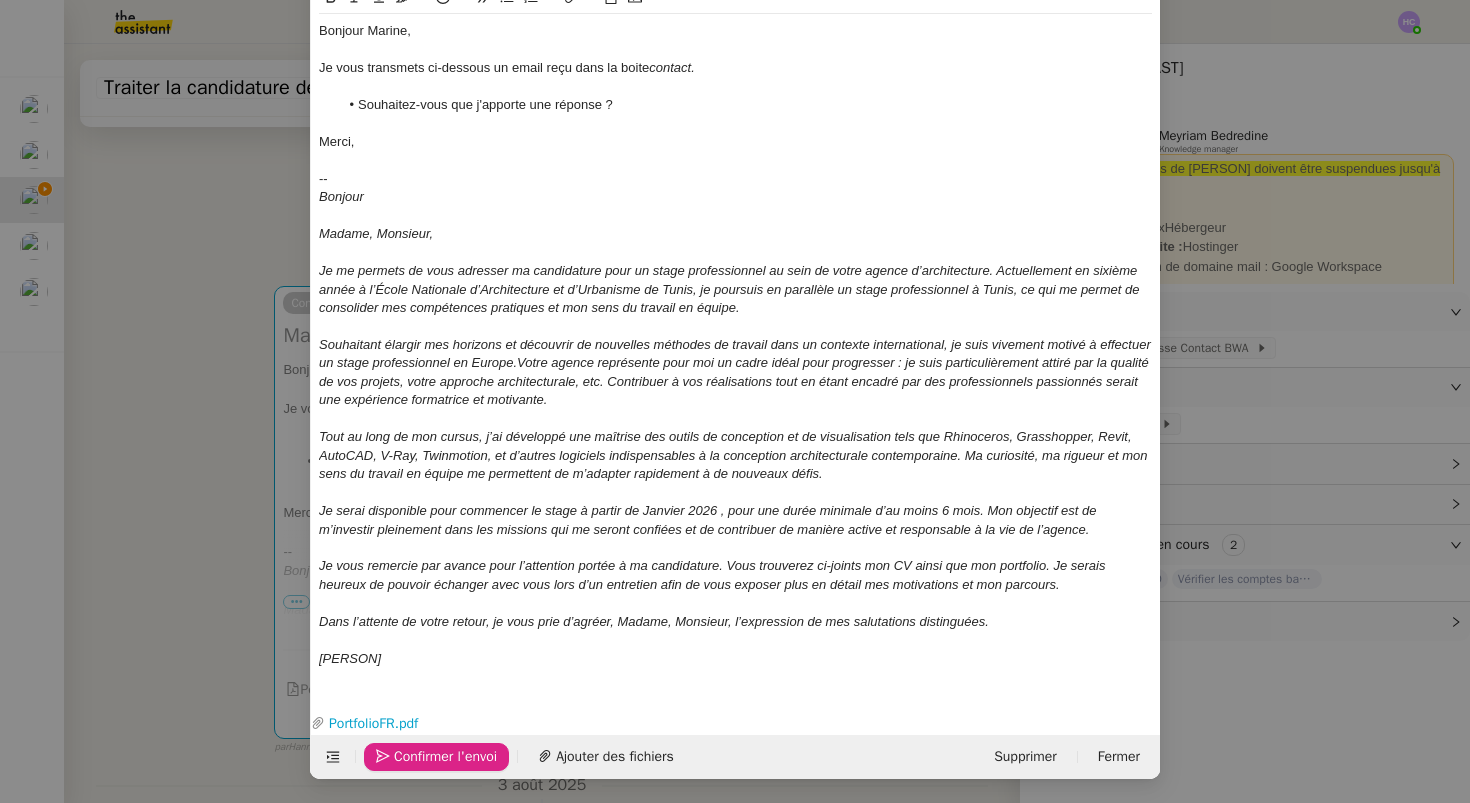 click on "Confirmer l'envoi" 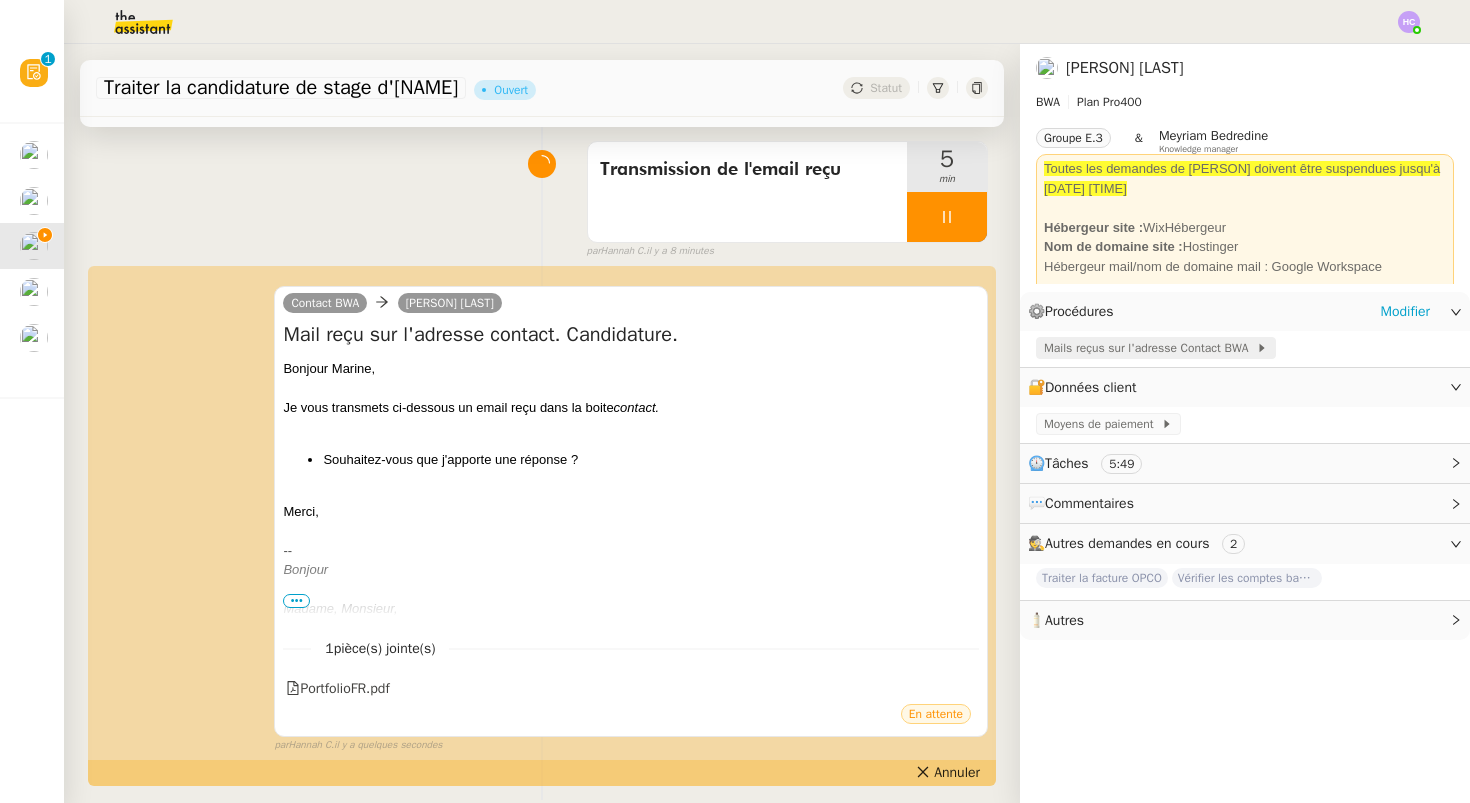 click on "Mails reçus sur l'adresse Contact BWA" 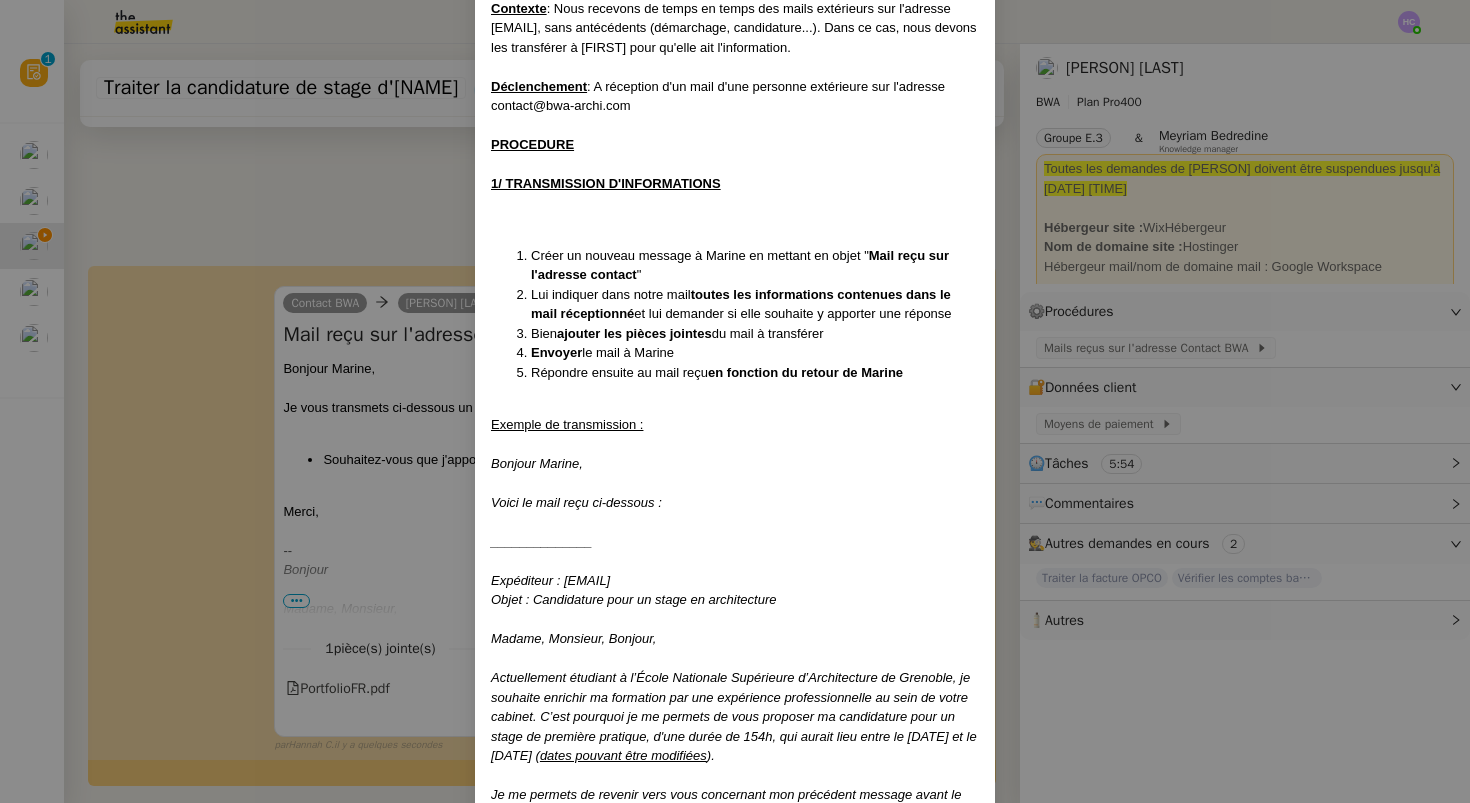 scroll, scrollTop: 129, scrollLeft: 0, axis: vertical 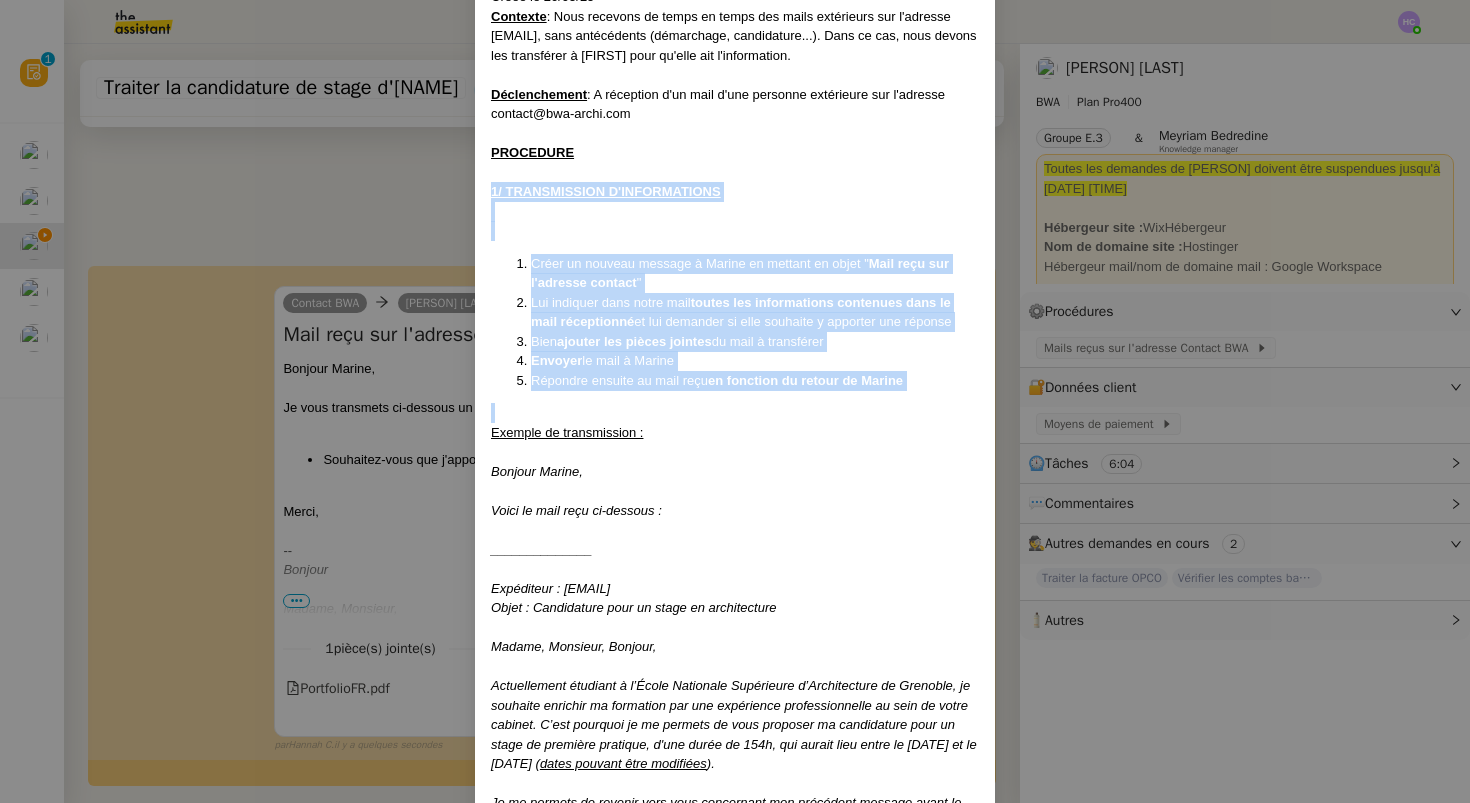 drag, startPoint x: 489, startPoint y: 190, endPoint x: 930, endPoint y: 392, distance: 485.06186 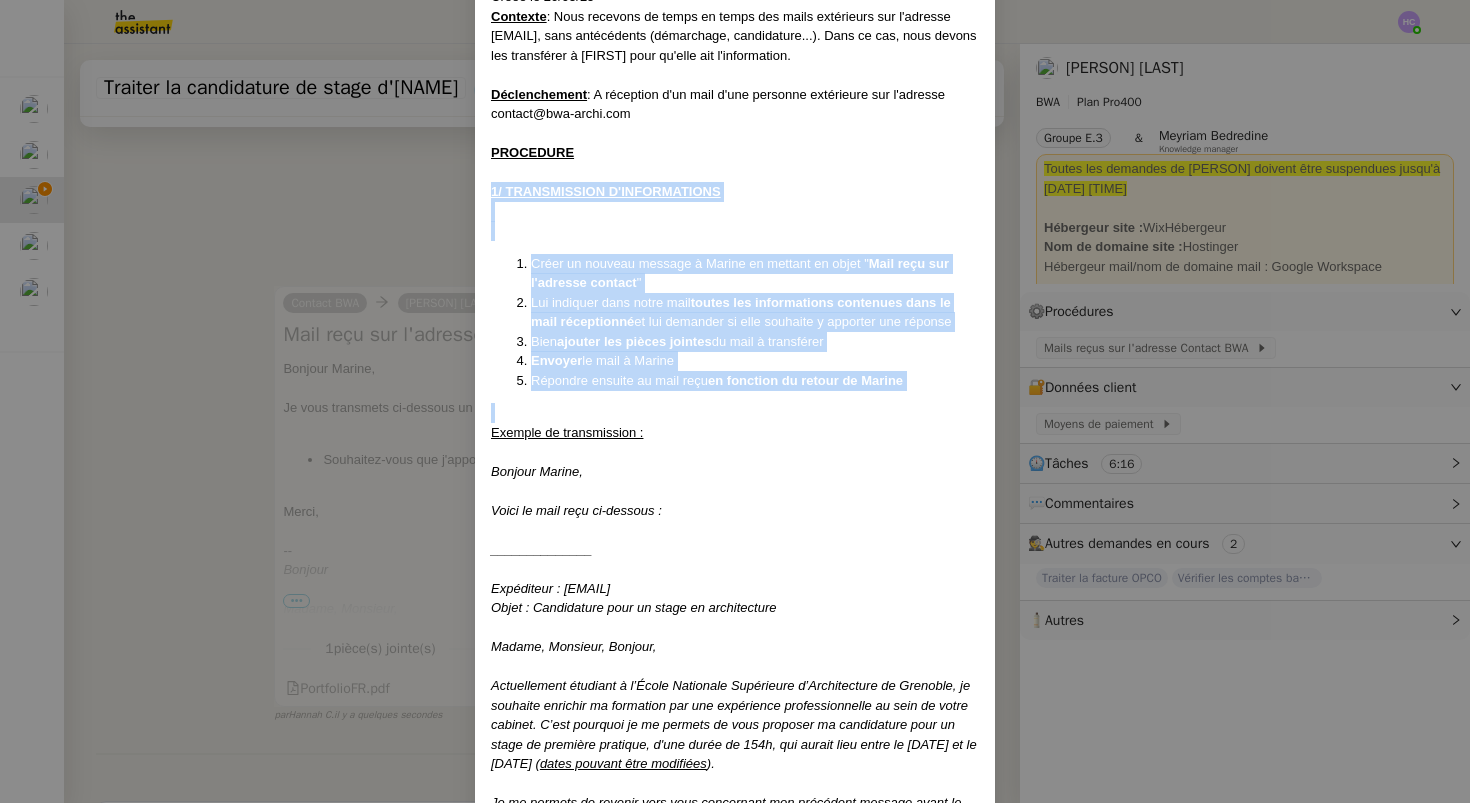 copy on "1/ TRANSMISSION D'INFORMATIONS Créer un nouveau message à [PERSON] en mettant en objet " Mail reçu sur l'adresse [EMAIL] " Lui indiquer dans notre mail  toutes les informations contenues dans le mail réceptionné  et lui demander si elle souhaite y apporter une réponse Bien  ajouter les pièces jointes  du mail à transférer Envoyer  le mail à [PERSON] Répondre ensuite au mail reçu  en fonction du retour de [PERSON]" 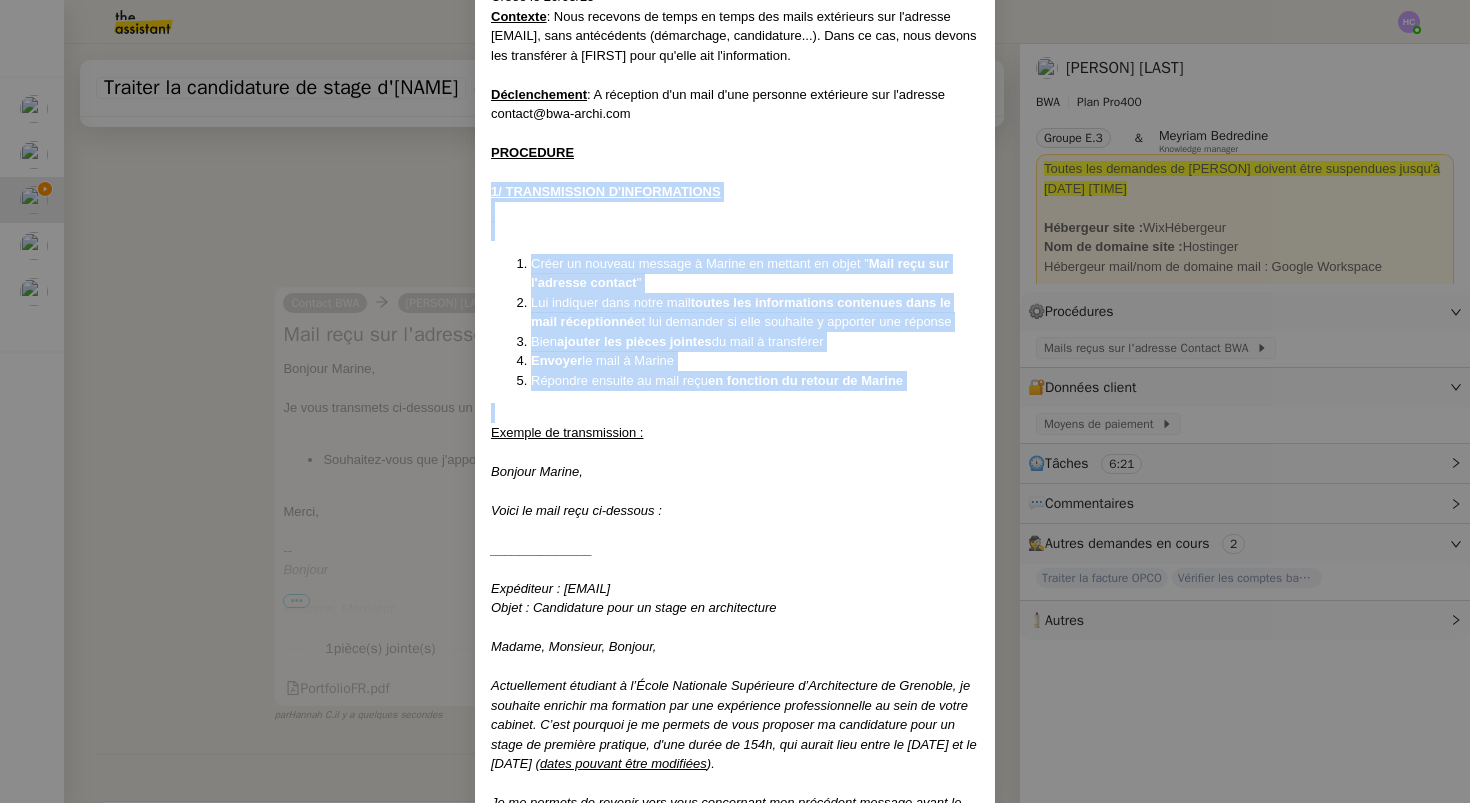 click on "Créée le 20/05/25  Contexte  : Nous recevons de temps en temps des mails extérieurs sur l'adresse contact@bwa-archi.com, sans antécédents (démarchage, candidature...). Dans ce cas, nous devons les transférer à Marine pour qu'elle ait l'information. Déclenchement  : A réception d'un mail d'une personne extérieure sur l'adresse contact@bwa-archi.com PROCEDURE 1/ TRANSMISSION D'INFORMATIONS Créer un nouveau message à Marine en mettant en objet " Mail reçu sur l'adresse contact " Lui indiquer dans notre mail  toutes les informations contenues dans le mail réceptionné  et lui demander si elle souhaite y apporter une réponse Bien  ajouter les pièces jointes  du mail à transférer Envoyer  le mail à Marine Répondre ensuite au mail reçu  en fonction du retour de Marine Exemple de transmission : Bonjour Marine, Voici le mail reçu ci-dessous : ______________ Expéditeur : rayene.chennouf213@gmail.com Objet : Candidature pour un stage en architecture Madame, Monsieur, Bonjour, ). Merci," at bounding box center (735, 401) 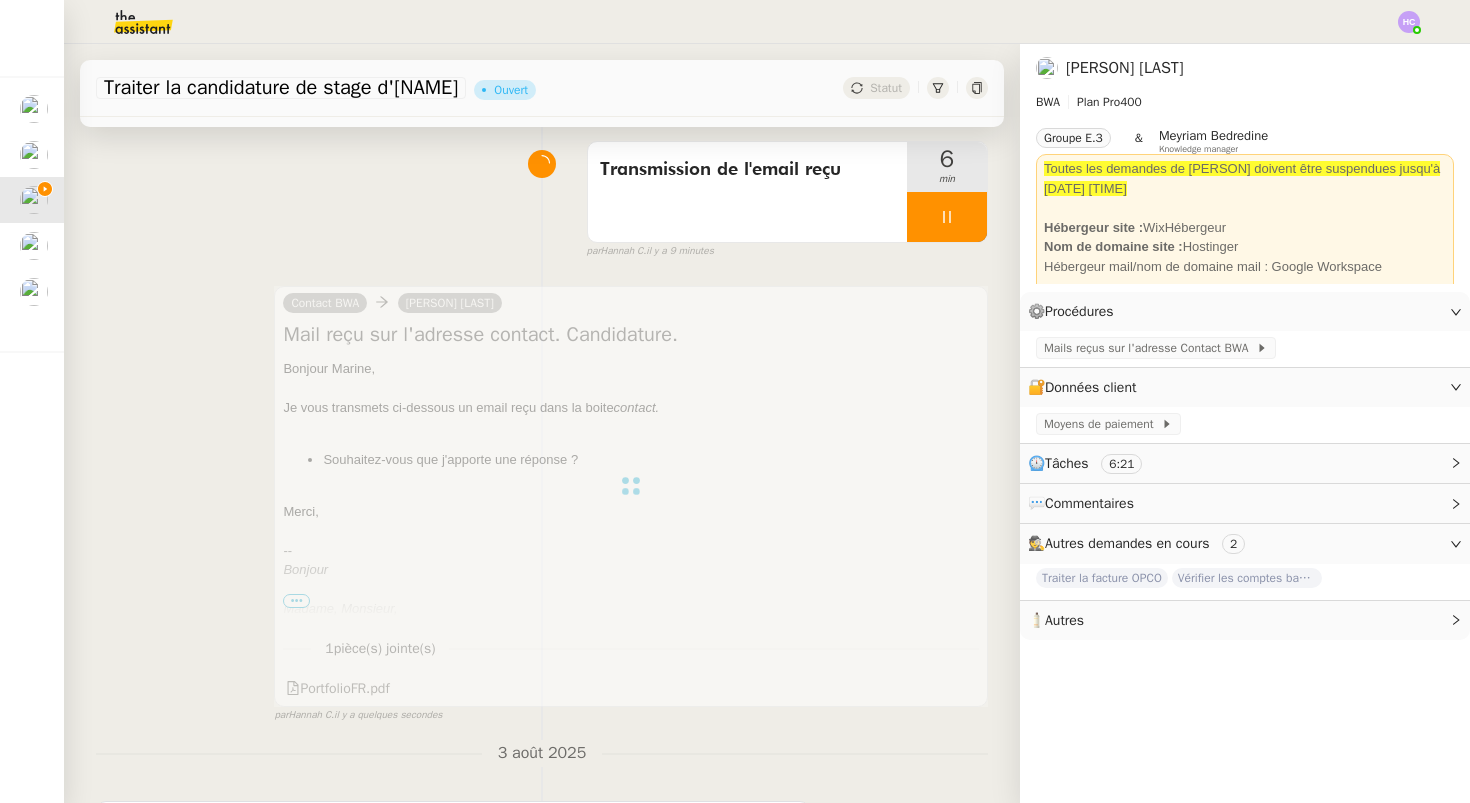 scroll, scrollTop: 0, scrollLeft: 0, axis: both 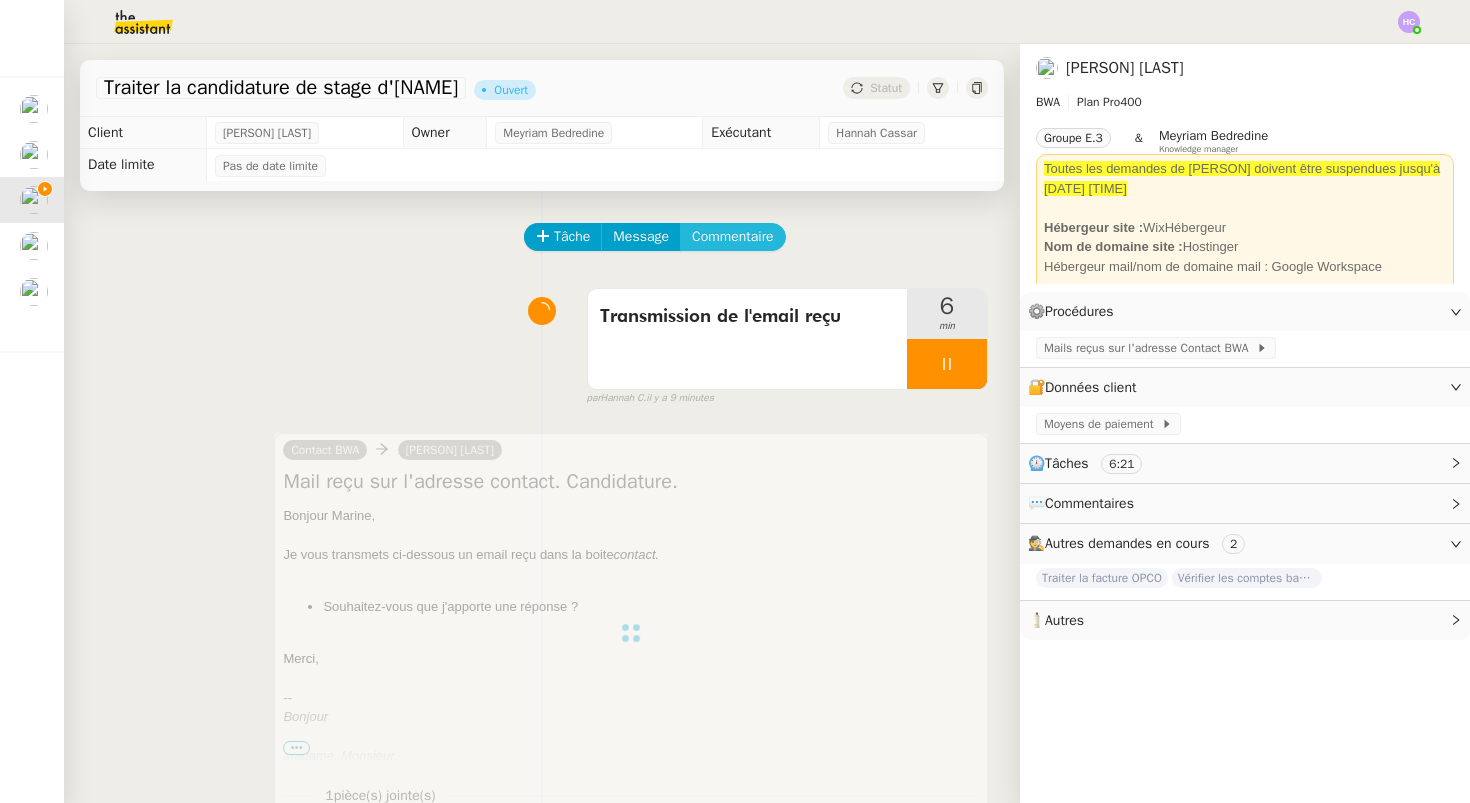 click on "Commentaire" 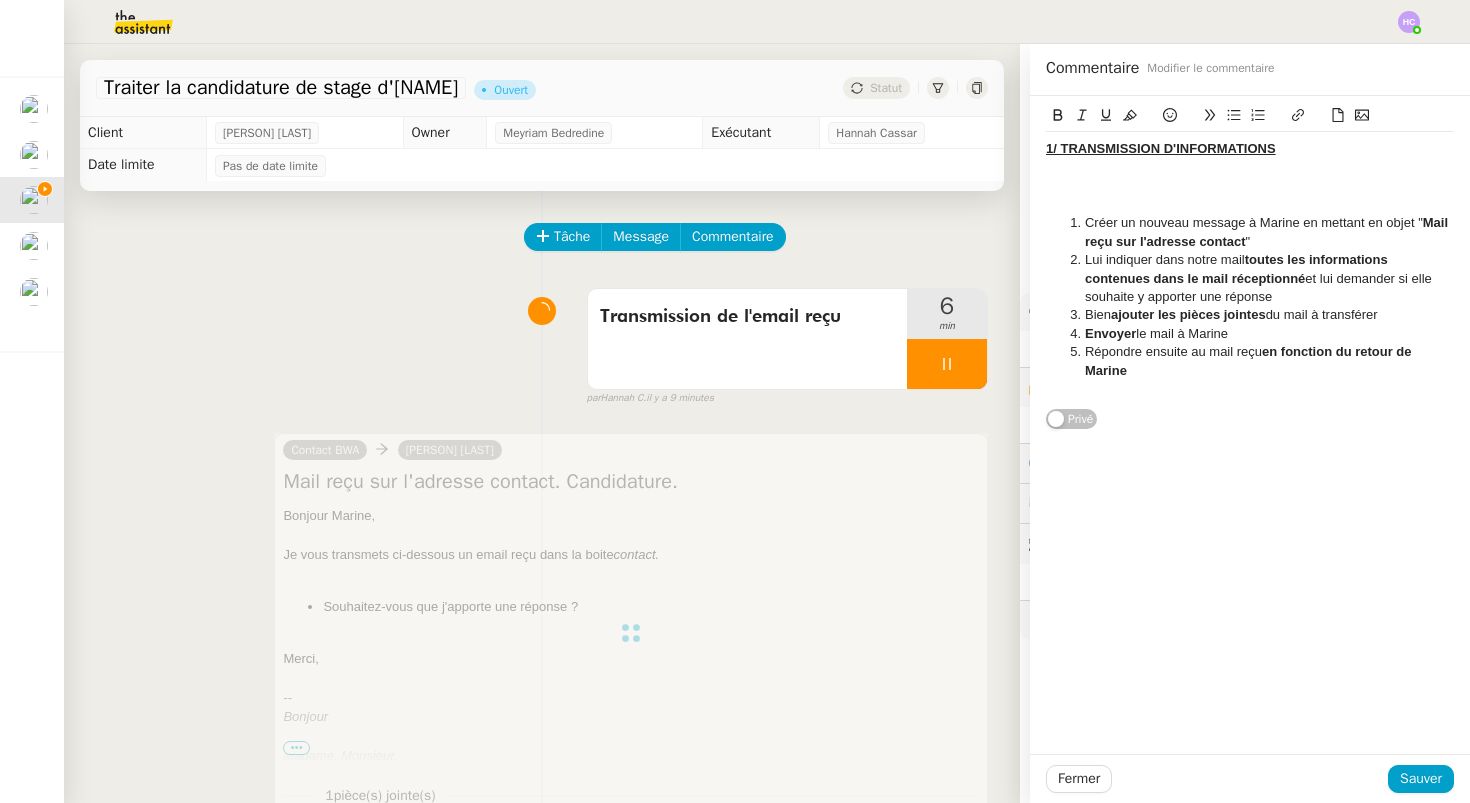 scroll, scrollTop: 0, scrollLeft: 0, axis: both 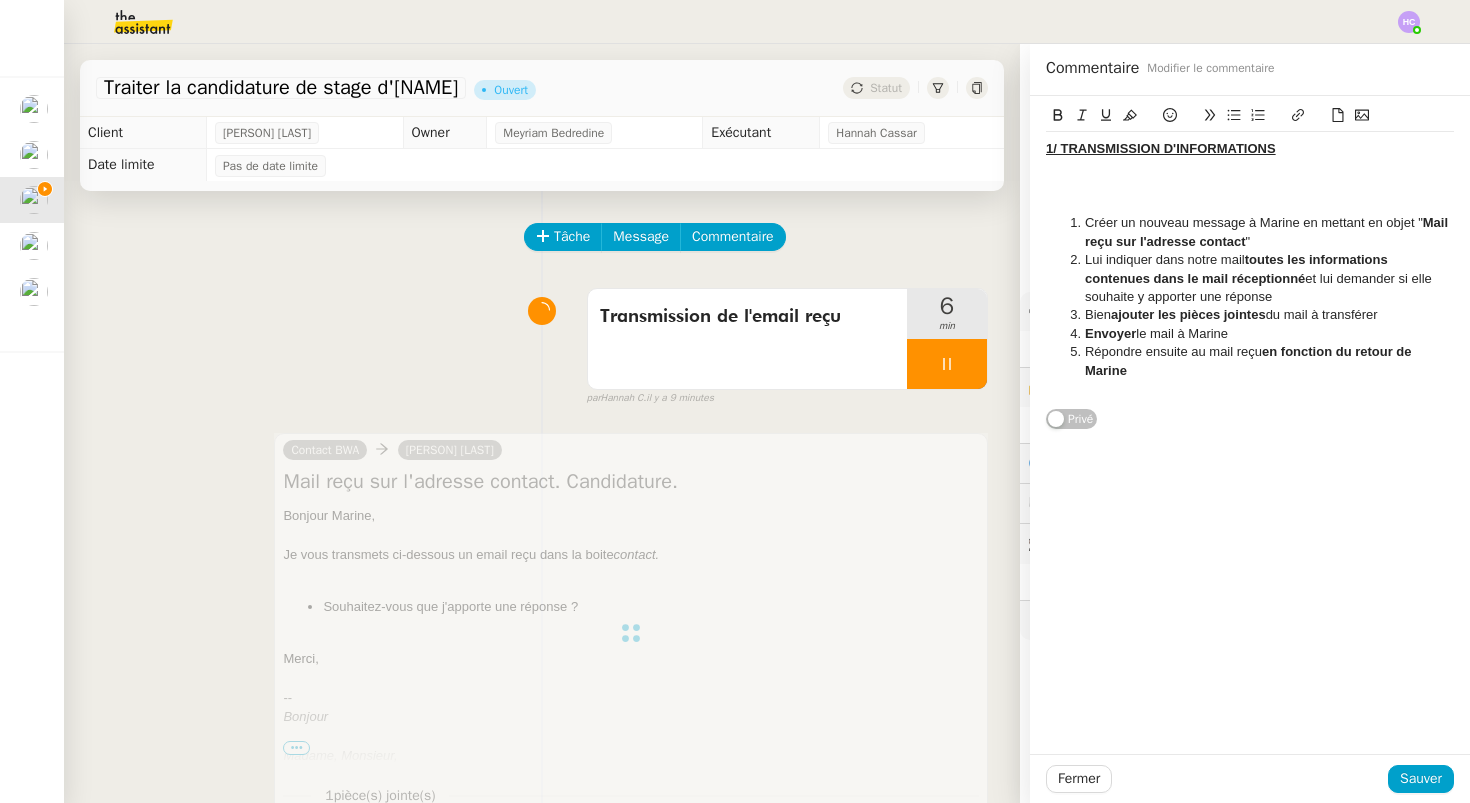 click on "1/ TRANSMISSION D'INFORMATIONS" 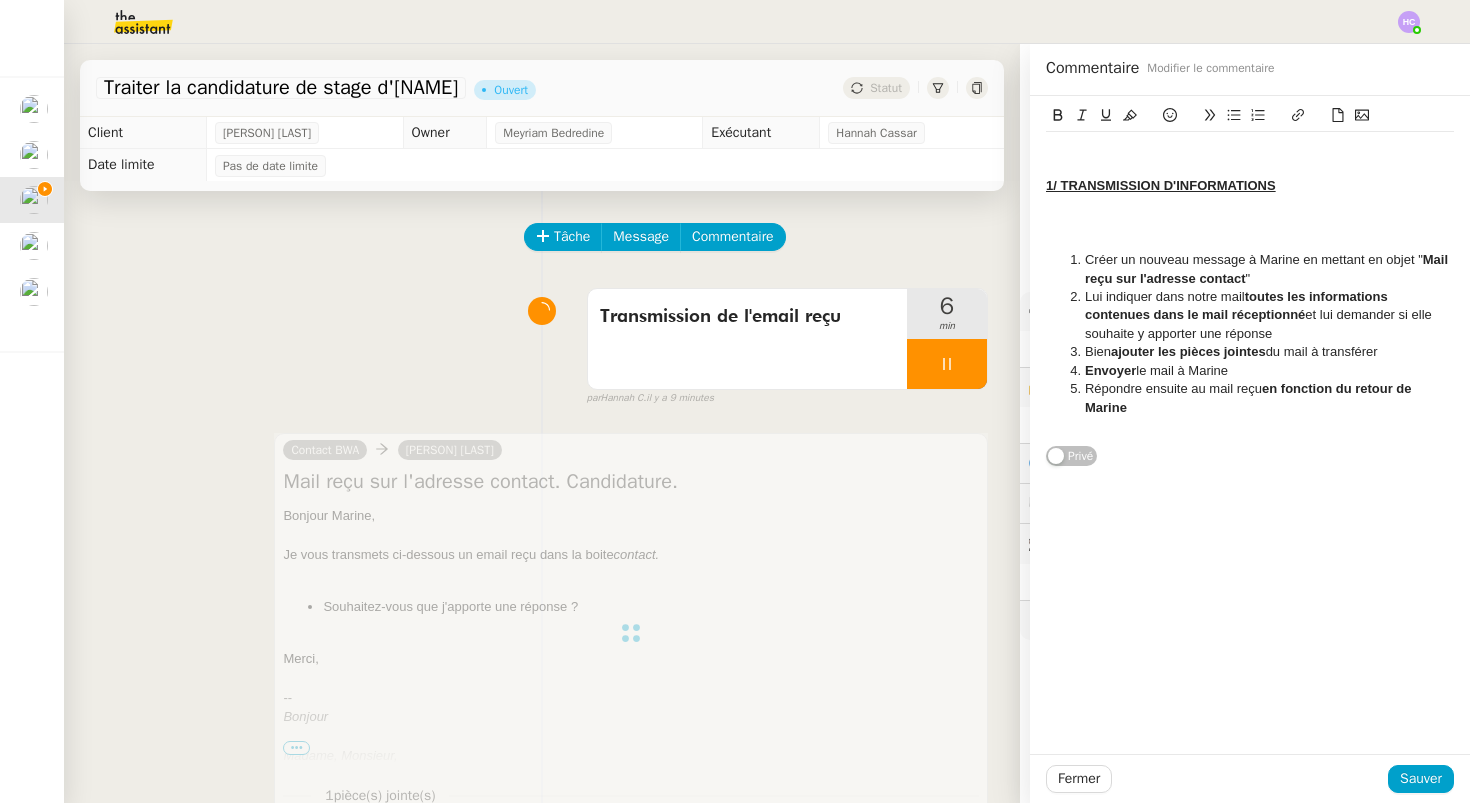 type 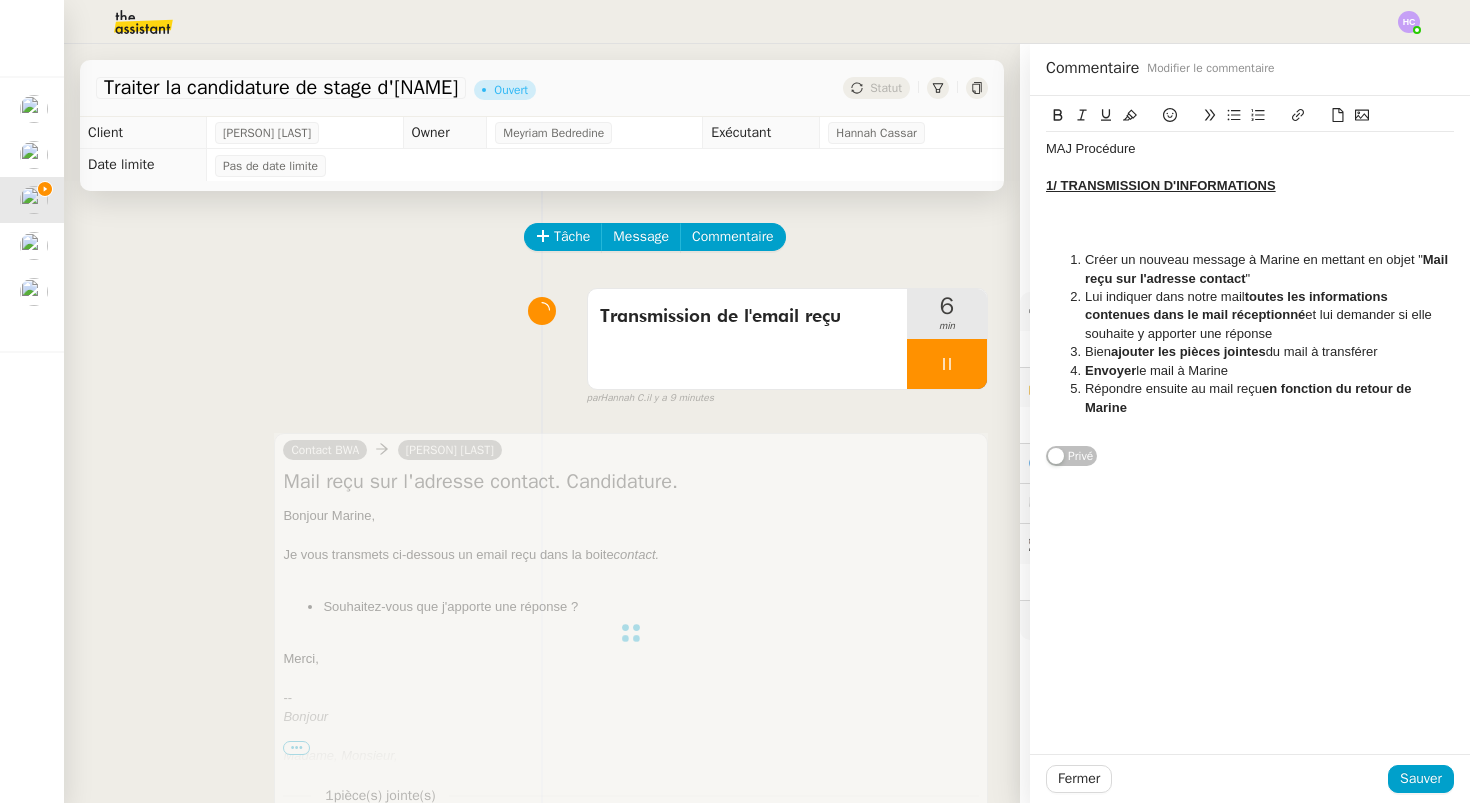 click on "Contact BWA      [FIRST] [LAST]  Mail reçu sur l'adresse contact. Candidature.
Bonjour [FIRST], Je vous transmets ci-dessous un email reçu dans la boite  contact.  Souhaitez-vous que j'apporte une réponse ? Merci, -- Bonjour Madame, Monsieur, Je me permets de vous adresser ma candidature pour un stage professionnel au sein de votre agence d’architecture. Actuellement en sixième année à l’École Nationale d’Architecture et d’Urbanisme de Tunis, je poursuis en parallèle un stage professionnel à Tunis, ce qui me permet de consolider mes compétences pratiques et mon sens du travail en équipe. Tout au long de mon cursus, j’ai développé une maîtrise des outils de conception et de visualisation tels que Rhinoceros, Grasshopper, Revit, AutoCAD, V-Ray, Twinmotion, et d’autres logiciels indispensables à la conception architecturale contemporaine. Ma curiosité, ma rigueur et mon sens du travail en équipe me permettent de m’adapter rapidement à de nouveaux défis. [FIRST] [LAST]  1" at bounding box center [542, 643] 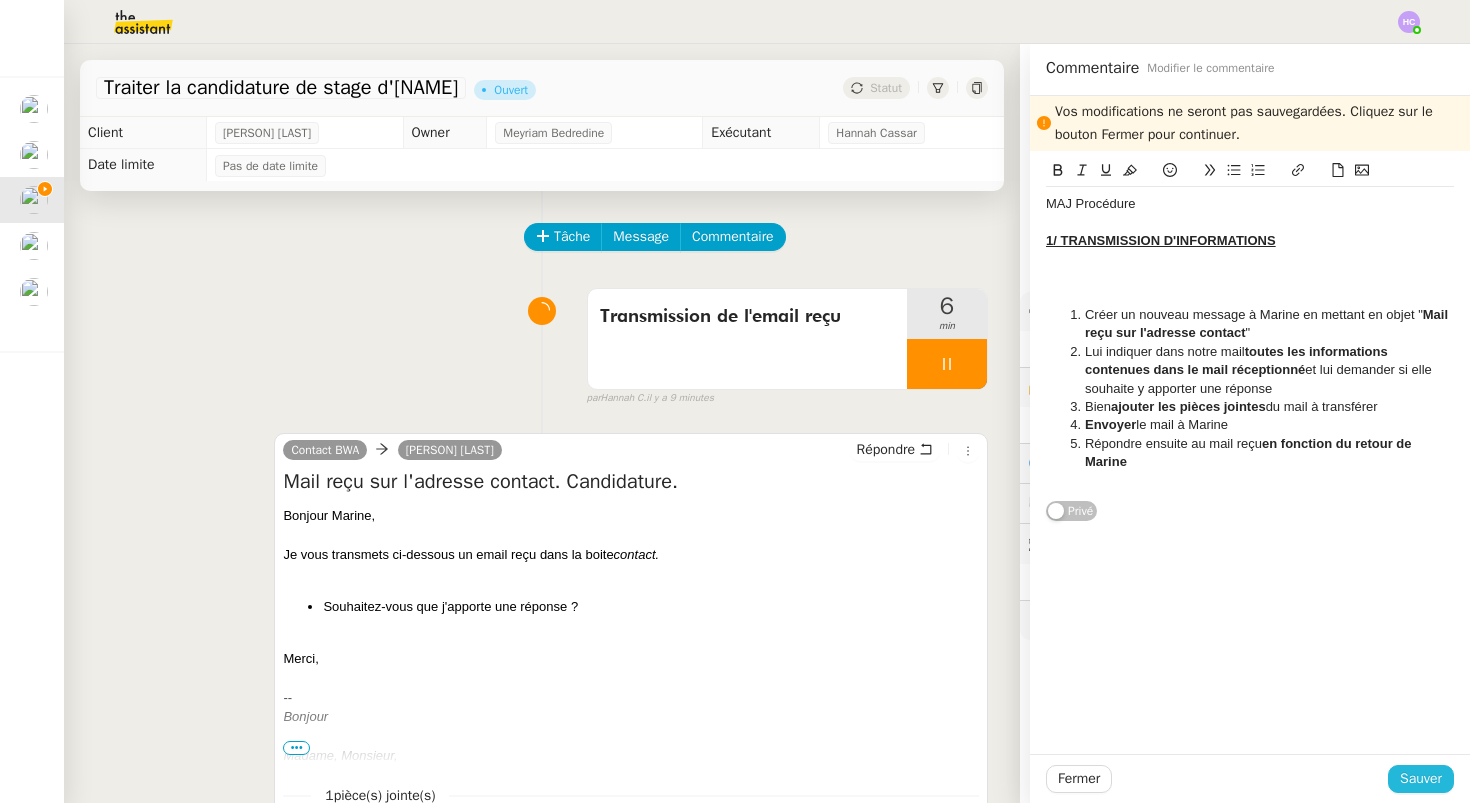 click on "Sauver" 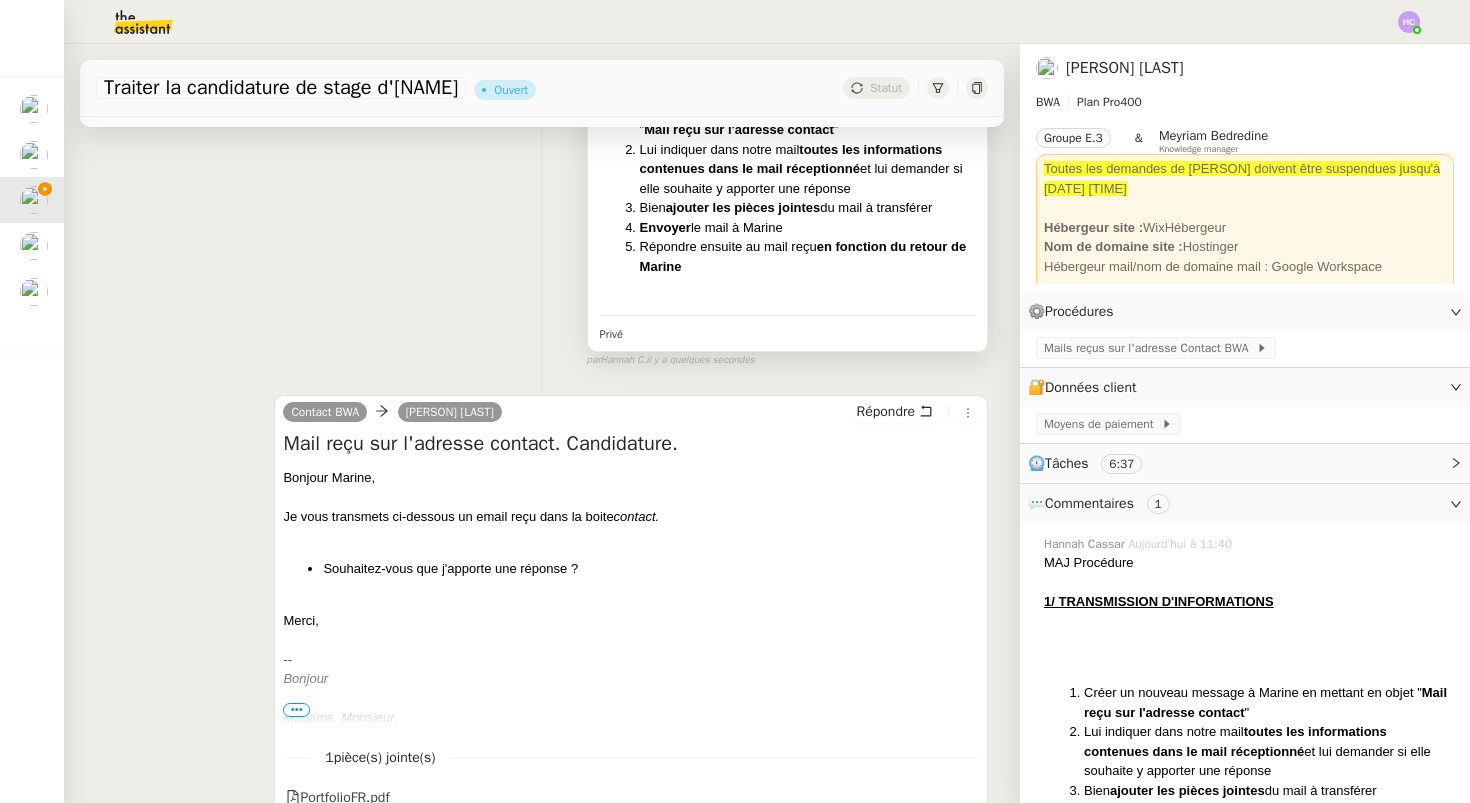 scroll, scrollTop: 587, scrollLeft: 0, axis: vertical 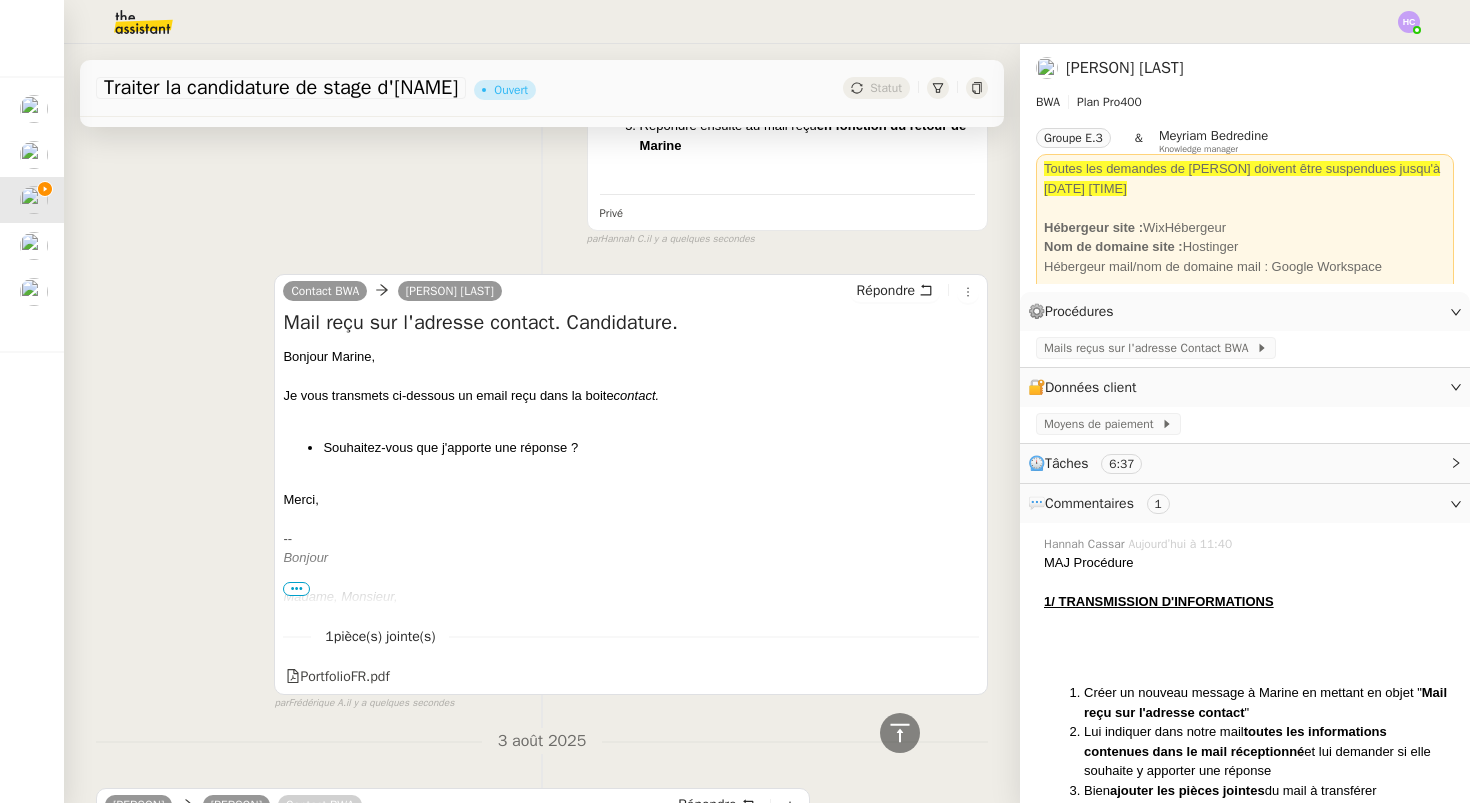 click on "Je vous transmets ci-dessous un email reçu dans la boite  contact." at bounding box center (631, 396) 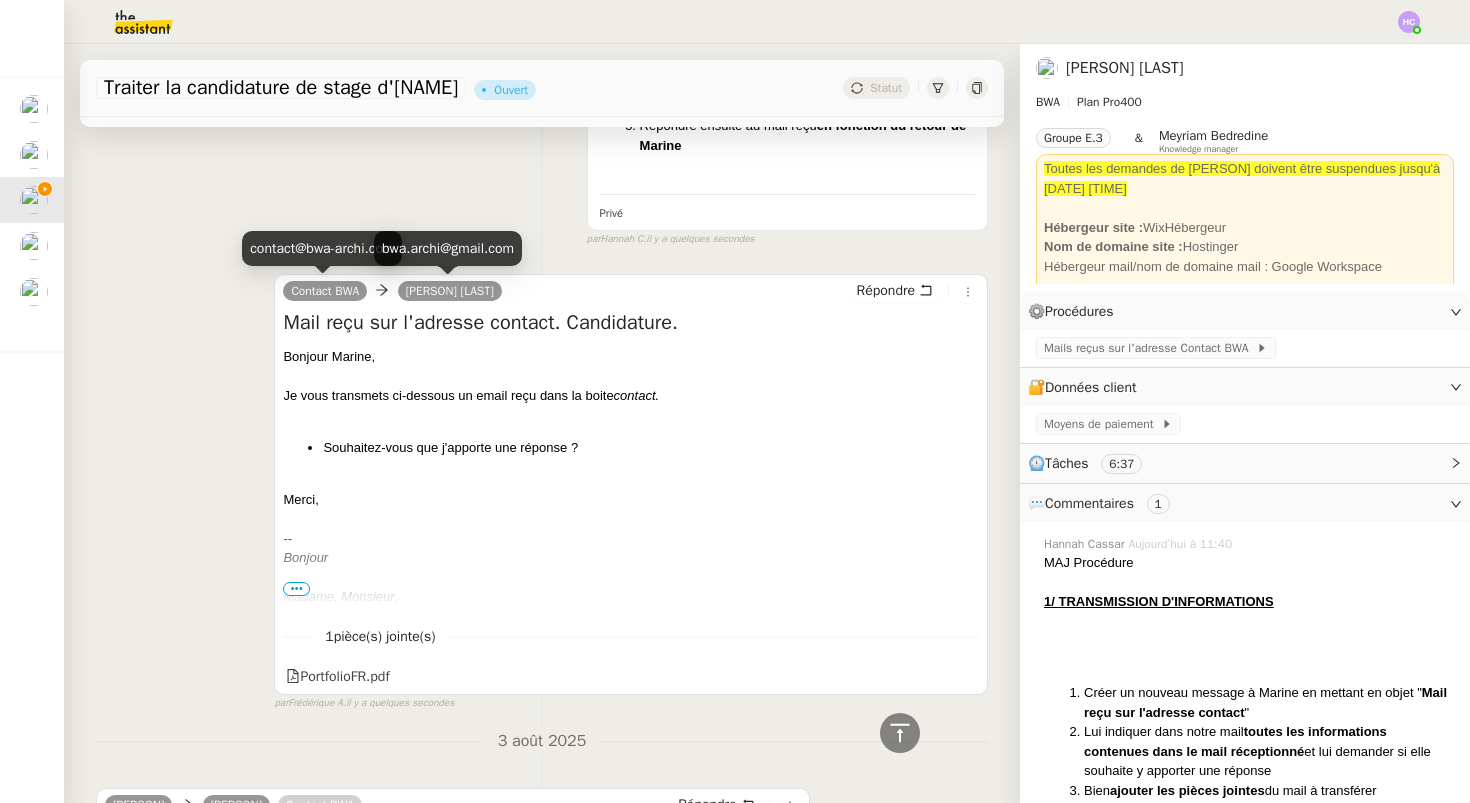 click on "[PERSON] [LAST]" at bounding box center (450, 291) 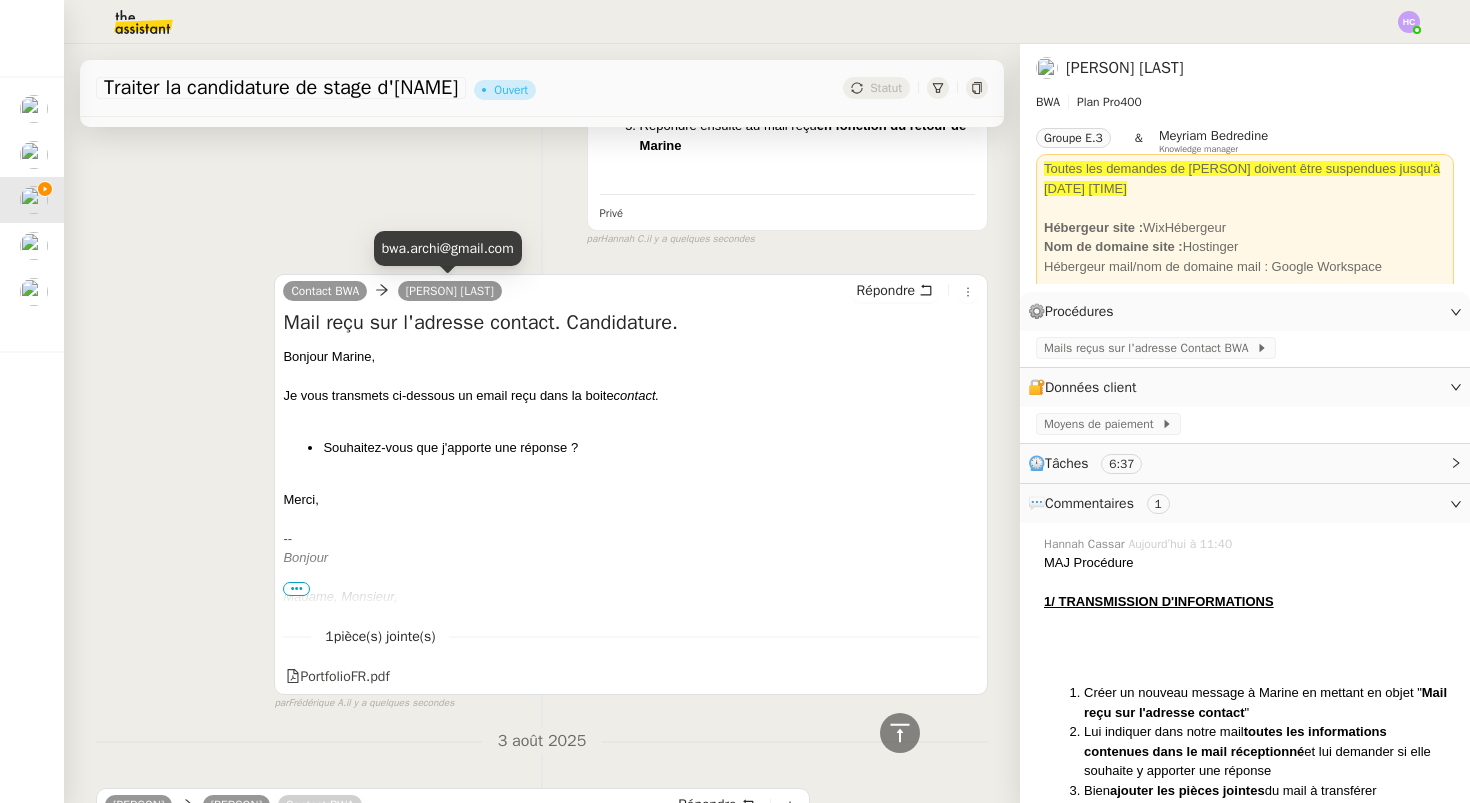 click on "bwa.archi@gmail.com" at bounding box center [448, 248] 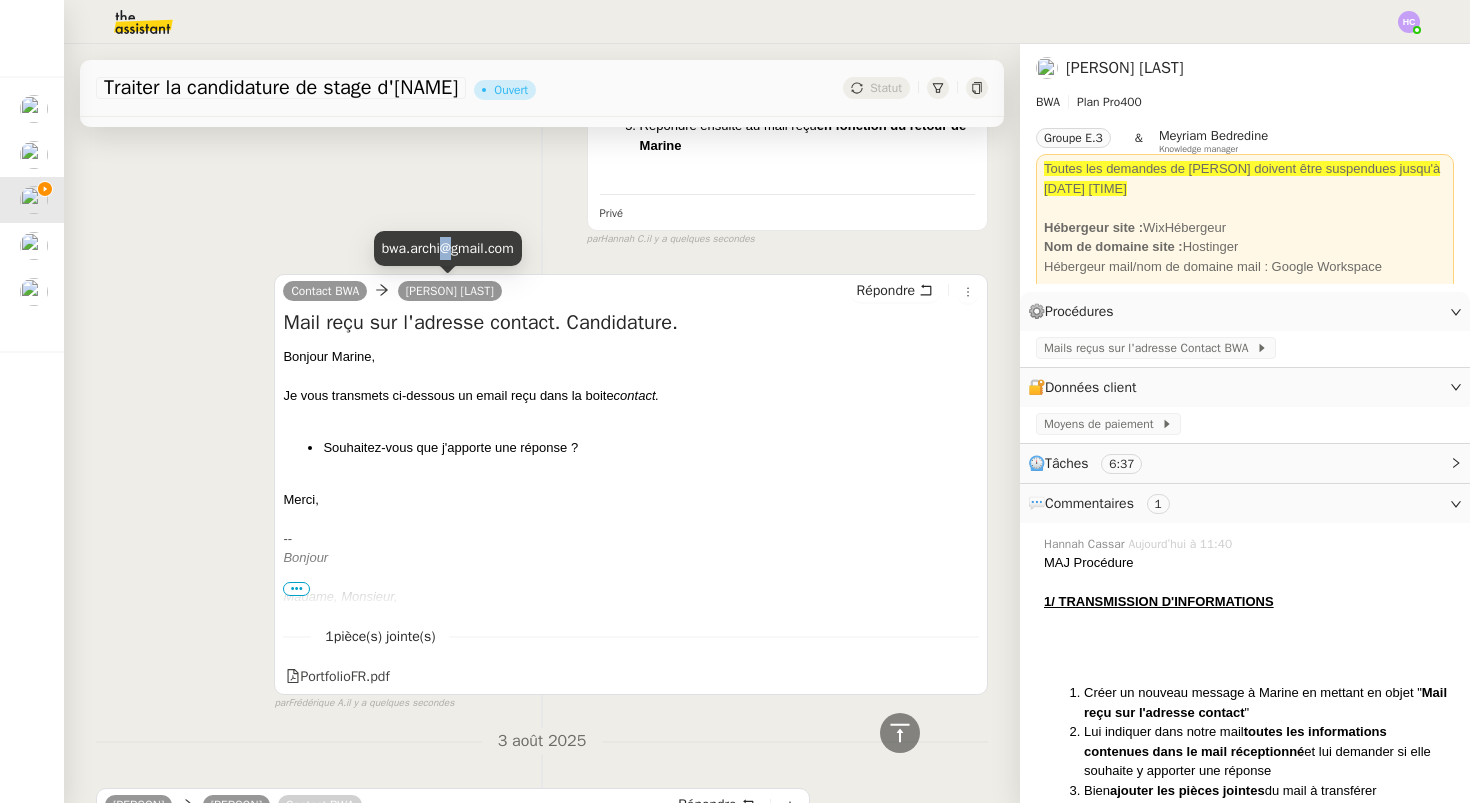 click on "bwa.archi@gmail.com" at bounding box center (448, 248) 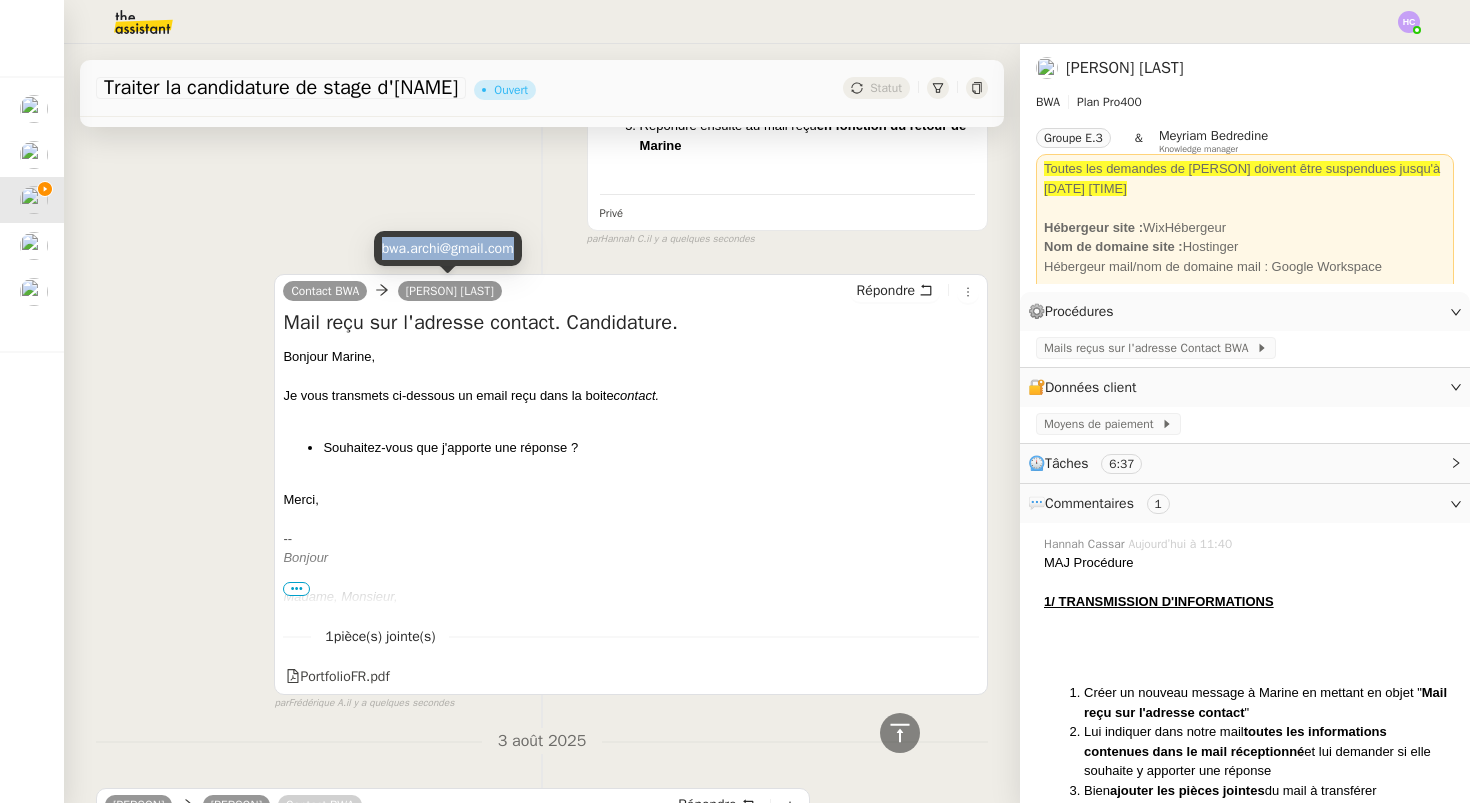 click on "bwa.archi@gmail.com" at bounding box center (448, 248) 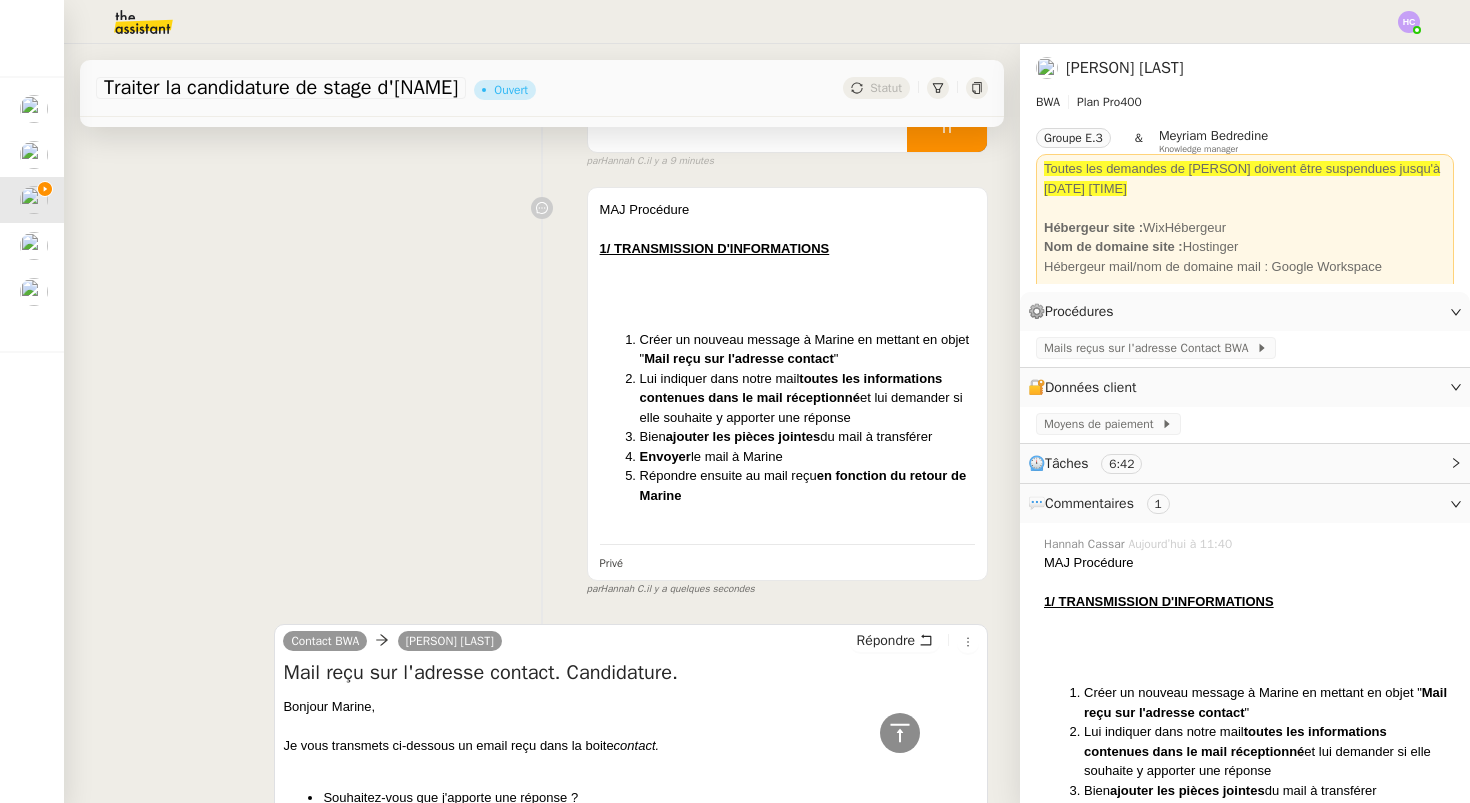scroll, scrollTop: 141, scrollLeft: 0, axis: vertical 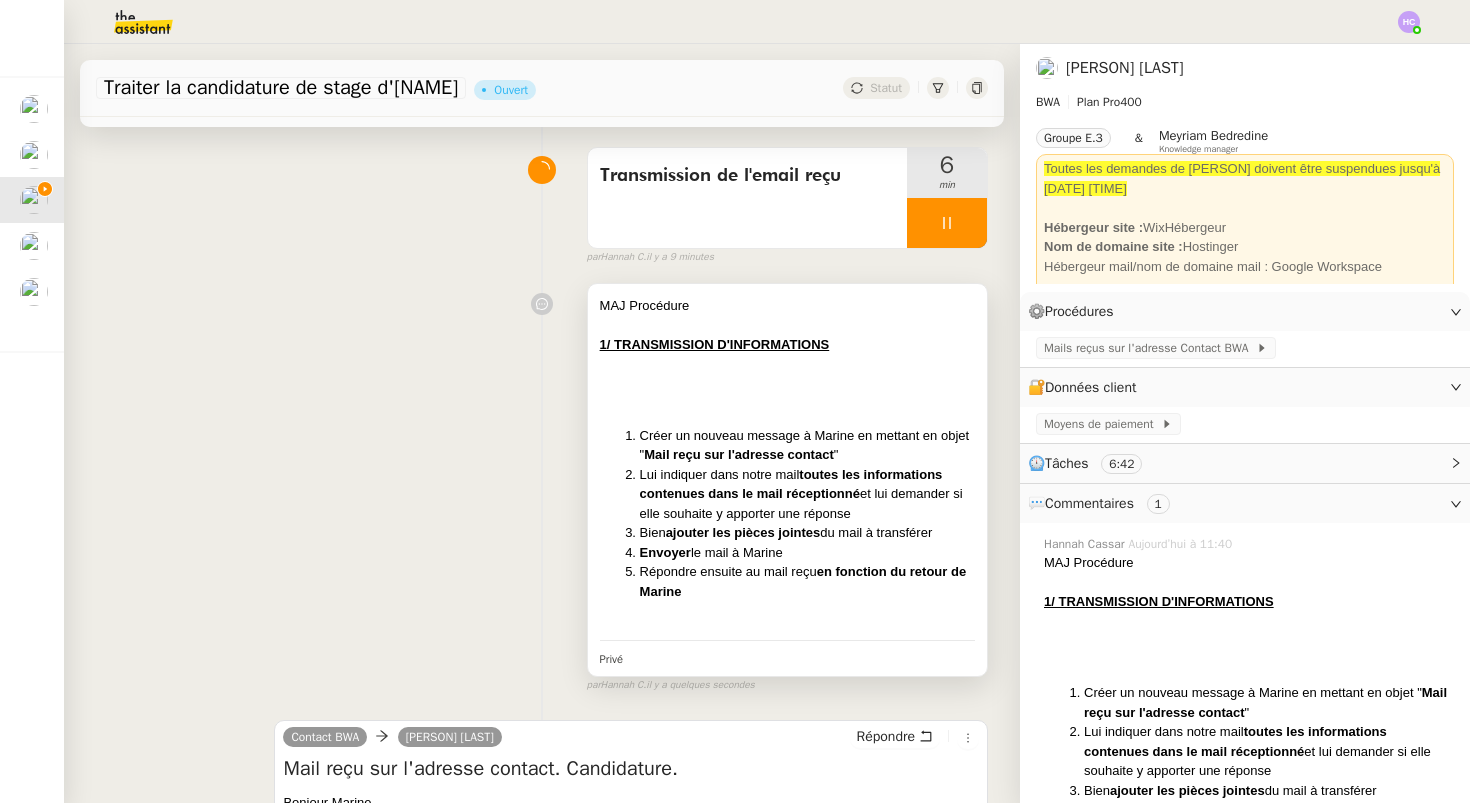 click at bounding box center (787, 364) 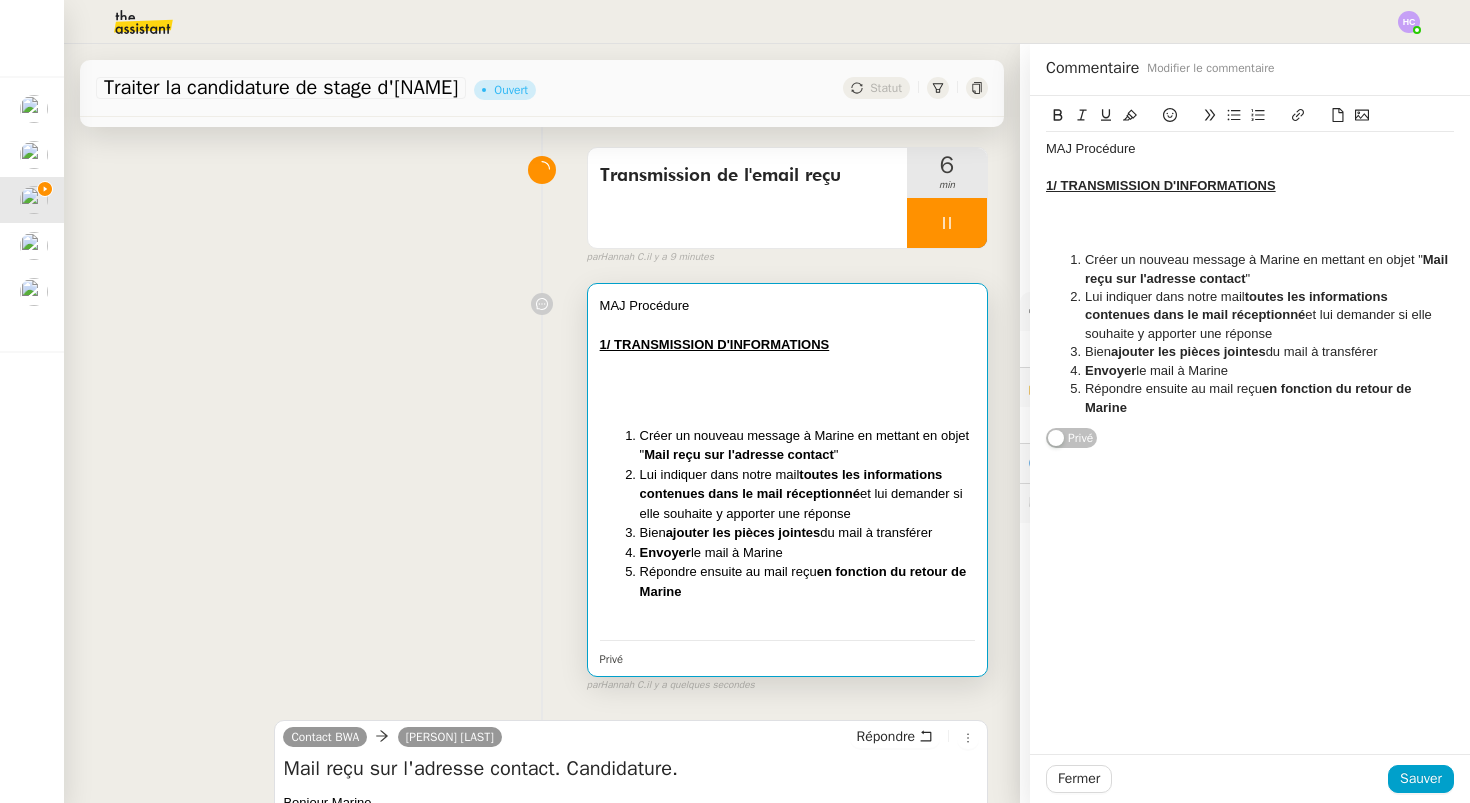 click on "Envoyer  le mail à [NAME]" 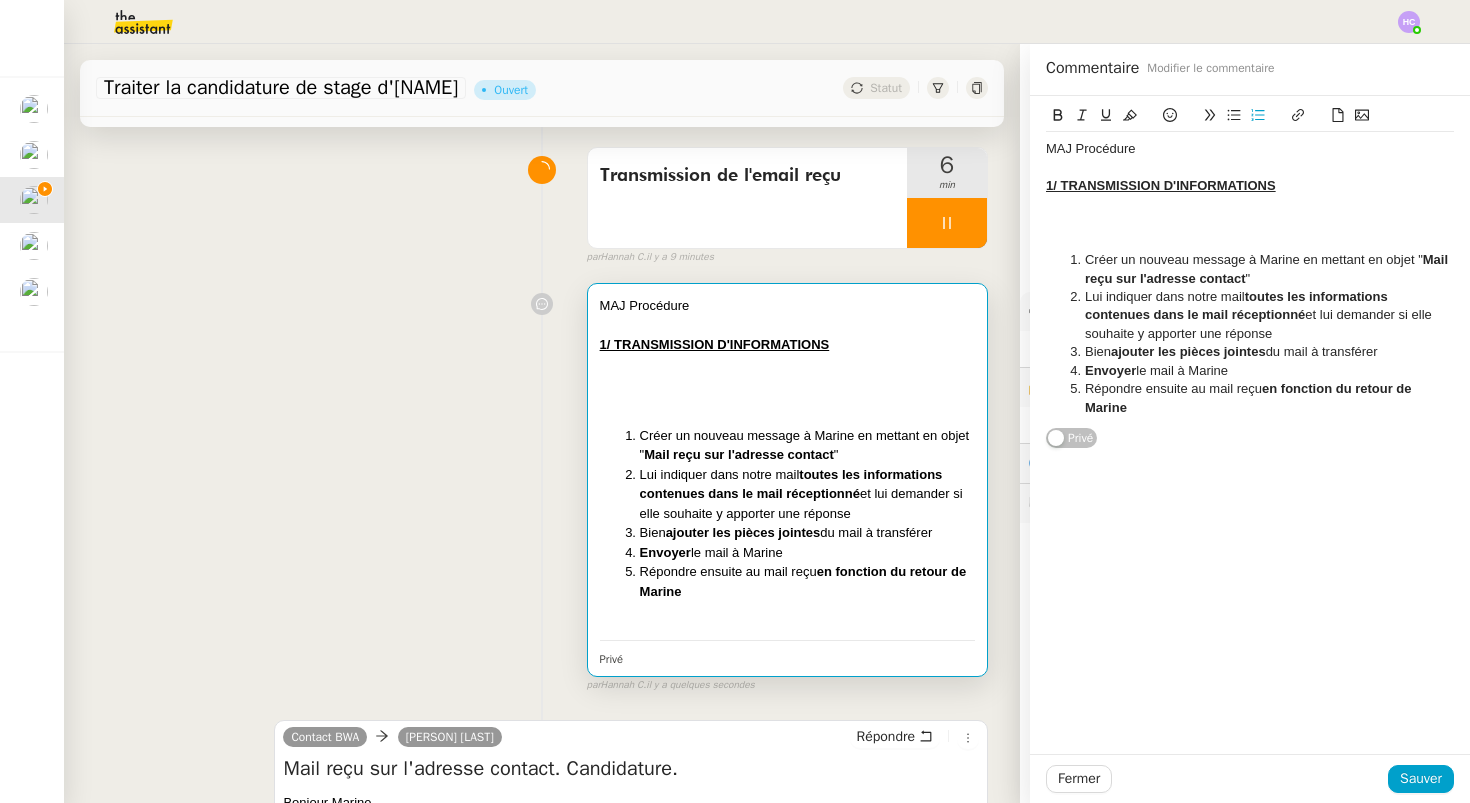 type 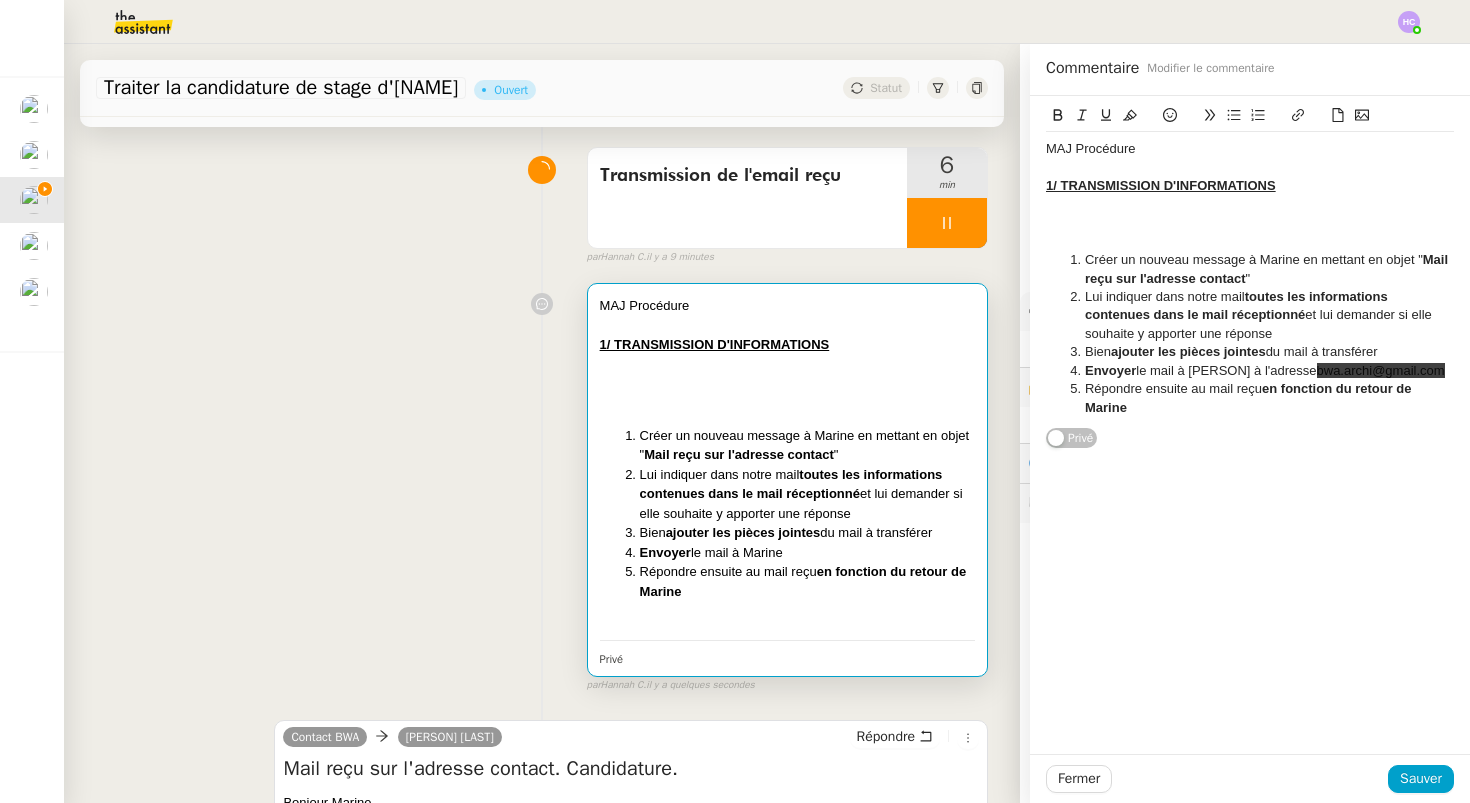 scroll, scrollTop: 0, scrollLeft: 0, axis: both 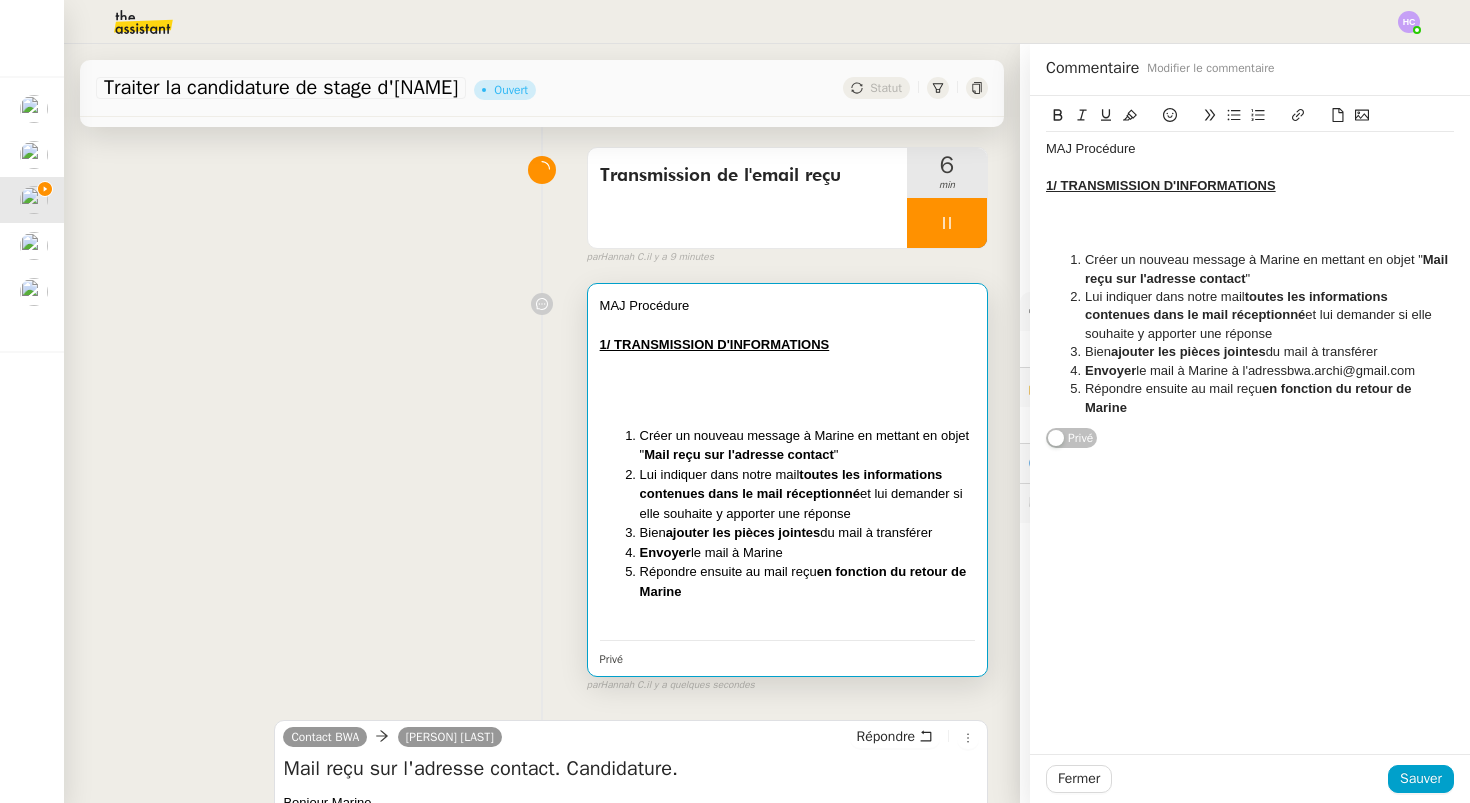 click on "Envoyer  le mail à [NAME] à l'adressbwa.archi@gmail.com" 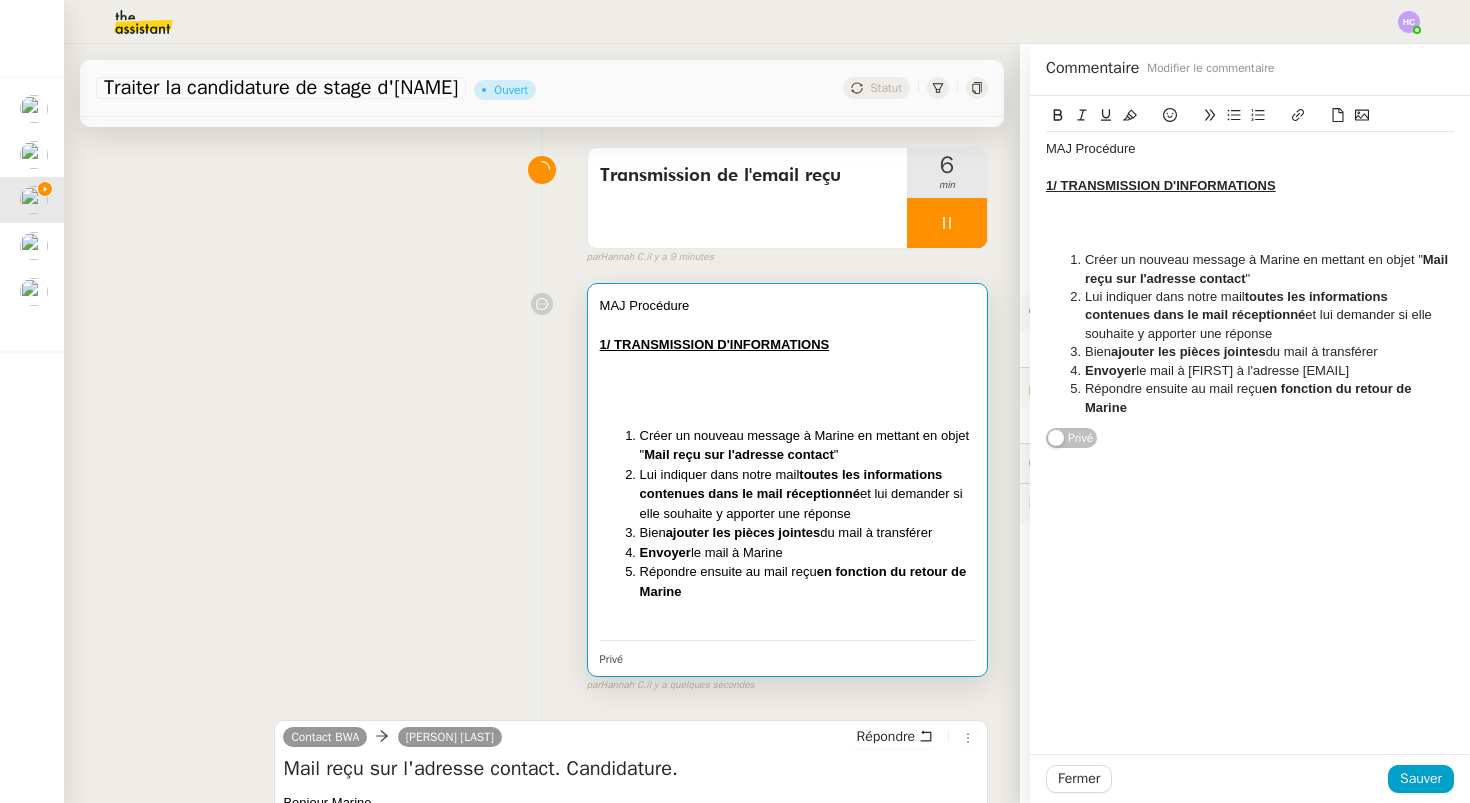 drag, startPoint x: 1438, startPoint y: 371, endPoint x: 1236, endPoint y: 377, distance: 202.0891 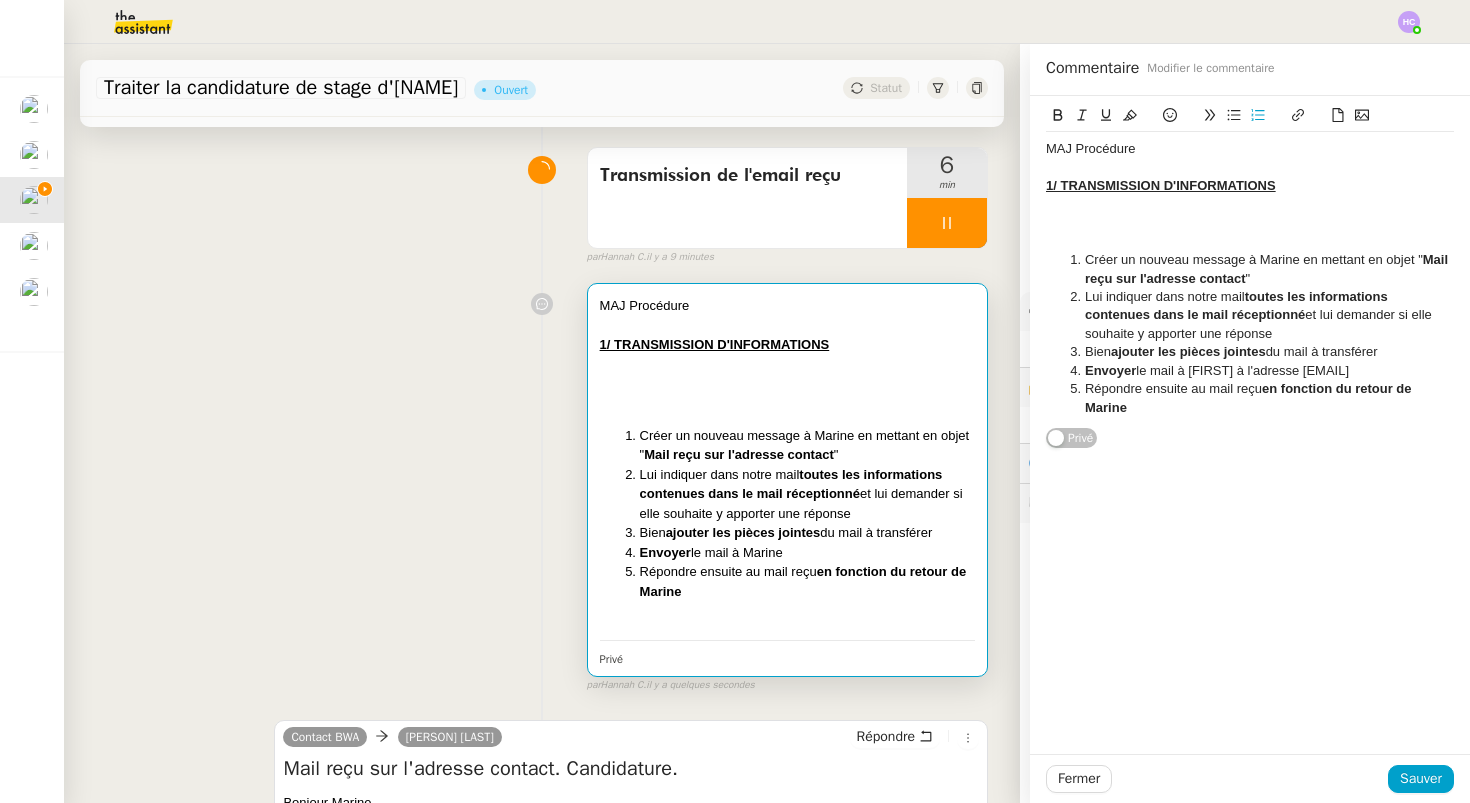 click 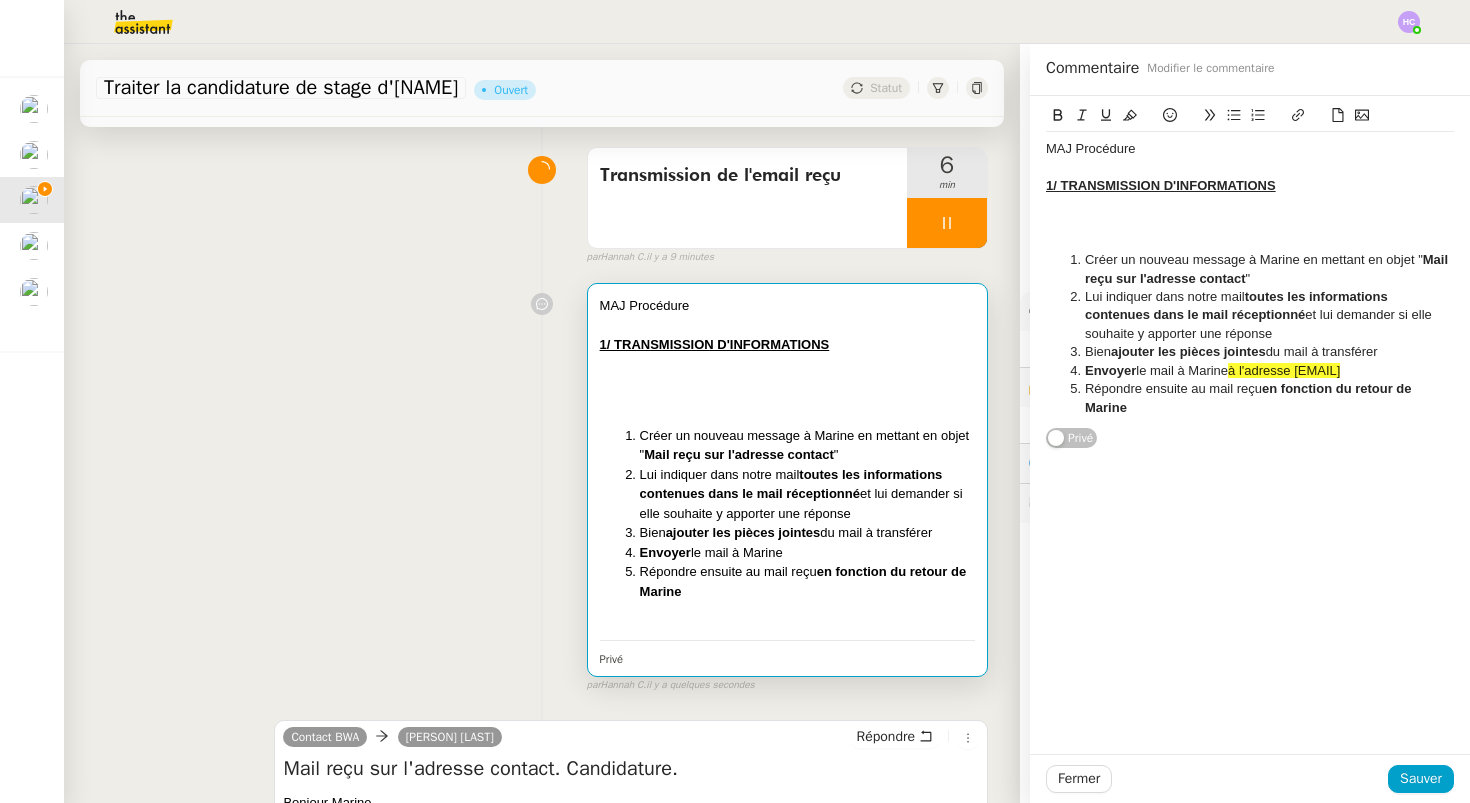 click on "MAJ Procédure 1/ TRANSMISSION D'INFORMATIONS Créer un nouveau message à [FIRST] en mettant en objet " Mail reçu sur l'adresse contact " Lui indiquer dans notre mail  toutes les informations contenues dans le mail réceptionné  et lui demander si elle souhaite y apporter une réponse Bien  ajouter les pièces jointes  du mail à transférer Envoyer  le mail à [FIRST]  à l'adresse [EMAIL] Répondre ensuite au mail reçu  en fonction du retour de [FIRST] Privé" 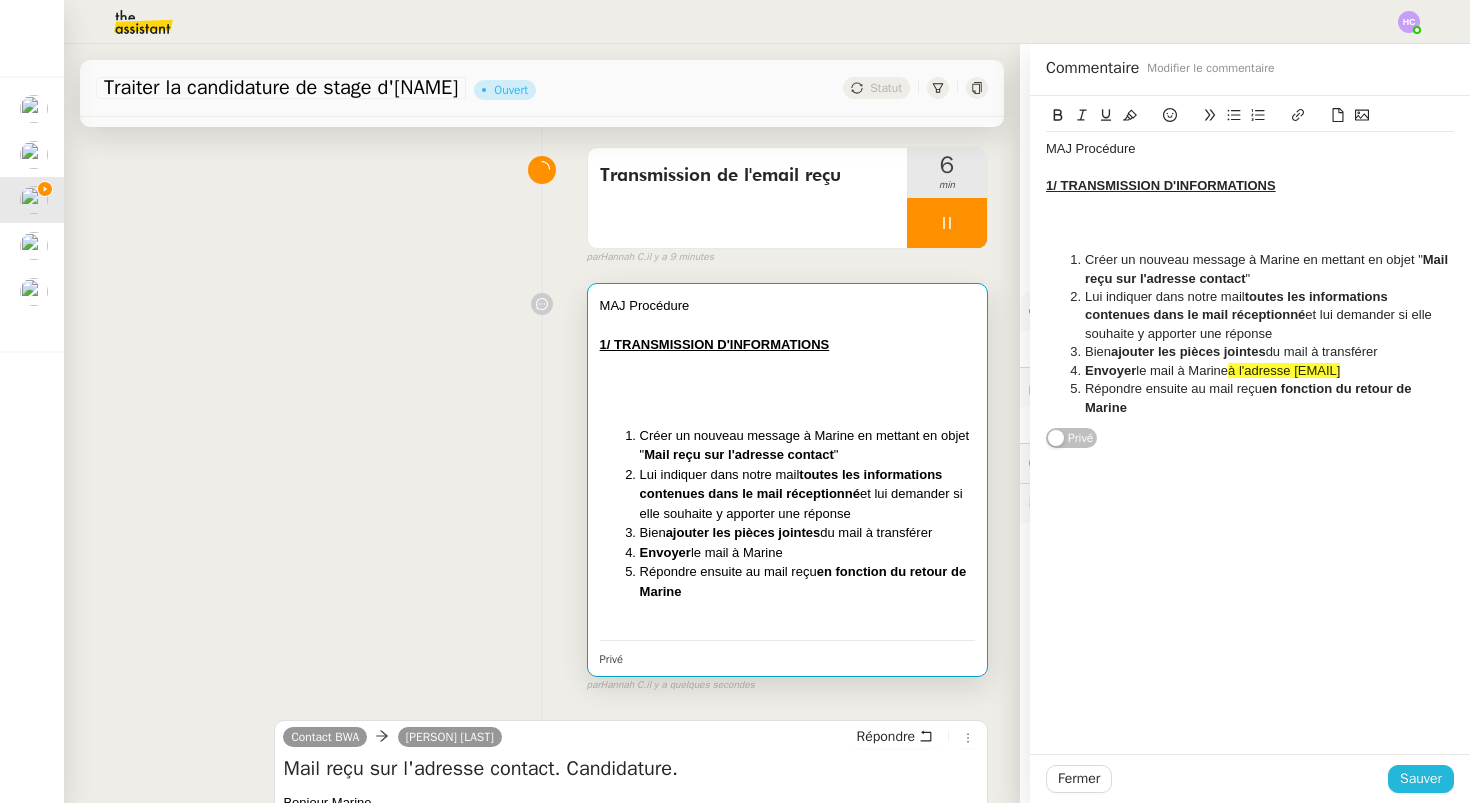 click on "Sauver" 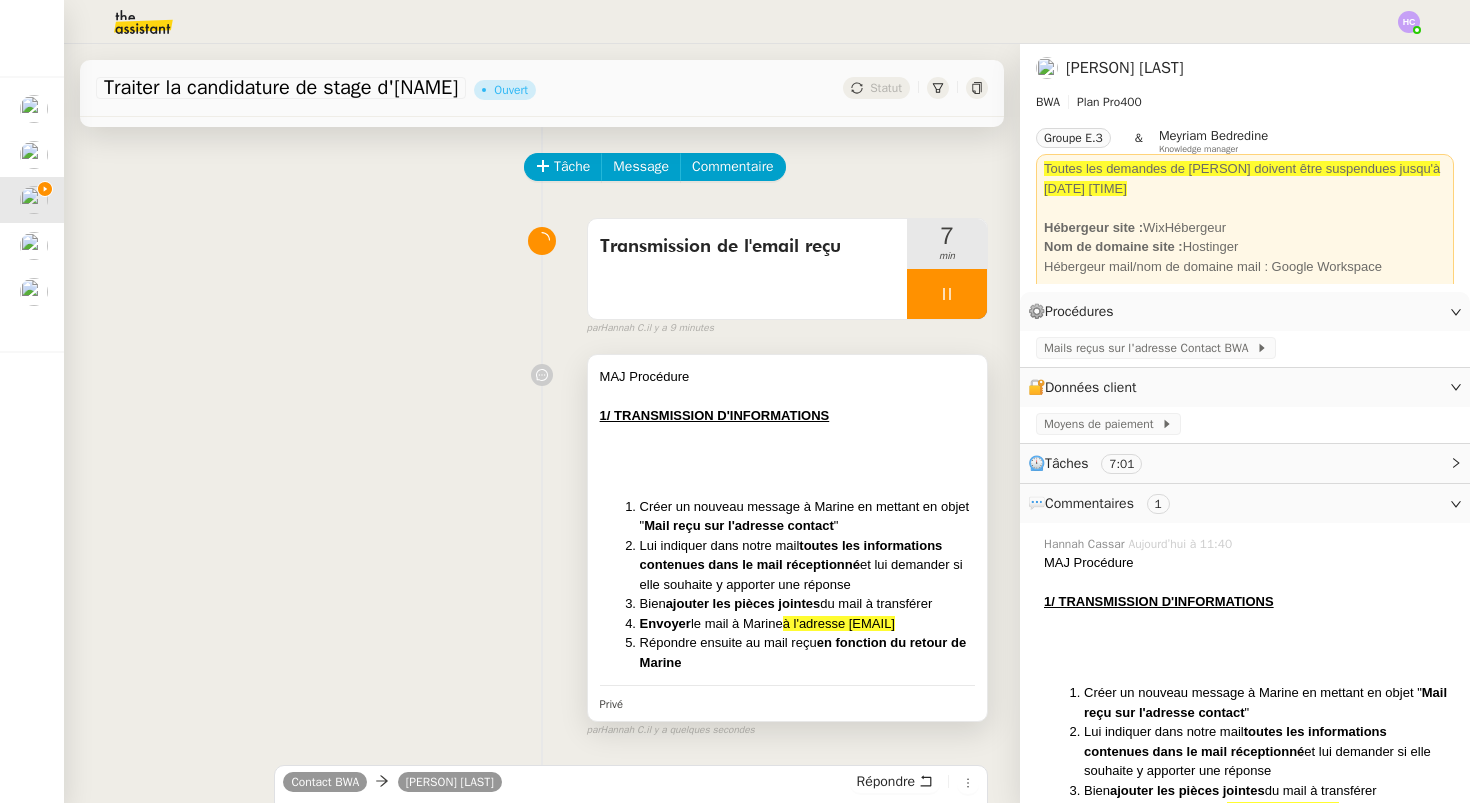 scroll, scrollTop: 0, scrollLeft: 0, axis: both 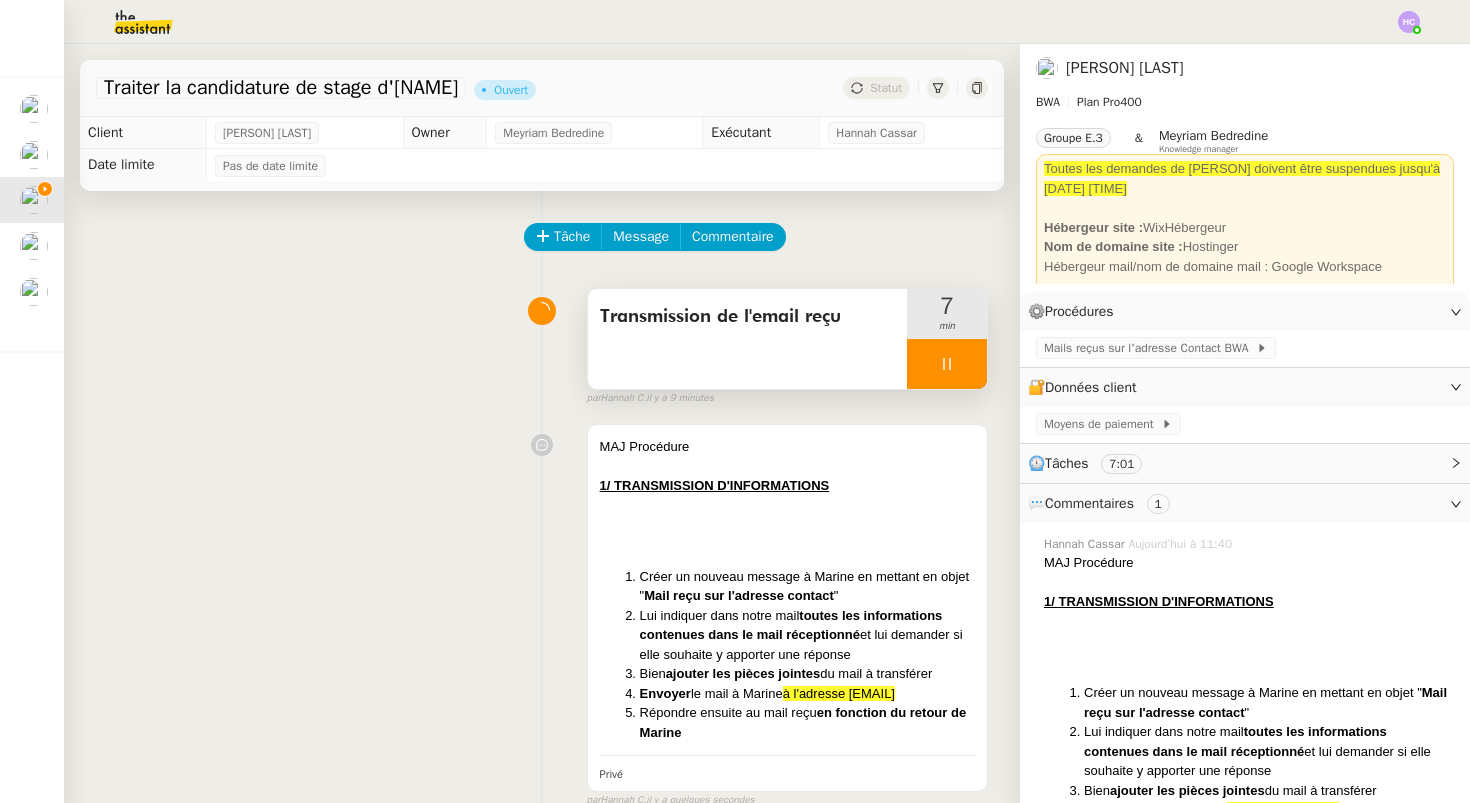 click 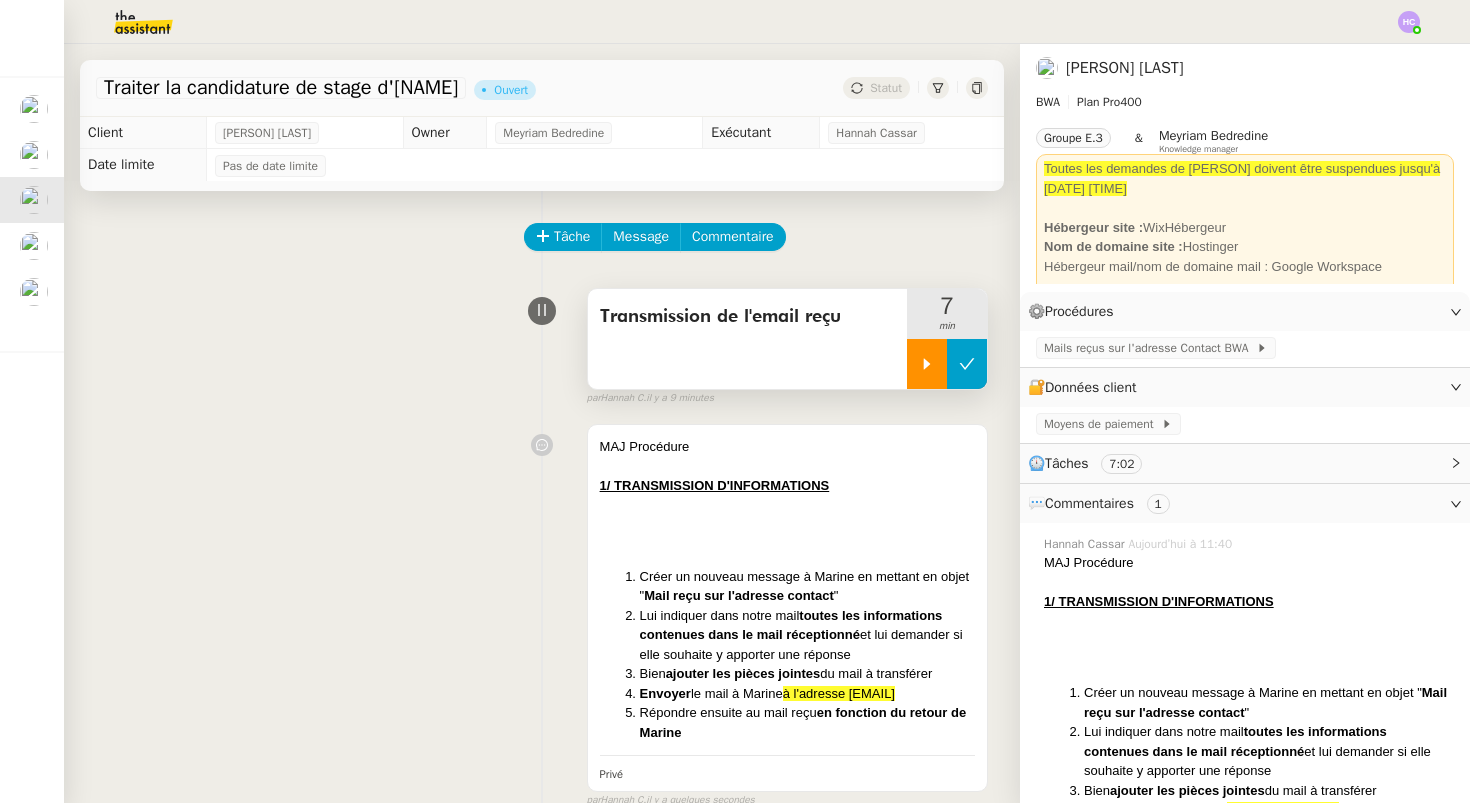 click 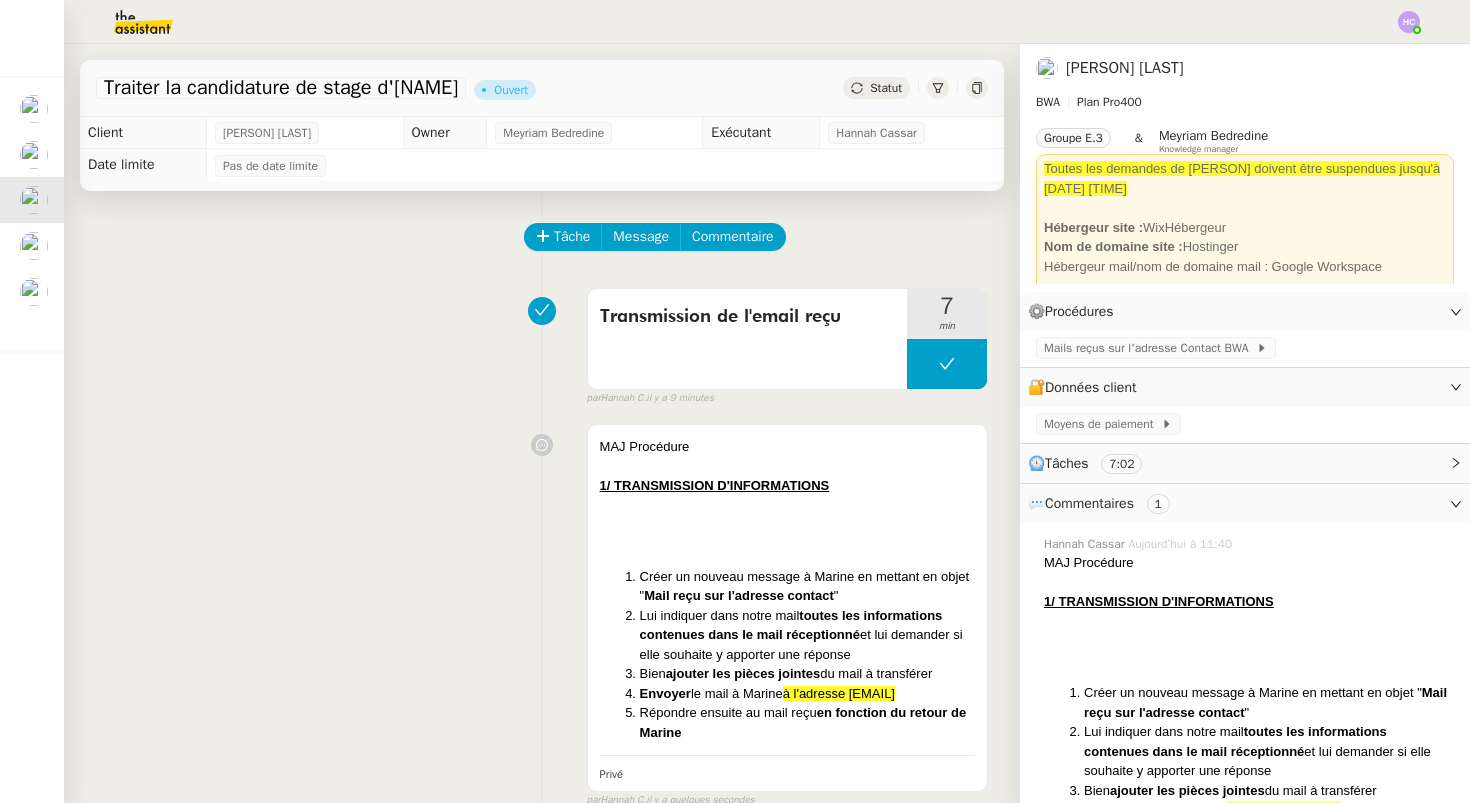click on "Statut" 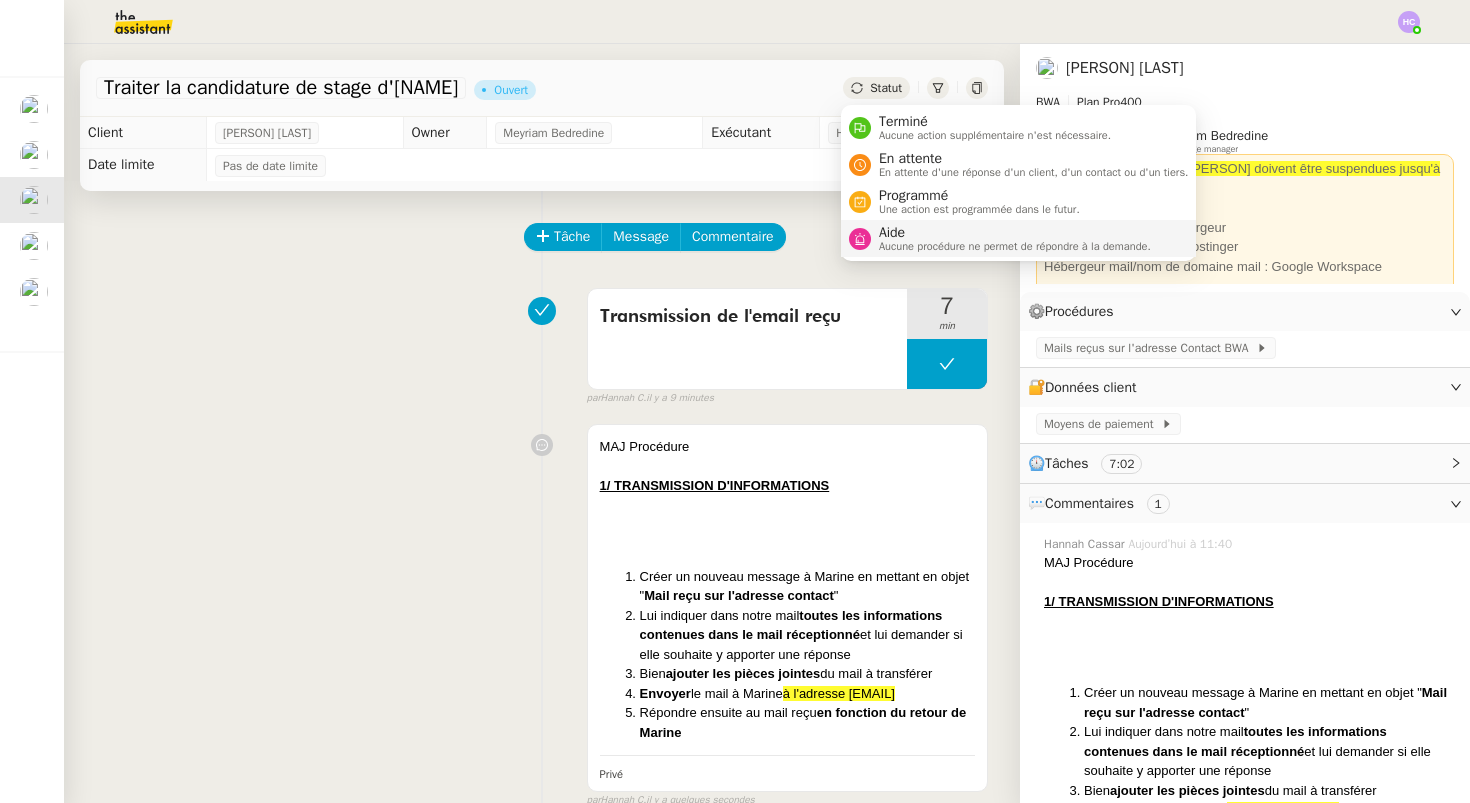 click on "Aide" at bounding box center [1015, 233] 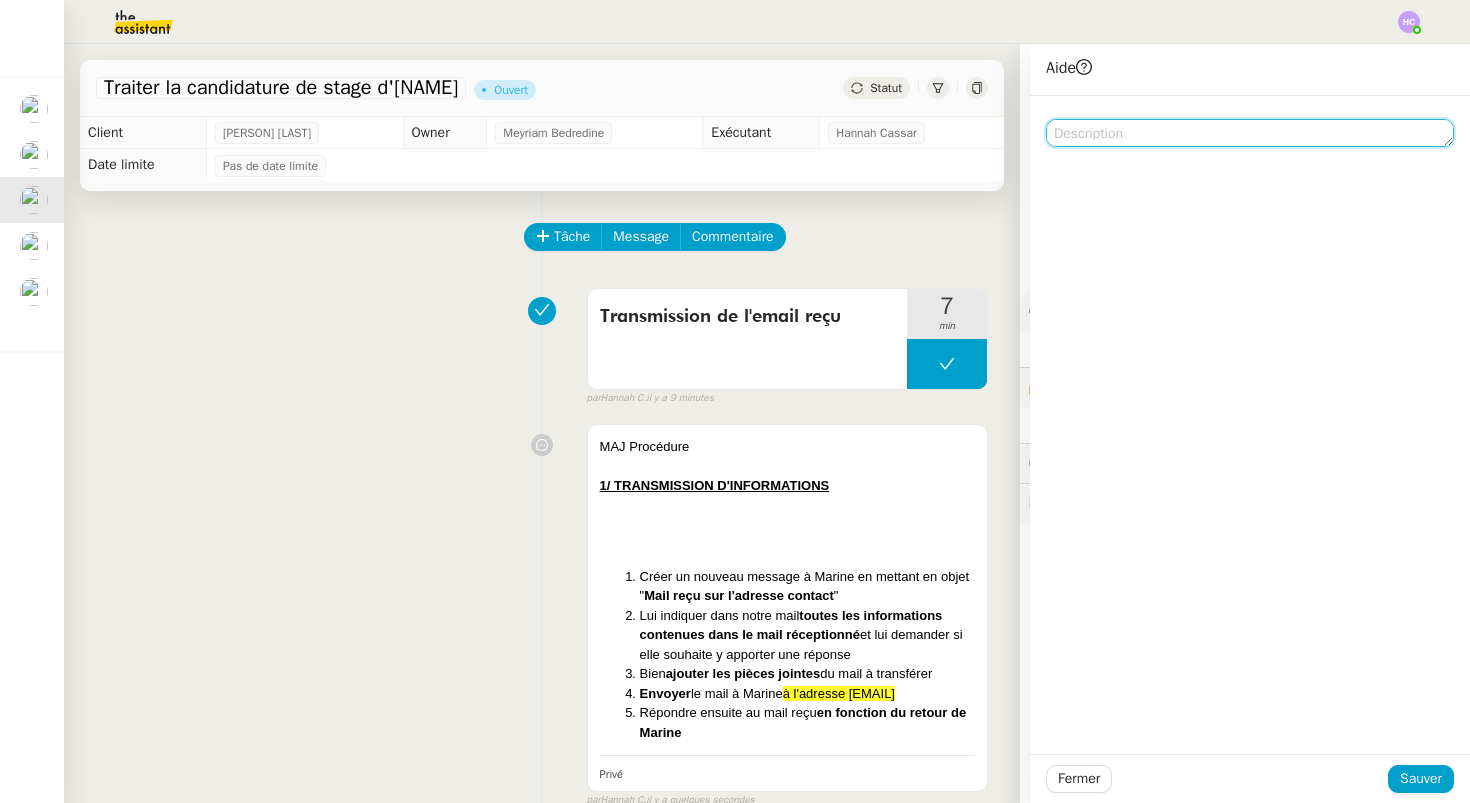 click 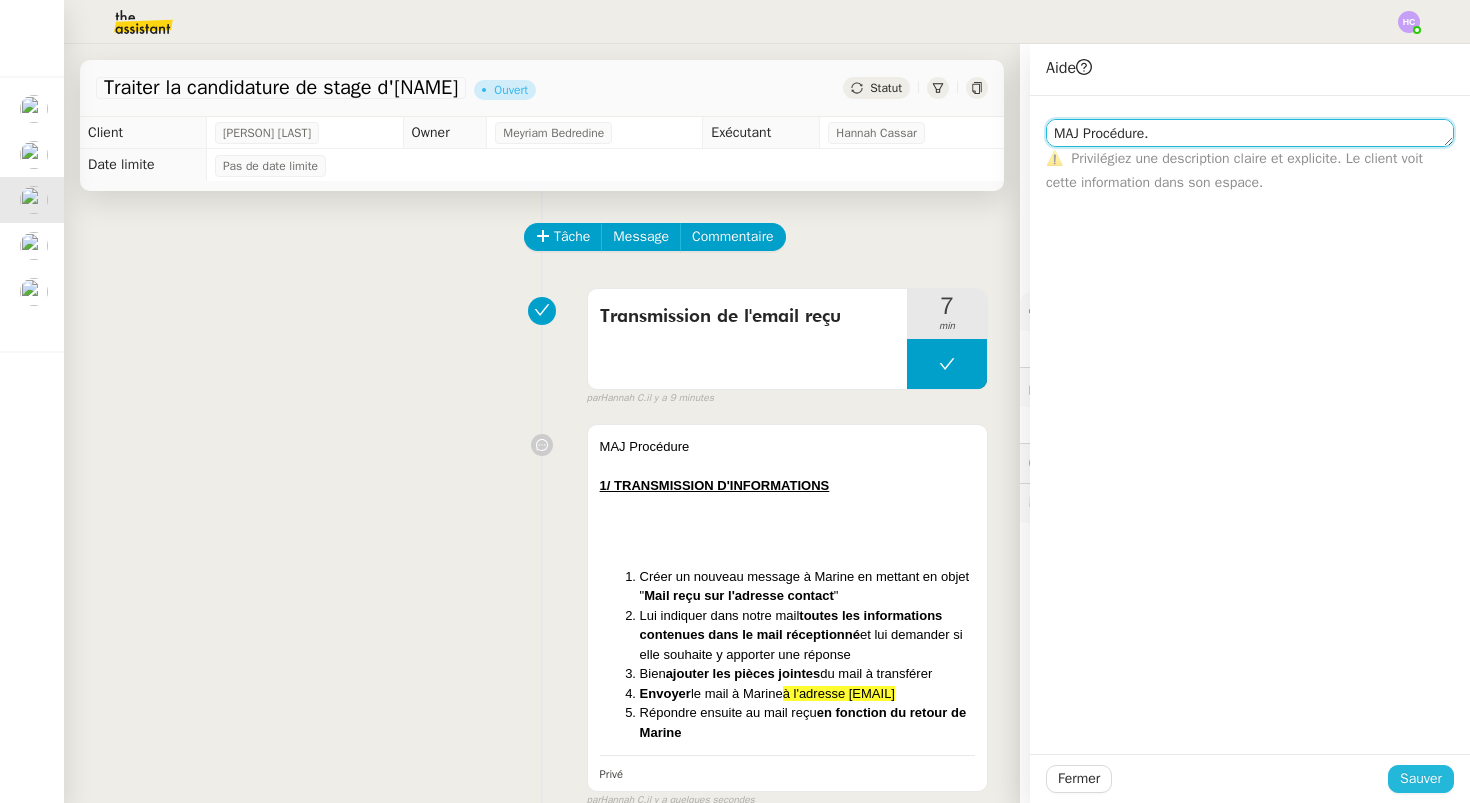 type on "MAJ Procédure." 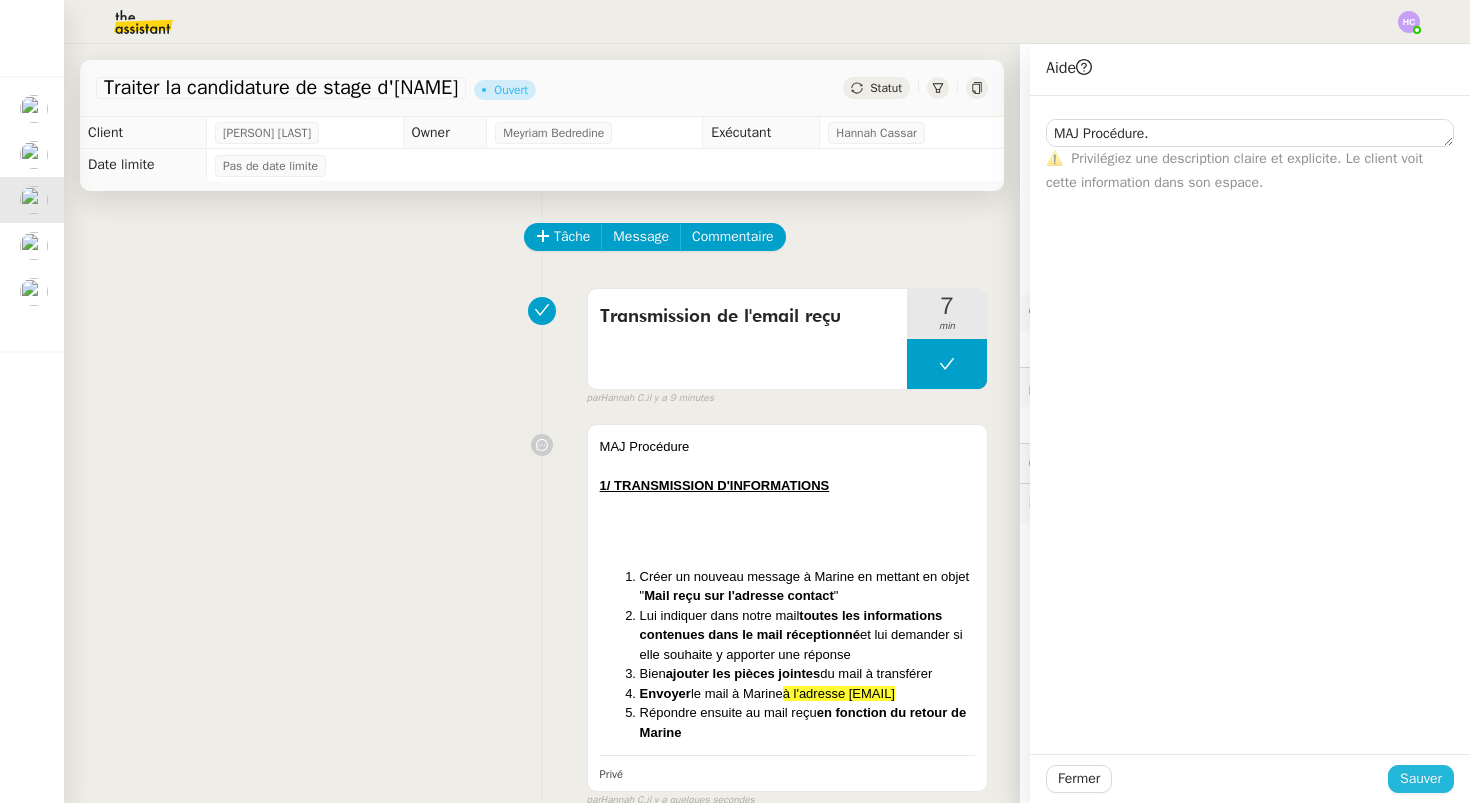 click on "Sauver" 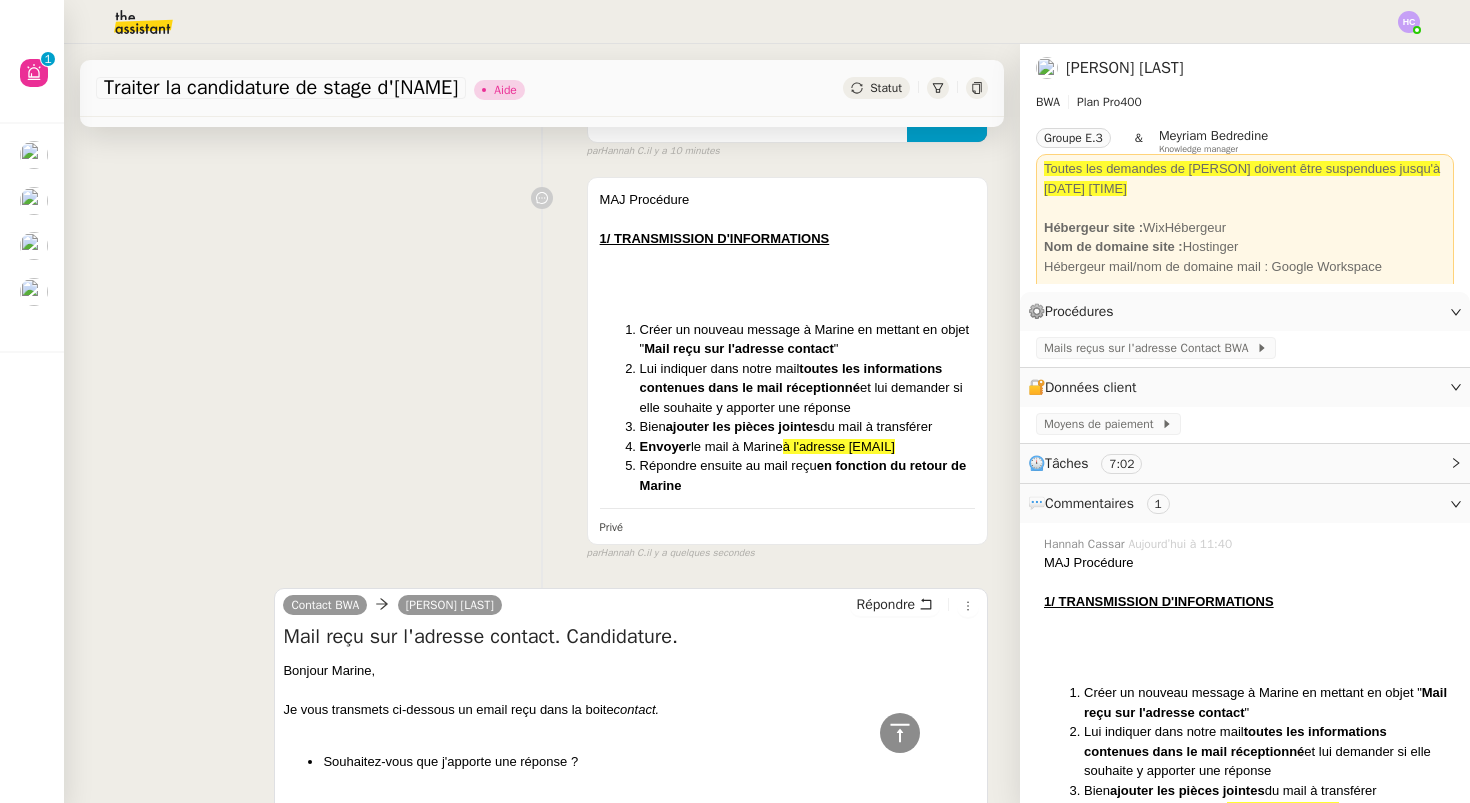 scroll, scrollTop: 0, scrollLeft: 0, axis: both 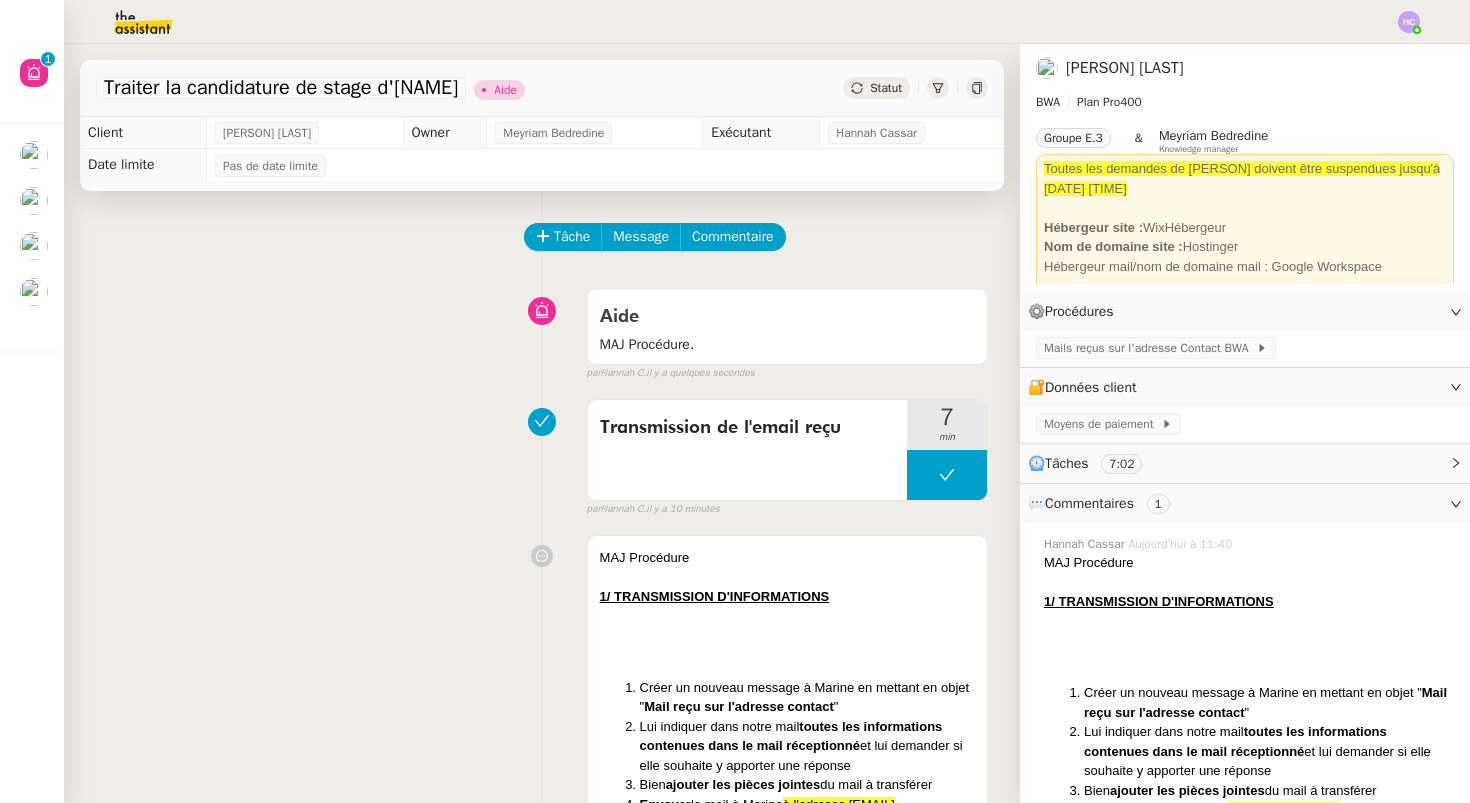 click on "Statut" 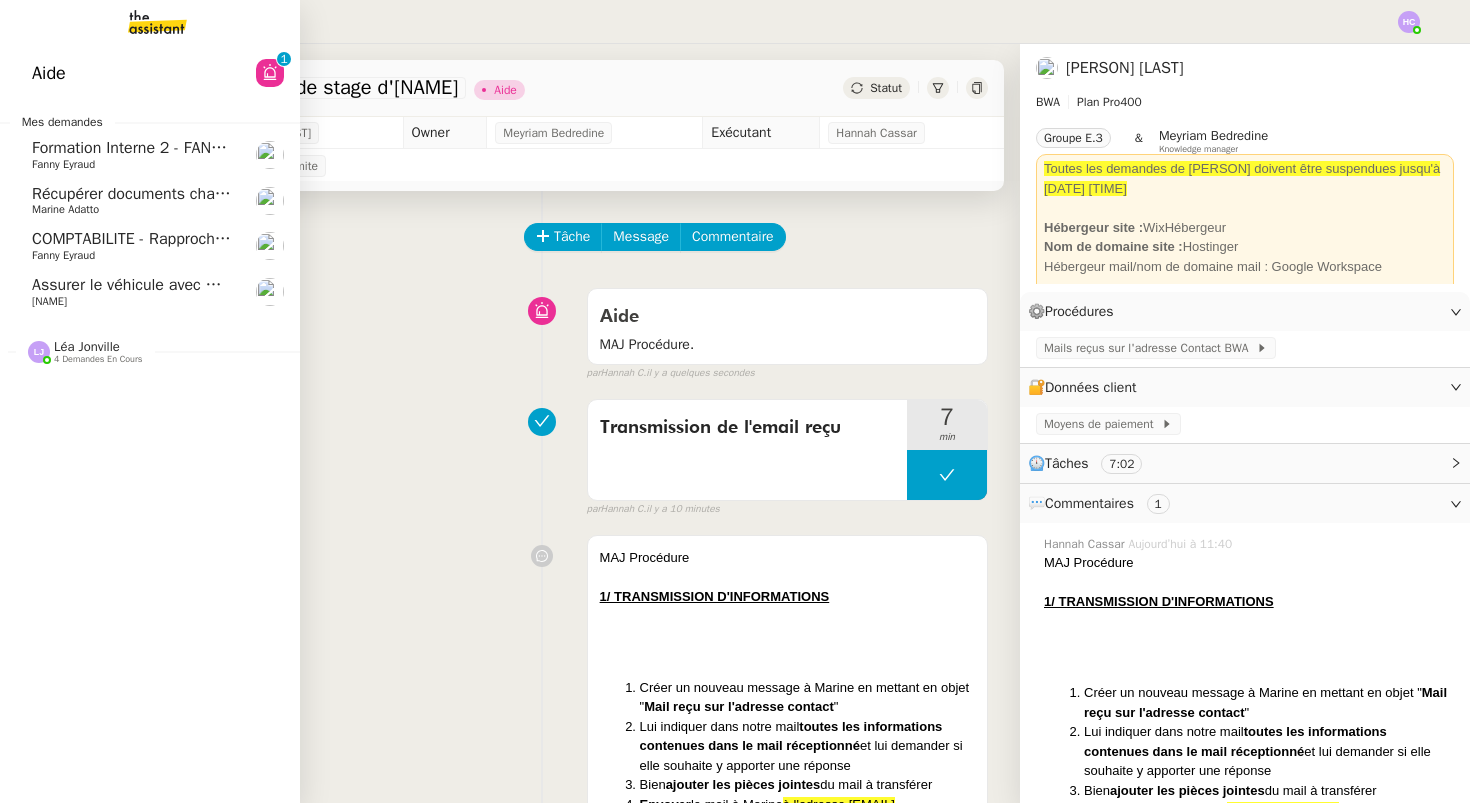 click on "Récupérer documents changement de siège social    Marine Adatto" 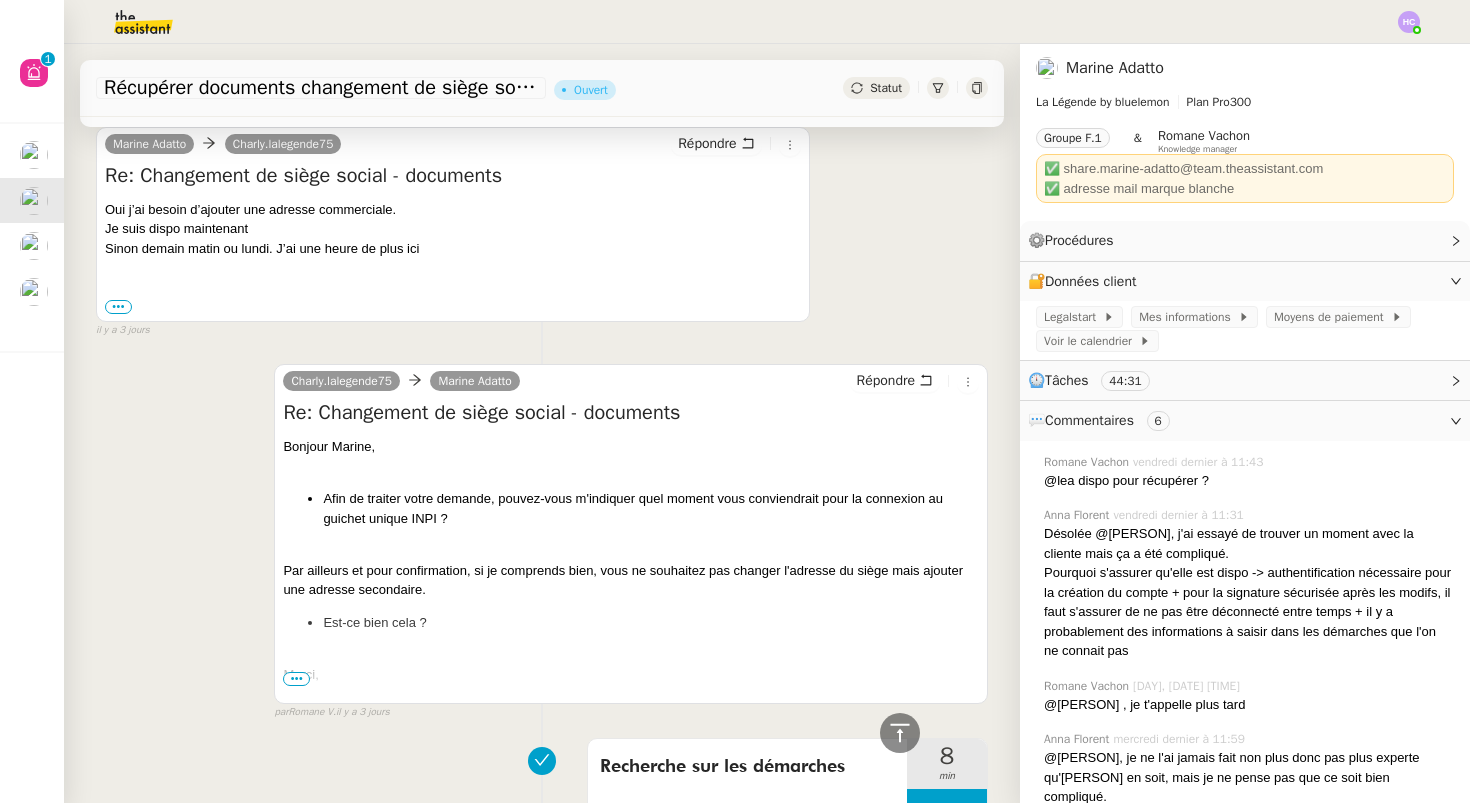scroll, scrollTop: 404, scrollLeft: 0, axis: vertical 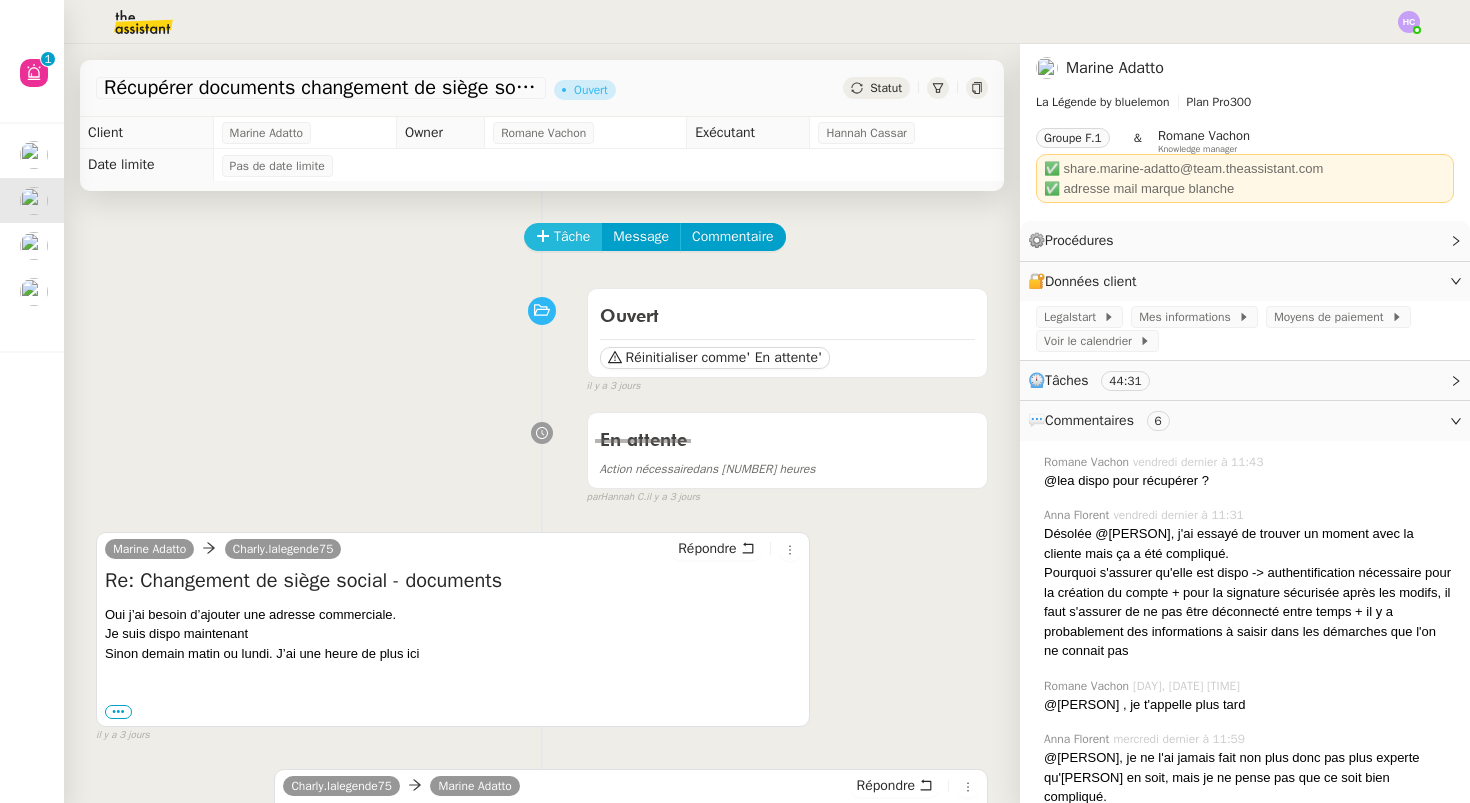 click on "Tâche" 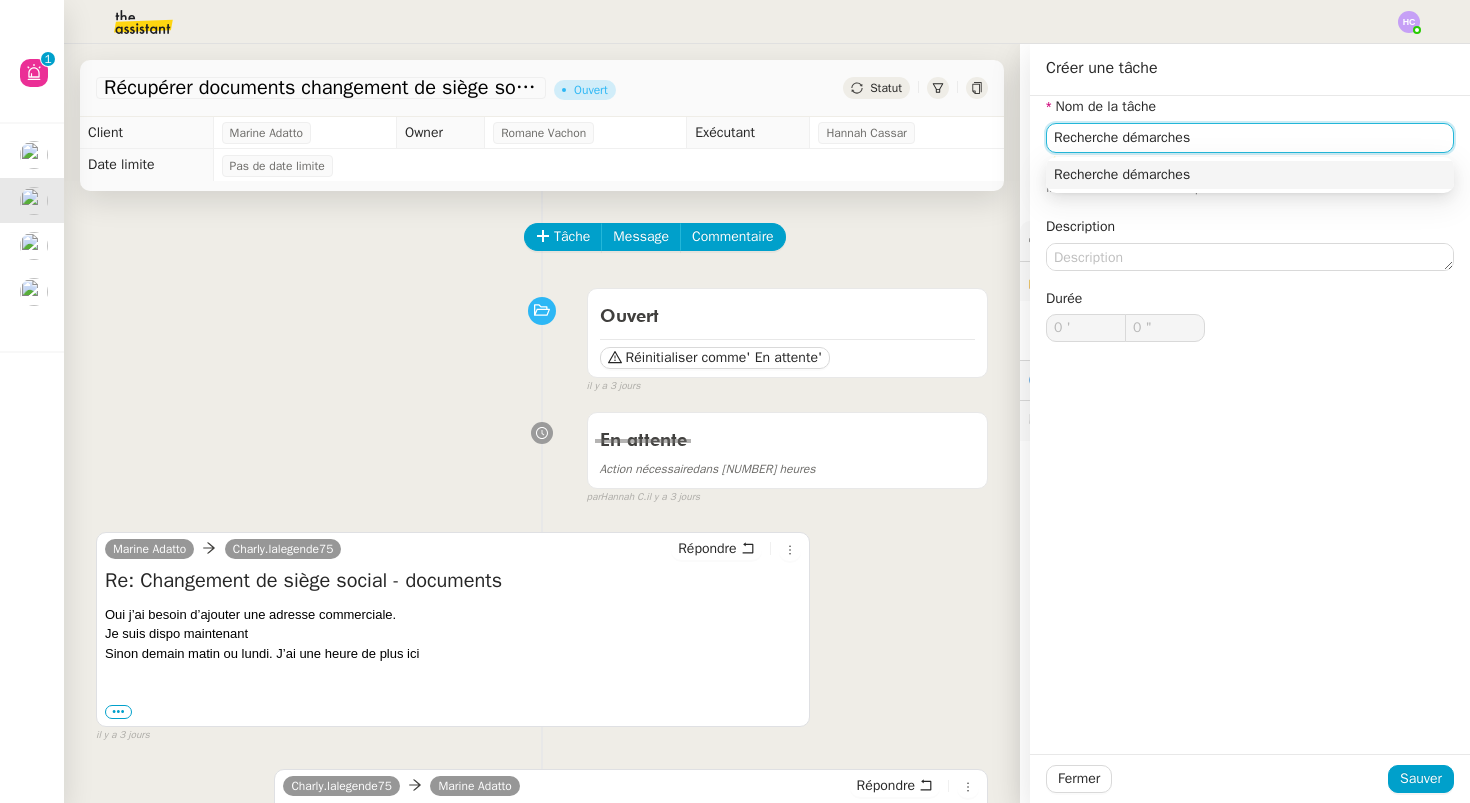 click on "Recherche démarches" at bounding box center [1250, 175] 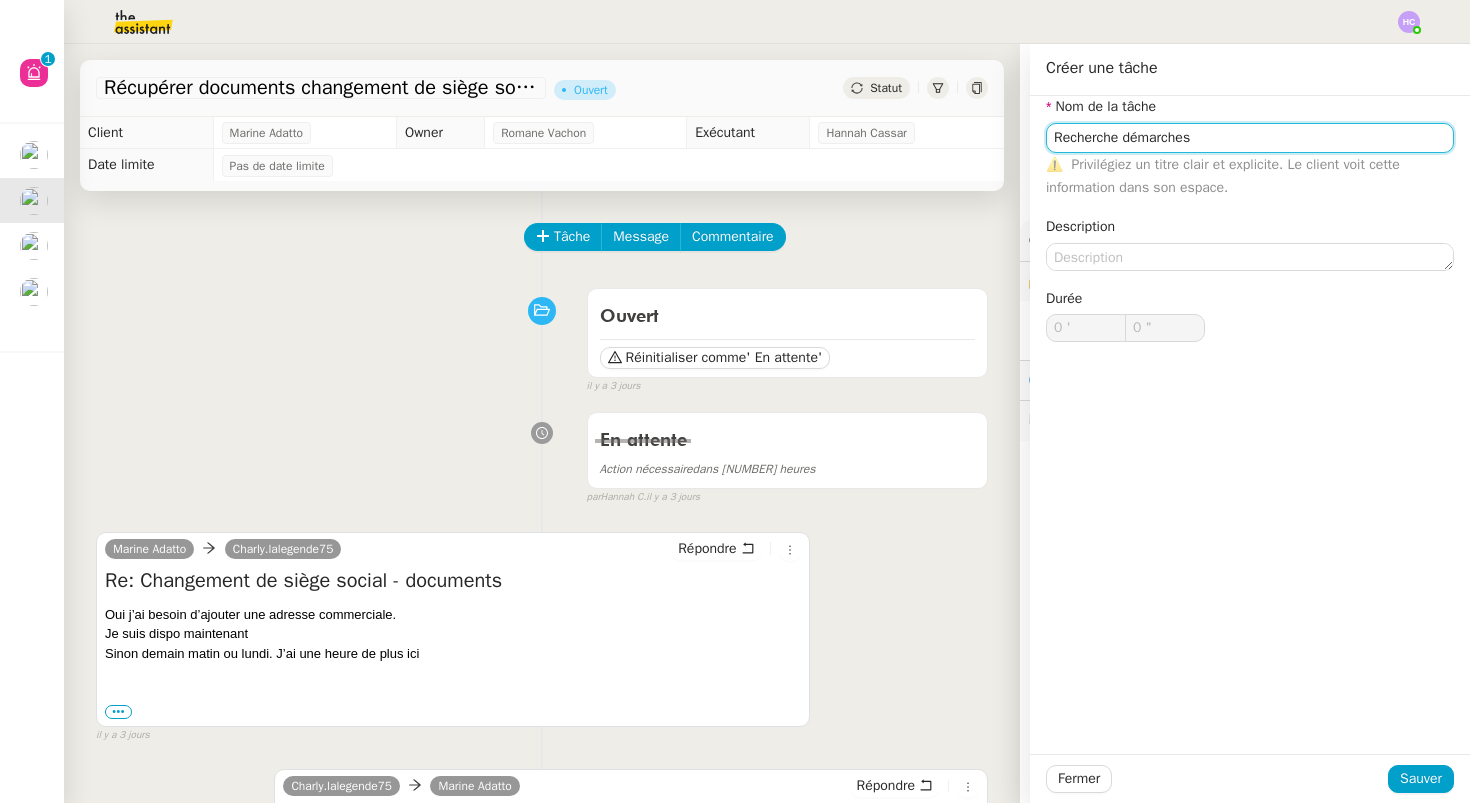 click on "Recherche démarches" 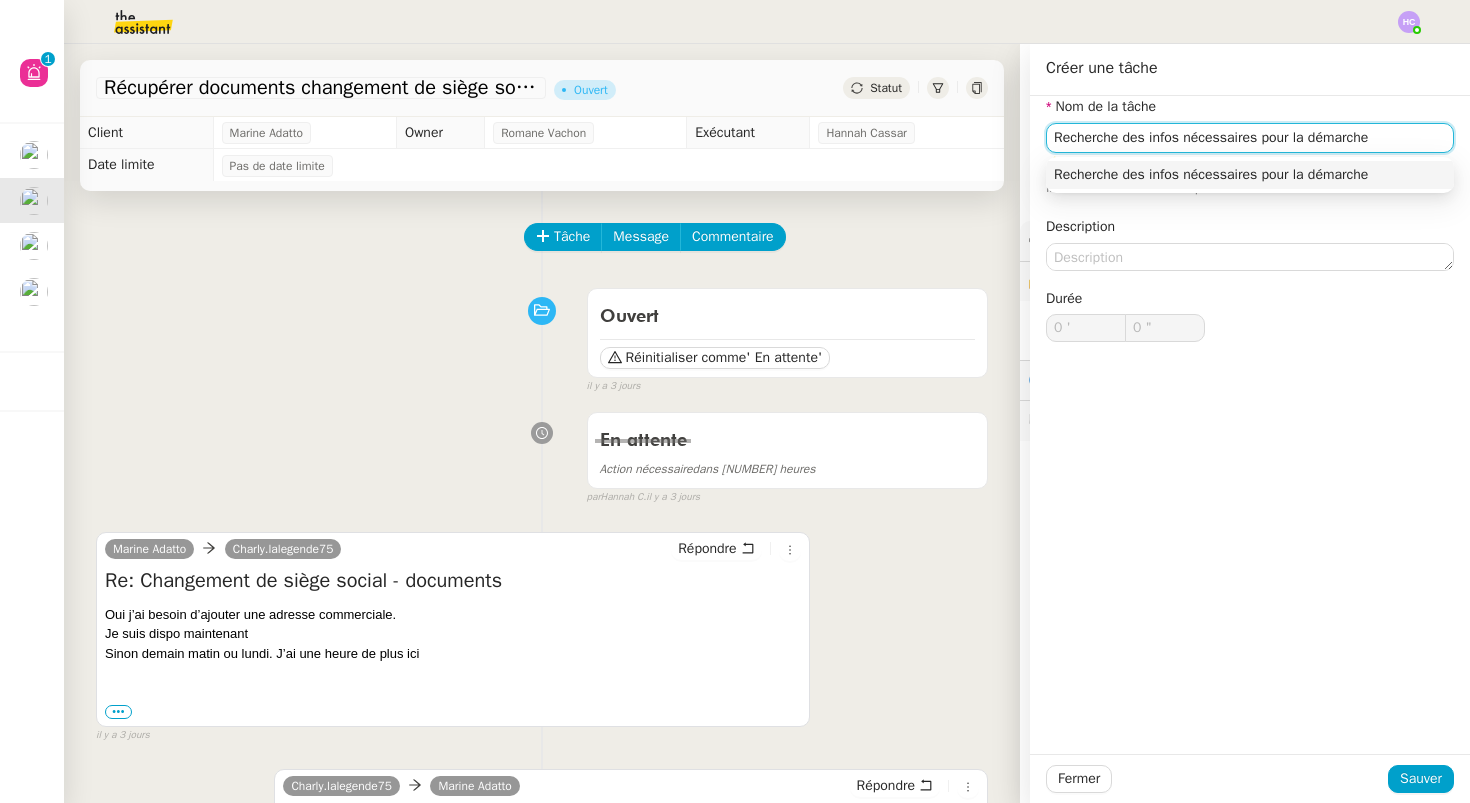 click on "Recherche des infos nécessaires pour la démarche" at bounding box center [1250, 175] 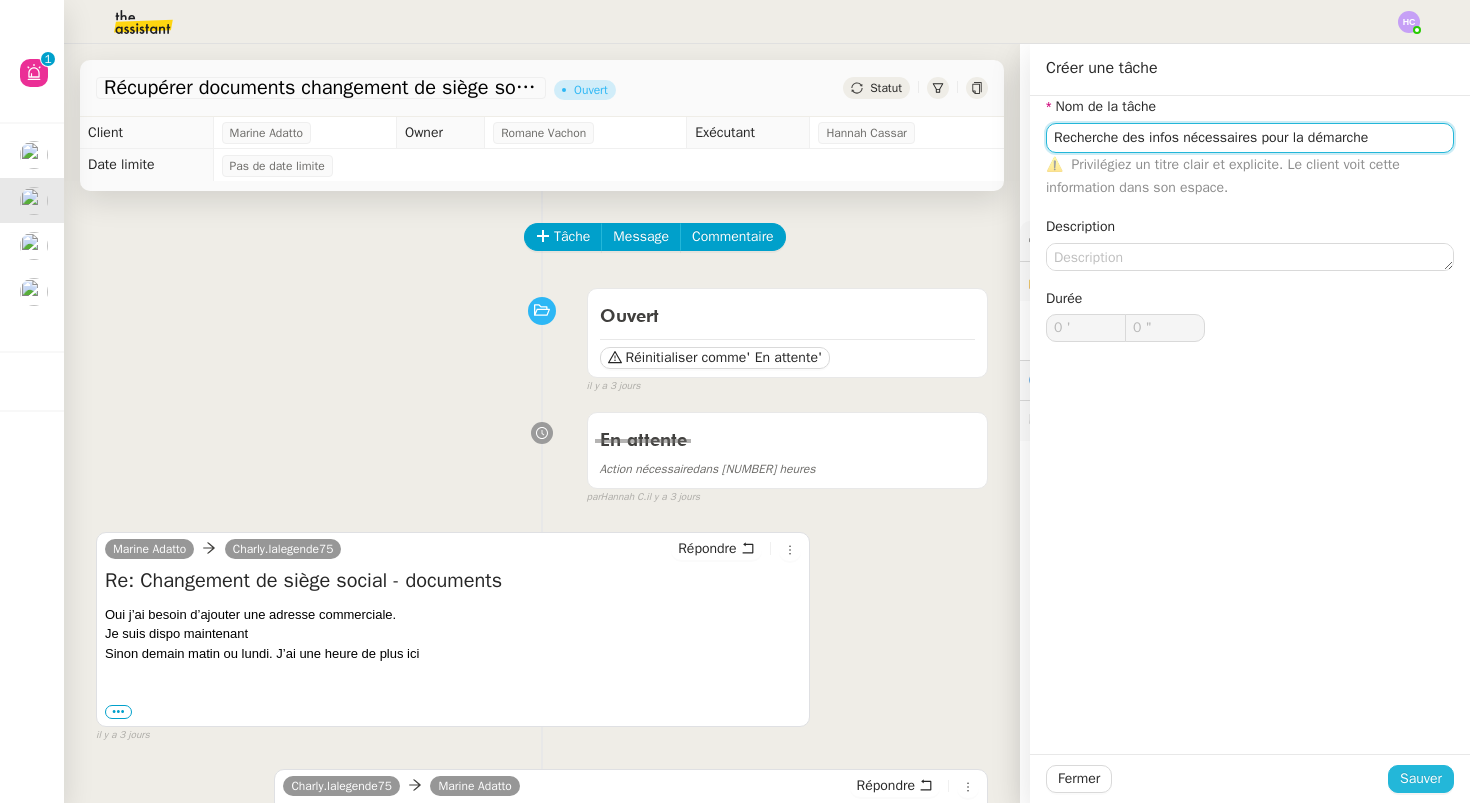 type on "Recherche des infos nécessaires pour la démarche" 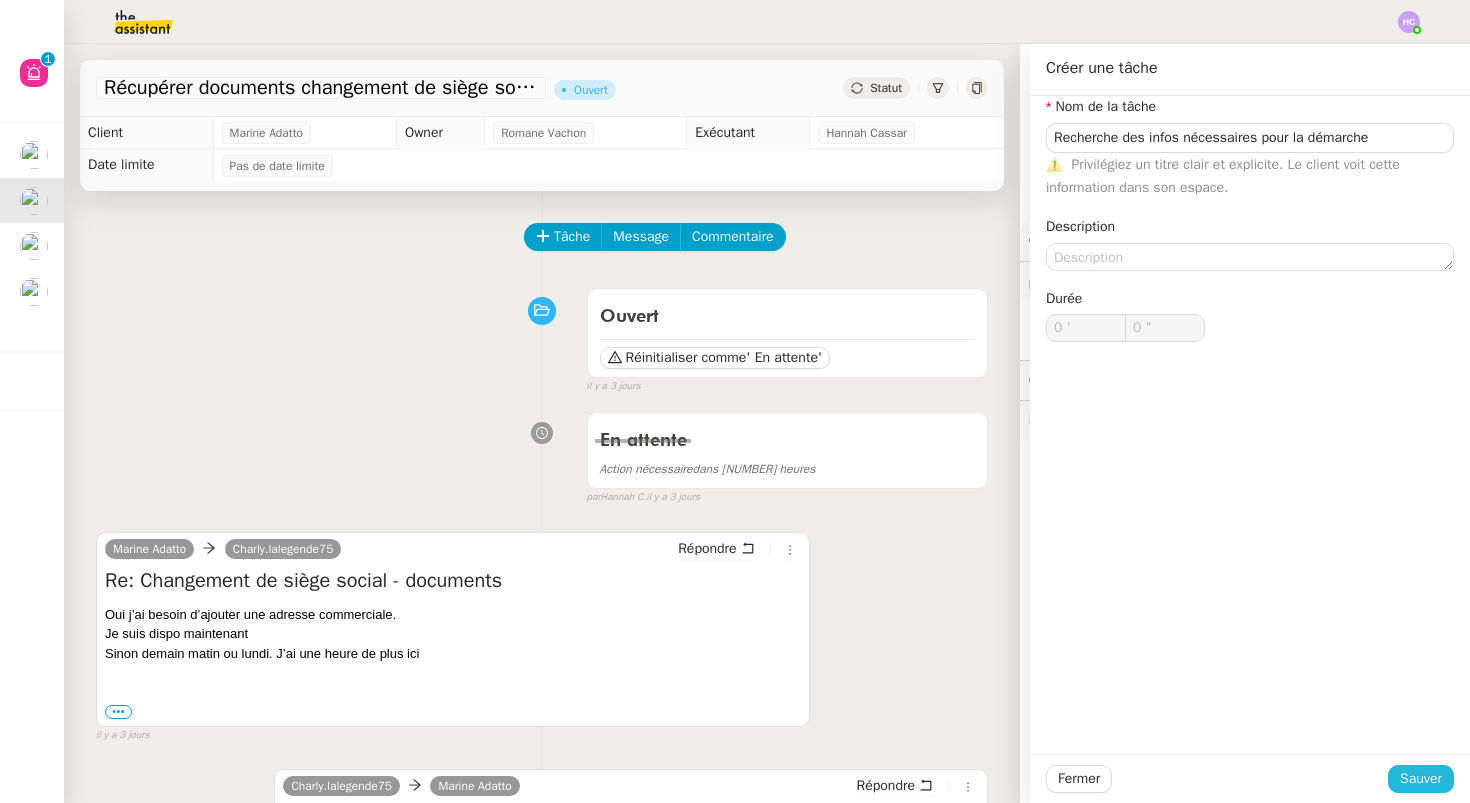 click on "Sauver" 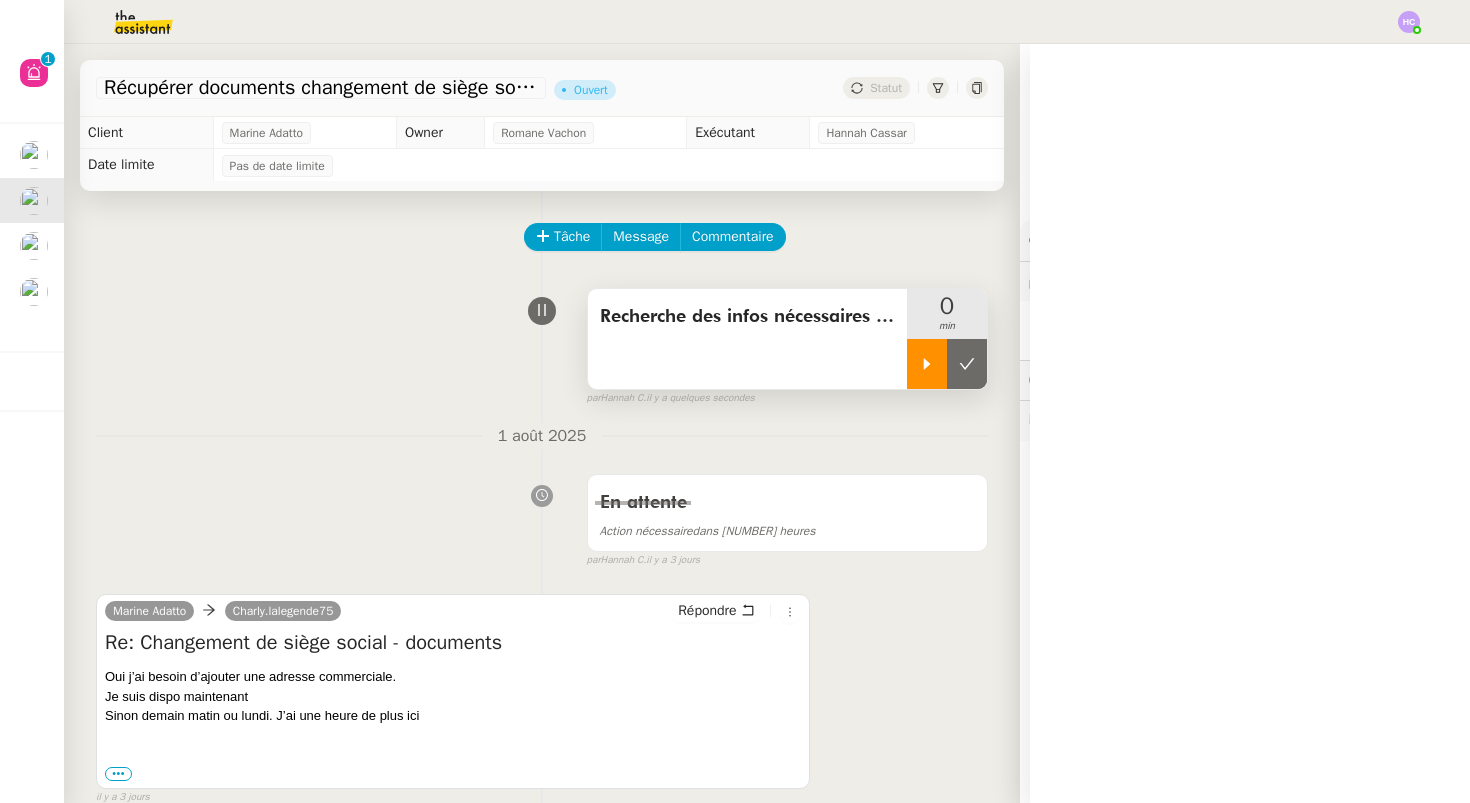 click 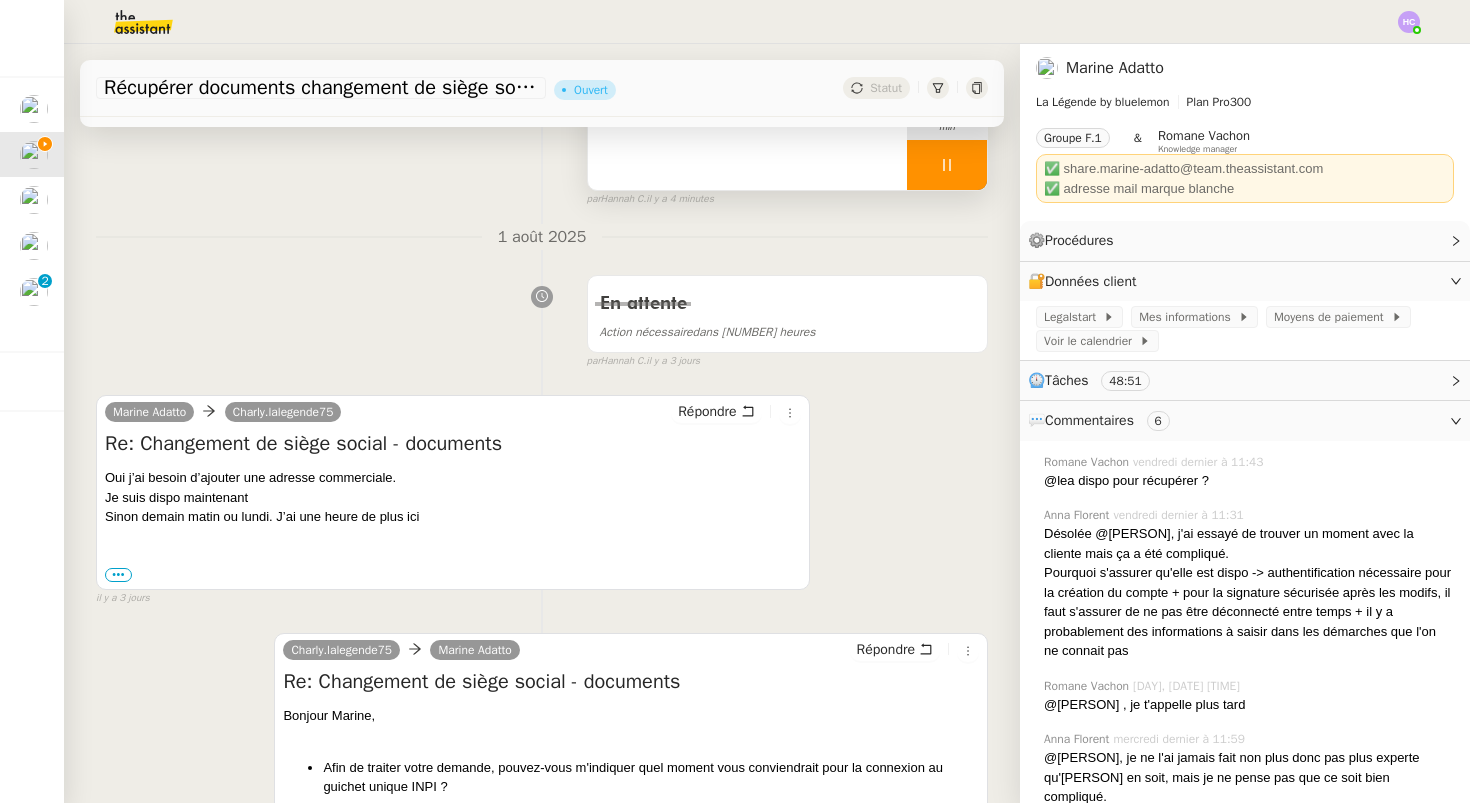 scroll, scrollTop: 201, scrollLeft: 0, axis: vertical 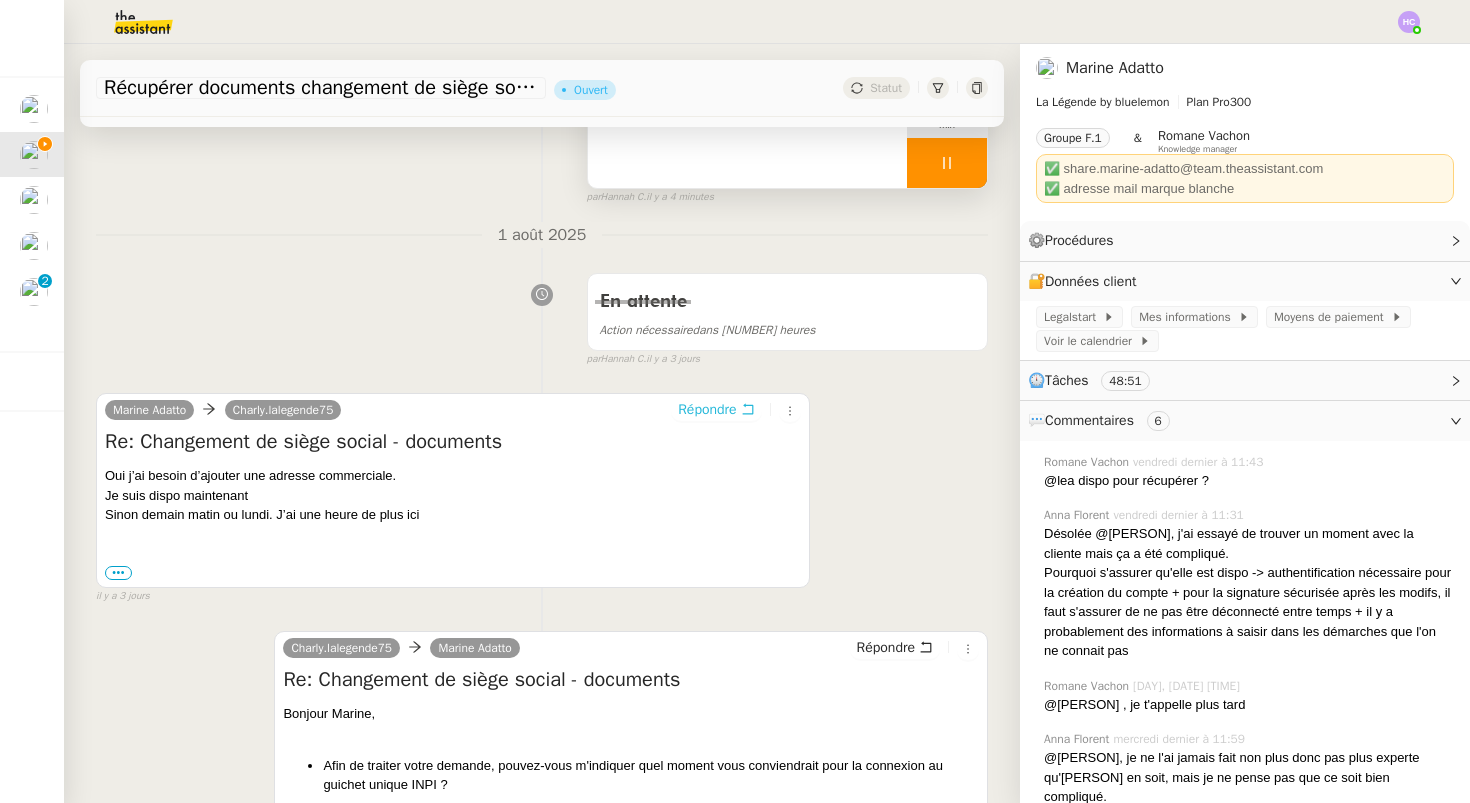 click on "Répondre" at bounding box center [707, 410] 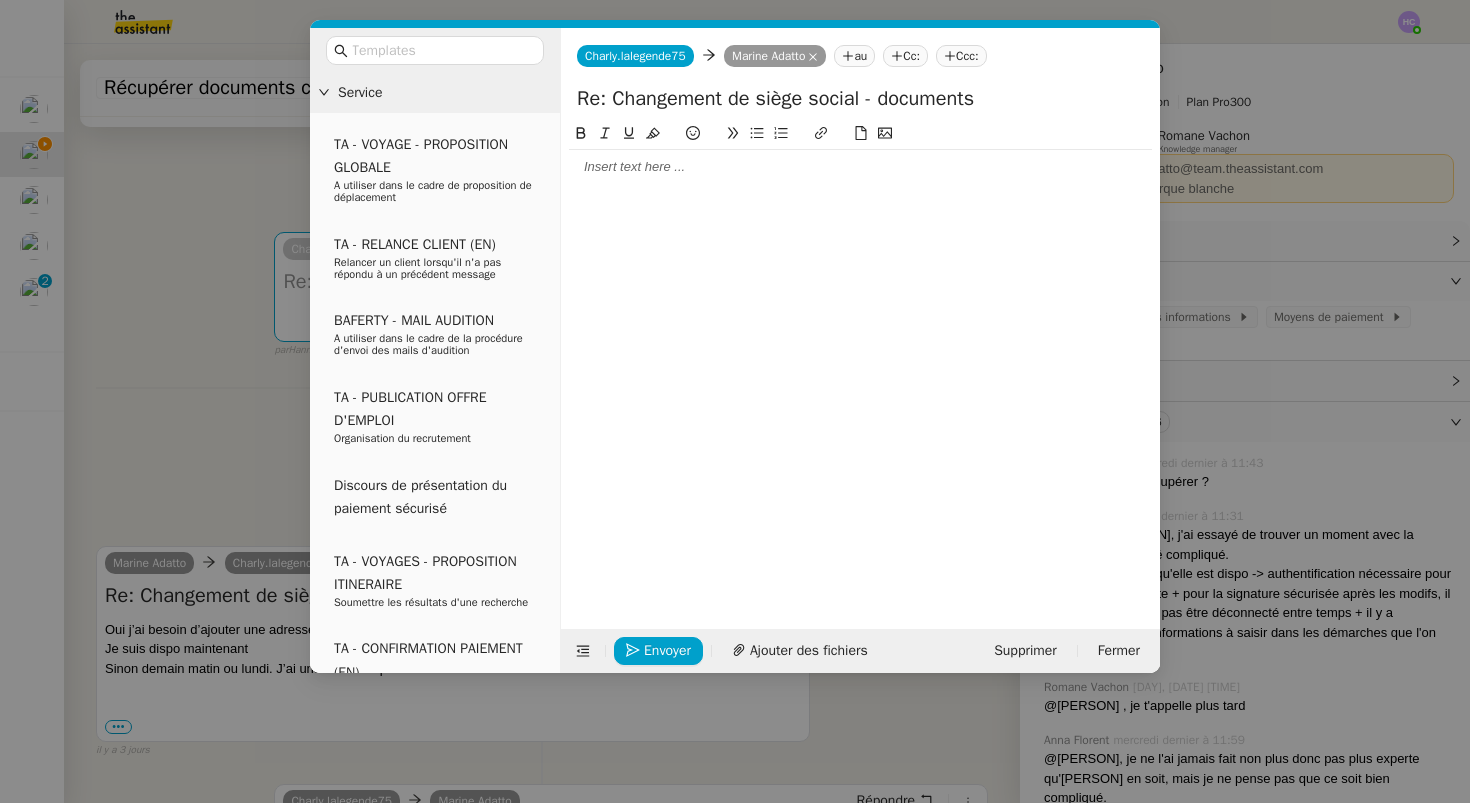 click 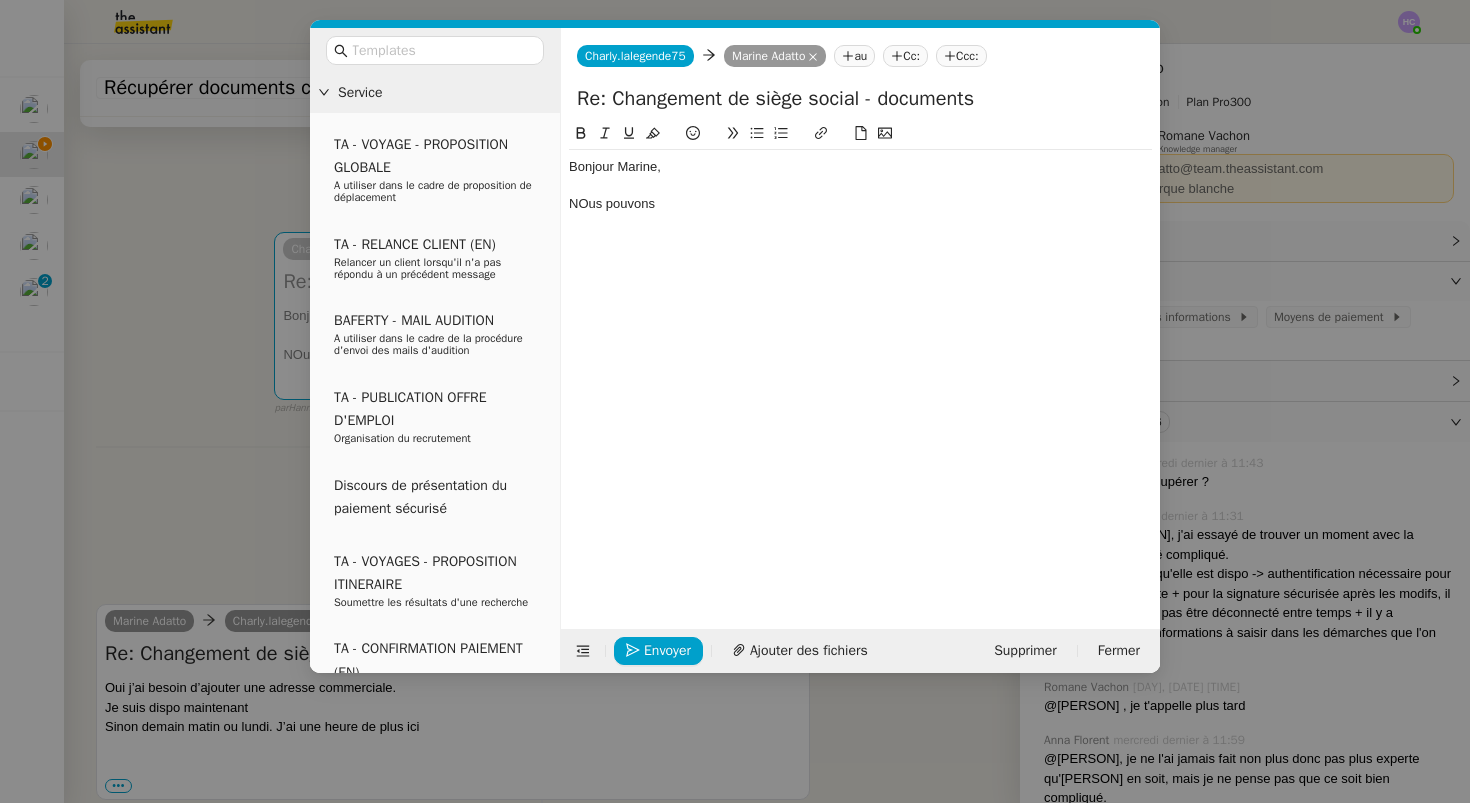 click on "NOus pouvons" 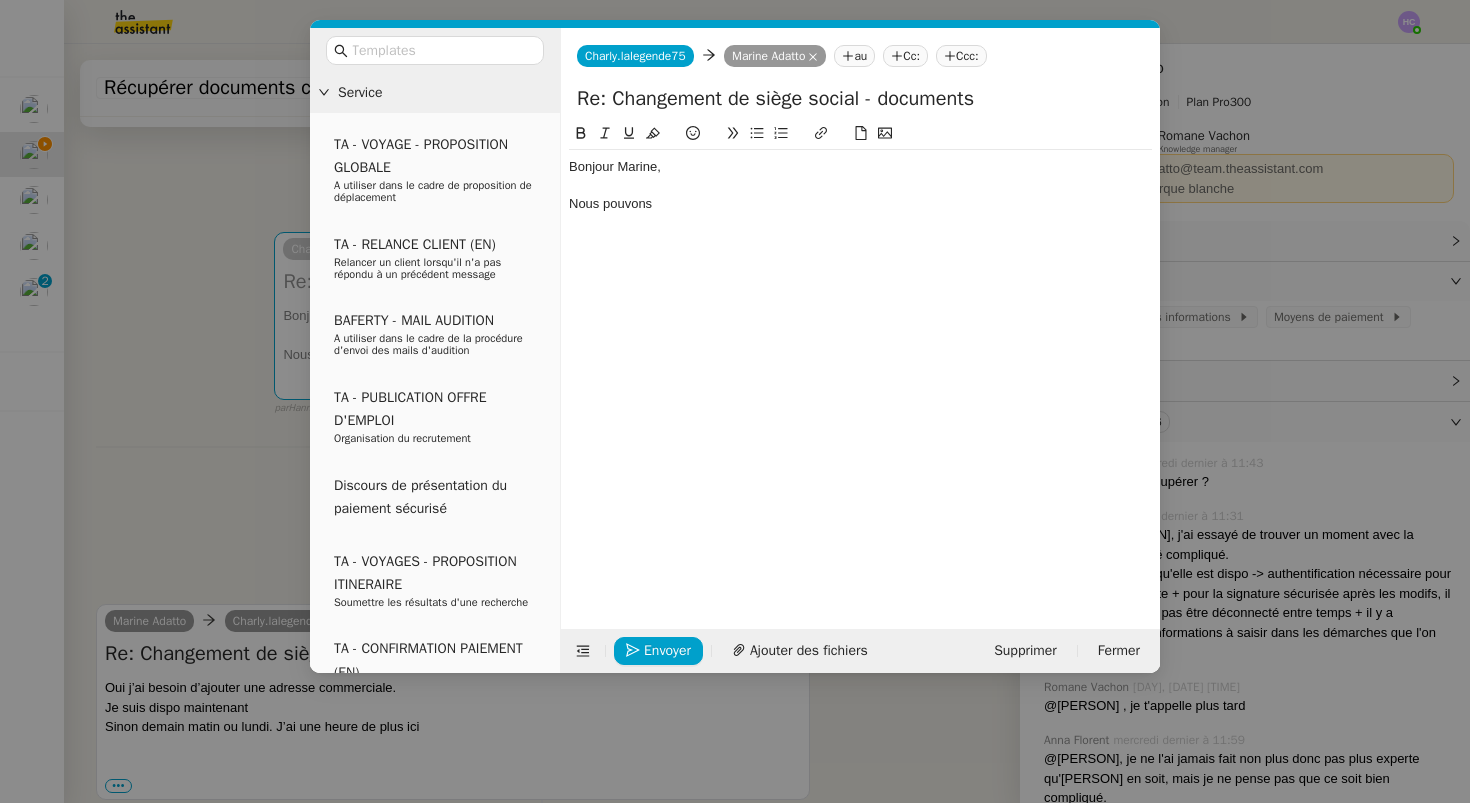 click on "Nous pouvons" 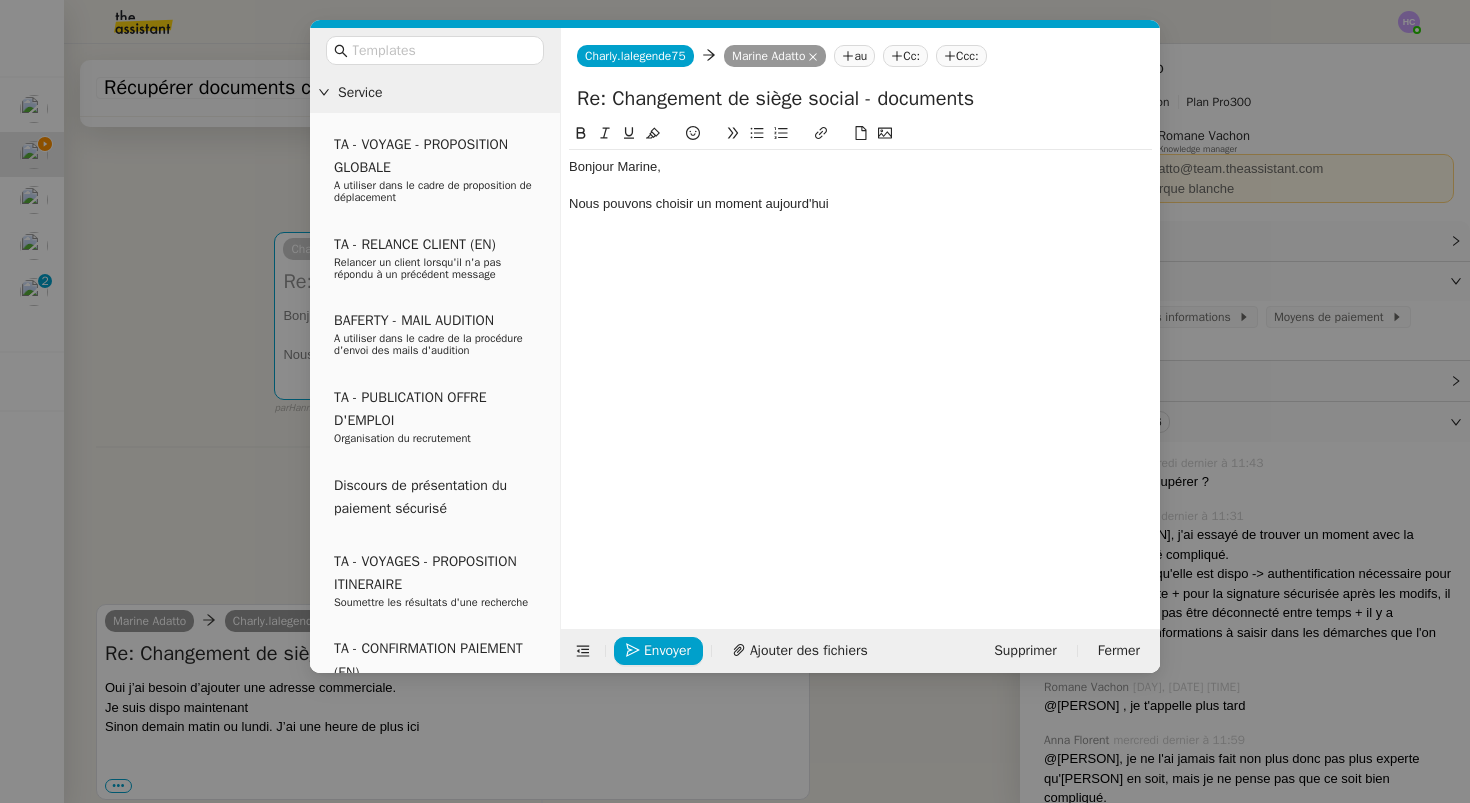 click on "Nous pouvons choisir un moment aujourd'hui" 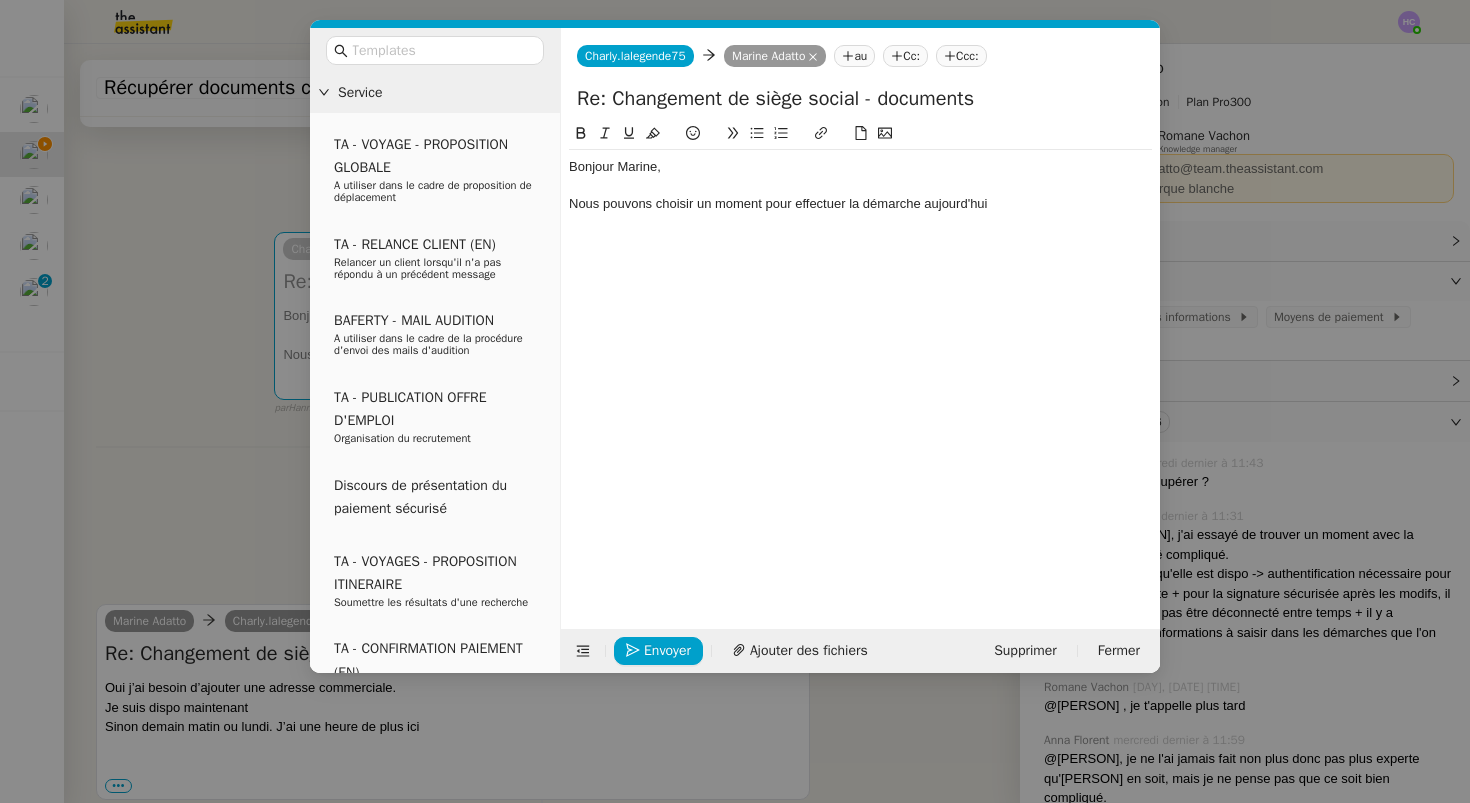 click on "Nous pouvons choisir un moment pour effectuer la démarche aujourd'hui" 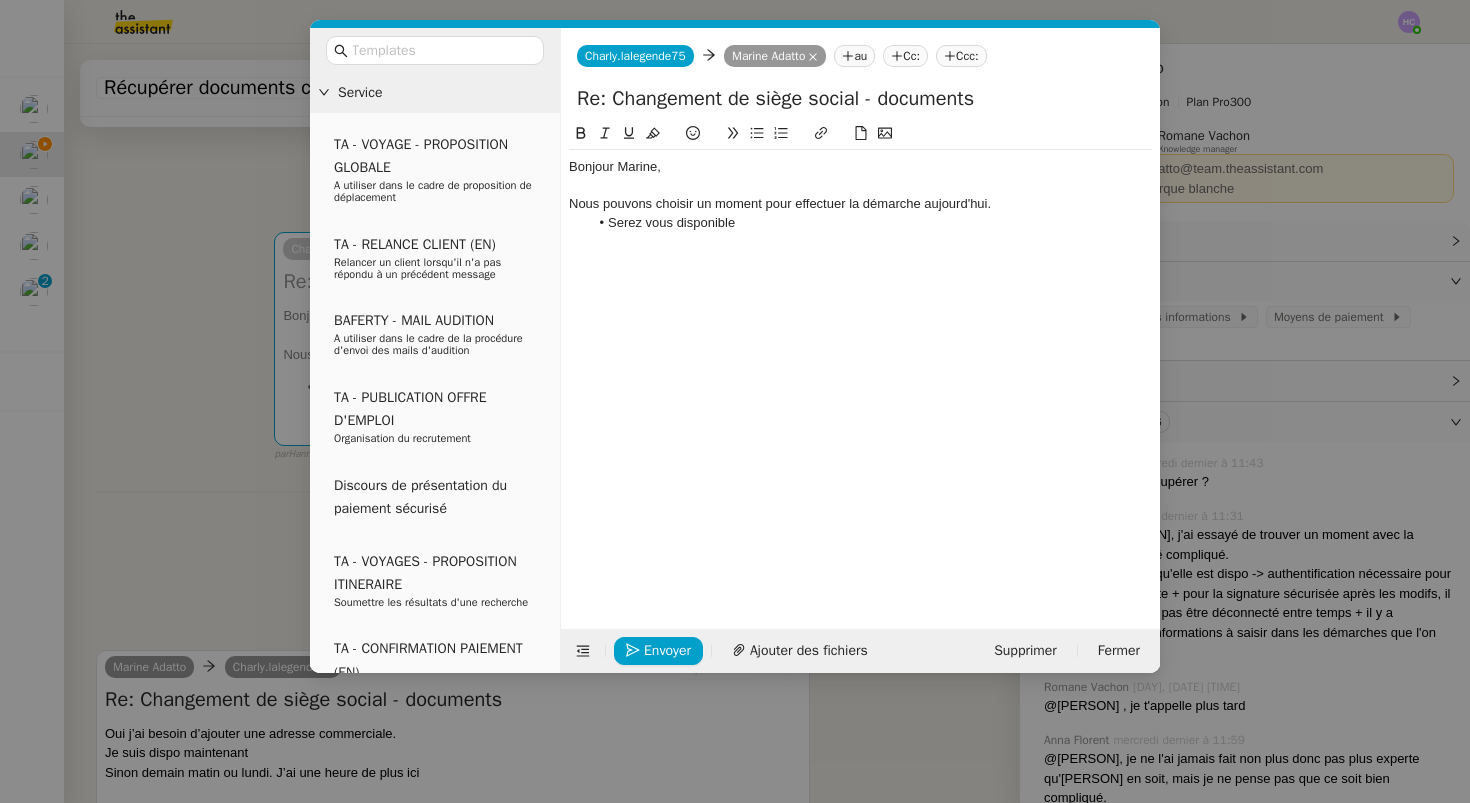 click on "Serez vous disponible" 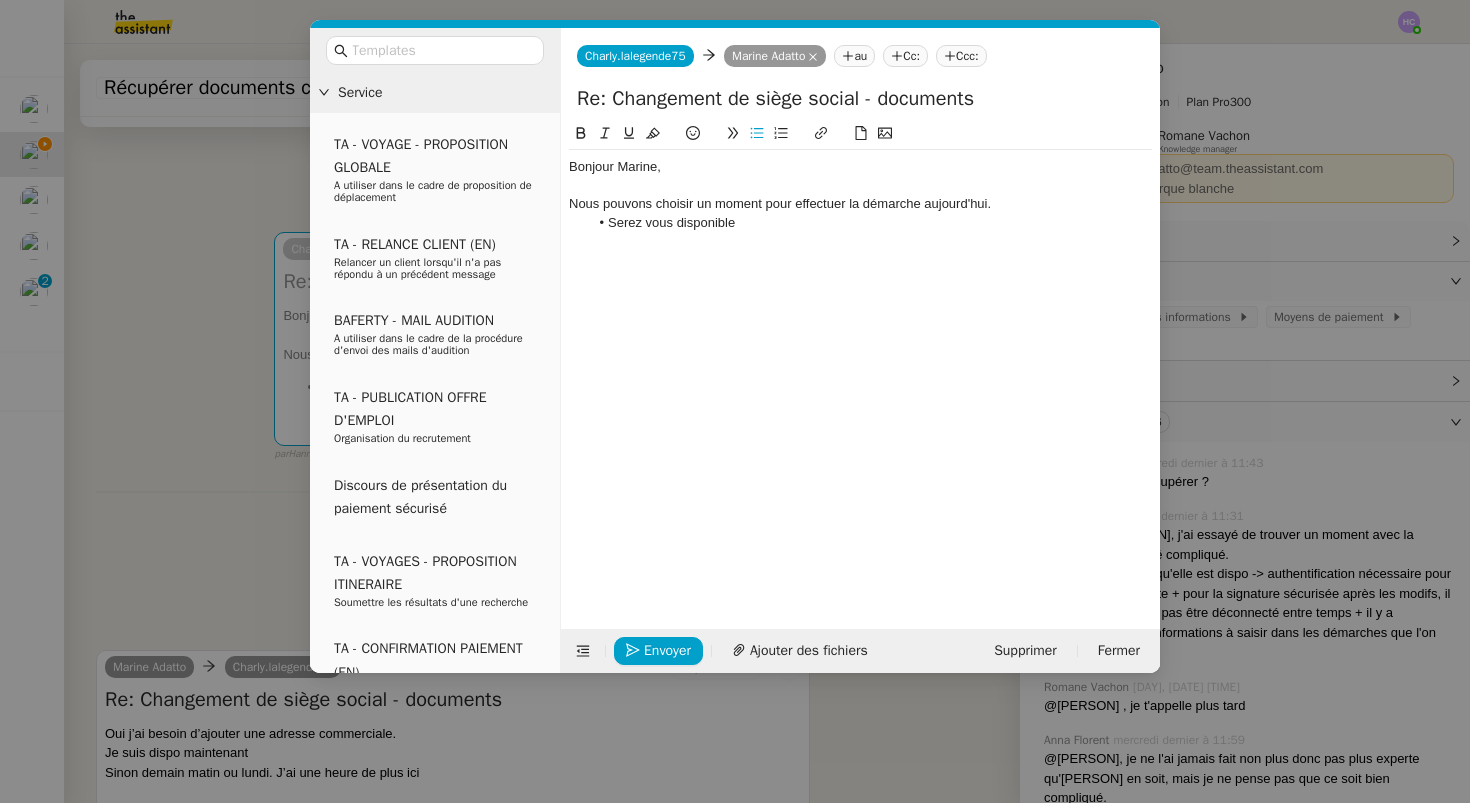 click on "Serez-vous" 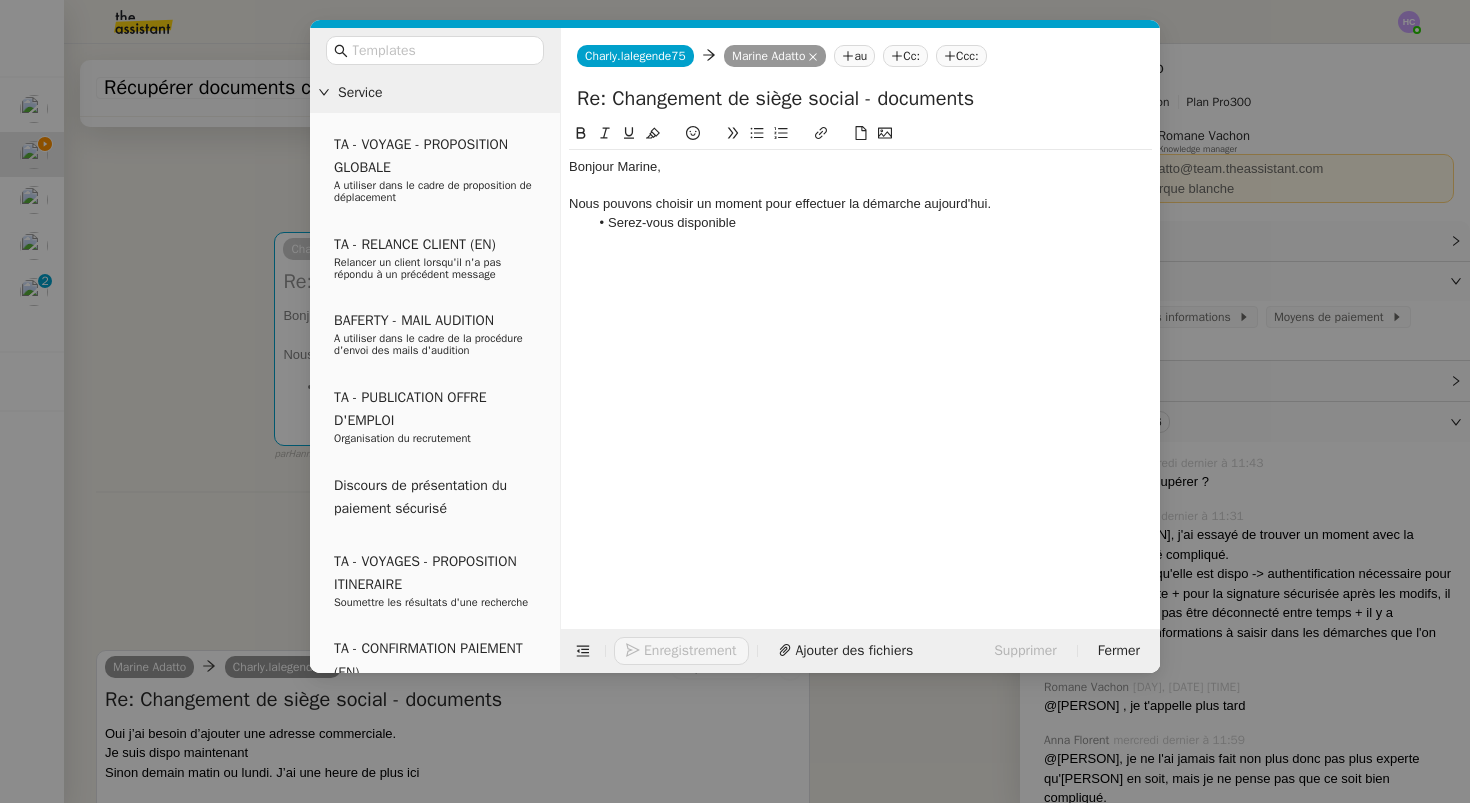 click on "Serez-vous disponible" 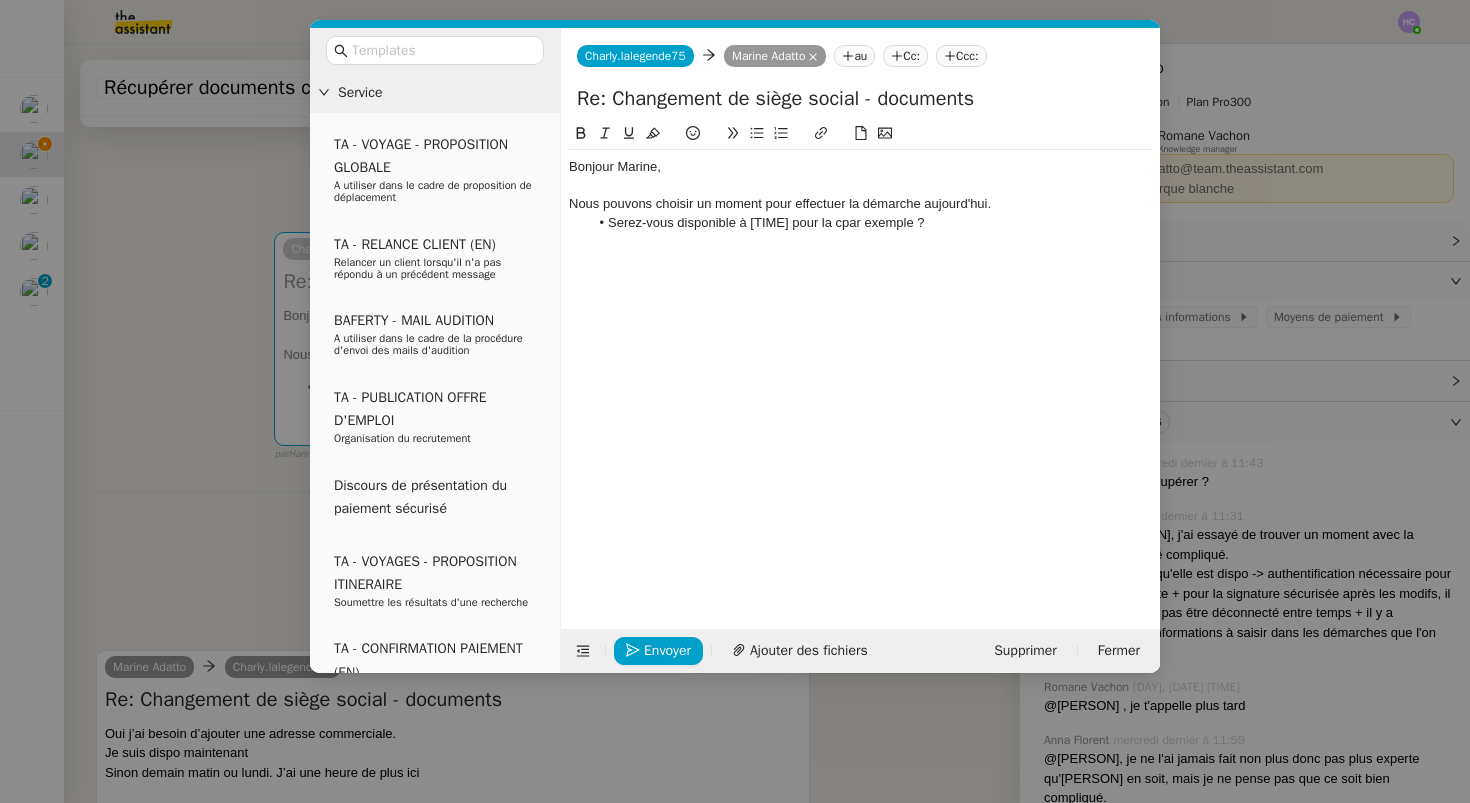click on "Serez-vous disponible à [TIME] pour la cpar exemple ?" 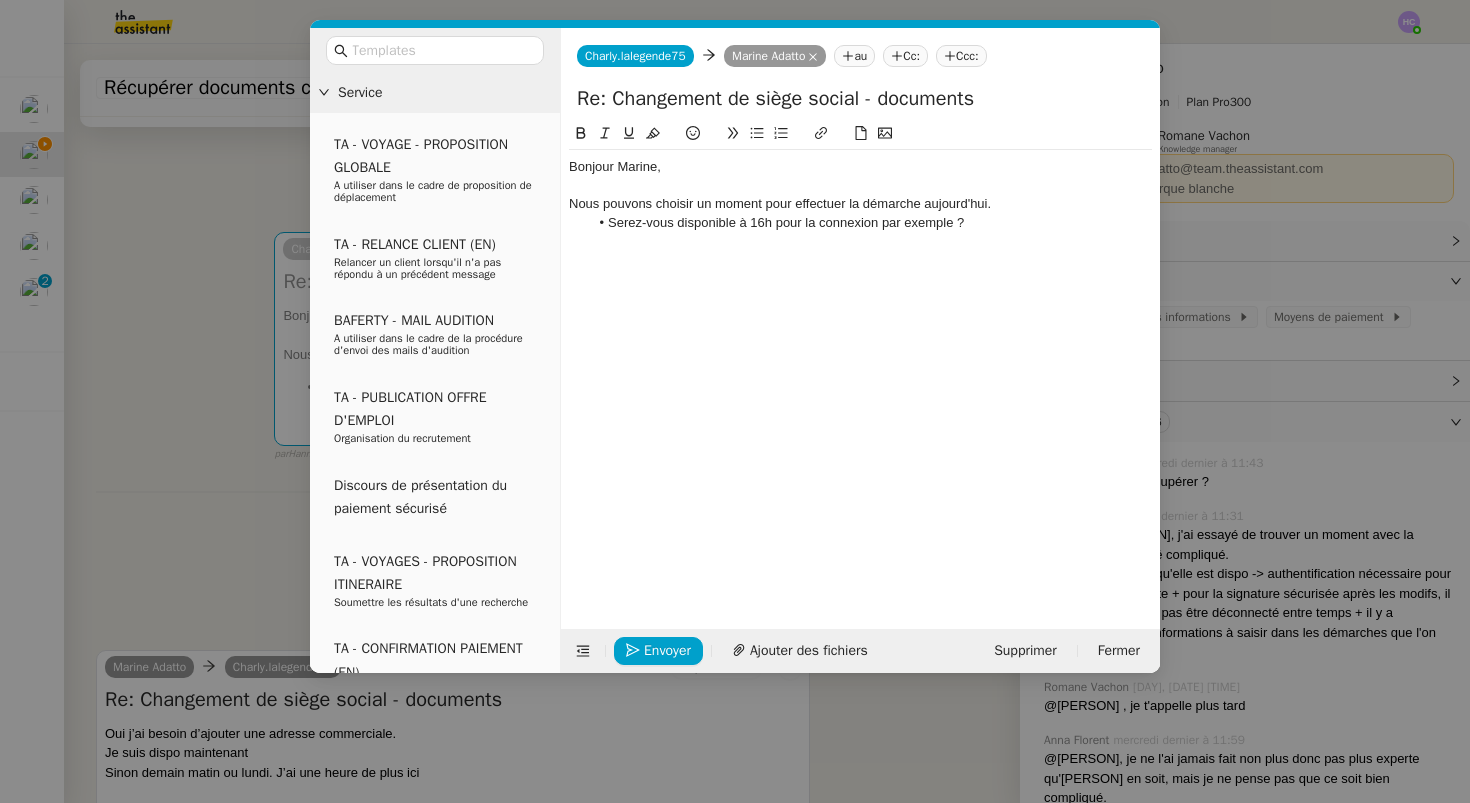 click on "Serez-vous disponible à 16h pour la connexion par exemple ?" 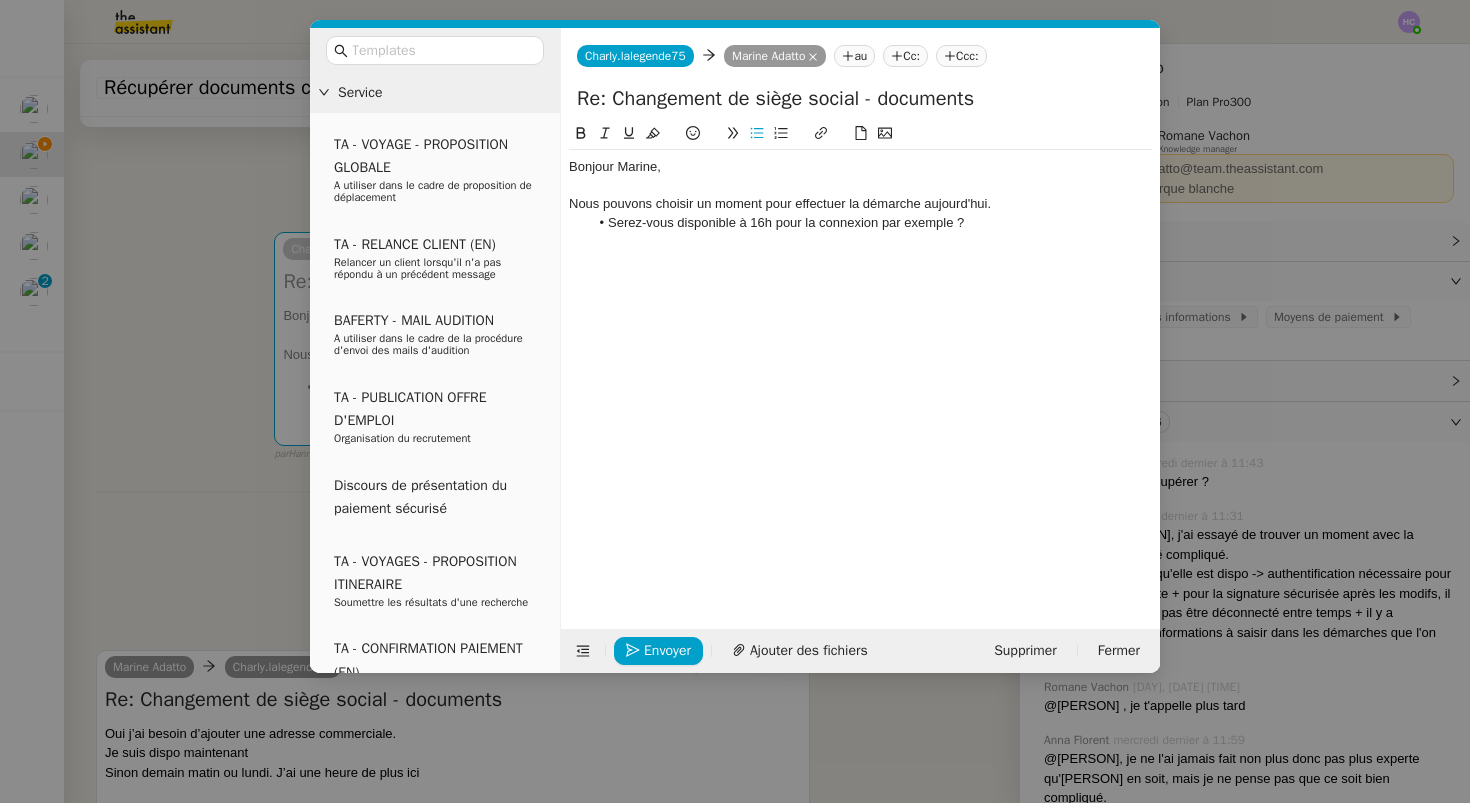click on "Serez-vous disponible à 16h pour la connexion par exemple ?" 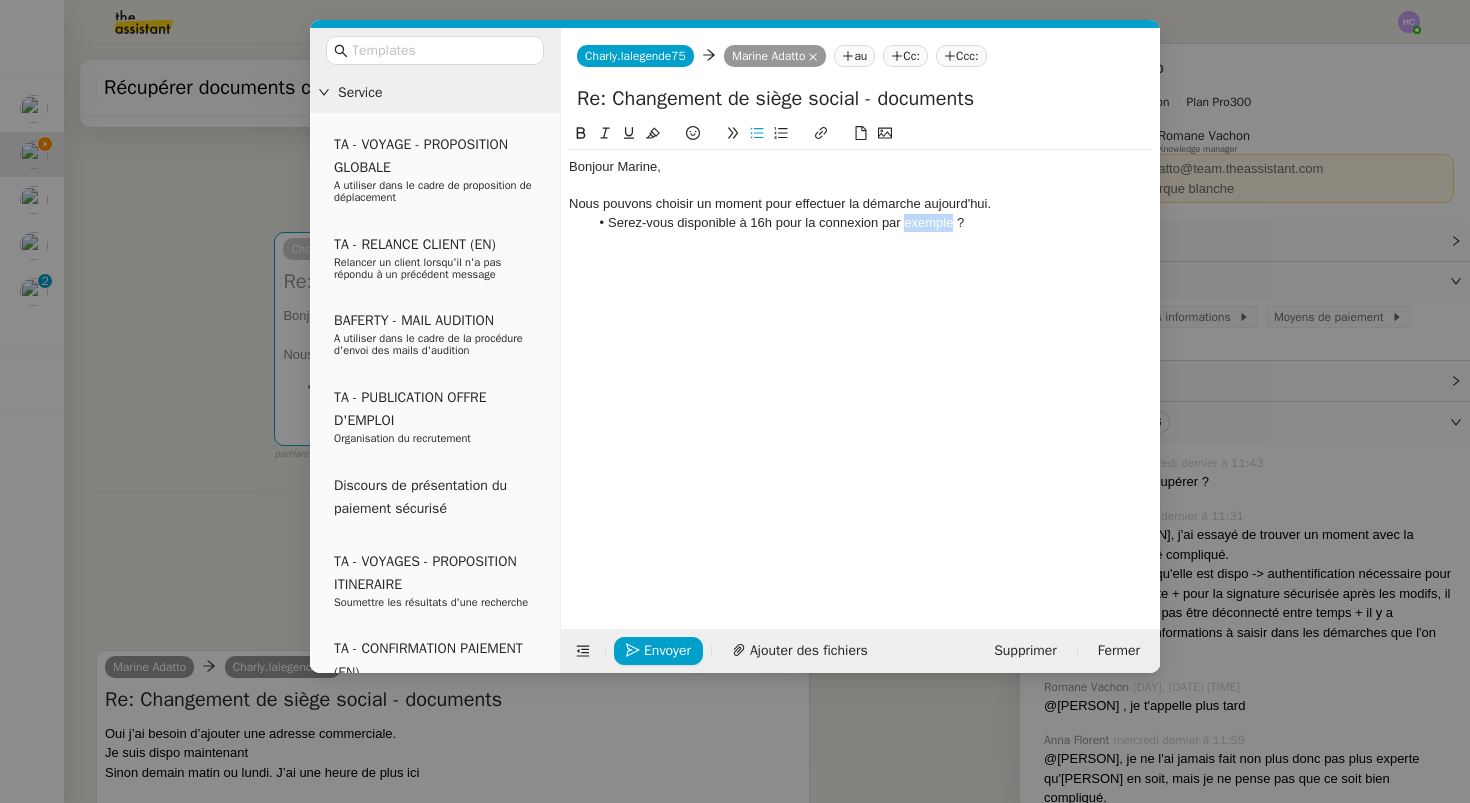 click on "Serez-vous disponible à 16h pour la connexion par exemple ?" 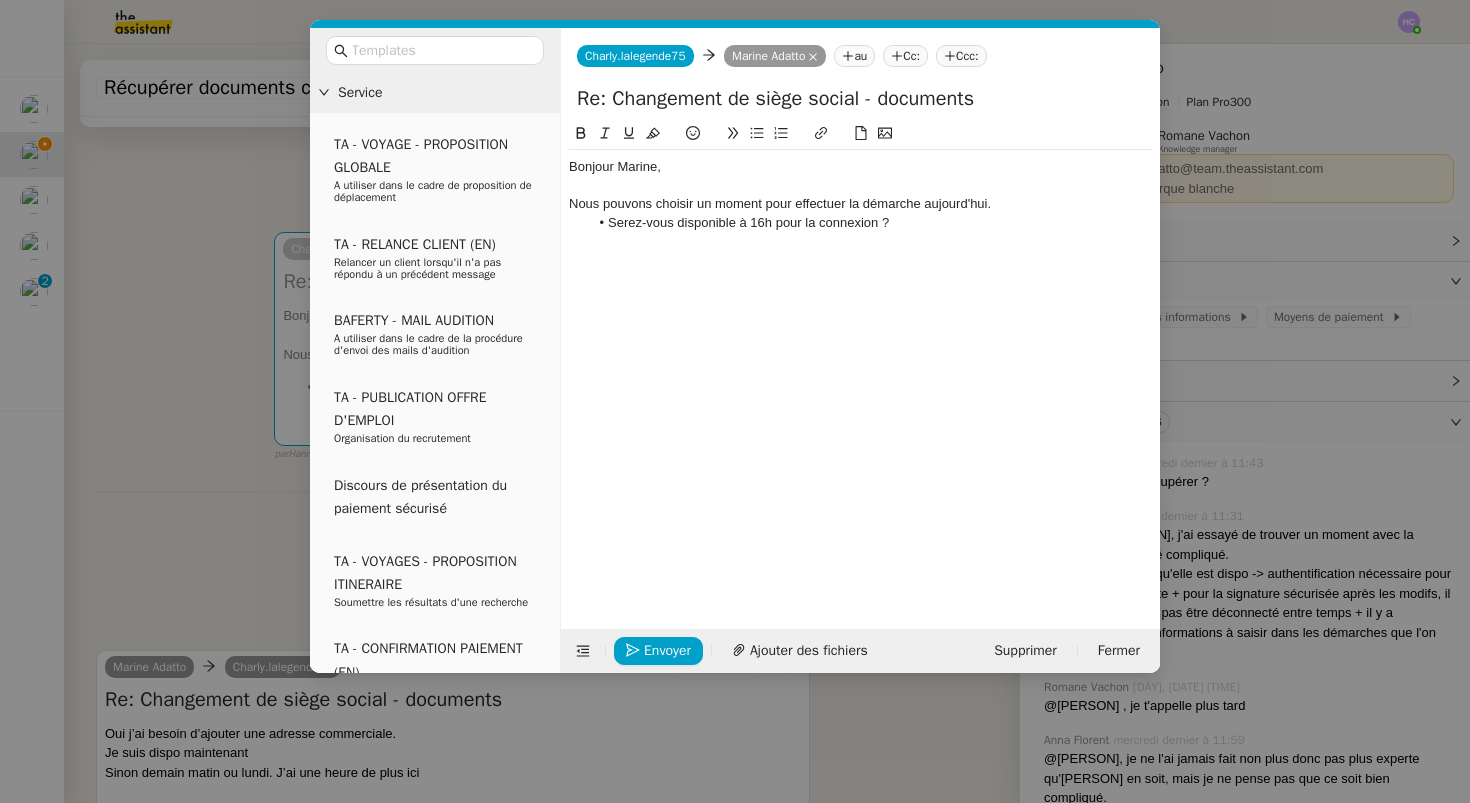 click on "Serez-vous disponible à 16h pour la connexion ?" 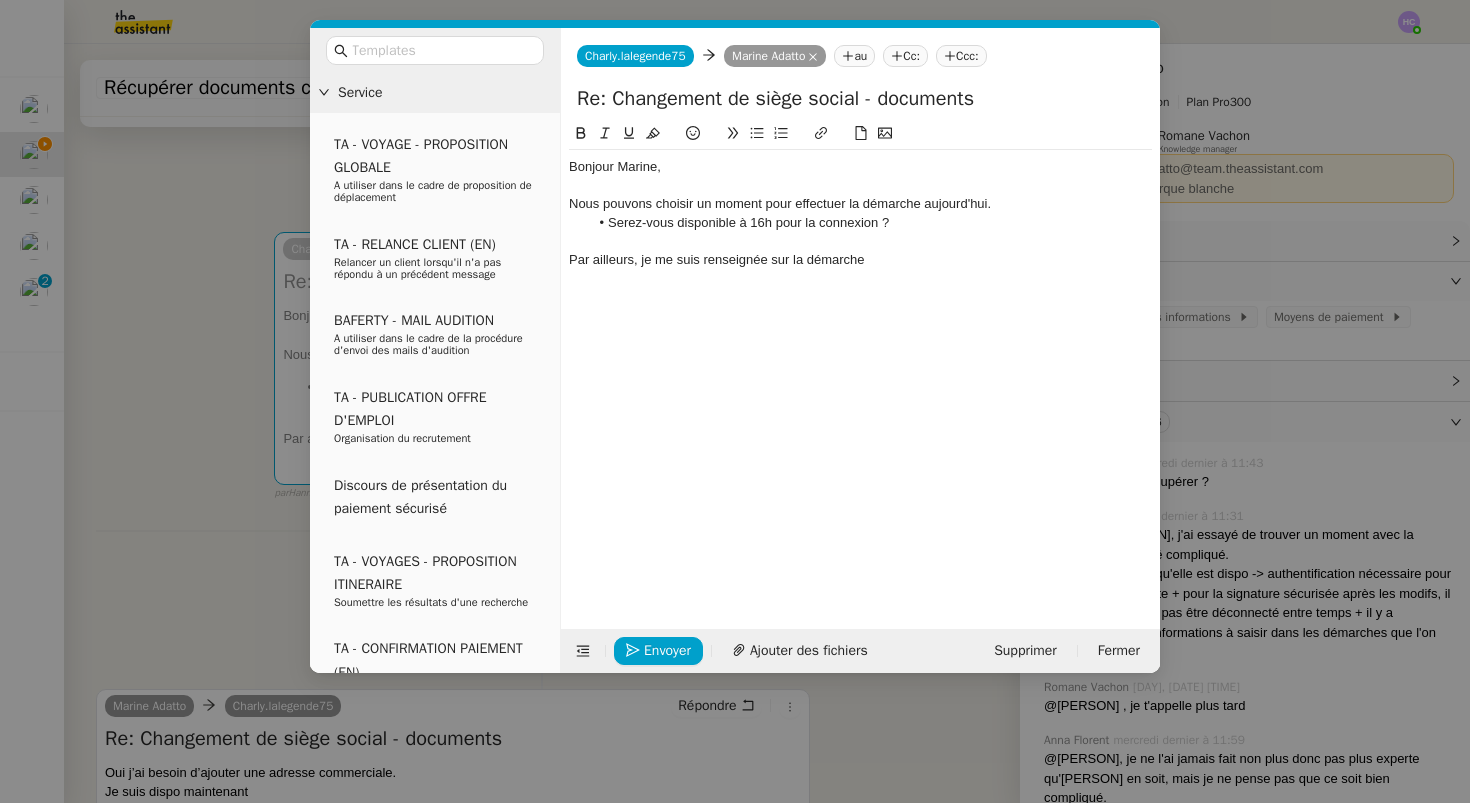 click on "Par ailleurs, je me suis renseignée sur la démarche" 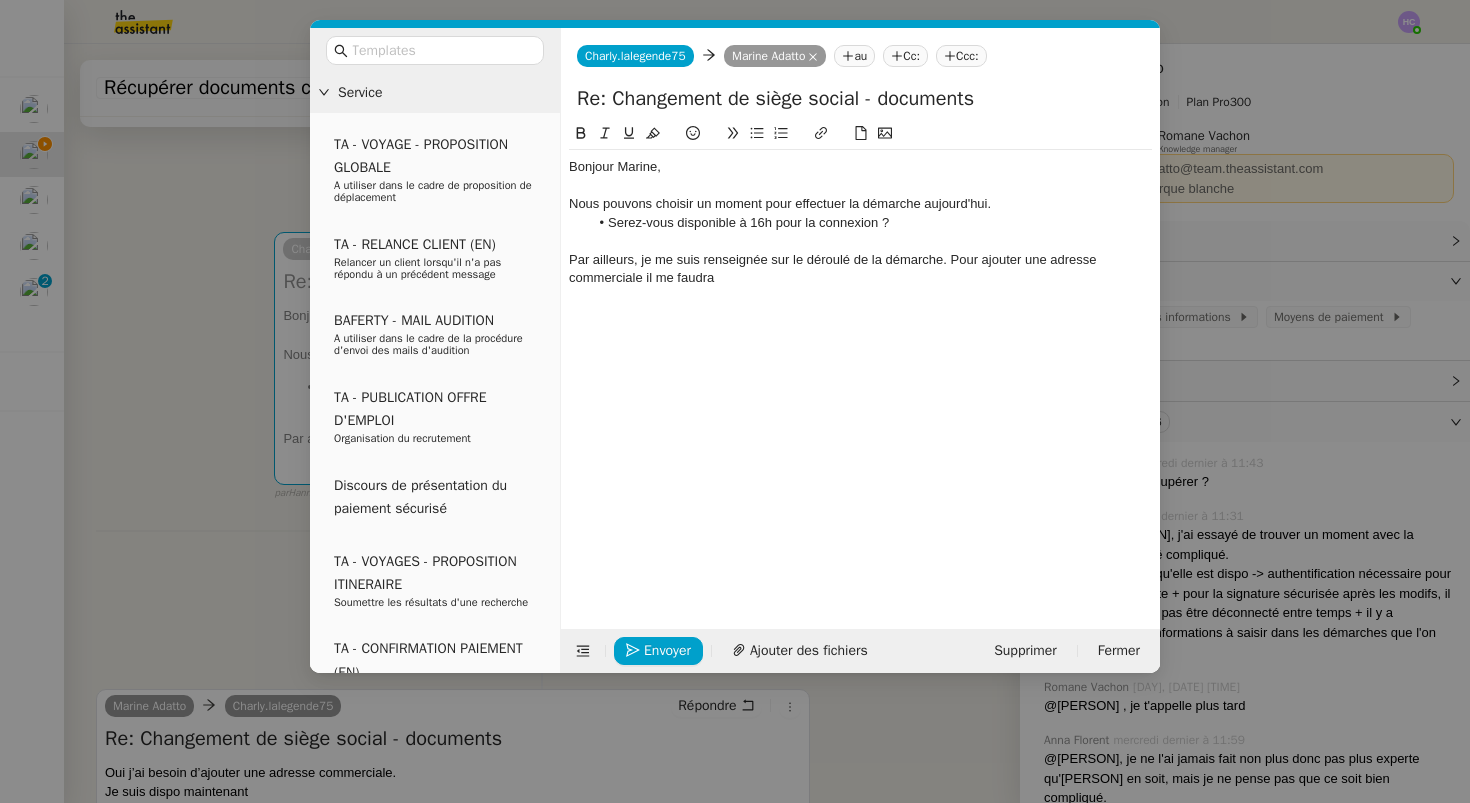 click on "Par ailleurs, je me suis renseignée sur le déroulé de la démarche. Pour ajouter une adresse commerciale il me faudra" 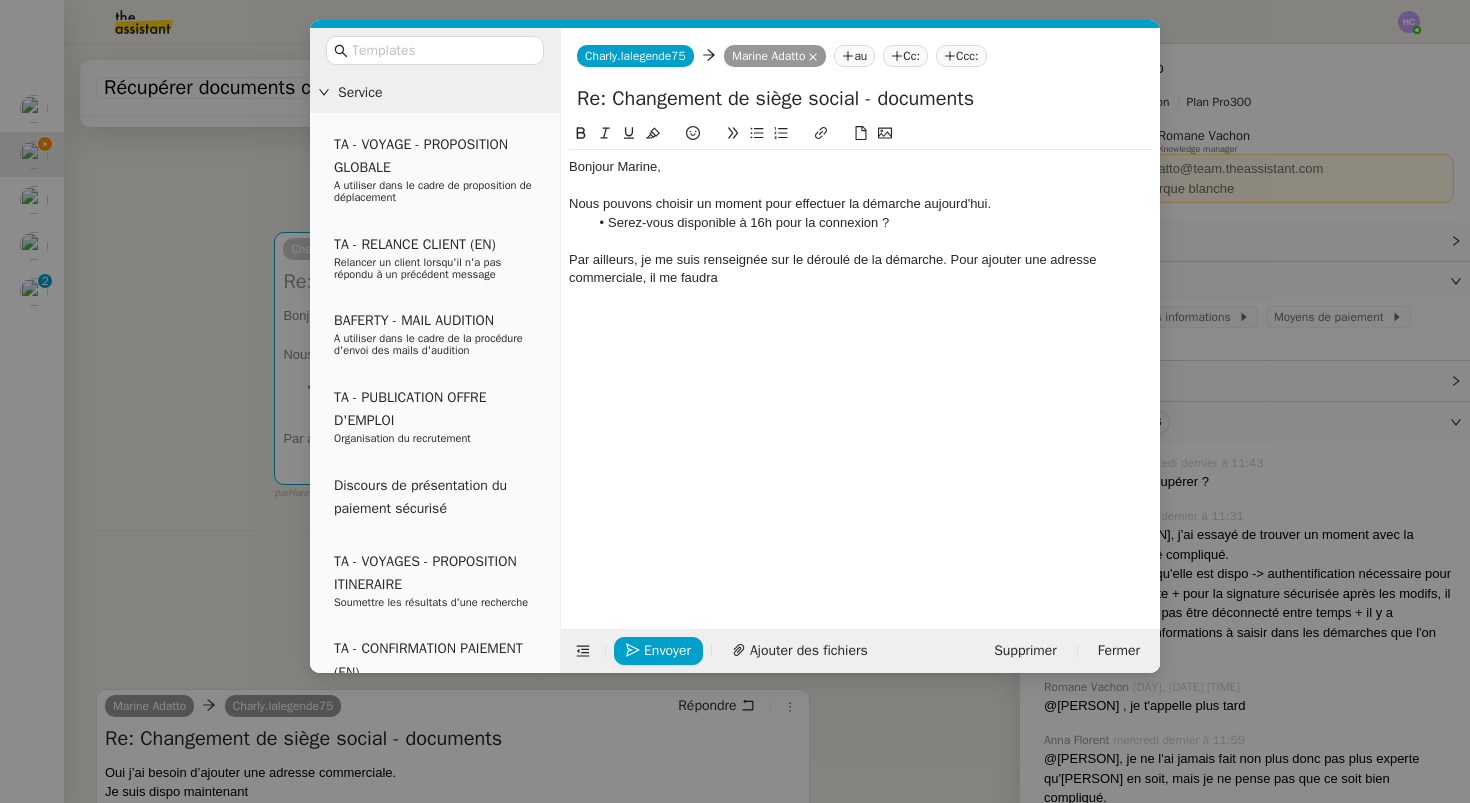 click on "Par ailleurs, je me suis renseignée sur le déroulé de la démarche. Pour ajouter une adresse commerciale, il me faudra" 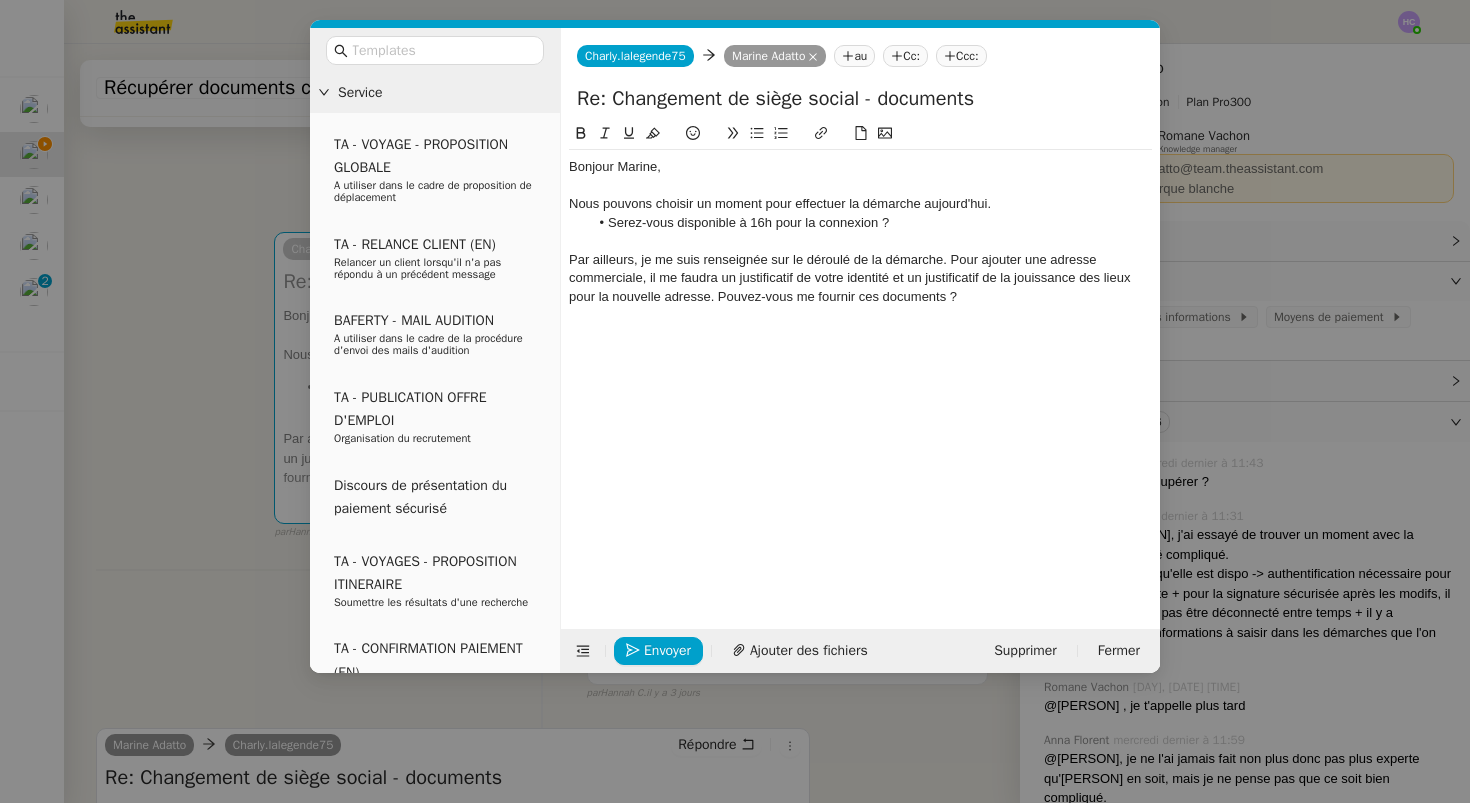 click on "Par ailleurs, je me suis renseignée sur le déroulé de la démarche. Pour ajouter une adresse commerciale, il me faudra un justificatif de votre identité et un justificatif de la jouissance des lieux pour la nouvelle adresse. Pouvez-vous me fournir ces documents ?" 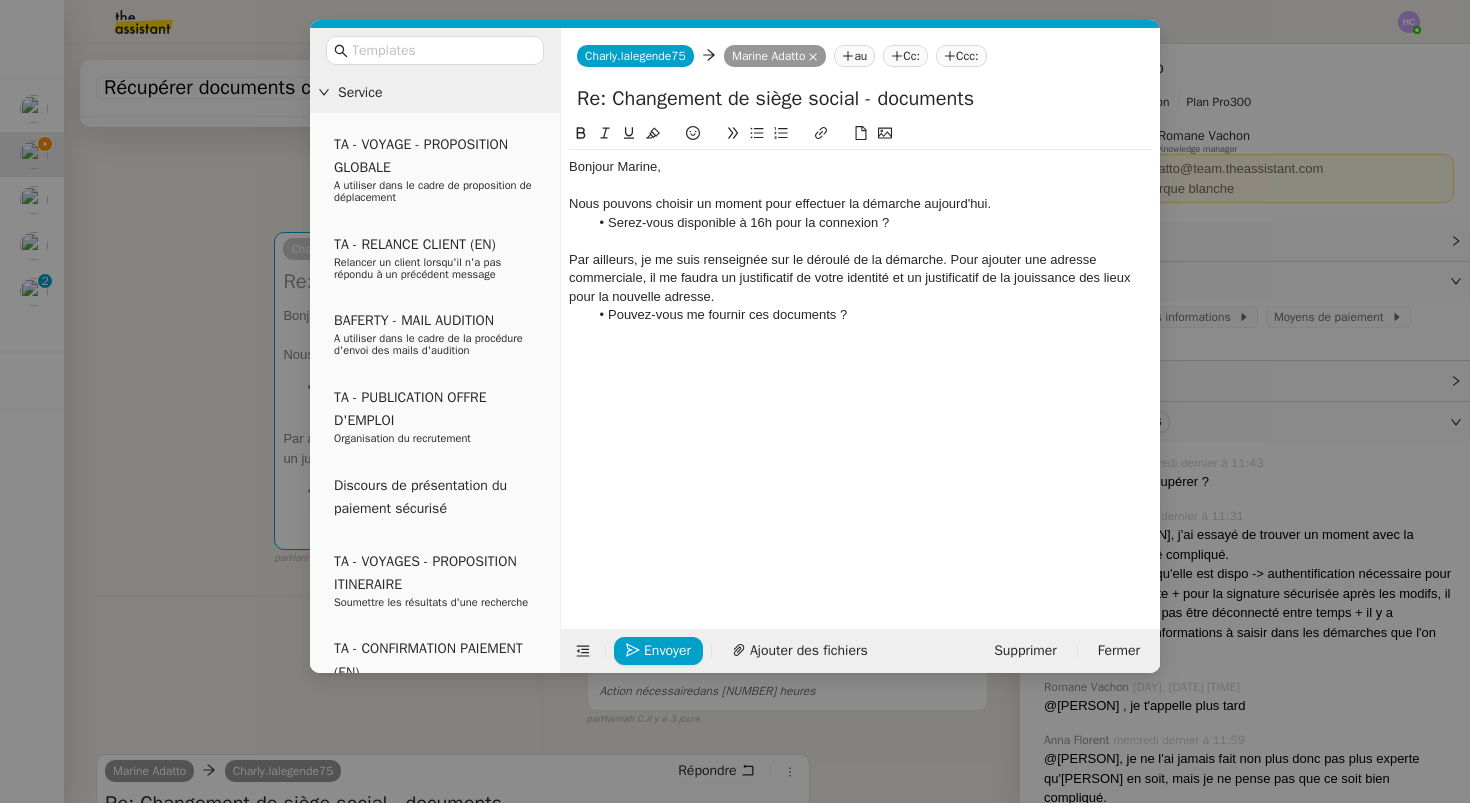 click on "Pouvez-vous me fournir ces documents ?" 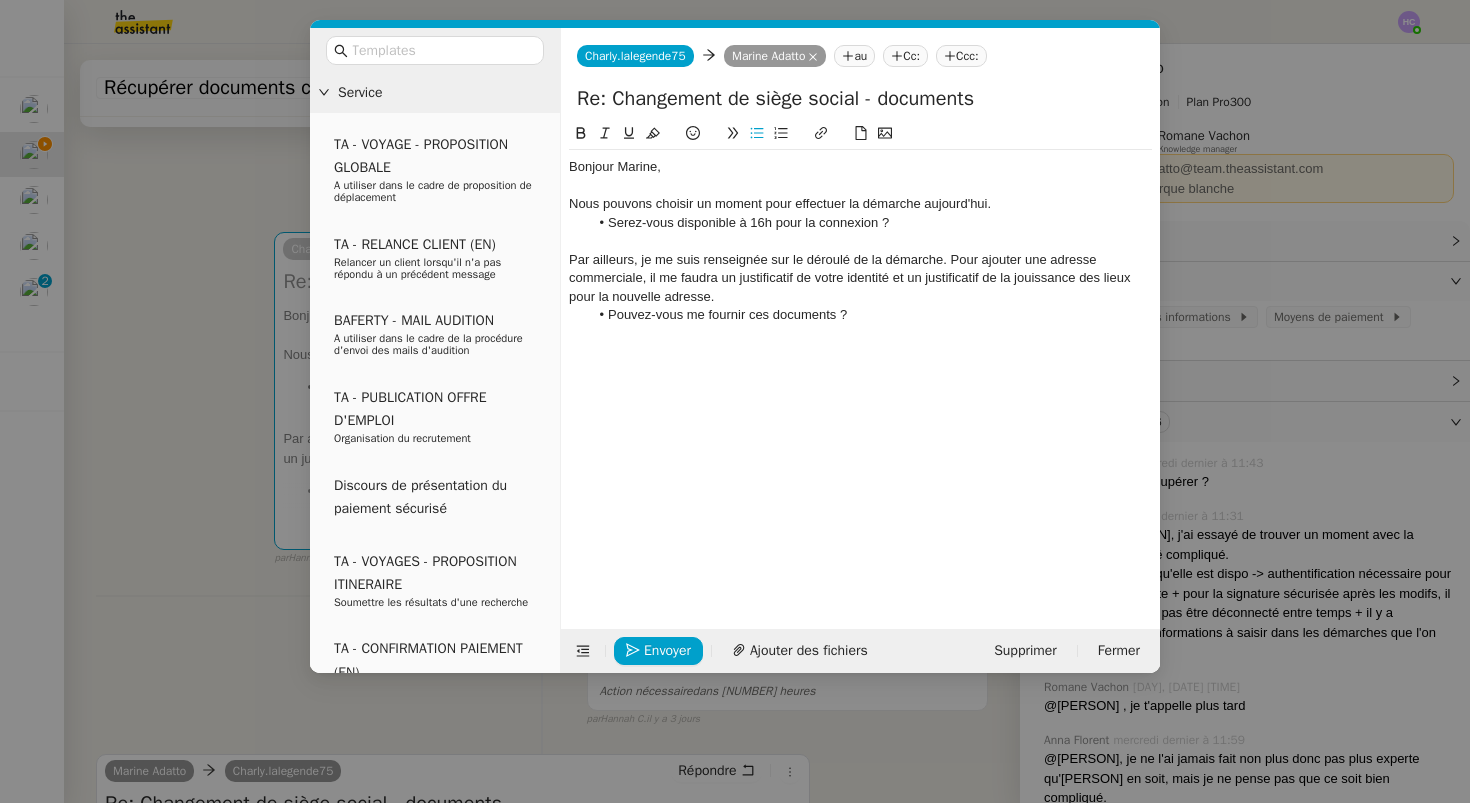 click on "Service TA - VOYAGE - PROPOSITION GLOBALE    A utiliser dans le cadre de proposition de déplacement TA - RELANCE CLIENT (EN)    Relancer un client lorsqu'il n'a pas répondu à un précédent message BAFERTY - MAIL AUDITION    A utiliser dans le cadre de la procédure d'envoi des mails d'audition TA - PUBLICATION OFFRE D'EMPLOI     Organisation du recrutement Discours de présentation du paiement sécurisé    TA - VOYAGES - PROPOSITION ITINERAIRE    Soumettre les résultats d'une recherche TA - CONFIRMATION PAIEMENT (EN)    Confirmer avec le client de modèle de transaction - Attention Plan Pro nécessaire. TA - COURRIER EXPEDIE (recommandé)    A utiliser dans le cadre de l'envoi d'un courrier recommandé TA - PARTAGE DE CALENDRIER (EN)    A utiliser pour demander au client de partager son calendrier afin de faciliter l'accès et la gestion PSPI - Appel de fonds MJL    A utiliser dans le cadre de la procédure d'appel de fonds MJL TA - RELANCE CLIENT    Virement bancaire Qonto Perso" at bounding box center [735, 401] 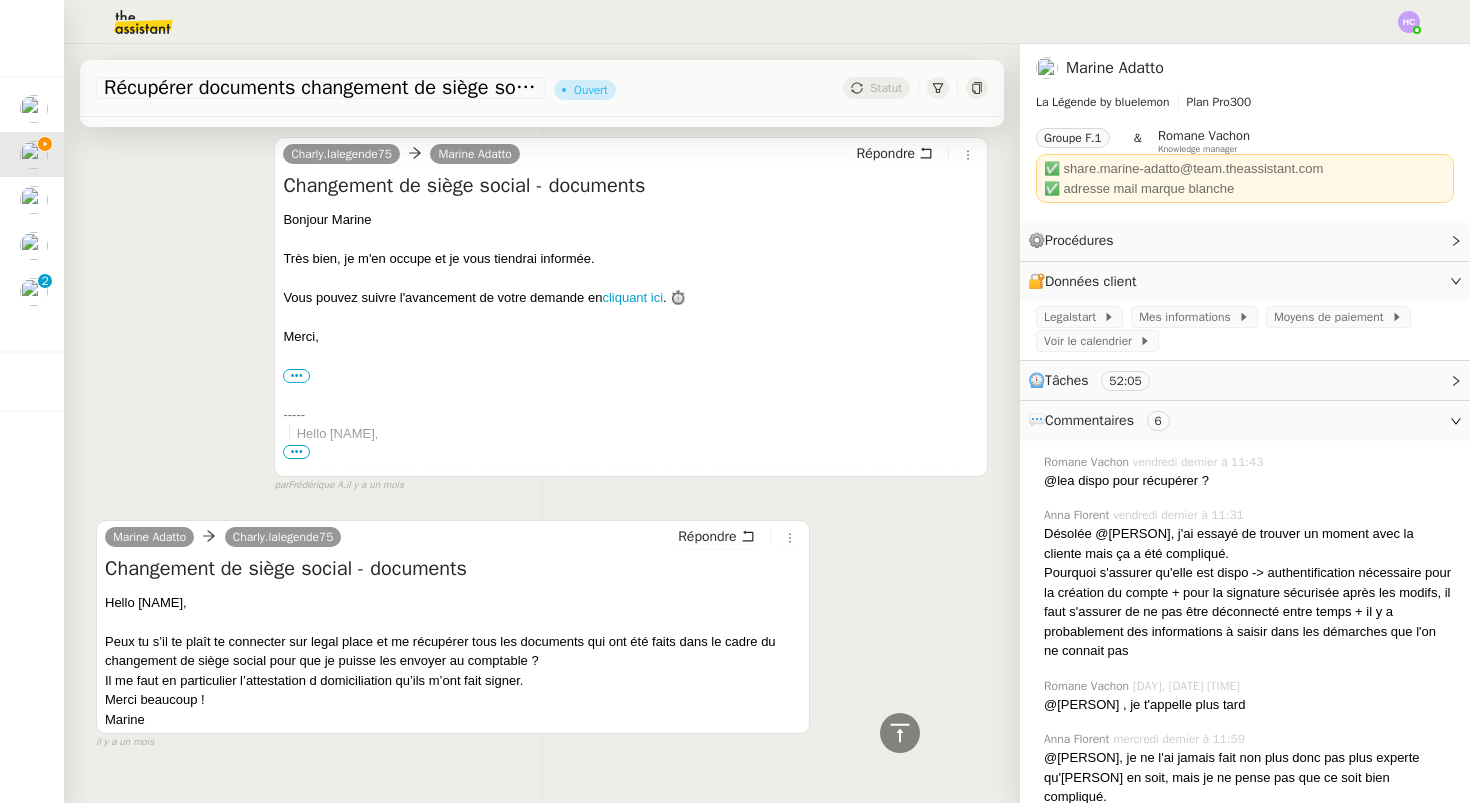 scroll, scrollTop: 13660, scrollLeft: 0, axis: vertical 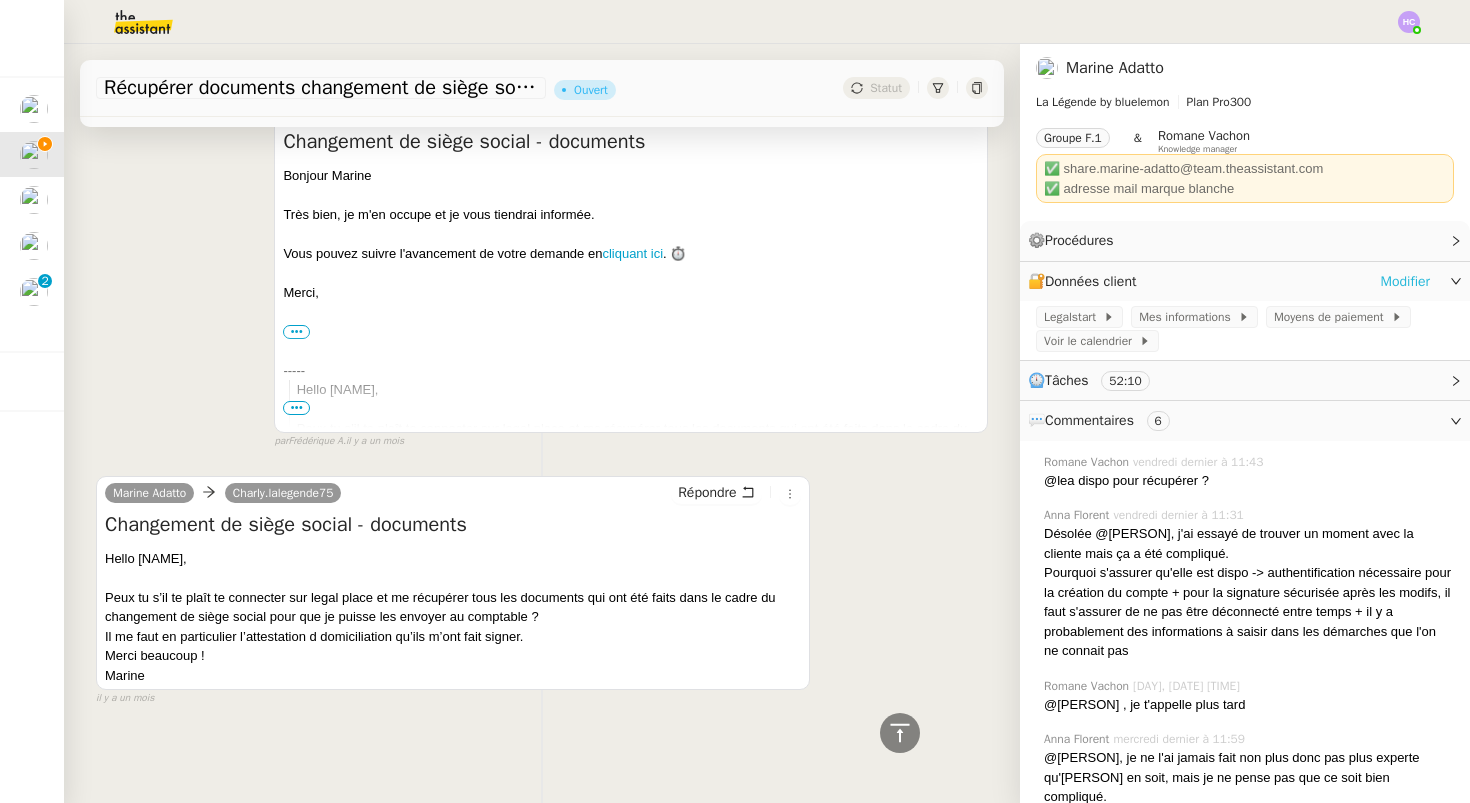 click on "Modifier" 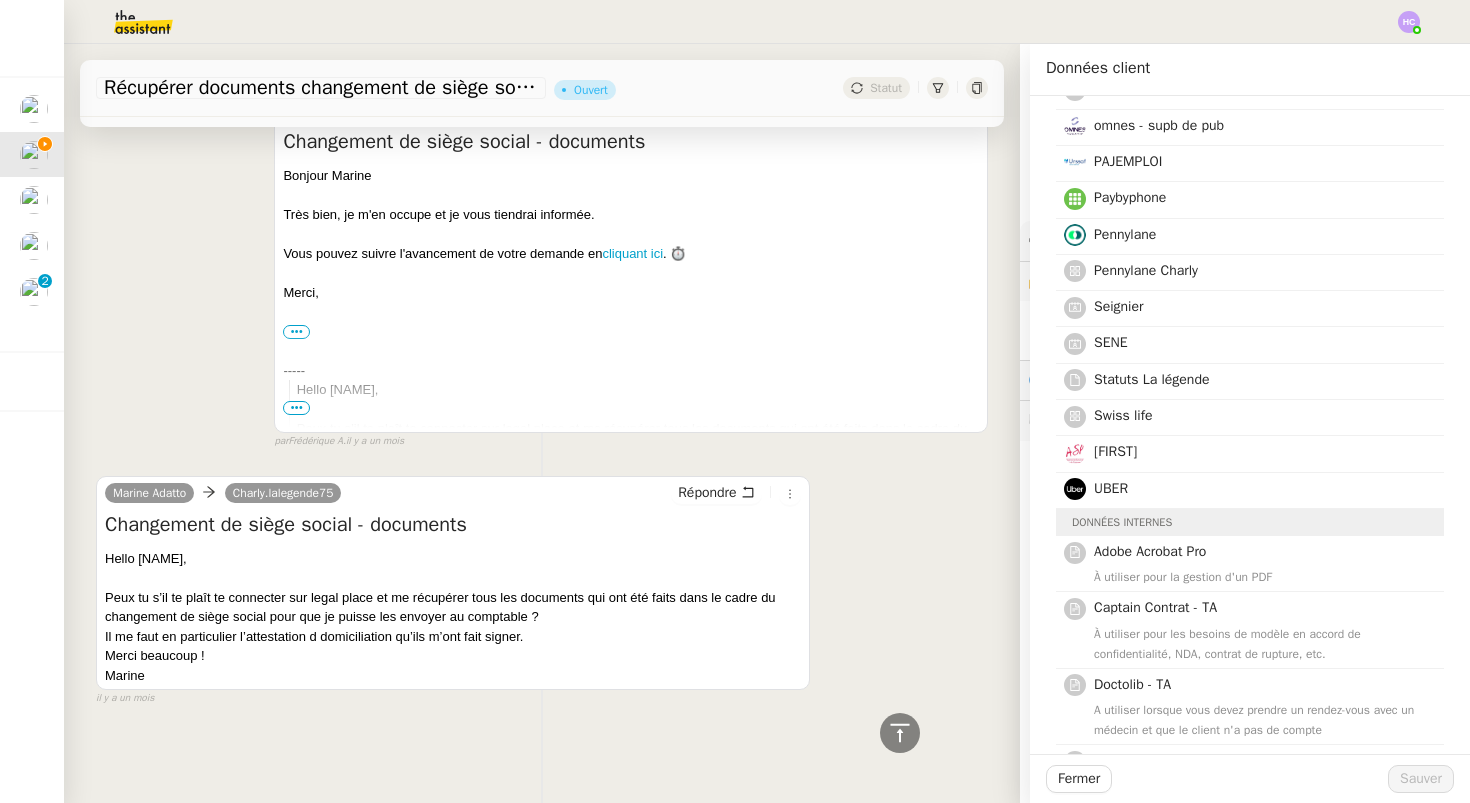 scroll, scrollTop: 1095, scrollLeft: 0, axis: vertical 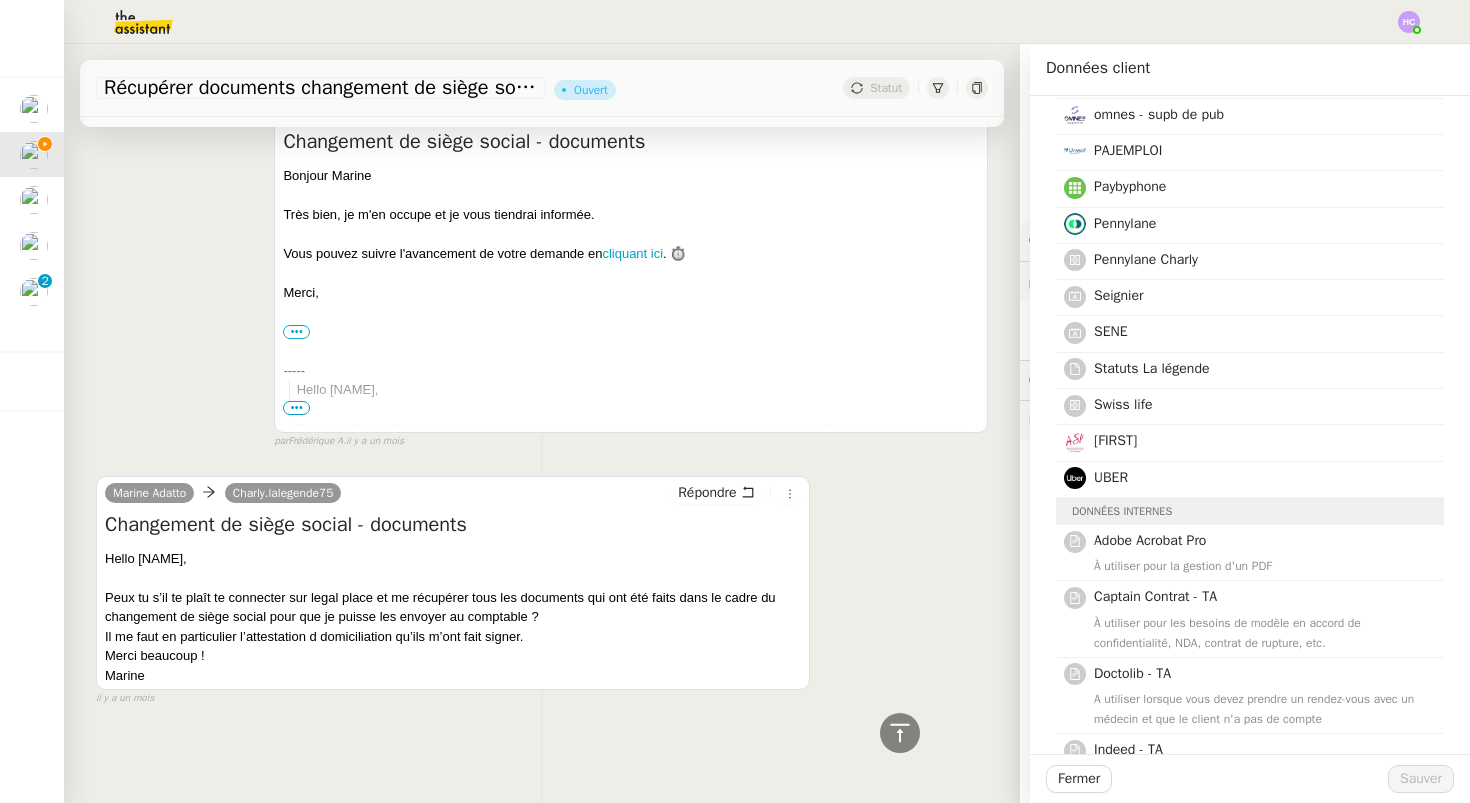 click on "[FIRST] [LAST]      [EMAIL]  Répondre Changement de siège social - documents
Hello [FIRST], Peux tu s’il te plaît te connecter sur legal place et me récupérer tous les documents qui ont été faits dans le cadre du changement de siège social pour que je puisse les envoyer au comptable ?  Il me faut en particulier l’attestation d domiciliation qu’ils m’ont fait signer.  Merci beaucoup !  [FIRST]
••• false il y a un mois" at bounding box center [542, 582] 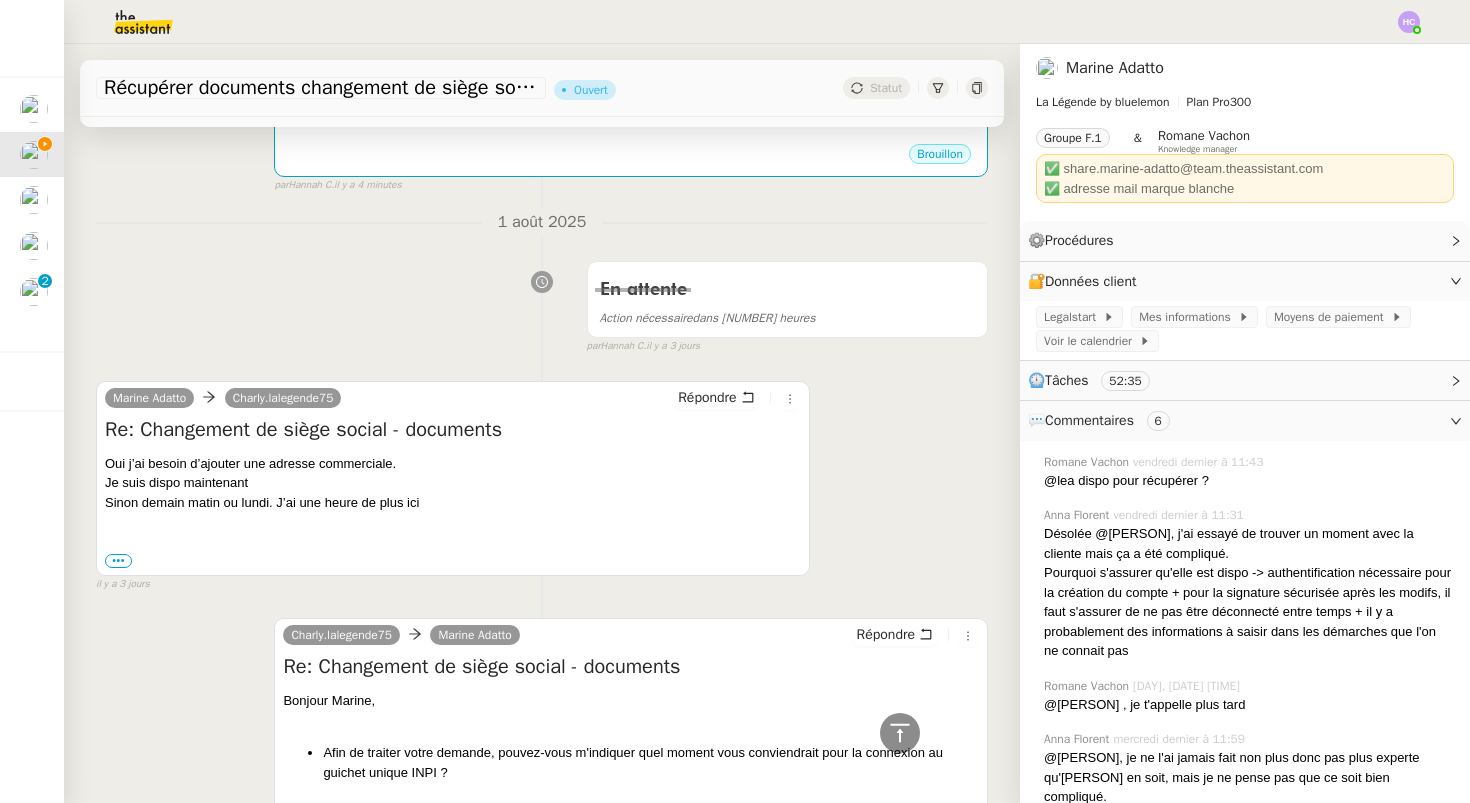 scroll, scrollTop: 0, scrollLeft: 0, axis: both 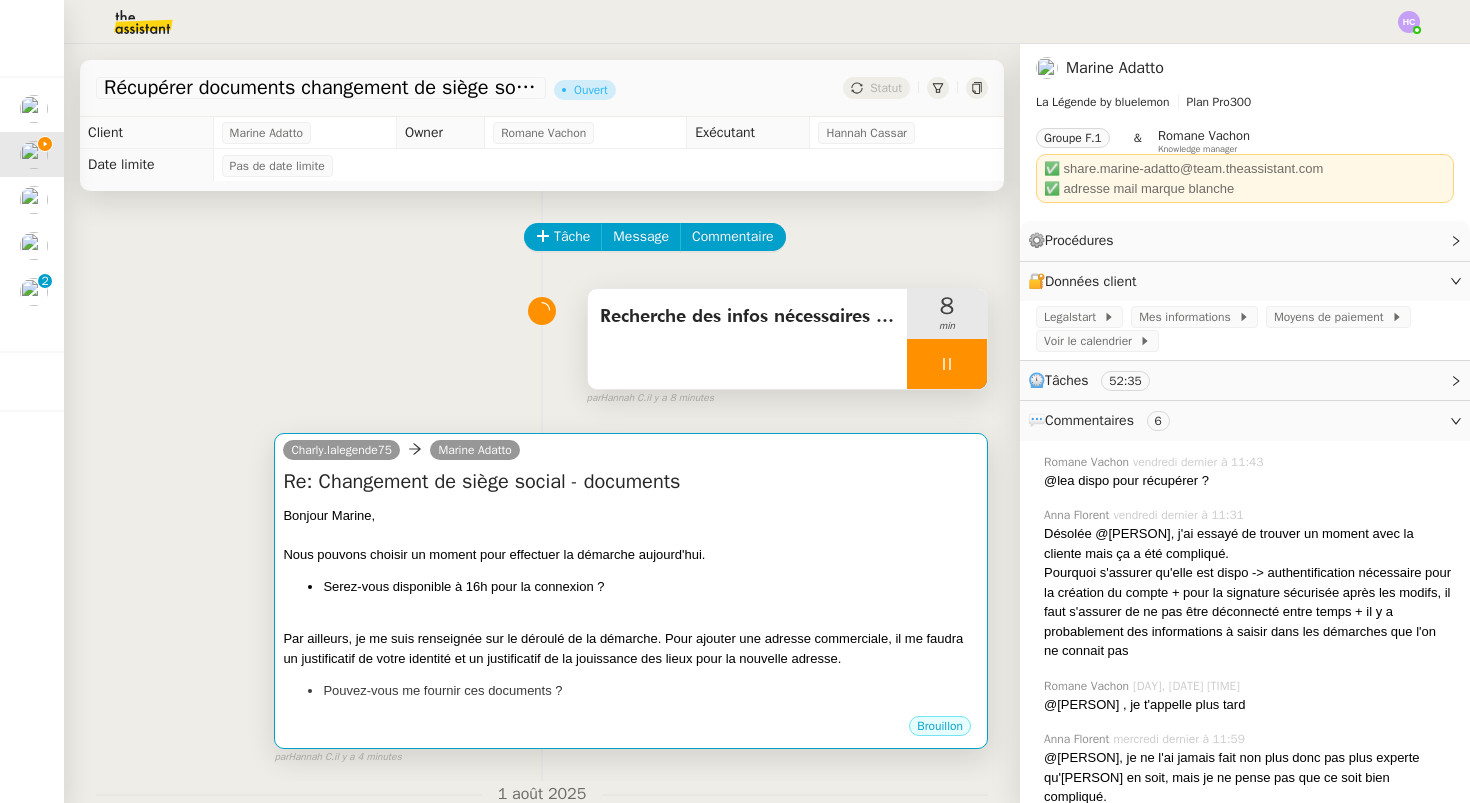 click on "Pouvez-vous me fournir ces documents ?" at bounding box center (651, 691) 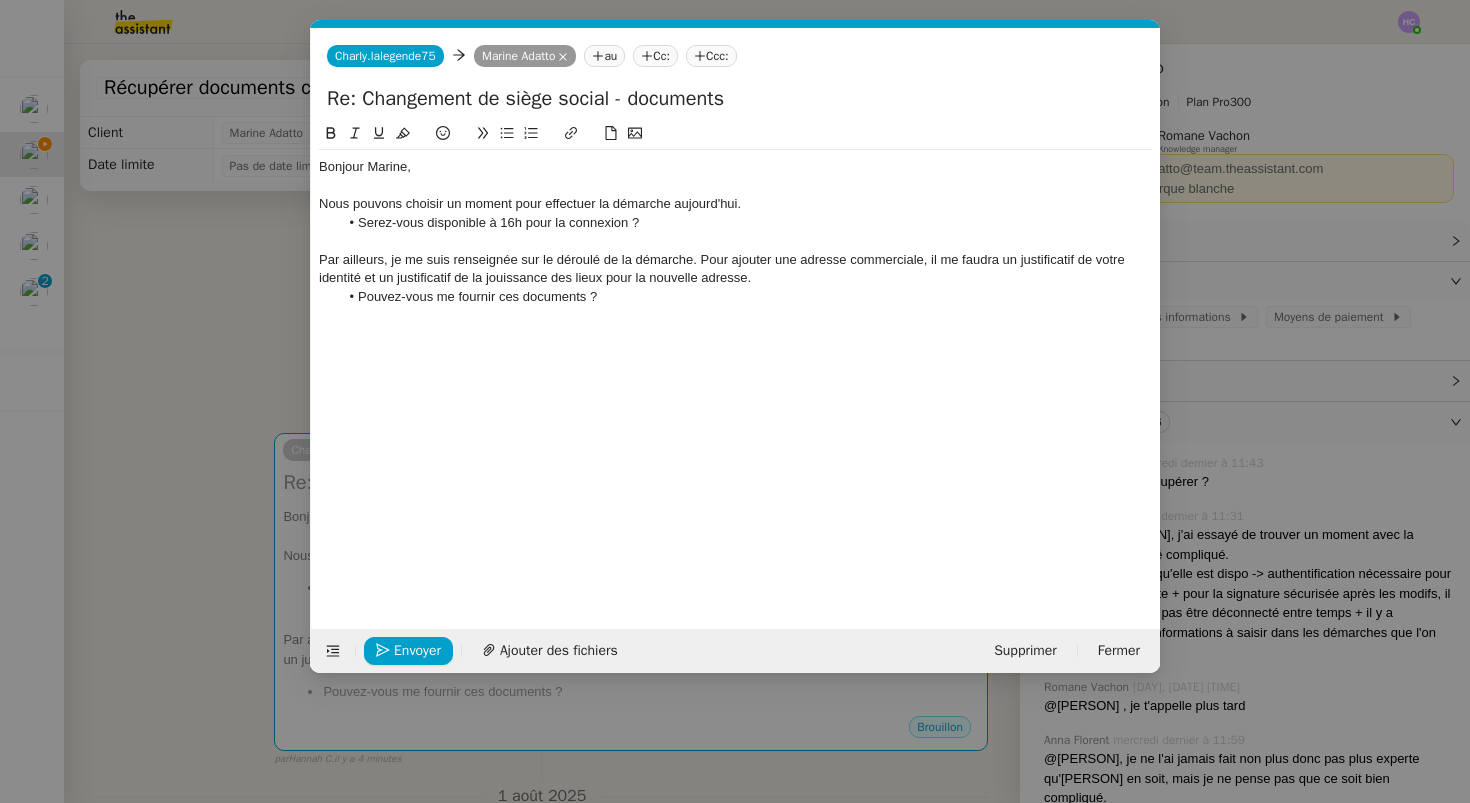 scroll, scrollTop: 0, scrollLeft: 42, axis: horizontal 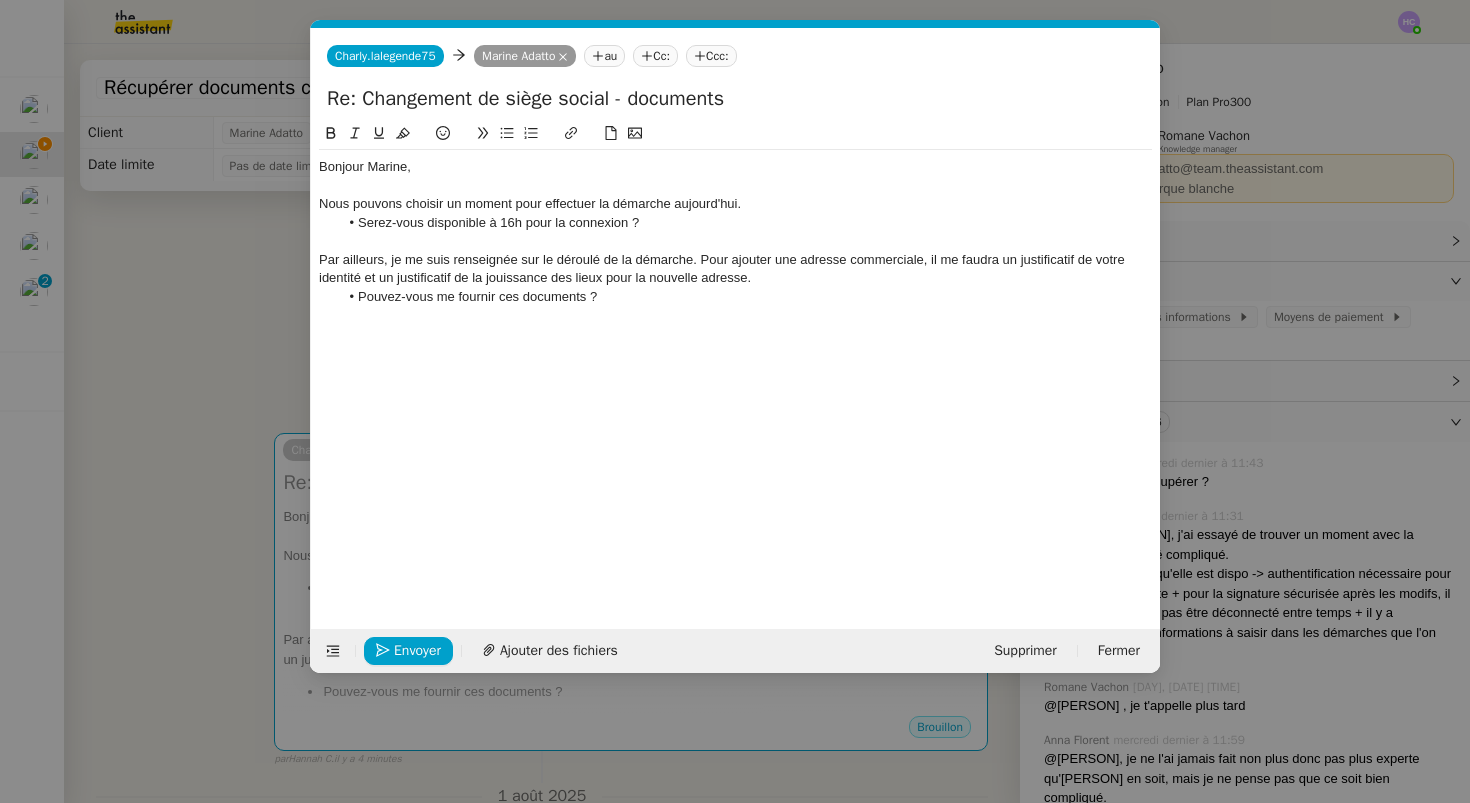 click on "Pouvez-vous me fournir ces documents ?" 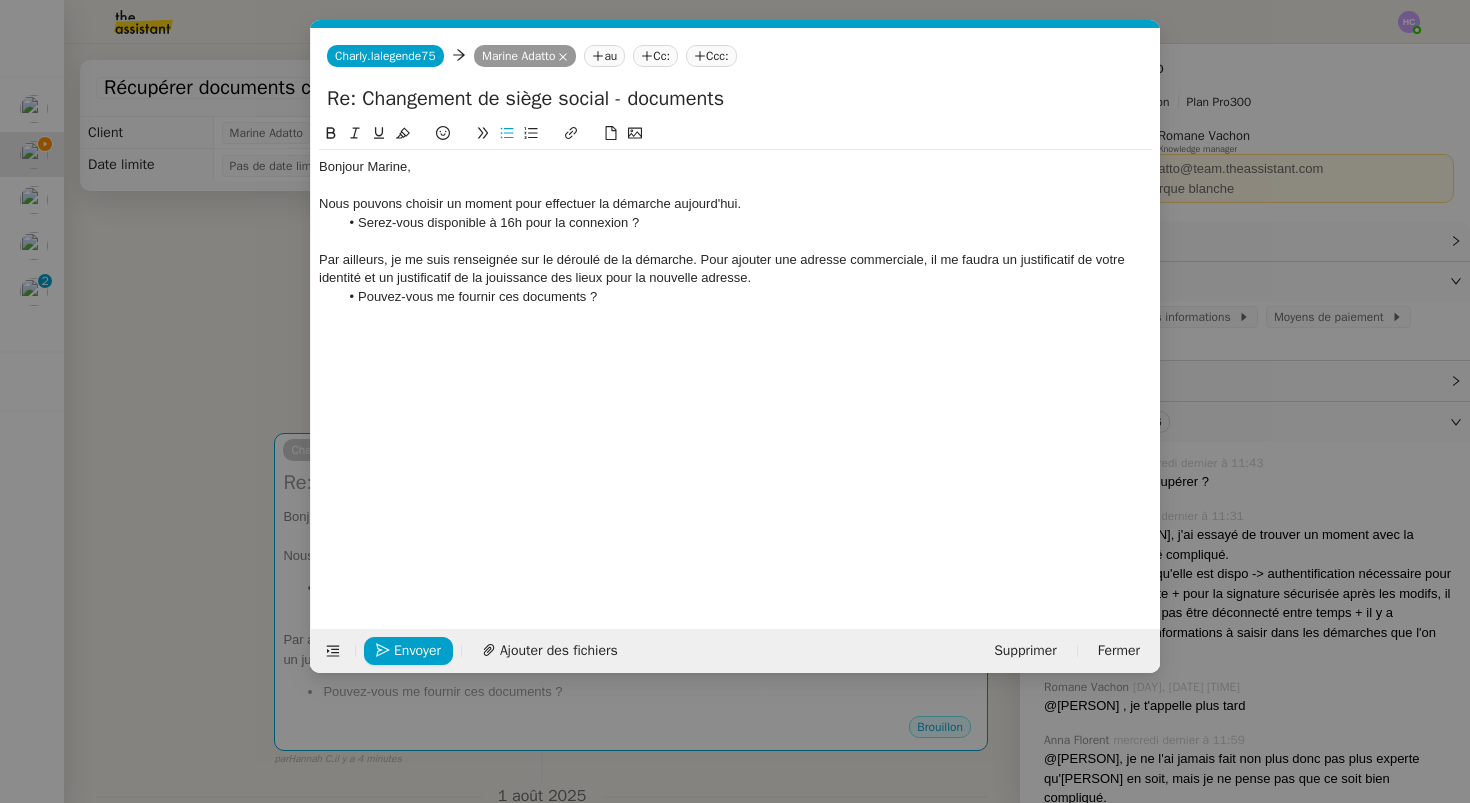 type 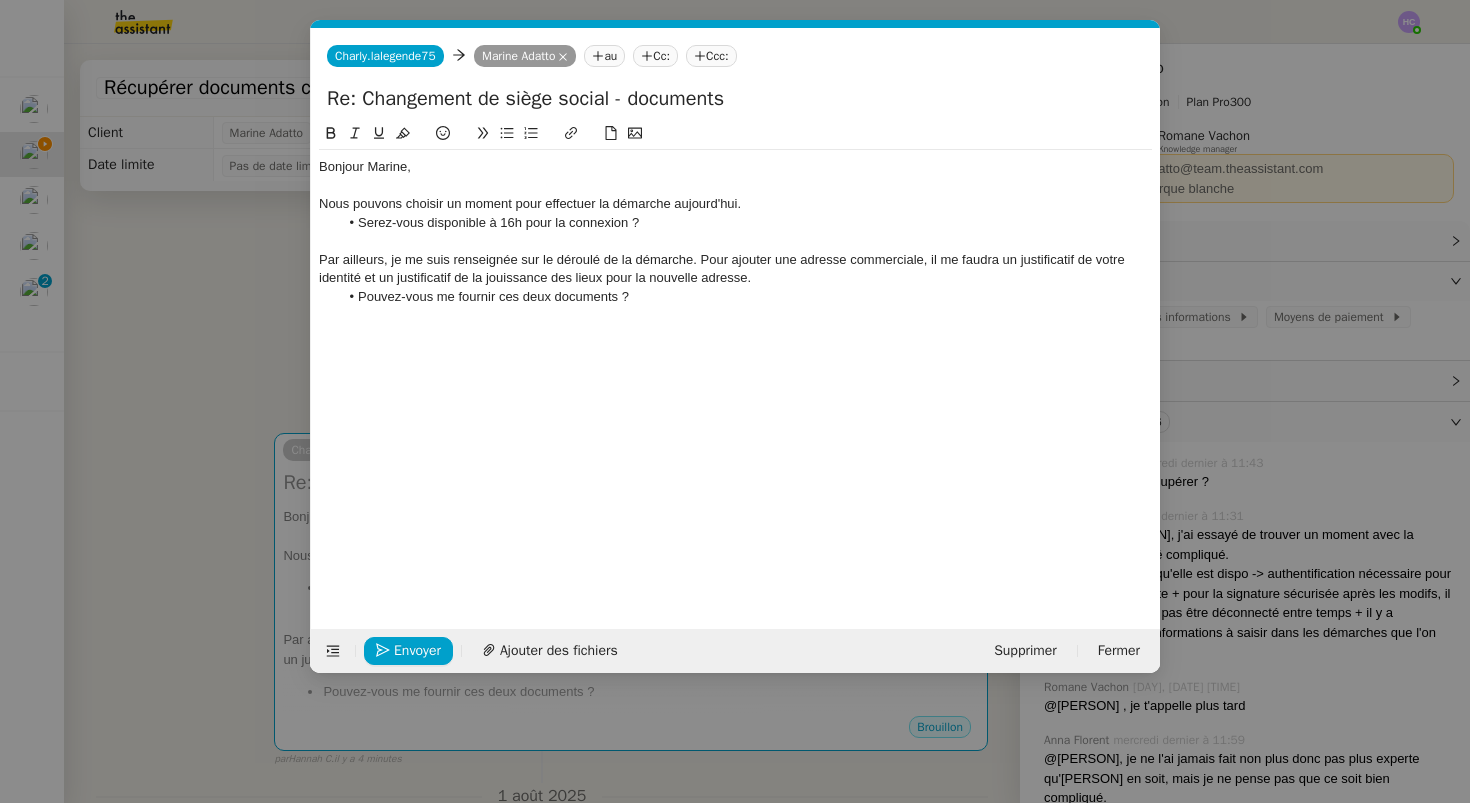 click 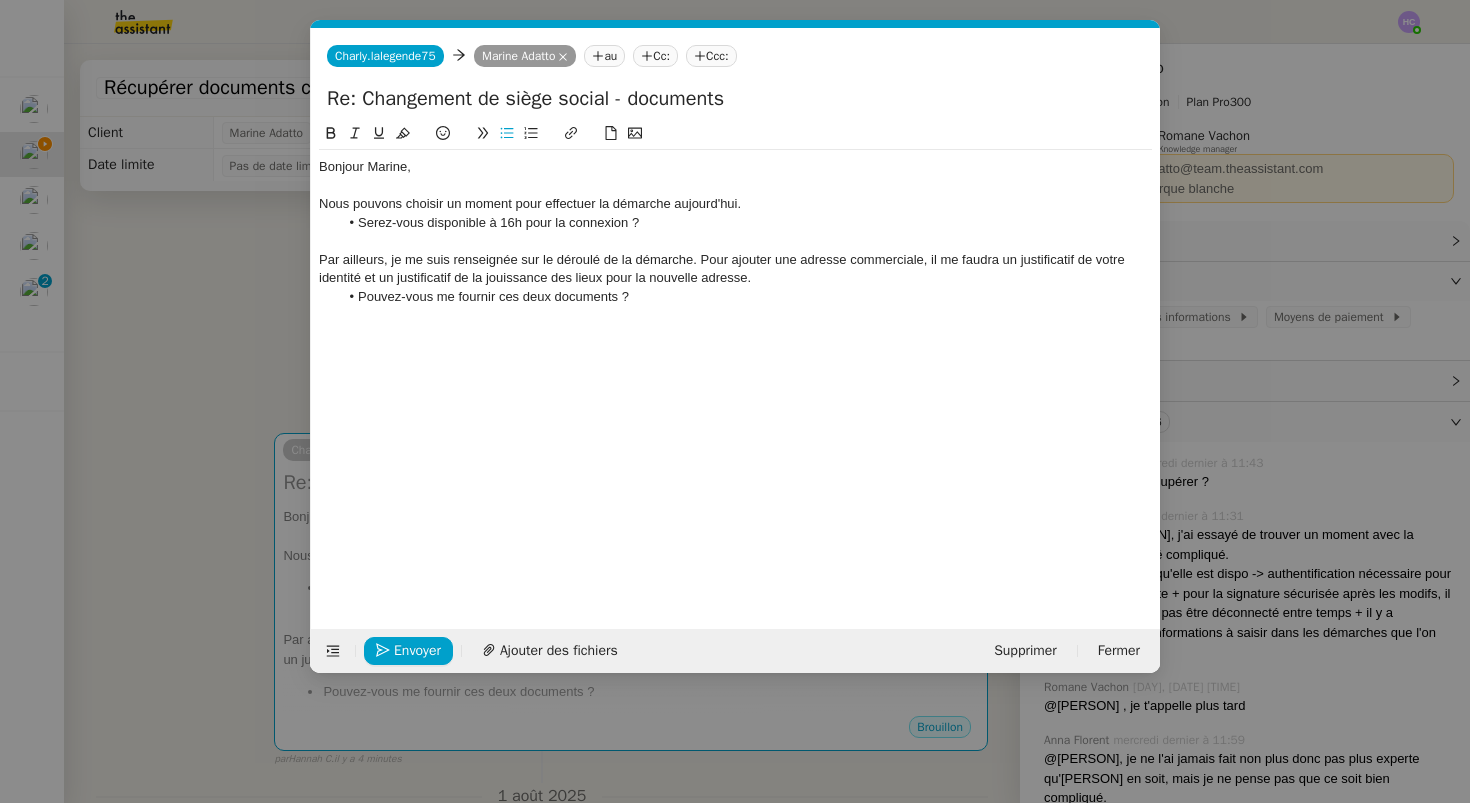 click on "Nous pouvons choisir un moment pour effectuer la démarche aujourd'hui." 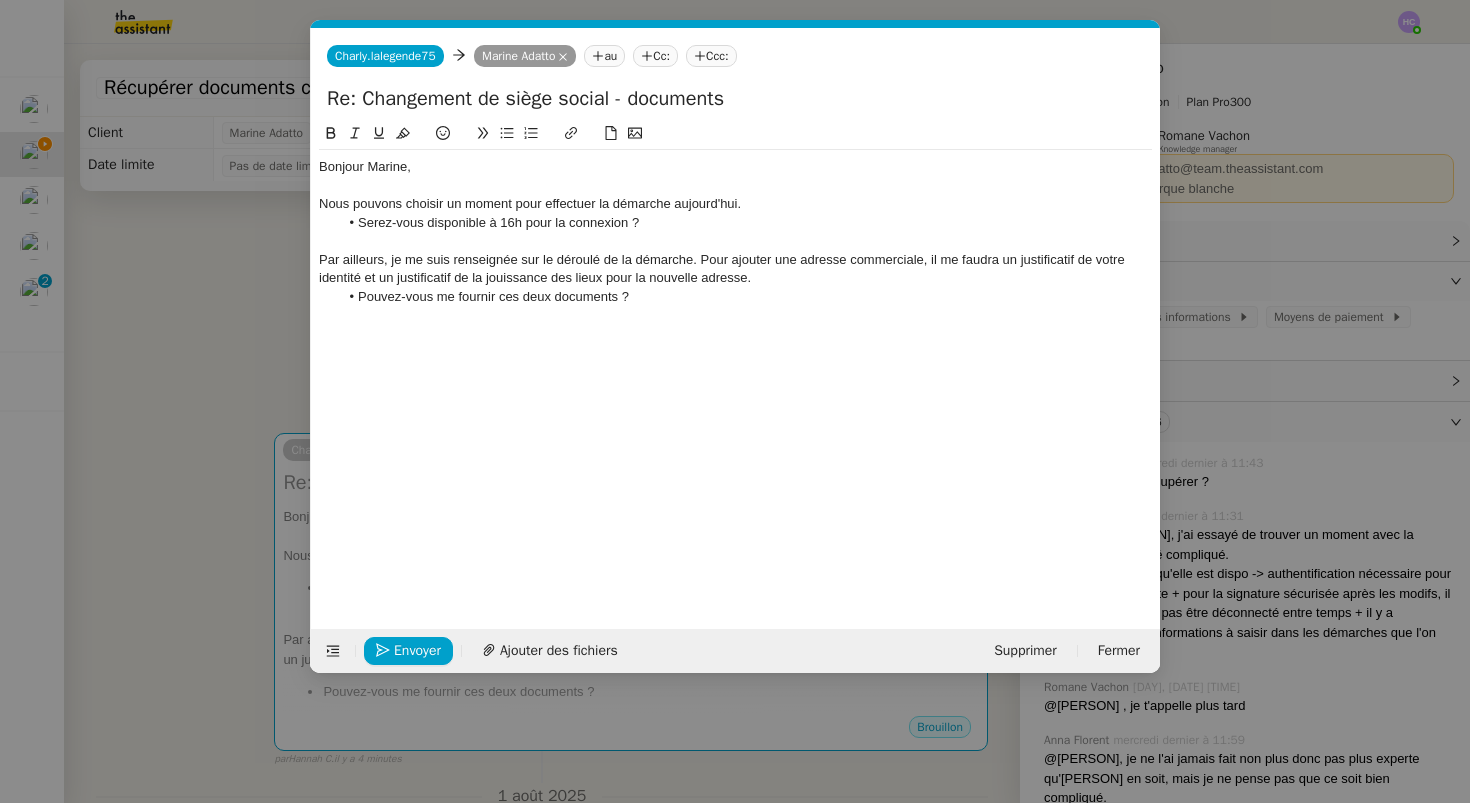 click on "Serez-vous disponible à 16h pour la connexion ?" 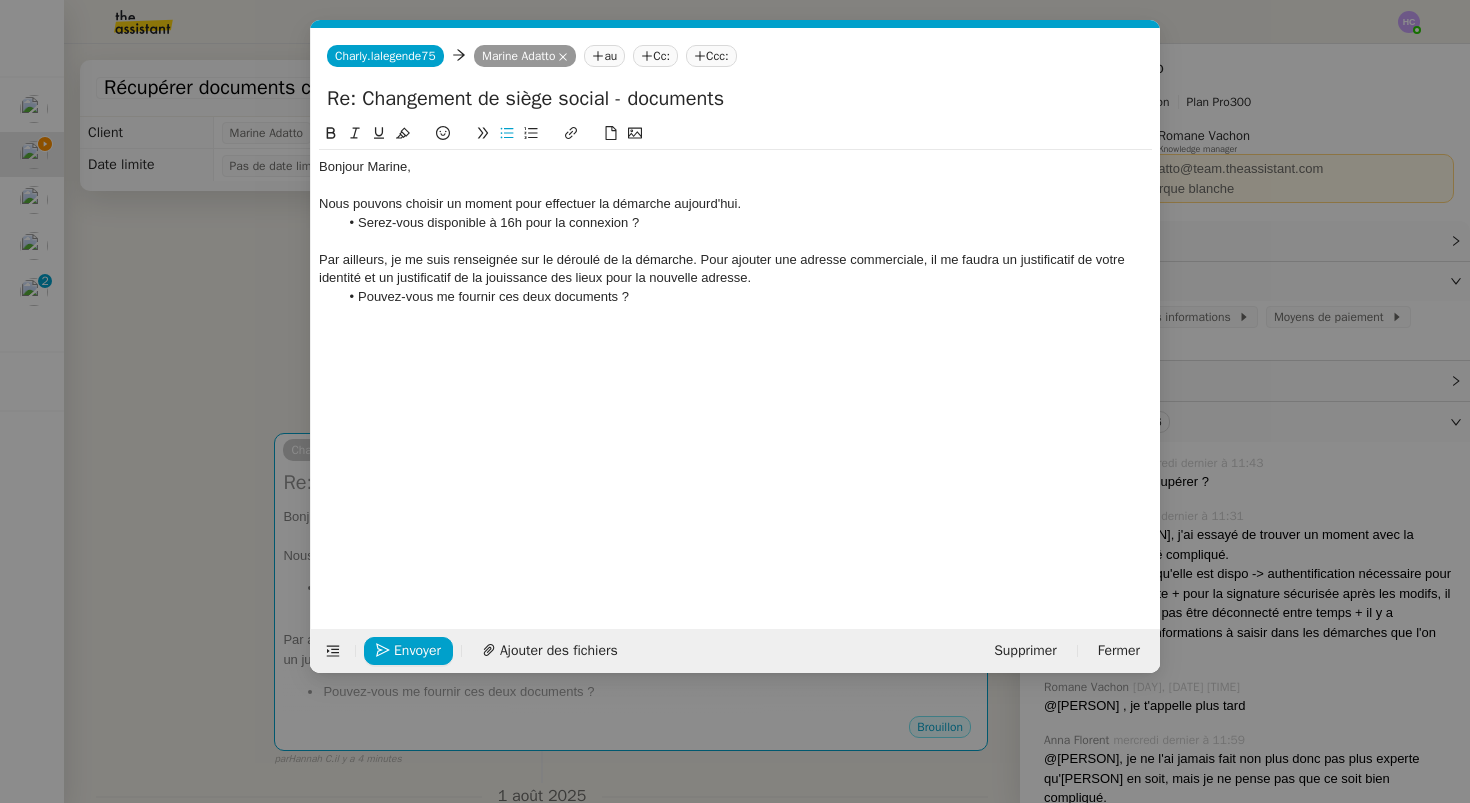 click on "Par ailleurs, je me suis renseignée sur le déroulé de la démarche. Pour ajouter une adresse commerciale, il me faudra un justificatif de votre identité et un justificatif de la jouissance des lieux pour la nouvelle adresse." 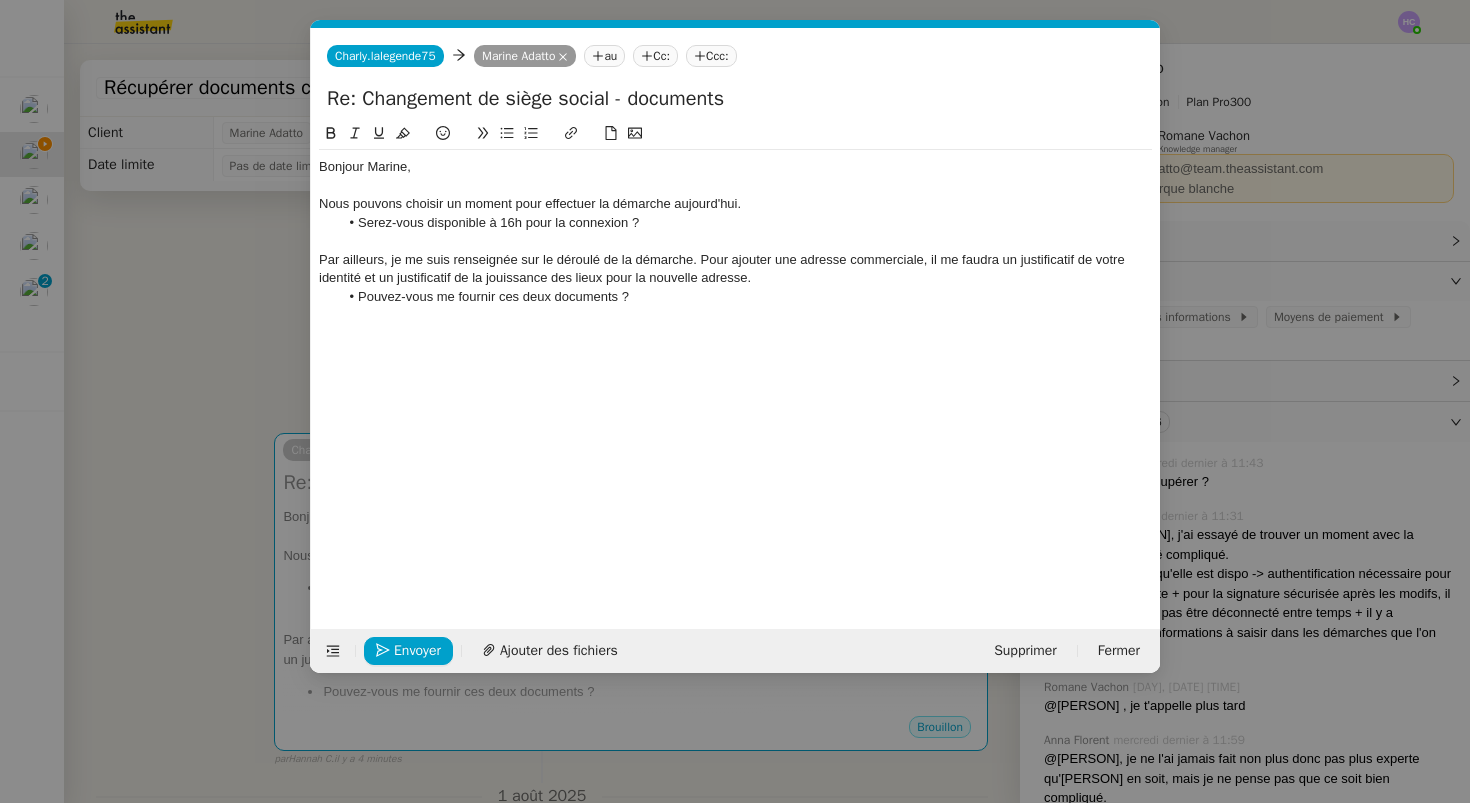 click on "Par ailleurs, je me suis renseignée sur le déroulé de la démarche. Pour ajouter une adresse commerciale, il me faudra un justificatif de votre identité et un justificatif de la jouissance des lieux pour la nouvelle adresse." 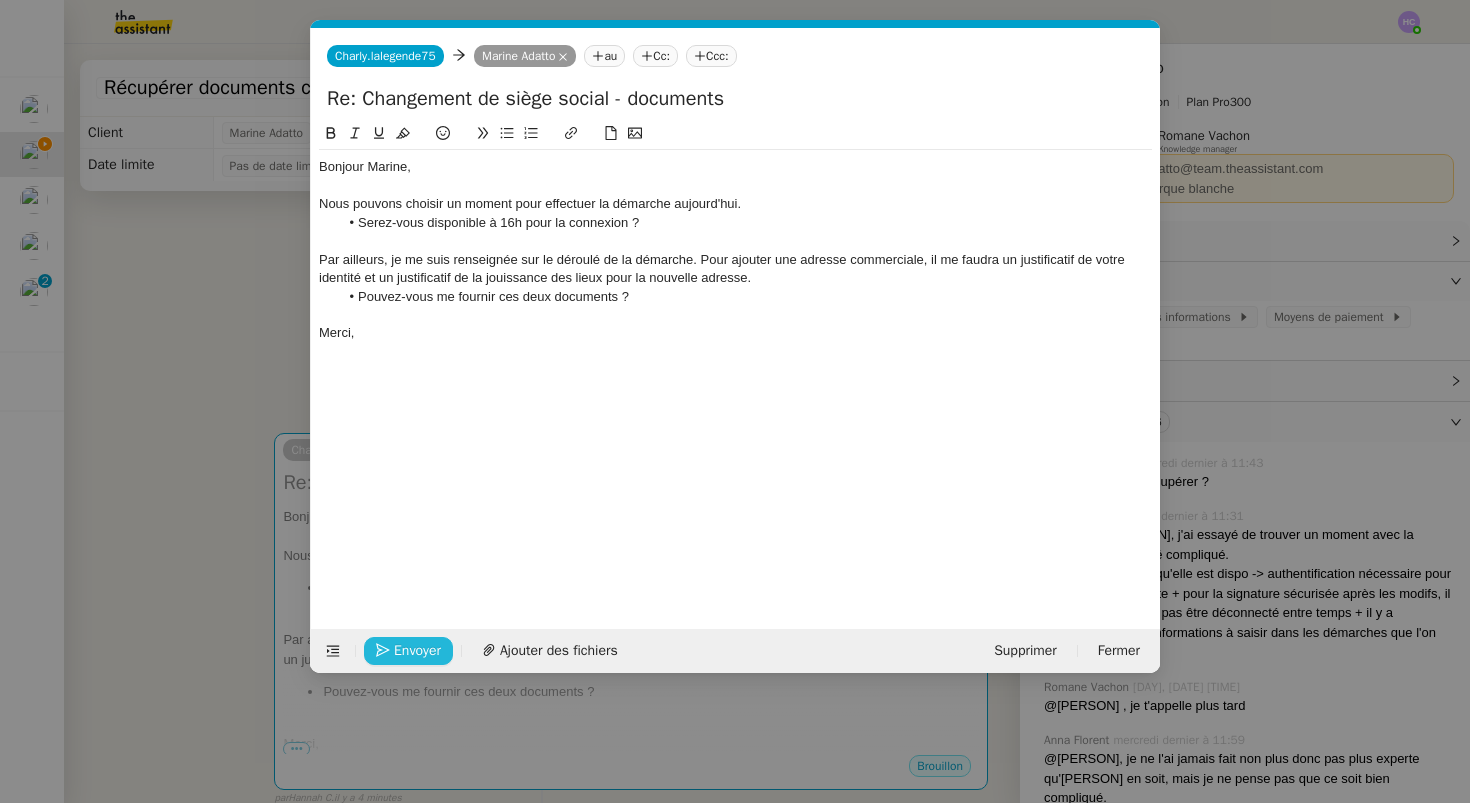 click on "Envoyer" 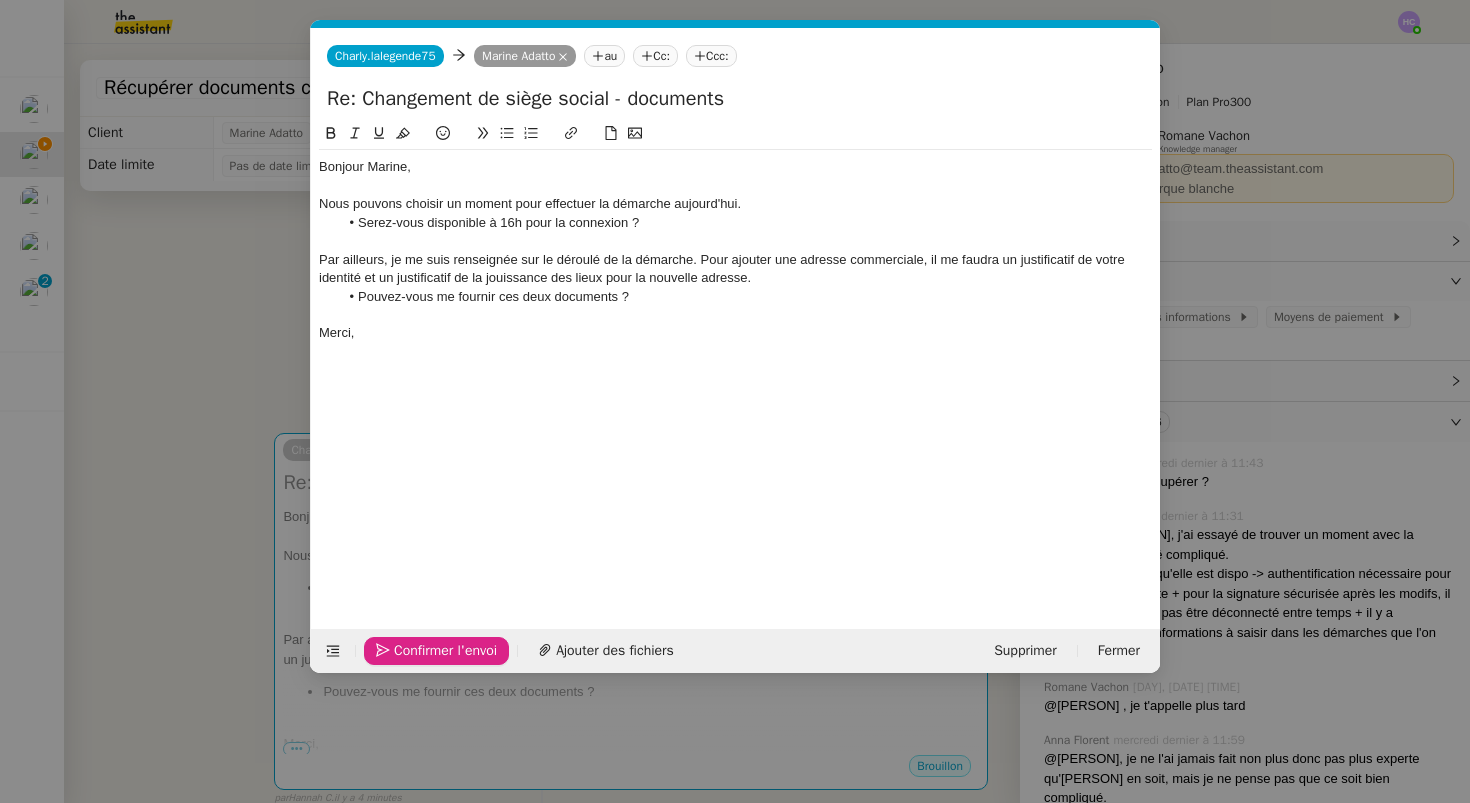 click on "Confirmer l'envoi" 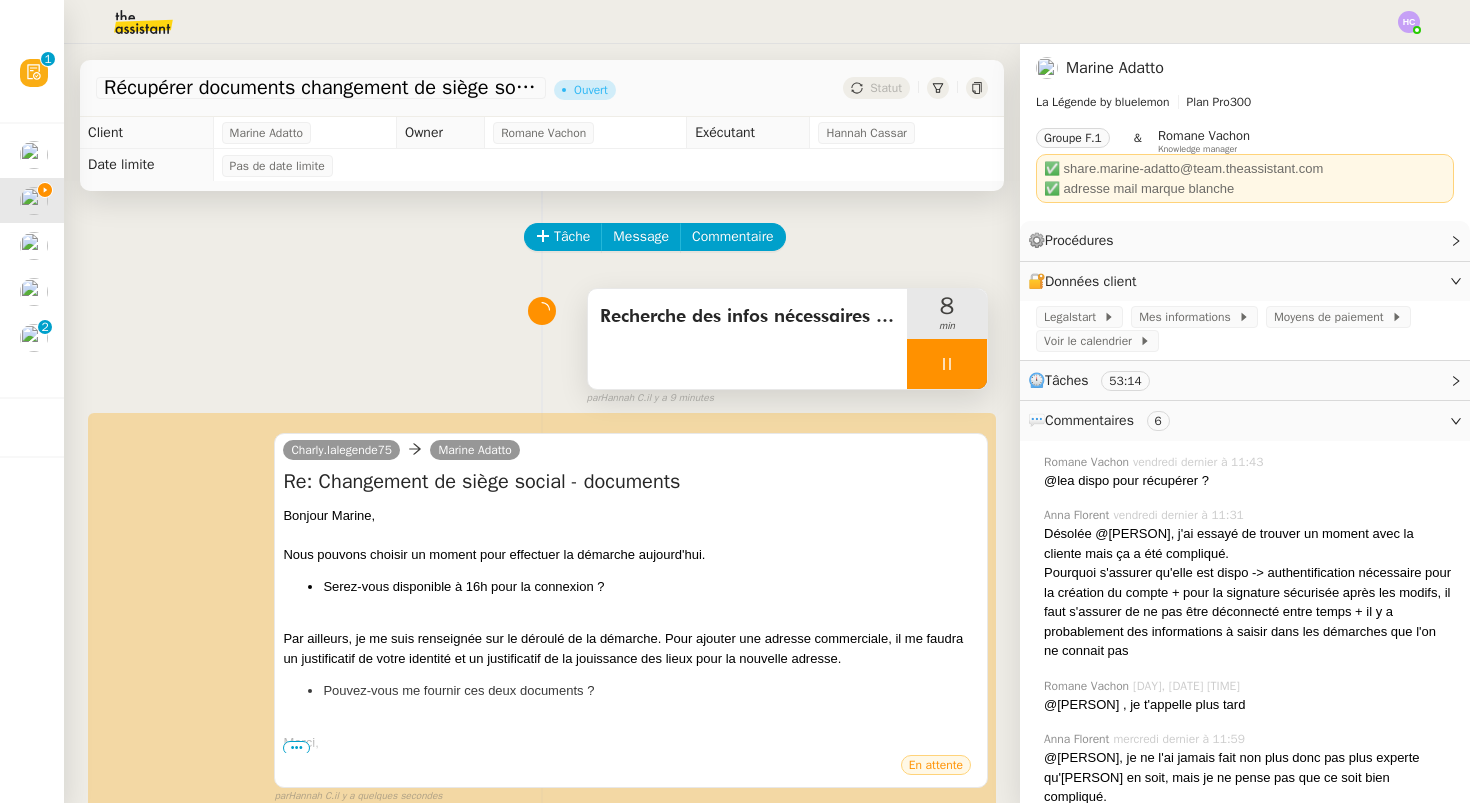 click at bounding box center (947, 364) 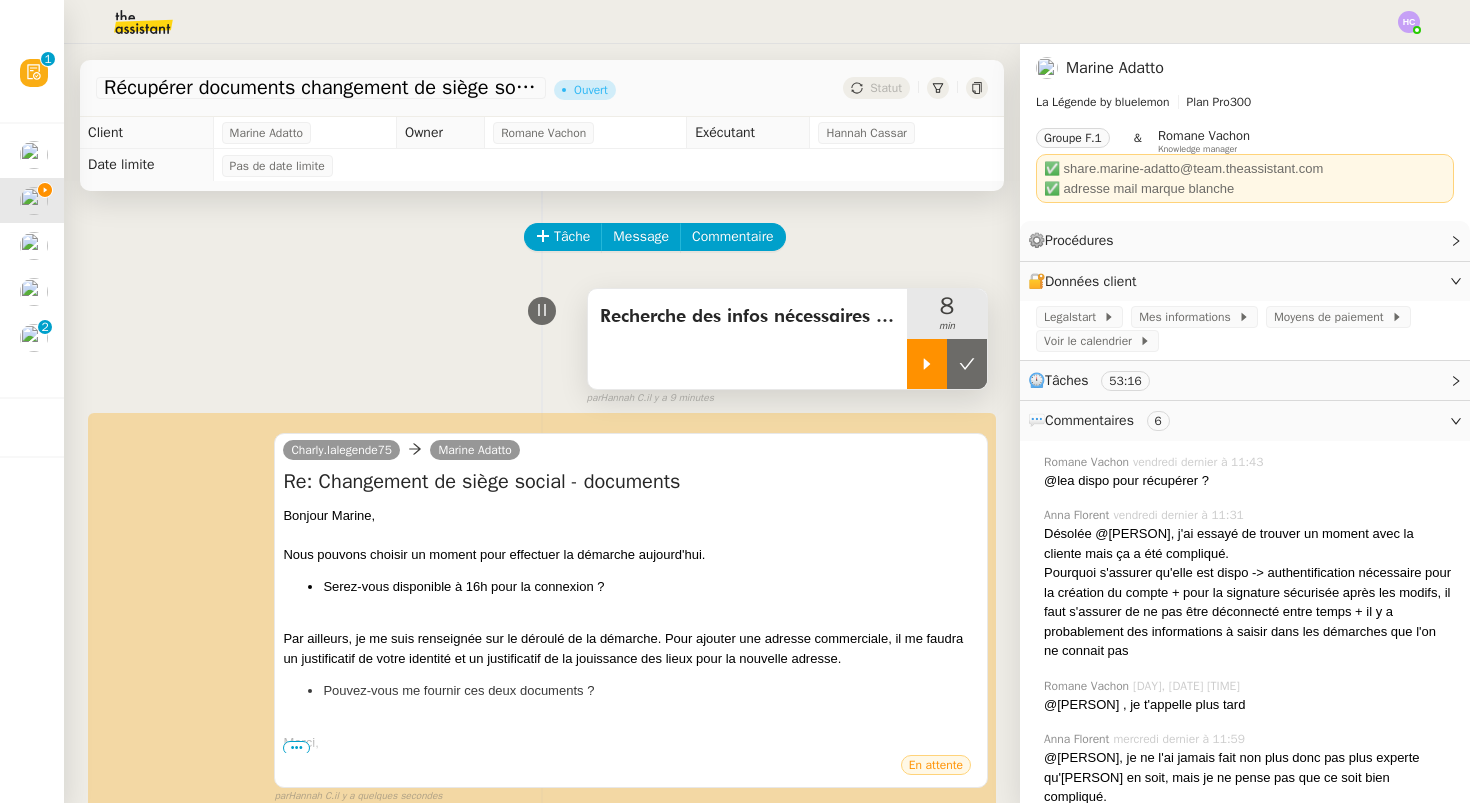 click 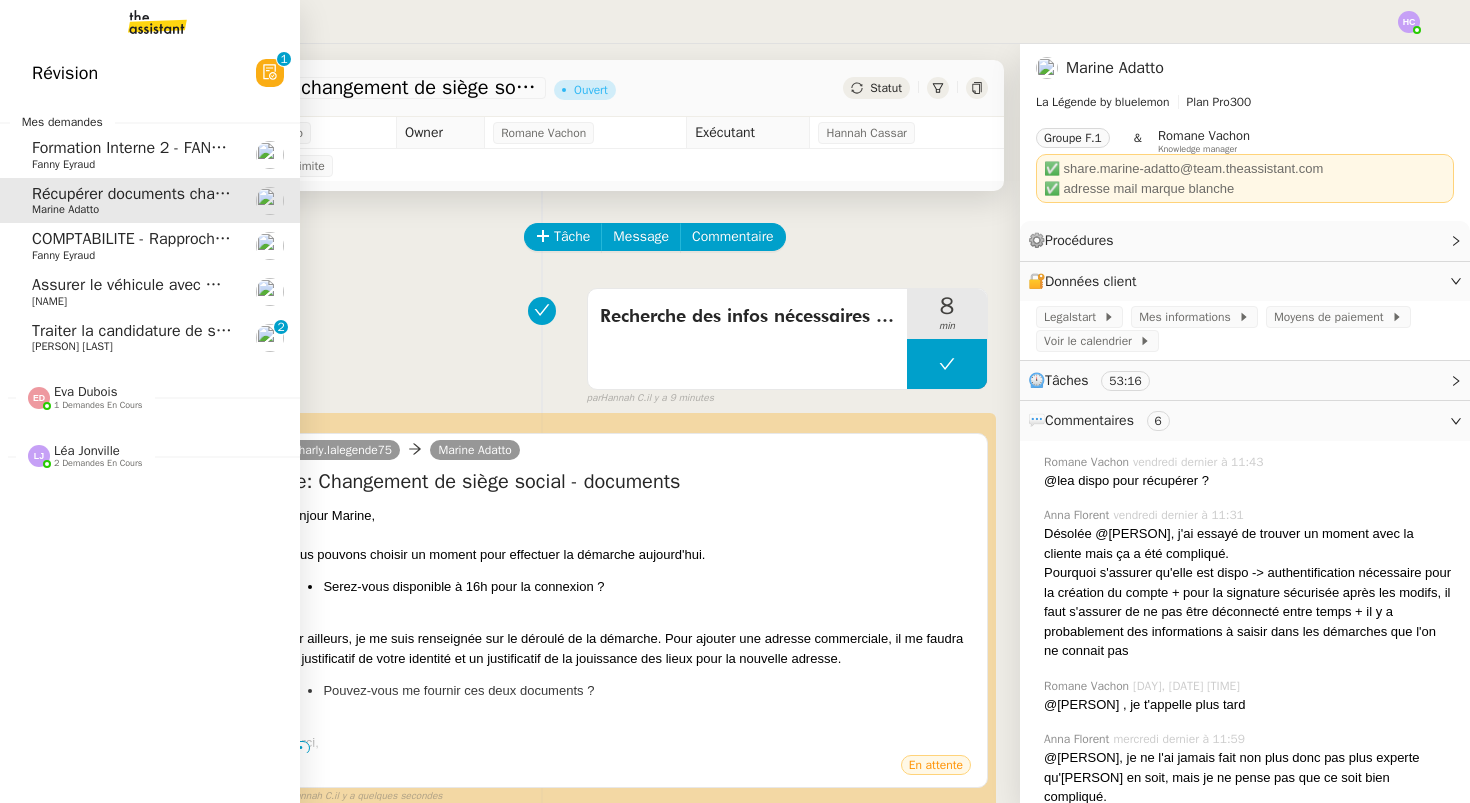 click on "Traiter la candidature de stage d'[NAME]" 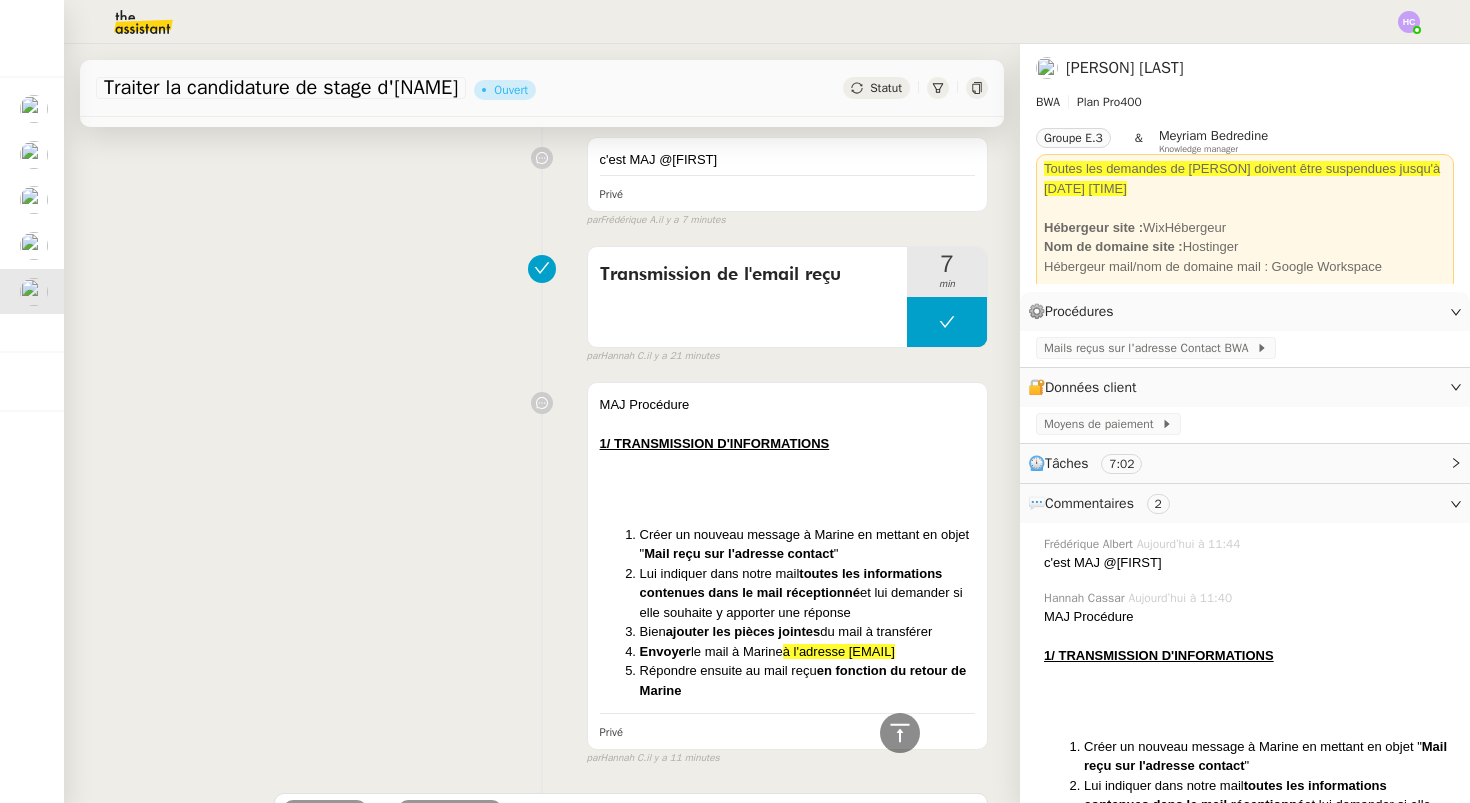 scroll, scrollTop: 0, scrollLeft: 0, axis: both 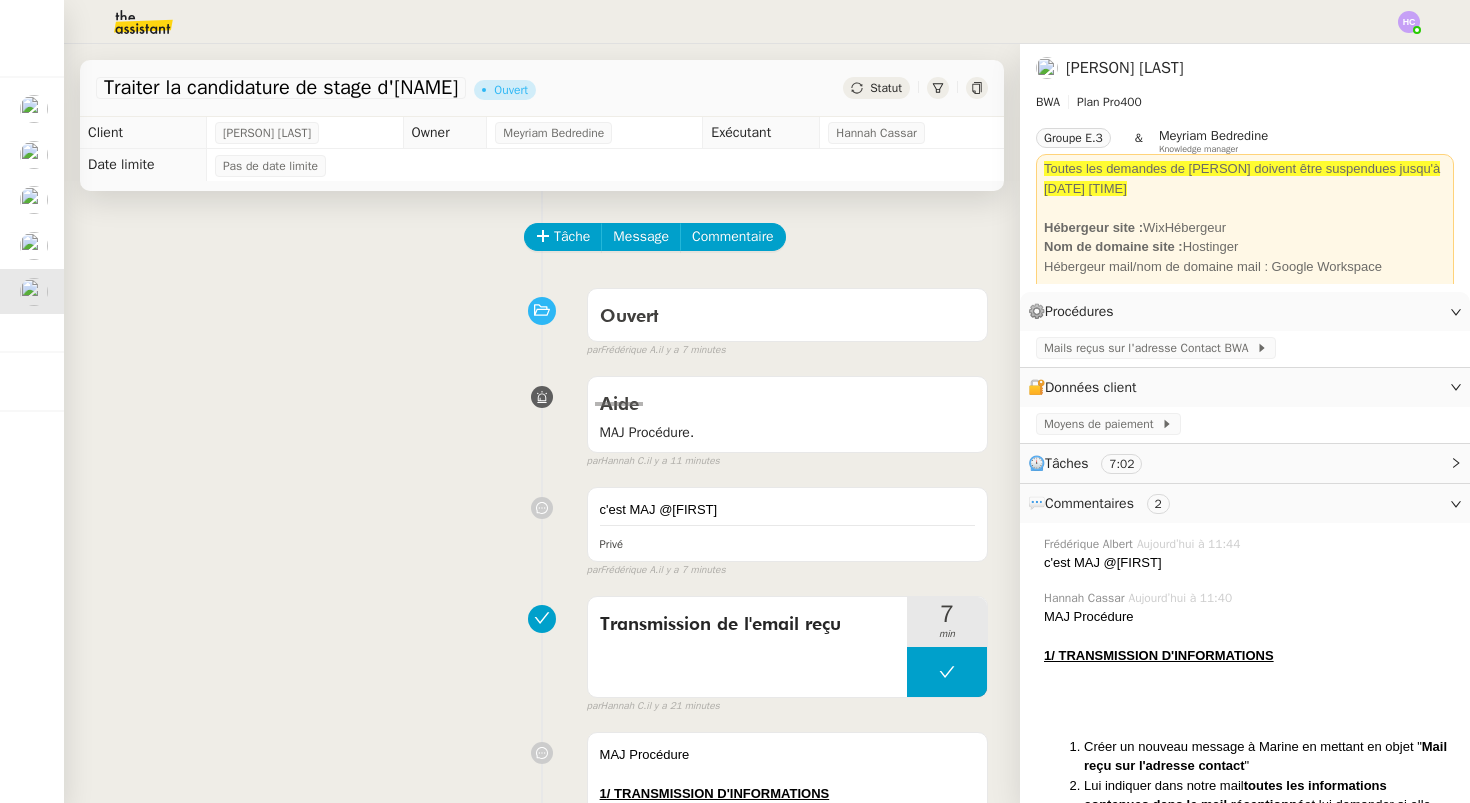 click on "Statut" 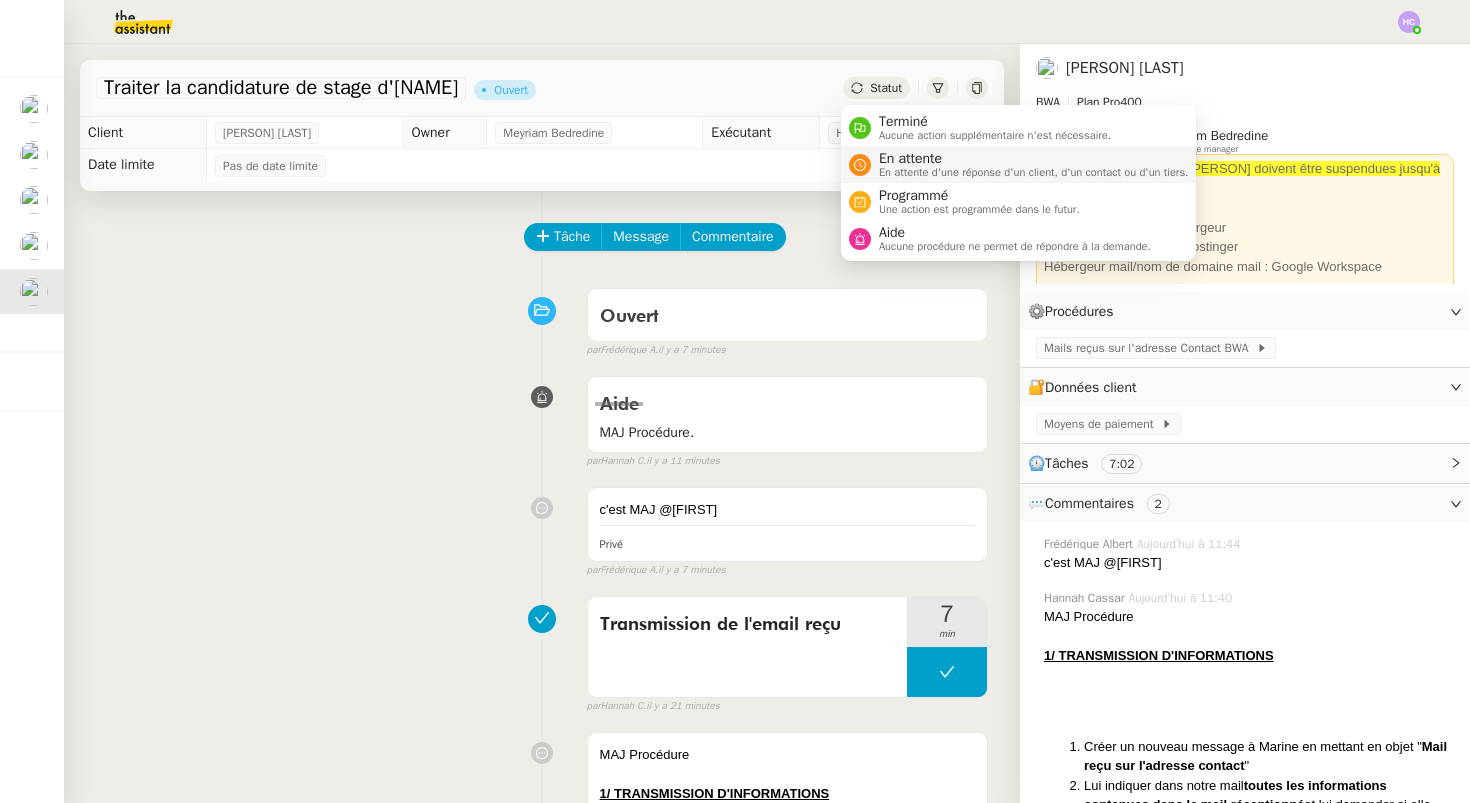 click at bounding box center (860, 165) 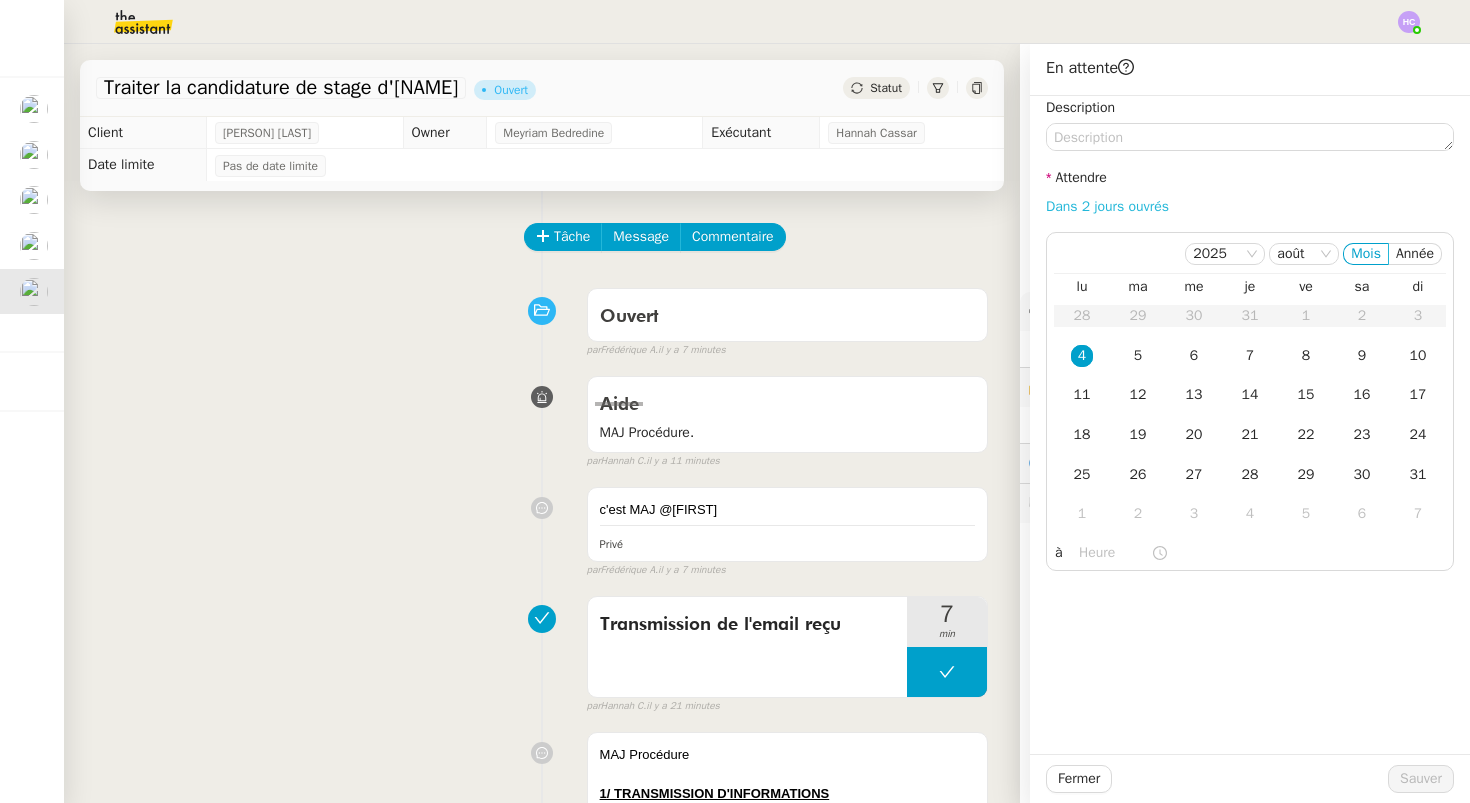 click on "Dans 2 jours ouvrés" 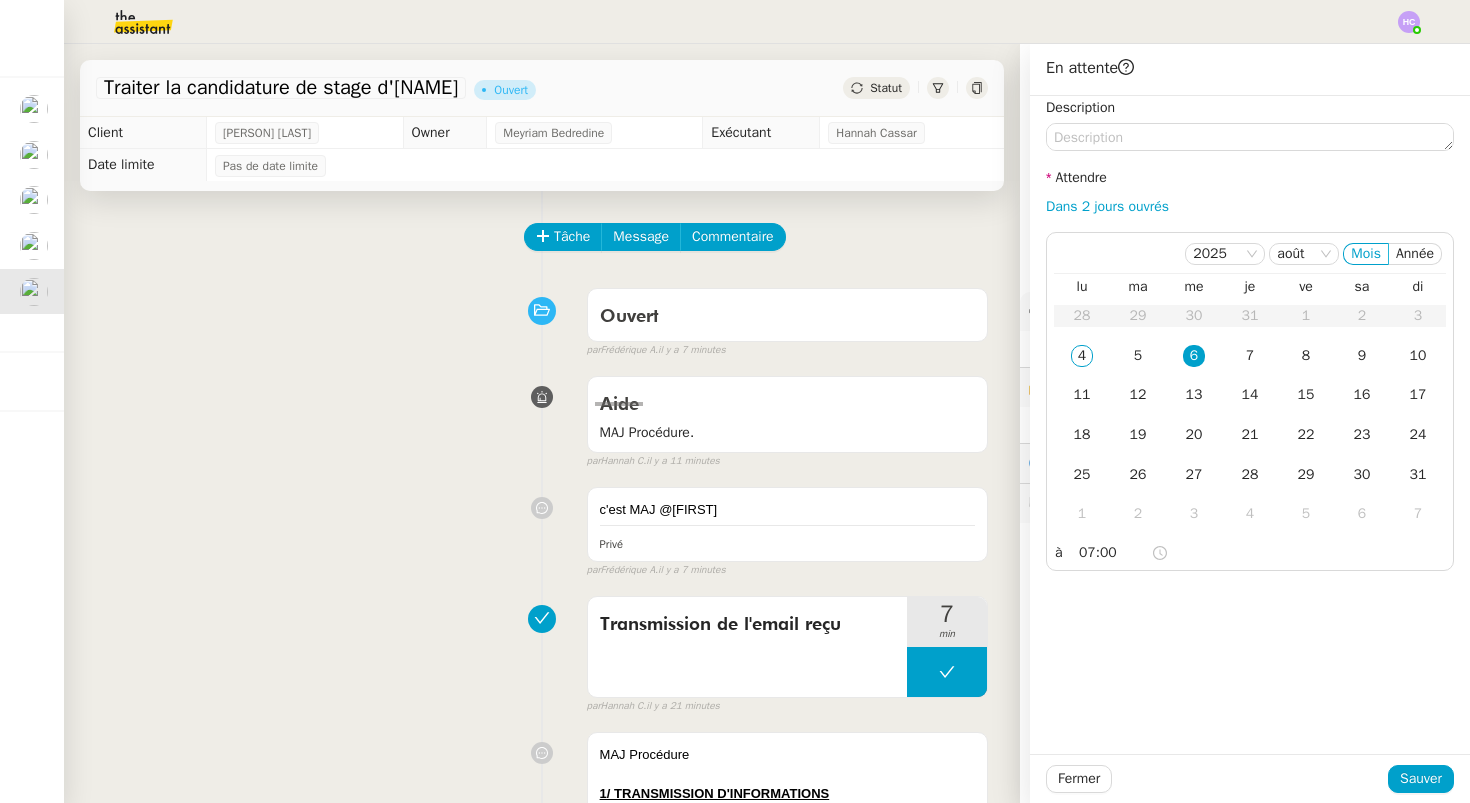 click on "Fermer Sauver" 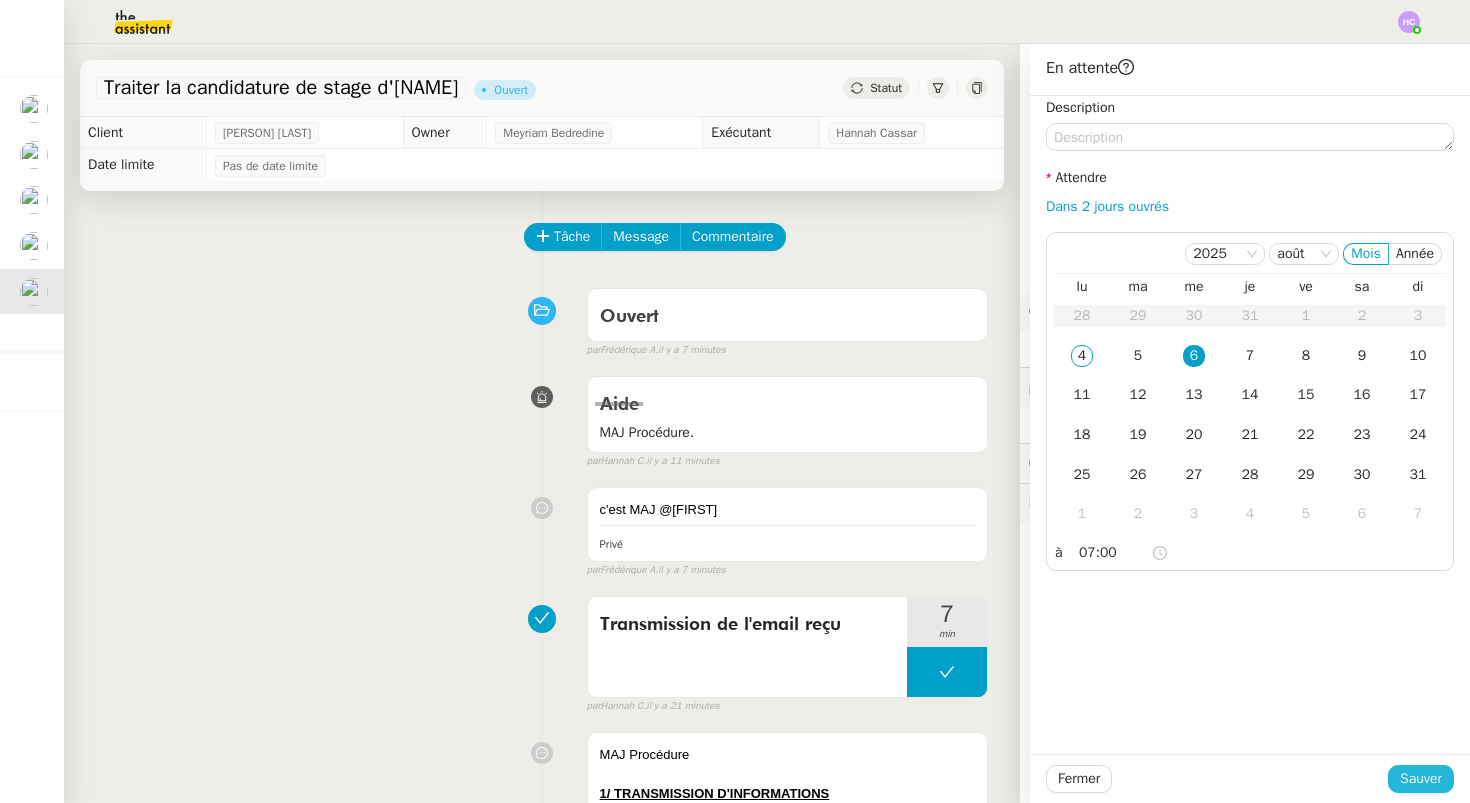 click on "Sauver" 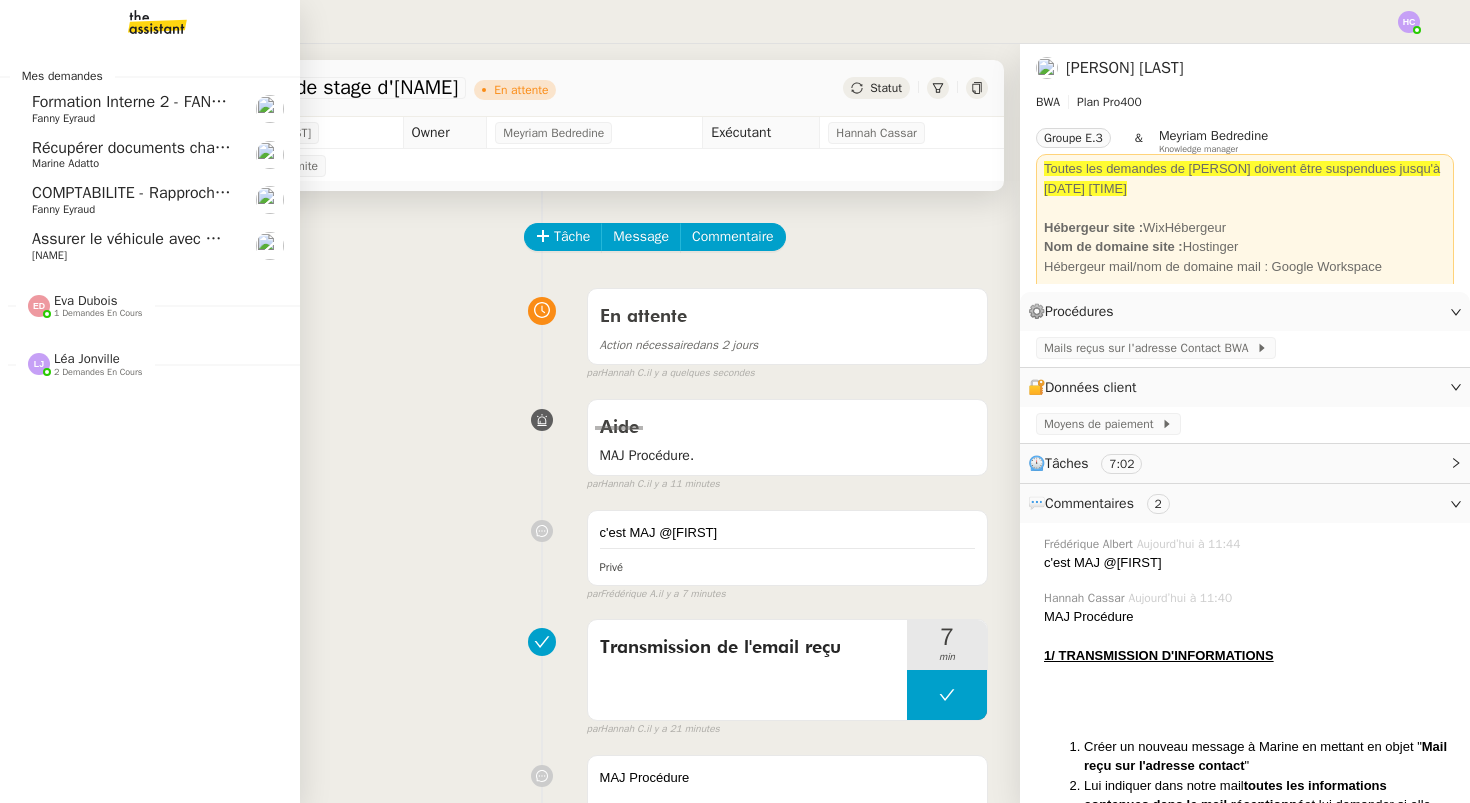 click on "Récupérer documents changement de siège social" 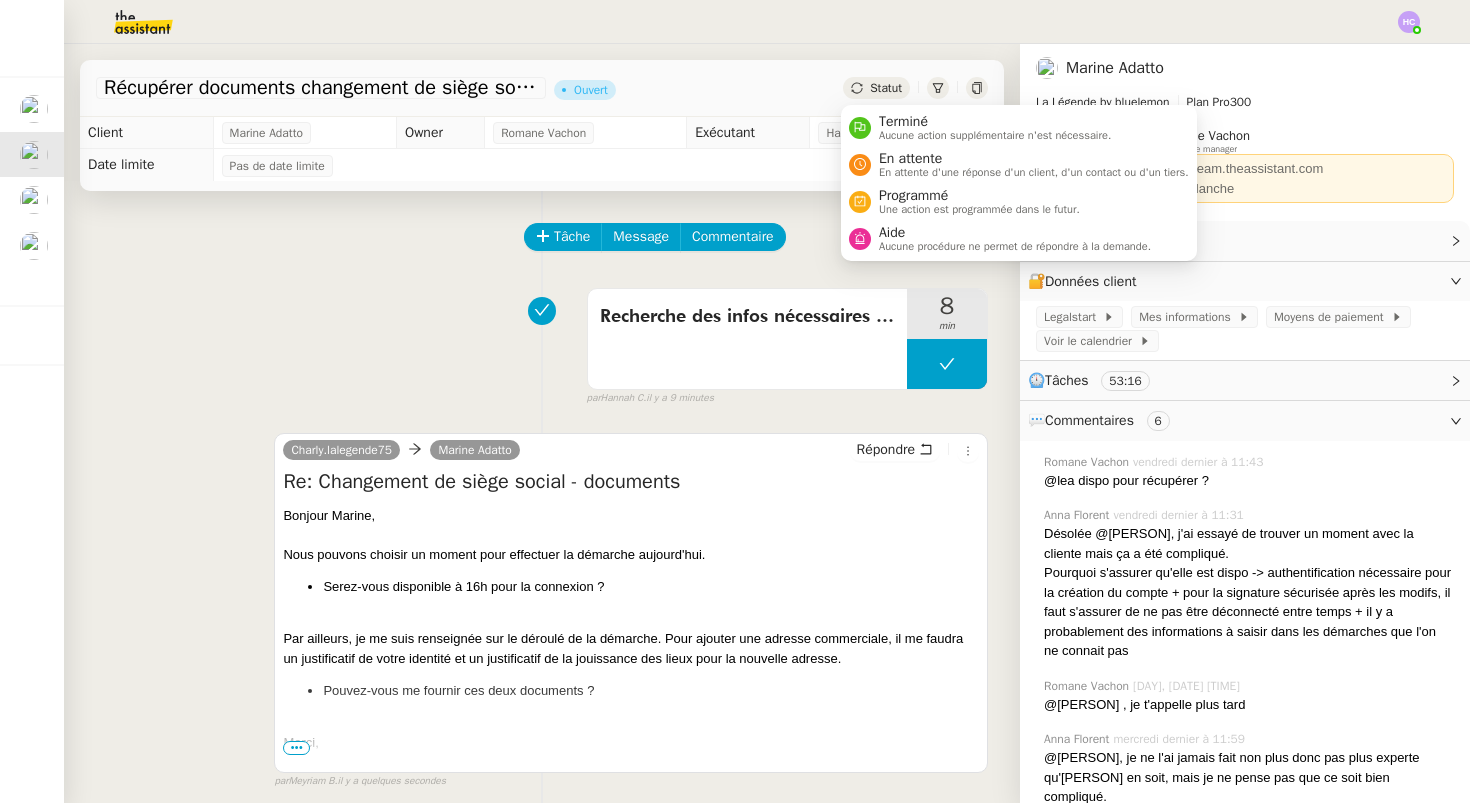 click 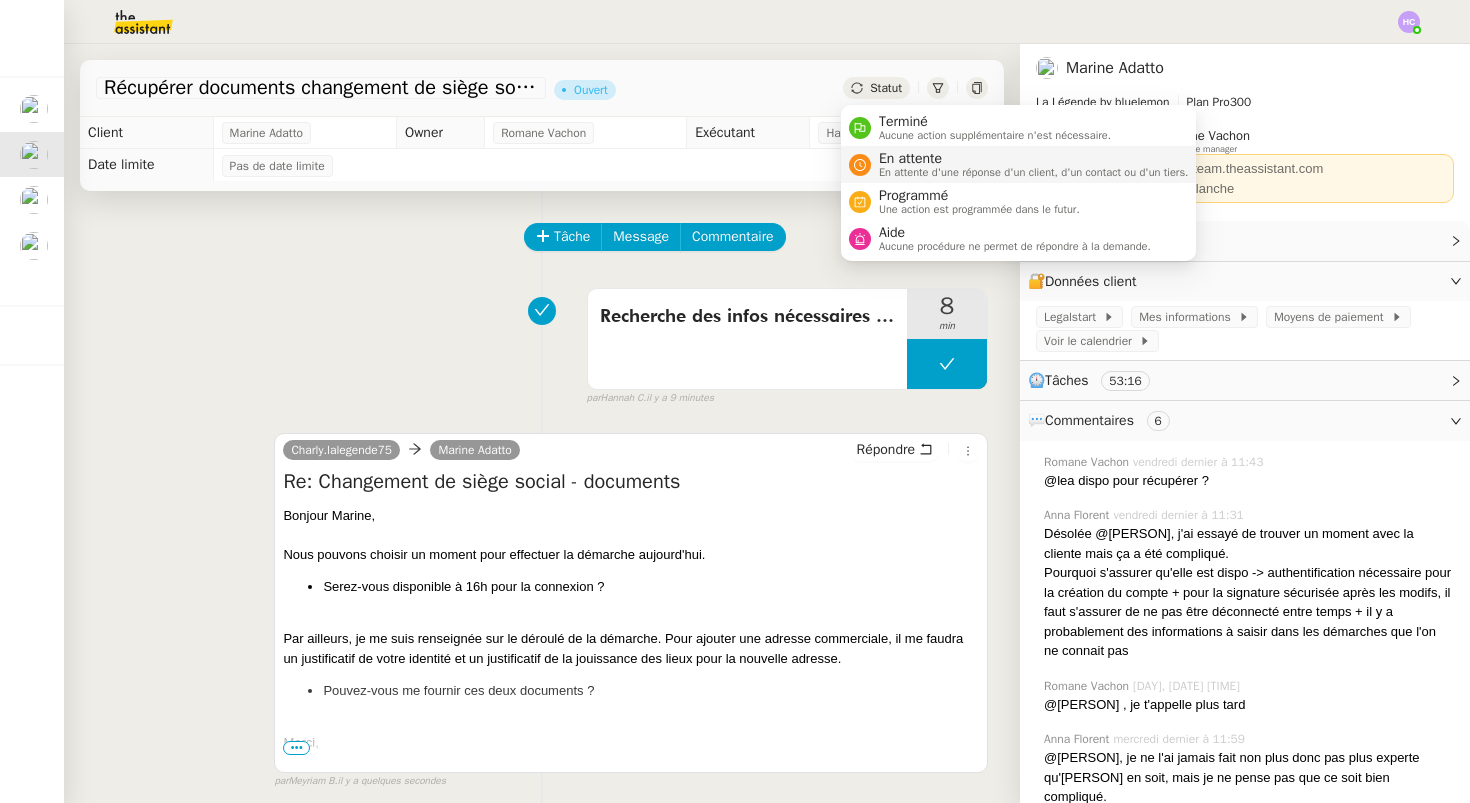 click on "En attente" at bounding box center [1034, 159] 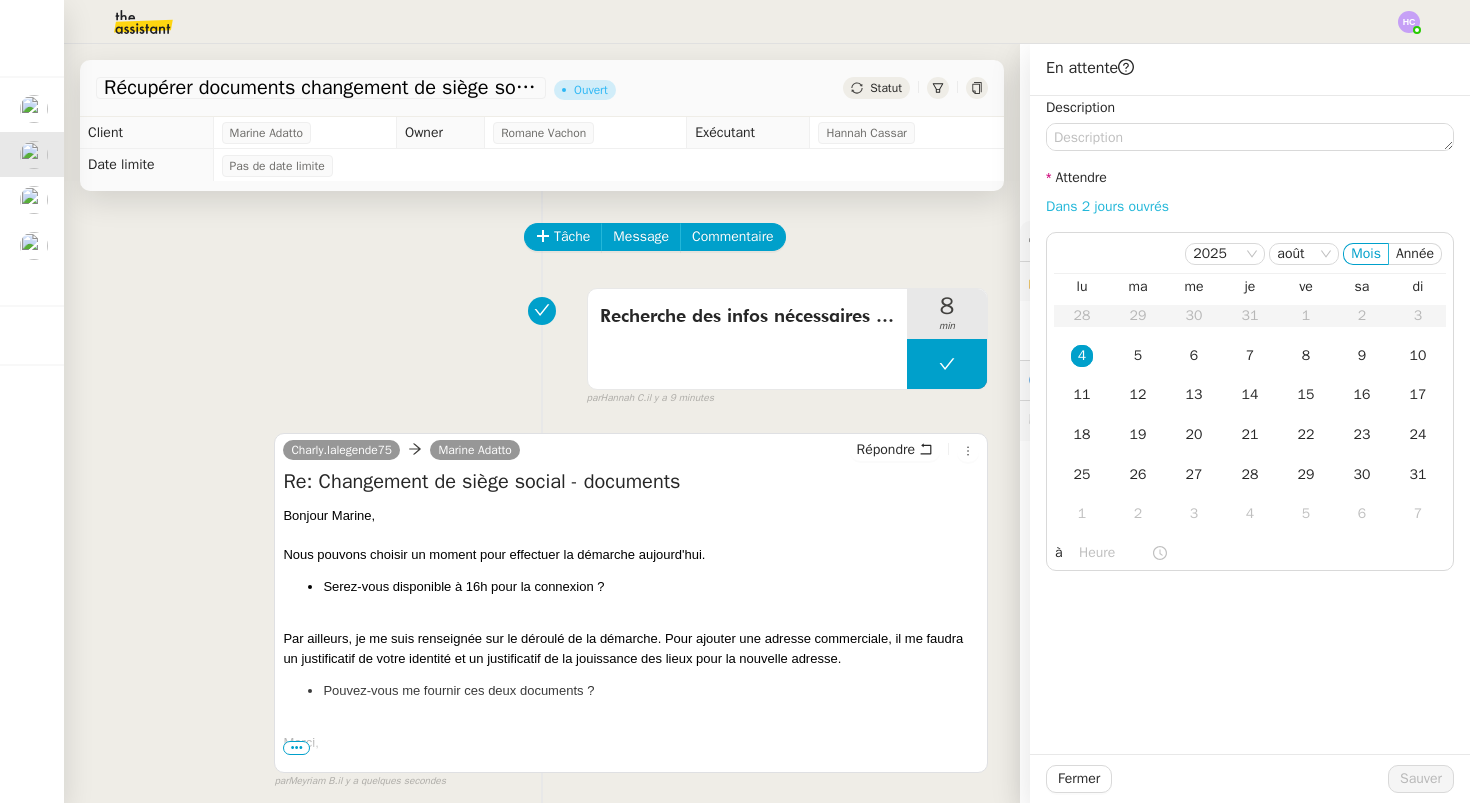 click on "Dans 2 jours ouvrés" 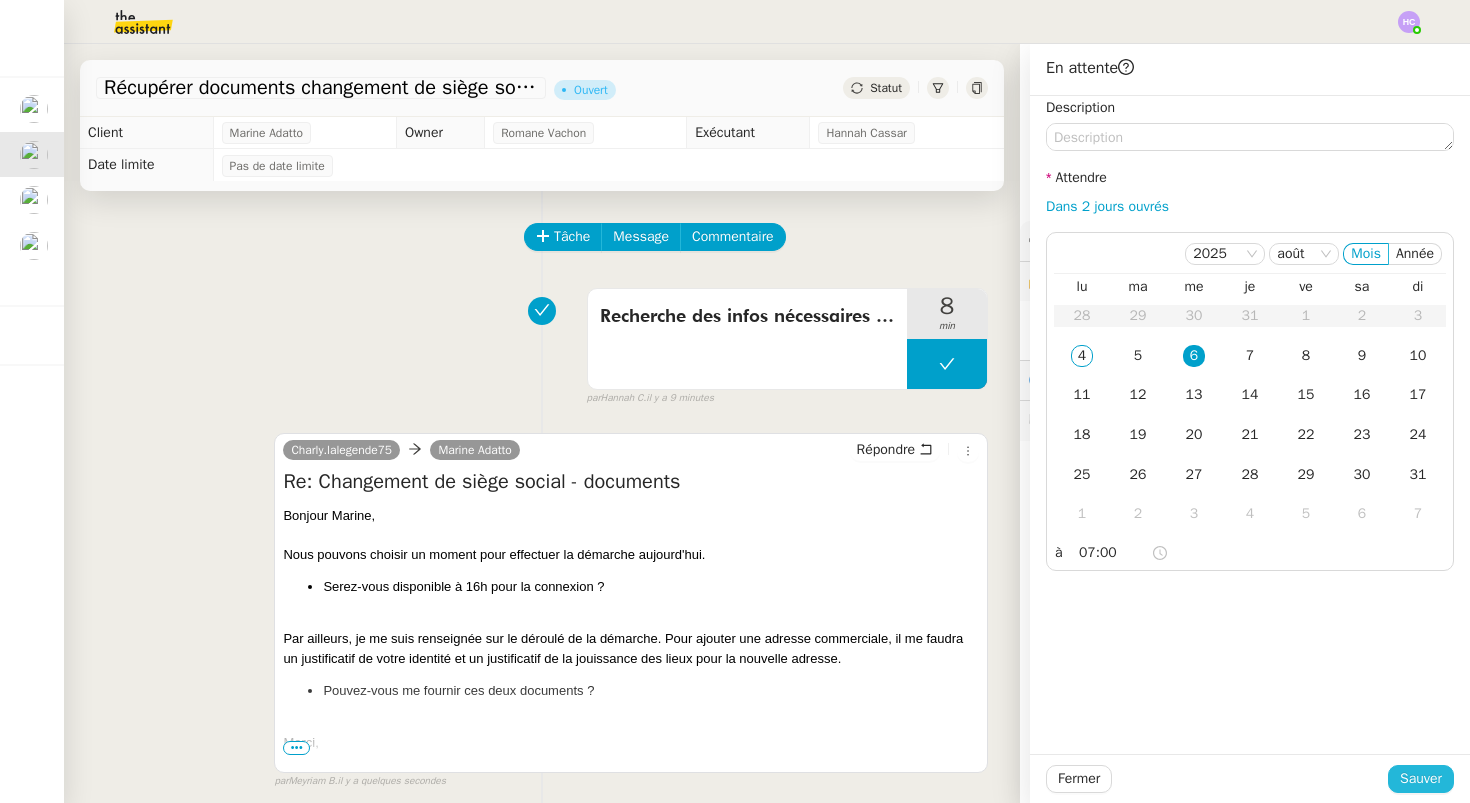click on "Sauver" 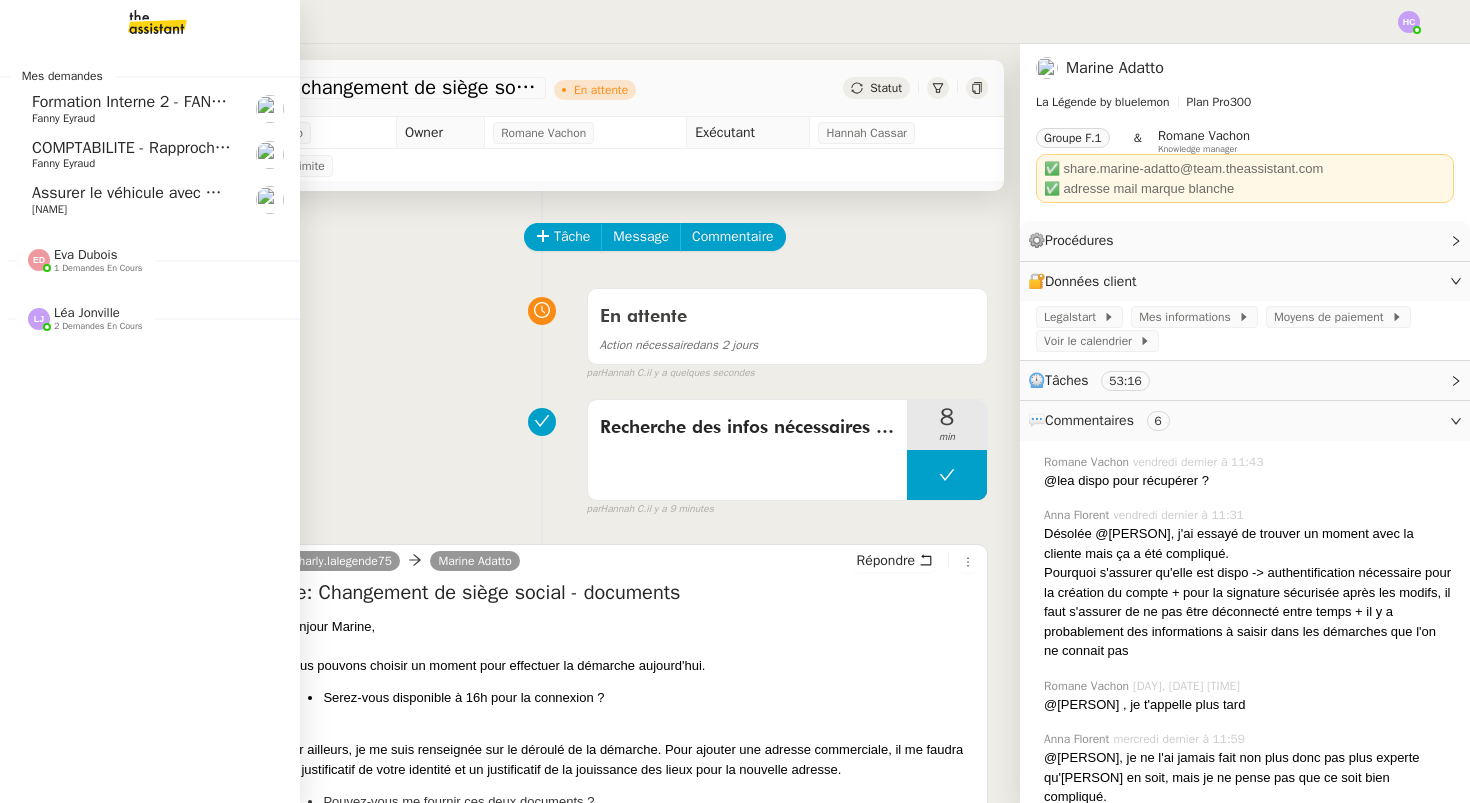 click on "Assurer le véhicule avec Matmut" 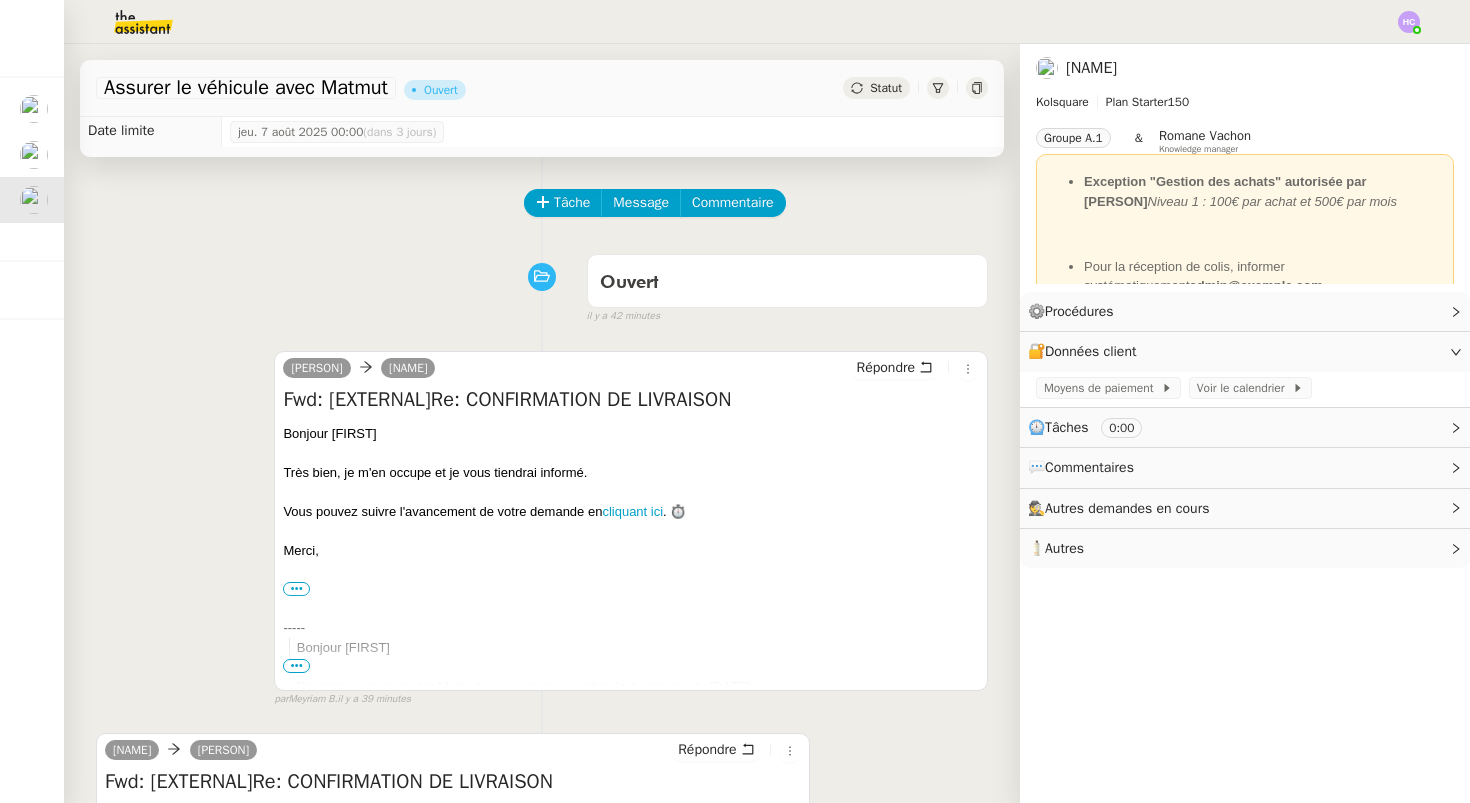 scroll, scrollTop: 0, scrollLeft: 0, axis: both 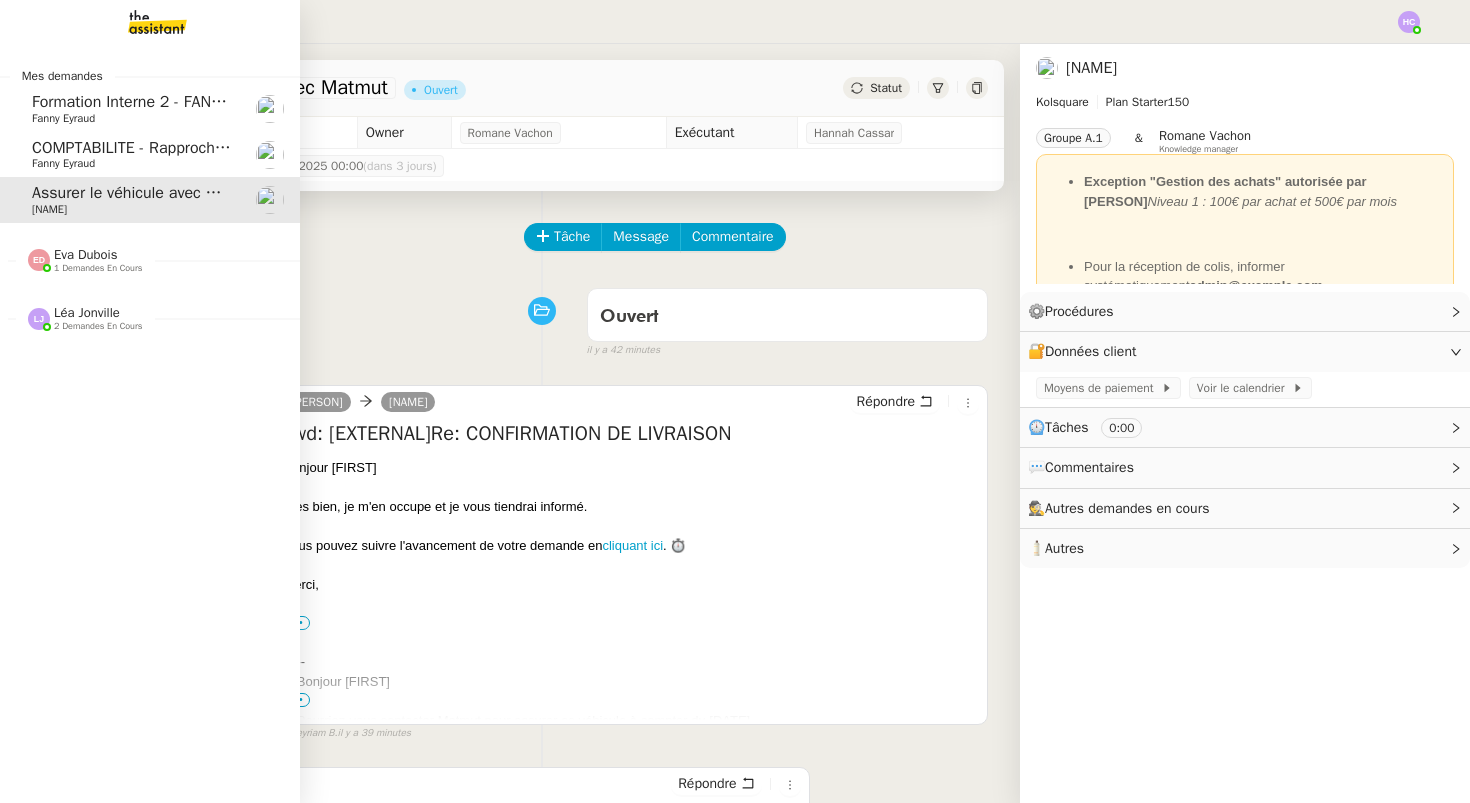 click on "COMPTABILITE - Rapprochement bancaire - [DAY] [MONTH] [YEAR]" 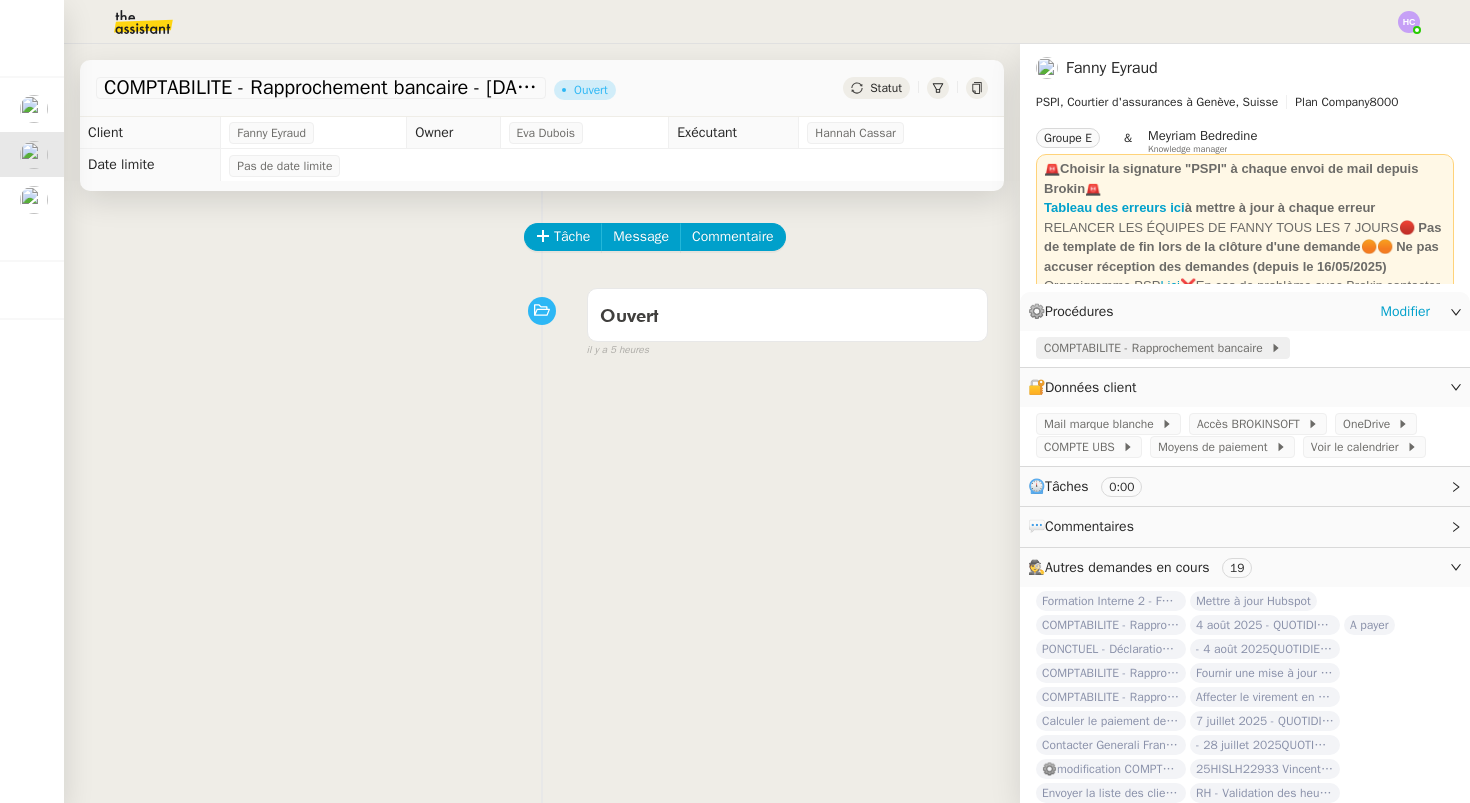 click on "COMPTABILITE - Rapprochement bancaire" 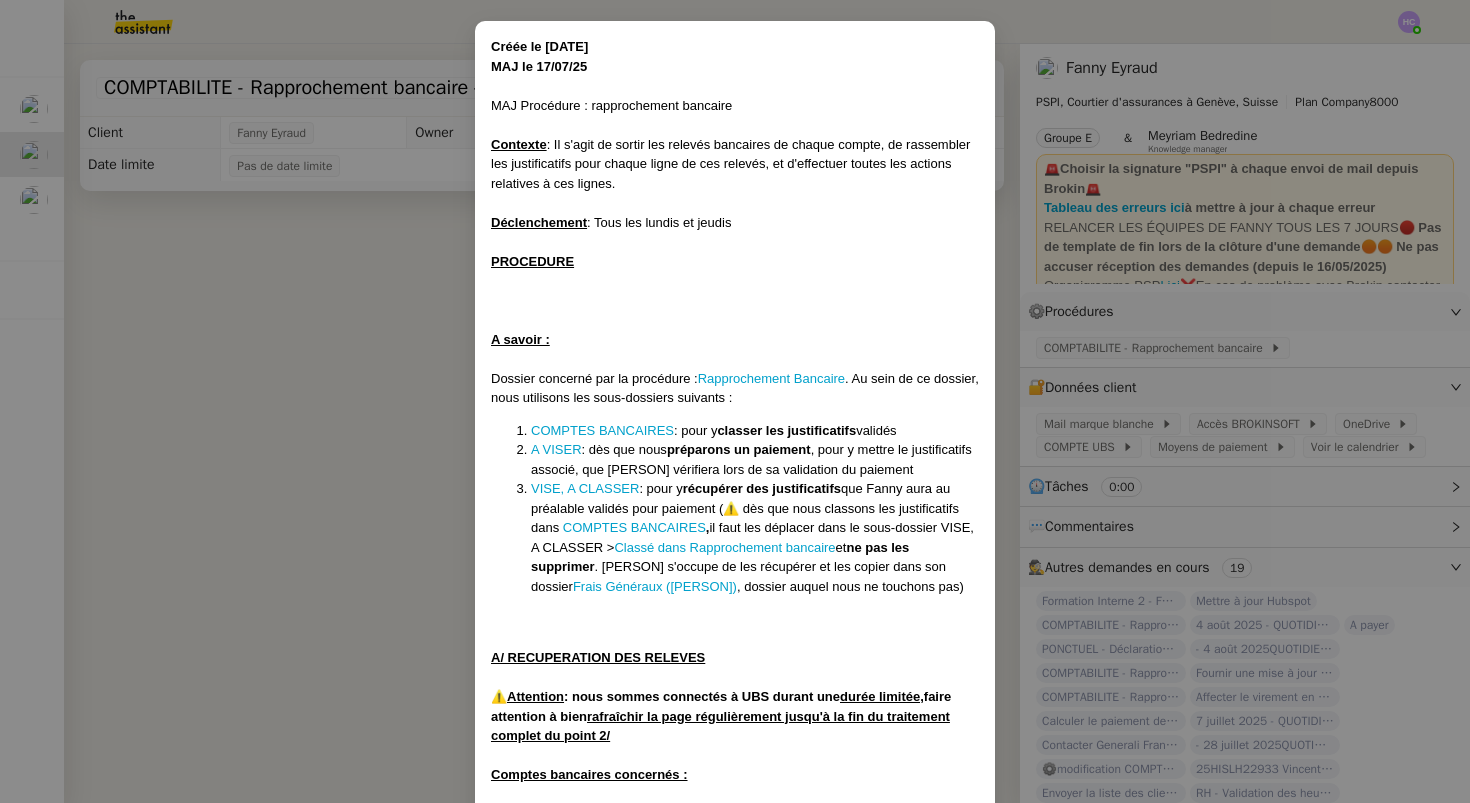 scroll, scrollTop: 85, scrollLeft: 0, axis: vertical 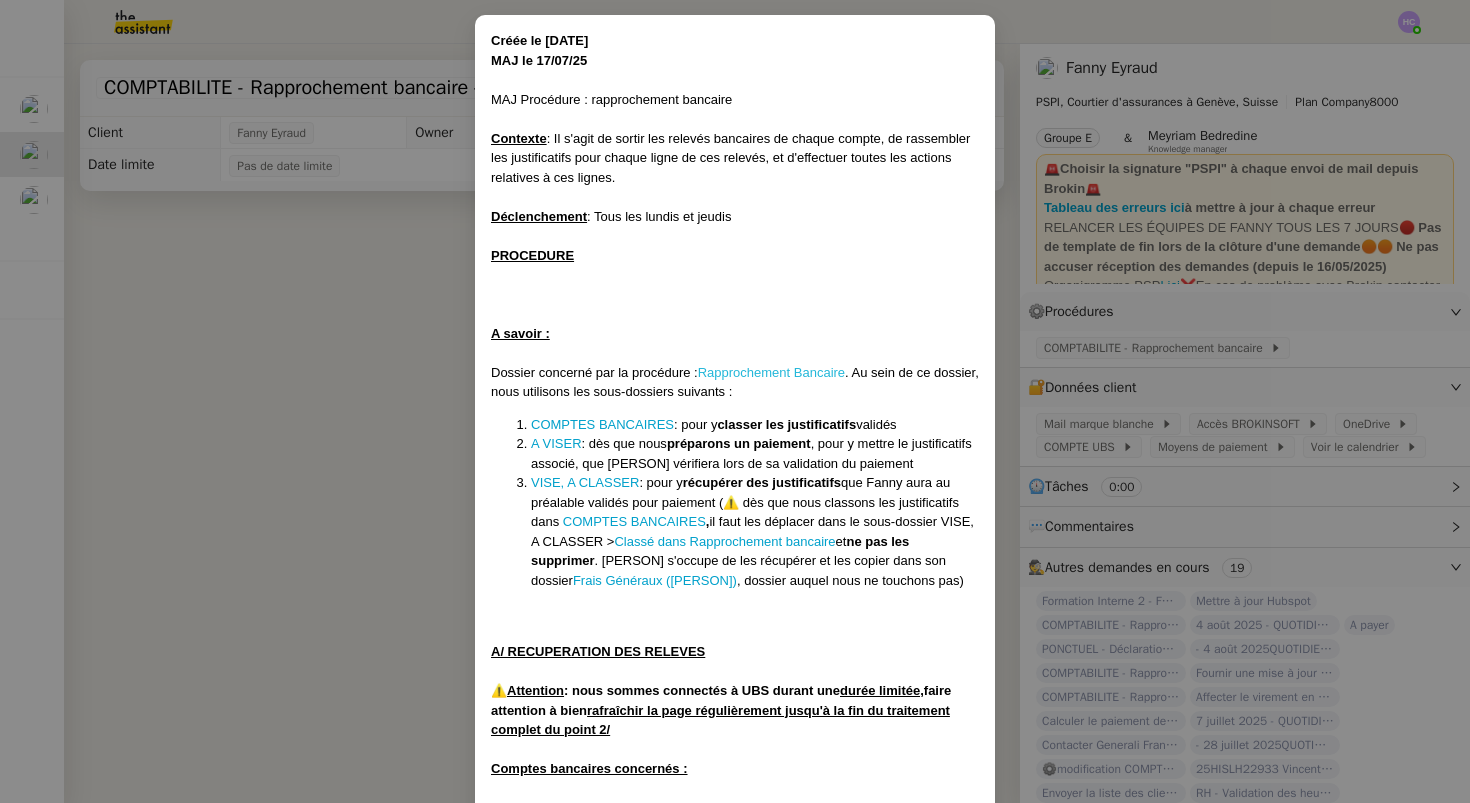 click on "Rapprochement Bancaire" at bounding box center [771, 372] 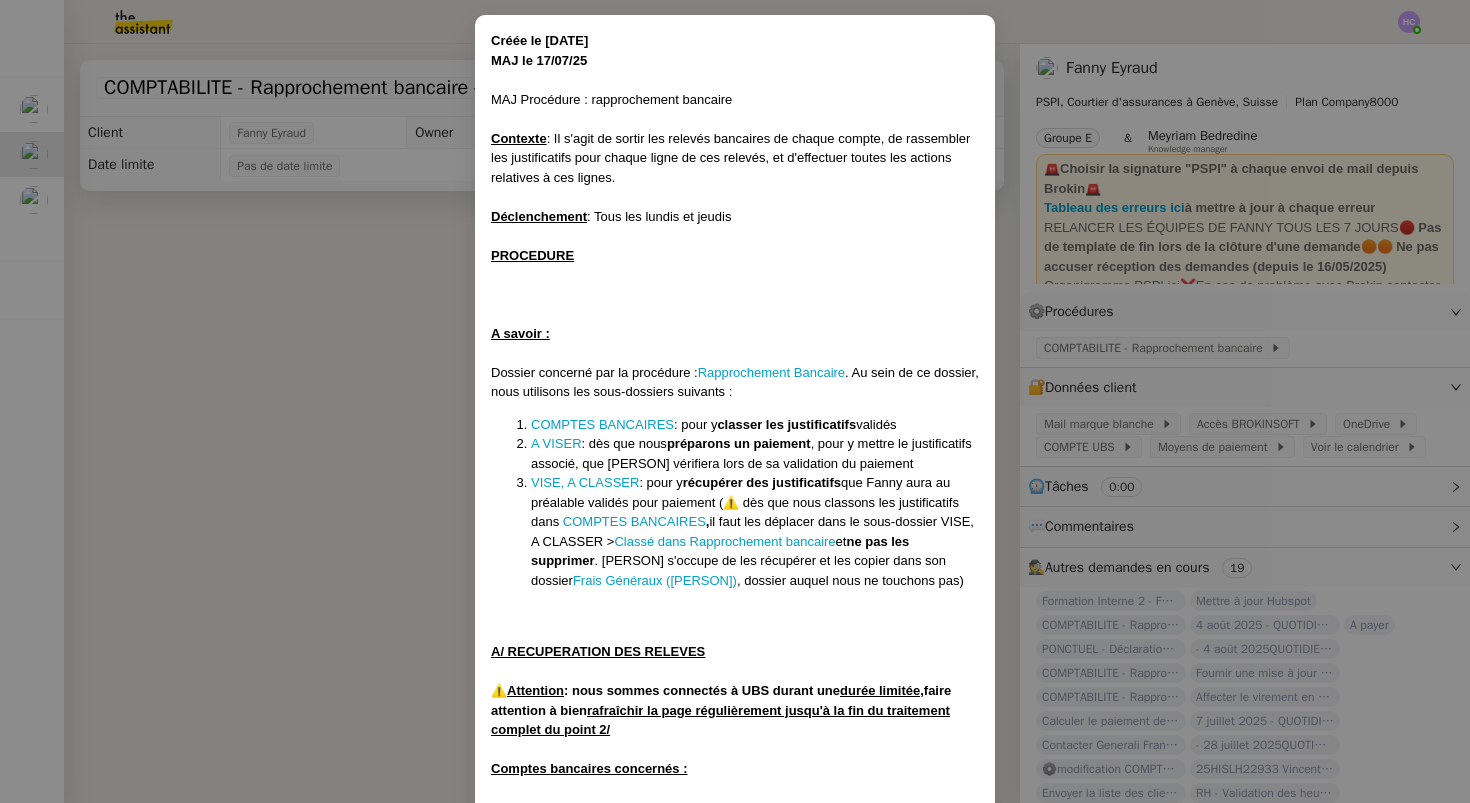 click on "Créée le 14/11/24  MAJ le 17/07/25 MAJ Procédure : rapprochement bancaire Contexte  : Il s'agit de sortir les relevés bancaires de chaque compte, de rassembler les justificatifs pour chaque ligne de ces relevés, et d'effectuer toutes les actions relatives à ces lignes. Déclenchement  : Tous les lundis et jeudis PROCEDURE A savoir :  Dossier concerné par la procédure :  Rapprochement Bancaire . Au sein de ce dossier, nous utilisons les sous-dossiers suivants : COMPTES BANCAIRES  : pour y  classer les justificatifs  validés A VISER  : dès que nous  préparons un paiement , pour y mettre le justificatifs associé, que [NAME] vérifiera lors de sa validation du paiement VISE, A CLASSER  : pour y  récupérer des justificatifs  que [NAME] aura au préalable validés pour paiement (⚠️ dès que nous classons les justificatifs dans   COMPTES BANCAIRES ,  il faut les déplacer dans le sous-dossier VISE, A CLASSER >  Classé dans Rapprochement bancaire  et  ne pas les supprimer ⚠️  Attention  . de" at bounding box center [735, 401] 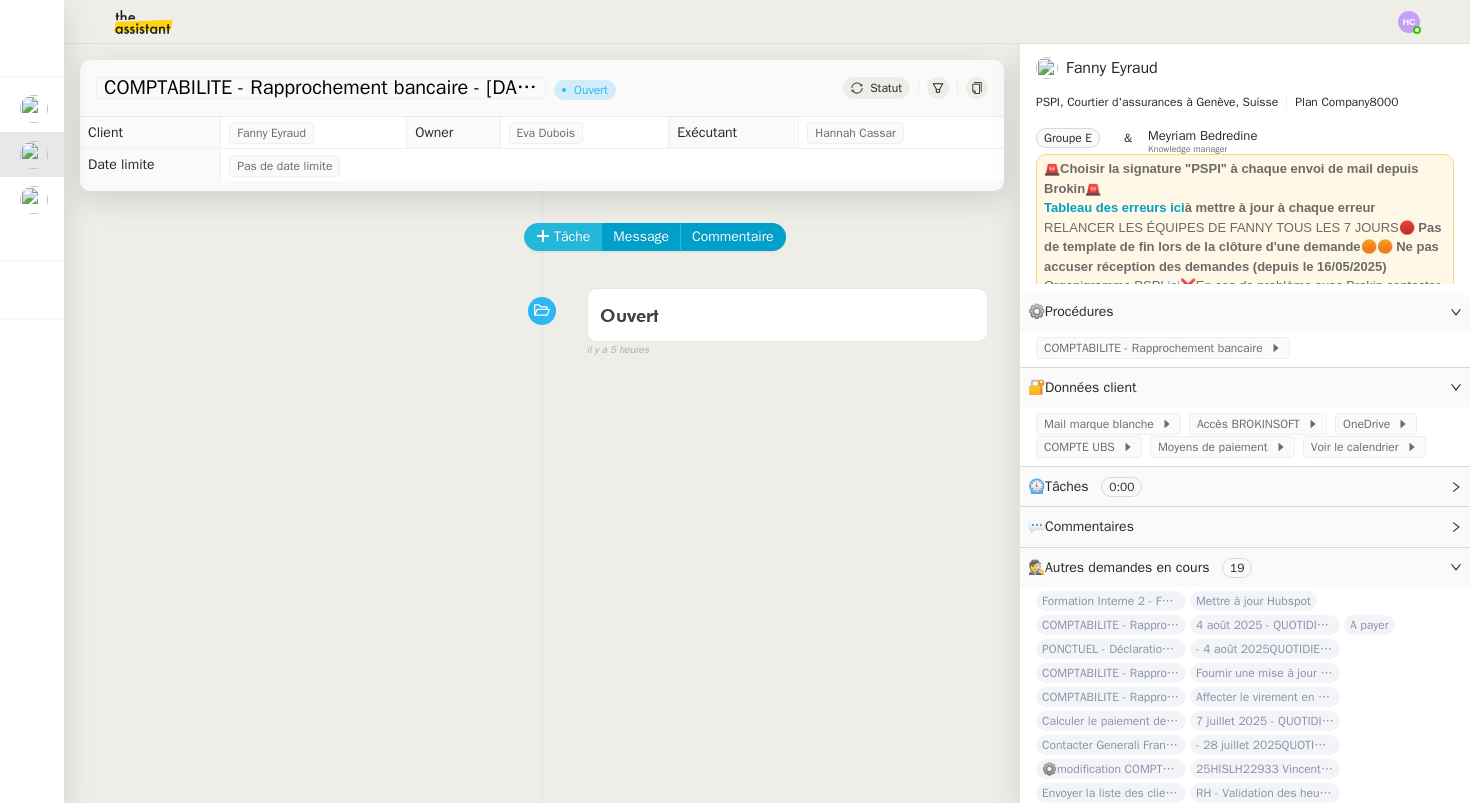 click on "Tâche" 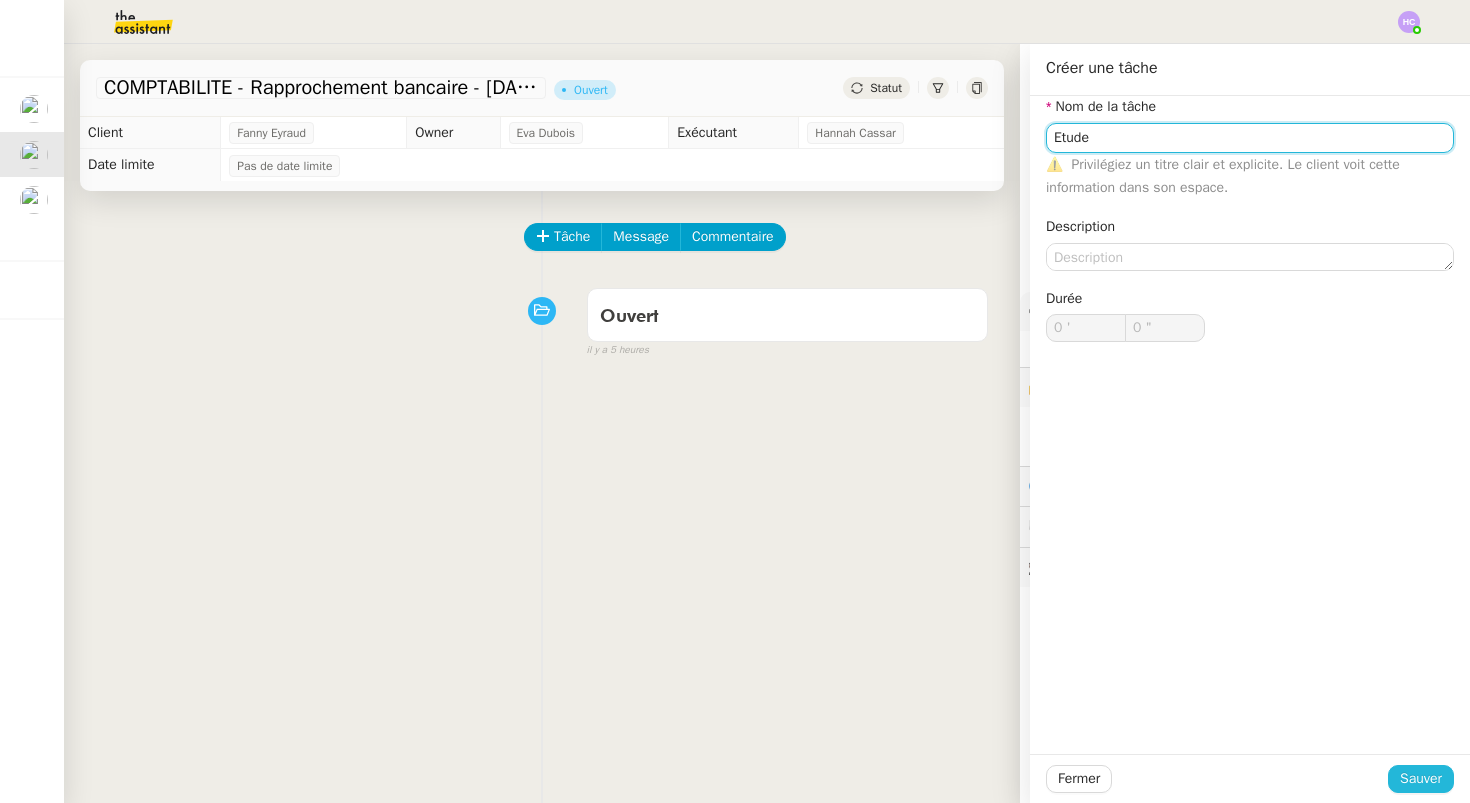 type on "Etude" 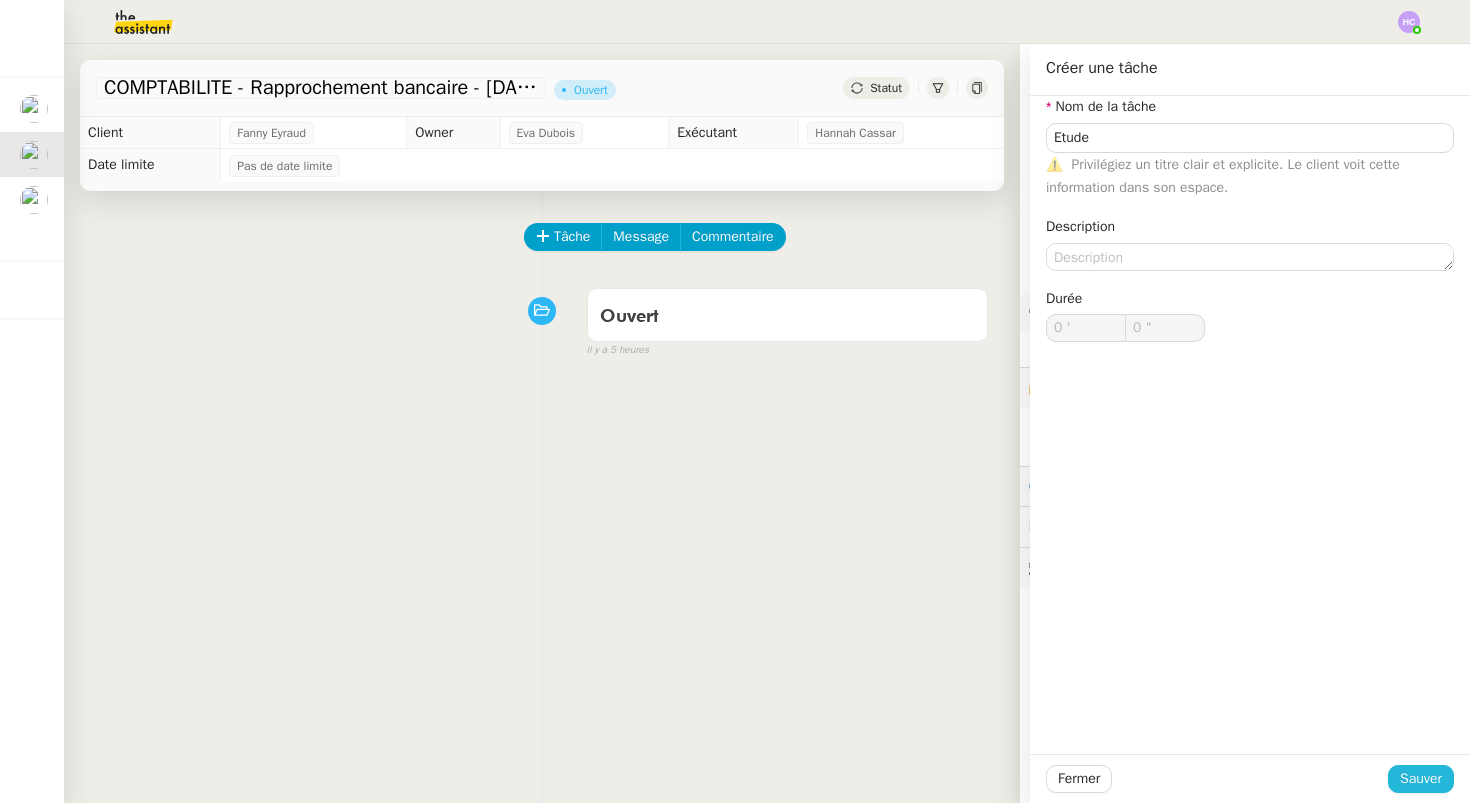 click on "Sauver" 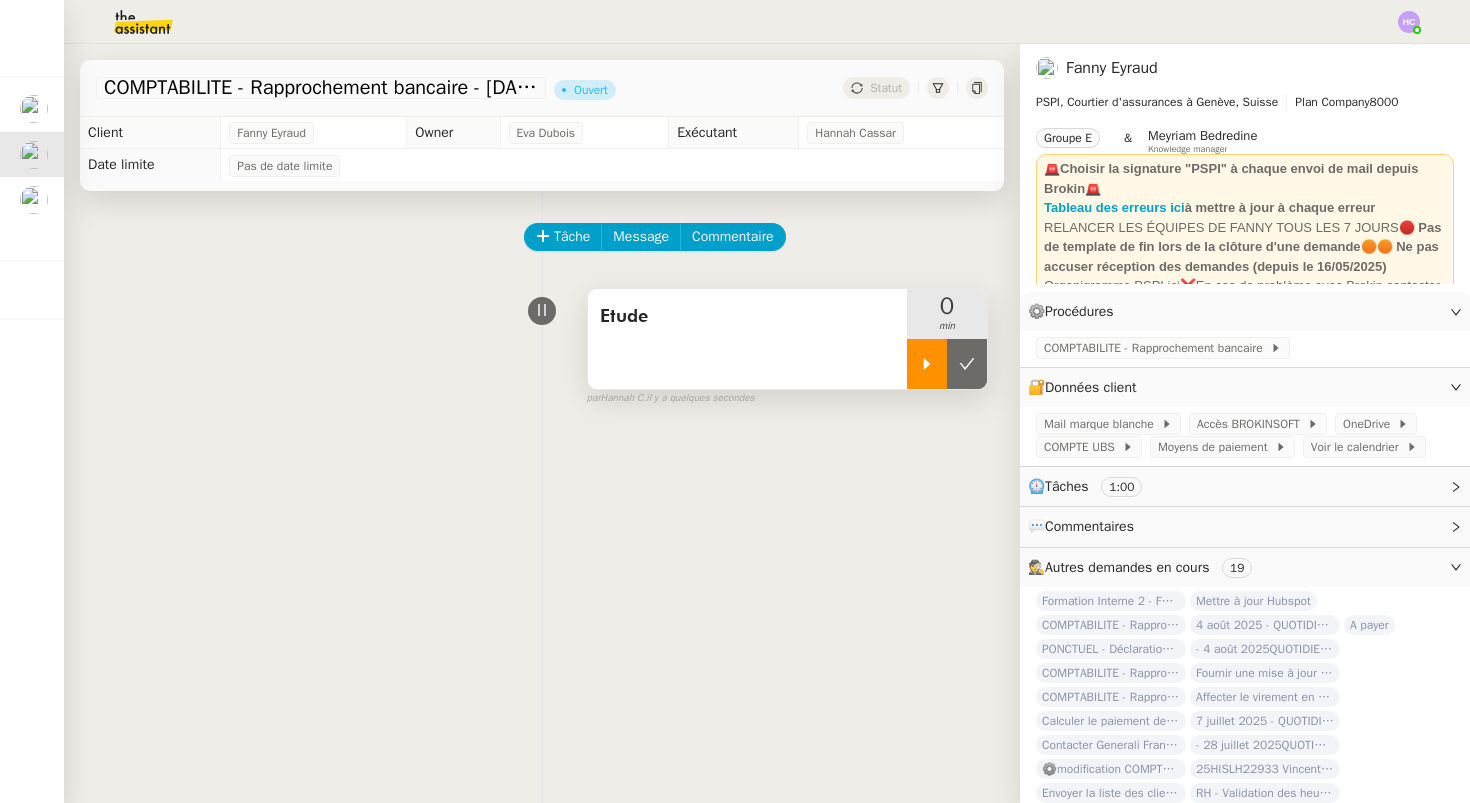 click at bounding box center (927, 364) 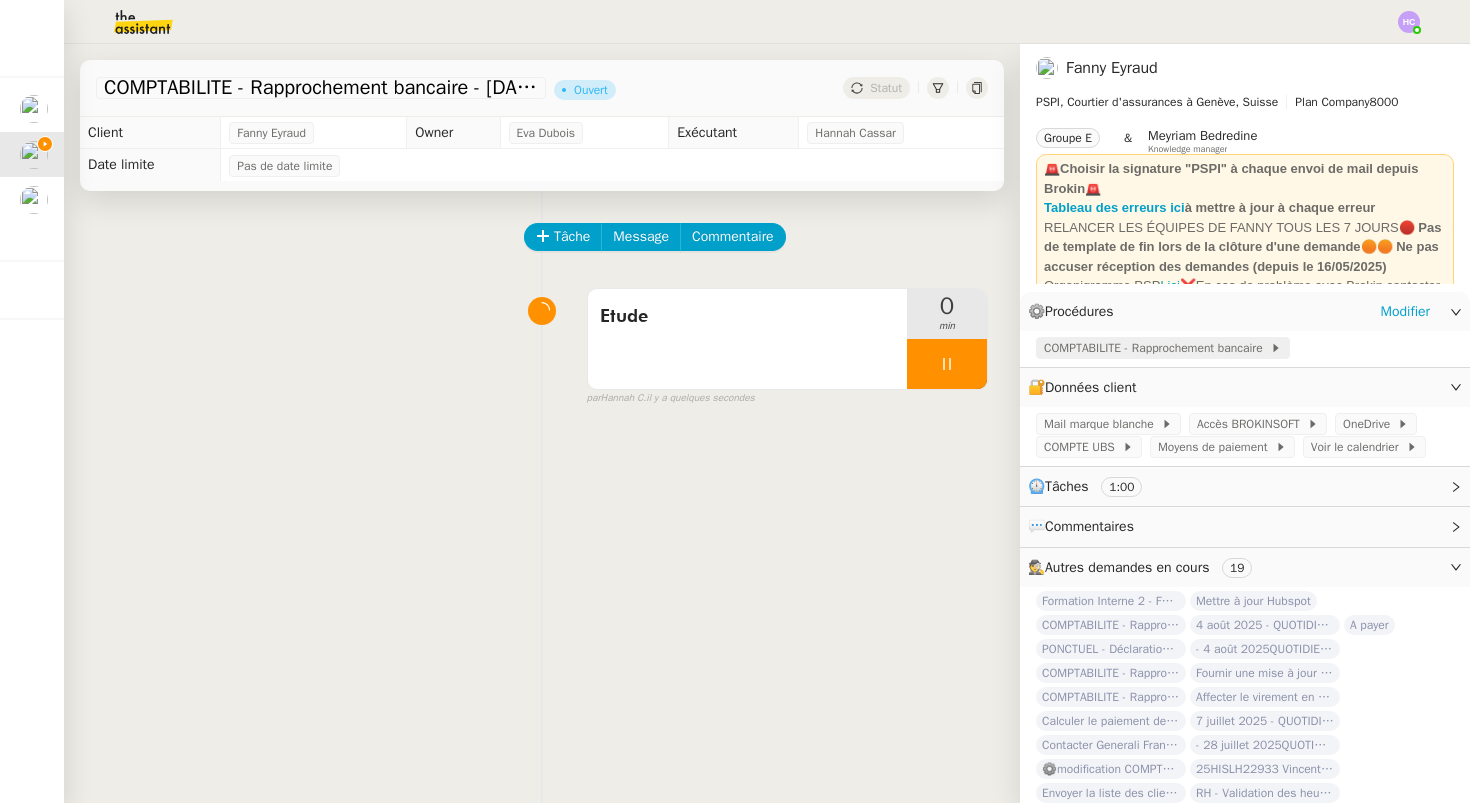 click on "COMPTABILITE - Rapprochement bancaire" 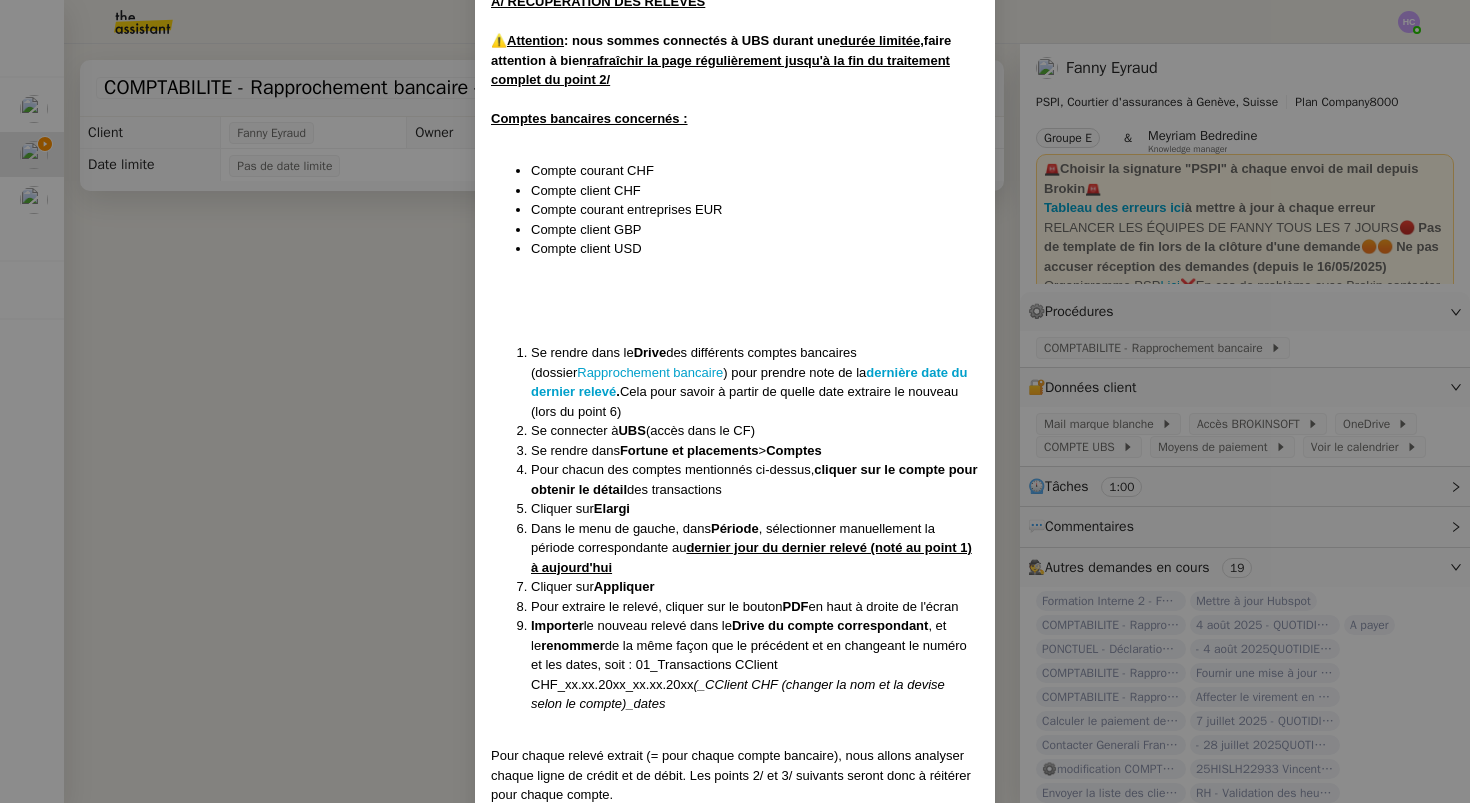 scroll, scrollTop: 737, scrollLeft: 0, axis: vertical 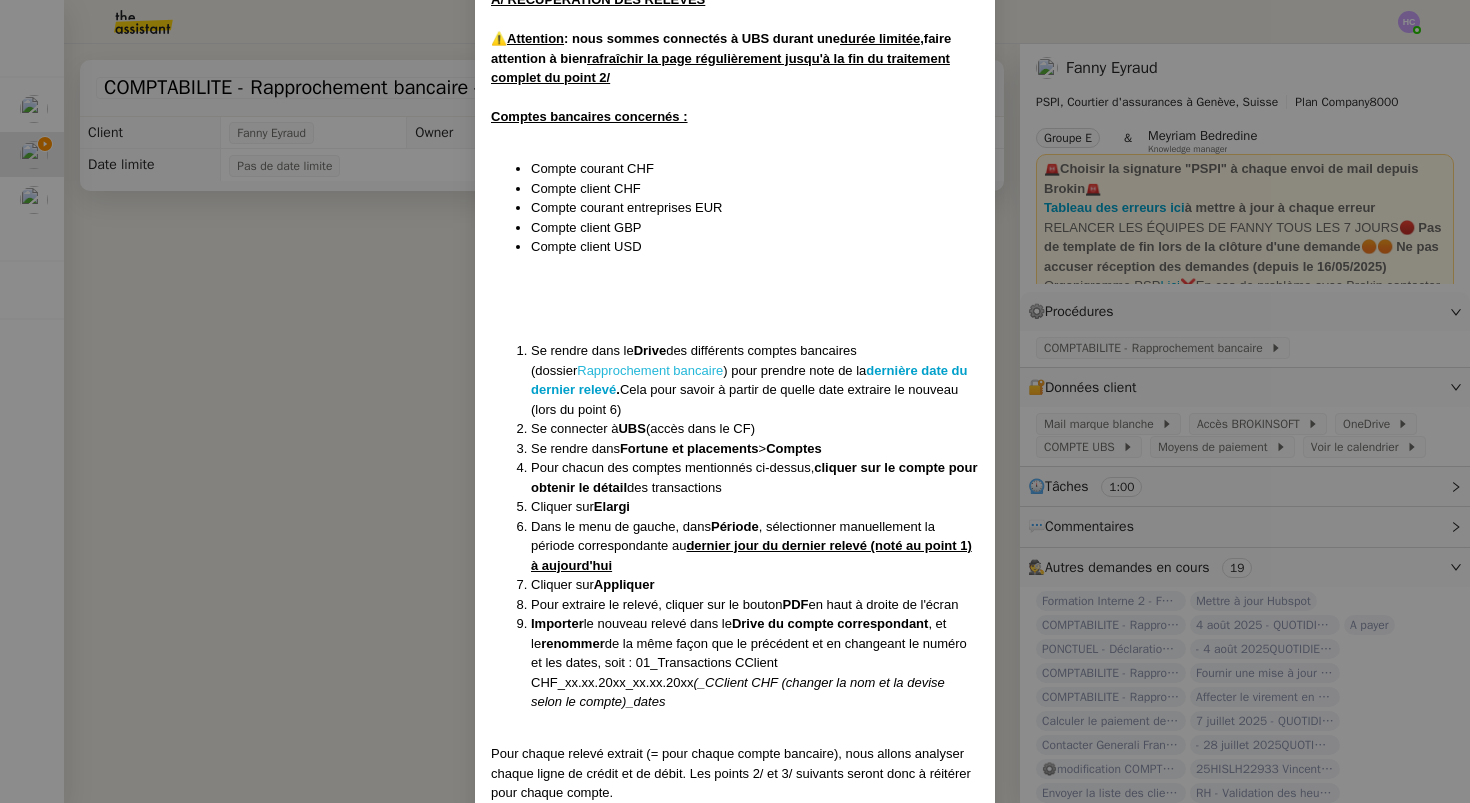 click on "Rapprochement bancaire" at bounding box center (650, 370) 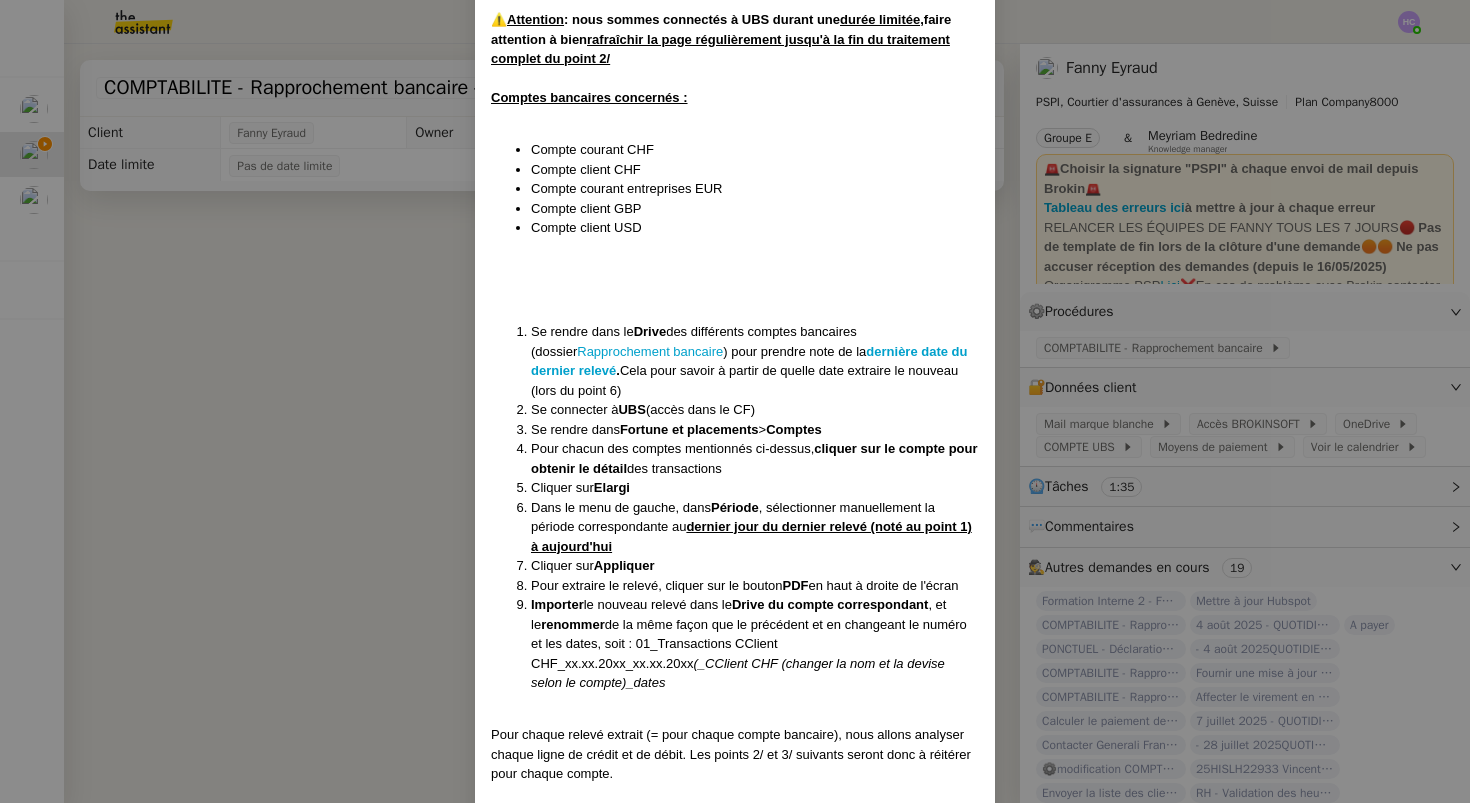 scroll, scrollTop: 758, scrollLeft: 0, axis: vertical 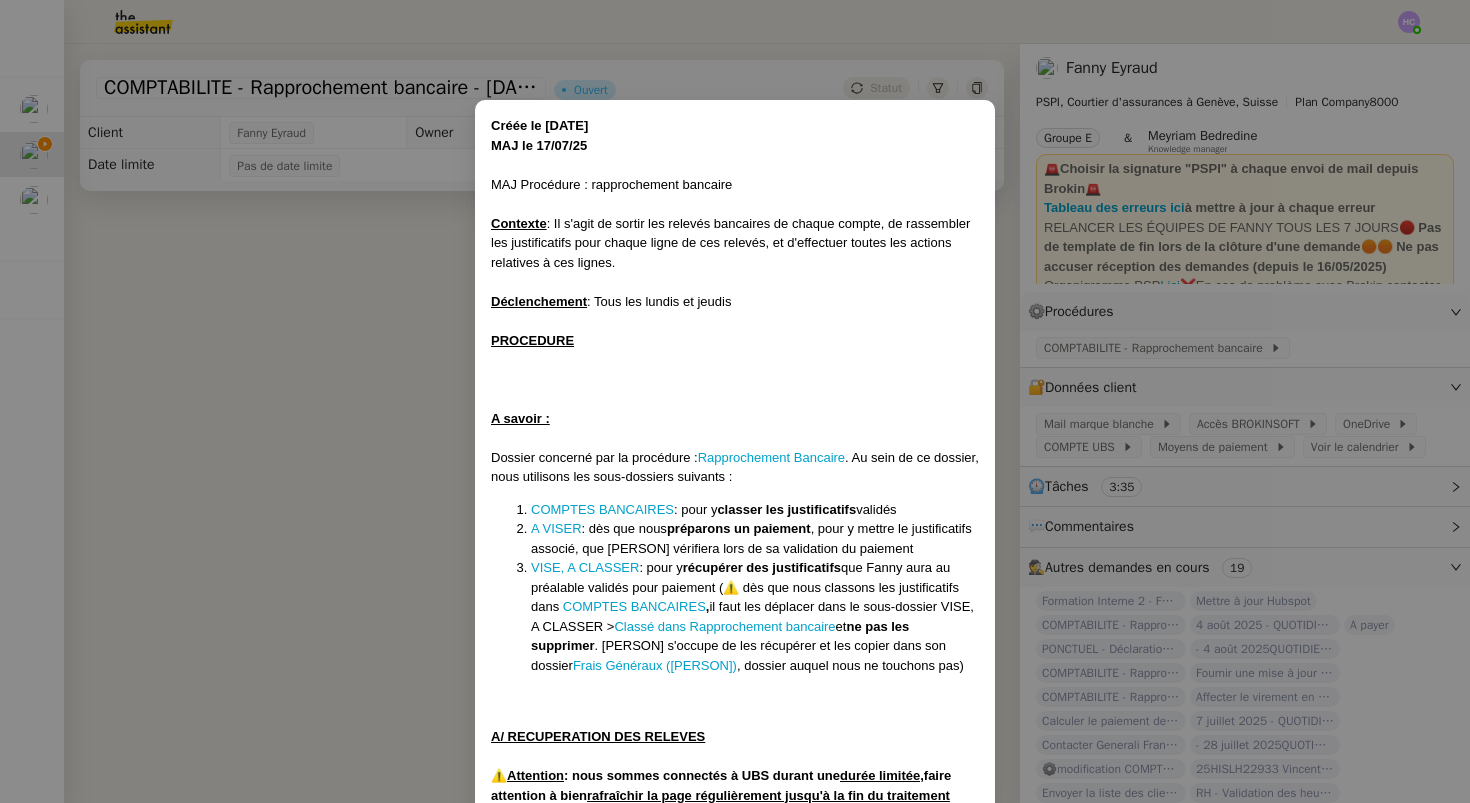 click on "Créée le 14/11/24  MAJ le 17/07/25 MAJ Procédure : rapprochement bancaire Contexte  : Il s'agit de sortir les relevés bancaires de chaque compte, de rassembler les justificatifs pour chaque ligne de ces relevés, et d'effectuer toutes les actions relatives à ces lignes. Déclenchement  : Tous les lundis et jeudis PROCEDURE A savoir :  Dossier concerné par la procédure :  Rapprochement Bancaire . Au sein de ce dossier, nous utilisons les sous-dossiers suivants : COMPTES BANCAIRES  : pour y  classer les justificatifs  validés A VISER  : dès que nous  préparons un paiement , pour y mettre le justificatifs associé, que [NAME] vérifiera lors de sa validation du paiement VISE, A CLASSER  : pour y  récupérer des justificatifs  que [NAME] aura au préalable validés pour paiement (⚠️ dès que nous classons les justificatifs dans   COMPTES BANCAIRES ,  il faut les déplacer dans le sous-dossier VISE, A CLASSER >  Classé dans Rapprochement bancaire  et  ne pas les supprimer ⚠️  Attention  . de" at bounding box center [735, 401] 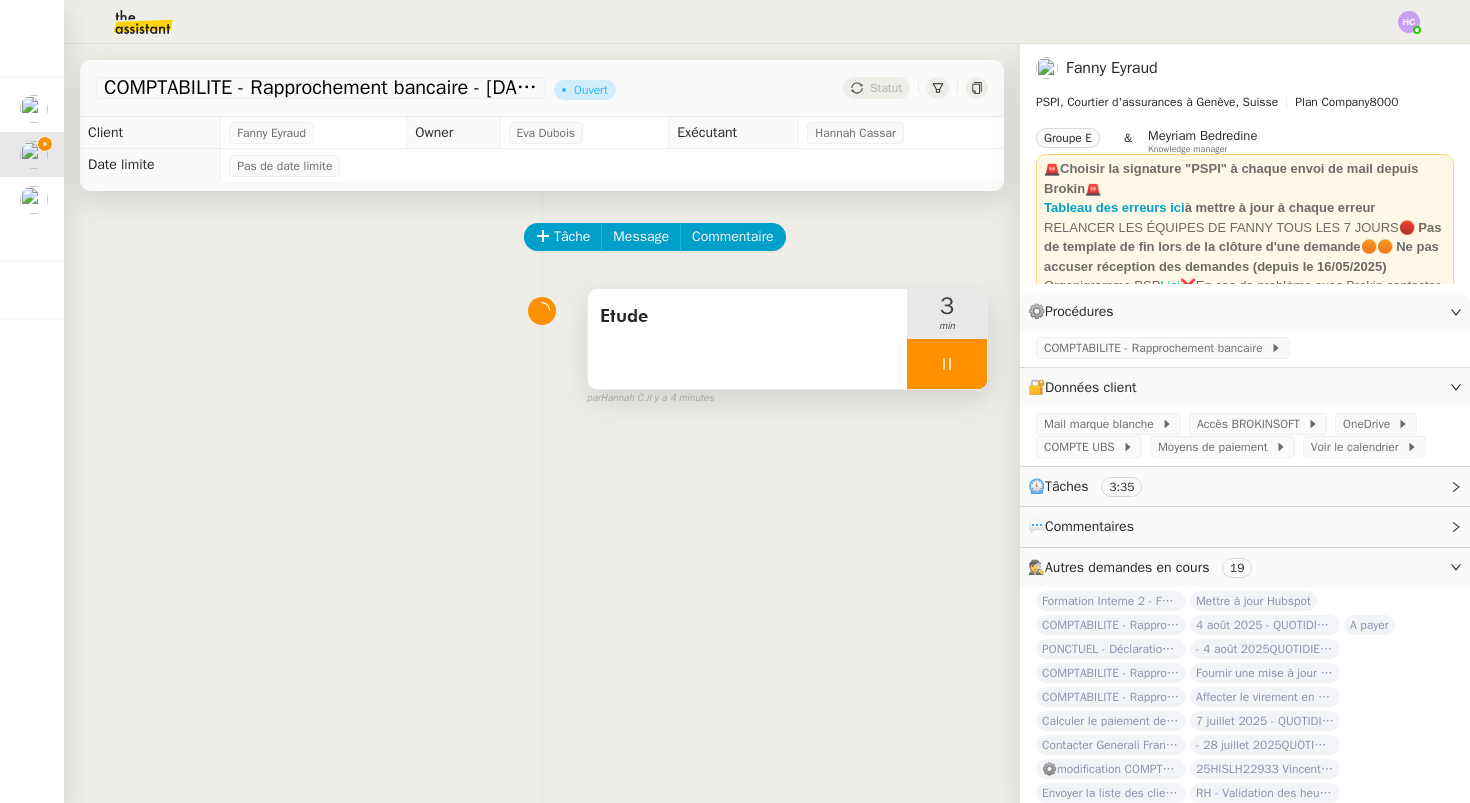 click on "Etude" at bounding box center (747, 317) 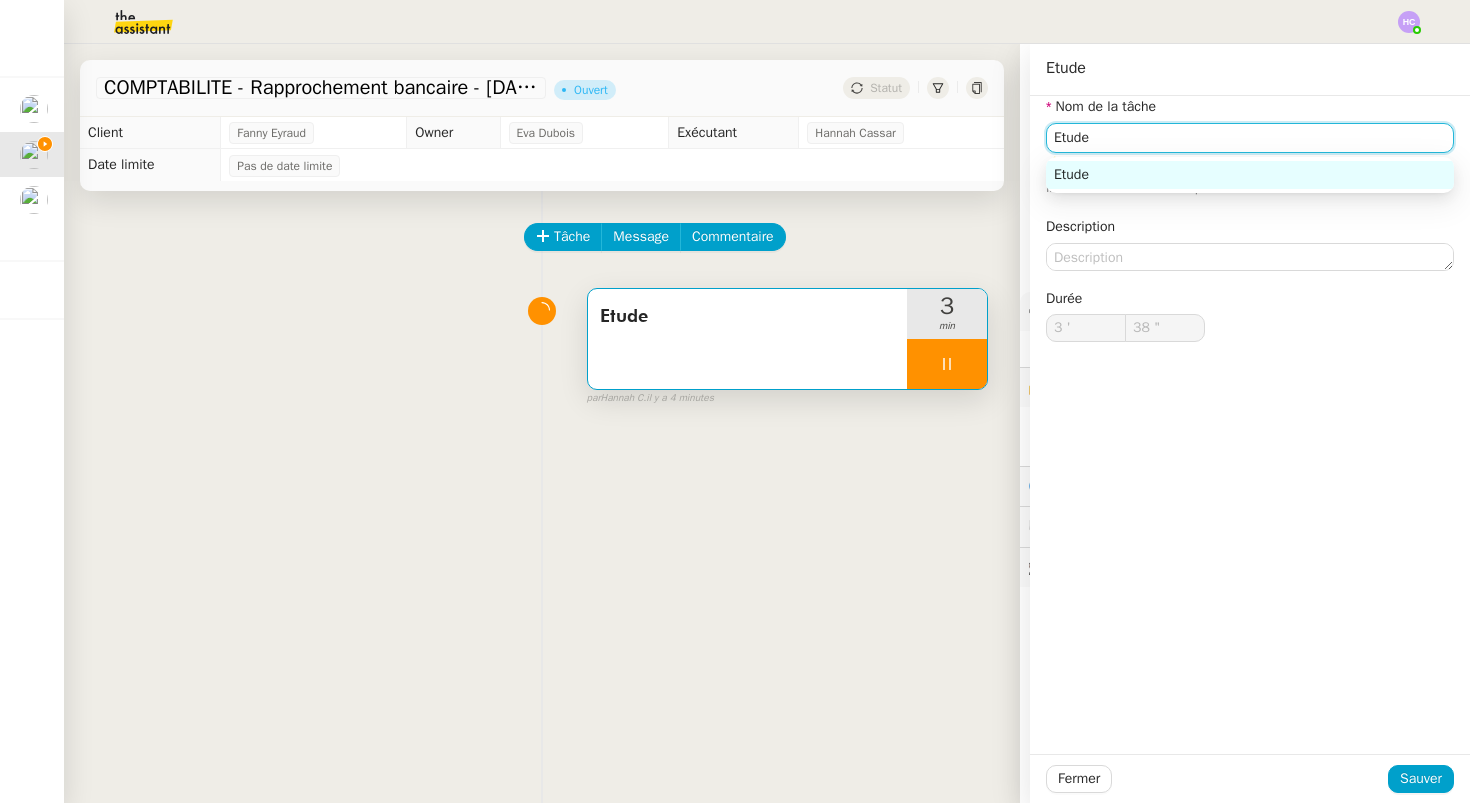 type on "39 "" 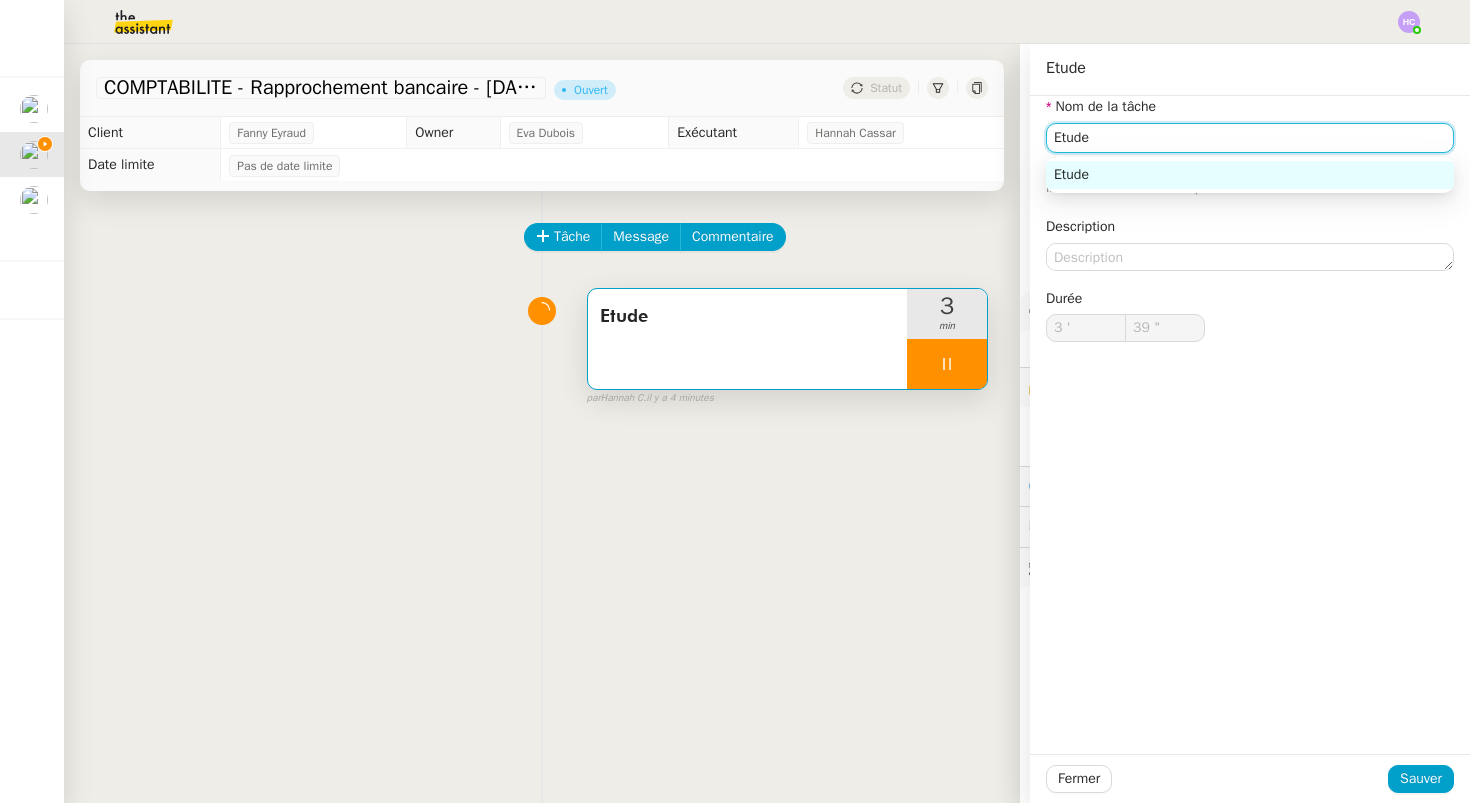 drag, startPoint x: 1119, startPoint y: 136, endPoint x: 976, endPoint y: 137, distance: 143.0035 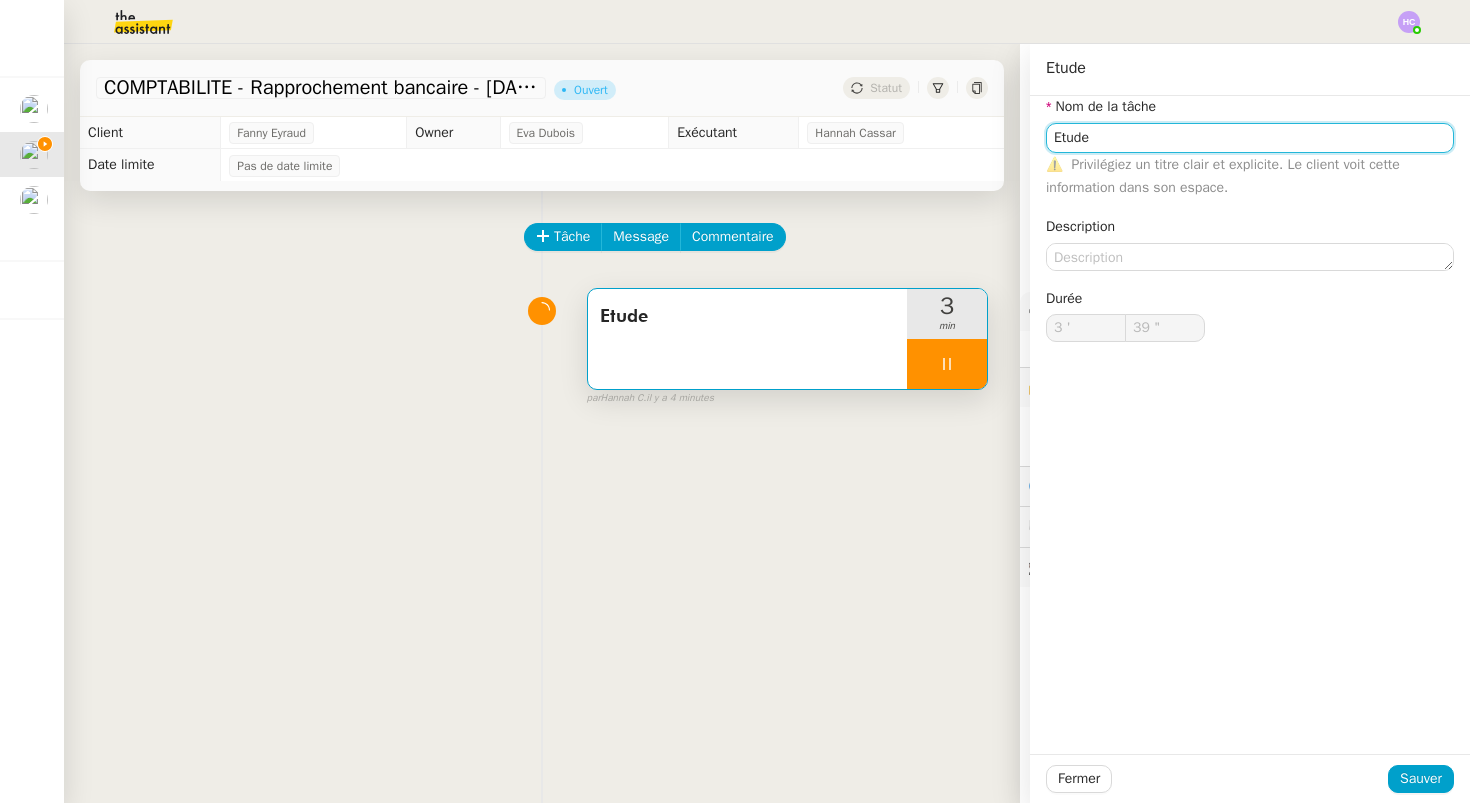 type on "R" 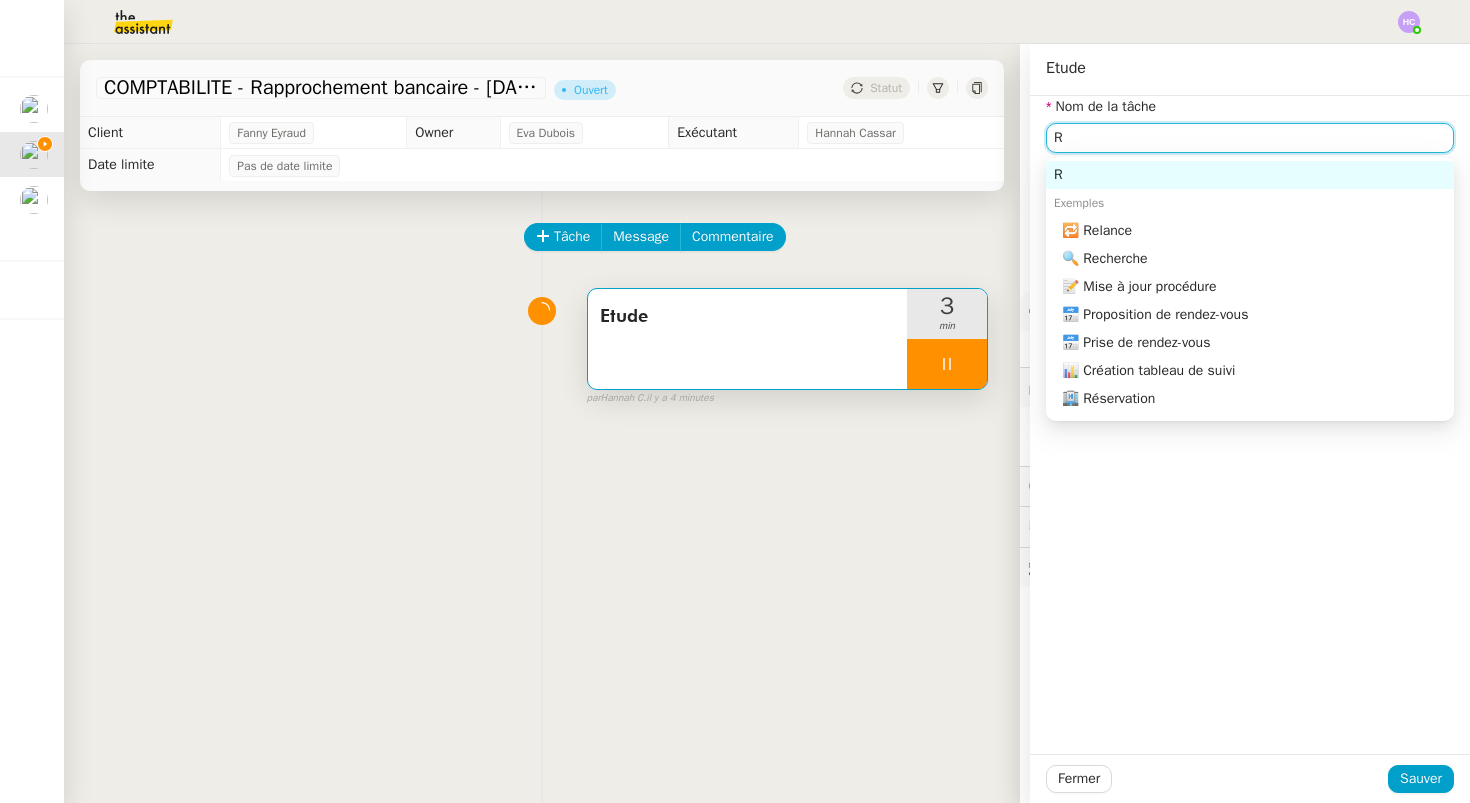 type on "40 "" 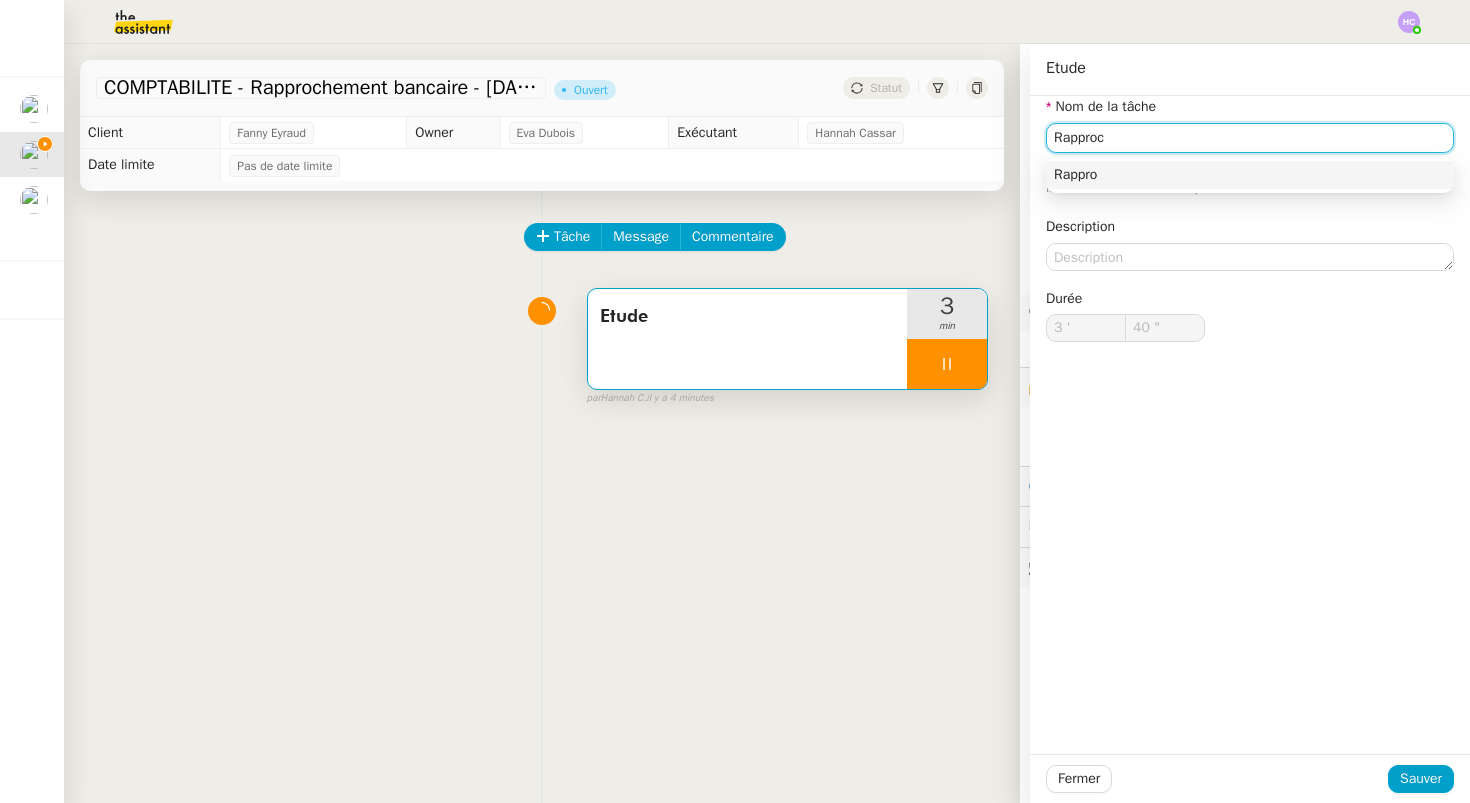 type on "Rapproch" 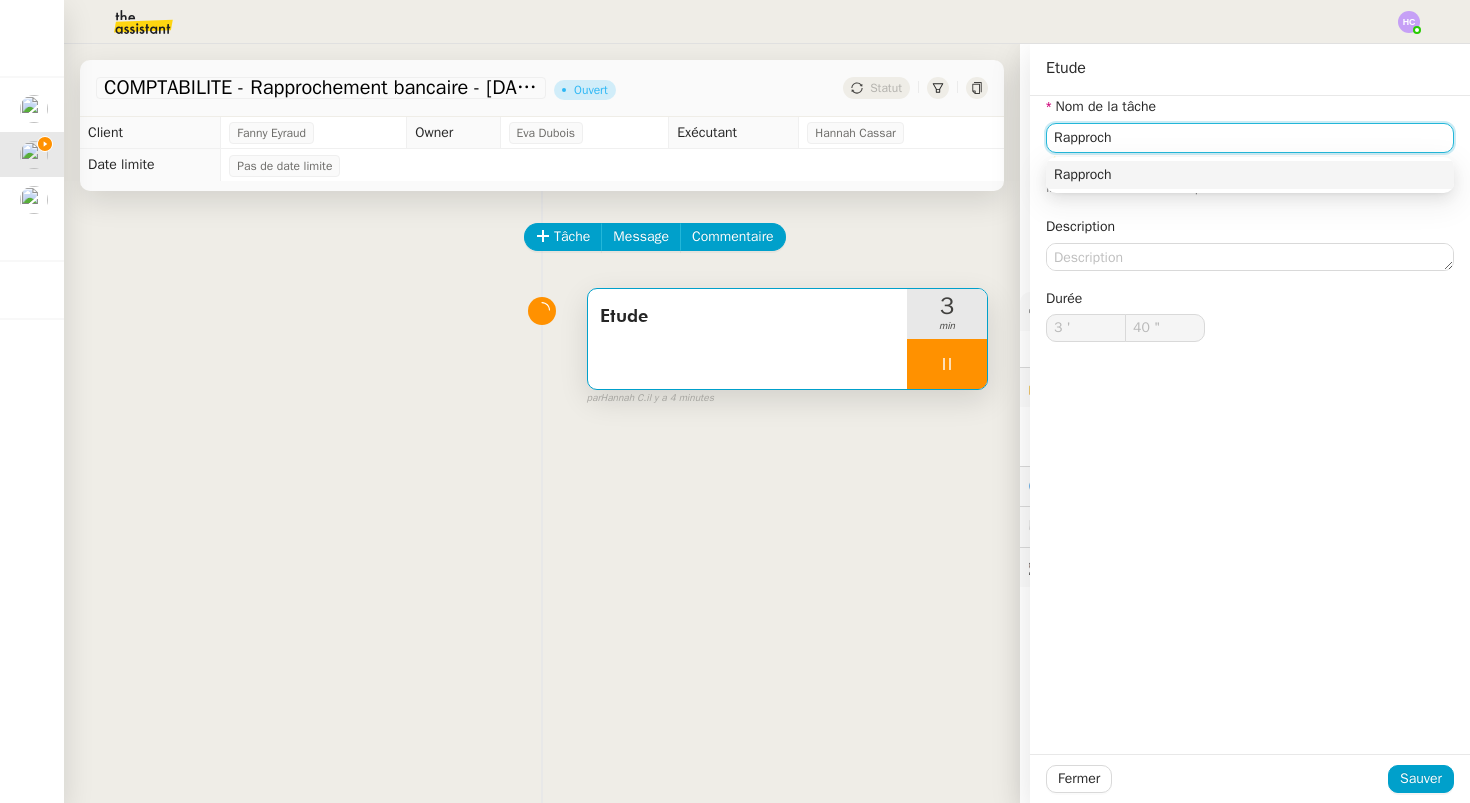 type on "41 "" 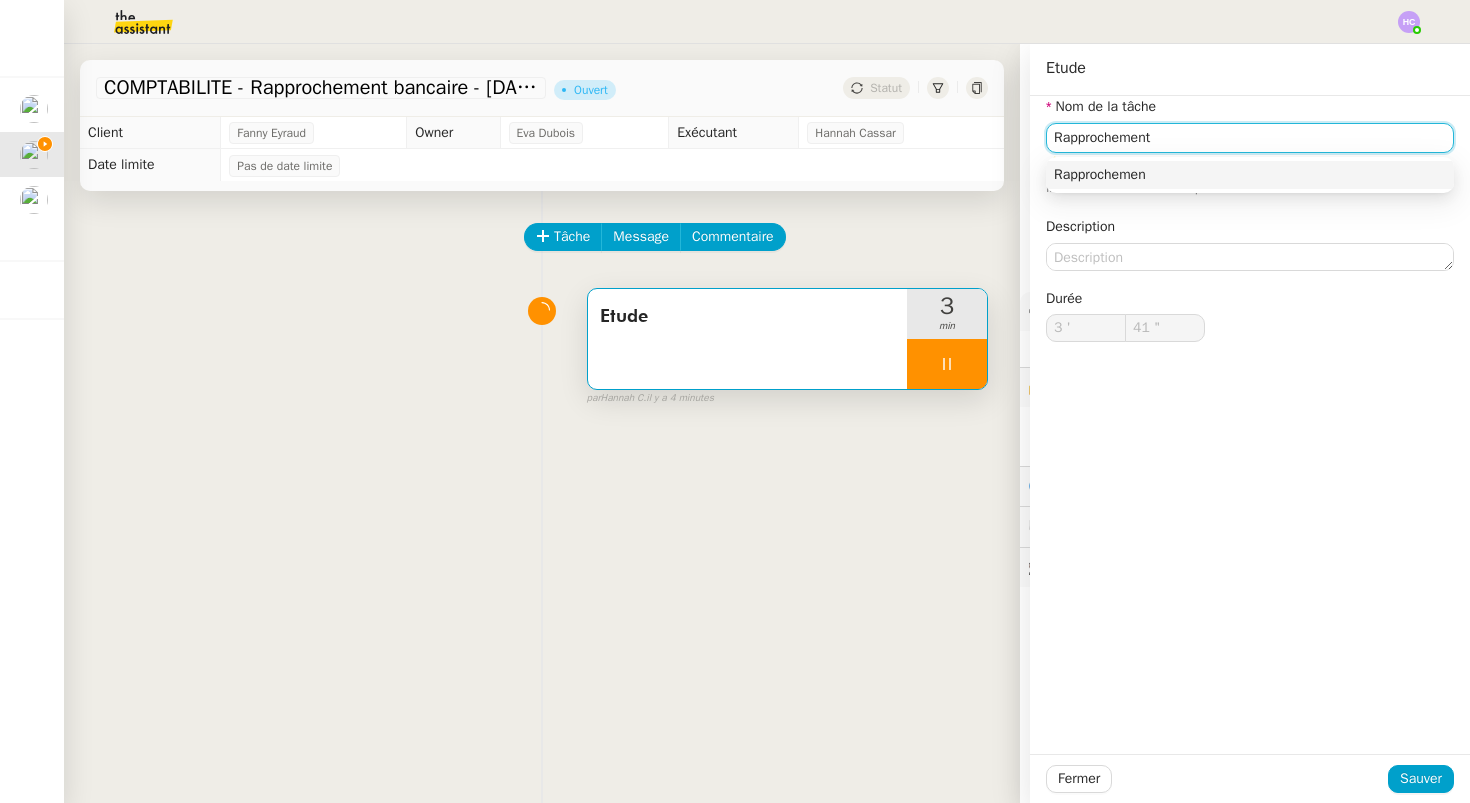 type on "Rapprochement" 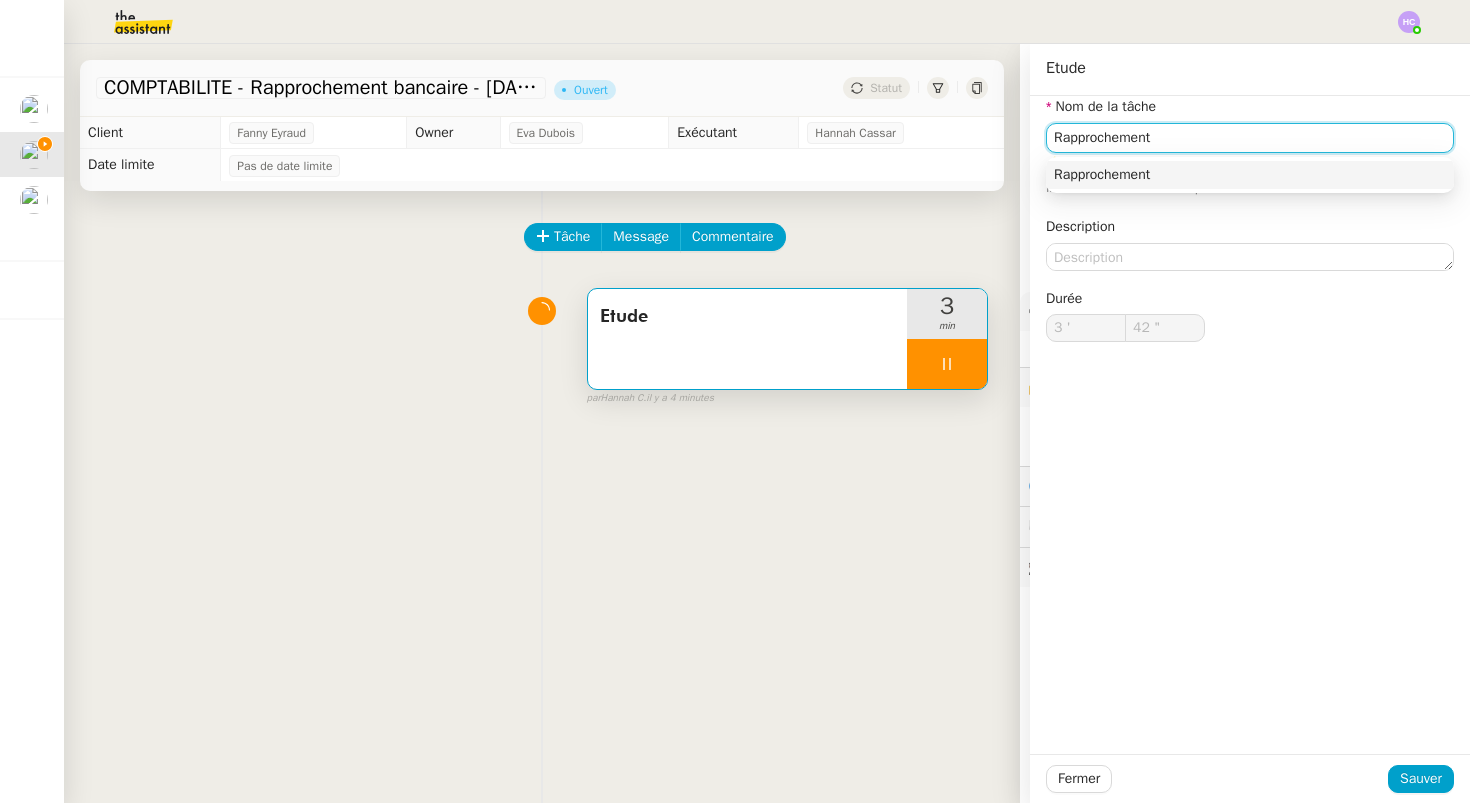 type on "43 "" 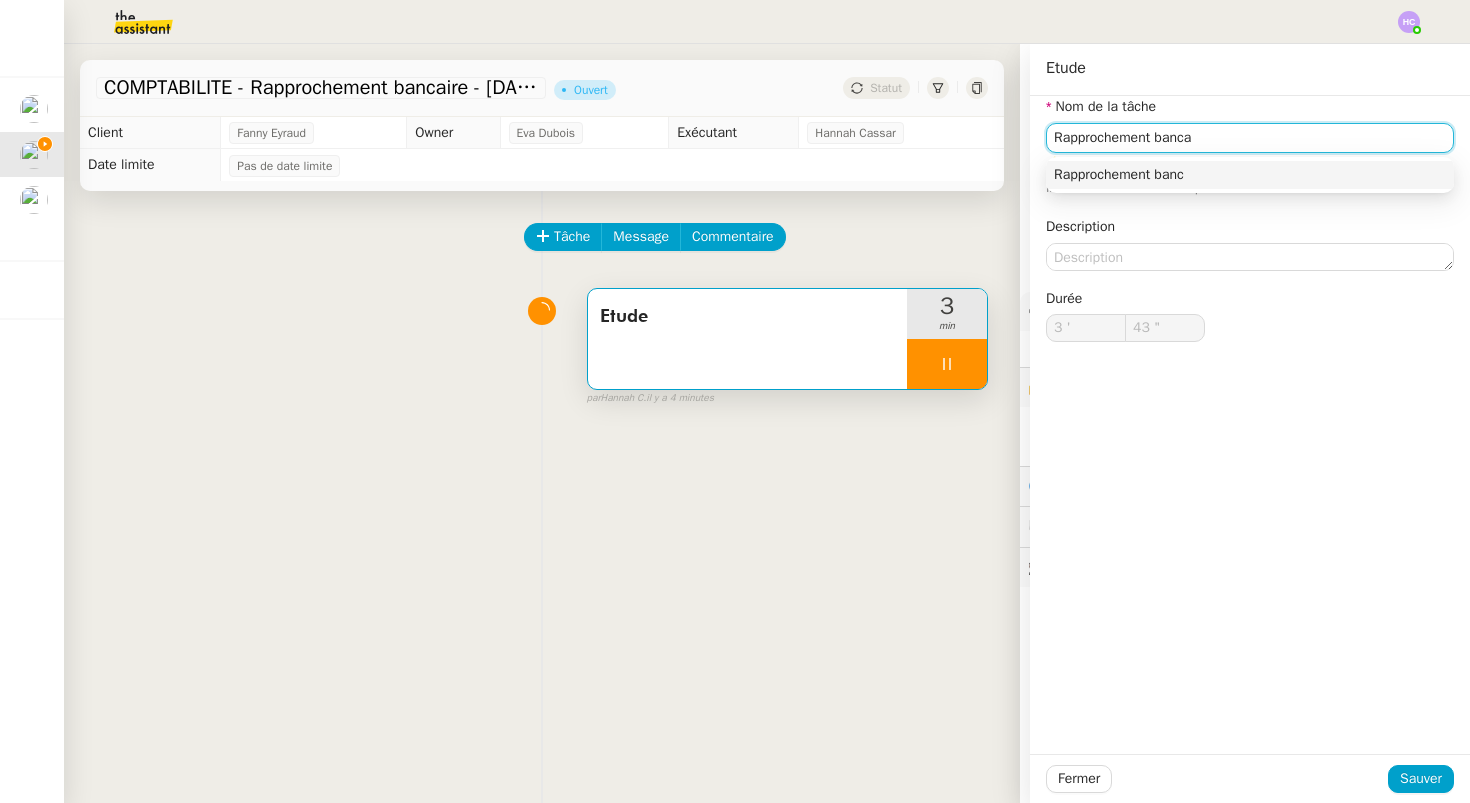 type on "Rapprochement bancai" 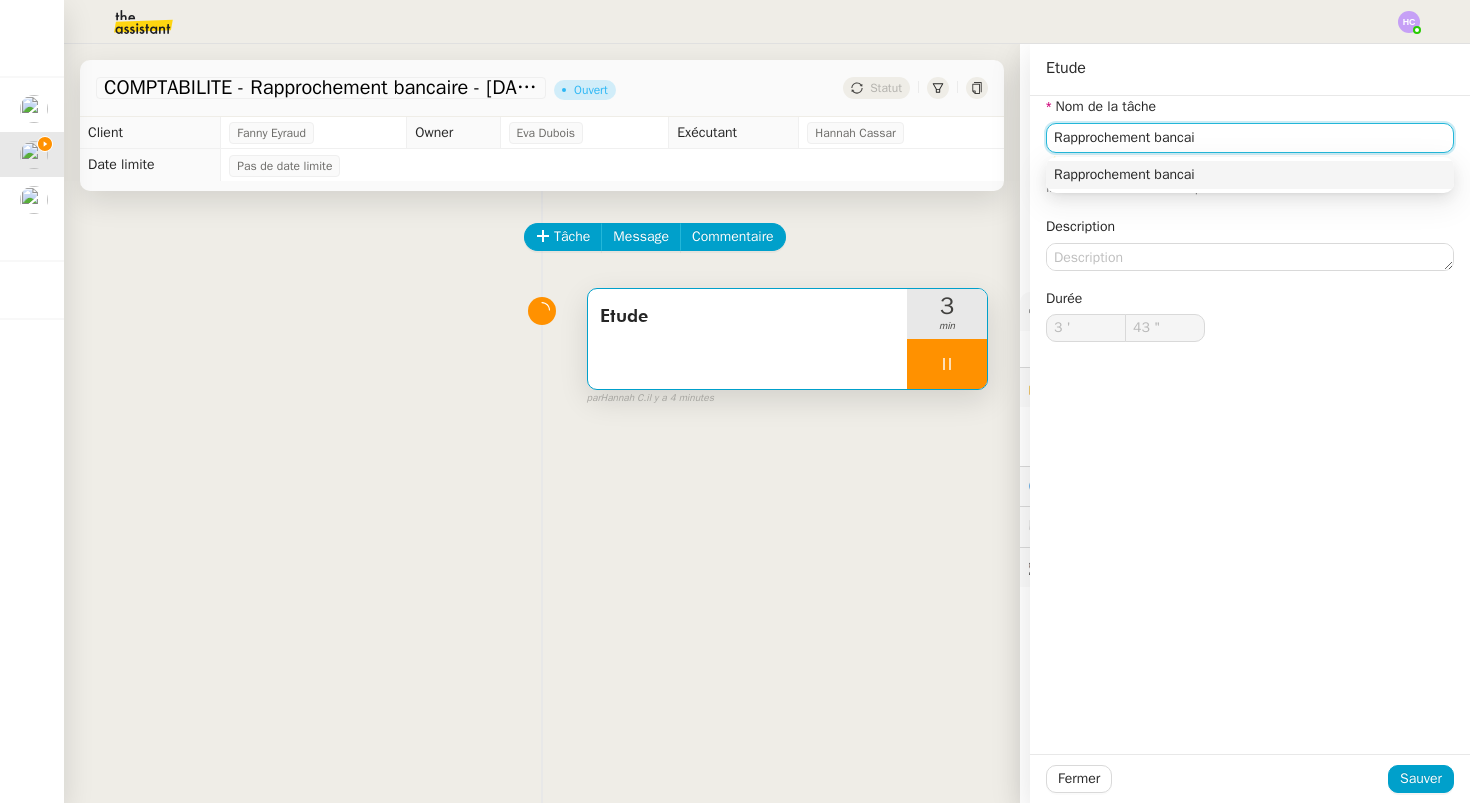 type on "44 "" 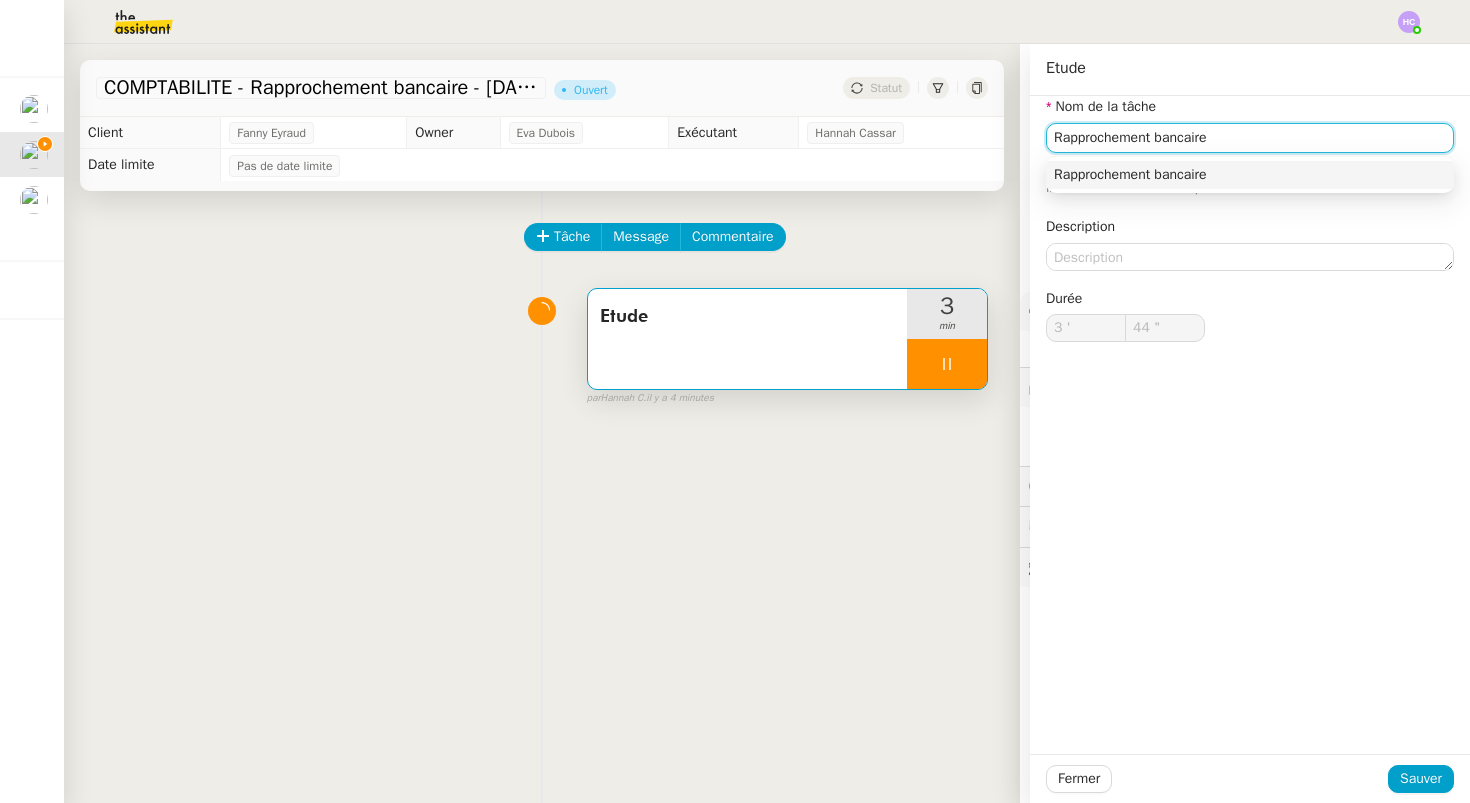 type on "Rapprochement bancaire" 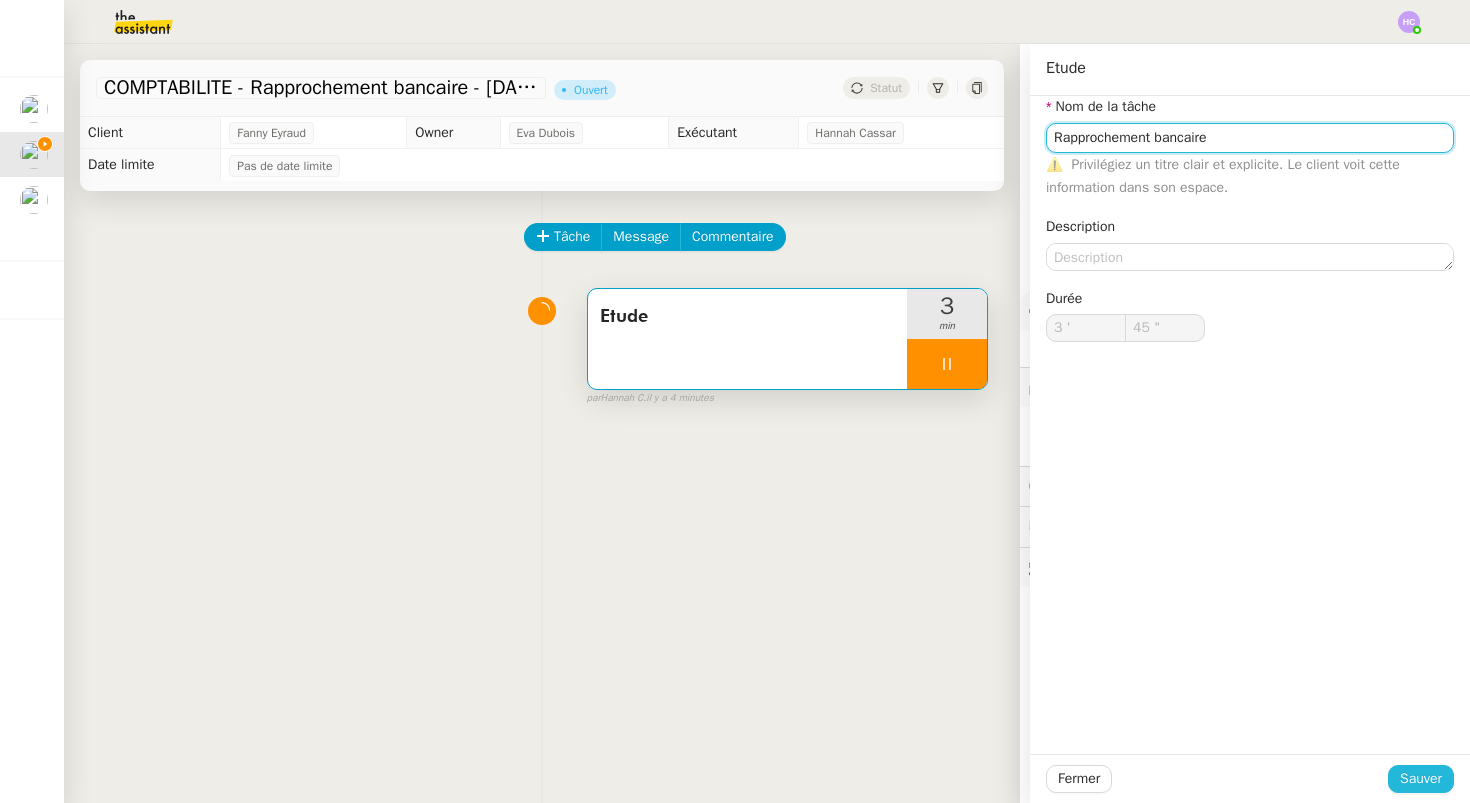 type on "46 "" 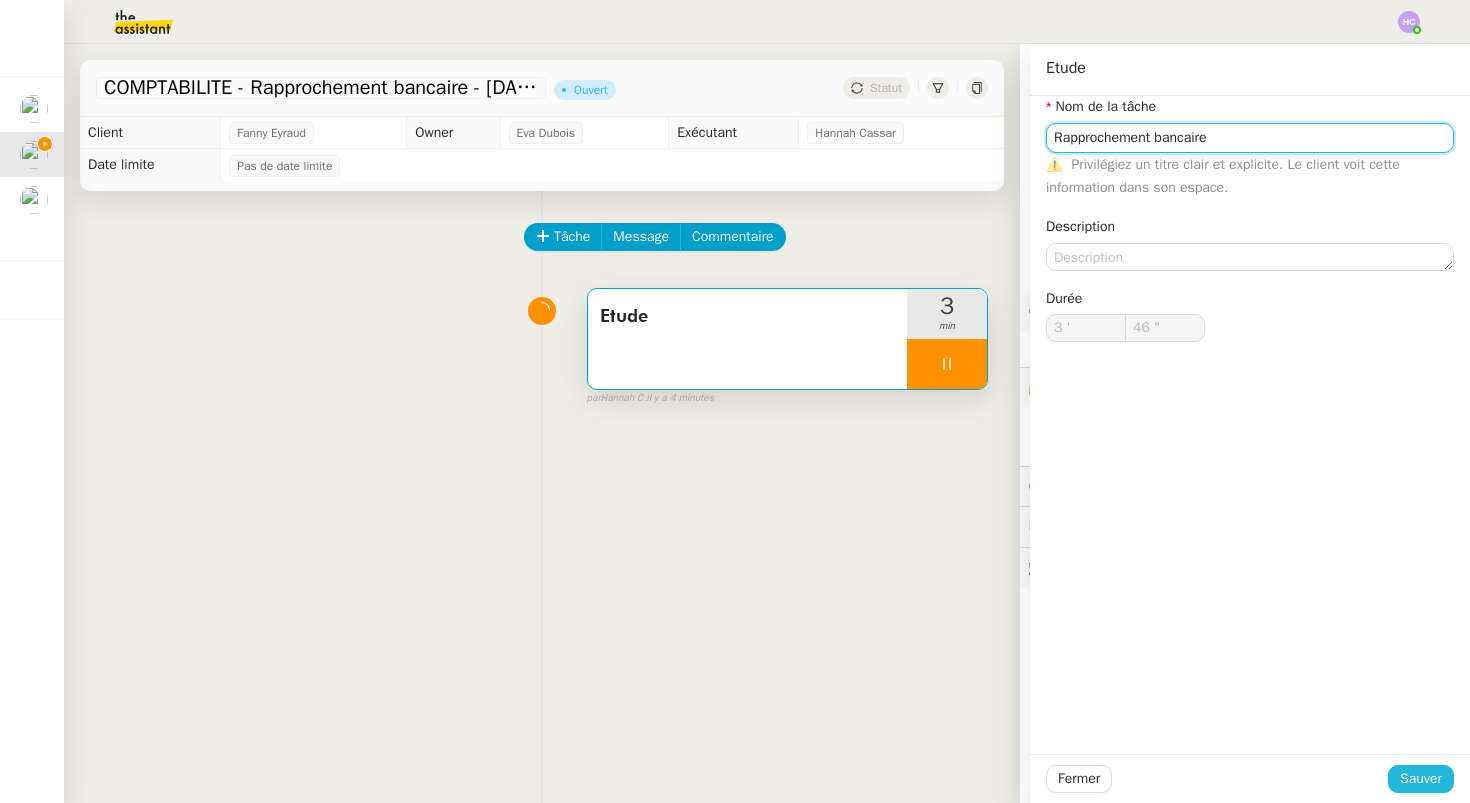 type on "Rapprochement bancaire" 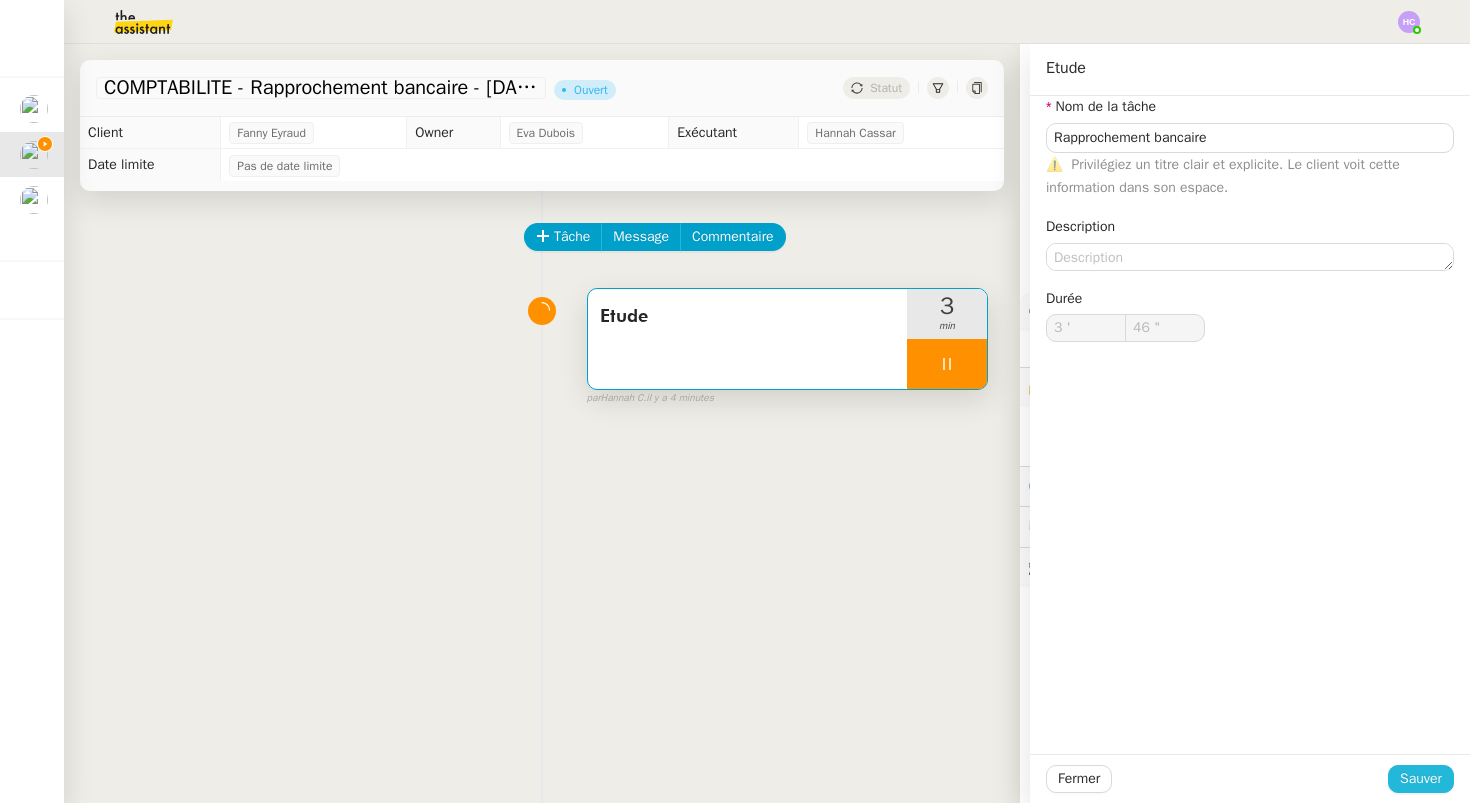 click on "Sauver" 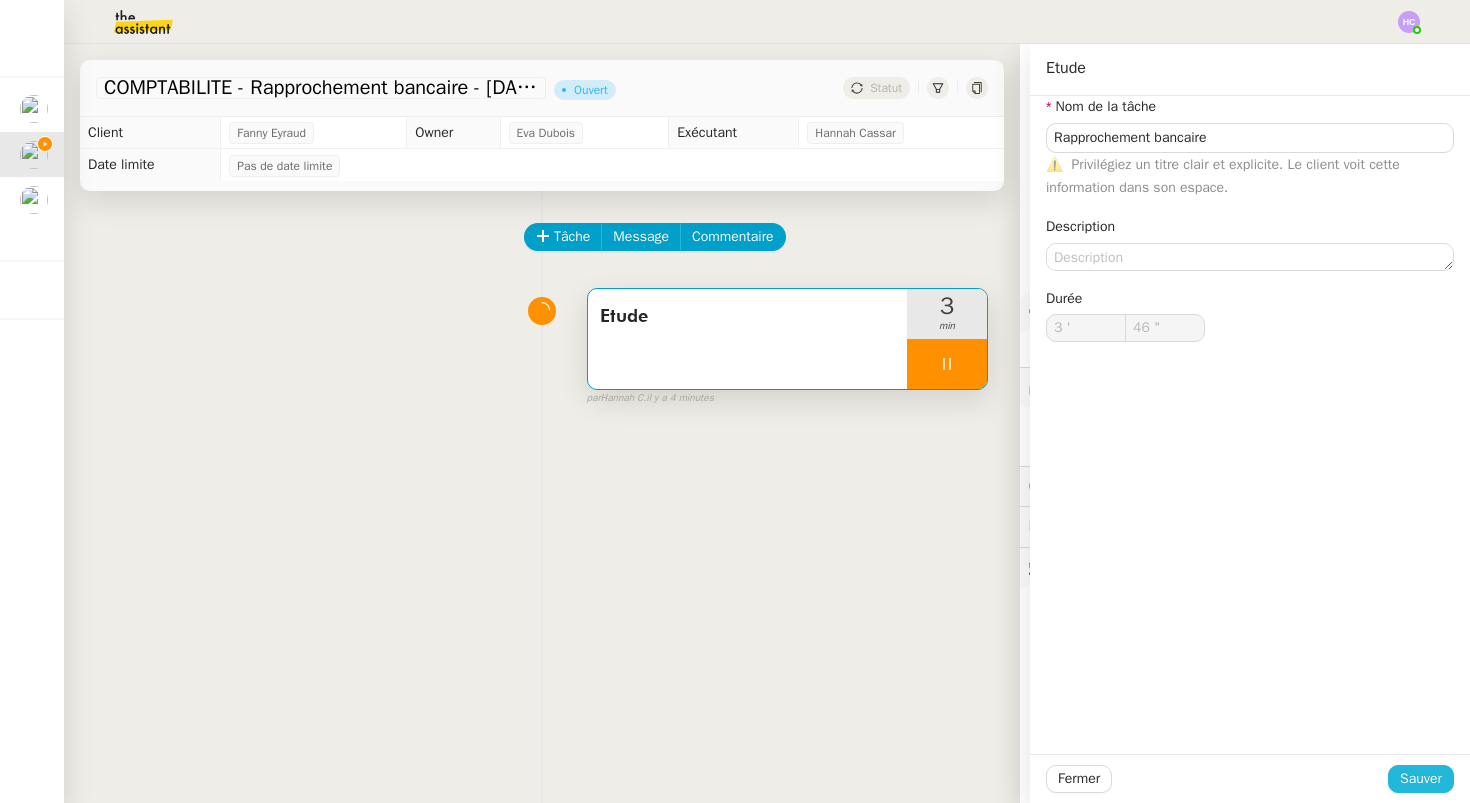 type on "47 "" 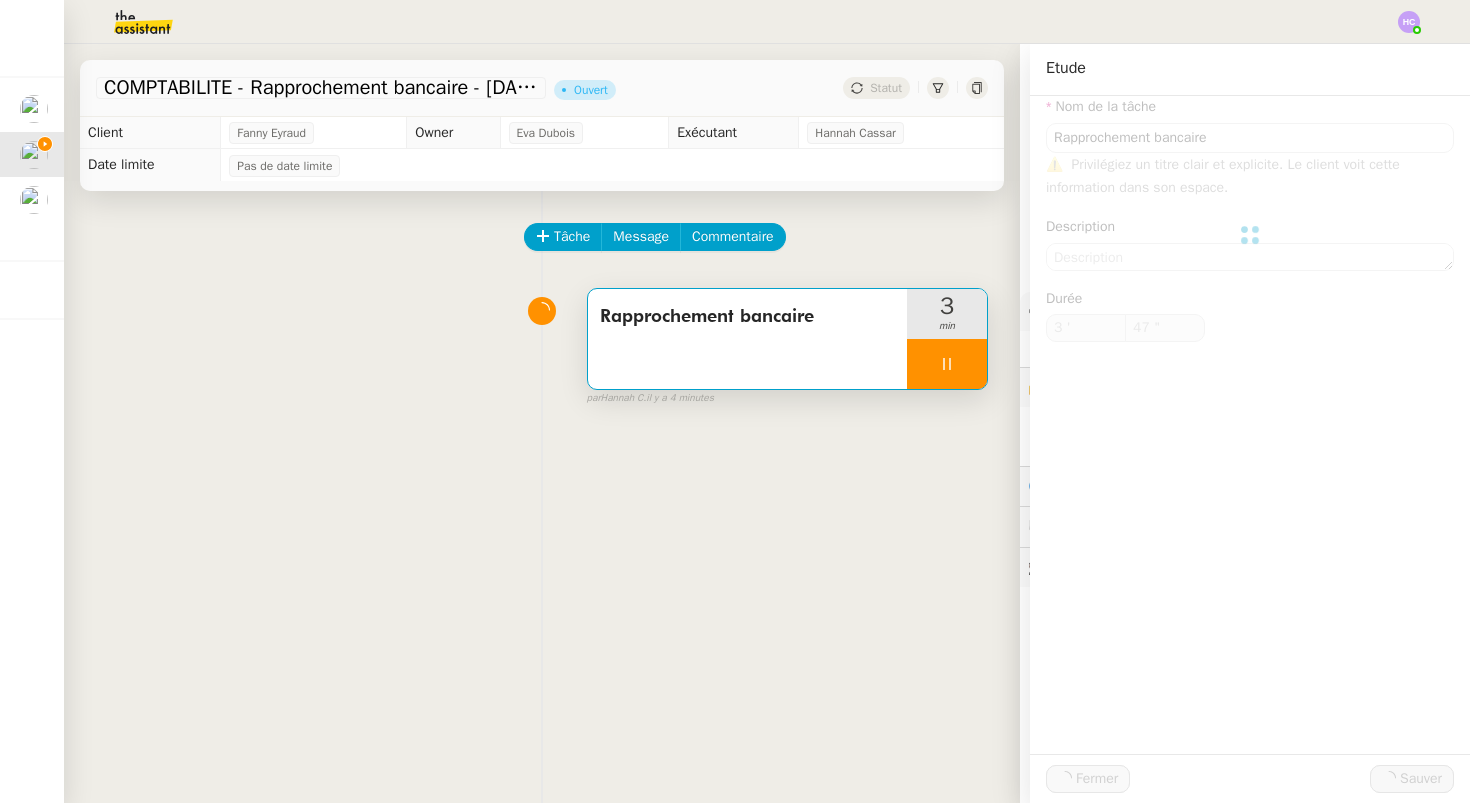 type on "Rapprochement bancaire" 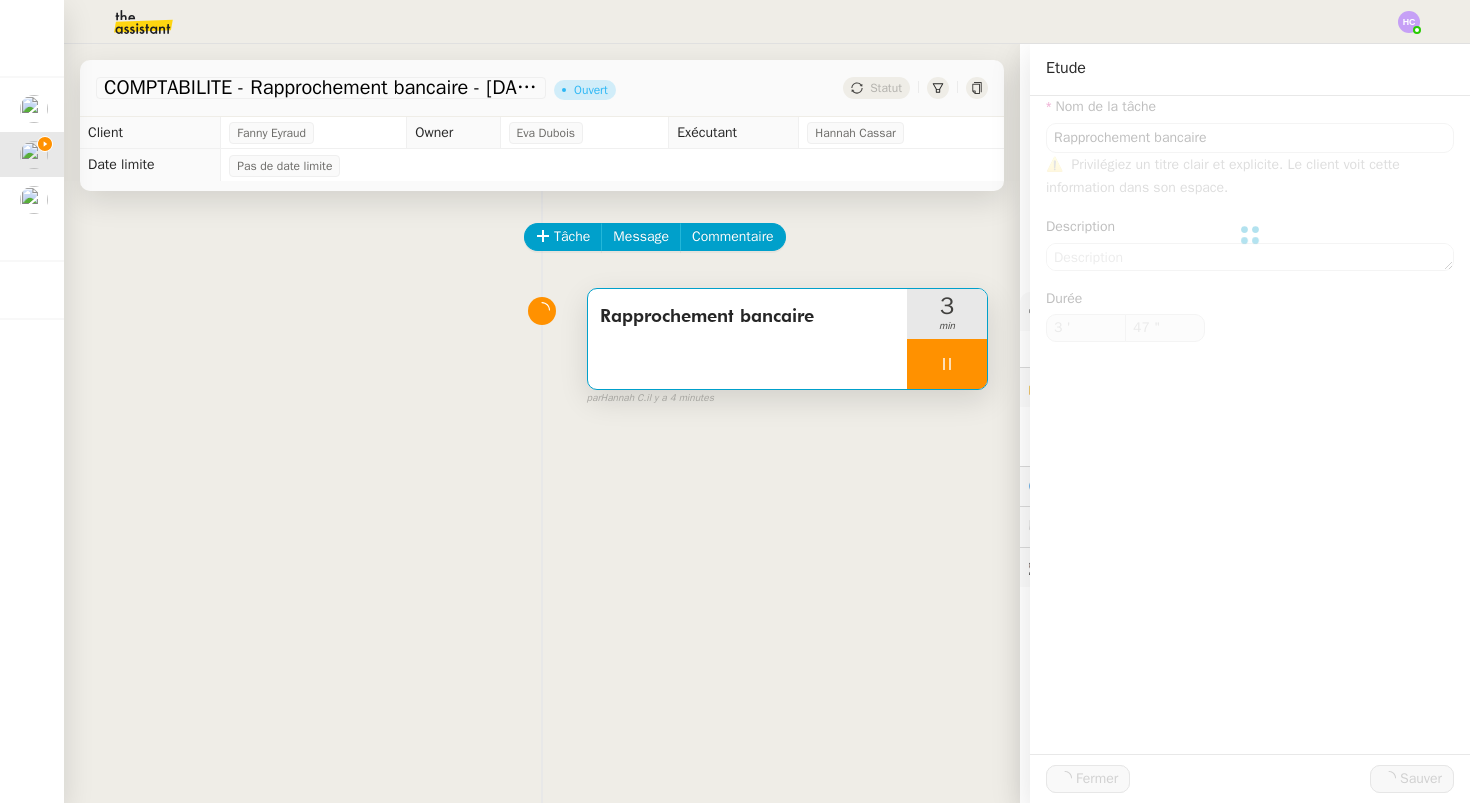 type on "3 '" 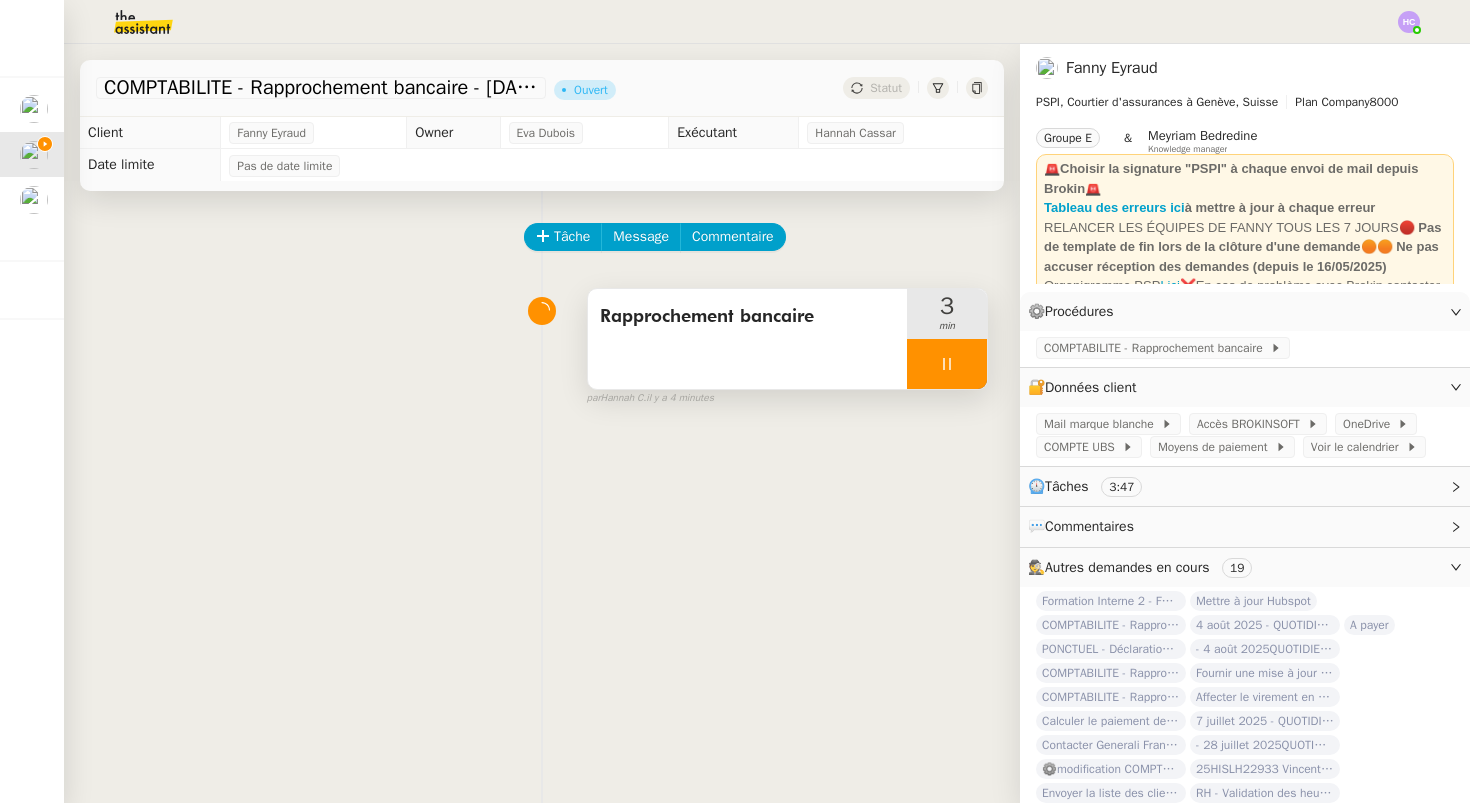 click at bounding box center (947, 364) 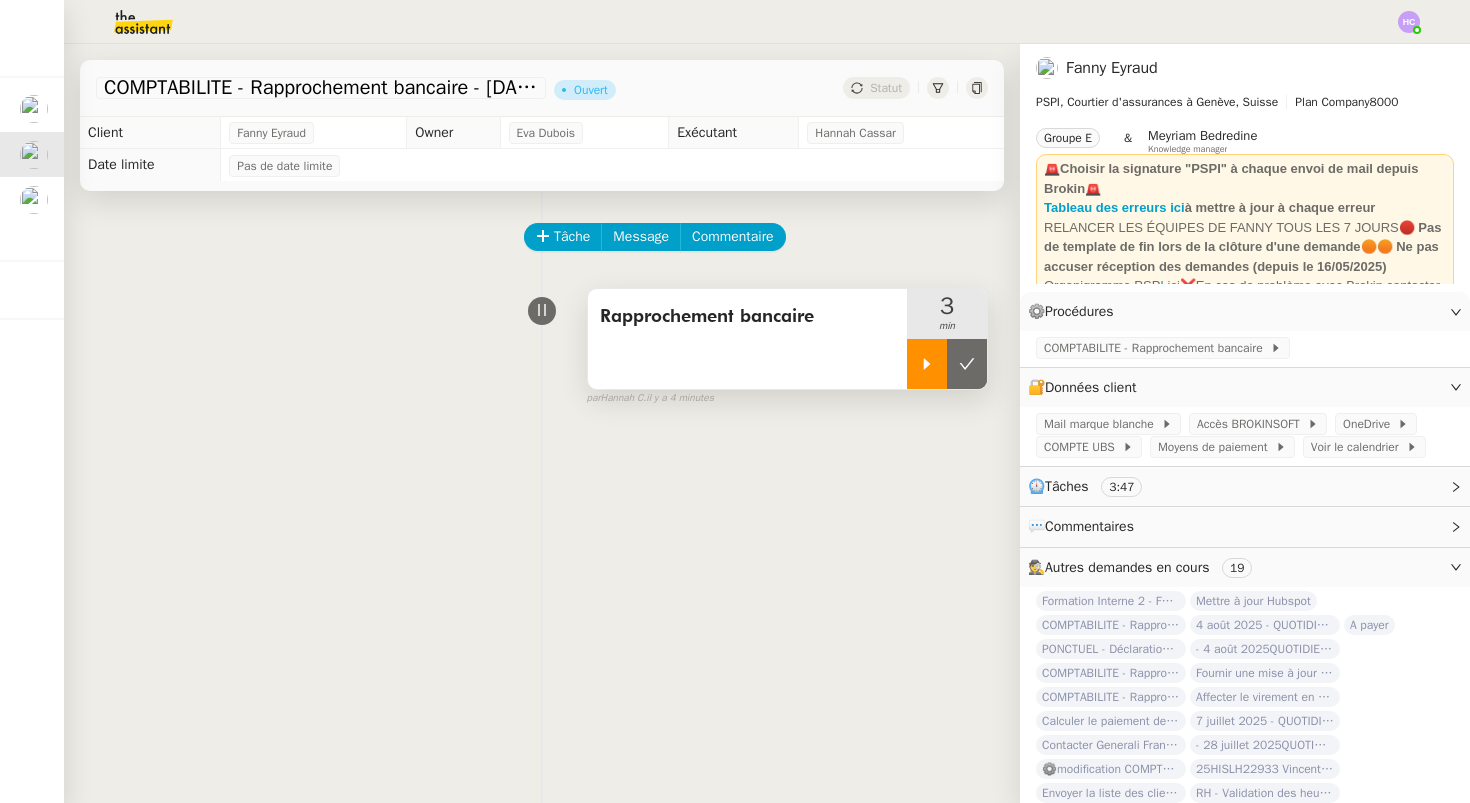 click 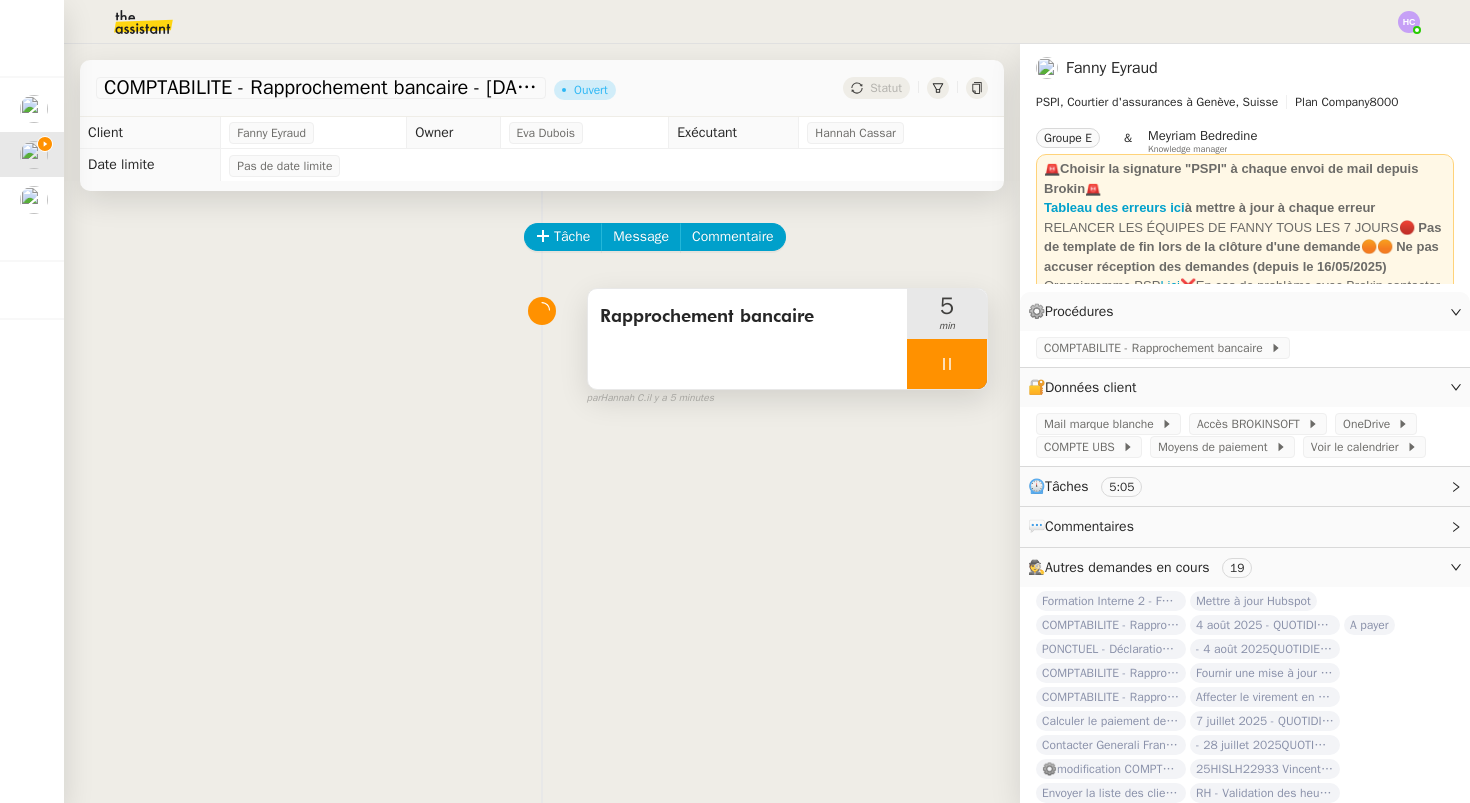 click 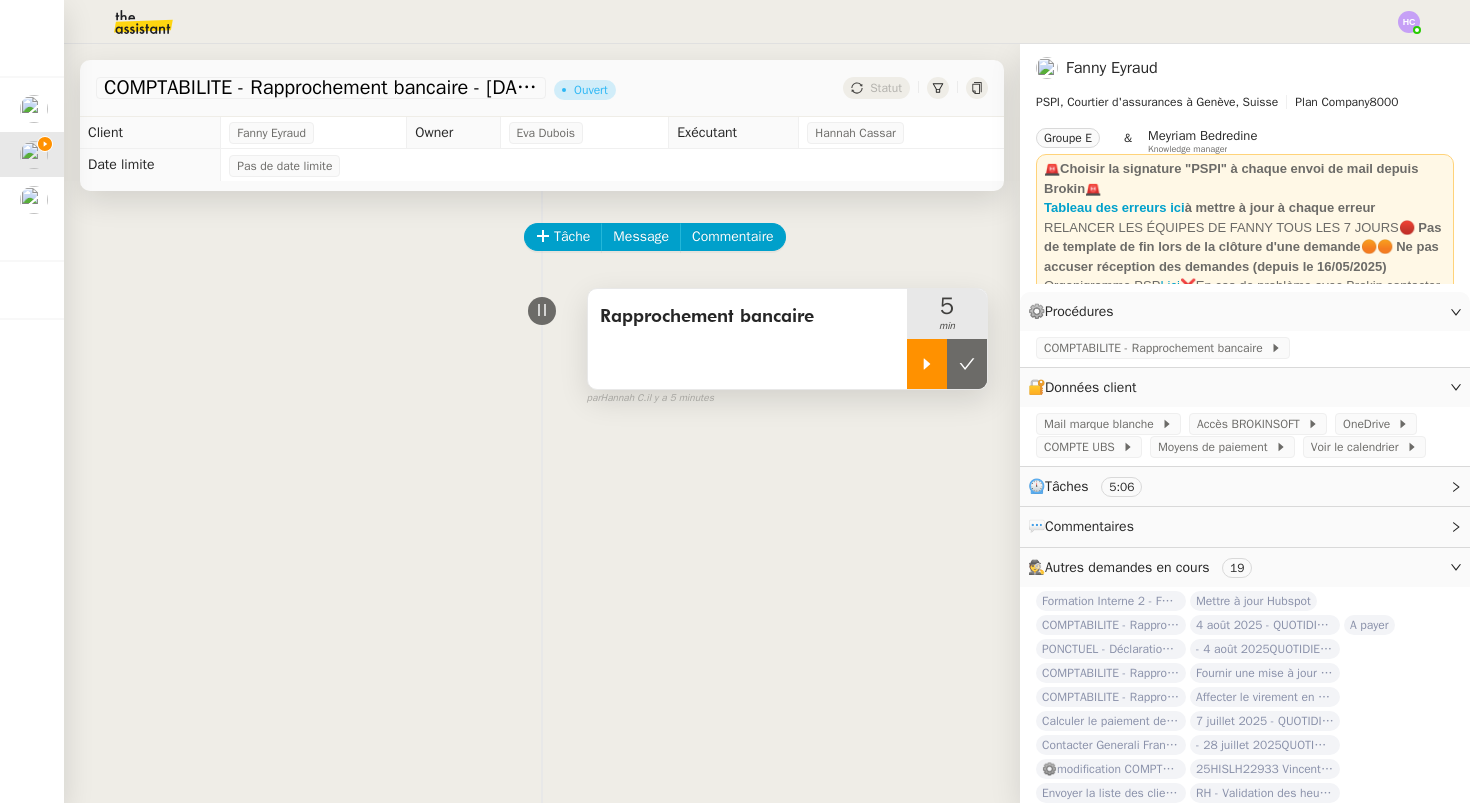 click 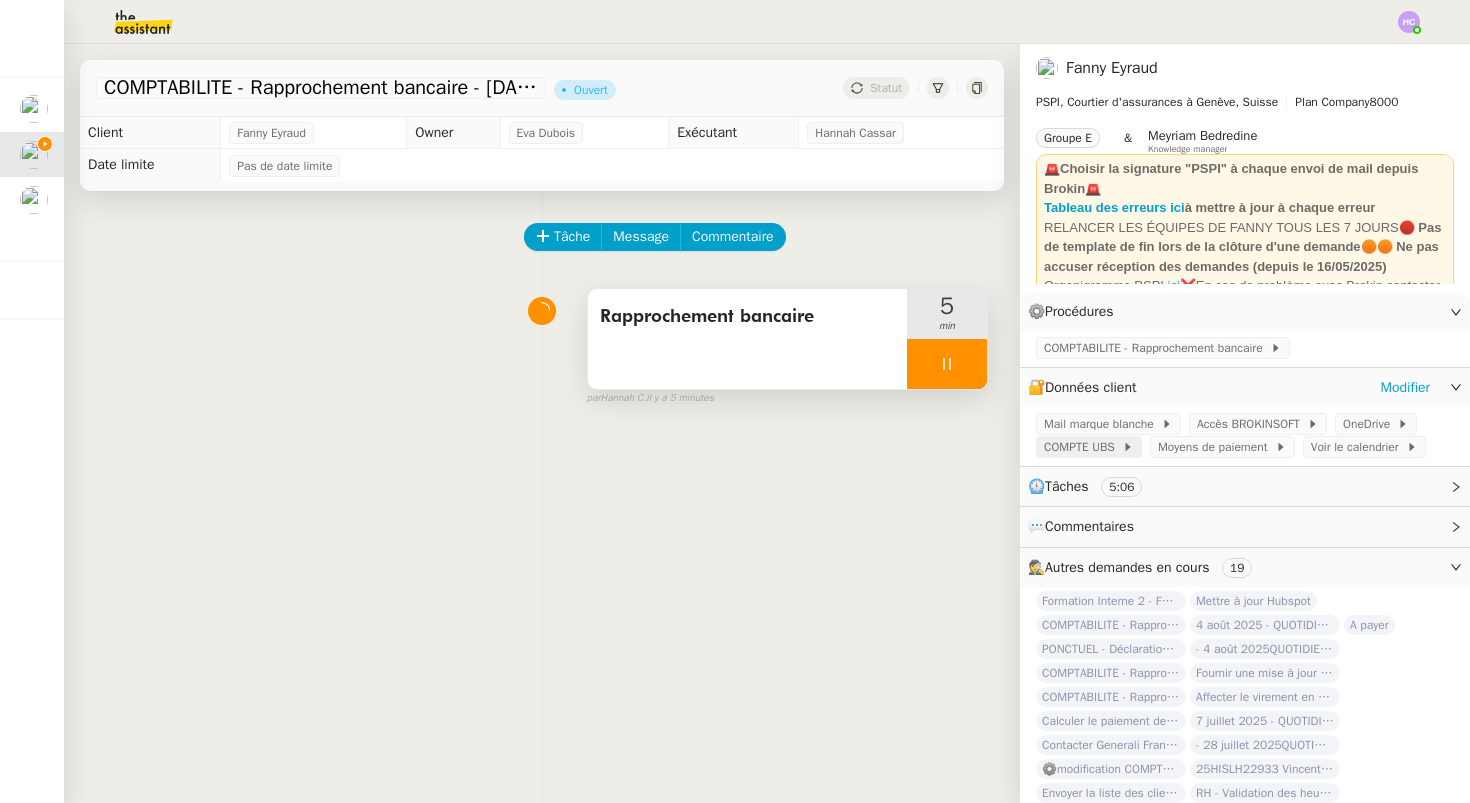 click on "COMPTE UBS" 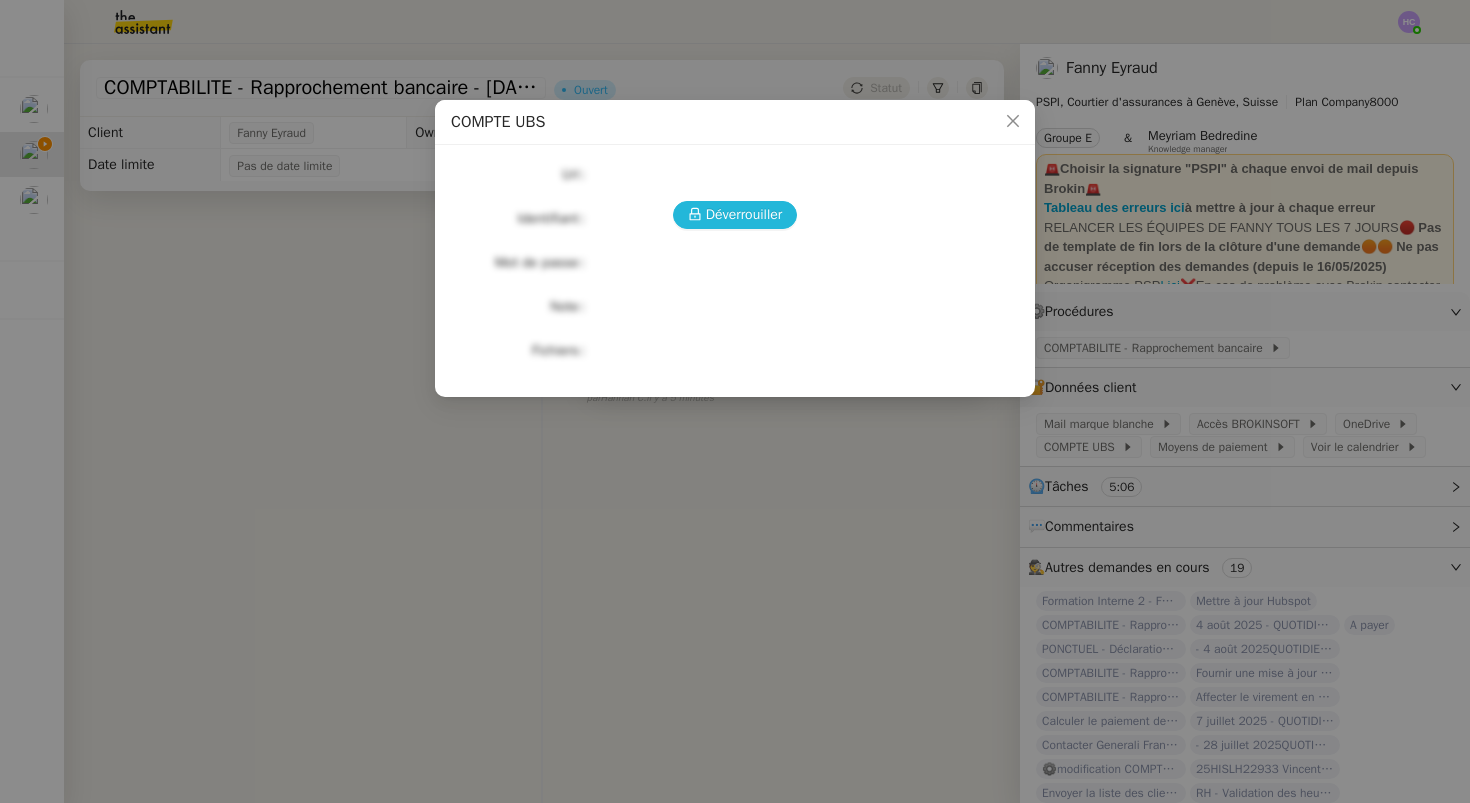 click on "Déverrouiller" at bounding box center (744, 214) 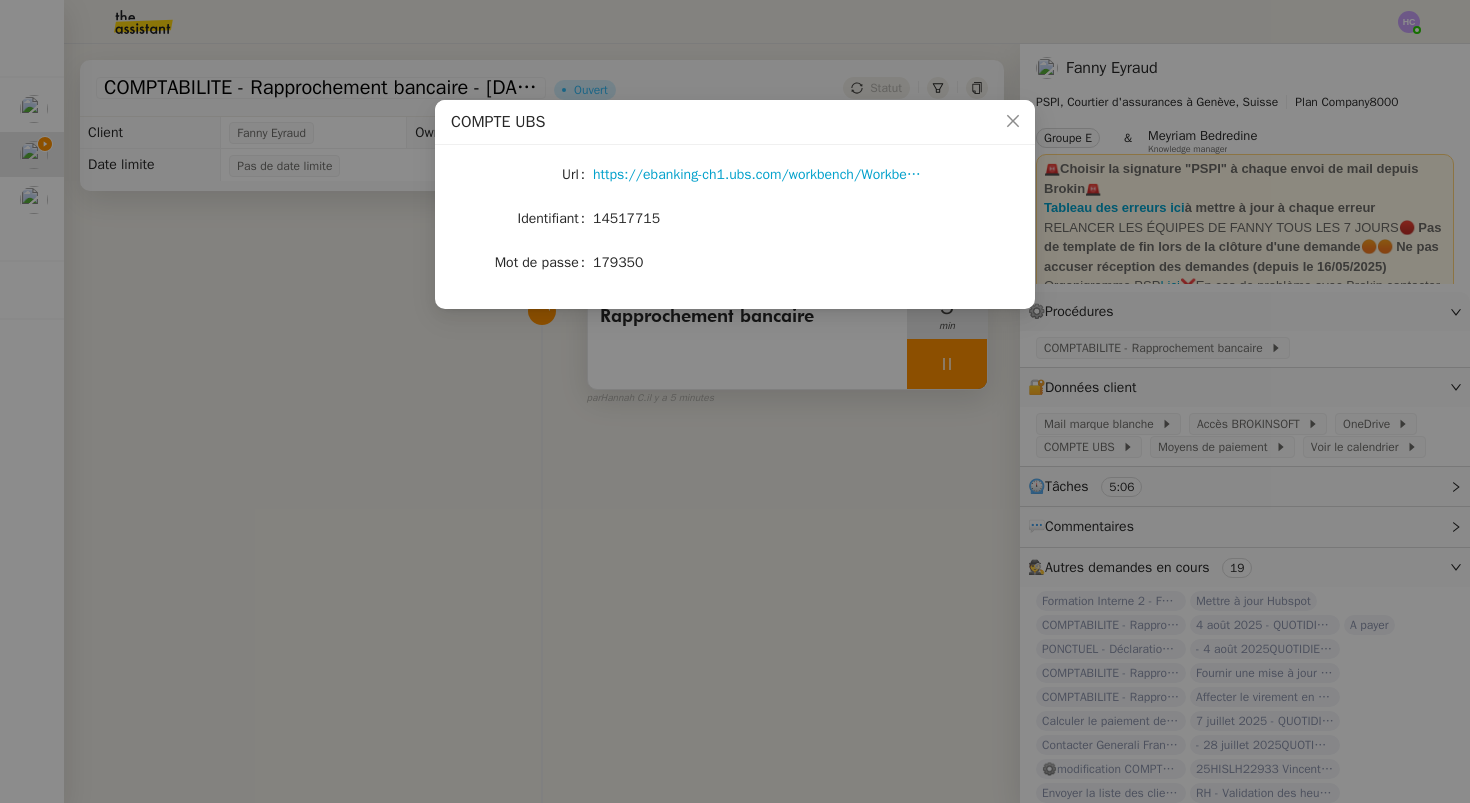 click on "https://ebanking-ch1.ubs.com/workbench/WorkbenchOpenAction.do?login#/home?navitemid=Home" 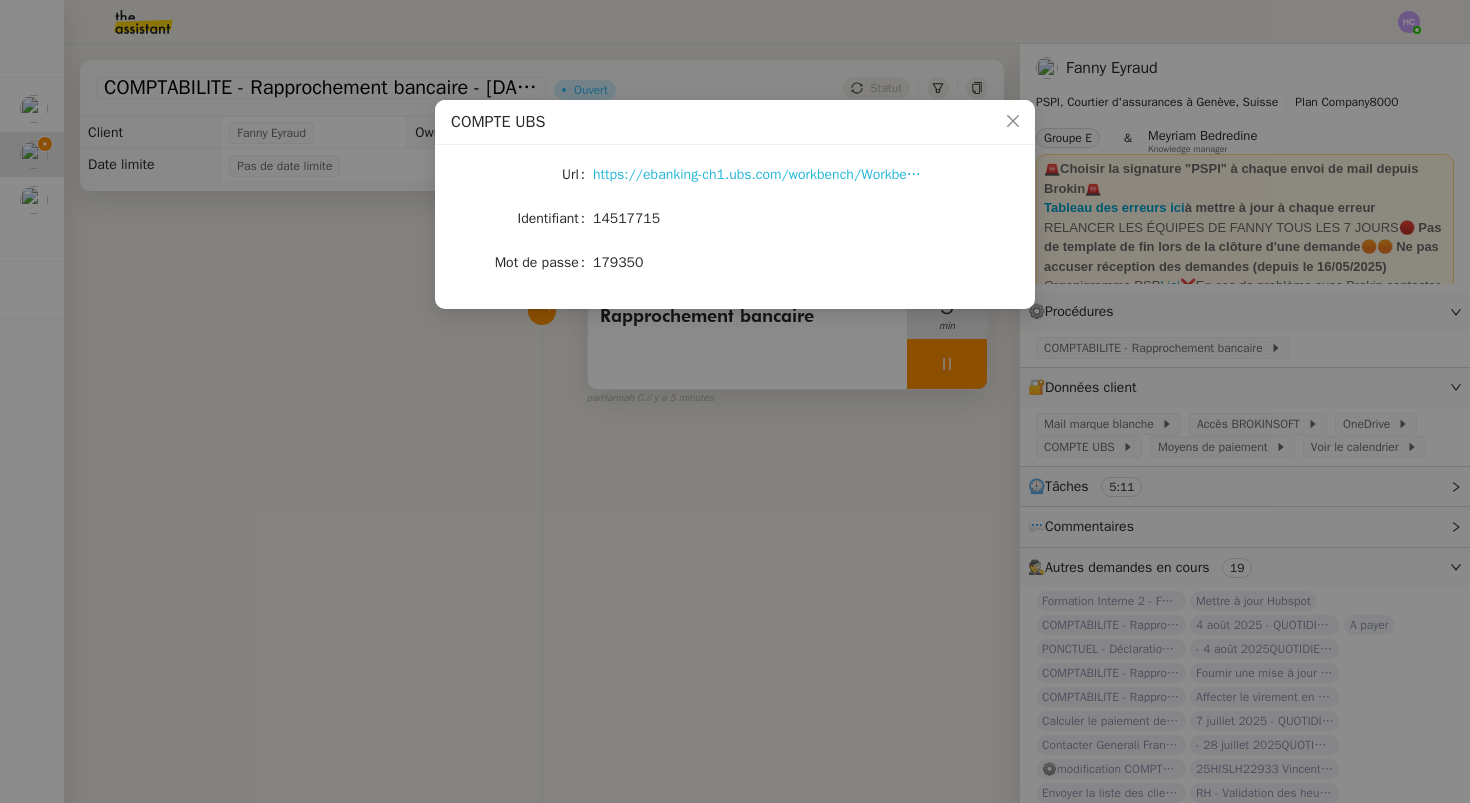click on "https://ebanking-ch1.ubs.com/workbench/WorkbenchOpenAction.do?login#/home?navitemid=Home" 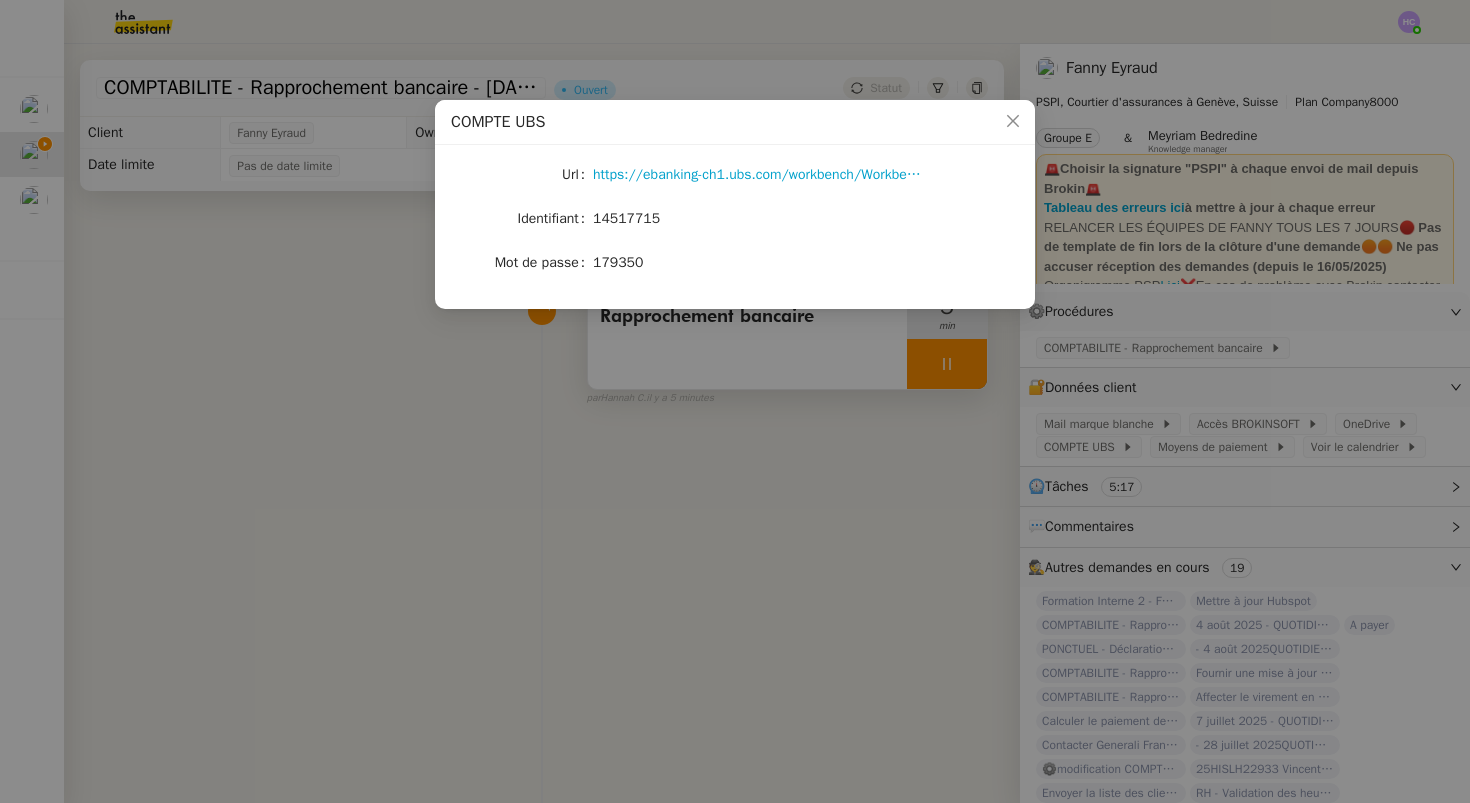 click on "14517715" 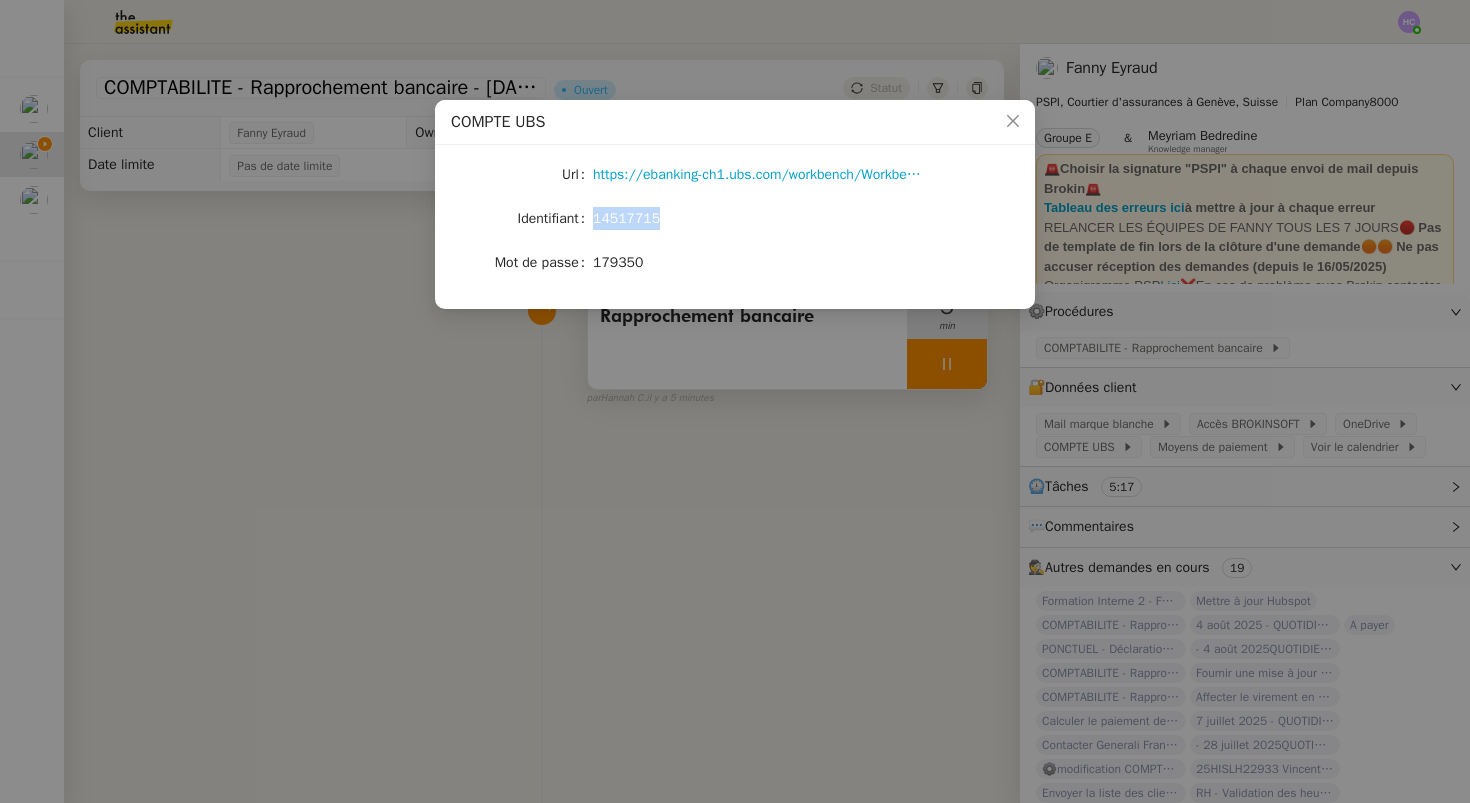 click on "14517715" 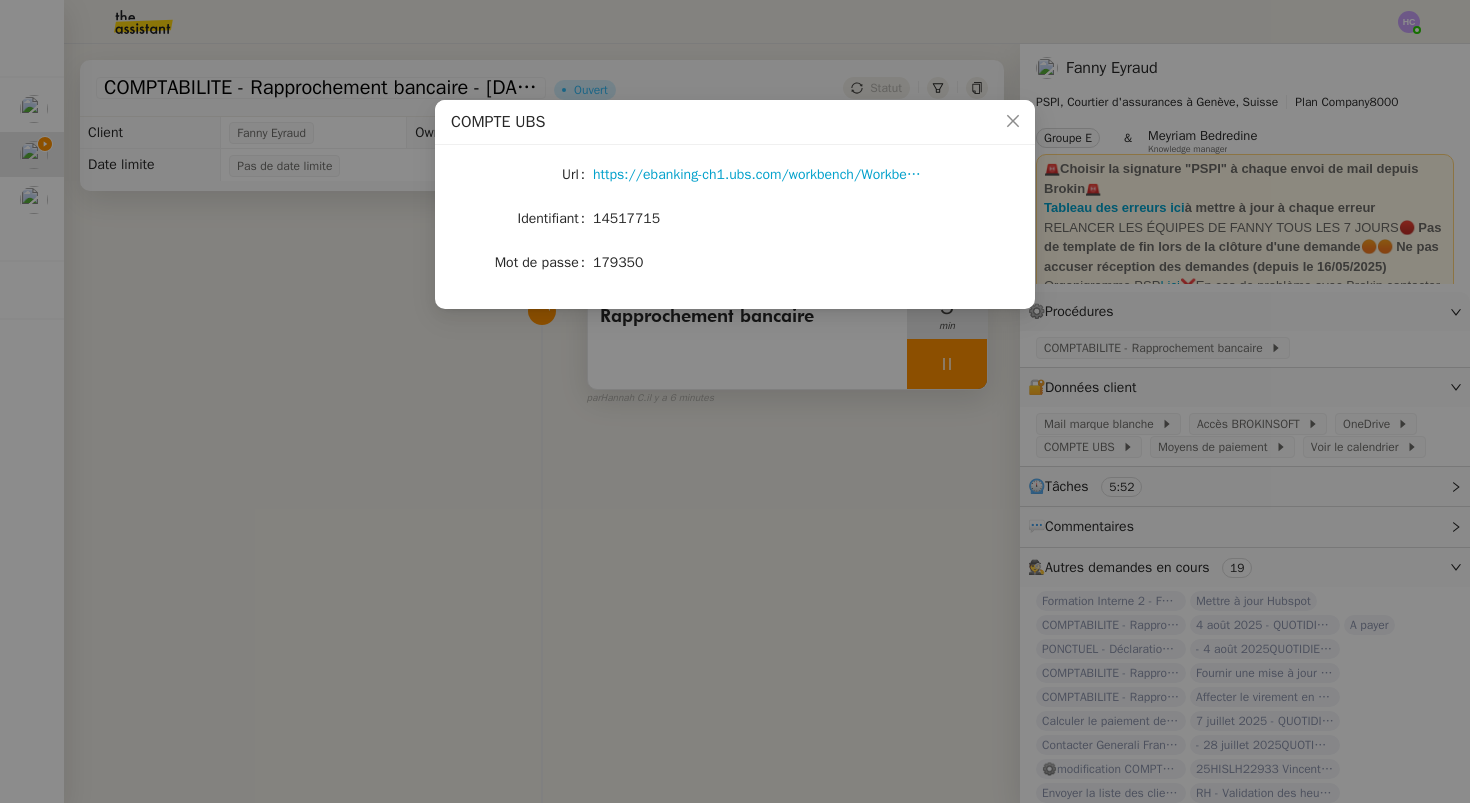 click on "COMPTE UBS Url https://ebanking-ch1.ubs.com/workbench/WorkbenchOpenAction.do?login#/home?navitemid=Home    Identifiant [NUMBER] Mot de passe [NUMBER]" at bounding box center [735, 401] 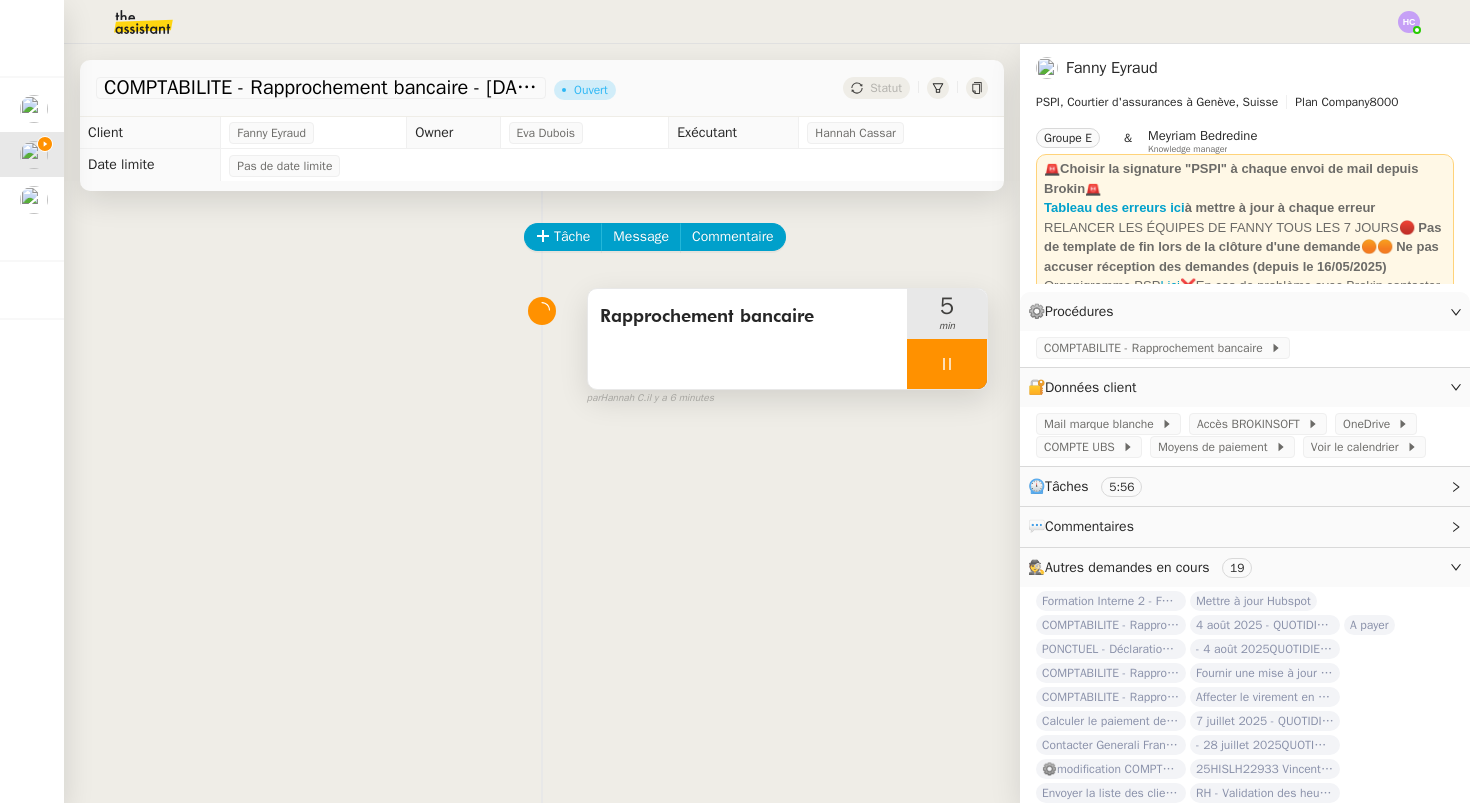 click at bounding box center [947, 364] 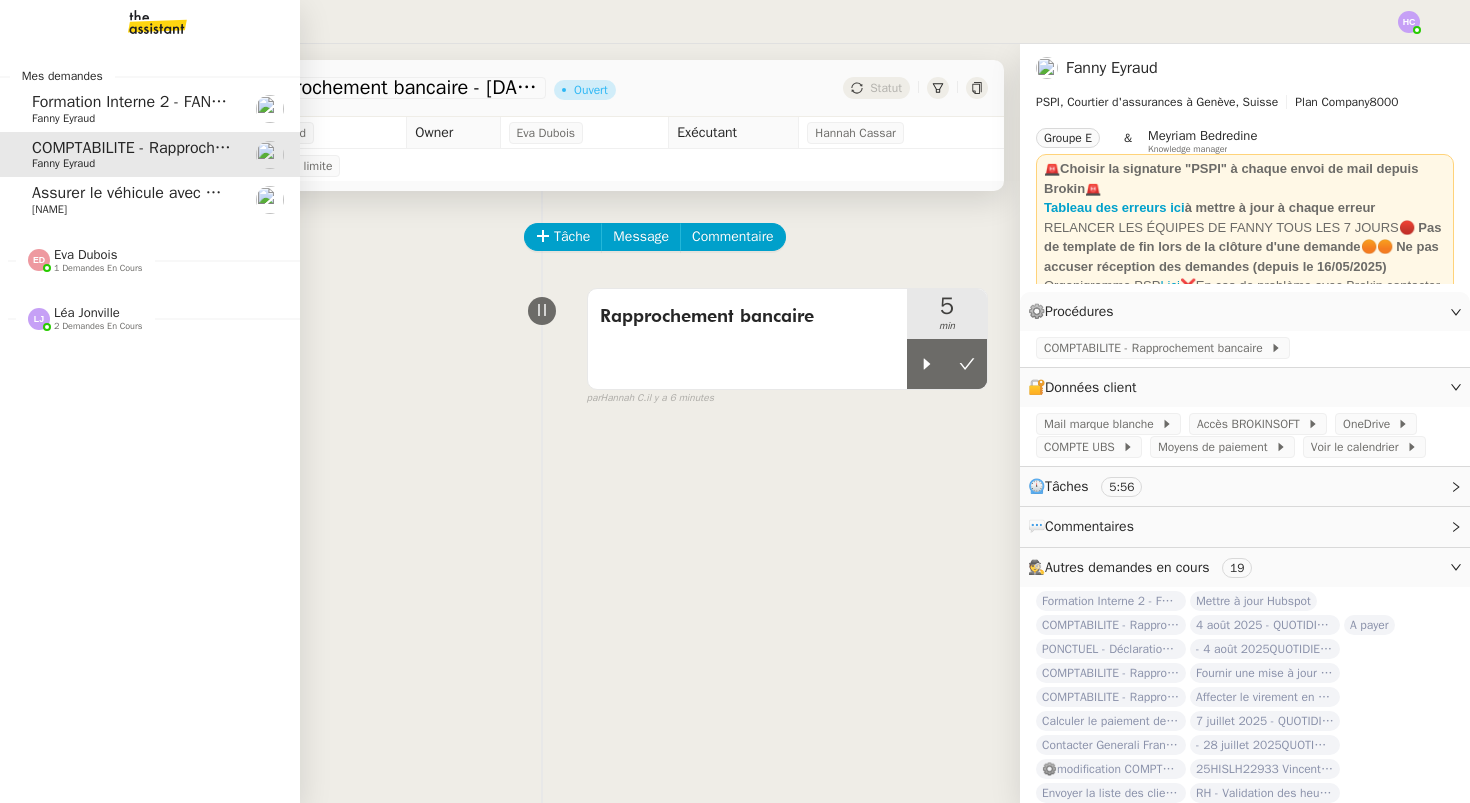 click on "[NAME]" 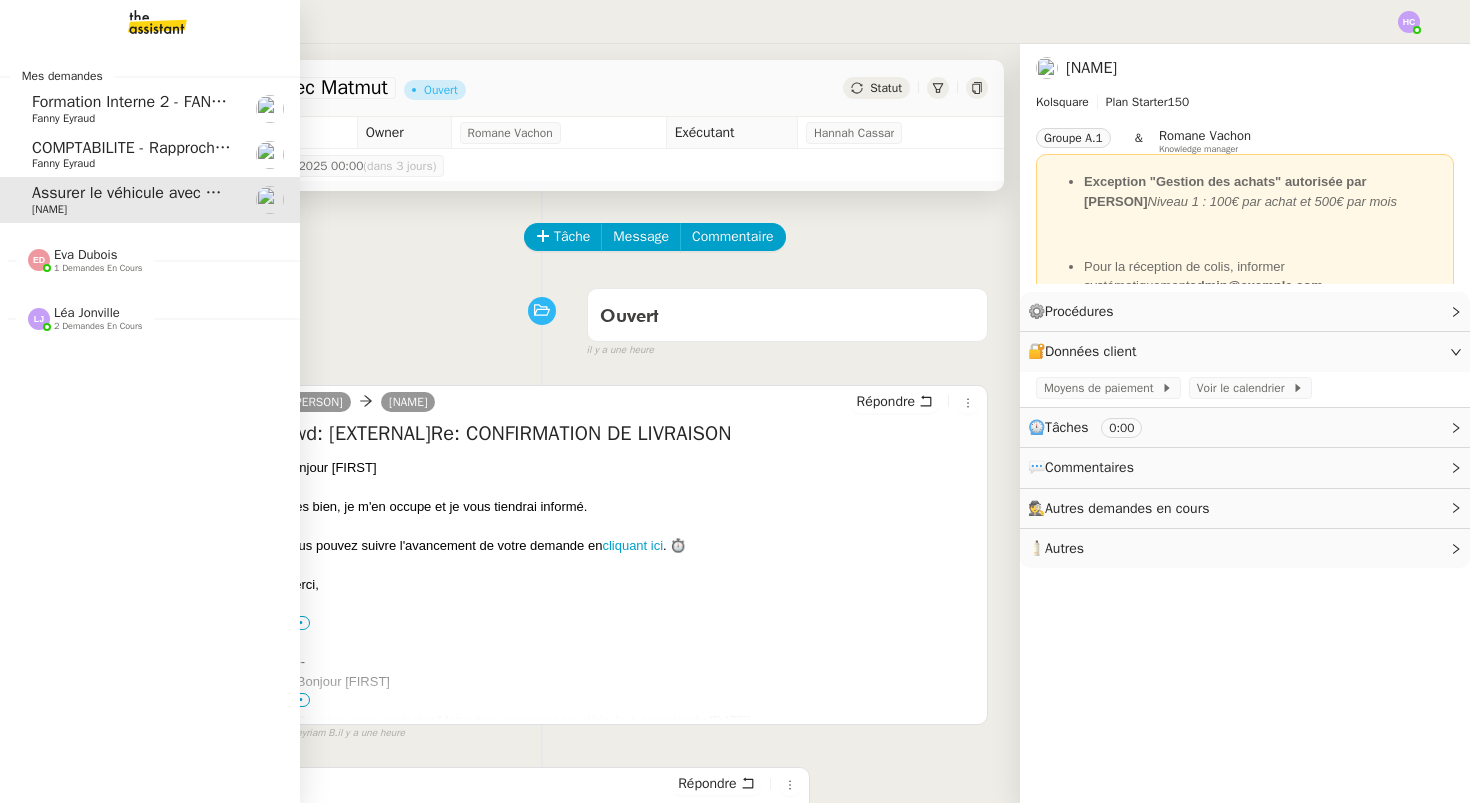 click on "Eva Dubois    1 demandes en cours" 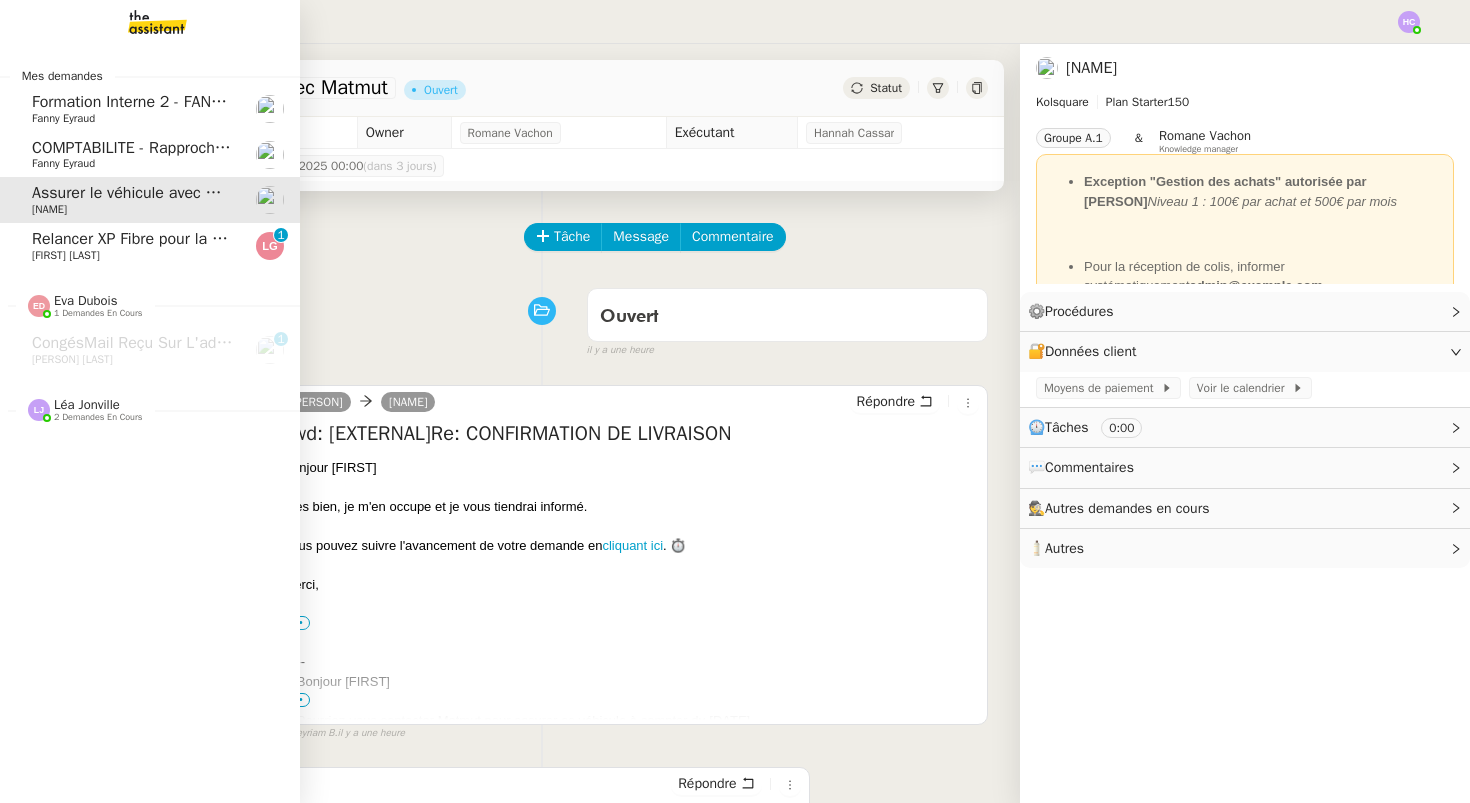 click on "Léa Jonville" 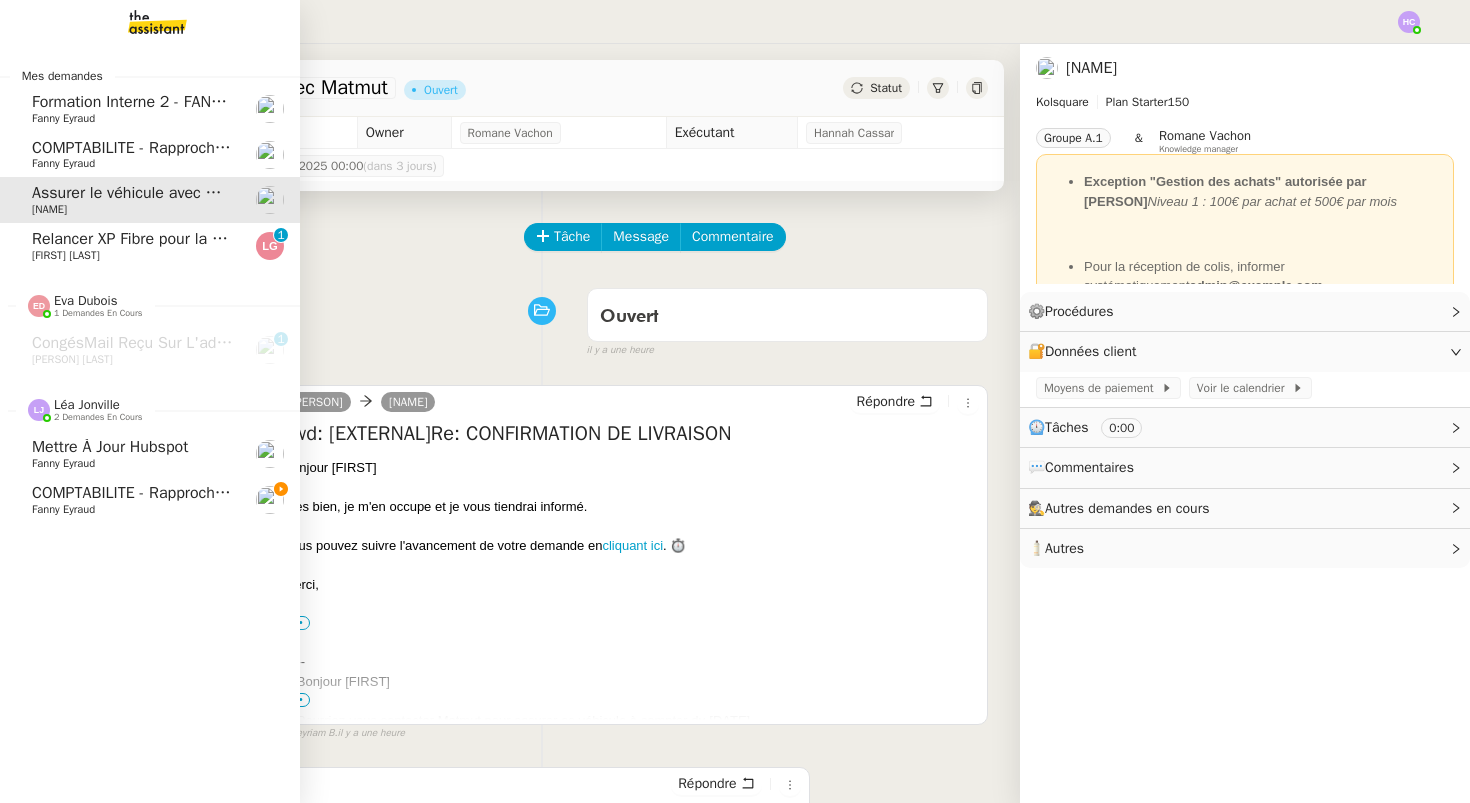 click on "Léa Jonville" 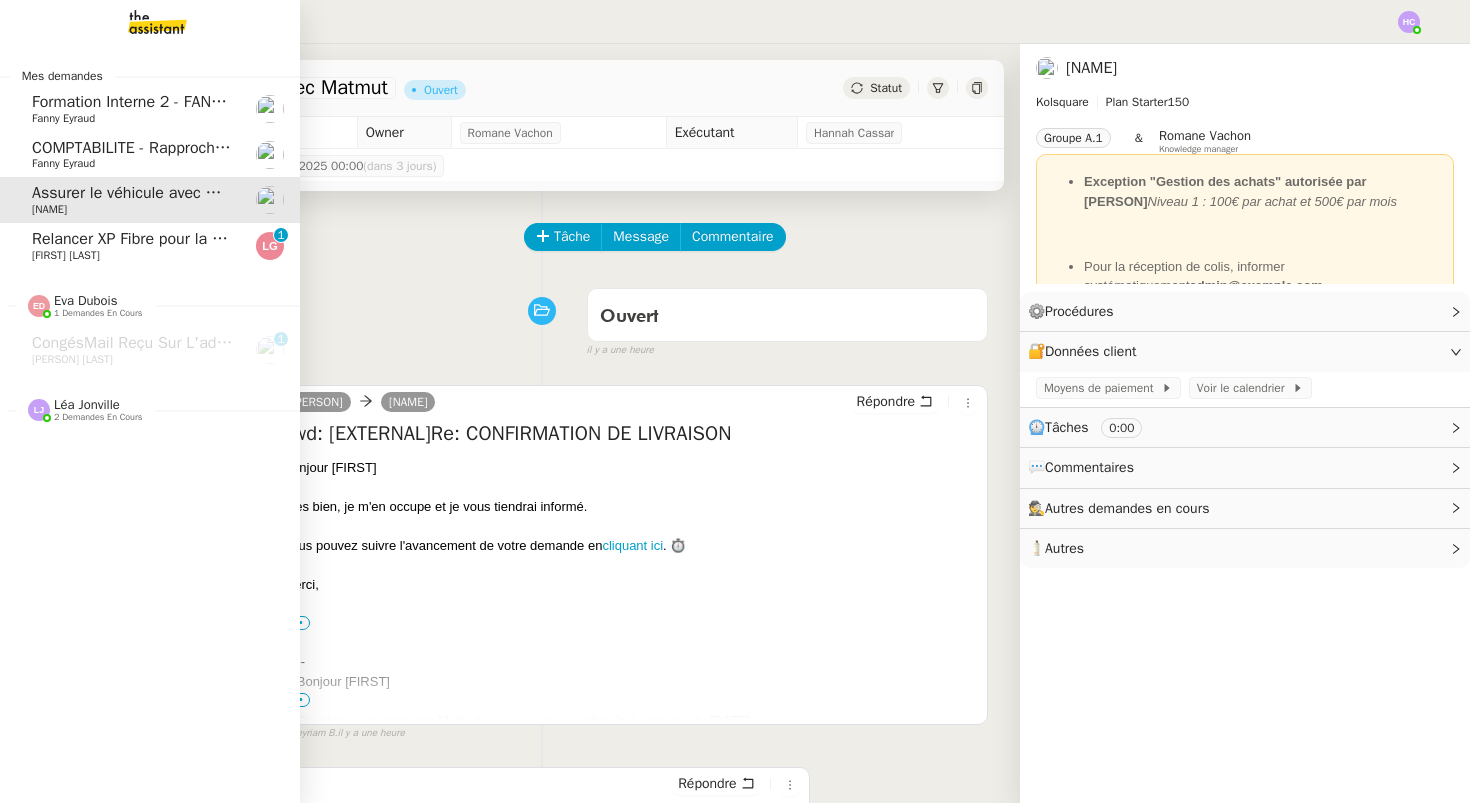 click on "[FIRST] [LAST]" 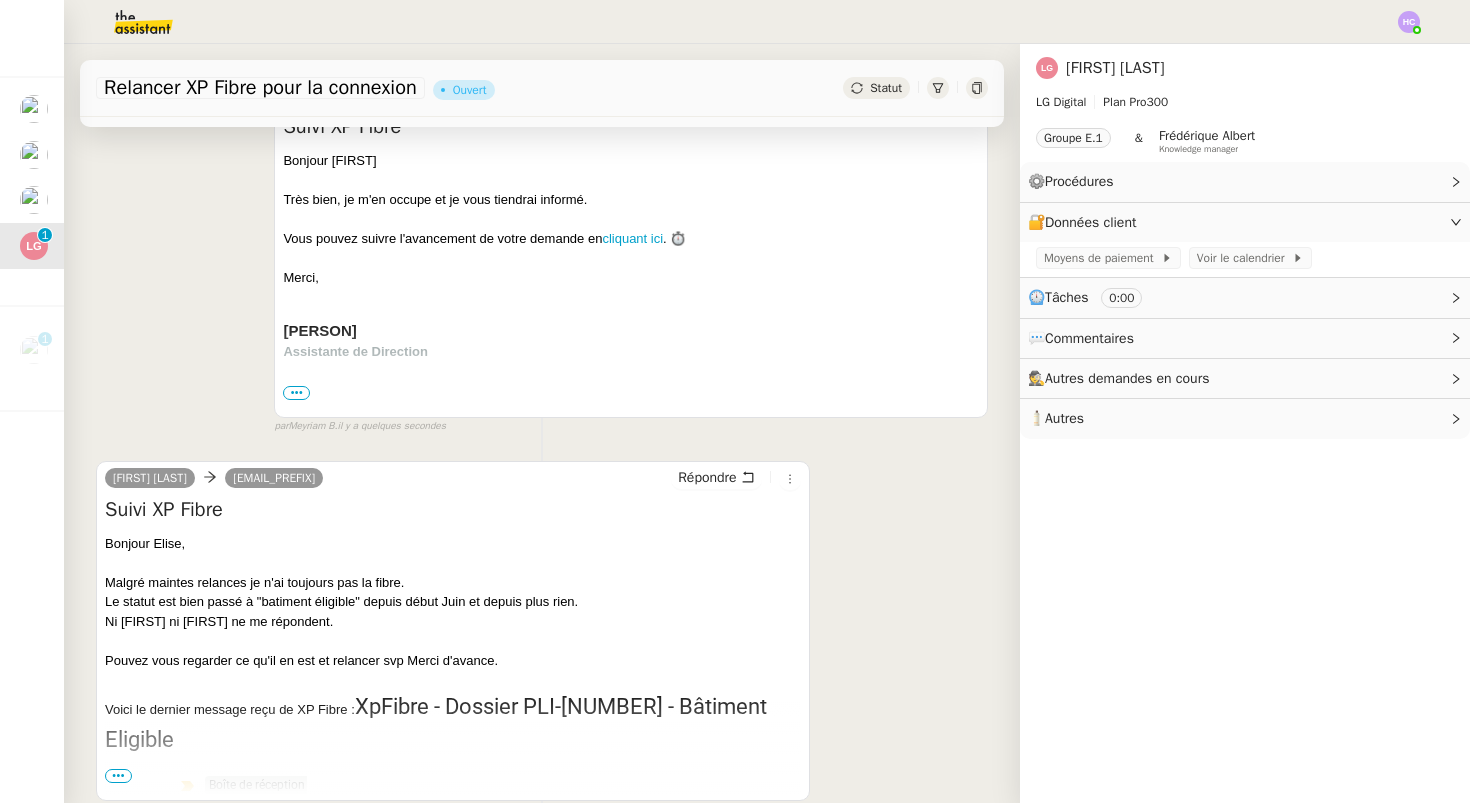 scroll, scrollTop: 462, scrollLeft: 0, axis: vertical 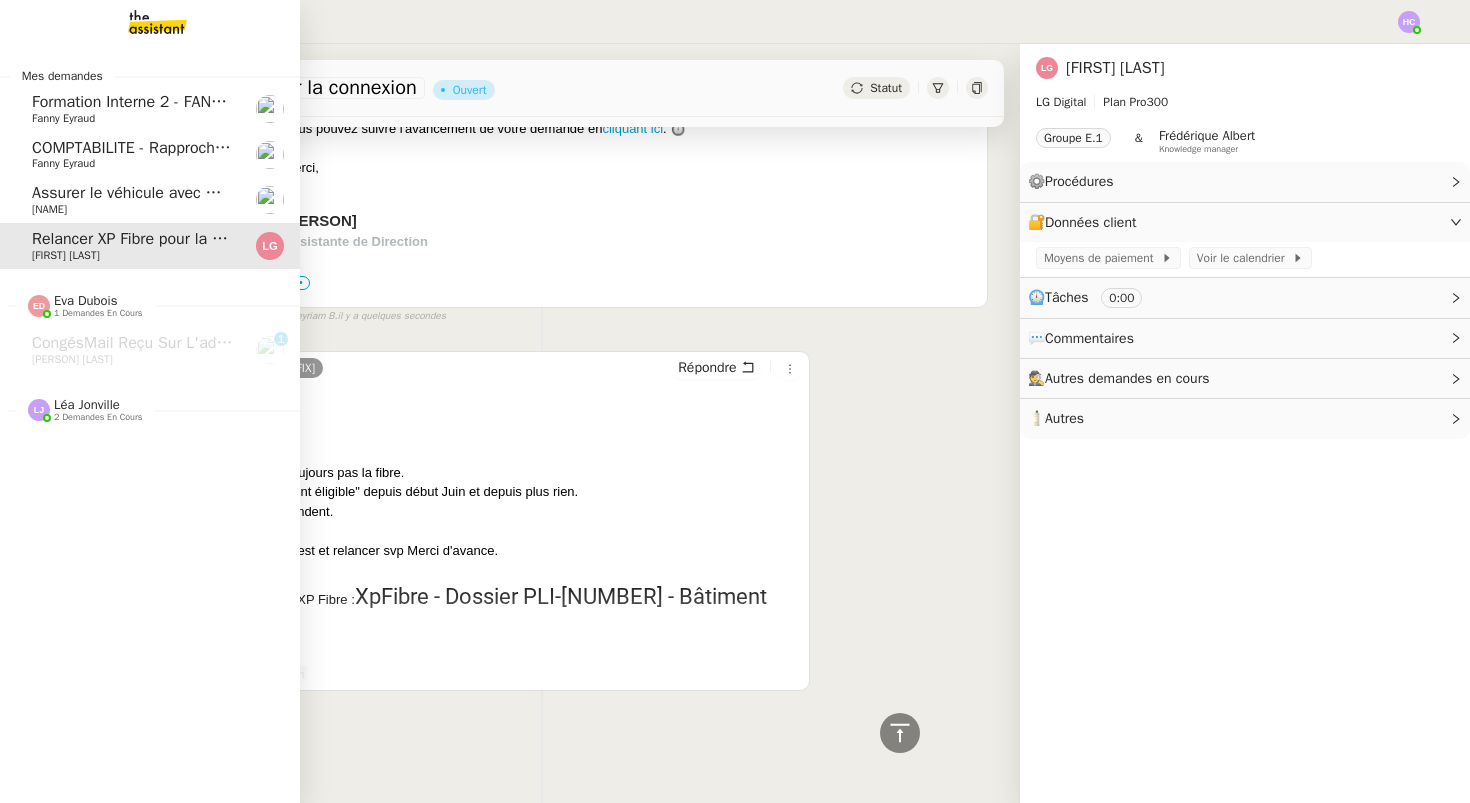 click on "COMPTABILITE - Rapprochement bancaire - [DAY] [MONTH] [YEAR]" 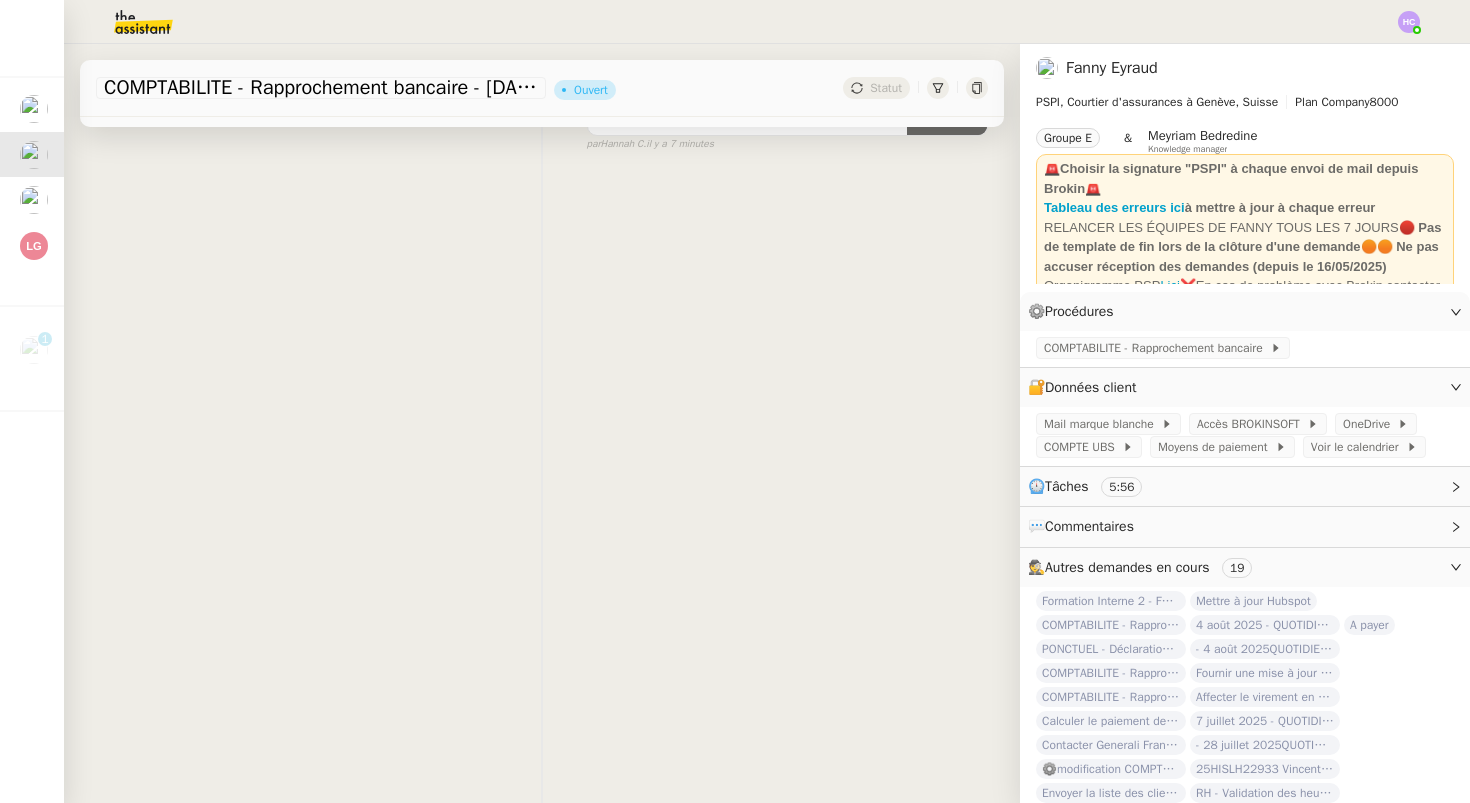 scroll, scrollTop: 0, scrollLeft: 0, axis: both 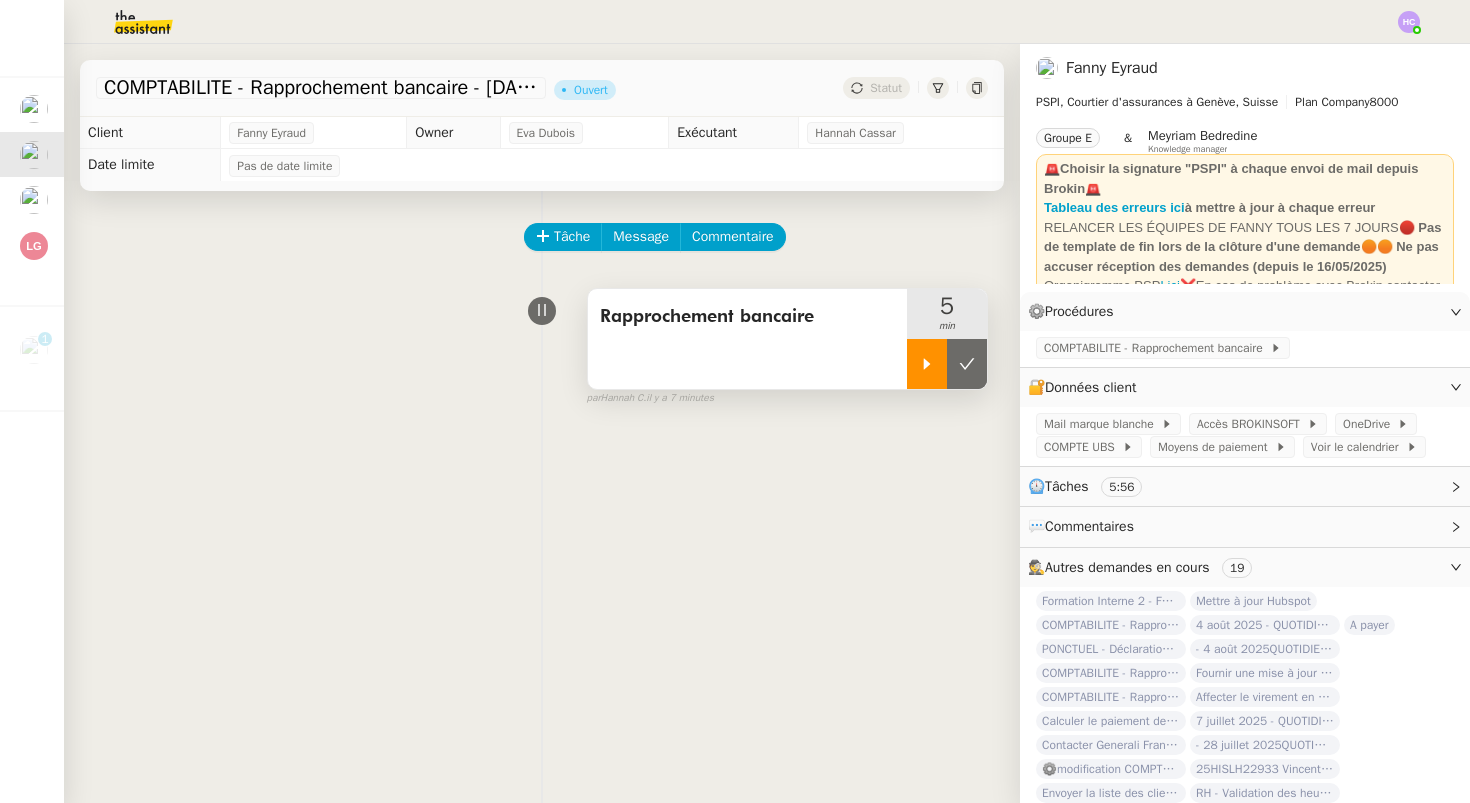 click at bounding box center (927, 364) 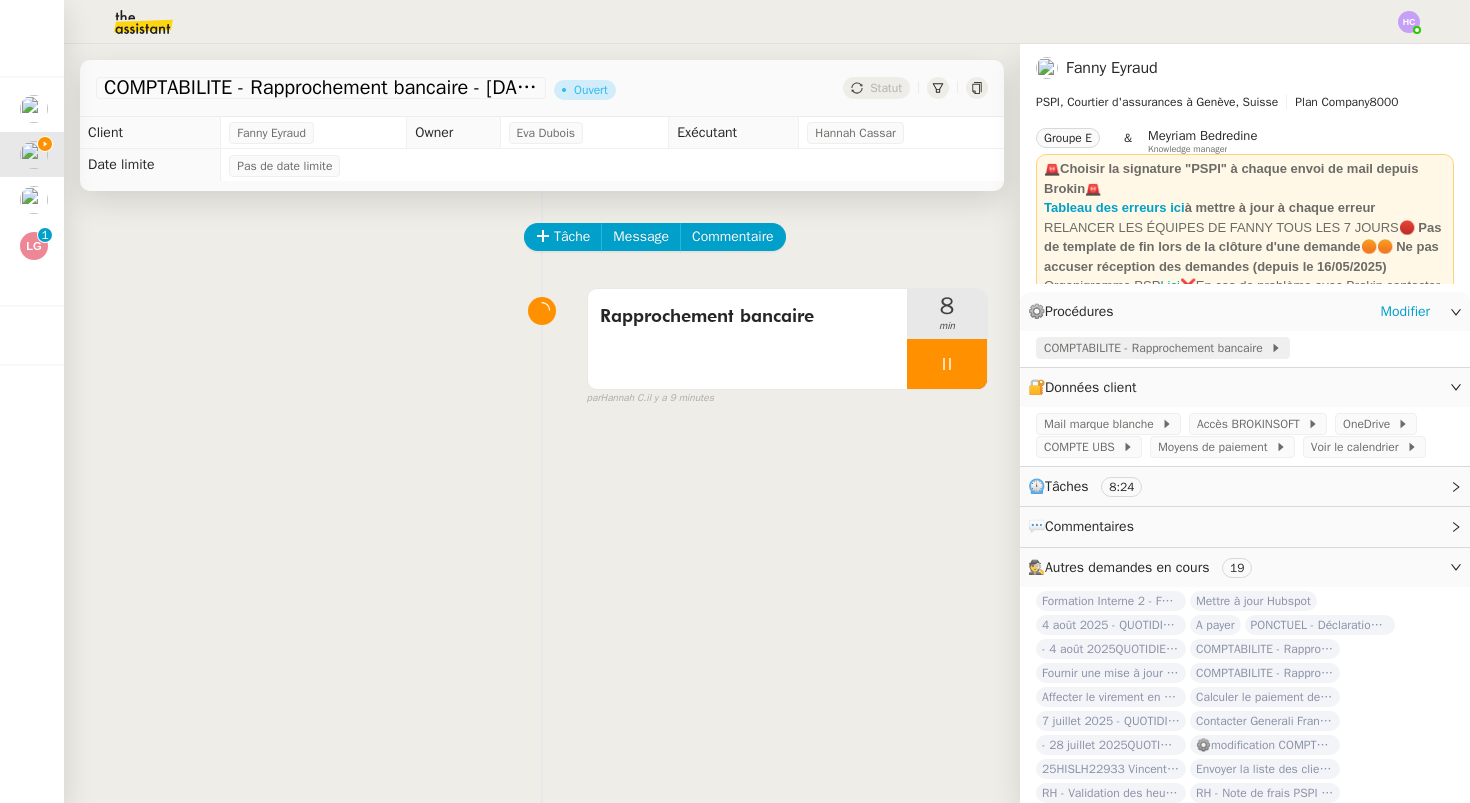 click on "COMPTABILITE - Rapprochement bancaire" 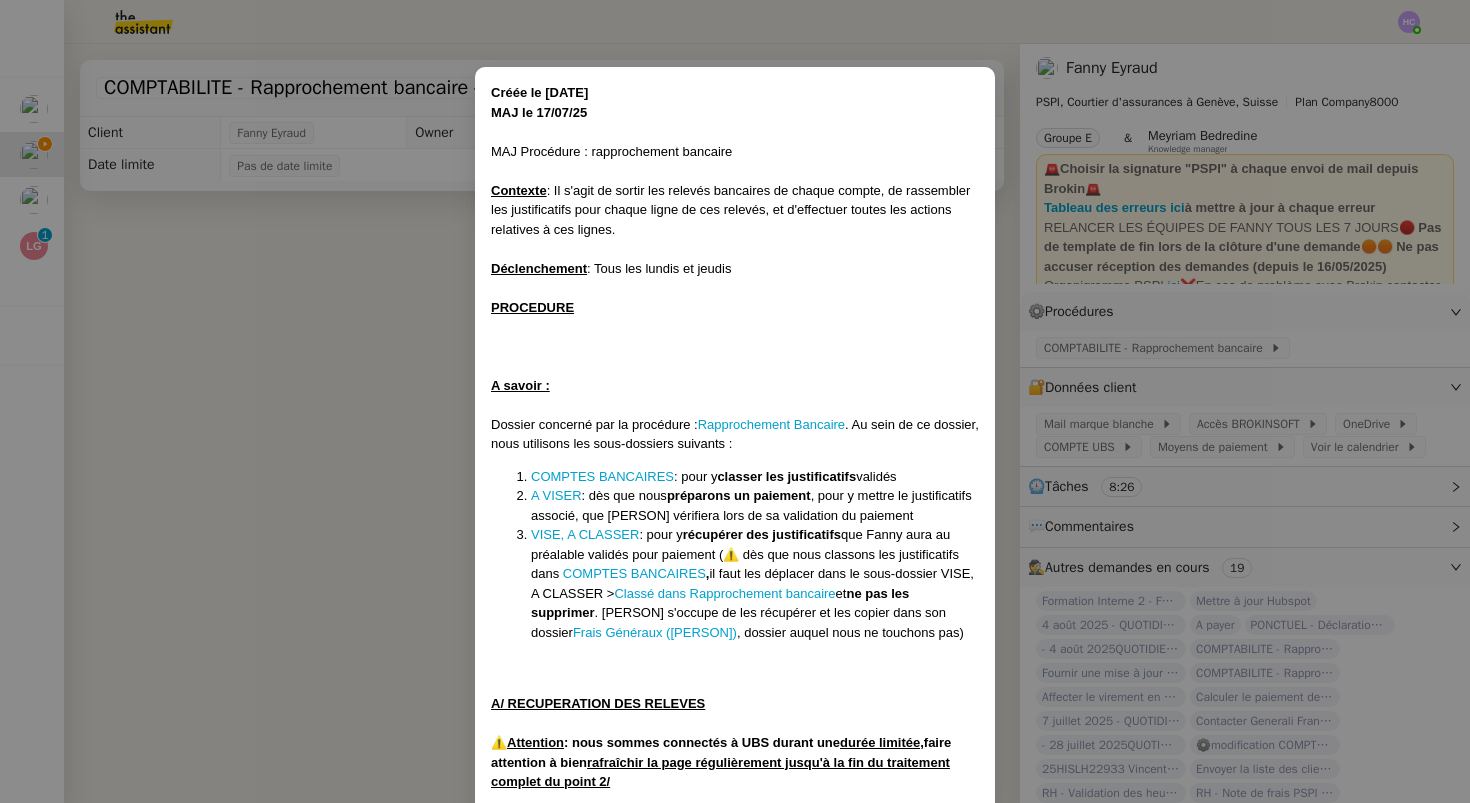 scroll, scrollTop: 83, scrollLeft: 0, axis: vertical 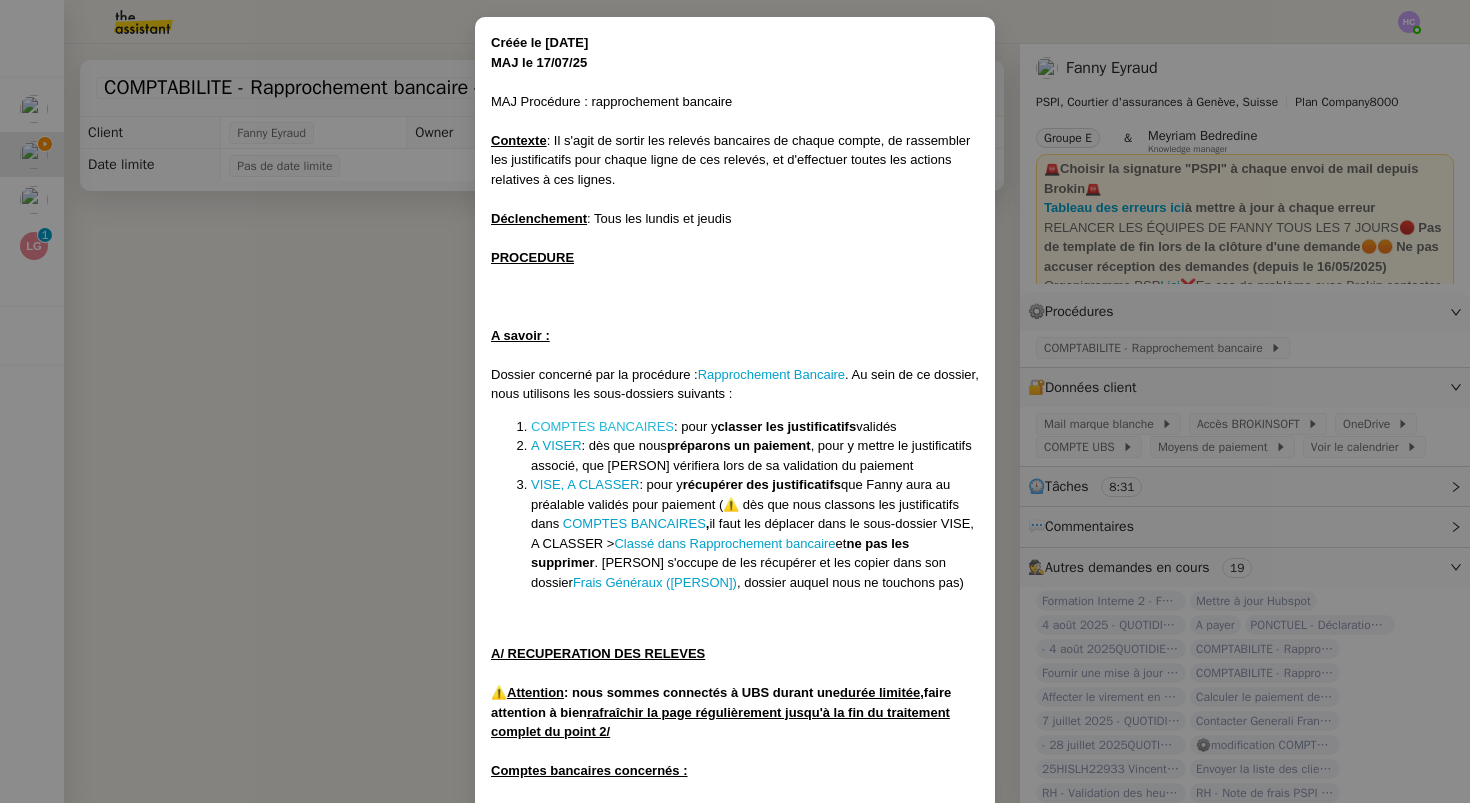 click on "COMPTES BANCAIRES" at bounding box center (602, 426) 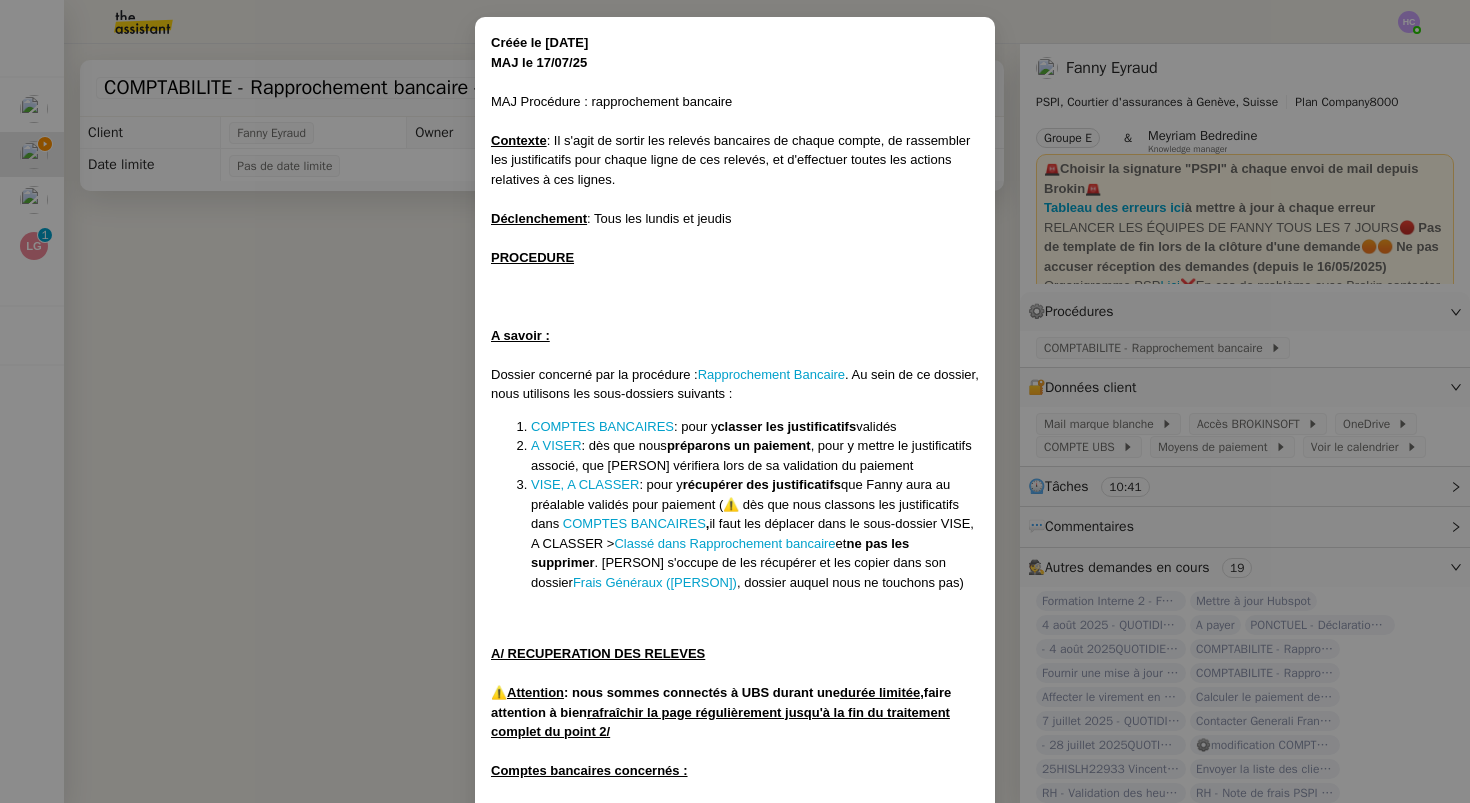 click on "Créée le 14/11/24  MAJ le 17/07/25 MAJ Procédure : rapprochement bancaire Contexte  : Il s'agit de sortir les relevés bancaires de chaque compte, de rassembler les justificatifs pour chaque ligne de ces relevés, et d'effectuer toutes les actions relatives à ces lignes. Déclenchement  : Tous les lundis et jeudis PROCEDURE A savoir :  Dossier concerné par la procédure :  Rapprochement Bancaire . Au sein de ce dossier, nous utilisons les sous-dossiers suivants : COMPTES BANCAIRES  : pour y  classer les justificatifs  validés A VISER  : dès que nous  préparons un paiement , pour y mettre le justificatifs associé, que [NAME] vérifiera lors de sa validation du paiement VISE, A CLASSER  : pour y  récupérer des justificatifs  que [NAME] aura au préalable validés pour paiement (⚠️ dès que nous classons les justificatifs dans   COMPTES BANCAIRES ,  il faut les déplacer dans le sous-dossier VISE, A CLASSER >  Classé dans Rapprochement bancaire  et  ne pas les supprimer ⚠️  Attention  . de" at bounding box center [735, 401] 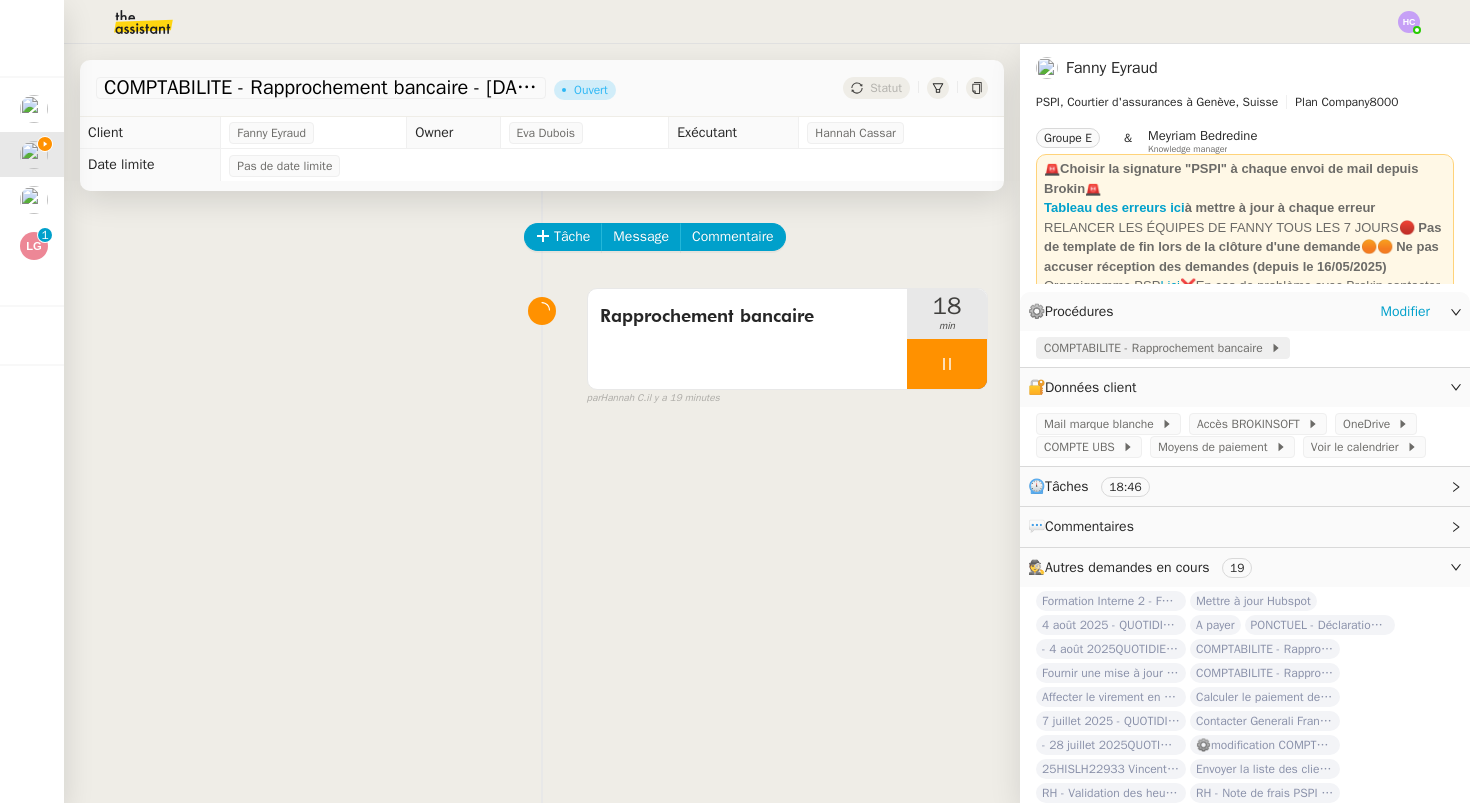 click on "COMPTABILITE - Rapprochement bancaire" 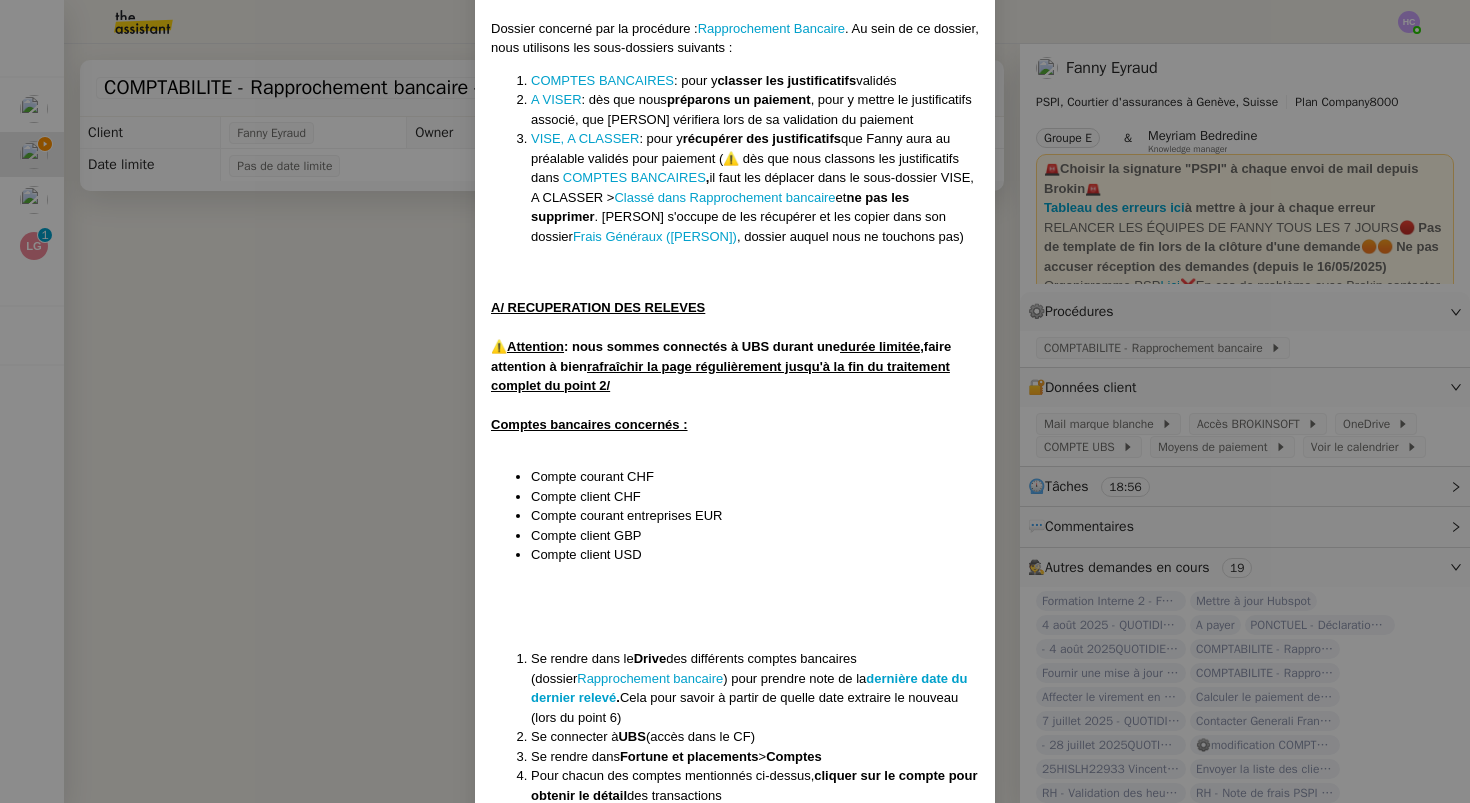 scroll, scrollTop: 435, scrollLeft: 0, axis: vertical 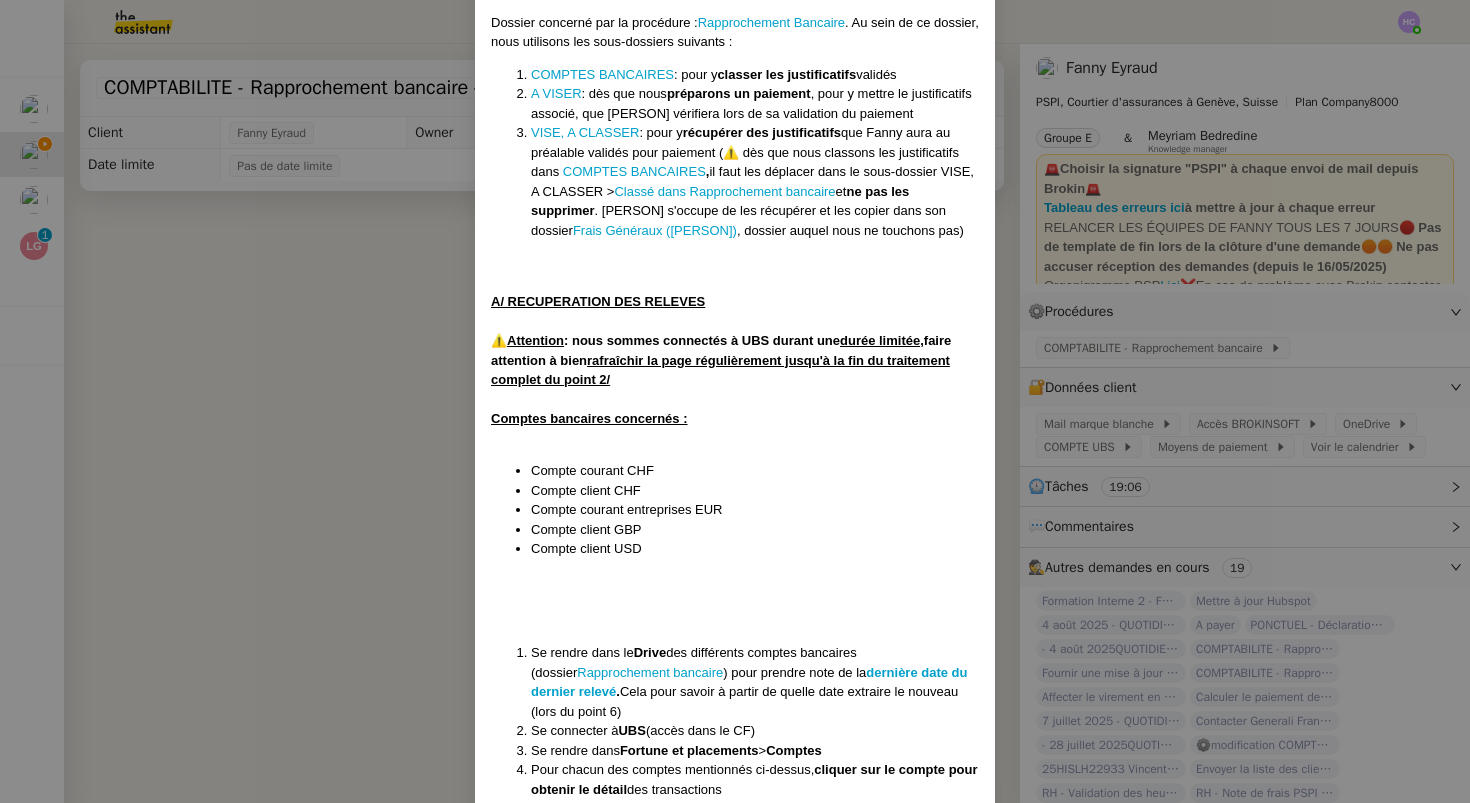 click on "Créée le 14/11/24  MAJ le 17/07/25 MAJ Procédure : rapprochement bancaire Contexte  : Il s'agit de sortir les relevés bancaires de chaque compte, de rassembler les justificatifs pour chaque ligne de ces relevés, et d'effectuer toutes les actions relatives à ces lignes. Déclenchement  : Tous les lundis et jeudis PROCEDURE A savoir :  Dossier concerné par la procédure :  Rapprochement Bancaire . Au sein de ce dossier, nous utilisons les sous-dossiers suivants : COMPTES BANCAIRES  : pour y  classer les justificatifs  validés A VISER  : dès que nous  préparons un paiement , pour y mettre le justificatifs associé, que [NAME] vérifiera lors de sa validation du paiement VISE, A CLASSER  : pour y  récupérer des justificatifs  que [NAME] aura au préalable validés pour paiement (⚠️ dès que nous classons les justificatifs dans   COMPTES BANCAIRES ,  il faut les déplacer dans le sous-dossier VISE, A CLASSER >  Classé dans Rapprochement bancaire  et  ne pas les supprimer ⚠️  Attention  . de" at bounding box center (735, 401) 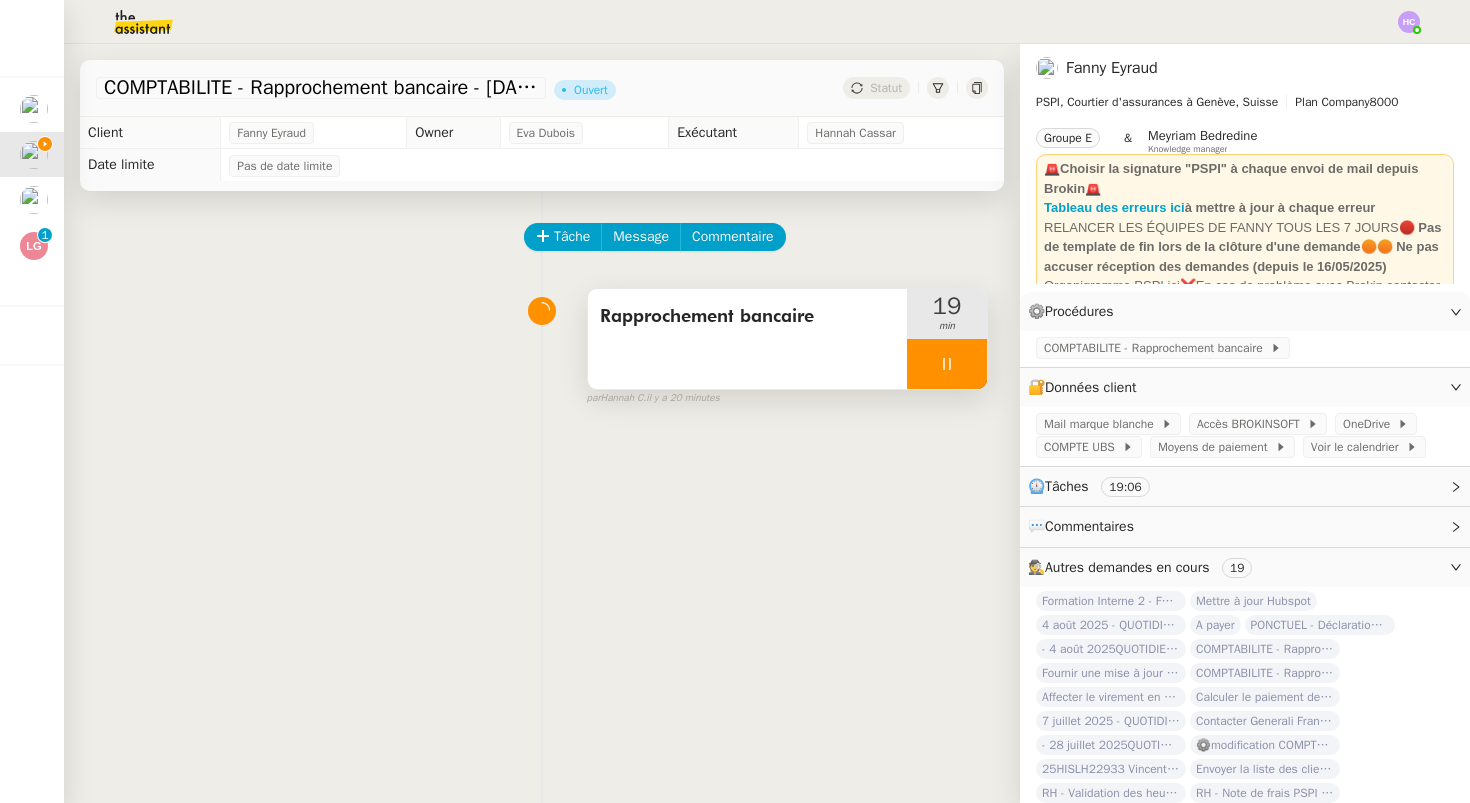 click 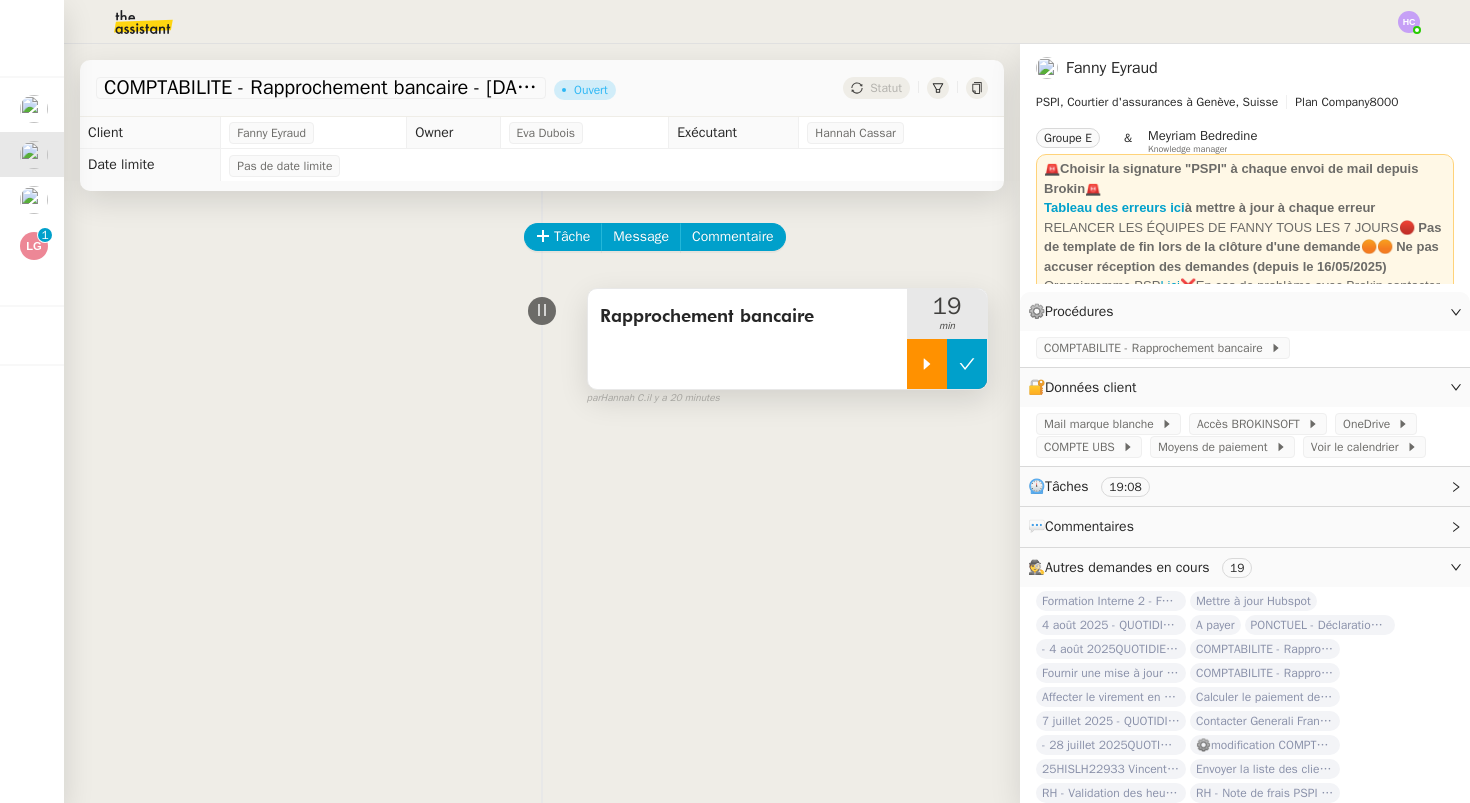 click at bounding box center (967, 364) 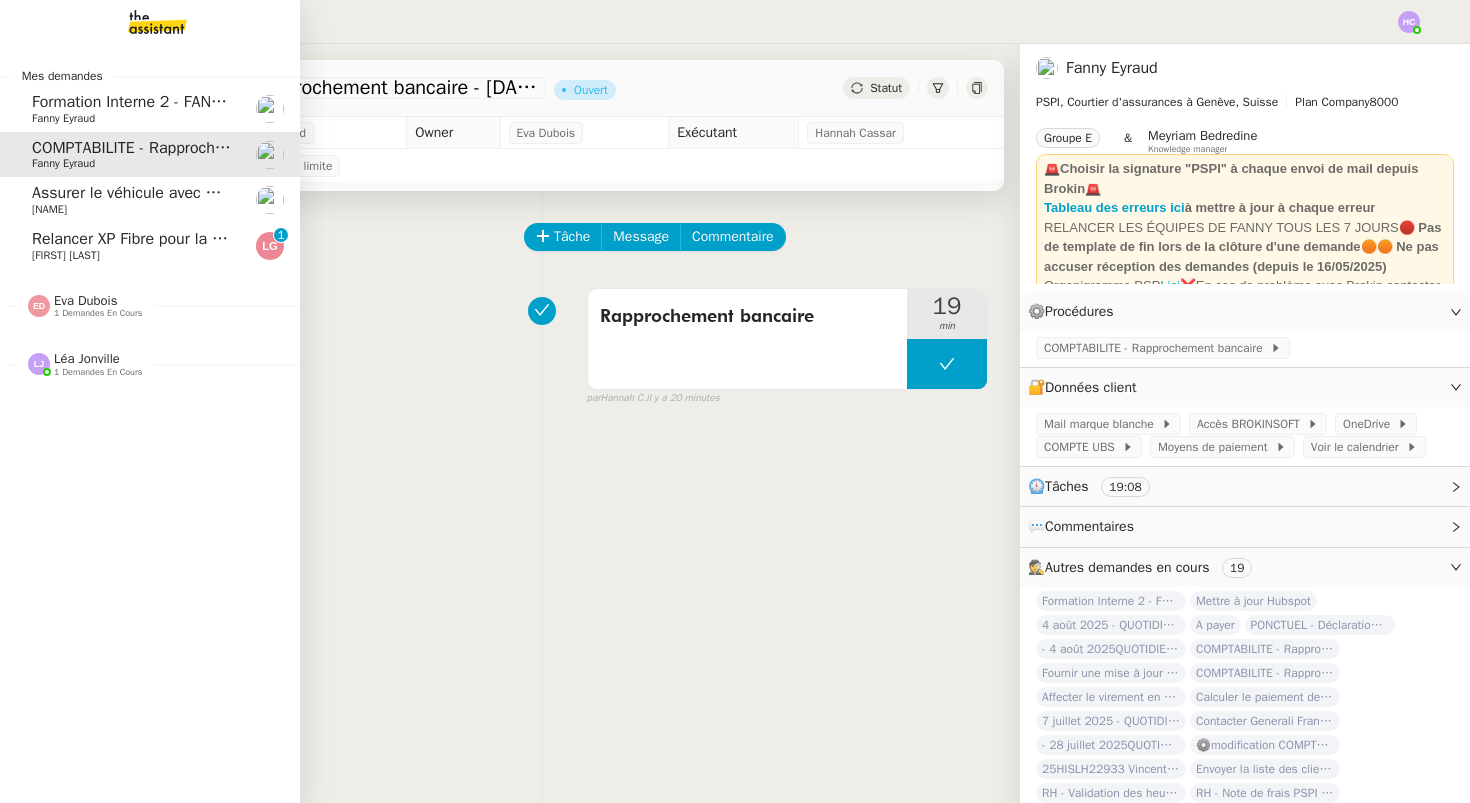 click on "Relancer XP Fibre pour la connexion    [LAST] [LAST]     0   1   2   3   4   5   6   7   8   9" 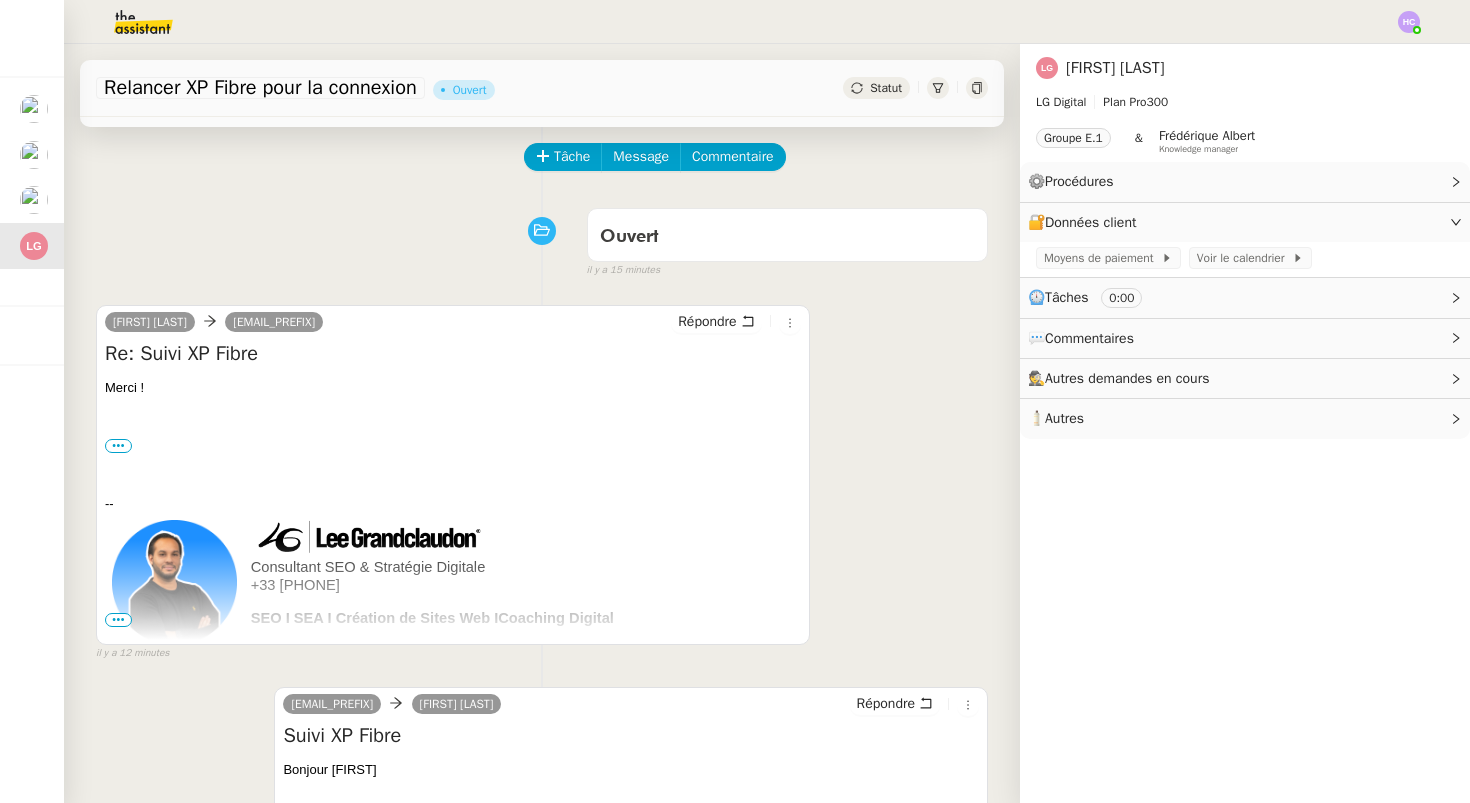 scroll, scrollTop: 0, scrollLeft: 0, axis: both 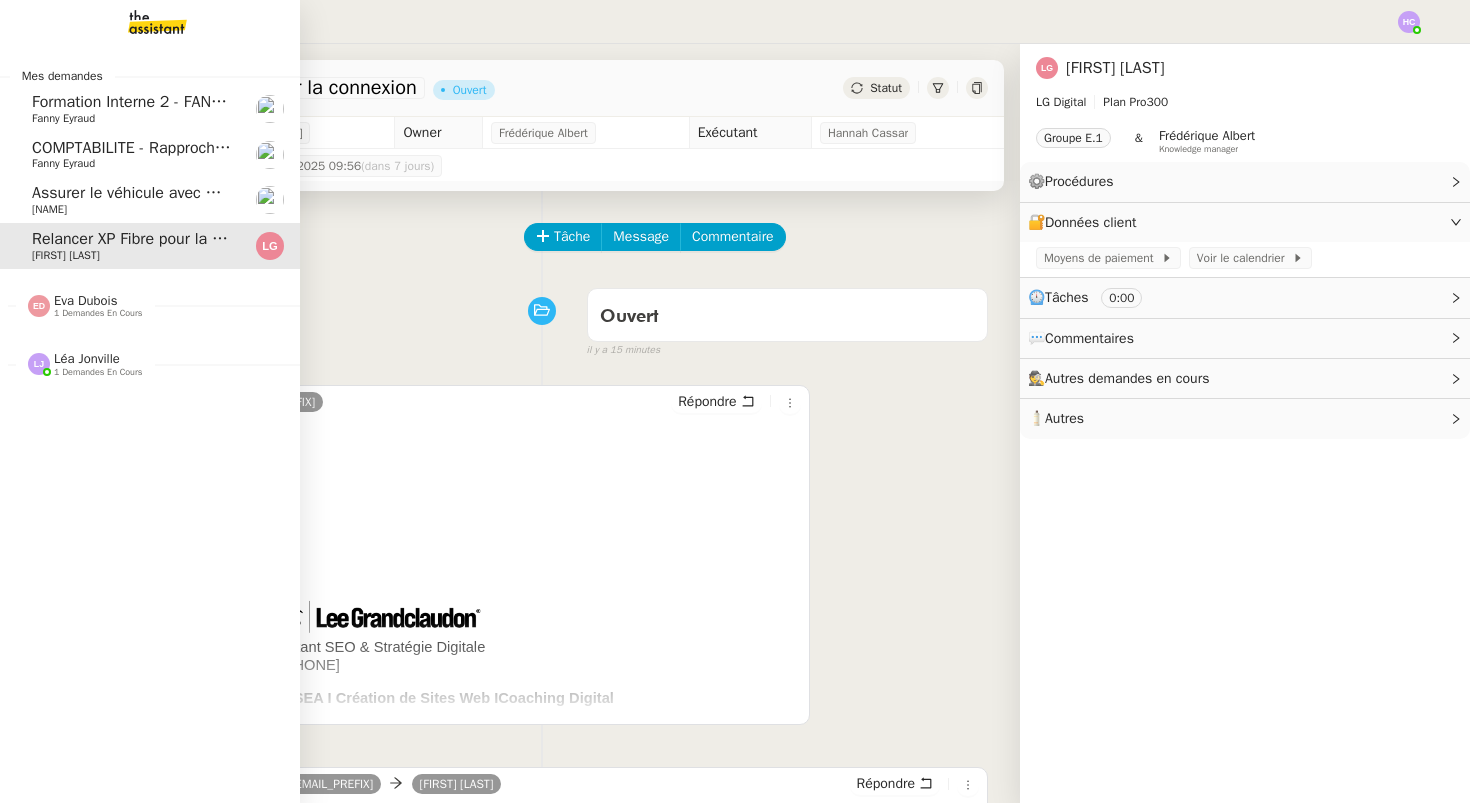 click on "COMPTABILITE - Rapprochement bancaire - [DAY] [MONTH] [YEAR]" 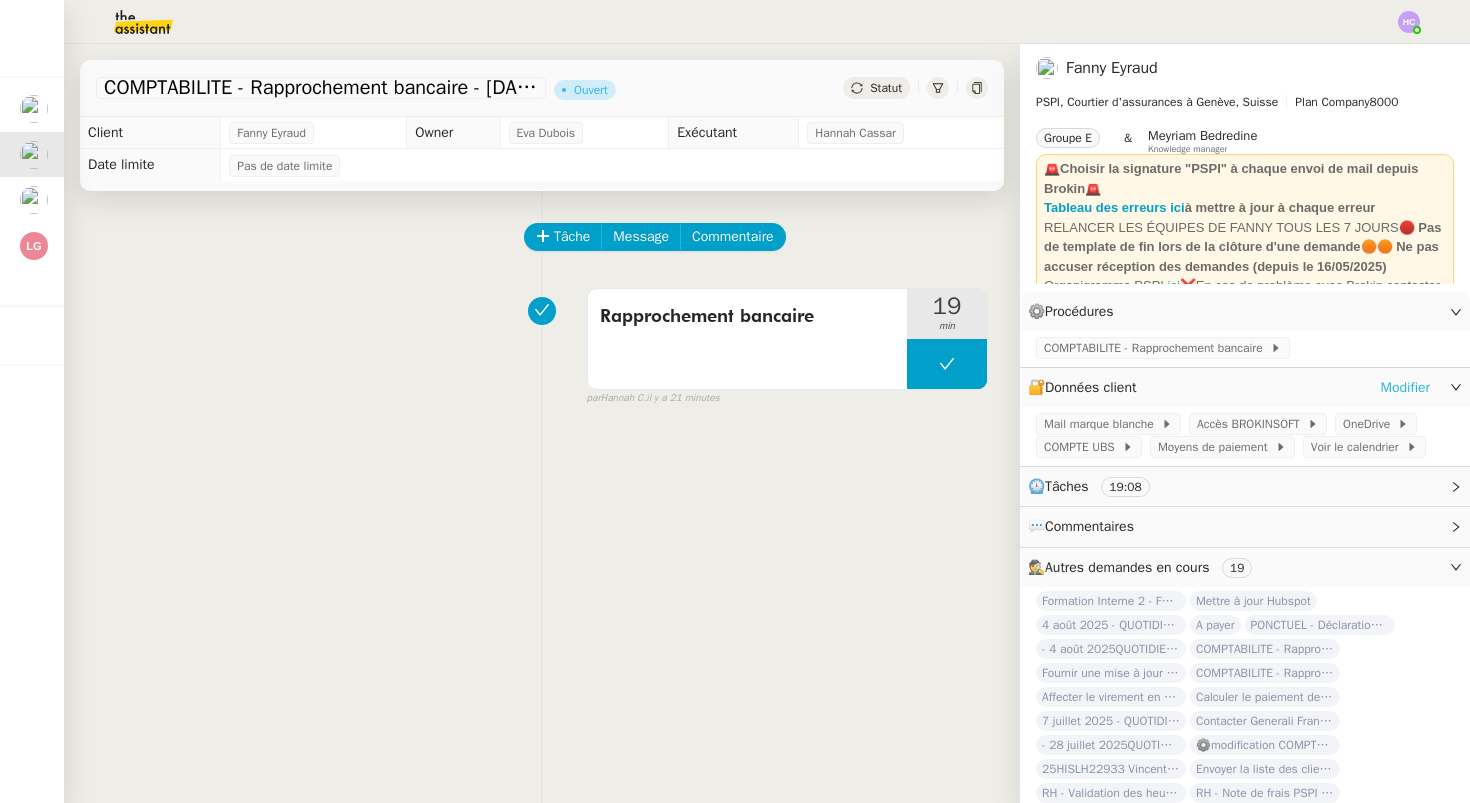 click on "Modifier" 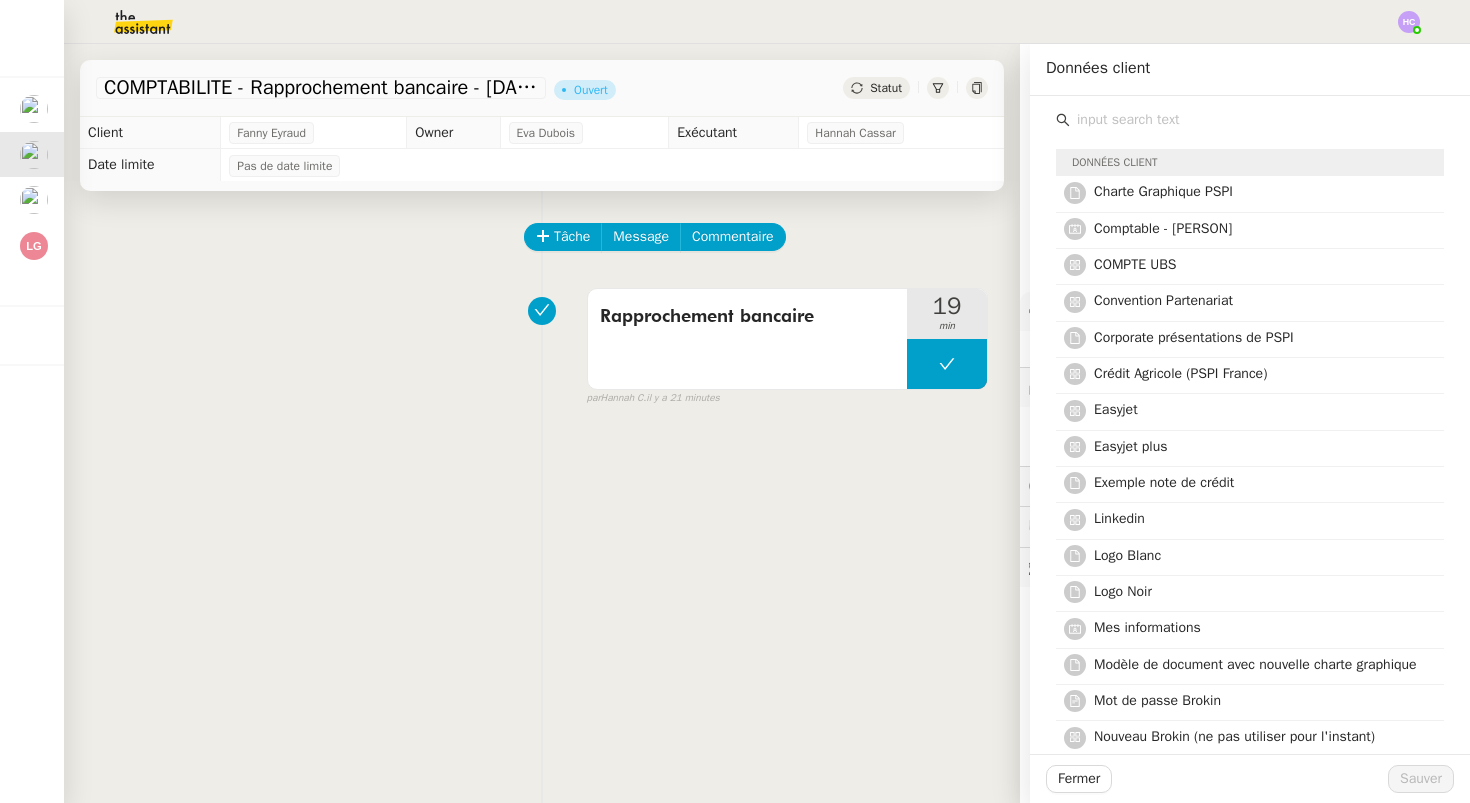 click 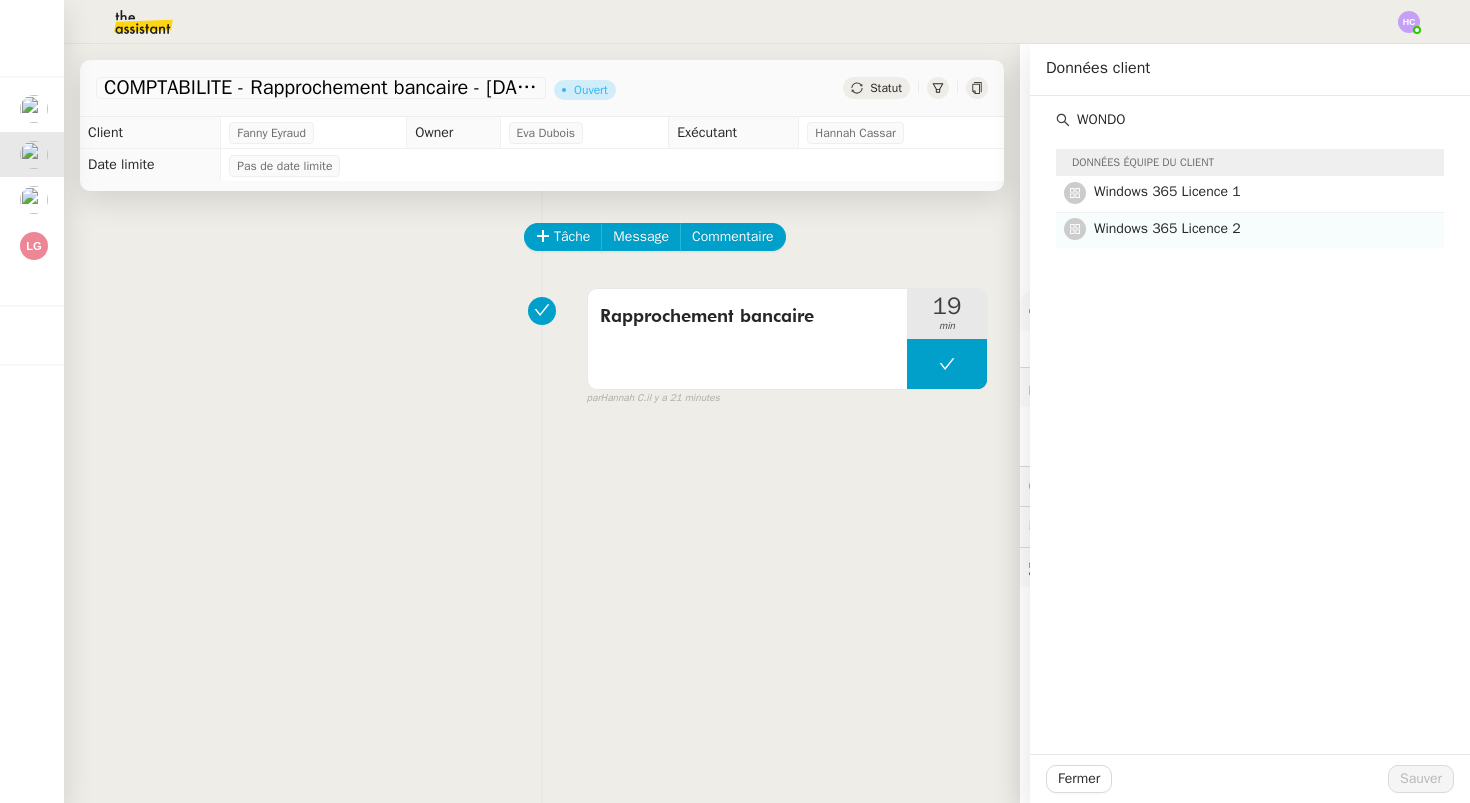 type on "WONDO" 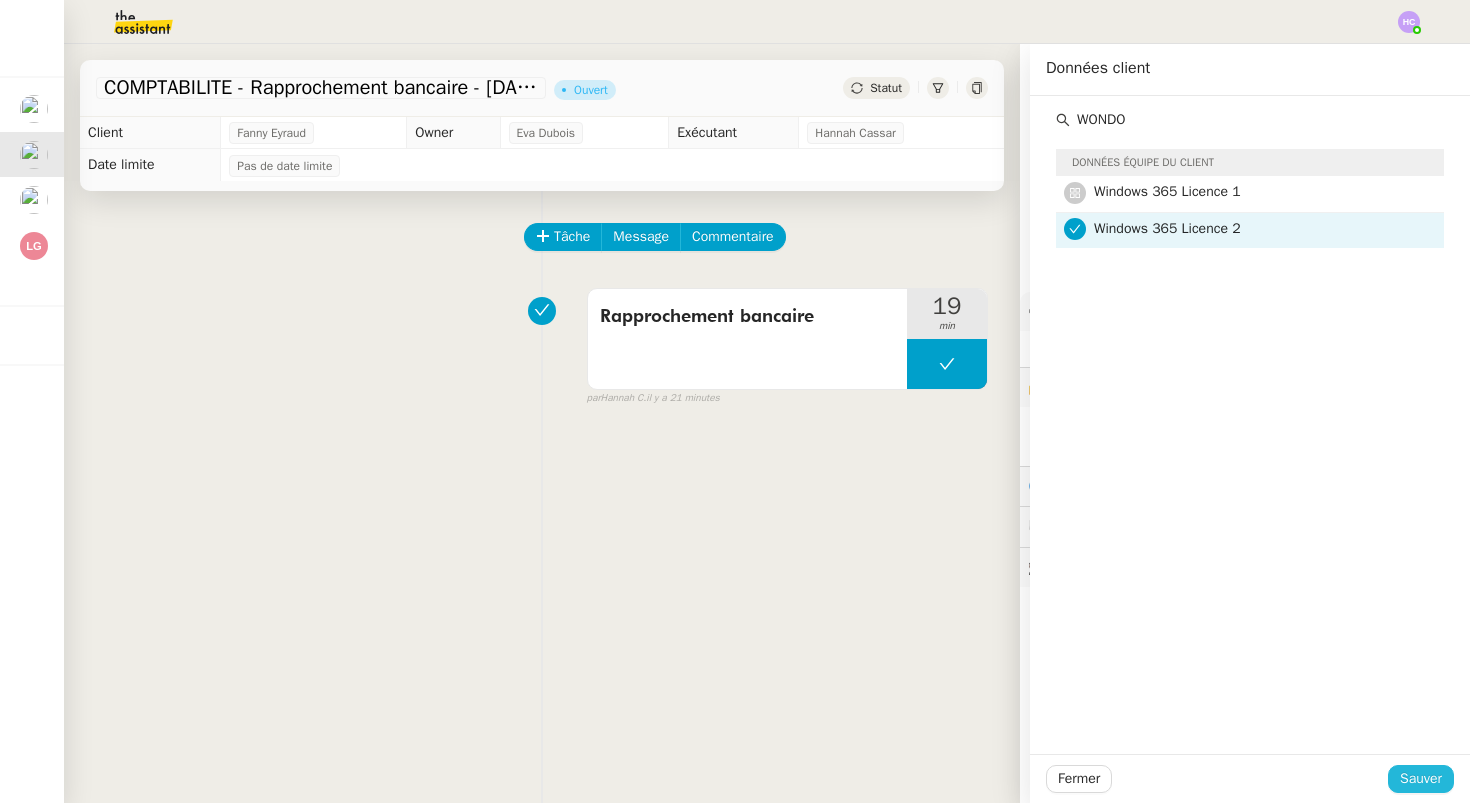 click on "Sauver" 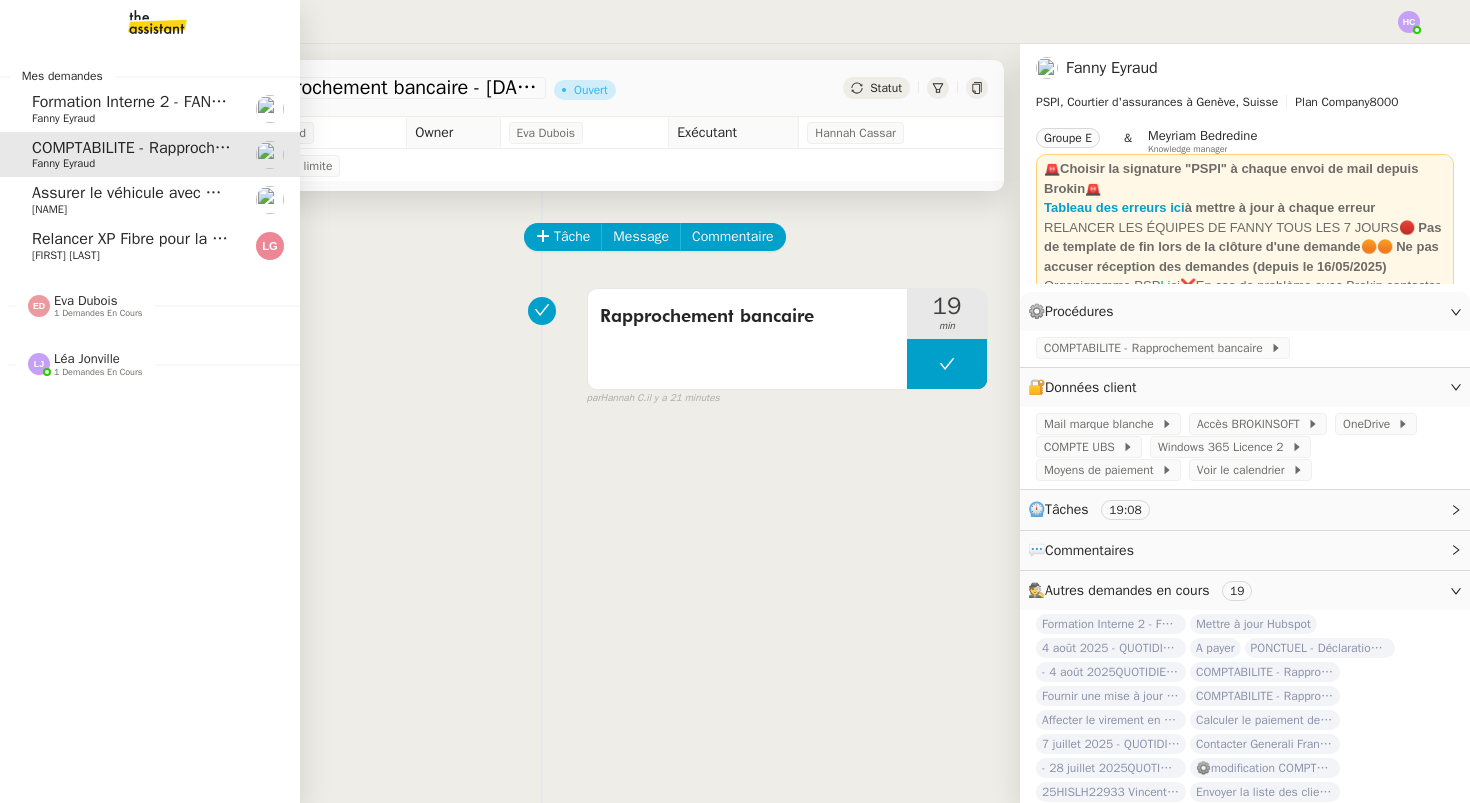 click on "Eva Dubois" 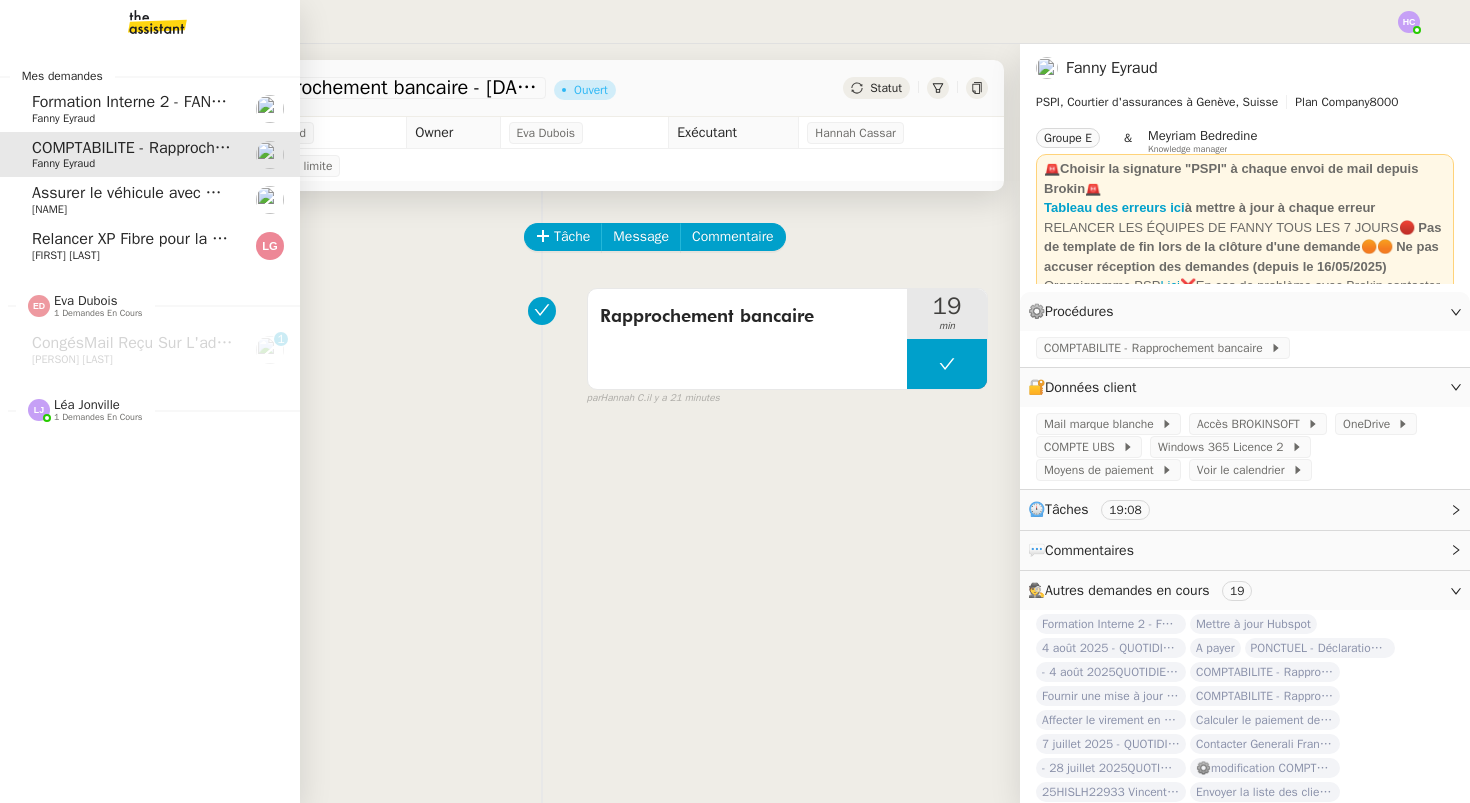 click on "Léa Jonville" 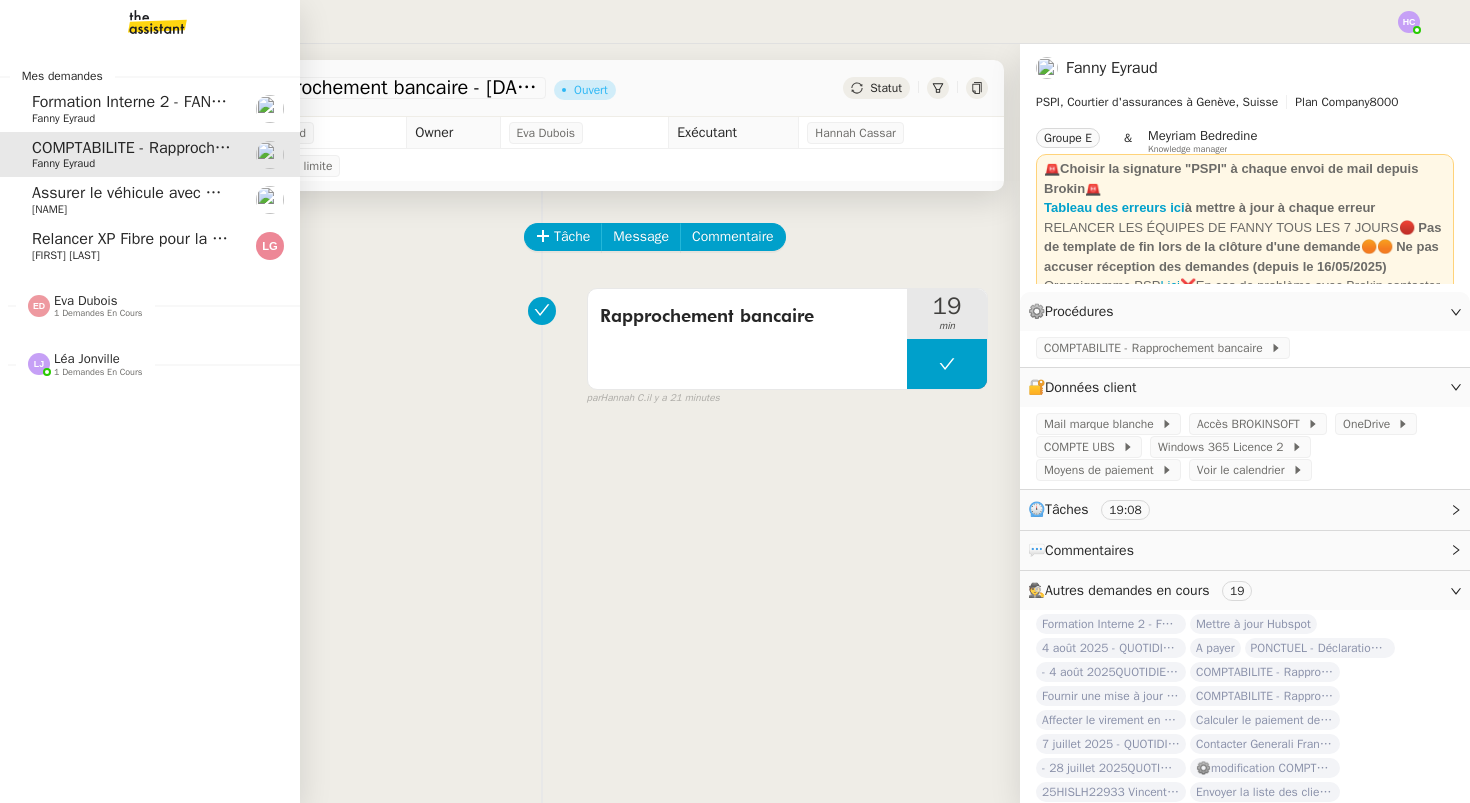 click on "Léa Jonville" 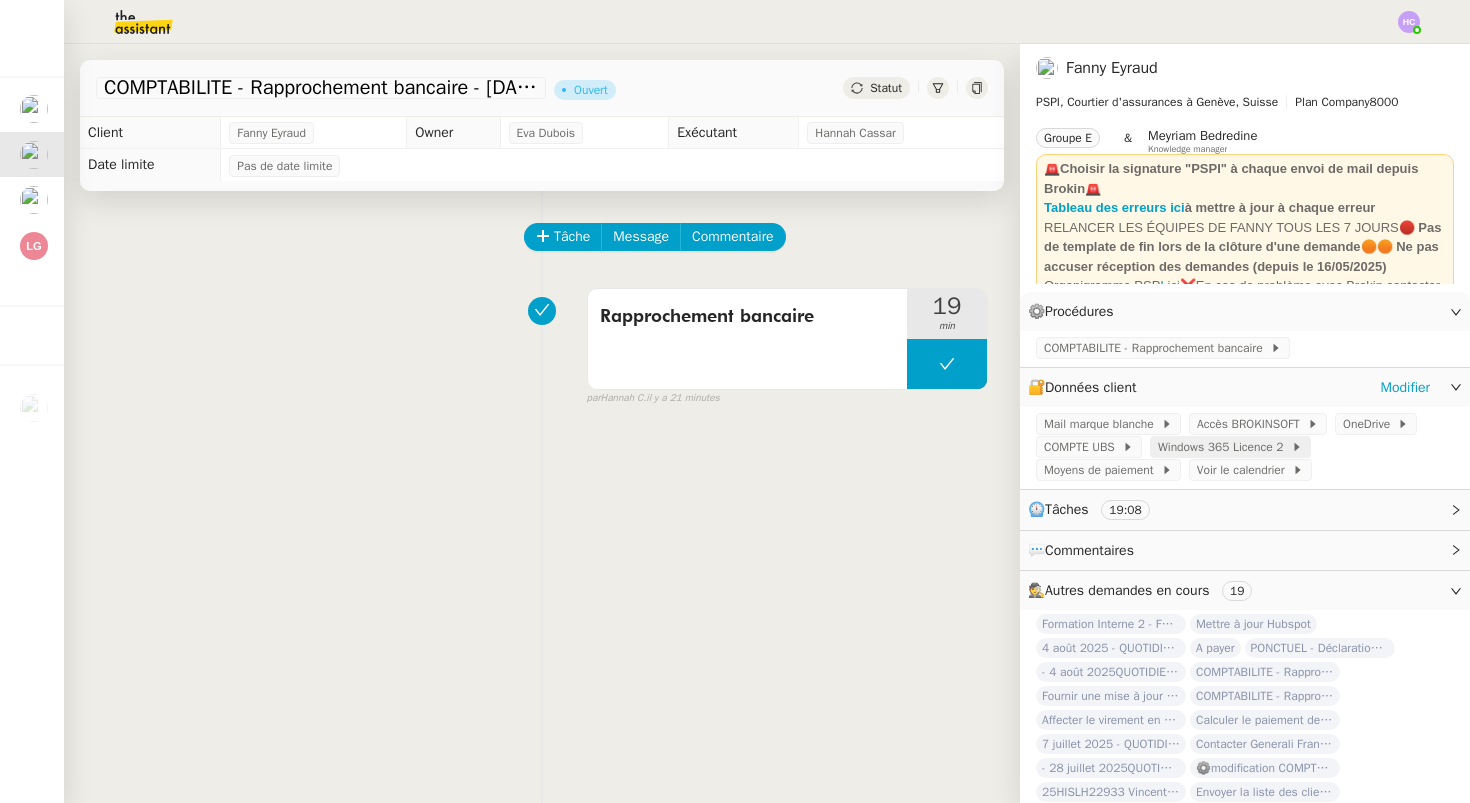 click on "Windows 365 Licence 2" 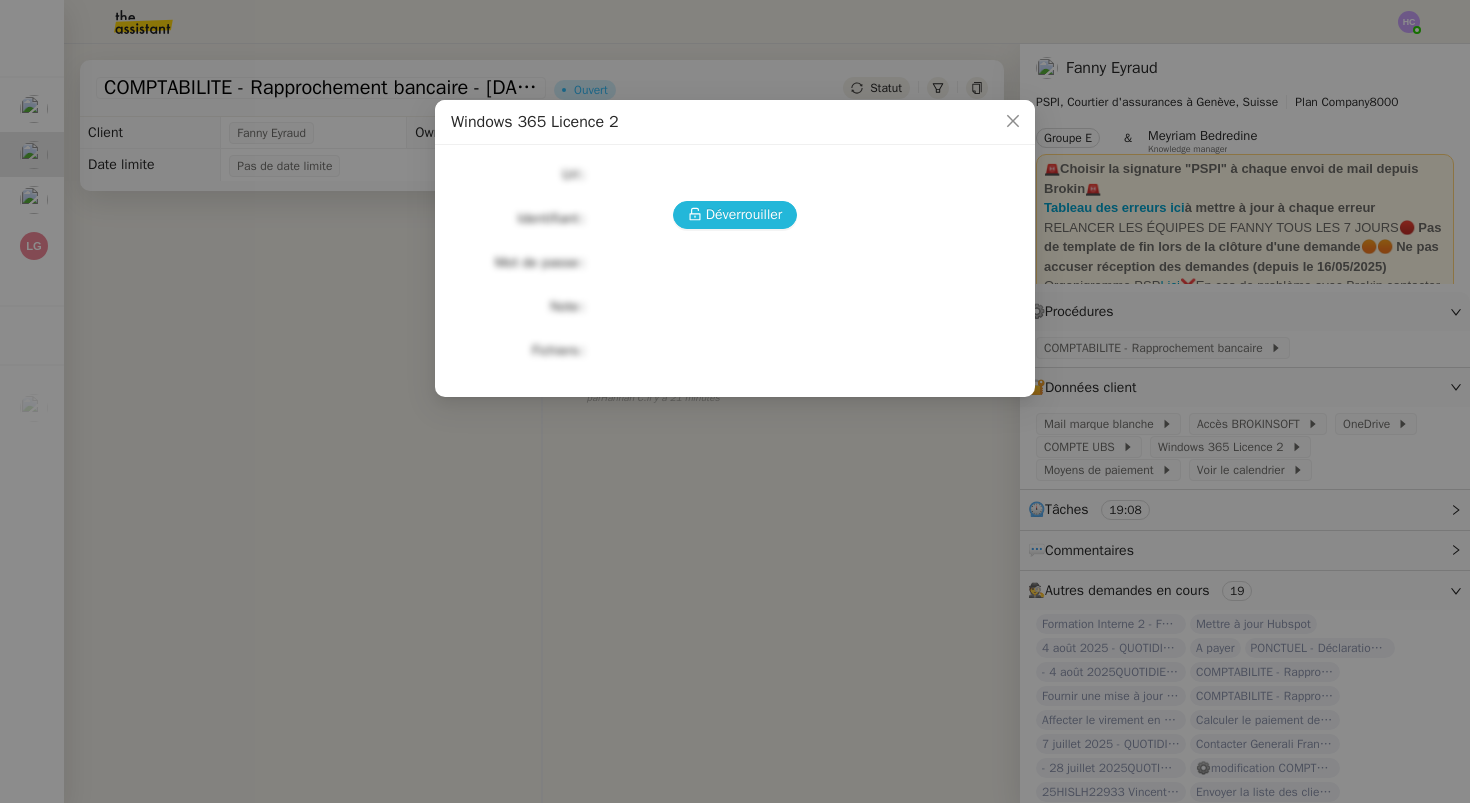 click on "Déverrouiller" at bounding box center (744, 214) 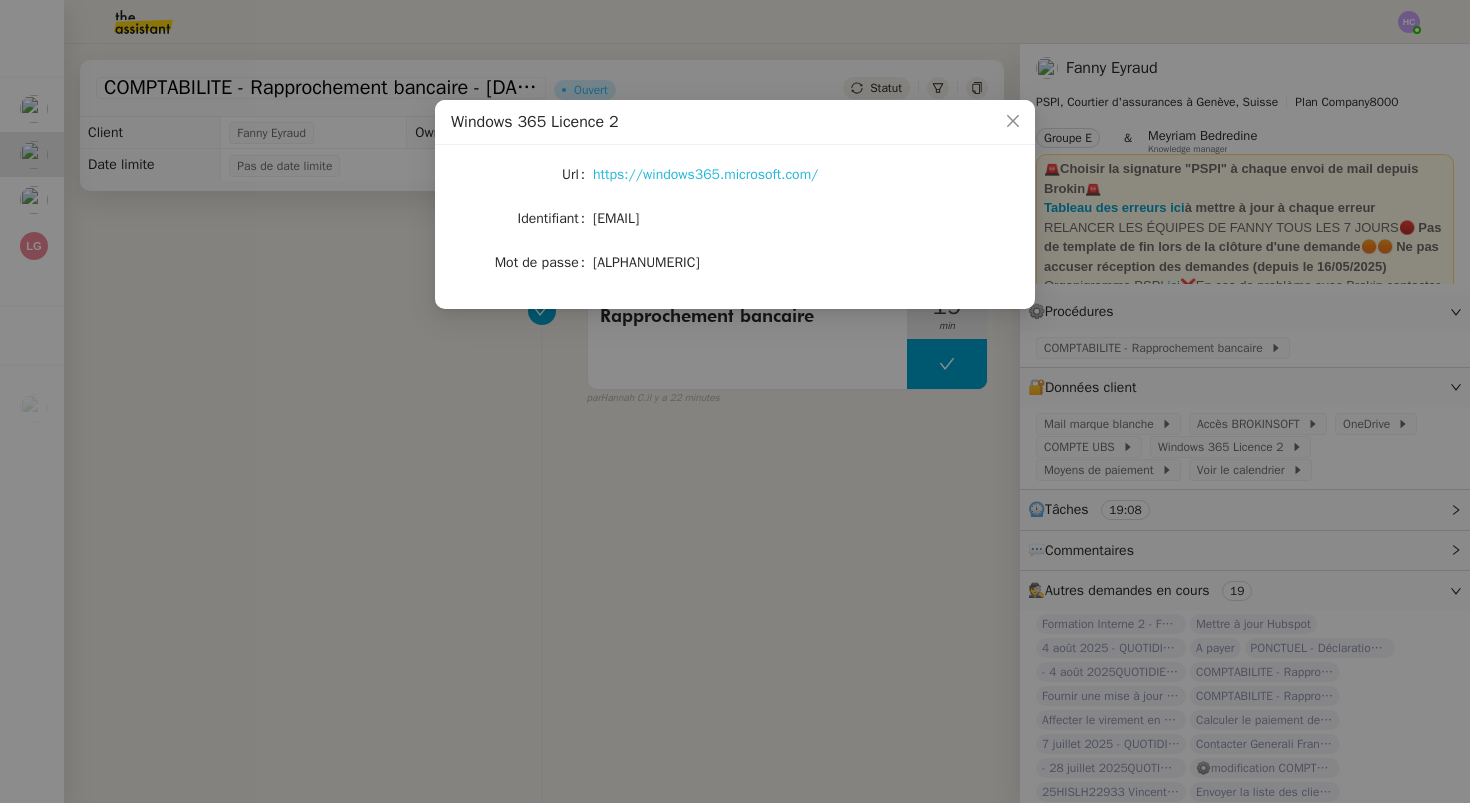 click on "https://windows365.microsoft.com/" 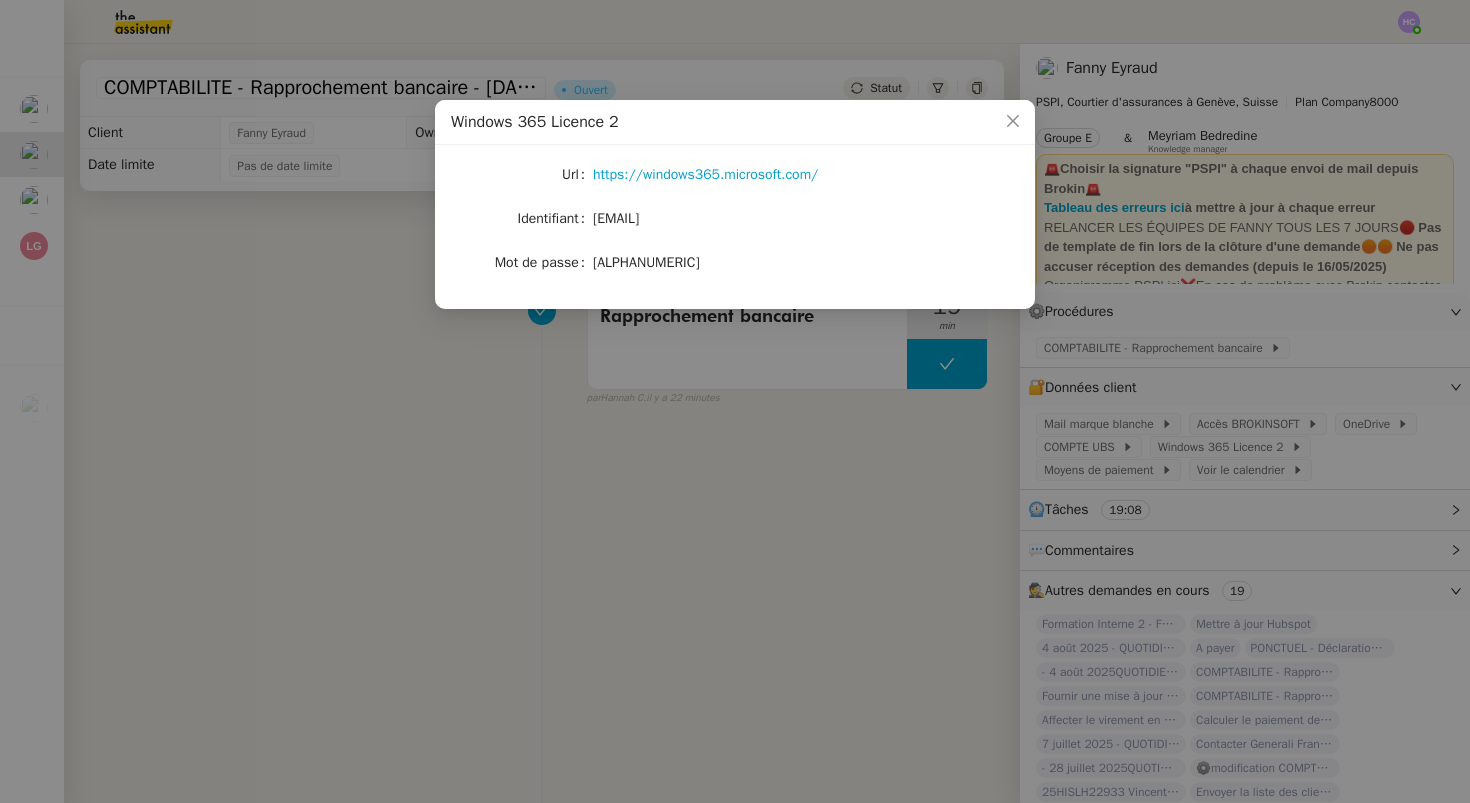 click on "Windows 365 Licence 2 Url https://windows365.microsoft.com/    Identifiant [EMAIL] Mot de passe [PASSWORD]" at bounding box center [735, 401] 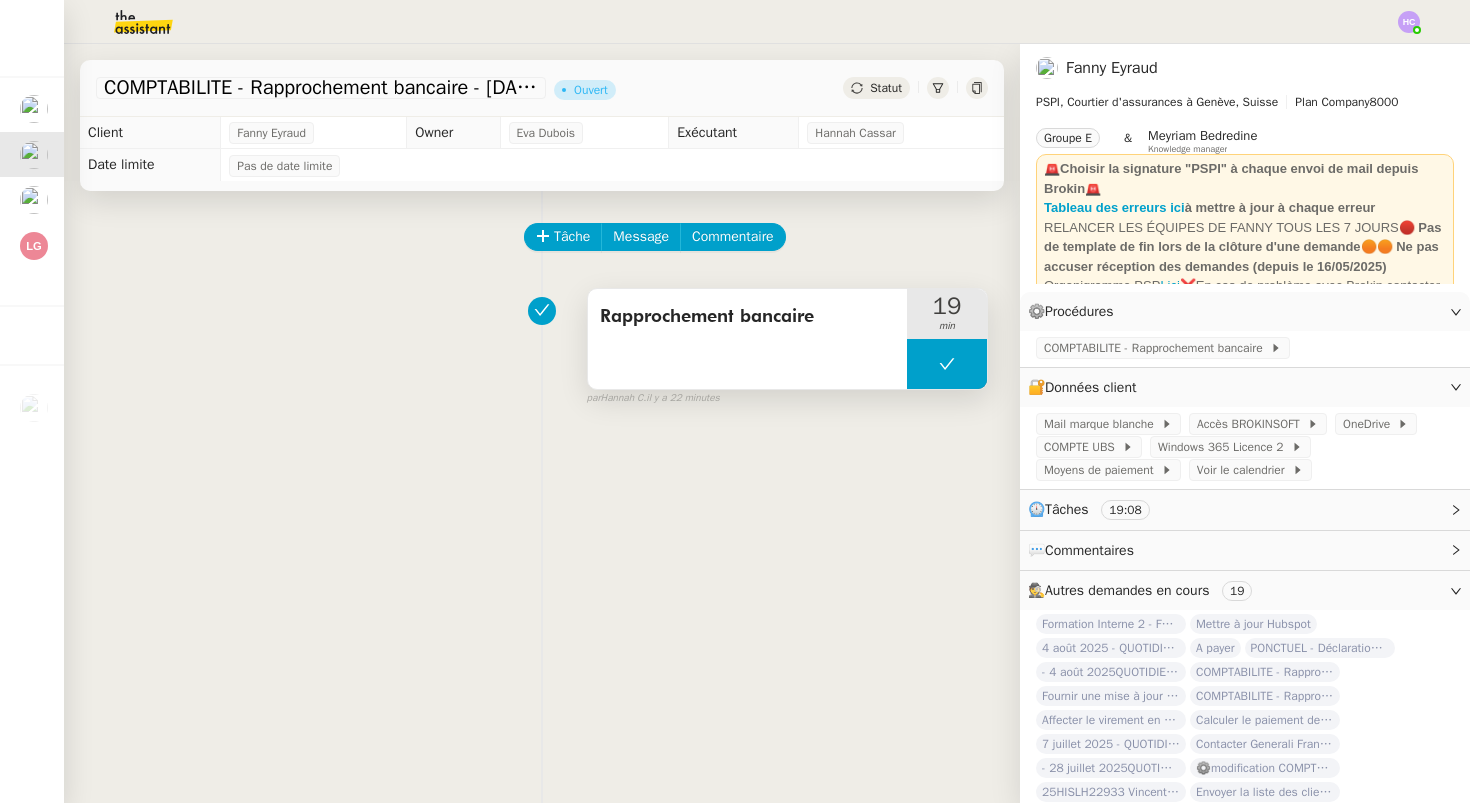 click at bounding box center [947, 364] 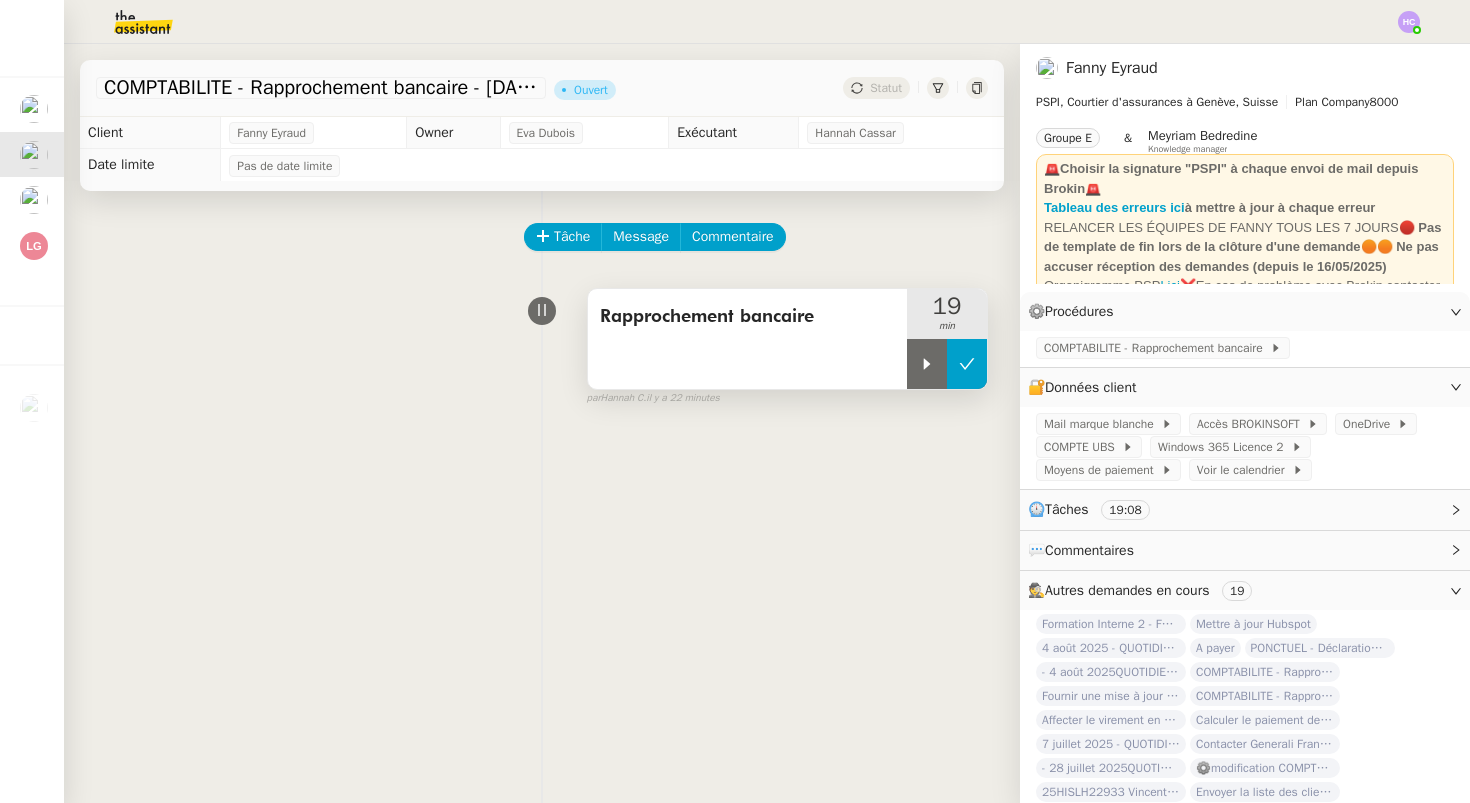click 